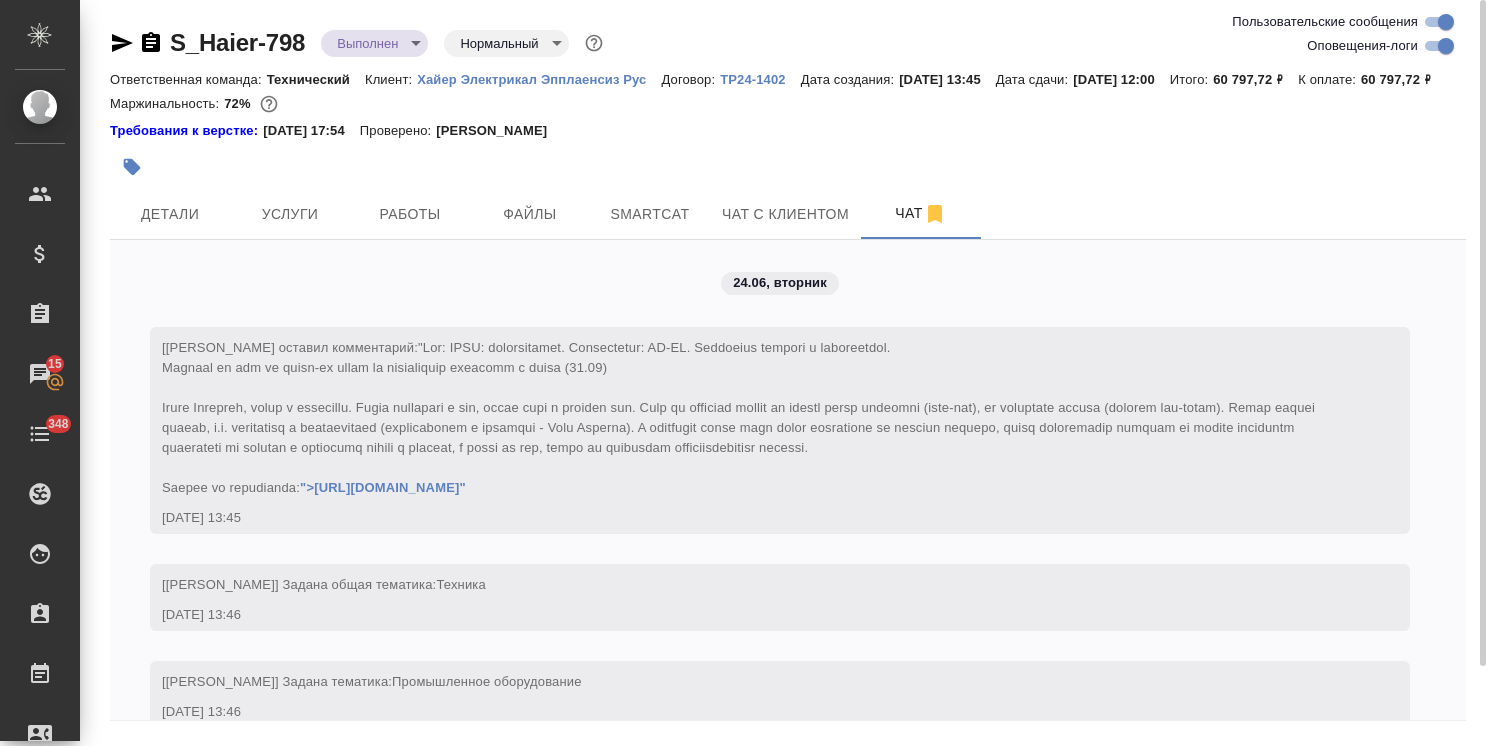 scroll, scrollTop: 0, scrollLeft: 0, axis: both 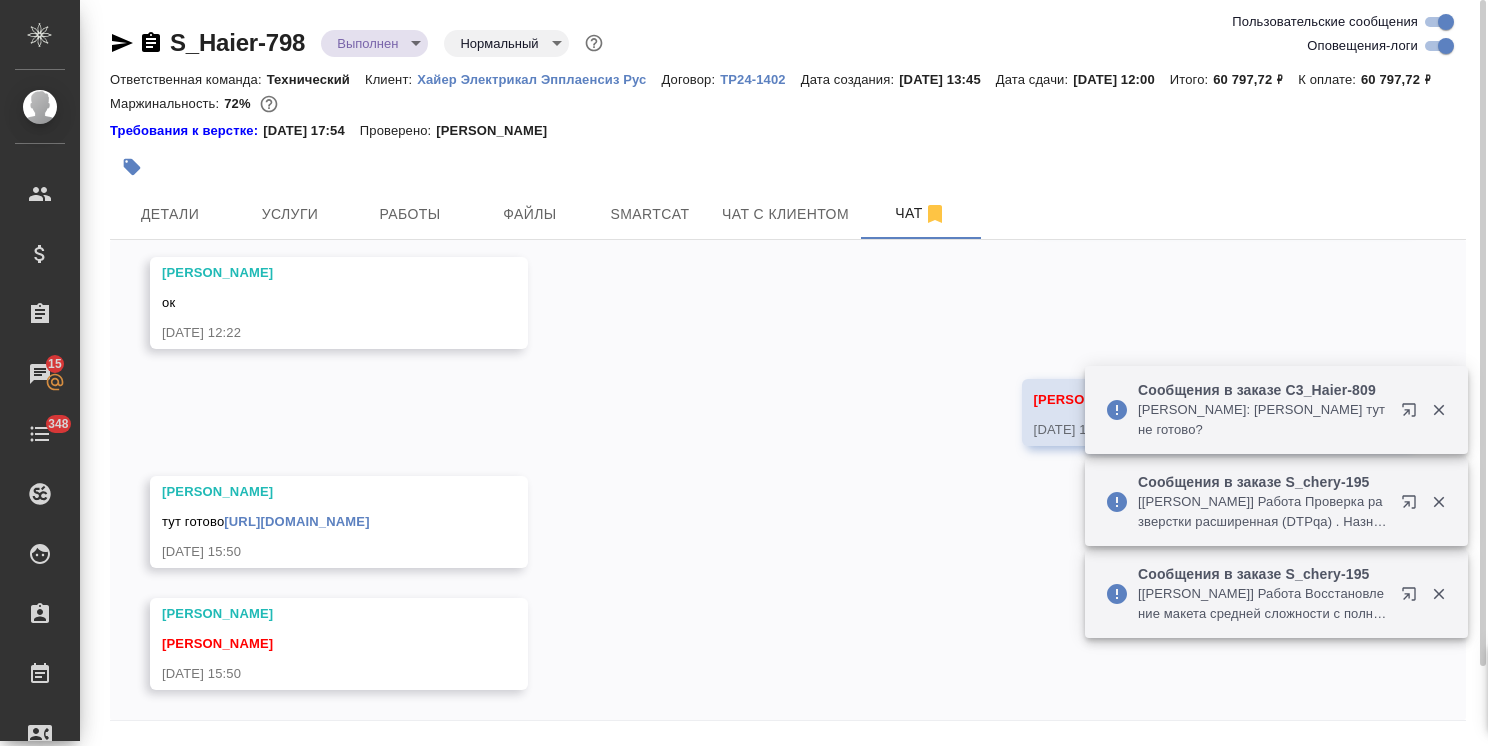 click on "[URL][DOMAIN_NAME]" at bounding box center [296, 521] 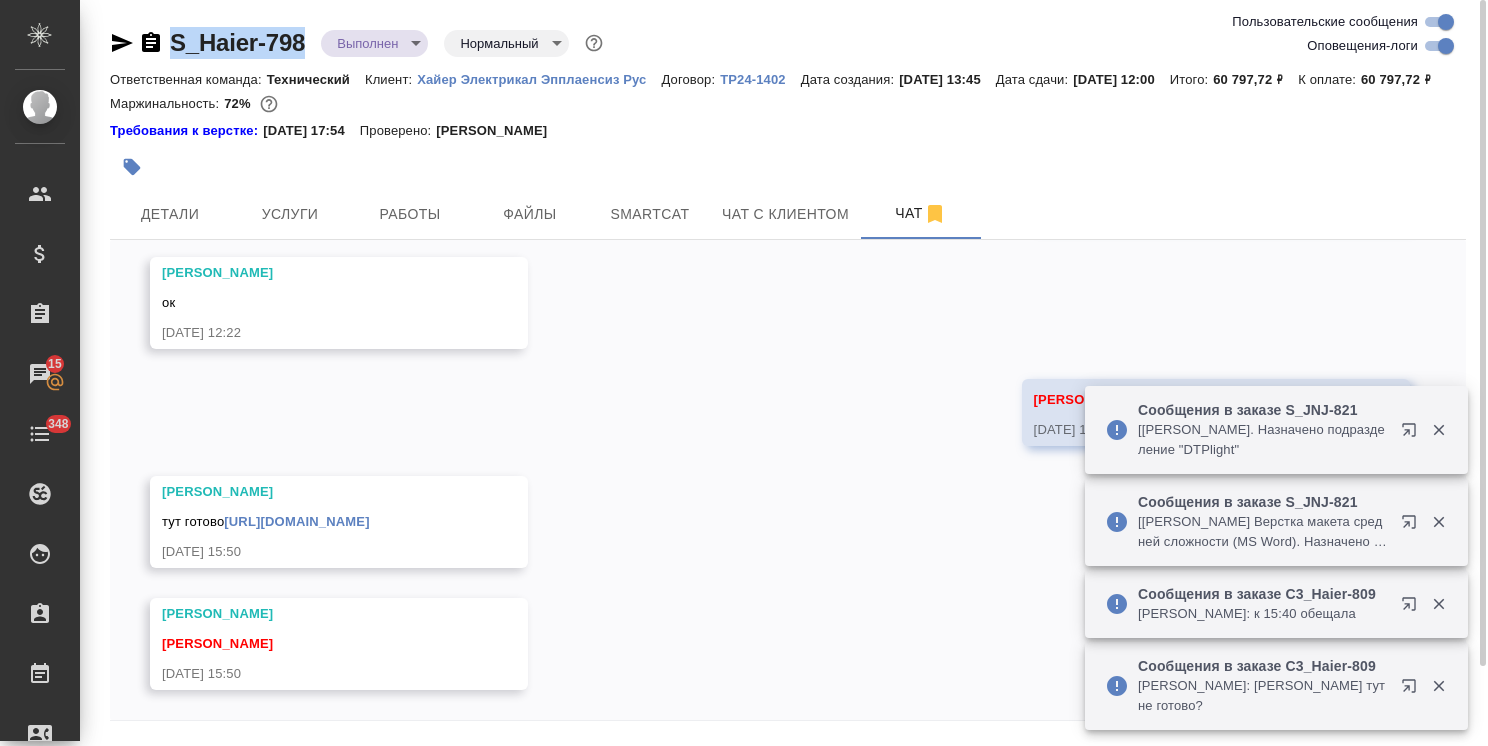 drag, startPoint x: 313, startPoint y: 29, endPoint x: 166, endPoint y: 22, distance: 147.16656 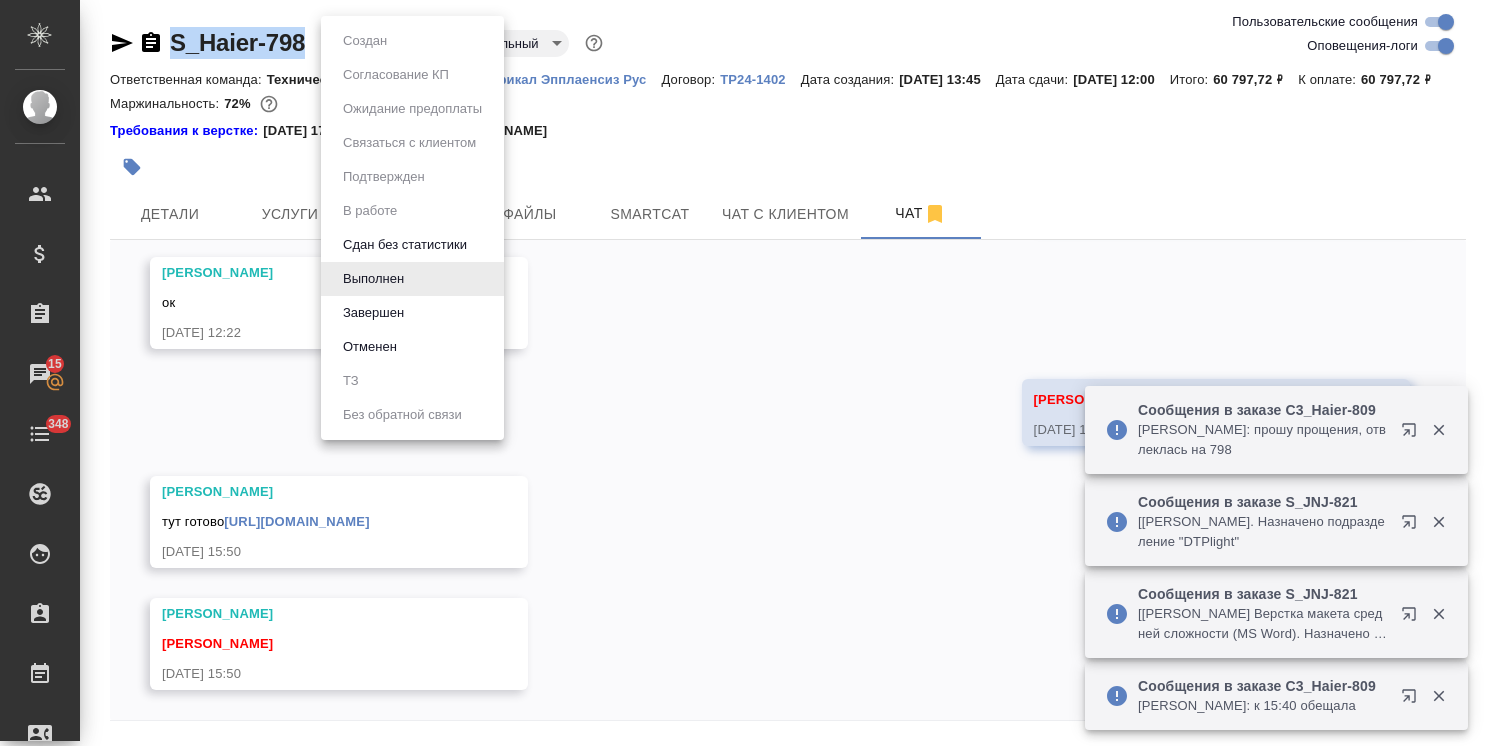 click on "Завершен" at bounding box center [365, 41] 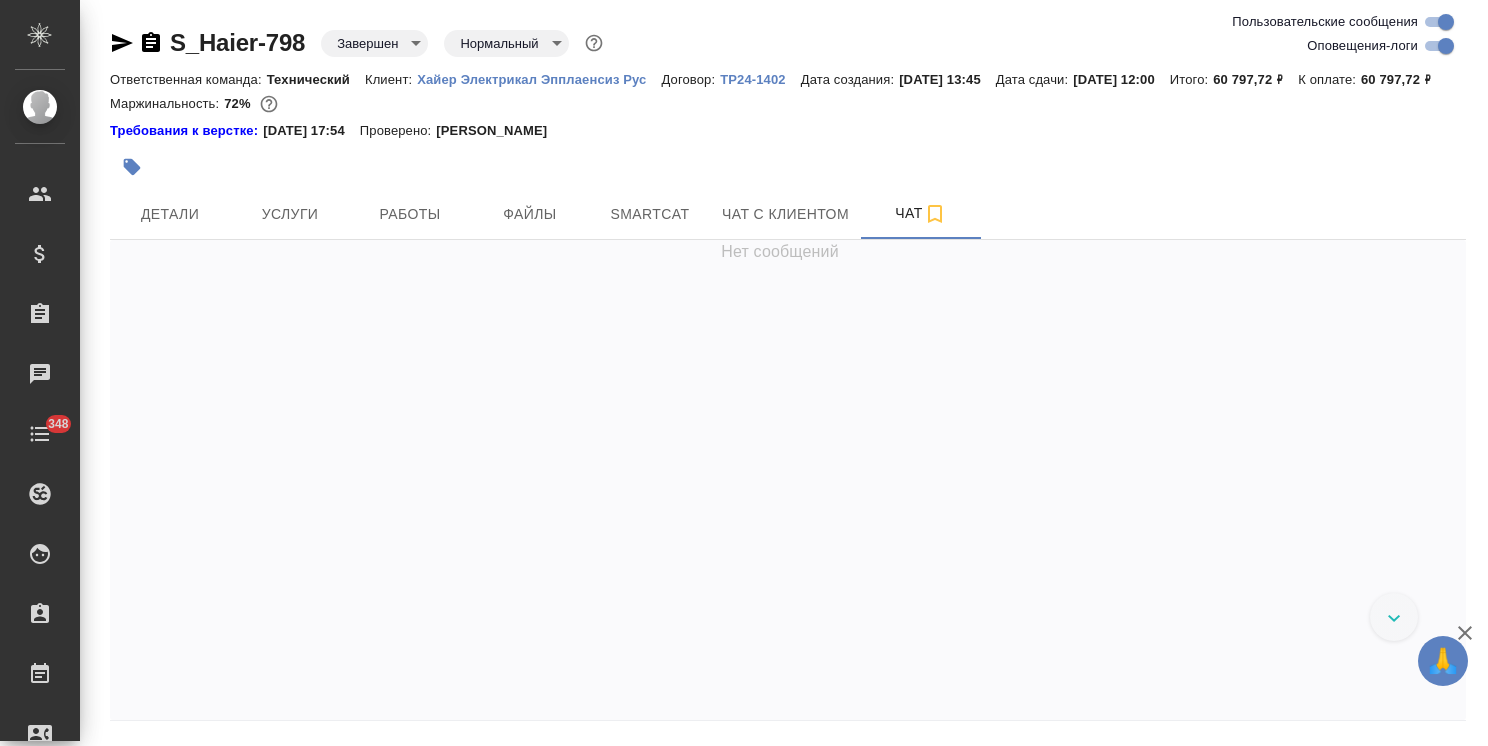 scroll, scrollTop: 0, scrollLeft: 0, axis: both 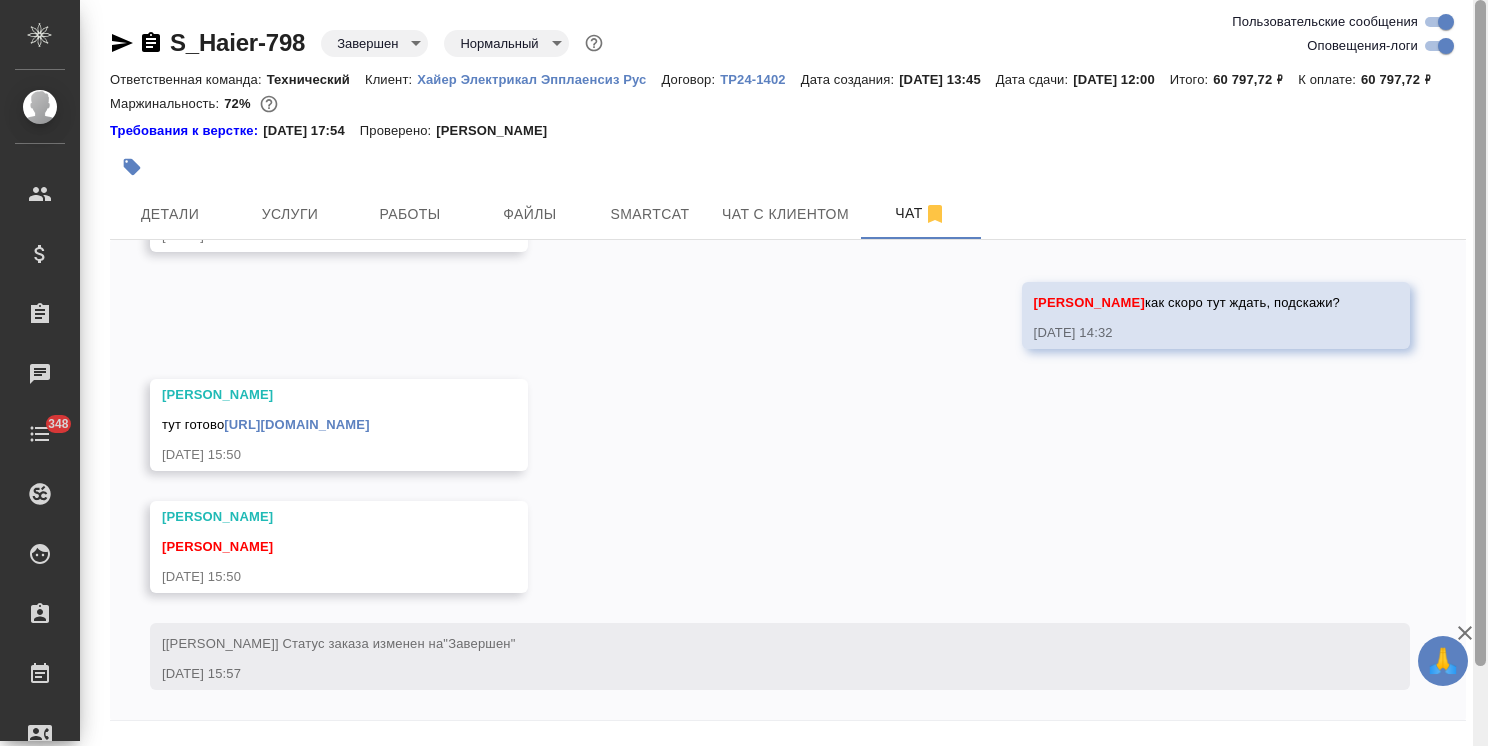 drag, startPoint x: 1468, startPoint y: 634, endPoint x: 1478, endPoint y: 638, distance: 10.770329 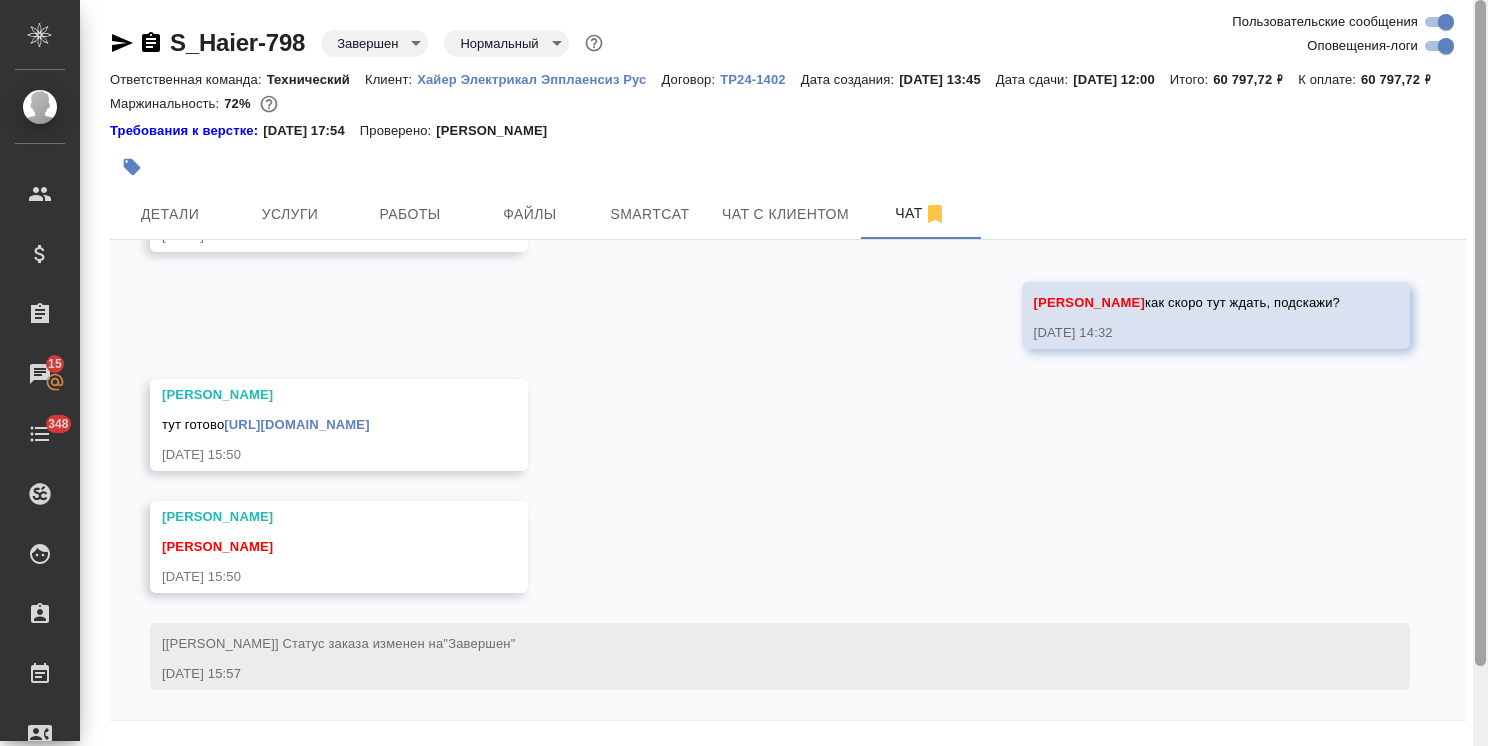 scroll, scrollTop: 88, scrollLeft: 0, axis: vertical 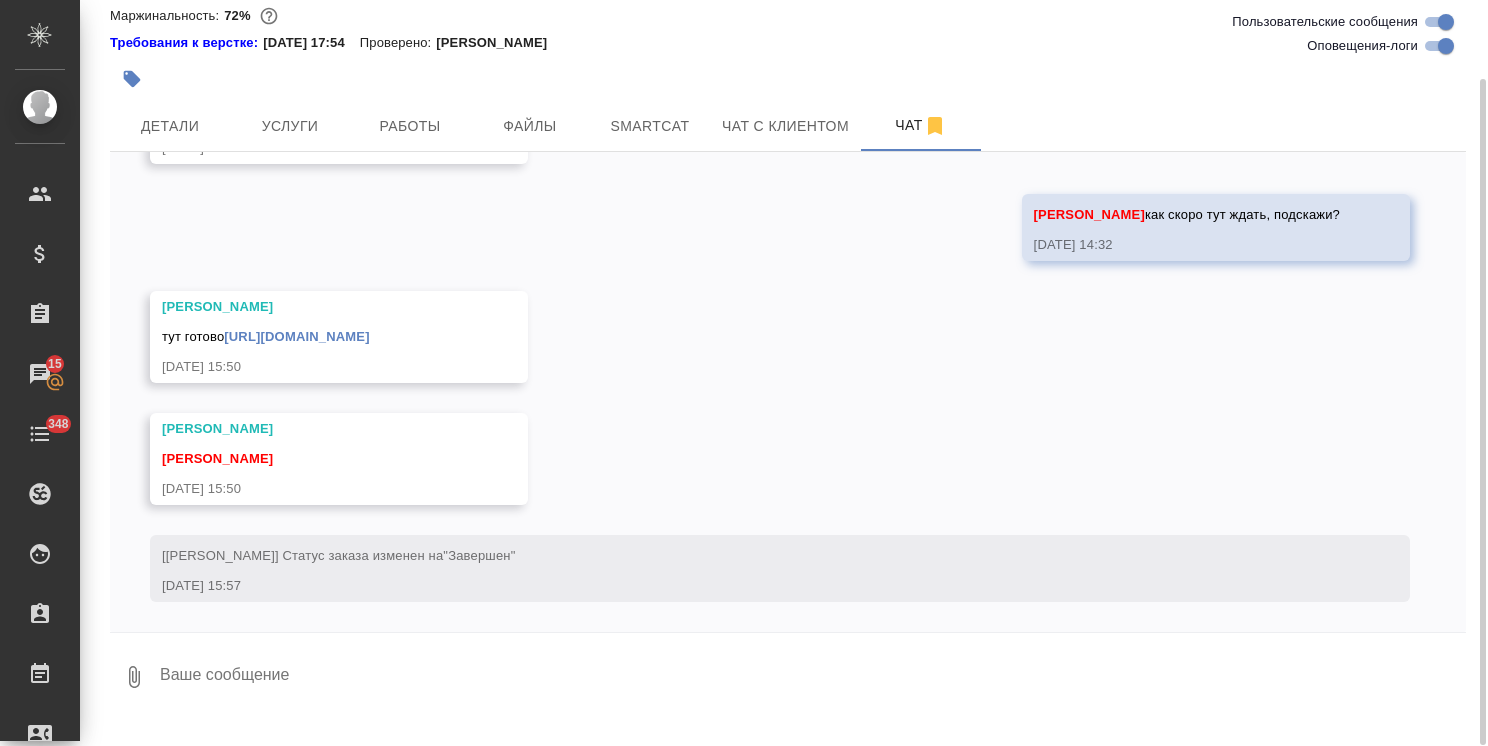 click at bounding box center (812, 677) 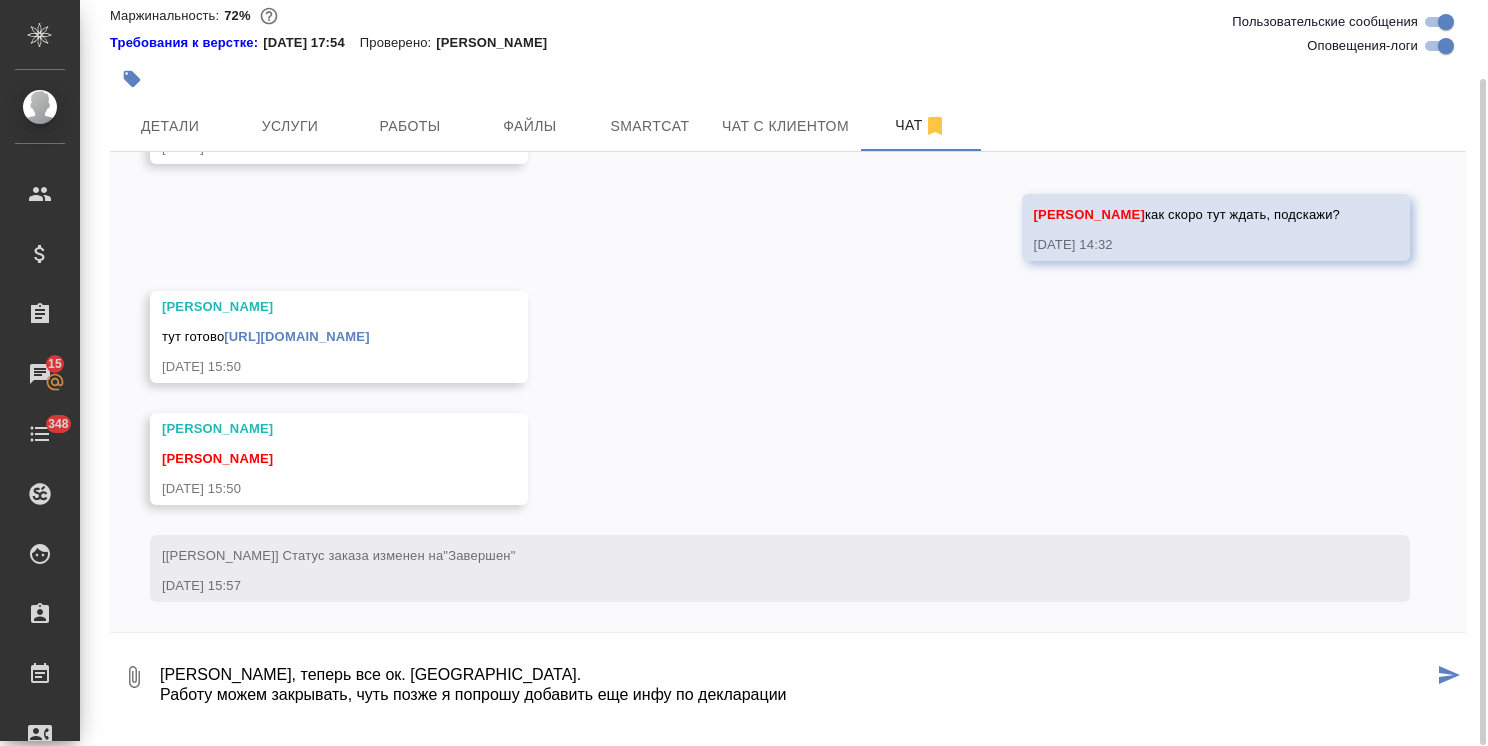 scroll, scrollTop: 132, scrollLeft: 0, axis: vertical 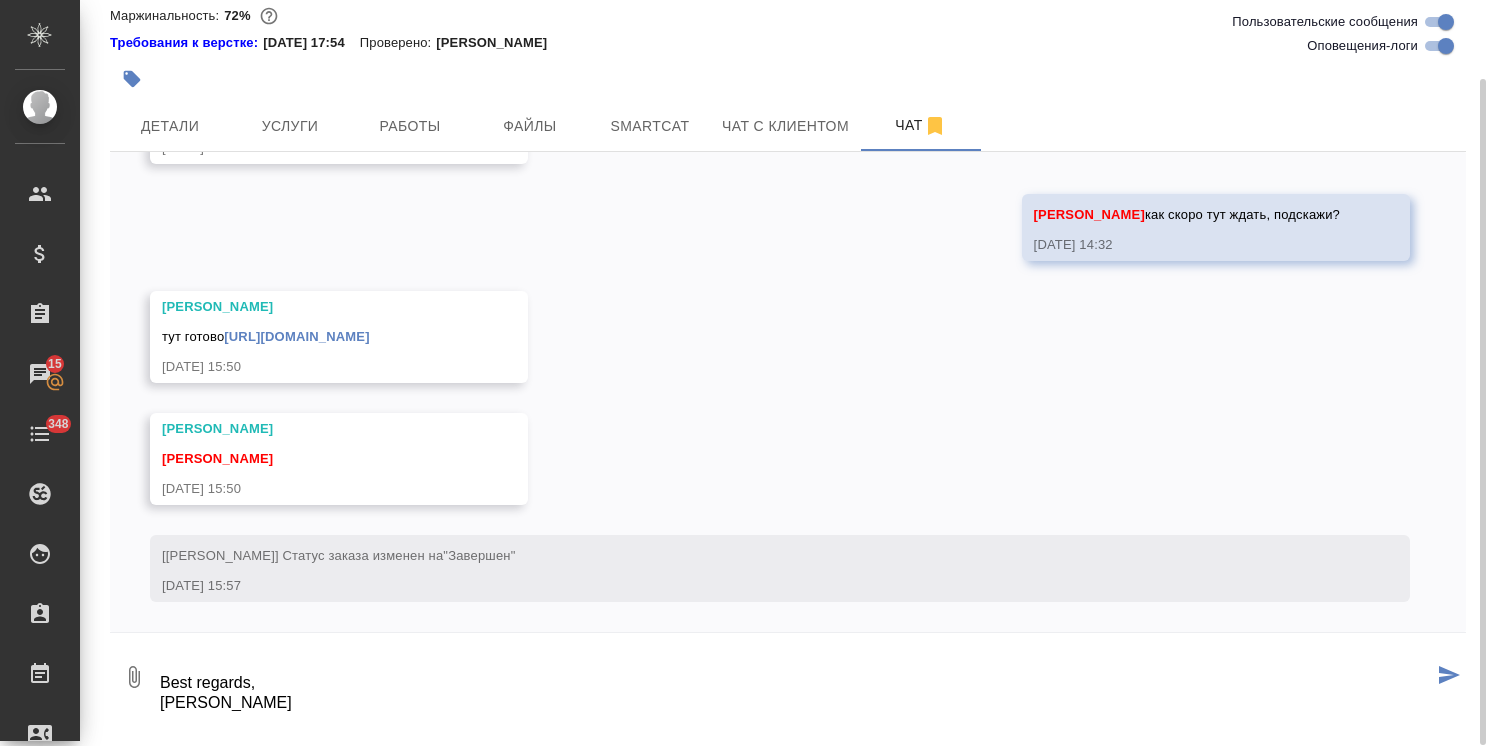 type on "Ольга, теперь все ок. Спасибо.
Работу можем закрывать, чуть позже я попрошу добавить еще инфу по декларации
Best regards,
Maksim Mitrofanov" 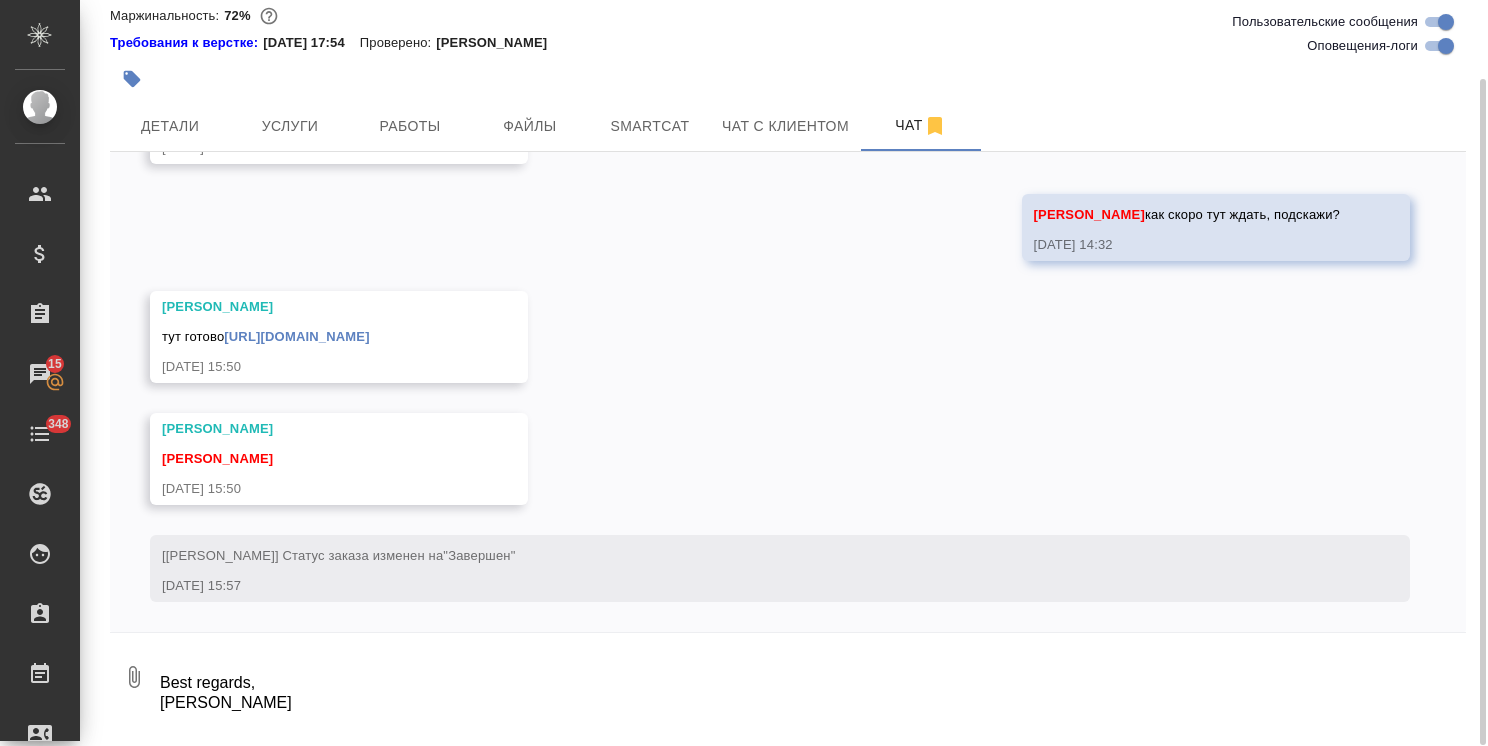 scroll, scrollTop: 0, scrollLeft: 0, axis: both 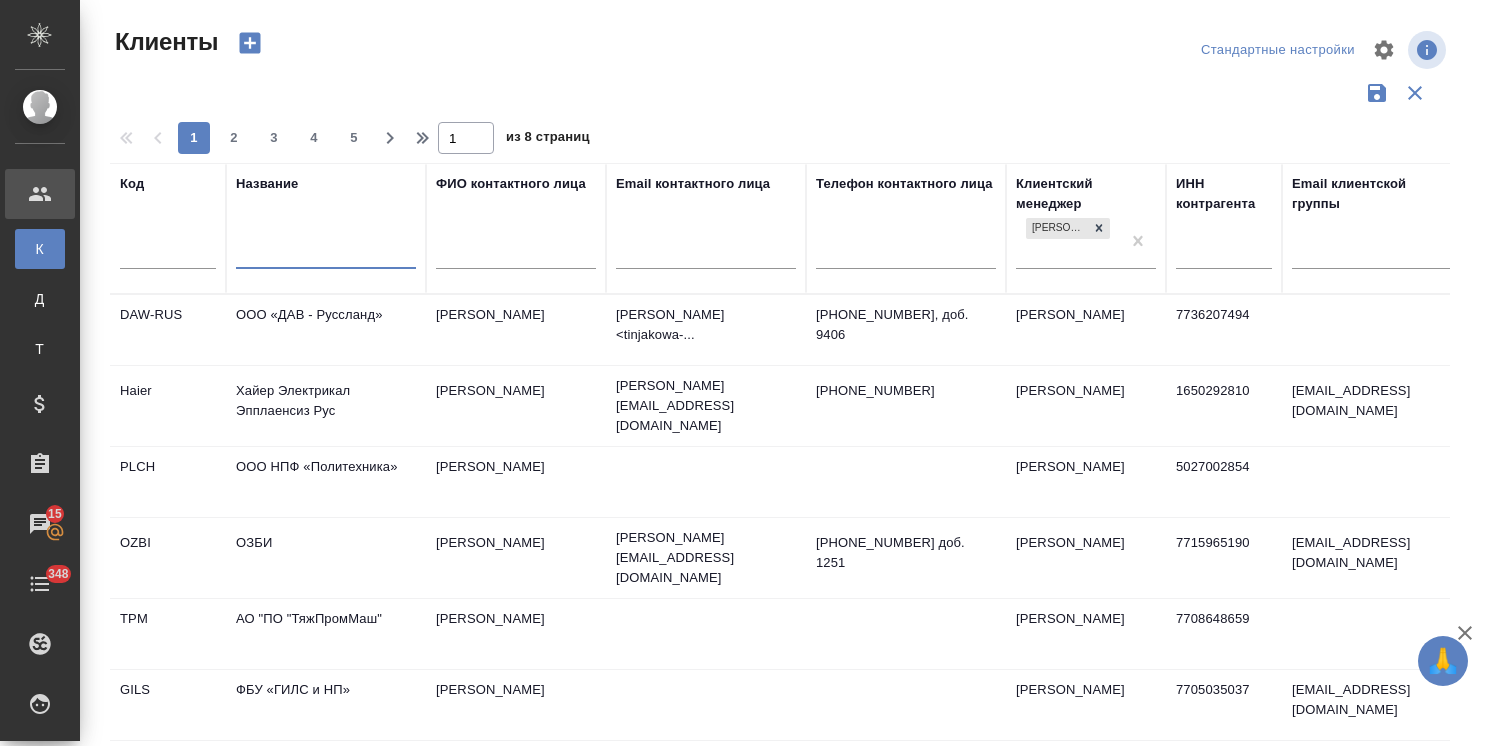 select on "RU" 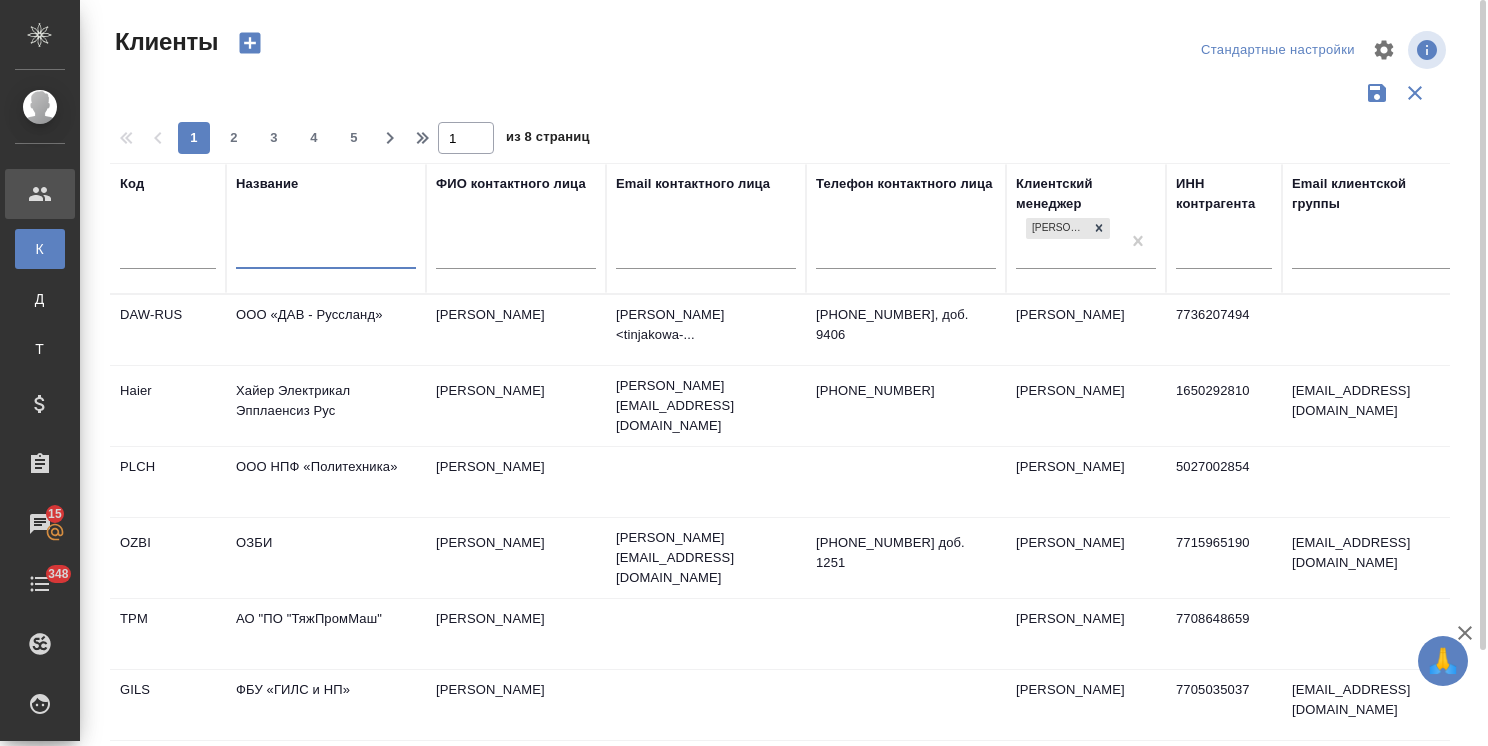 scroll, scrollTop: 0, scrollLeft: 0, axis: both 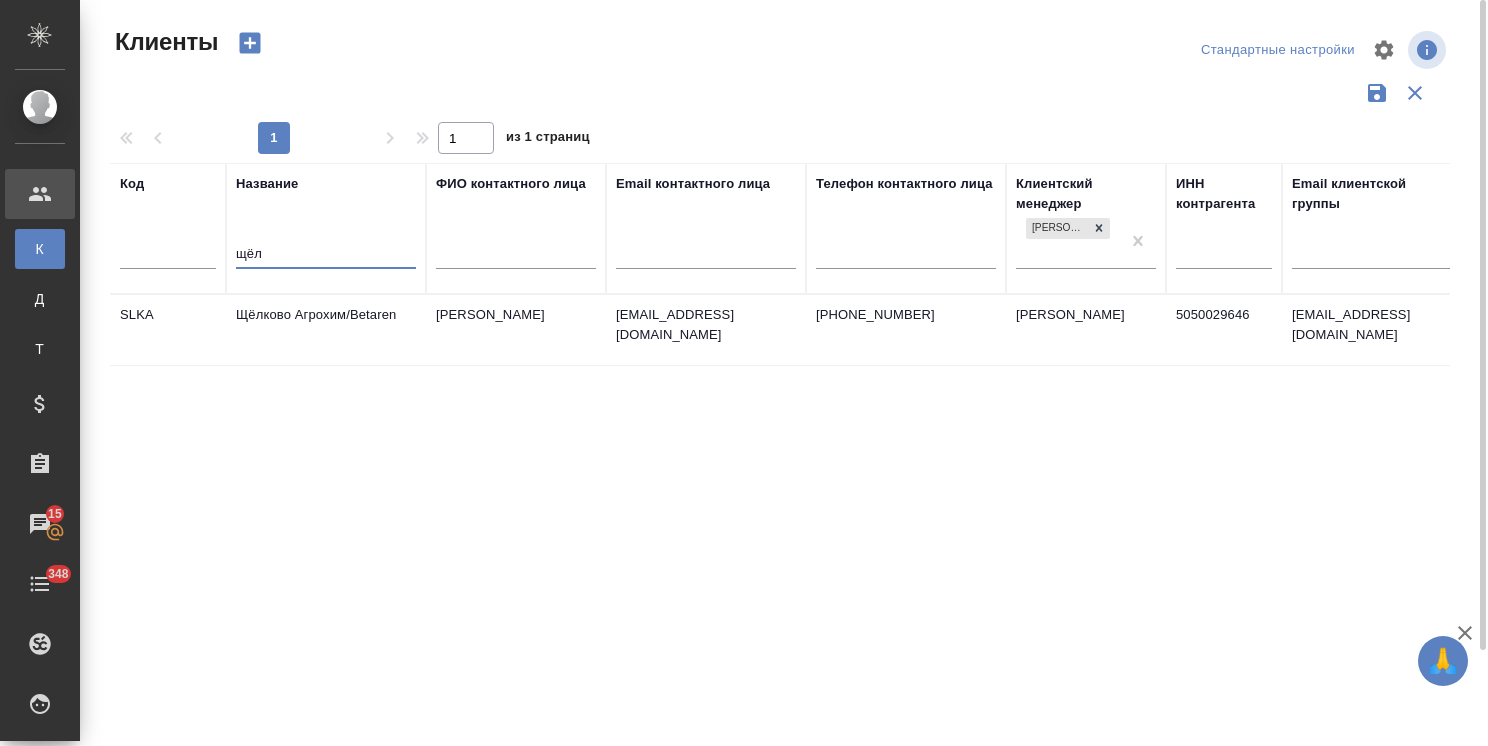 type on "щёл" 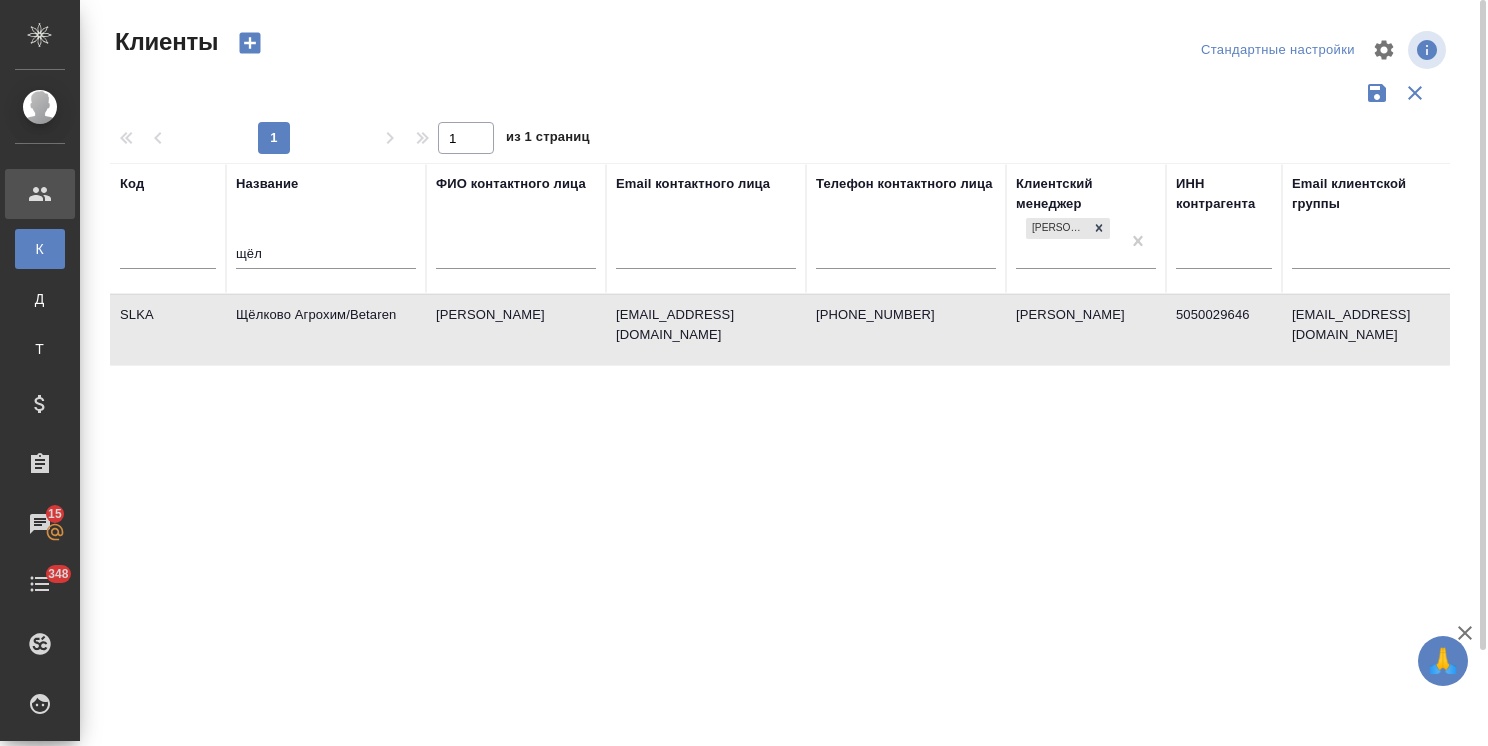 click on "Щёлково Агрохим/Betaren" at bounding box center (326, 330) 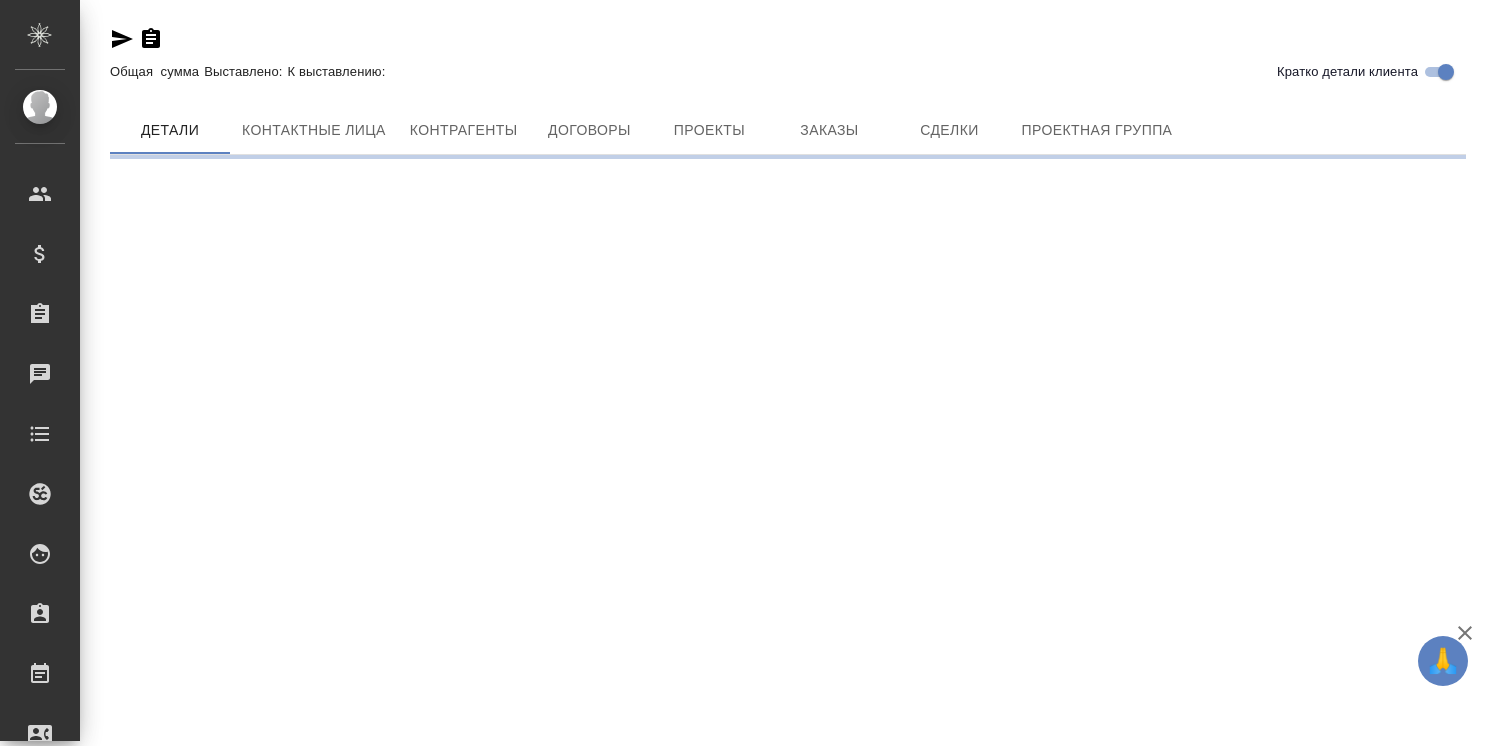 scroll, scrollTop: 0, scrollLeft: 0, axis: both 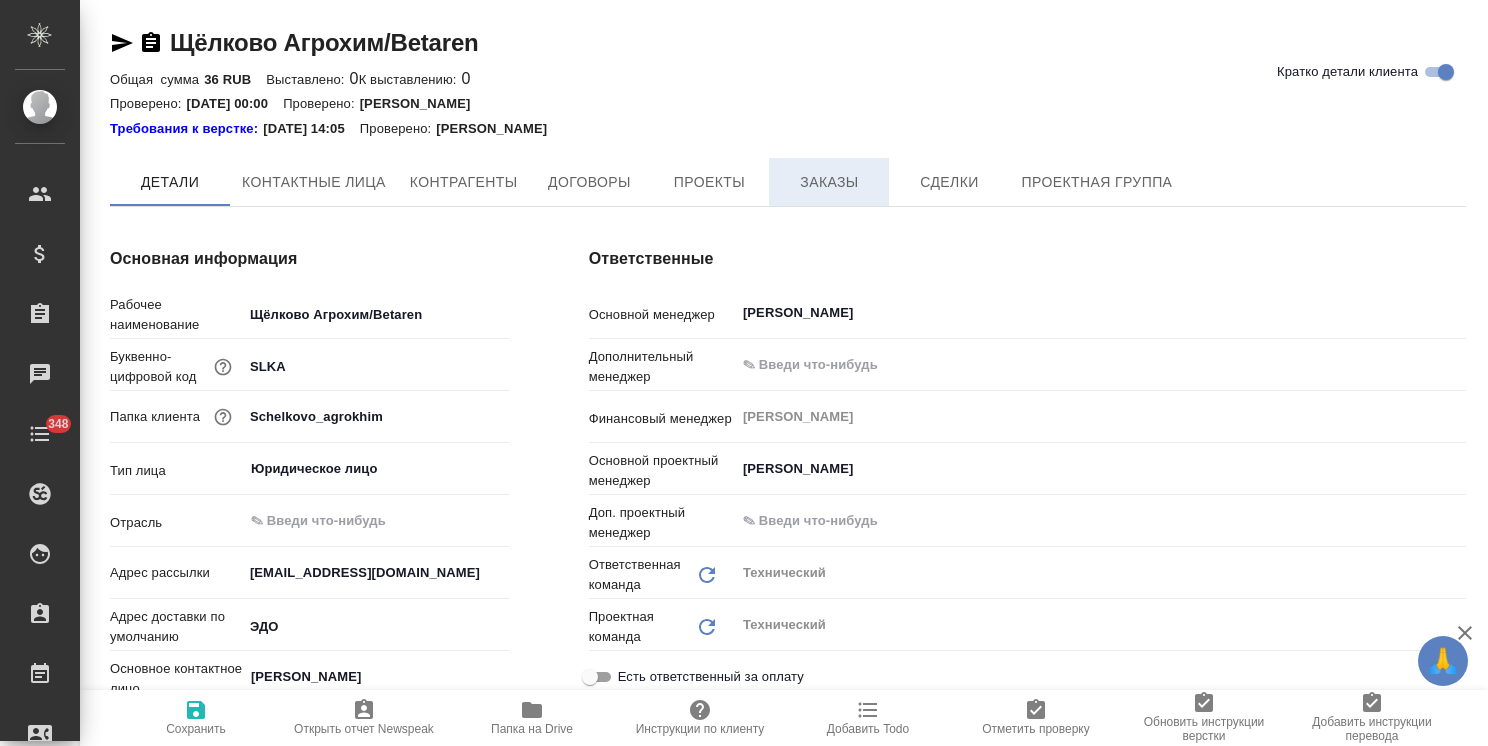 type on "x" 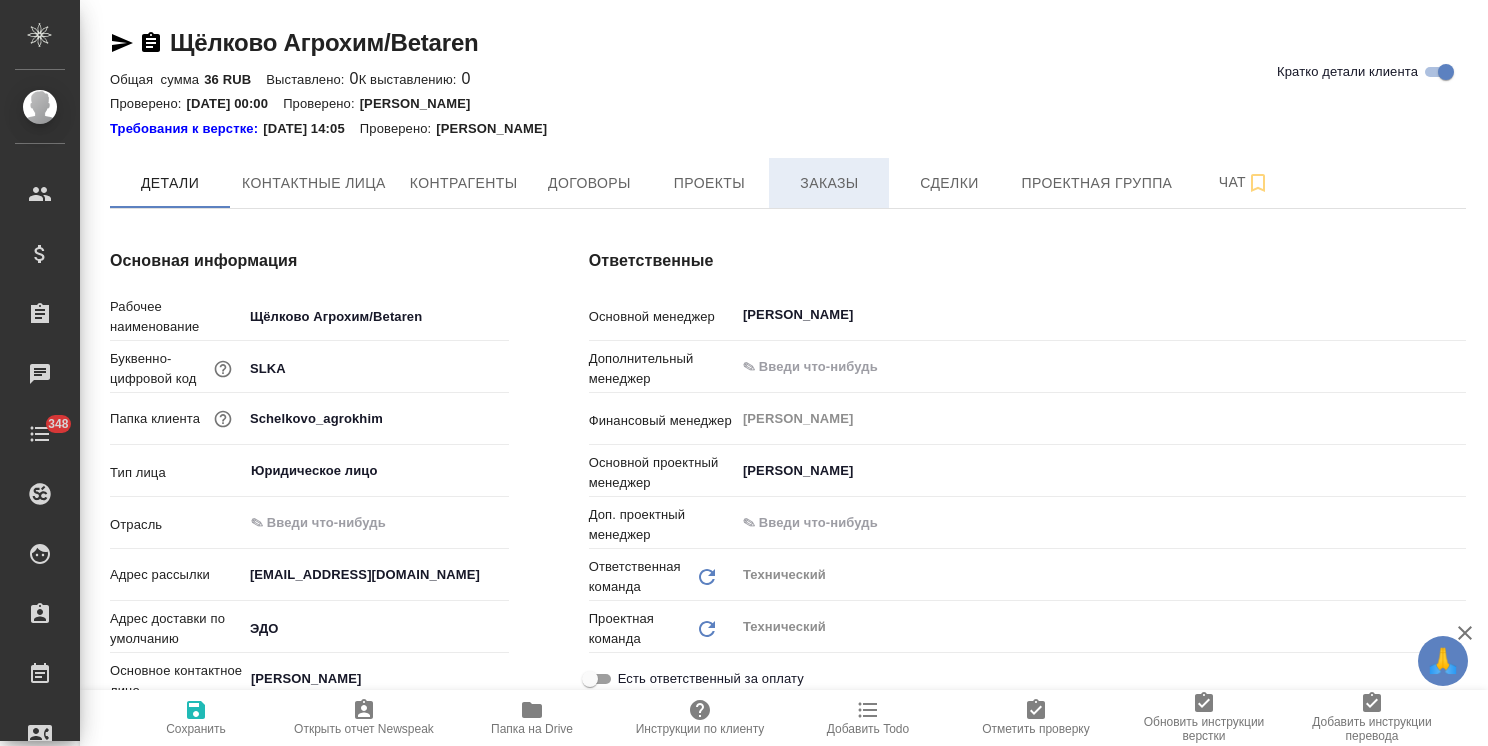 click on "Заказы" at bounding box center [829, 183] 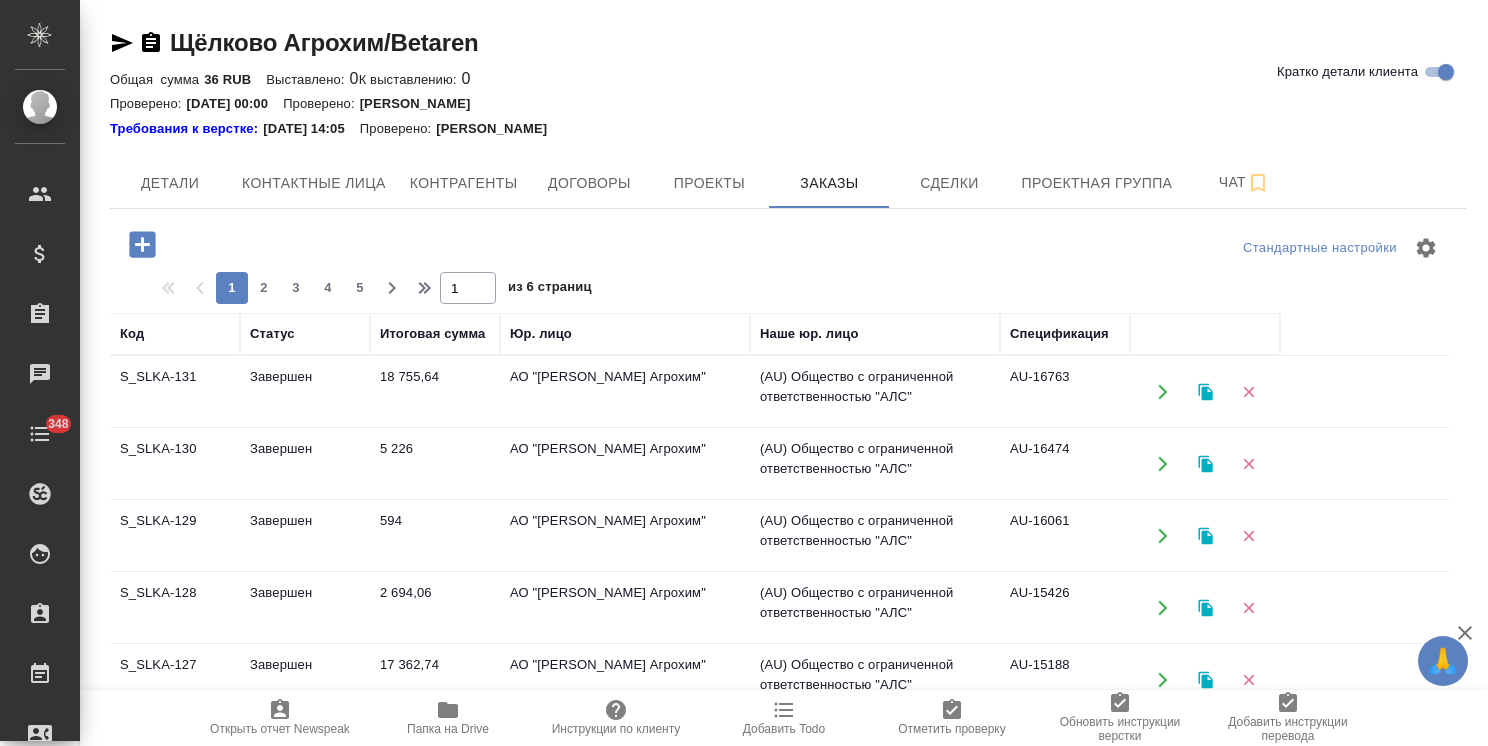 click 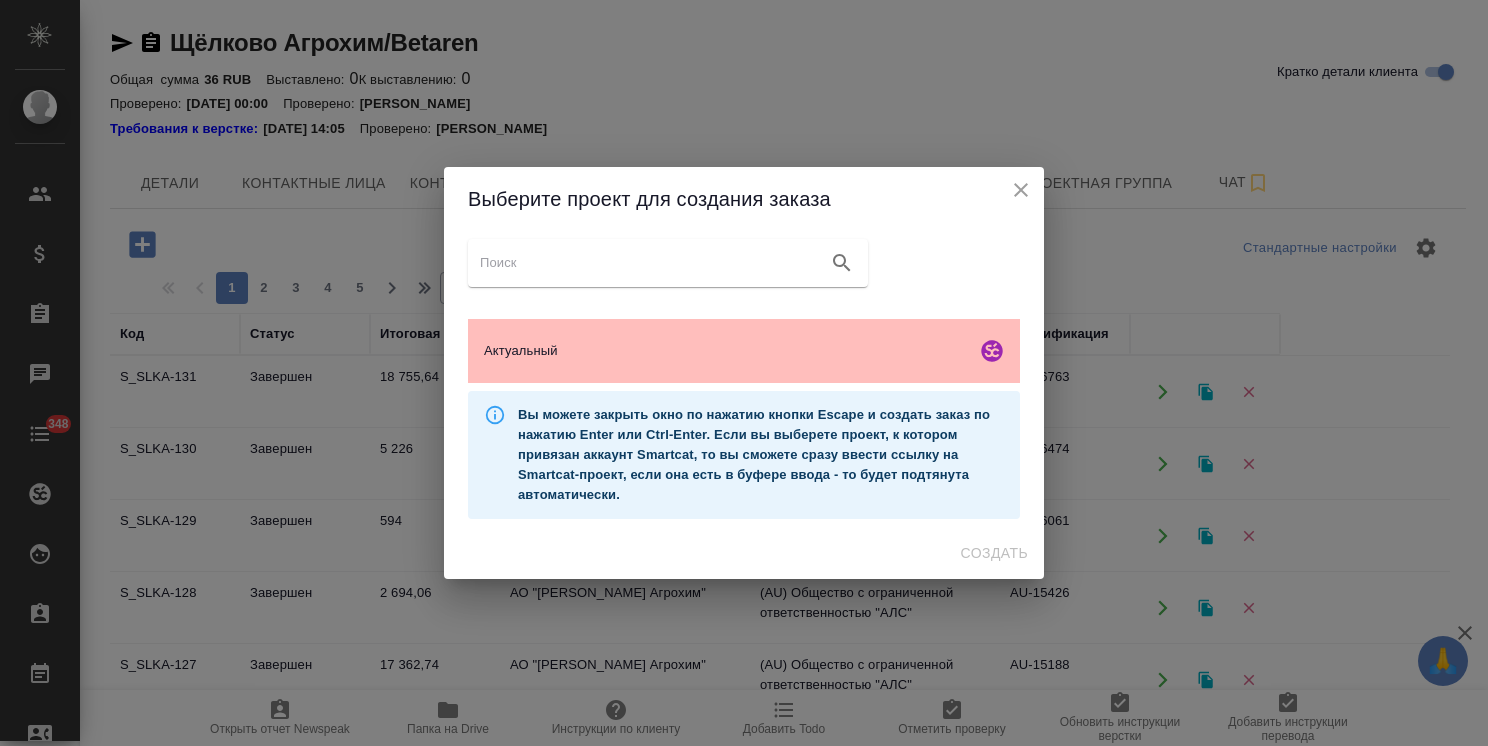 click on "Актуальный" at bounding box center [726, 351] 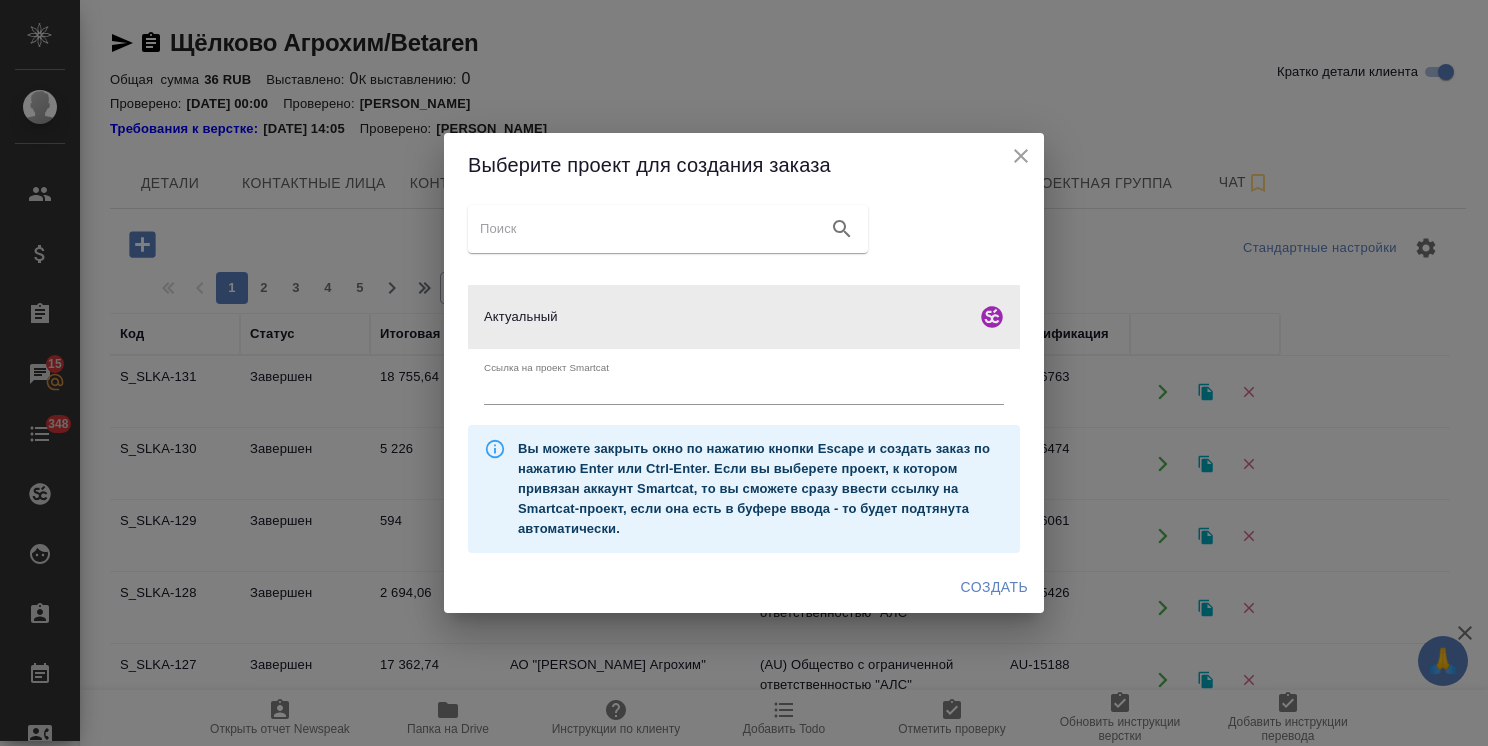click on "Создать" at bounding box center [994, 587] 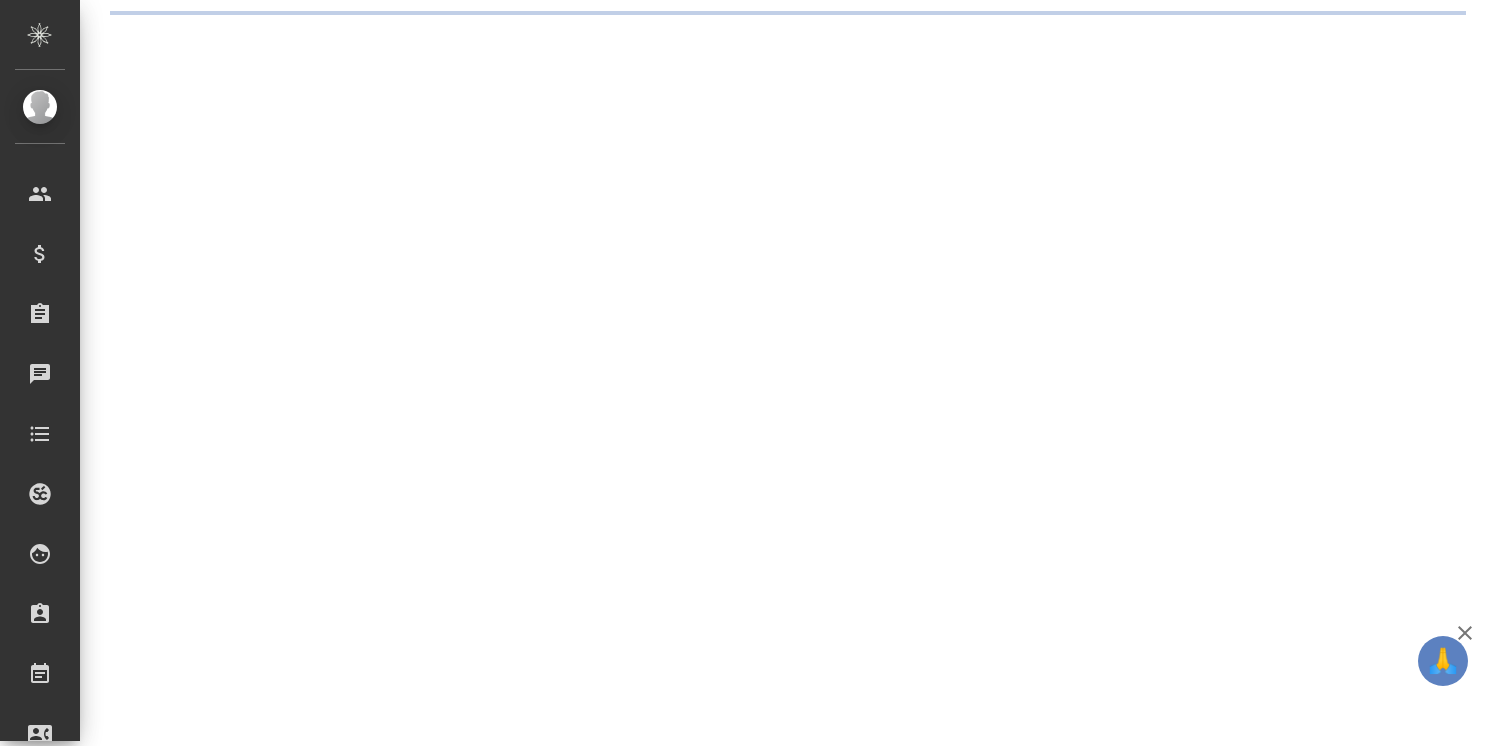 scroll, scrollTop: 0, scrollLeft: 0, axis: both 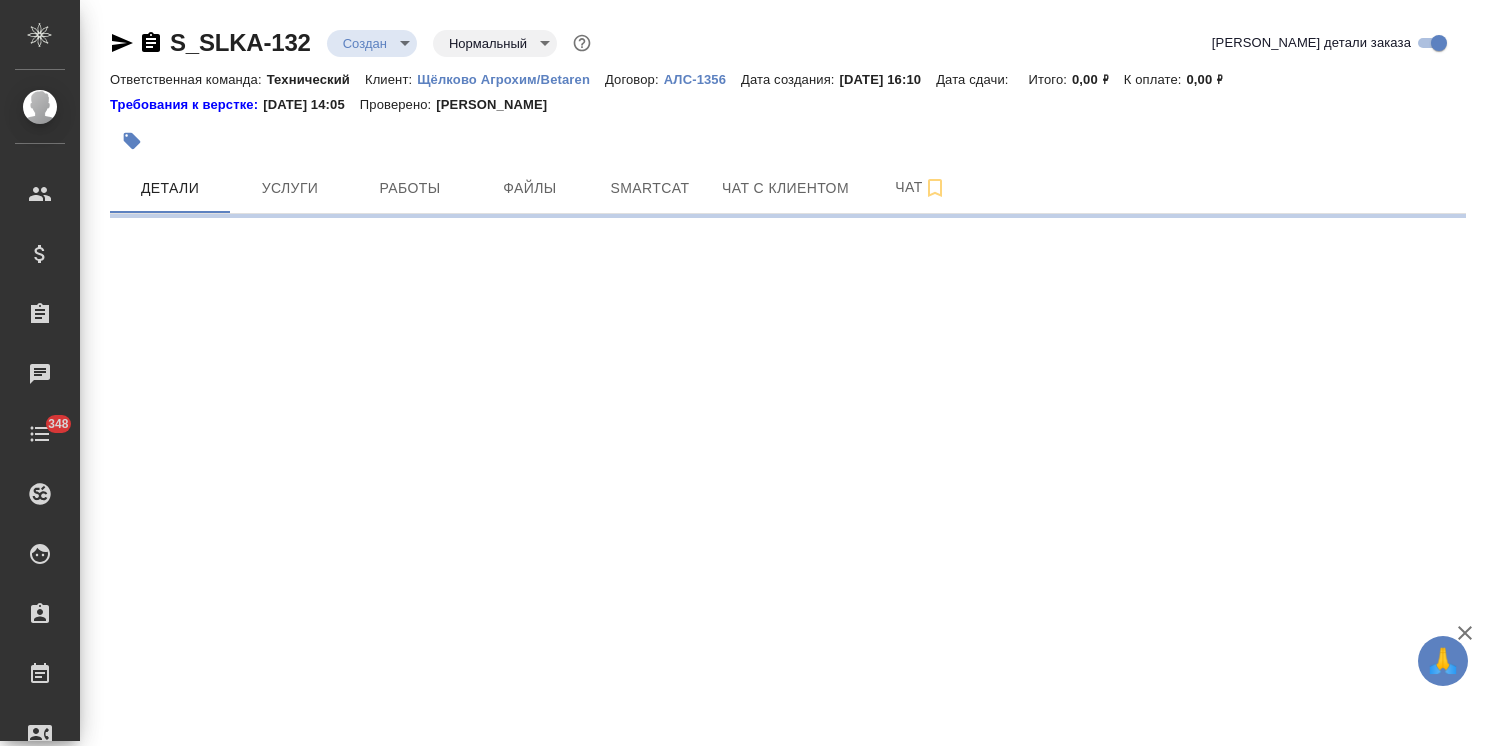 select on "RU" 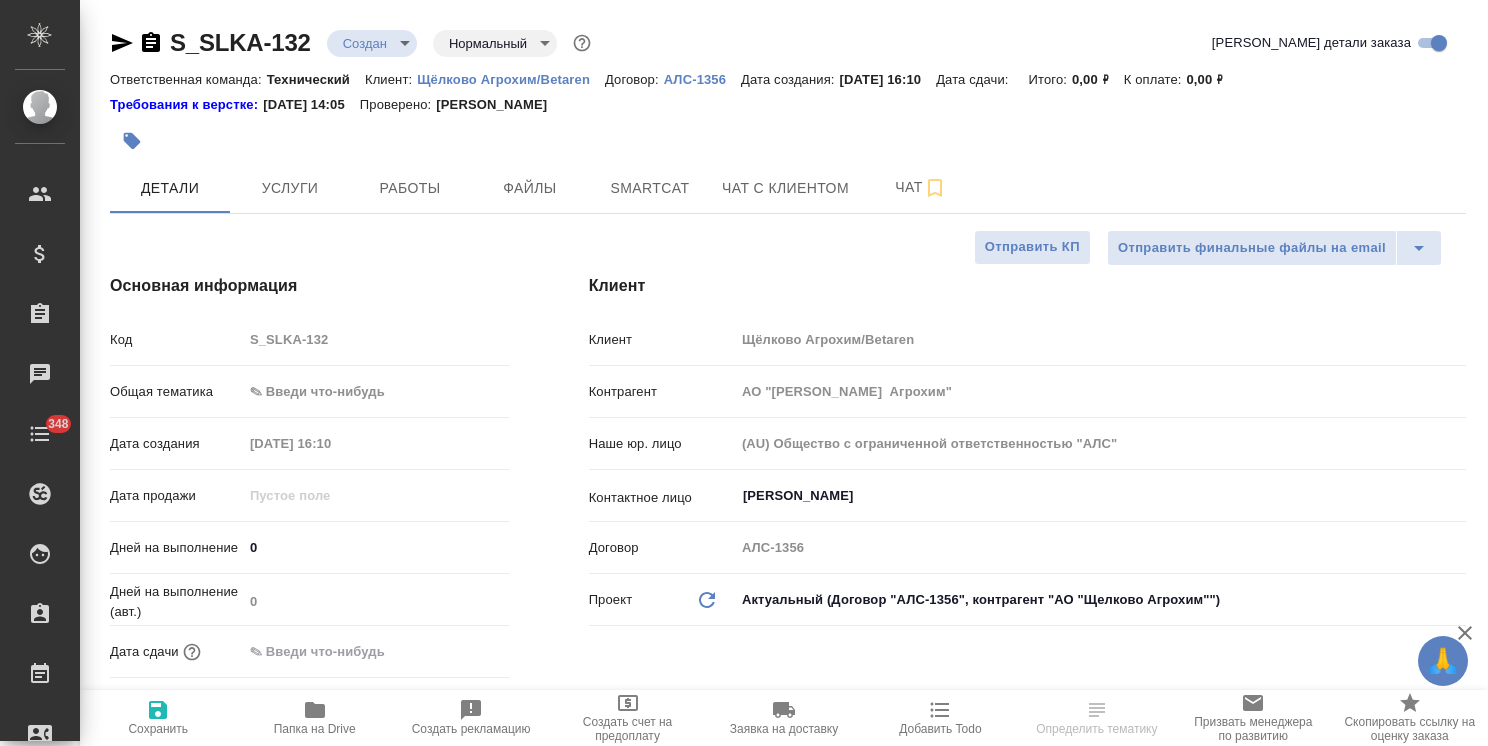 type on "x" 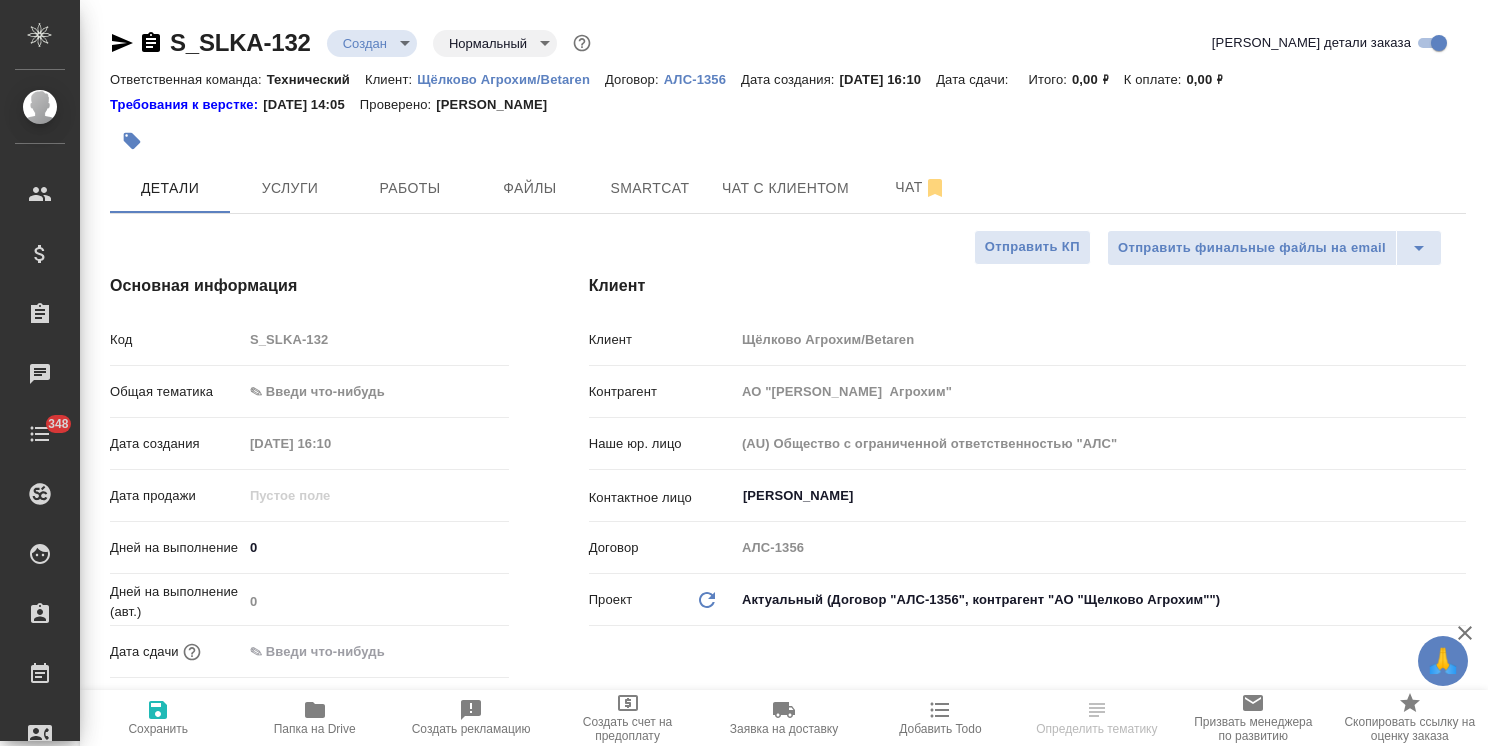 type on "x" 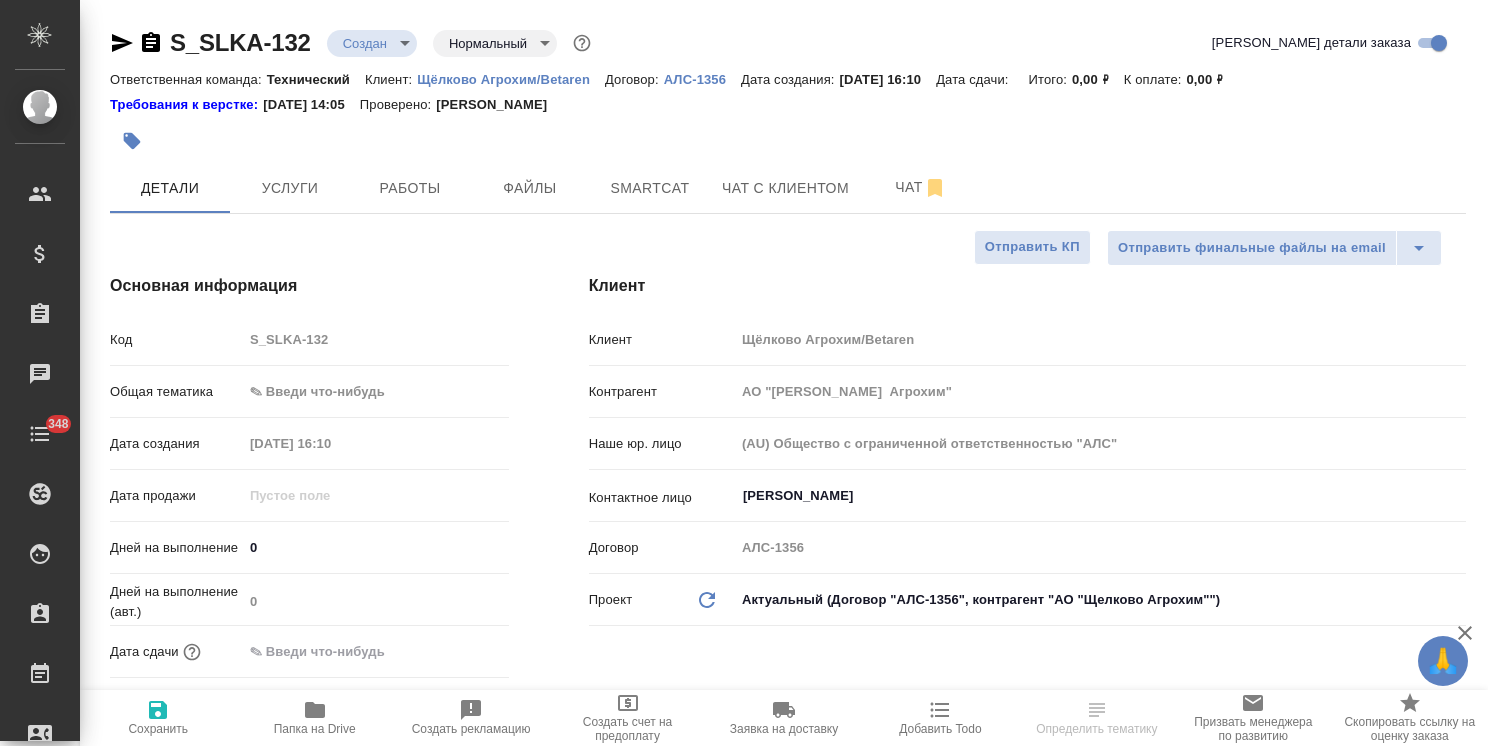 type on "x" 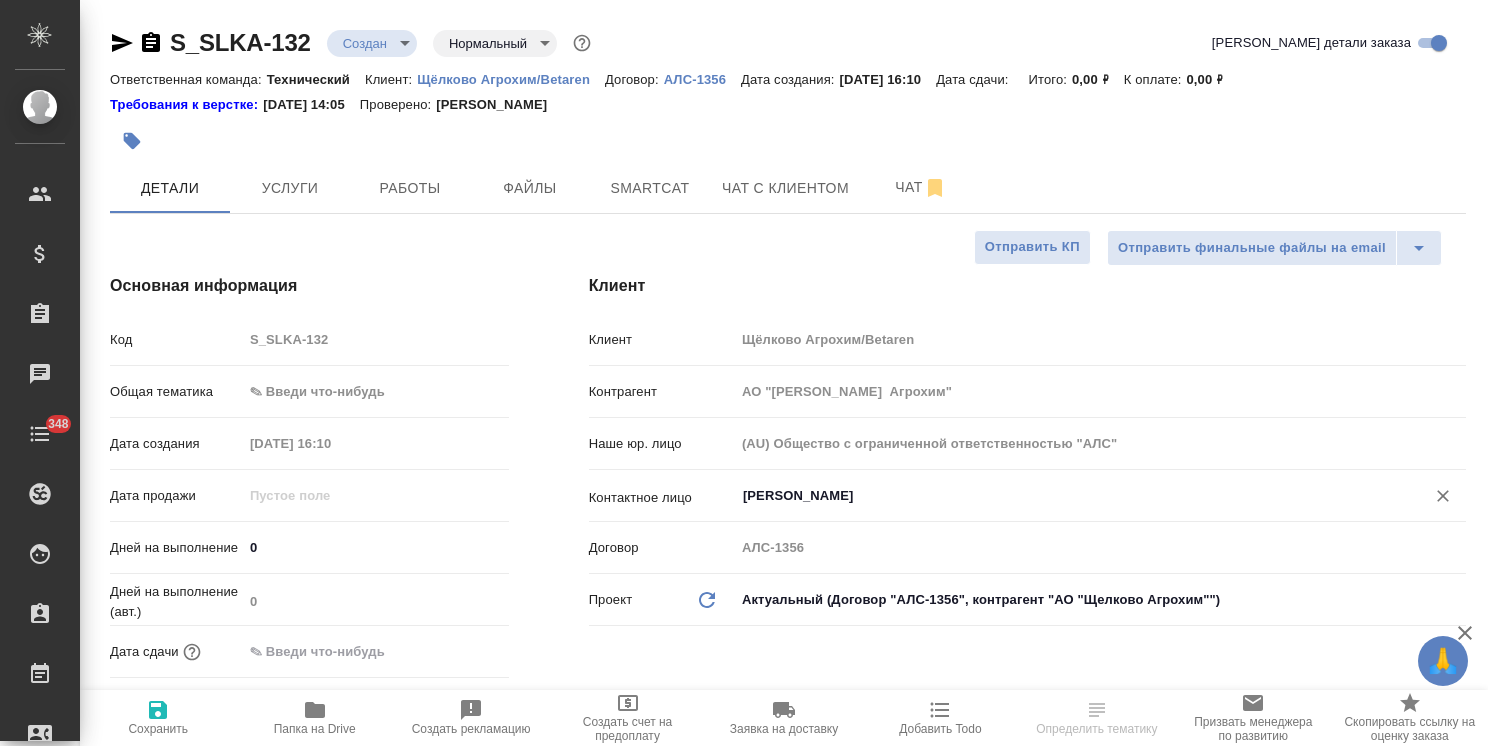 click on "Сухорукова Мария" at bounding box center [1067, 496] 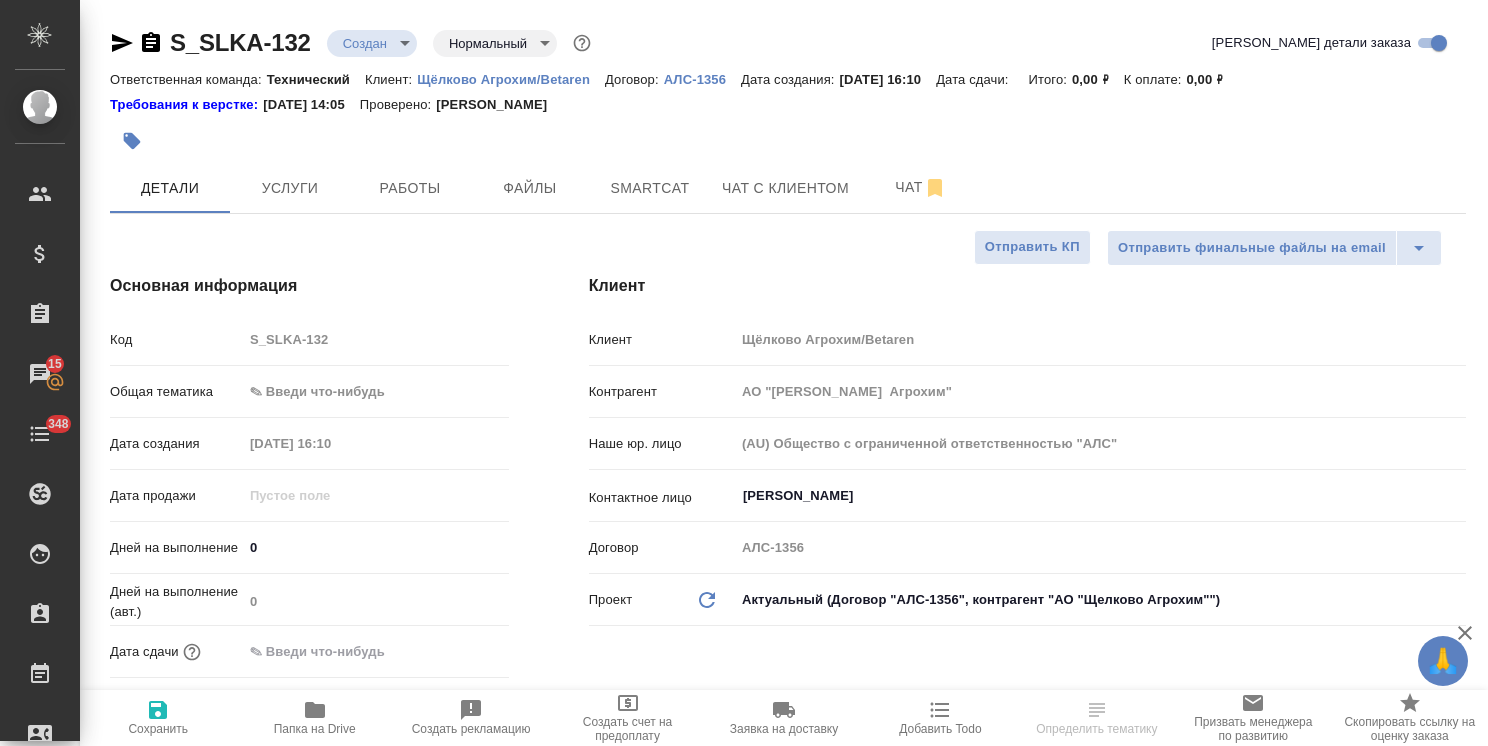 type on "x" 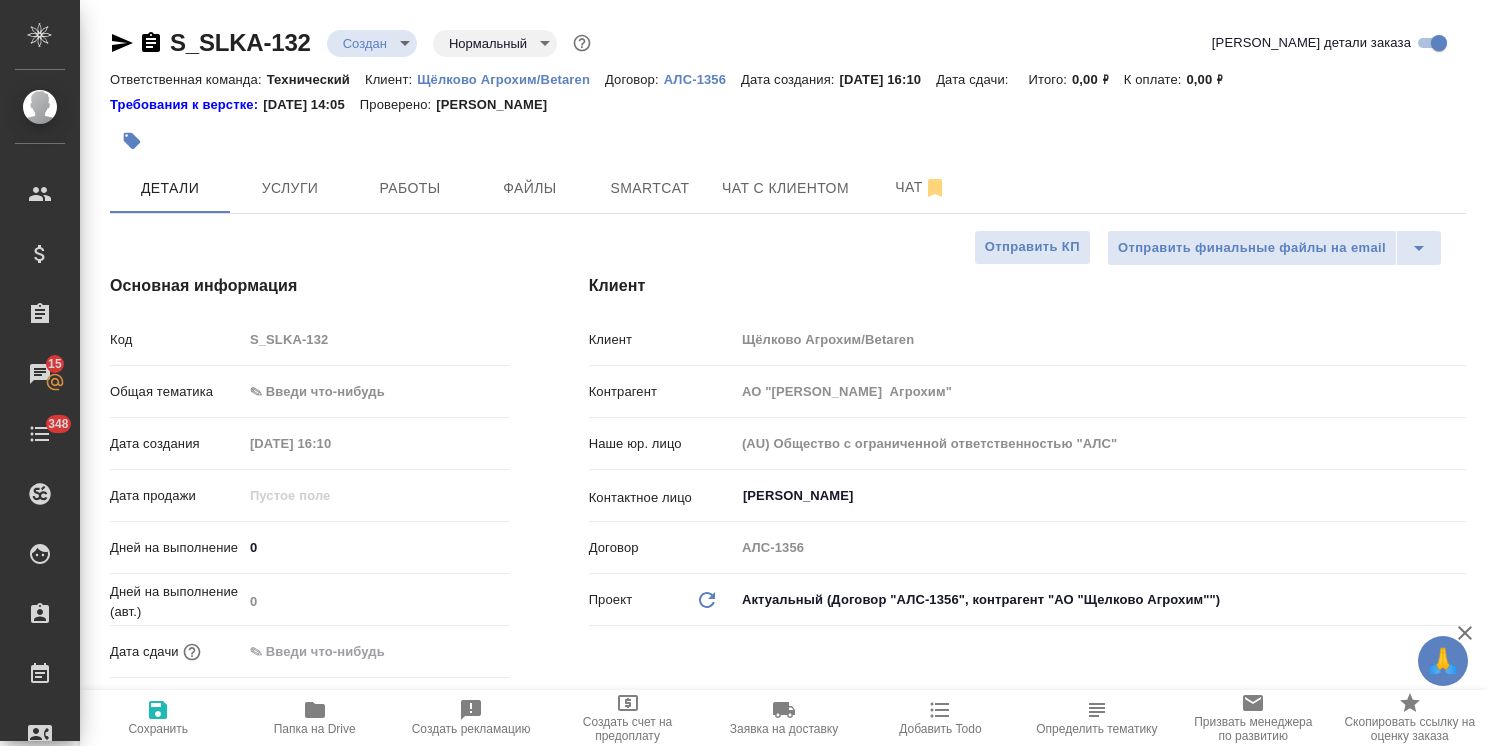 type on "x" 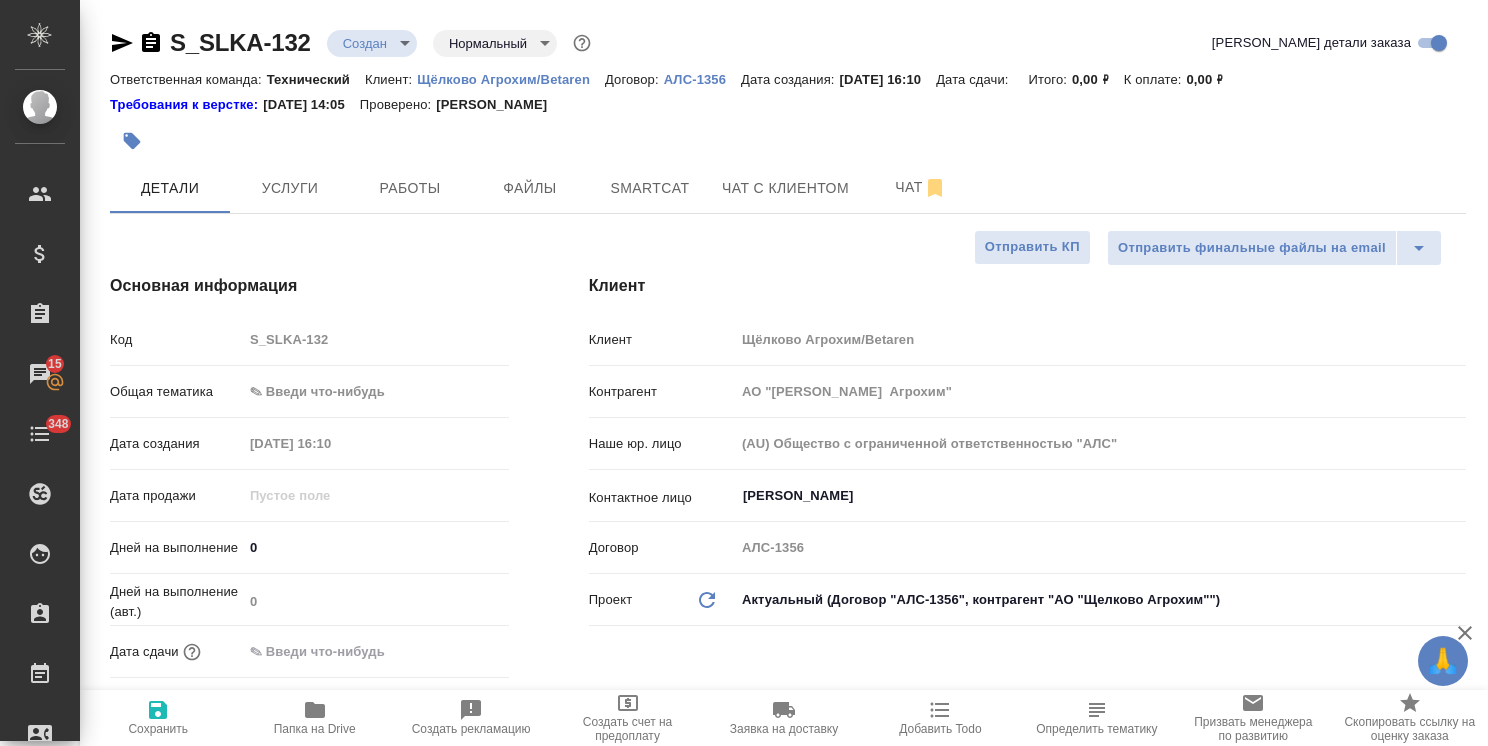 type on "x" 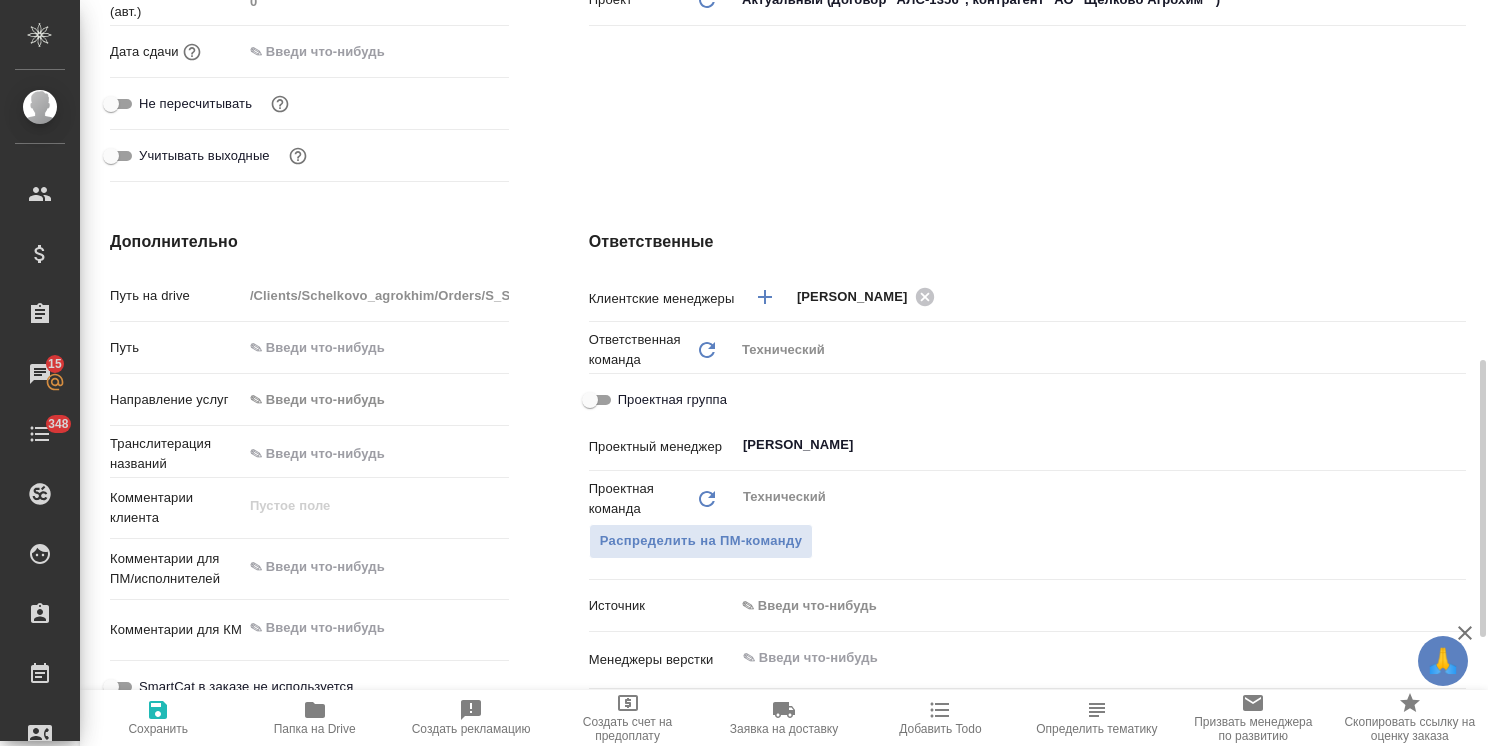 scroll, scrollTop: 700, scrollLeft: 0, axis: vertical 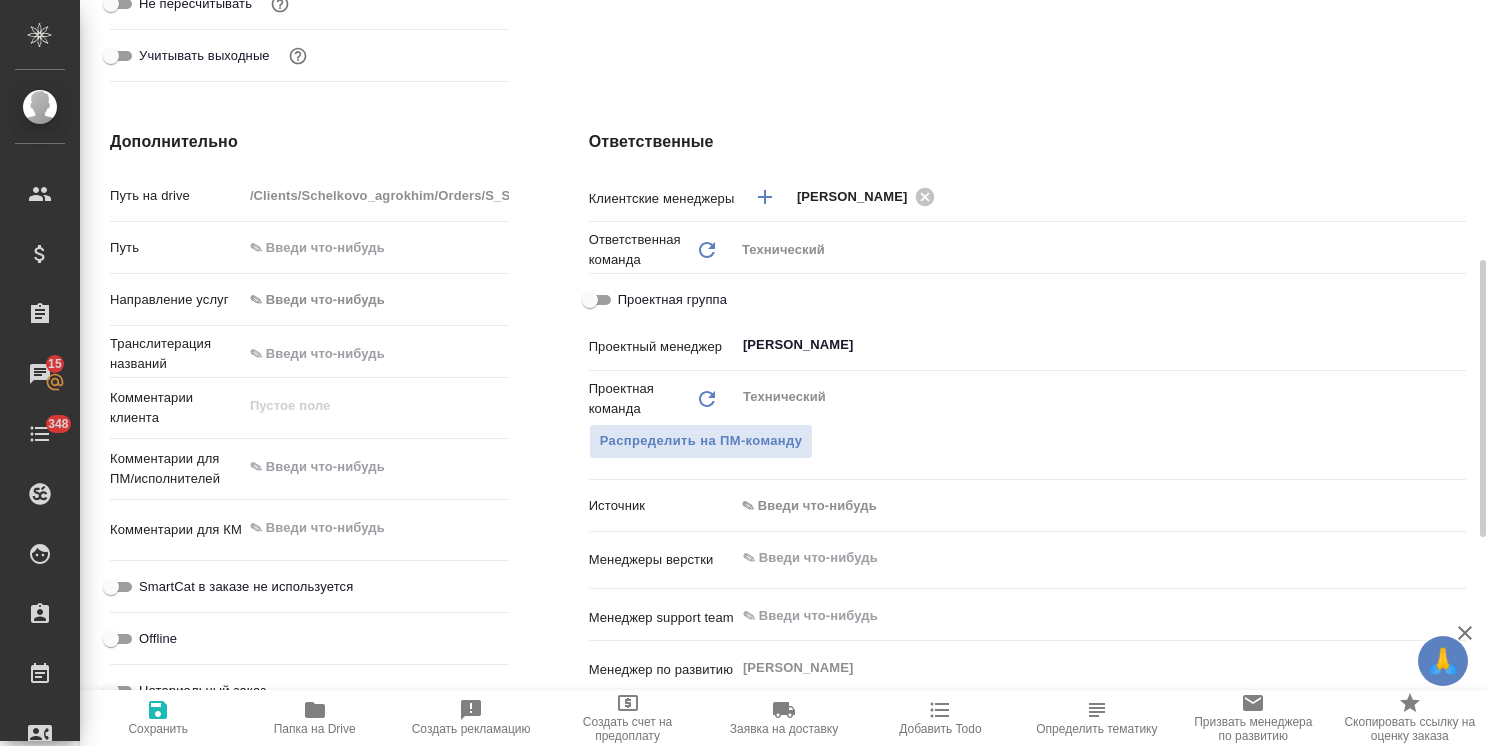type on "x" 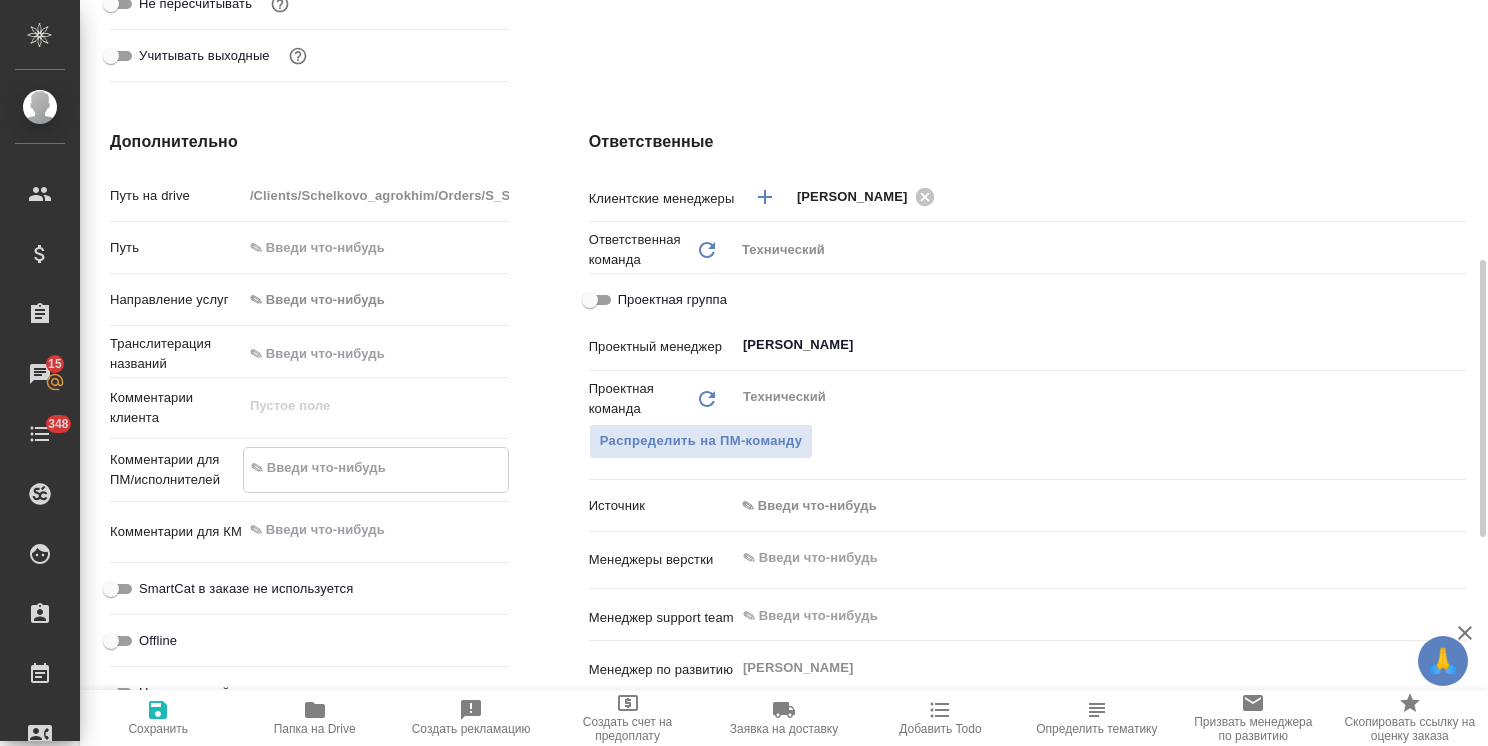 paste on "Просим взять в работу перевод 2 файлов технической документации с русс. на англ. язык. Тариф профессиональный. Сроки короткие." 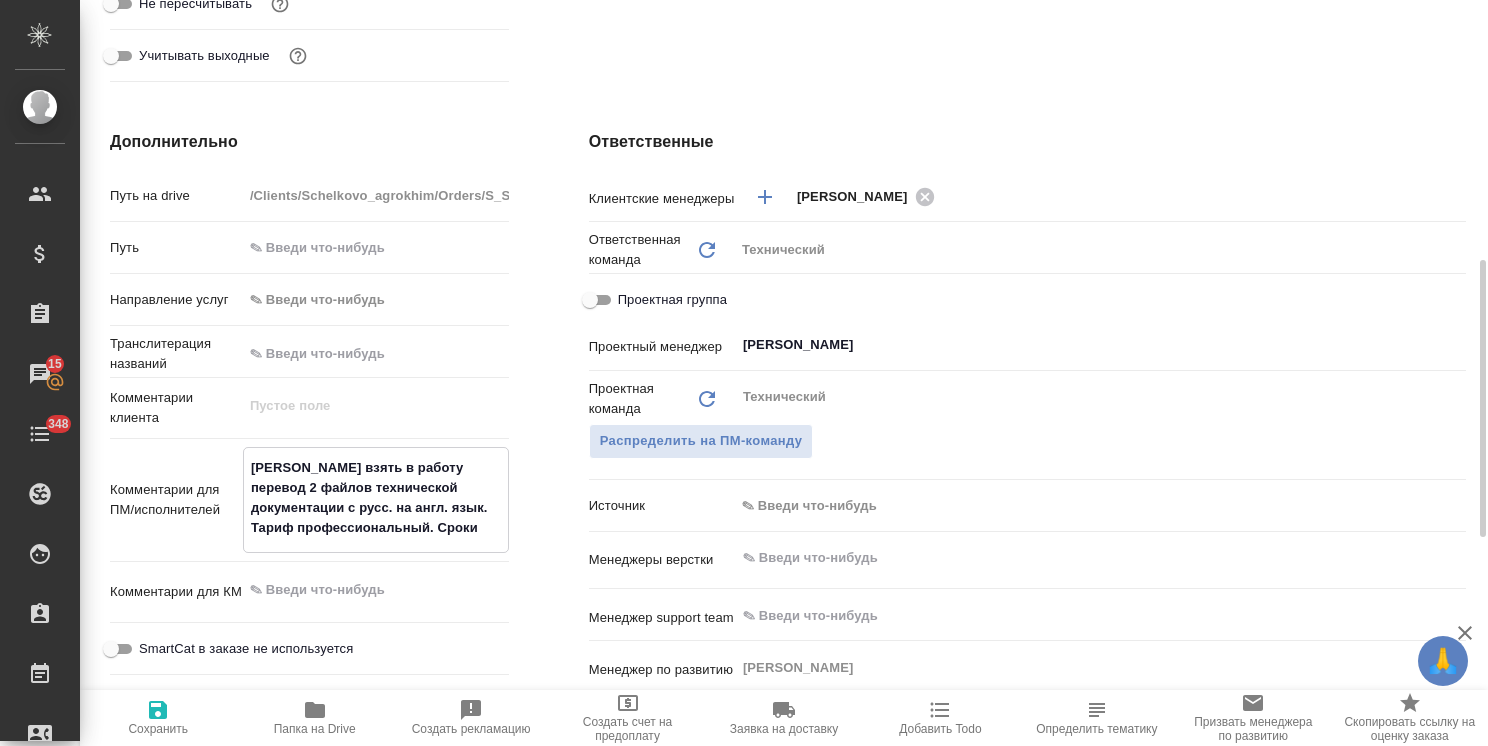 type on "Просим взять в работу перевод 2 файлов технической документации с русс. на англ. язык. Тариф профессиональный. Сроки короткие." 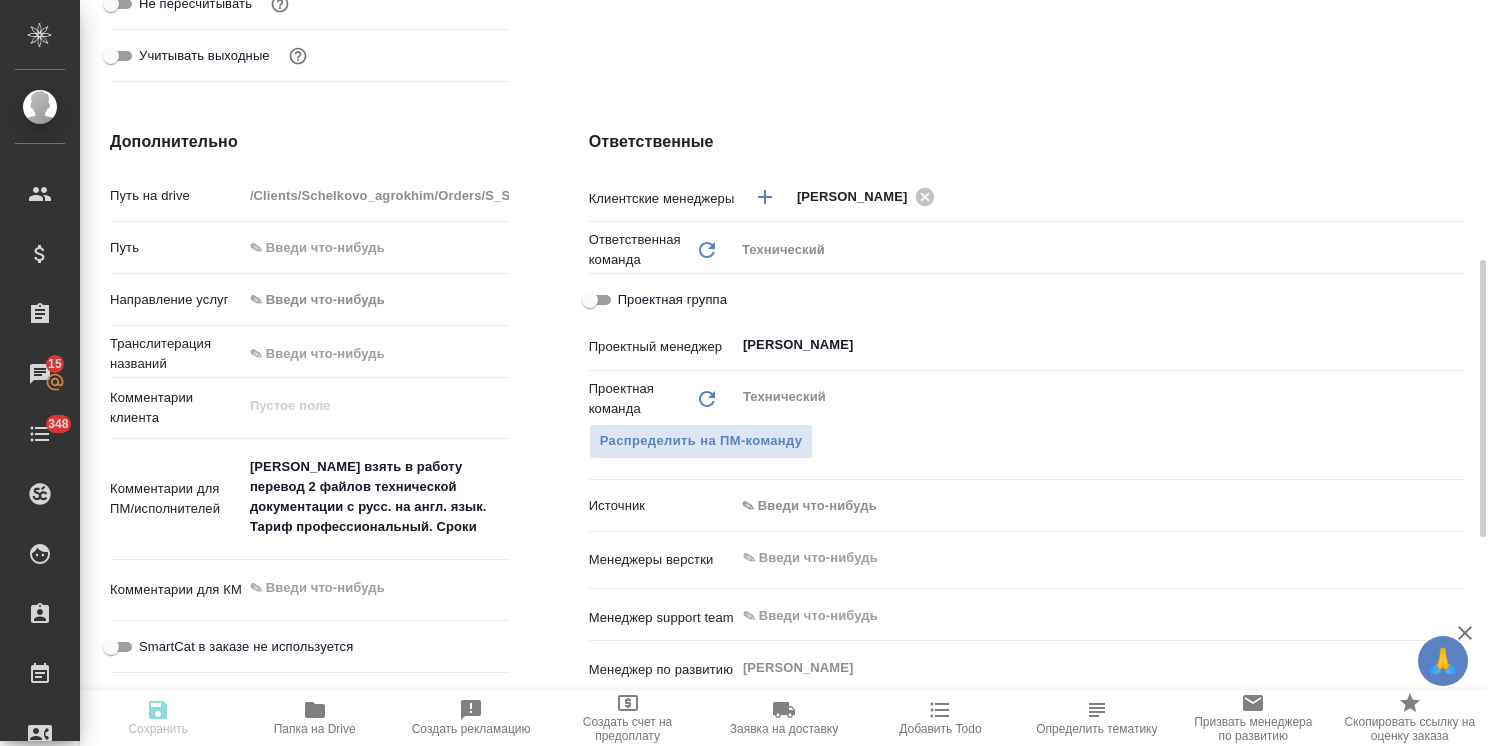 type on "x" 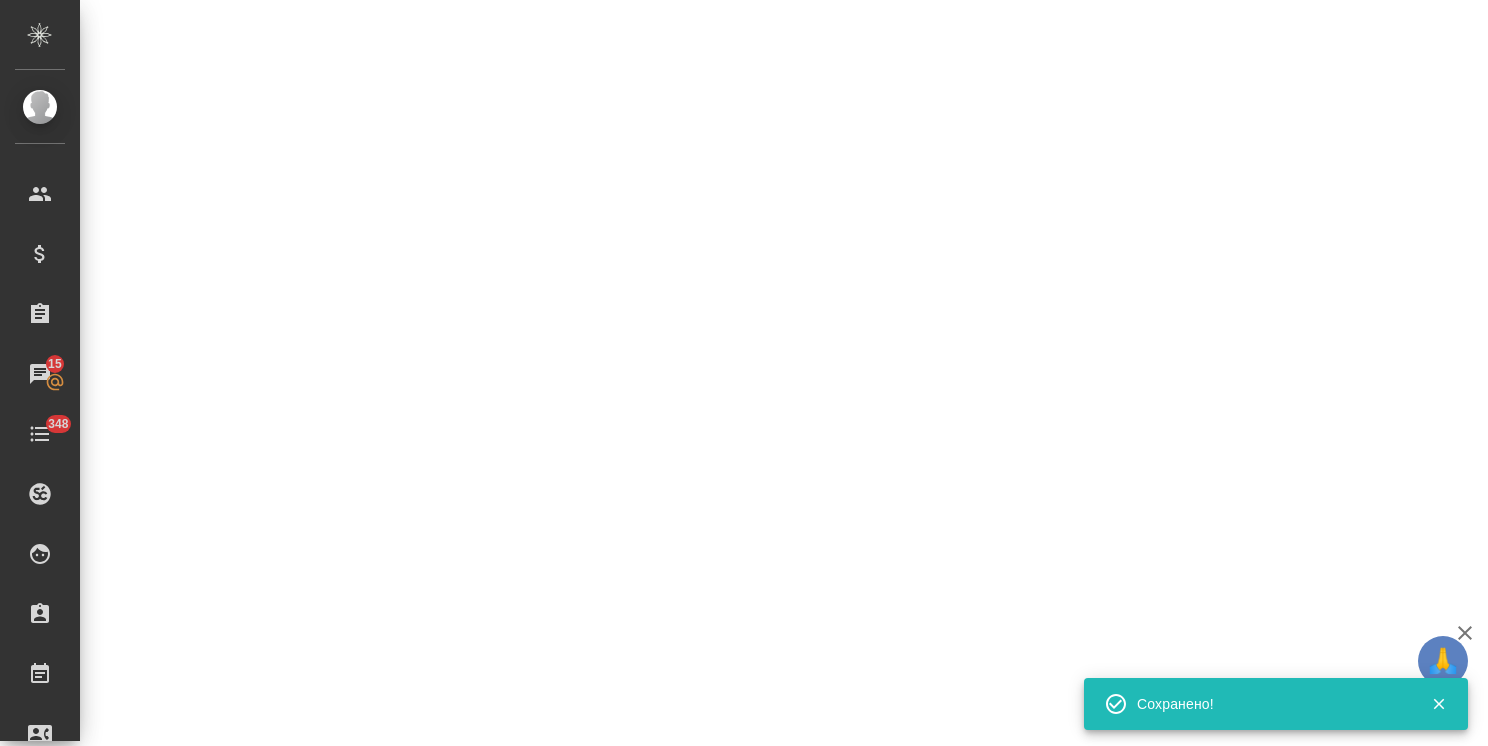 select on "RU" 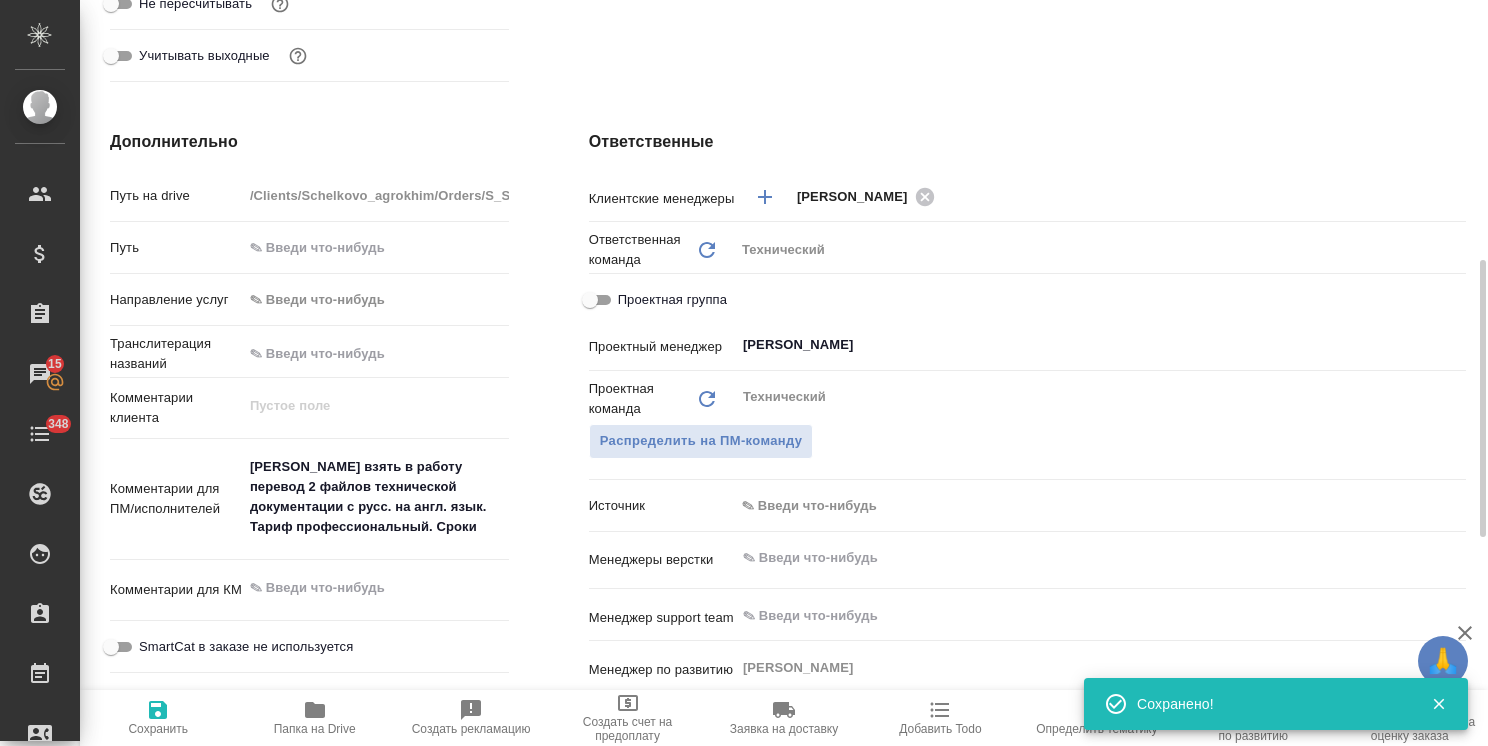 type on "x" 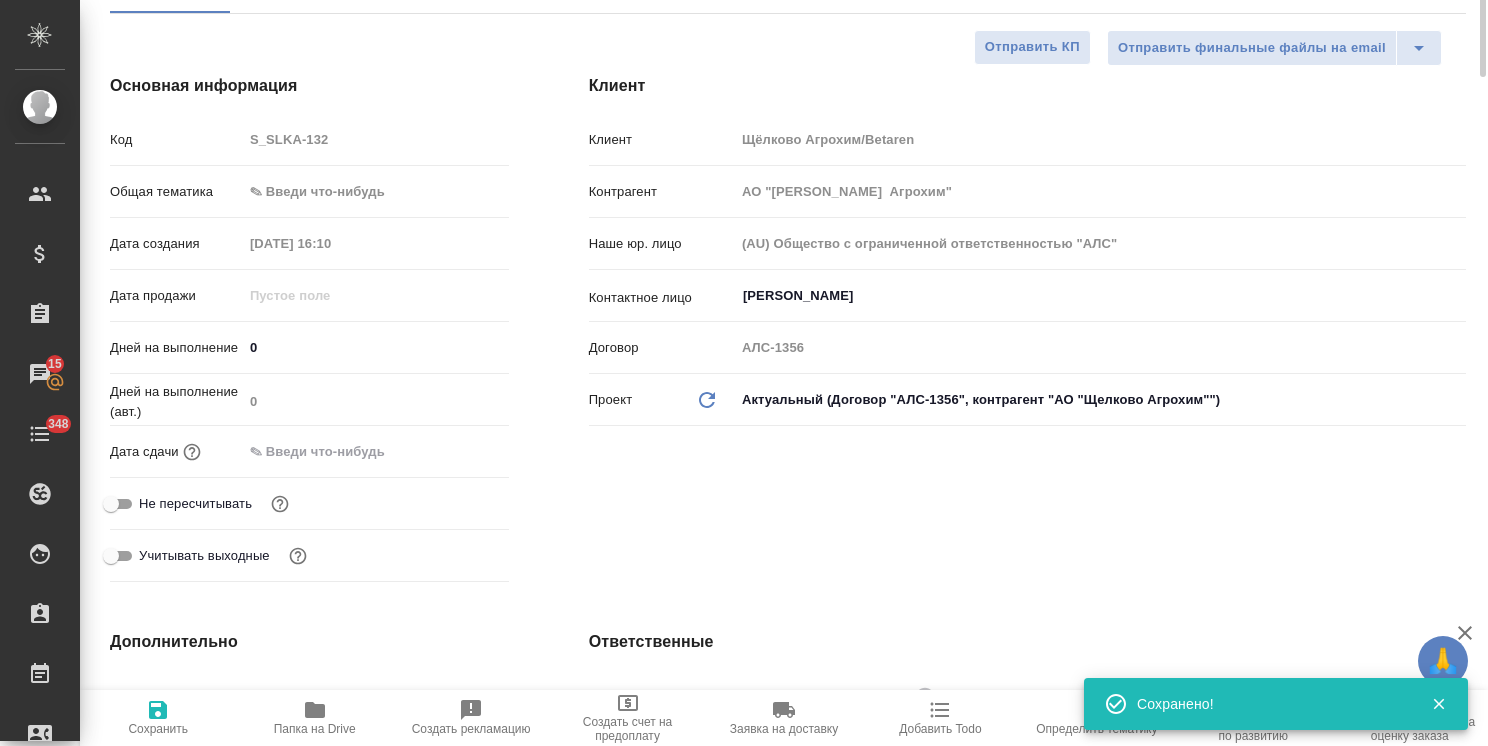scroll, scrollTop: 0, scrollLeft: 0, axis: both 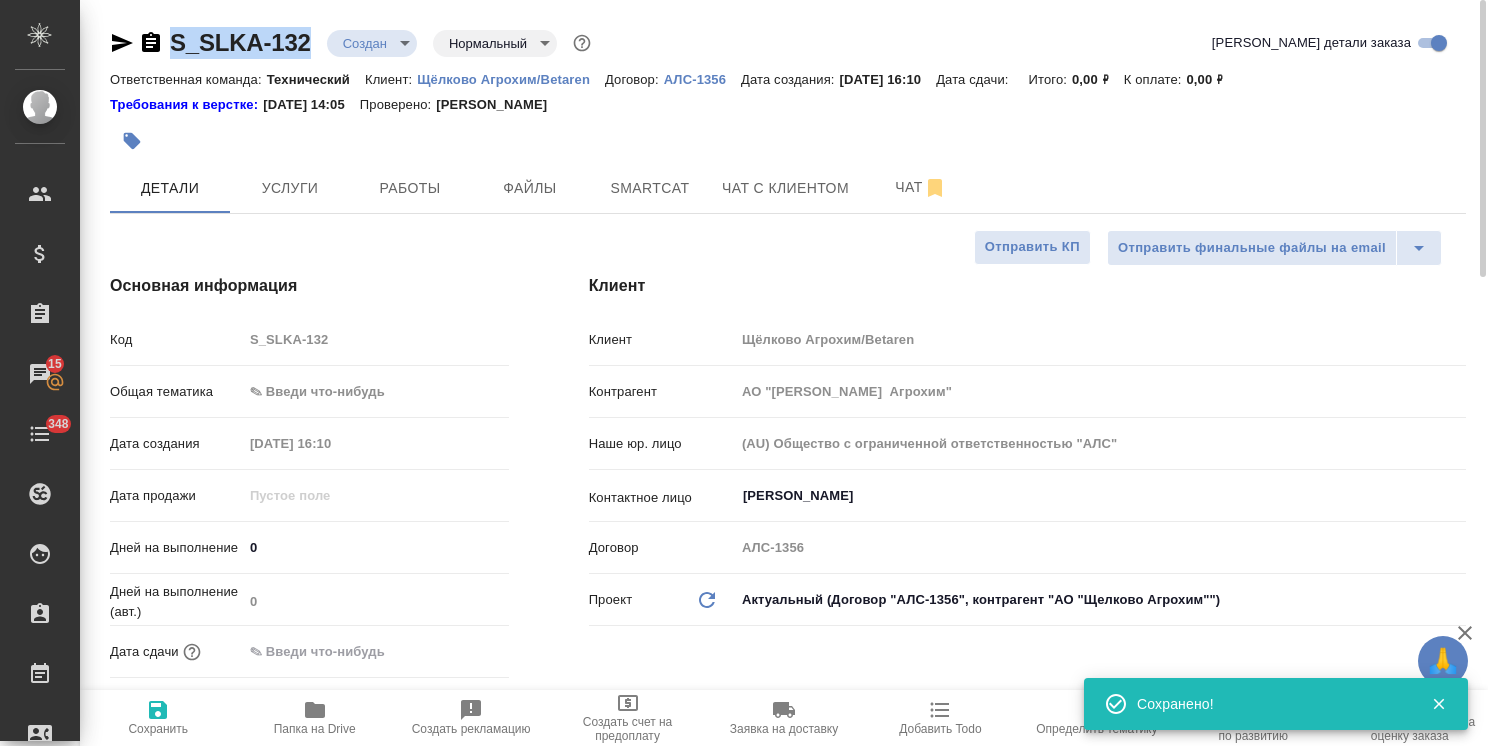drag, startPoint x: 309, startPoint y: 26, endPoint x: 99, endPoint y: 26, distance: 210 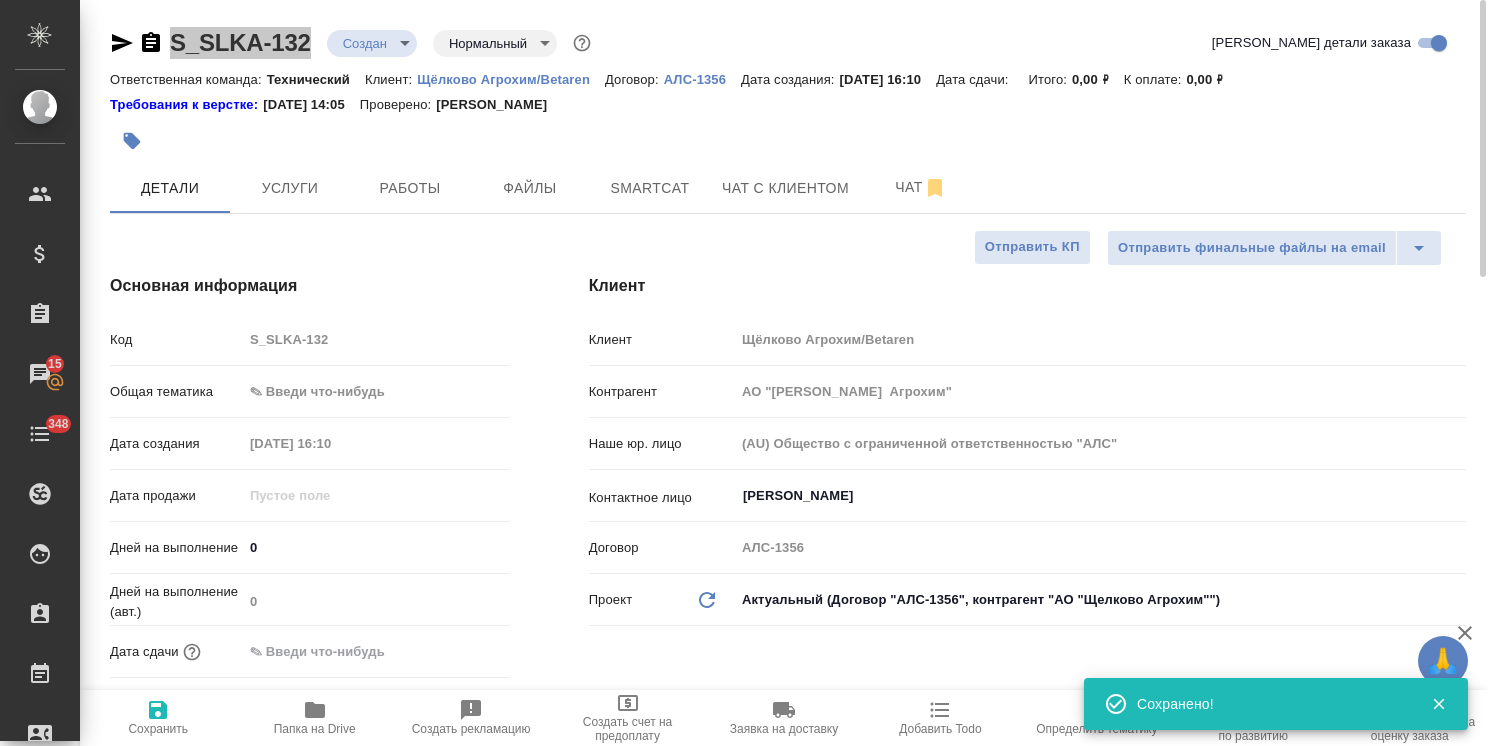 type on "x" 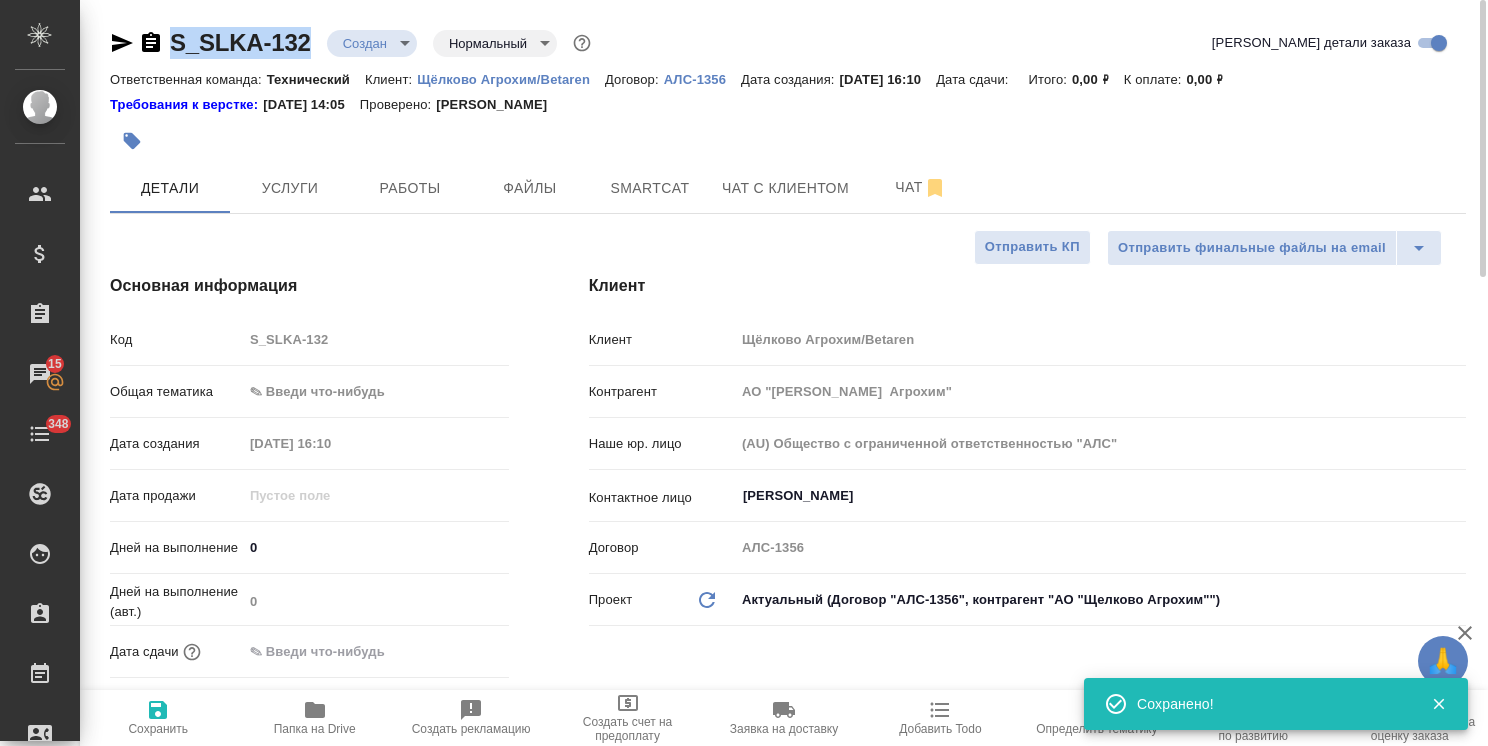 type on "x" 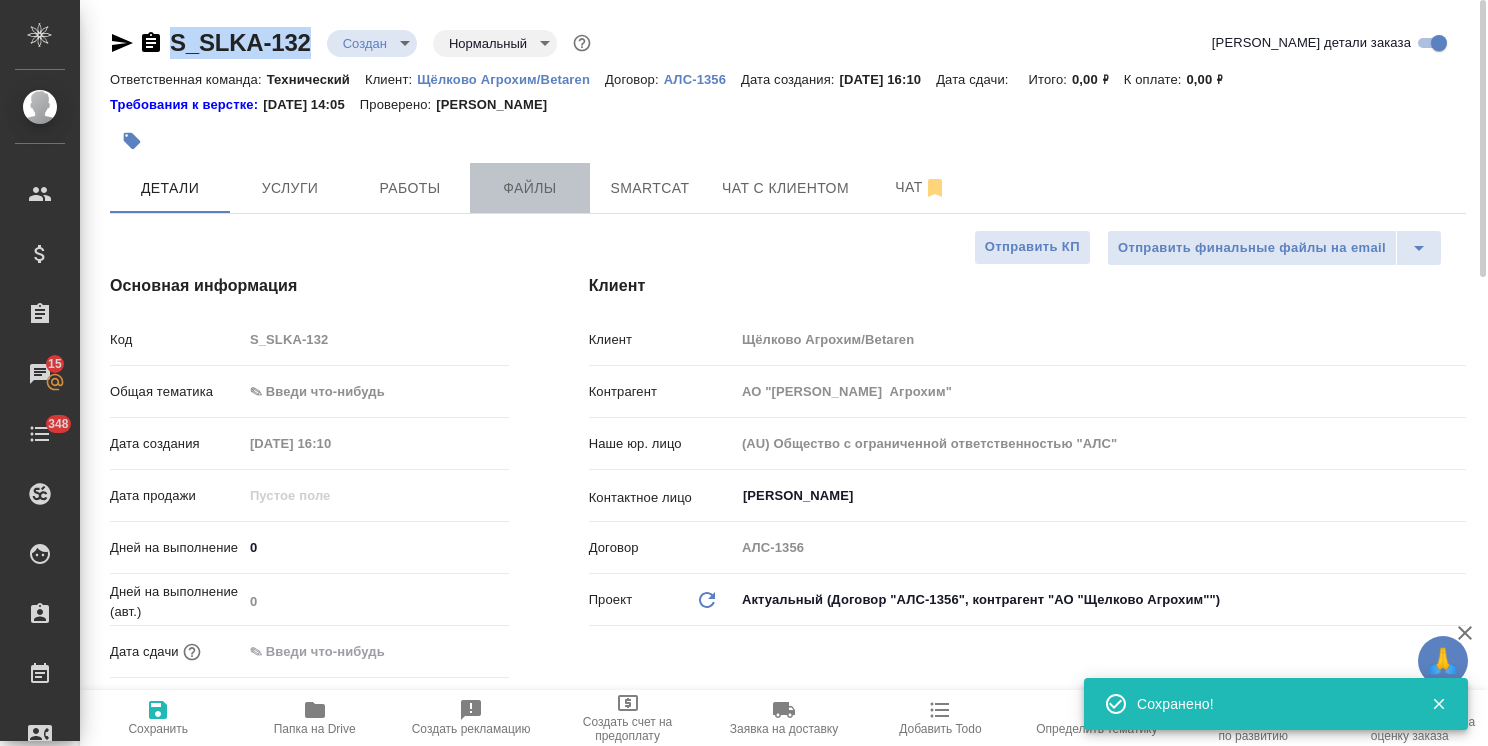 click on "Файлы" at bounding box center [530, 188] 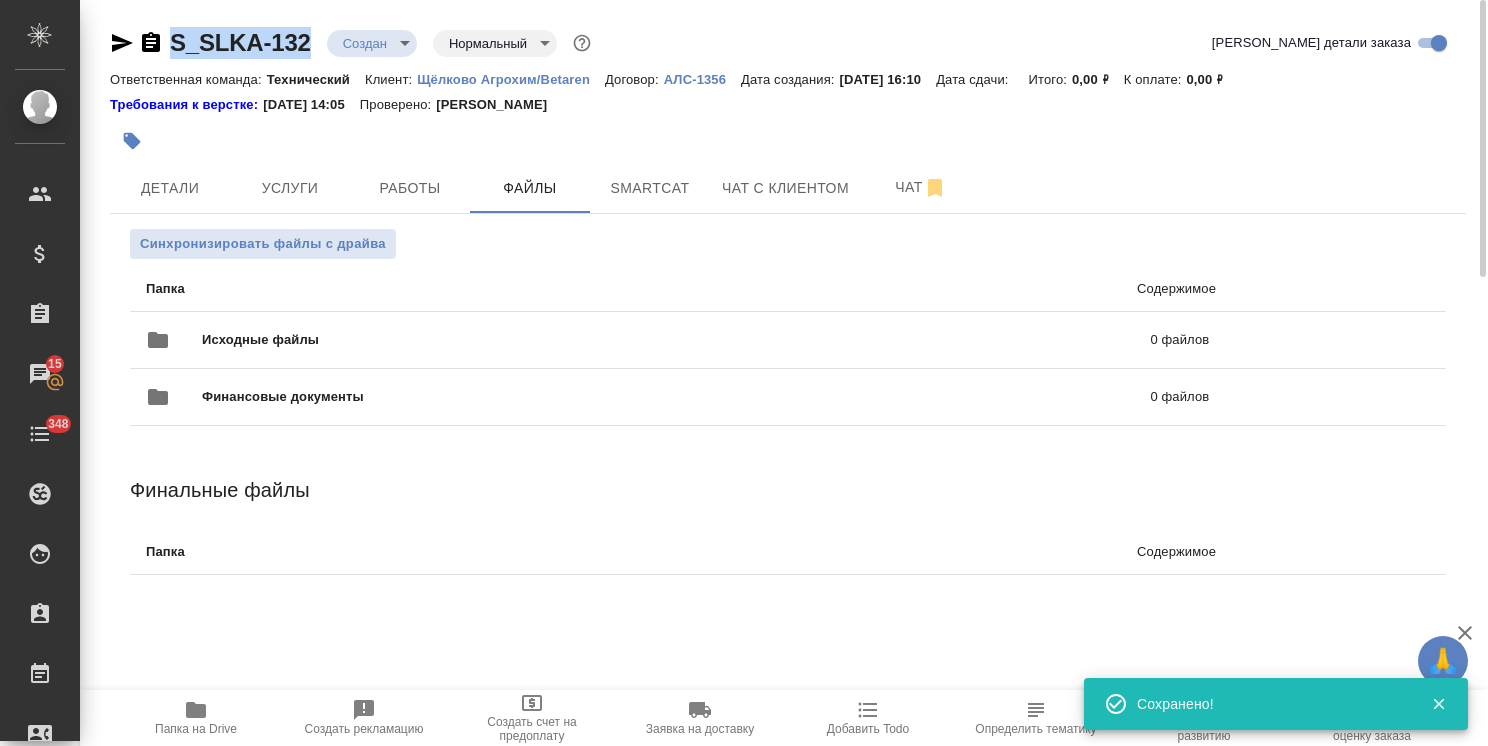click on "Исходные файлы" at bounding box center [468, 340] 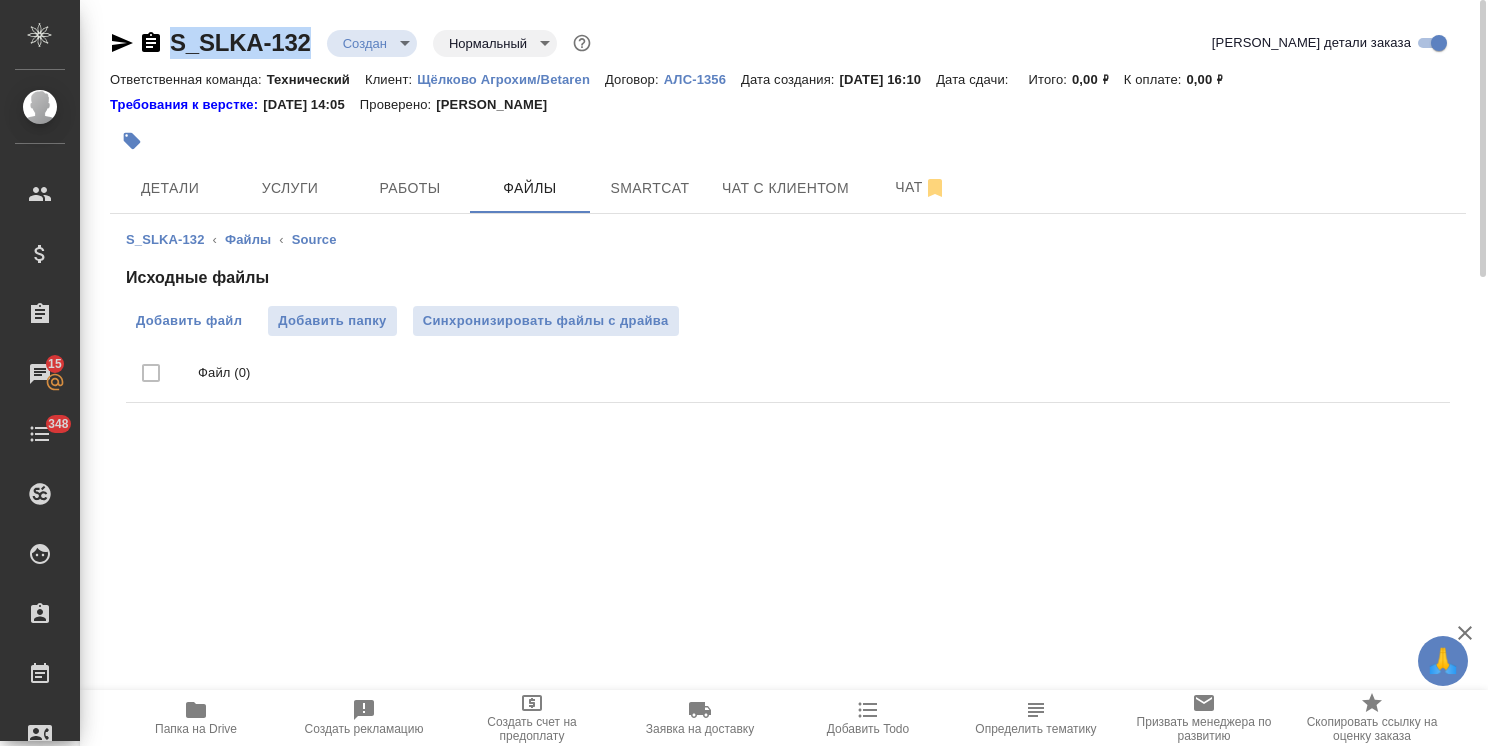 click on "Добавить файл" at bounding box center (189, 321) 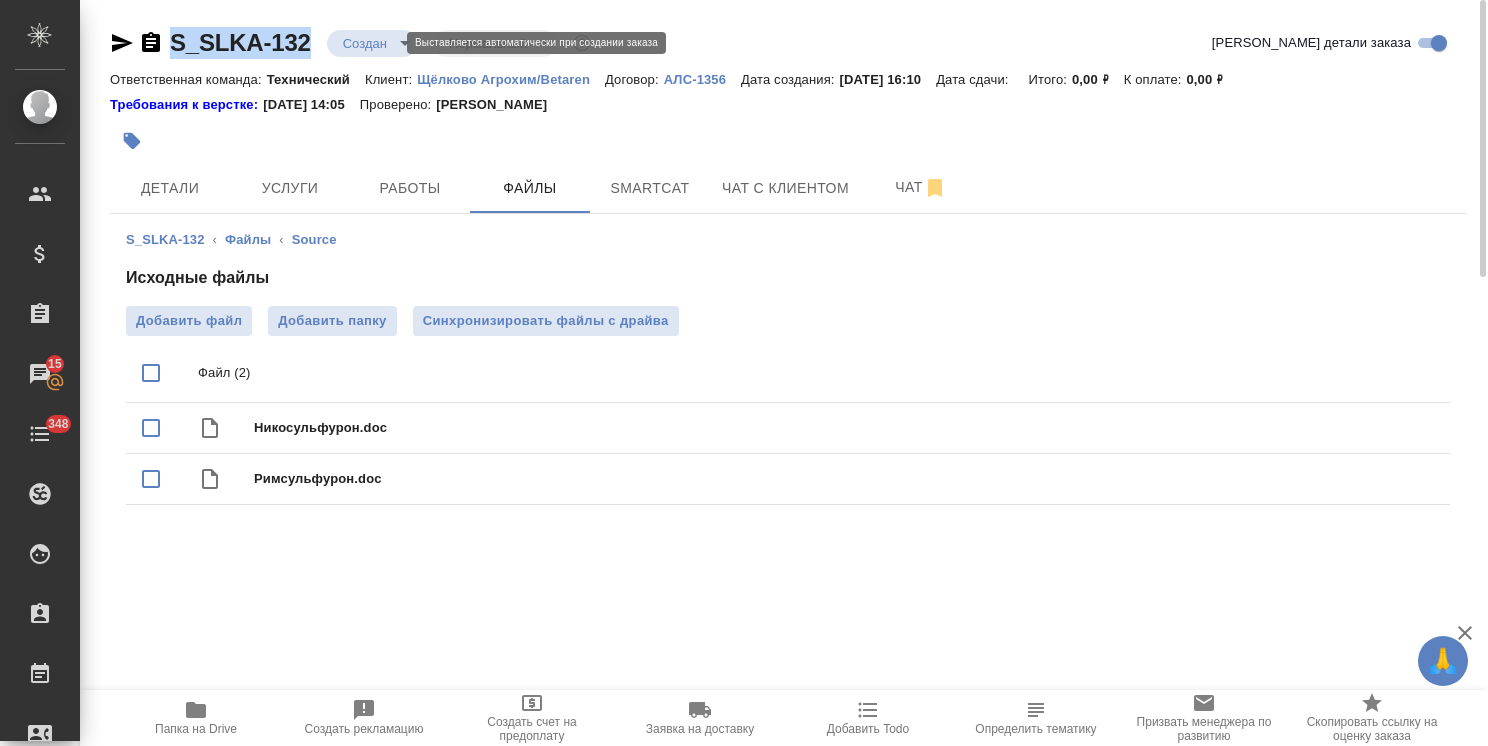 click on "🙏 .cls-1
fill:#fff;
AWATERA Usmanova Olga Клиенты Спецификации Заказы 15 Чаты 348 Todo Проекты SC Исполнители Кандидаты Работы Входящие заявки Заявки на доставку Рекламации Проекты процессинга Конференции Выйти S_SLKA-132 Создан new Нормальный normal Кратко детали заказа Ответственная команда: Технический Клиент: Щёлково Агрохим/Betaren Договор: АЛС-1356 Дата создания: 24.07.2025, 16:10 Дата сдачи: Итого: 0,00 ₽ К оплате: 0,00 ₽ Требования к верстке: 30.01.2024 14:05 Проверено: Петрова Валерия Детали Услуги Работы Файлы Smartcat Чат с клиентом Чат S_SLKA-132 ‹ Файлы ‹ Source Исходные файлы Файл (2) .cls-1" at bounding box center [744, 373] 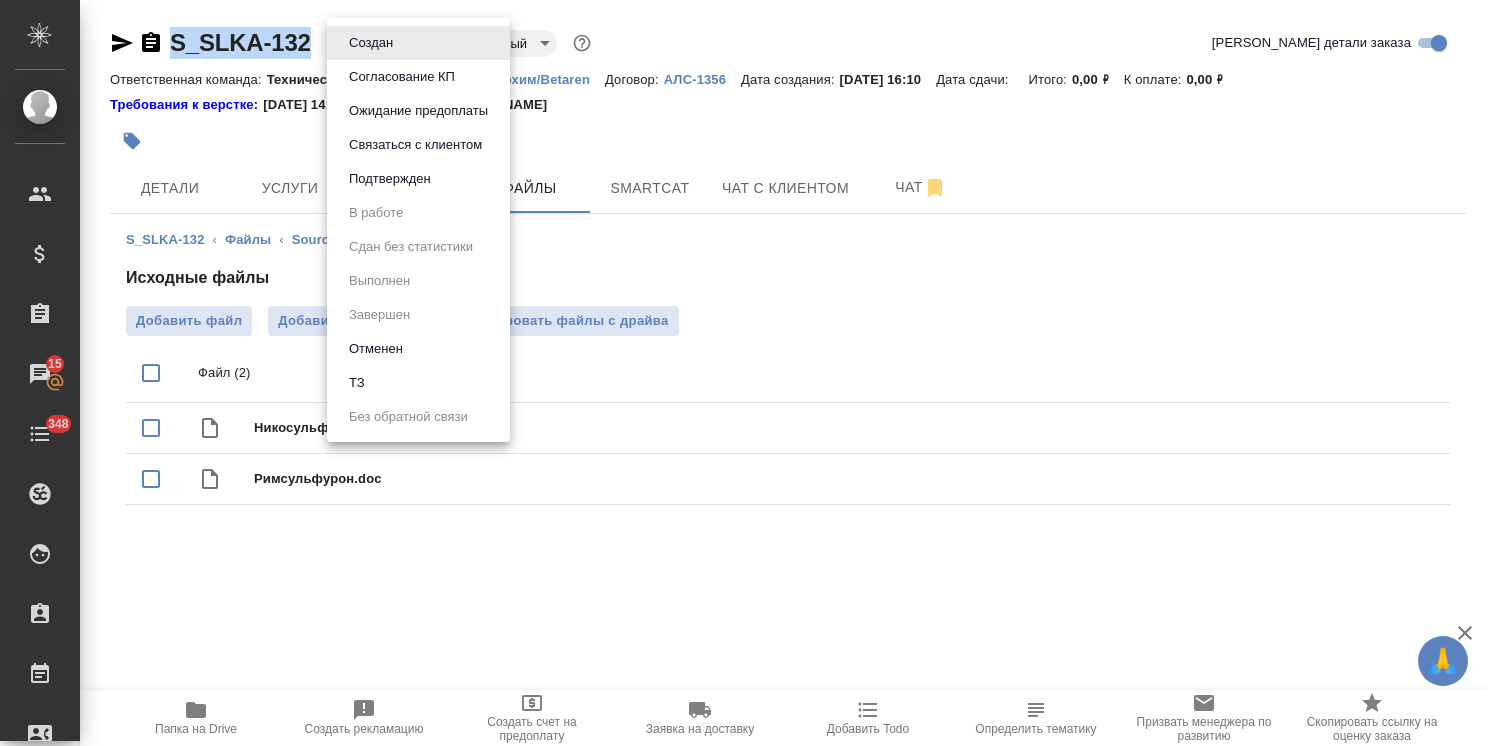 click on "ТЗ" at bounding box center [418, 383] 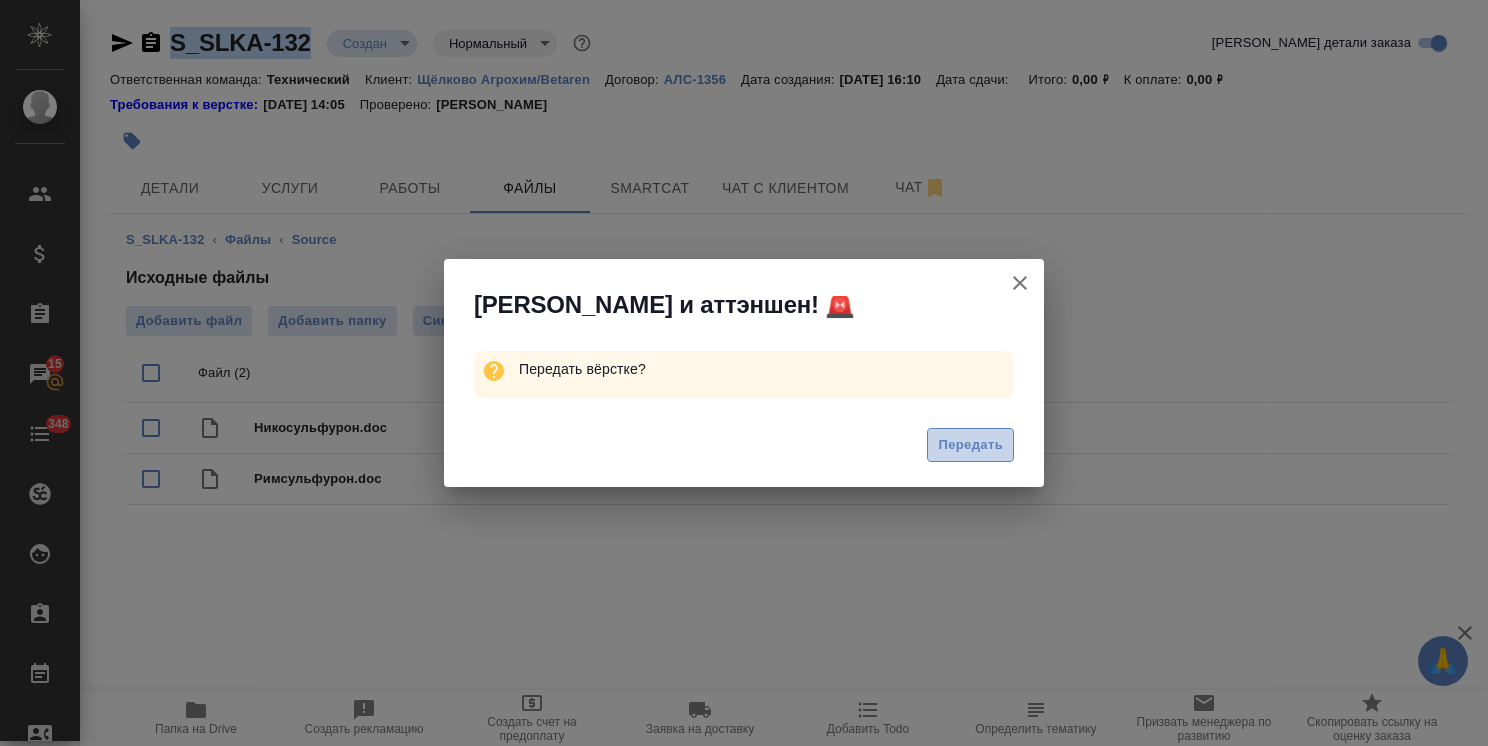 click on "Передать" at bounding box center [970, 445] 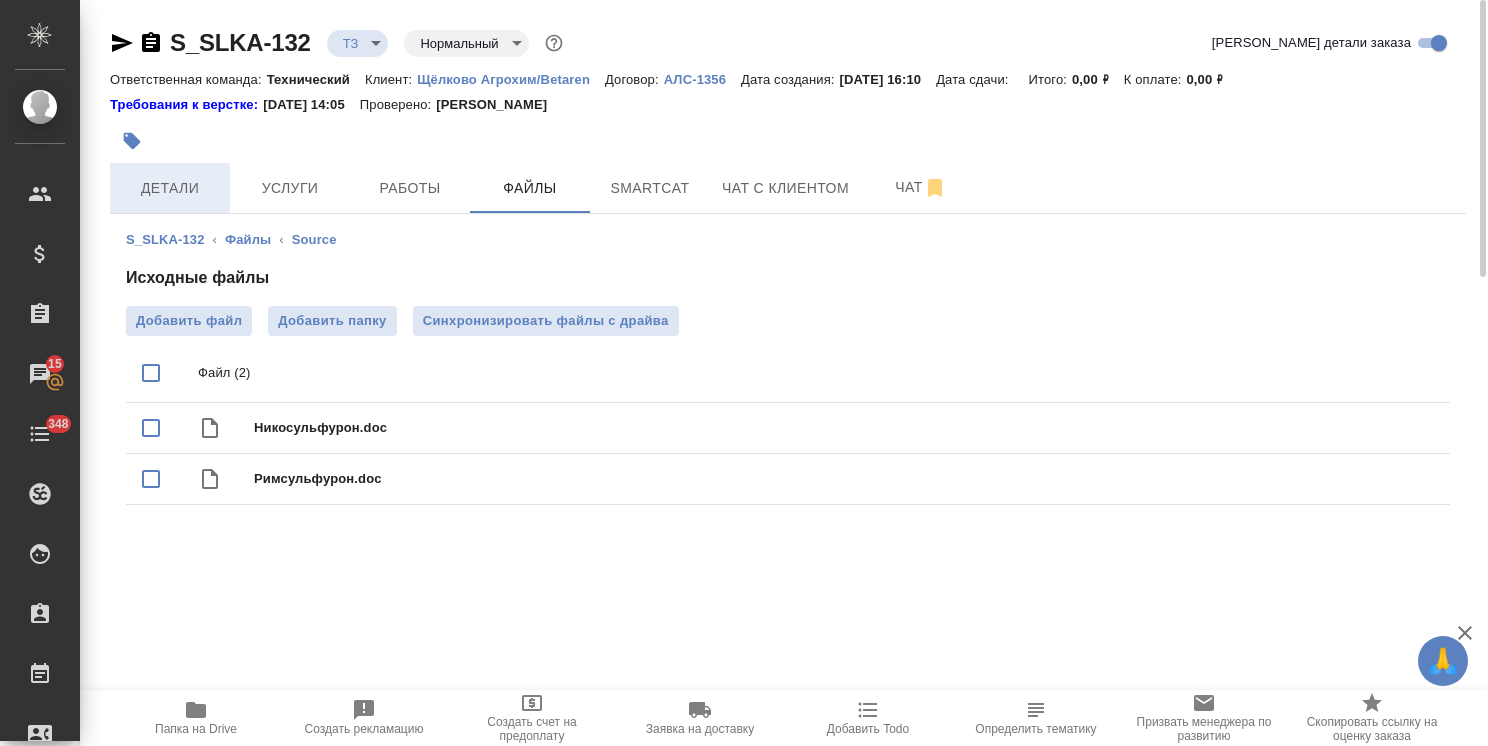 click on "Детали" at bounding box center (170, 188) 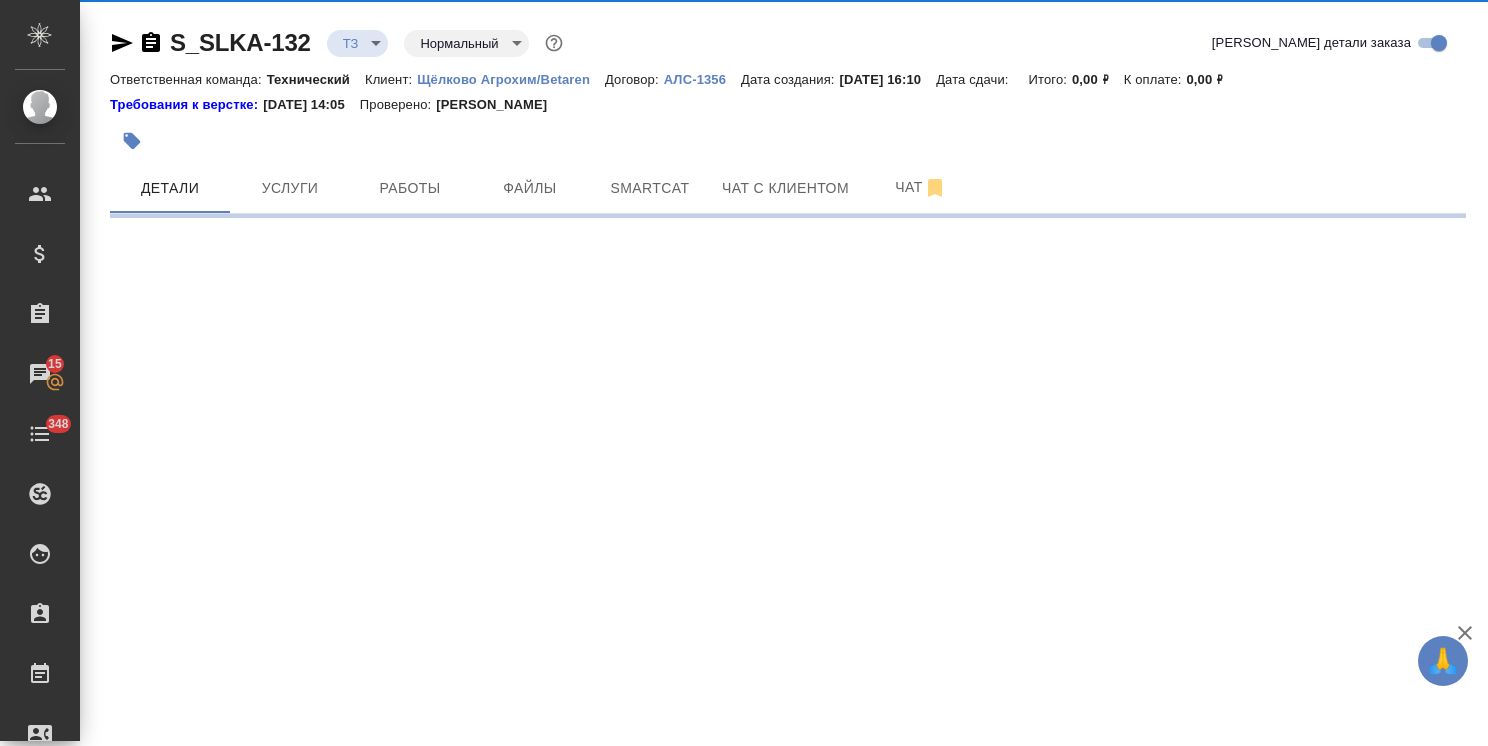 select on "RU" 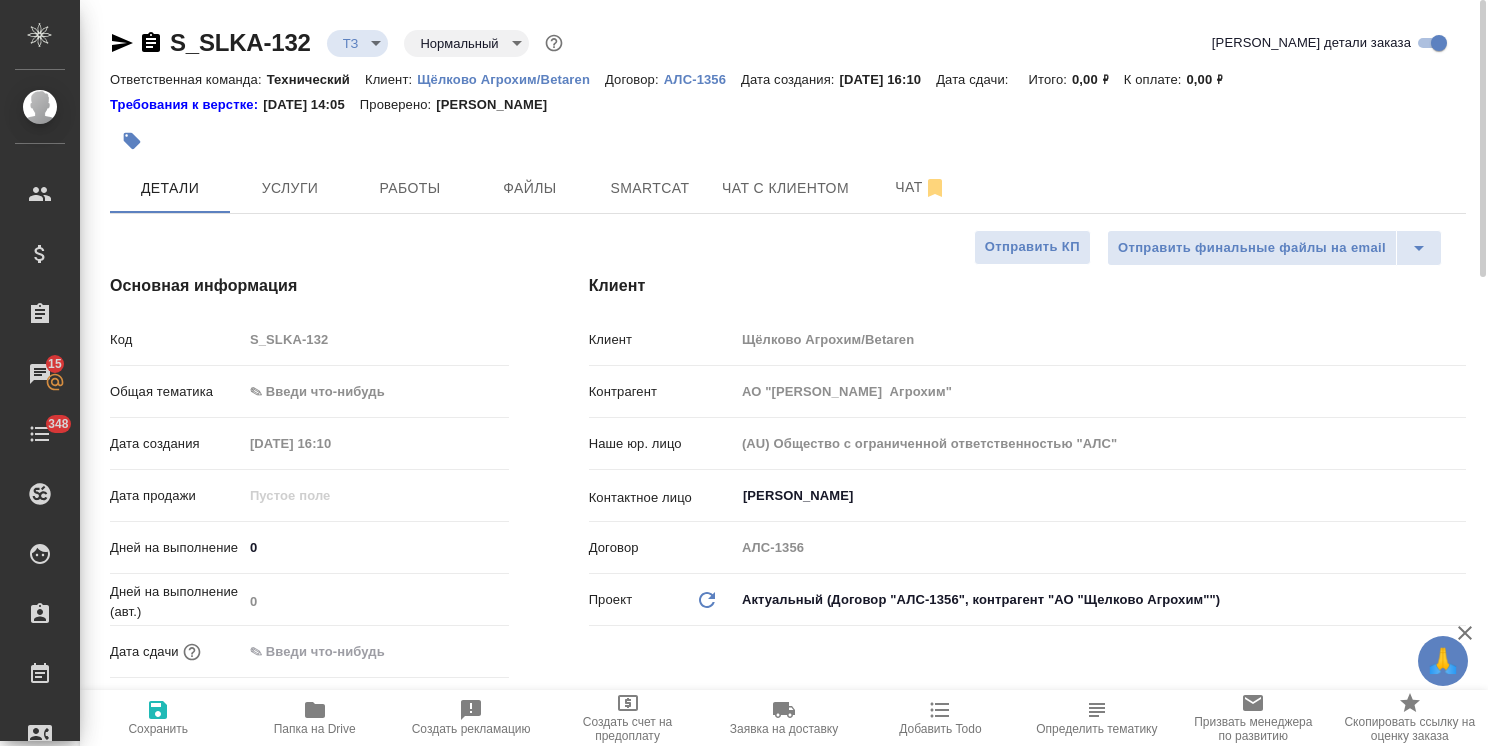 type on "x" 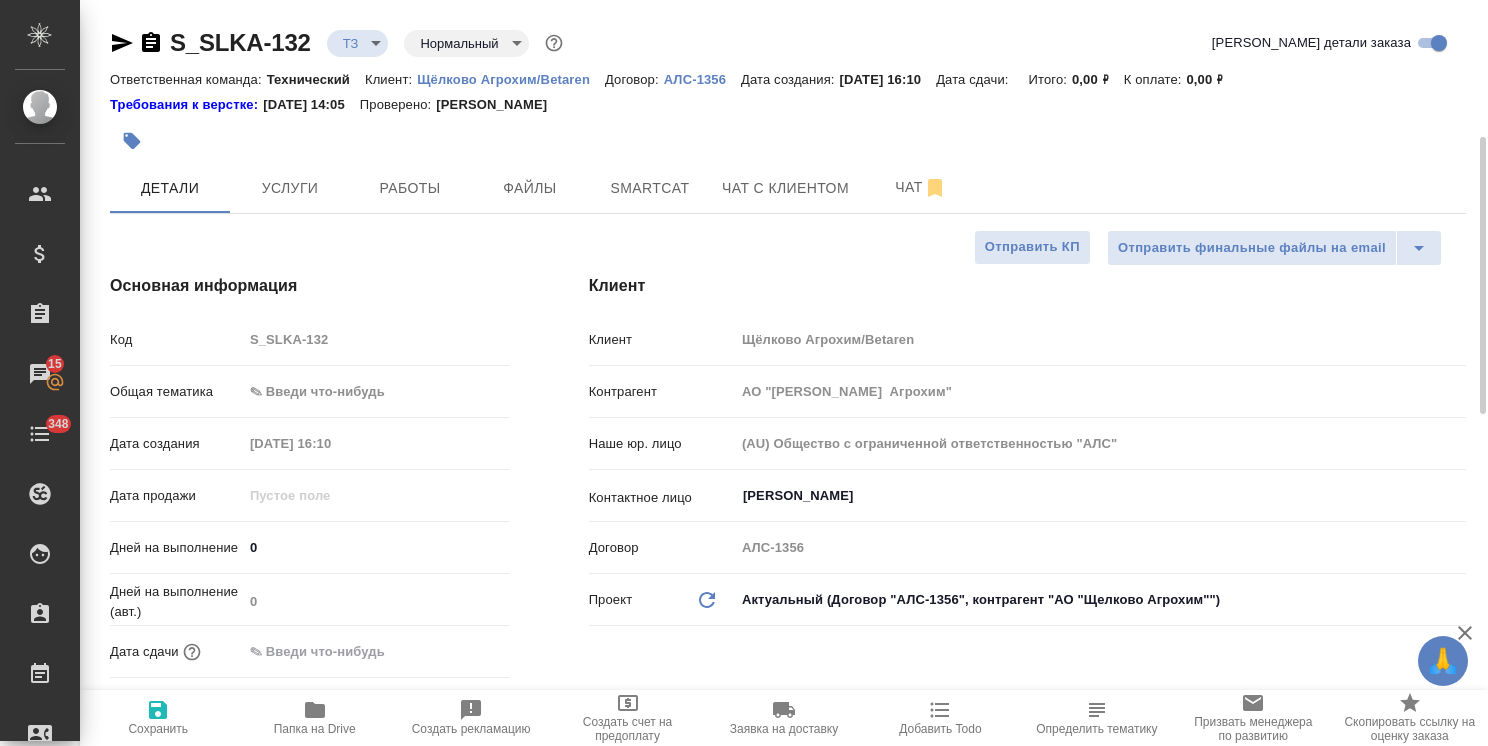 scroll, scrollTop: 100, scrollLeft: 0, axis: vertical 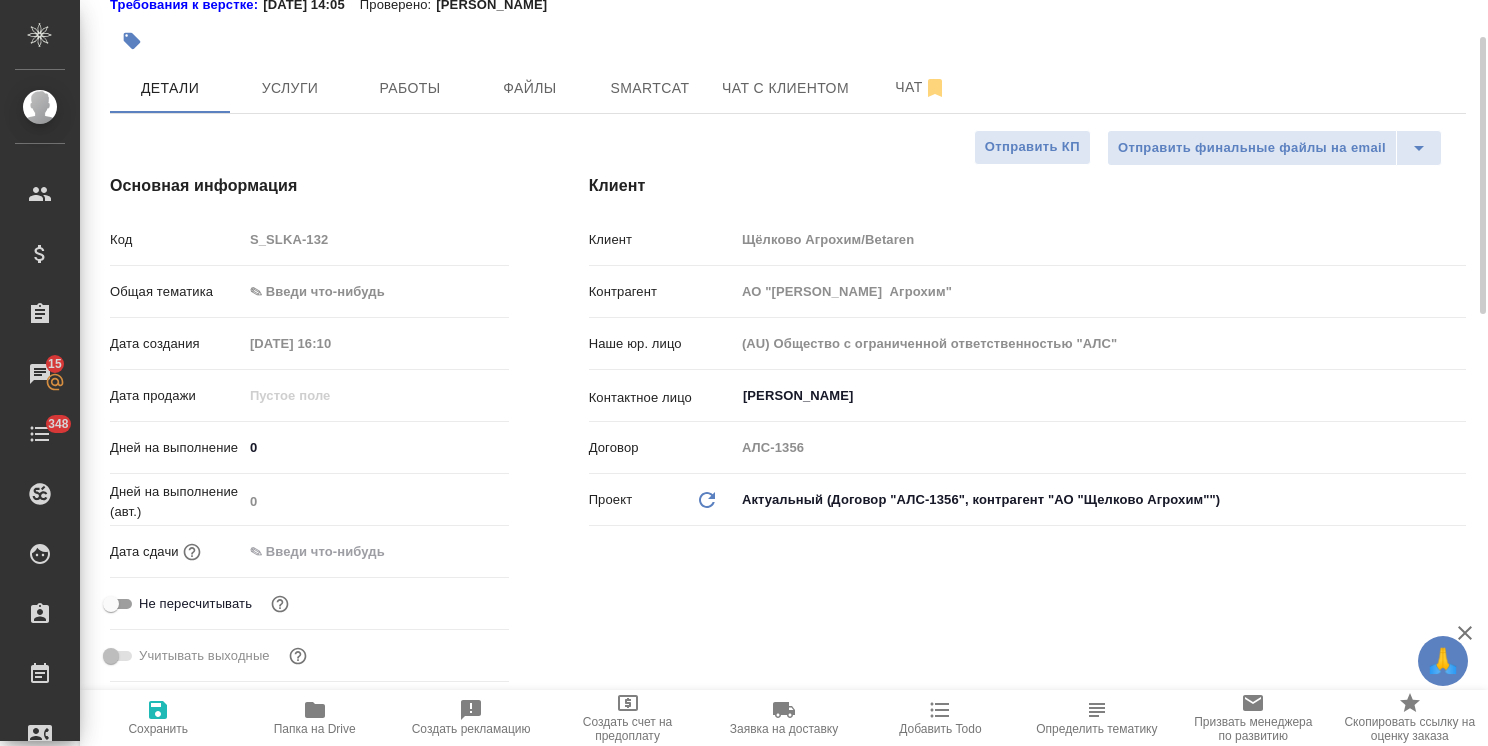 type on "x" 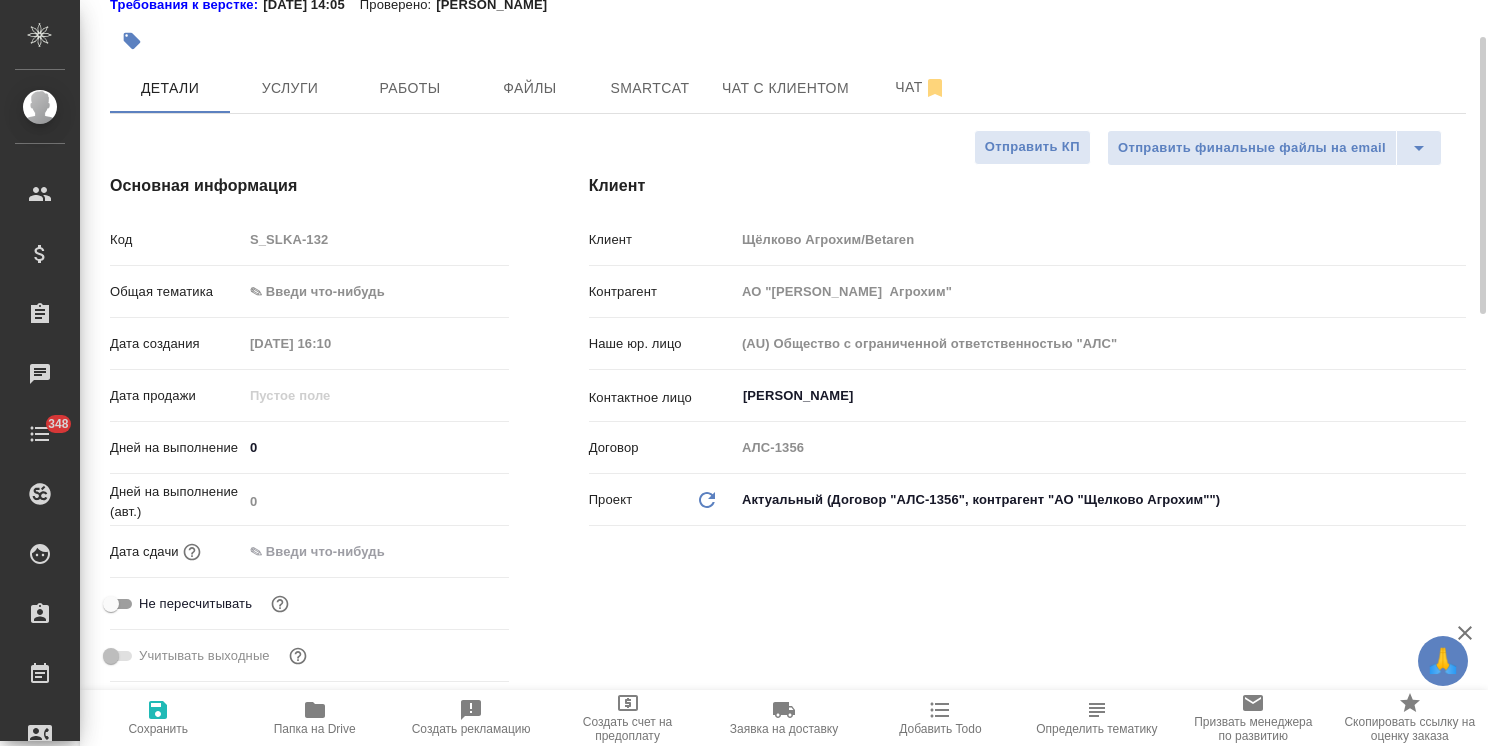 type on "x" 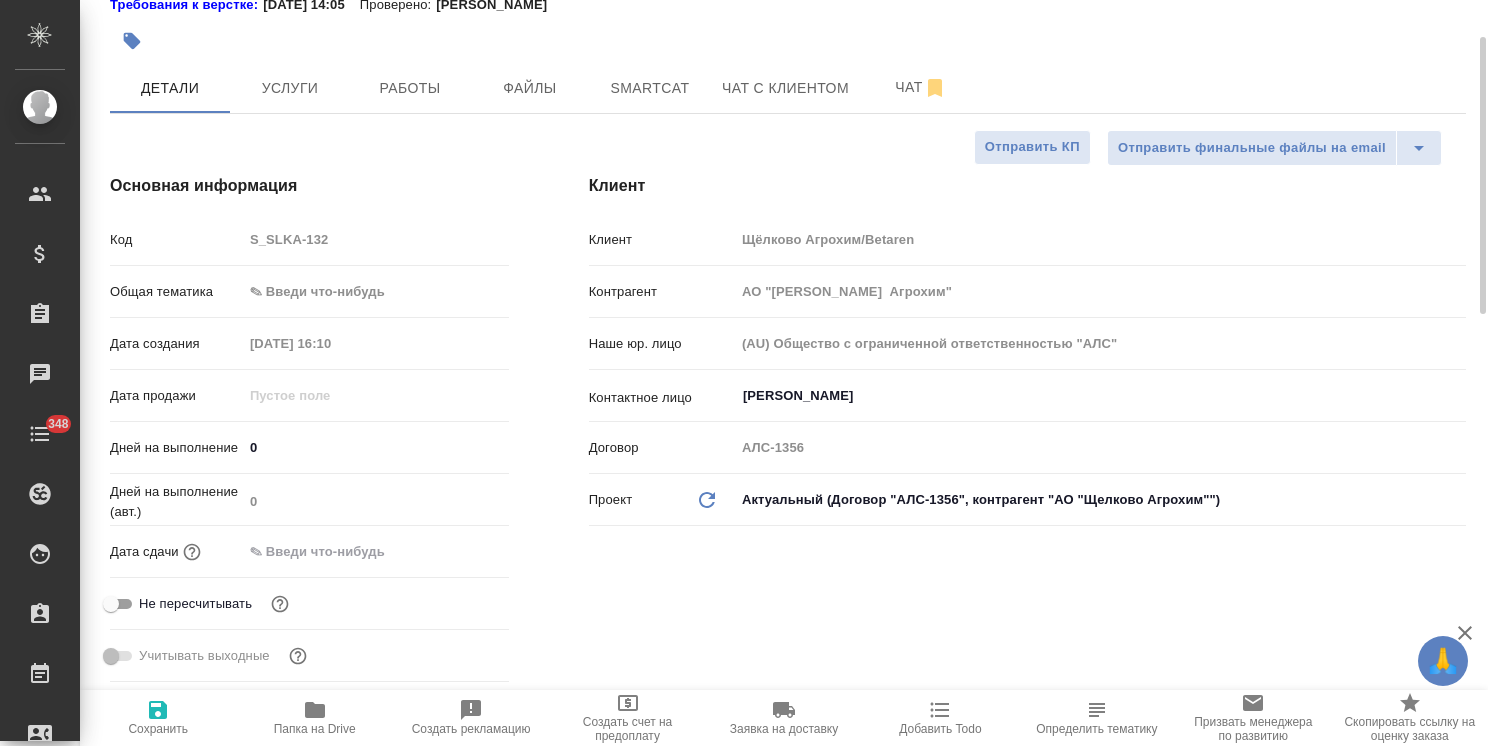 type on "x" 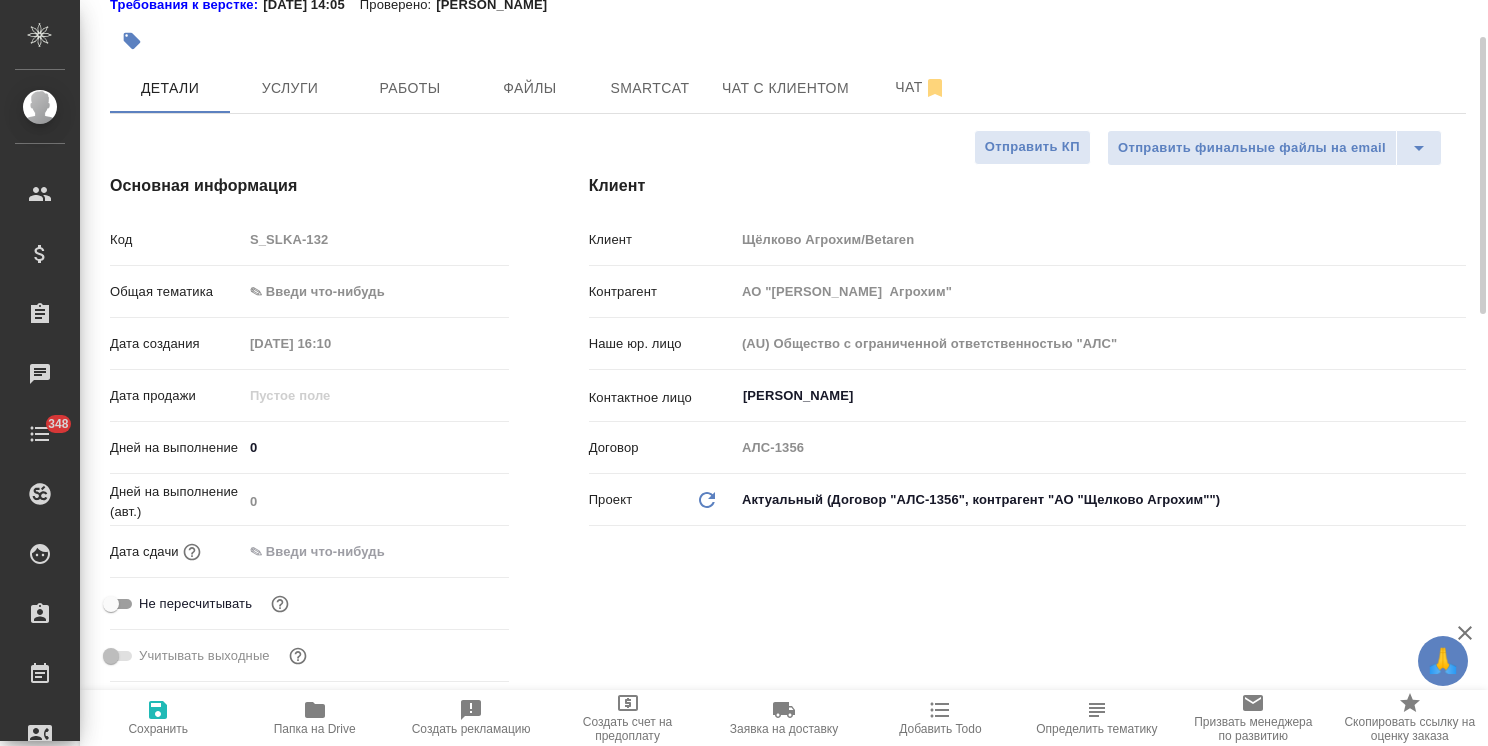 type on "x" 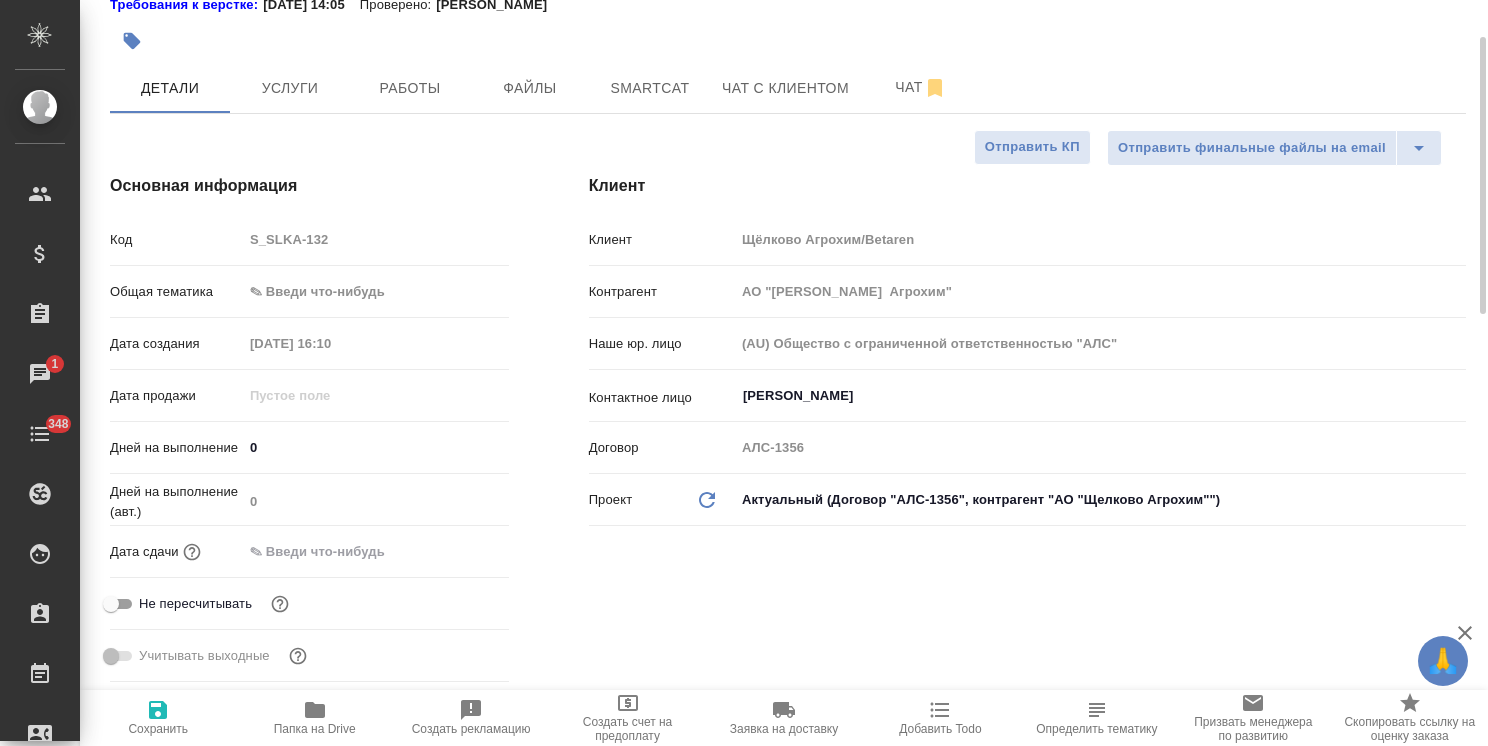 type on "x" 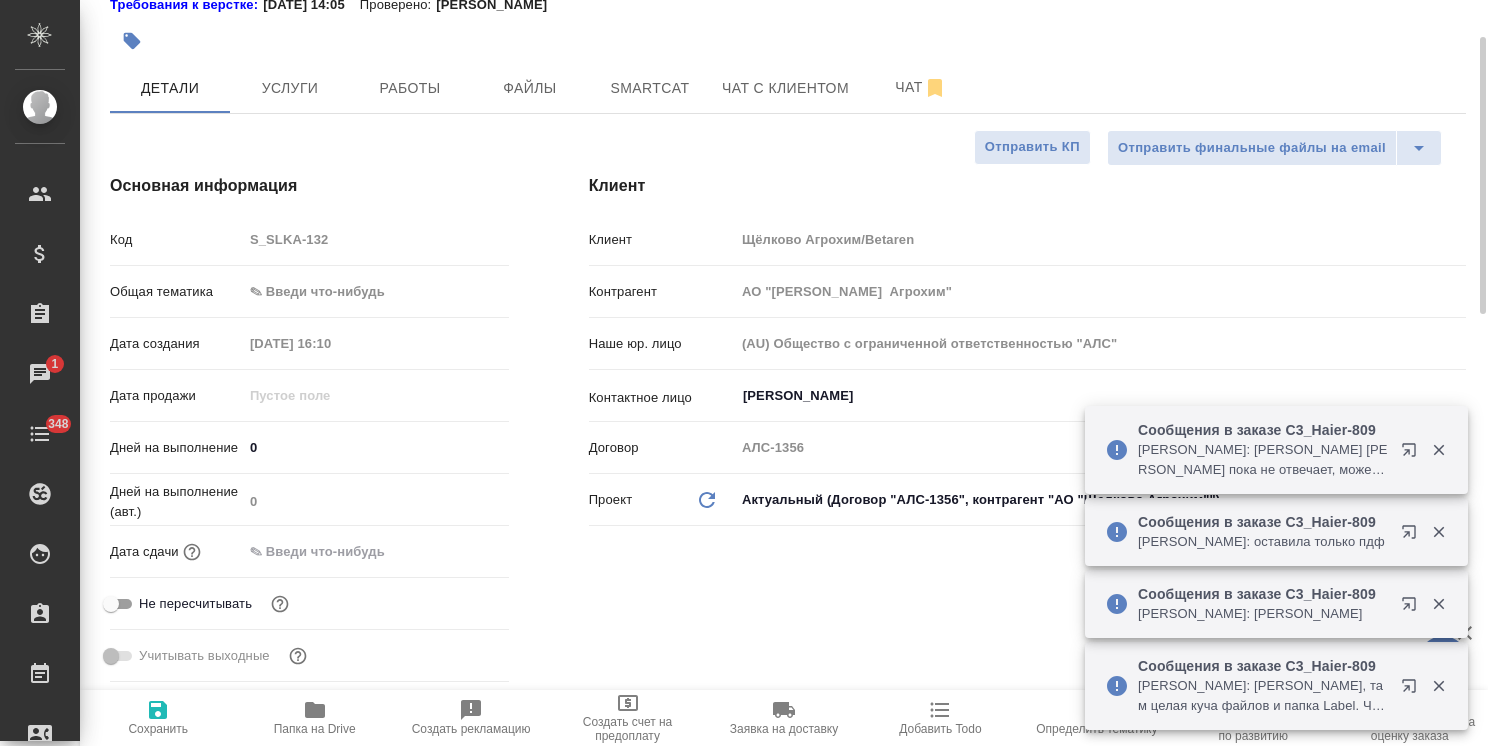 type on "x" 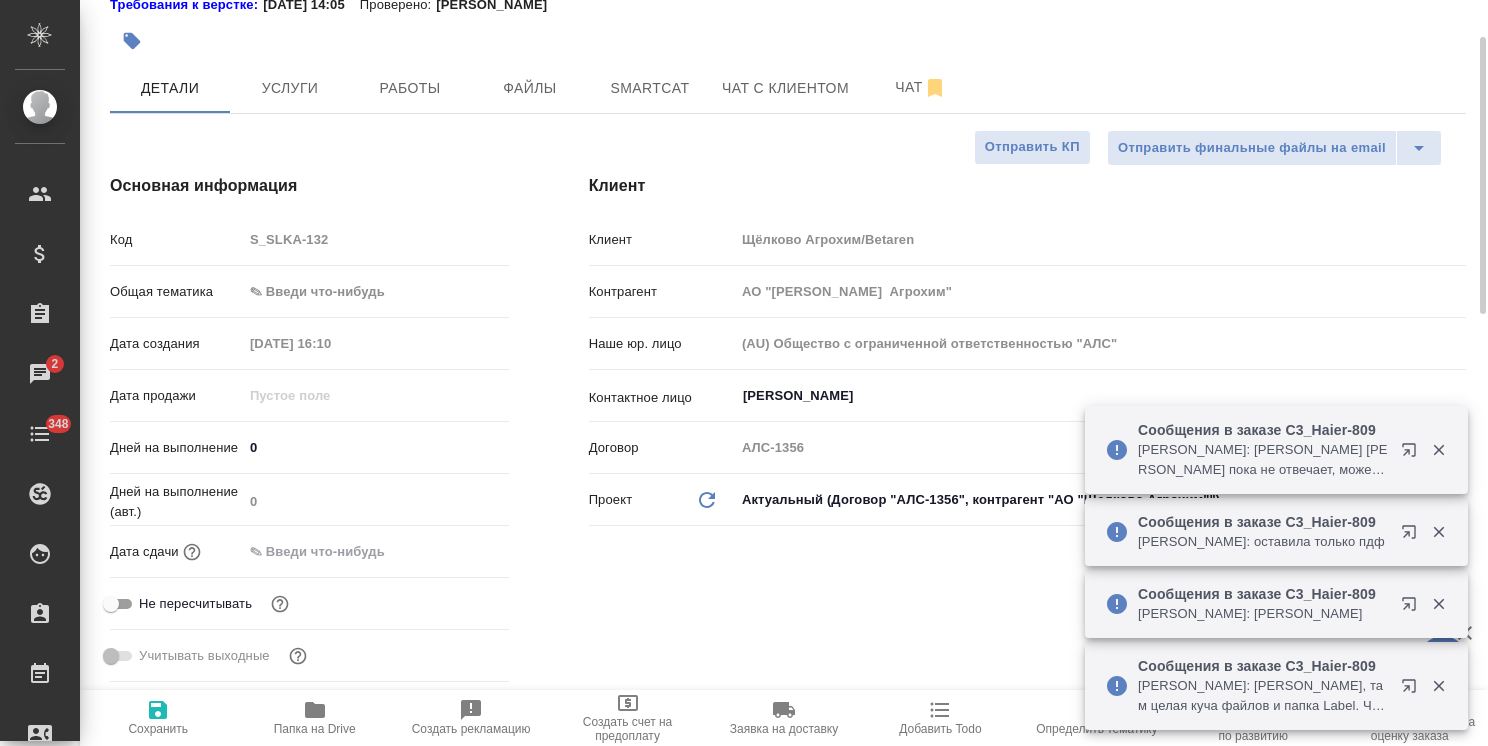 type on "x" 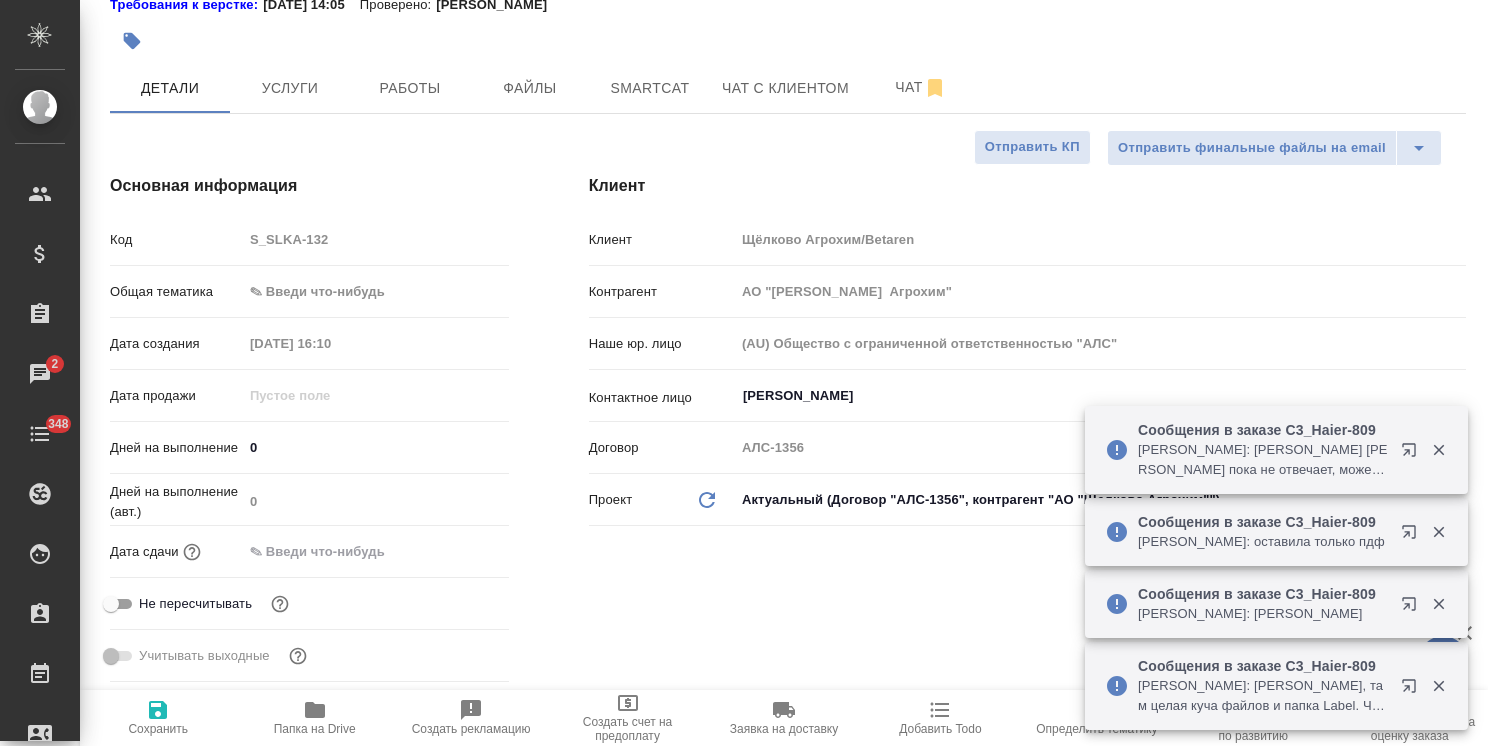 click 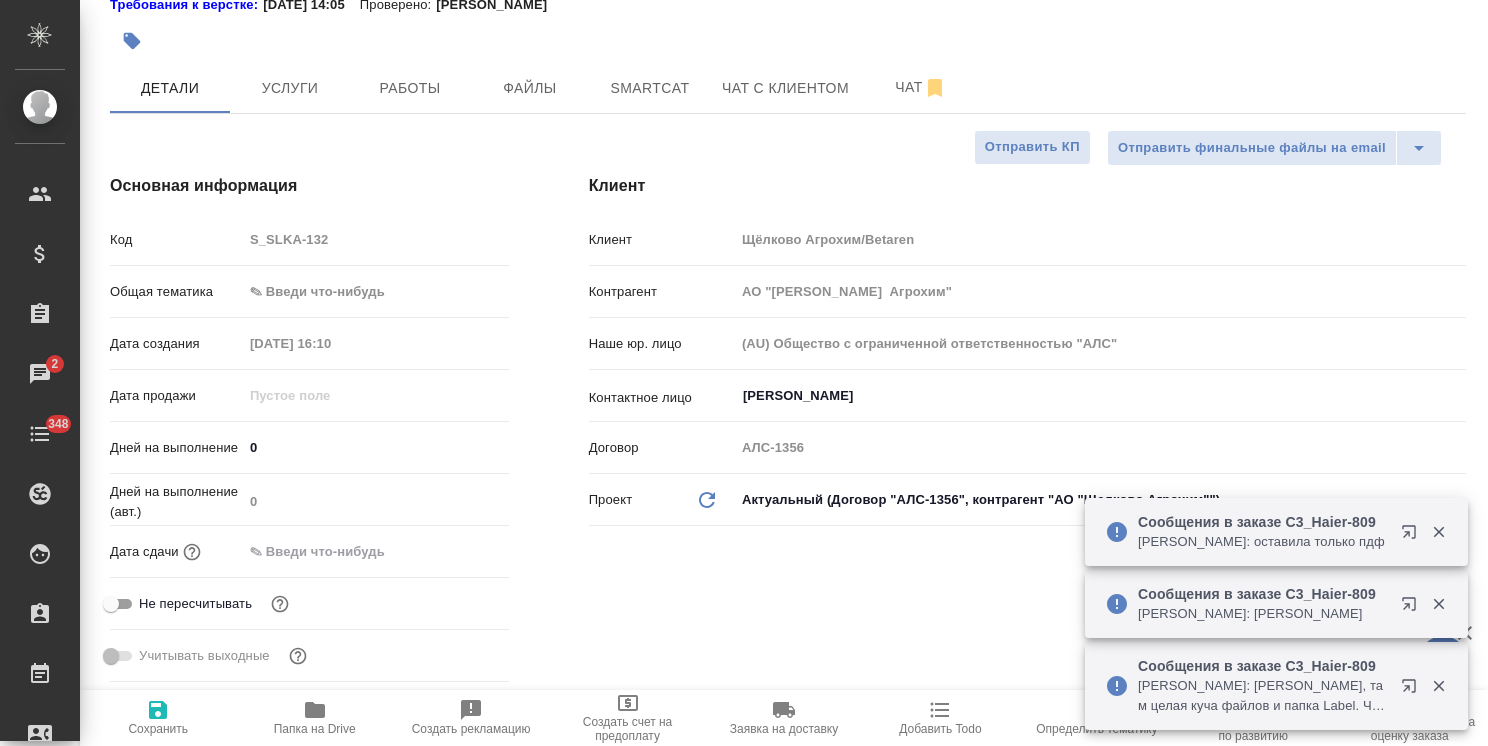 click at bounding box center [1424, 532] 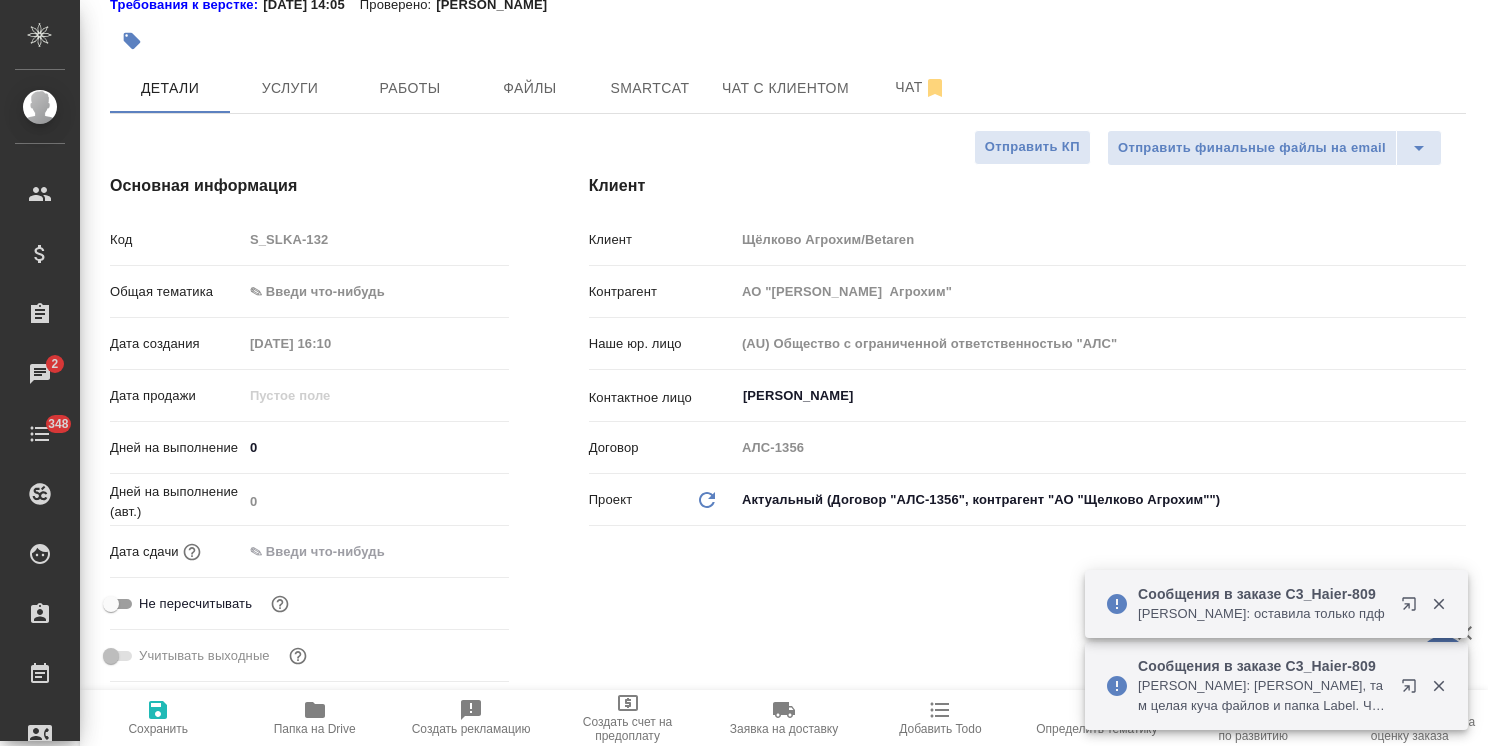 click 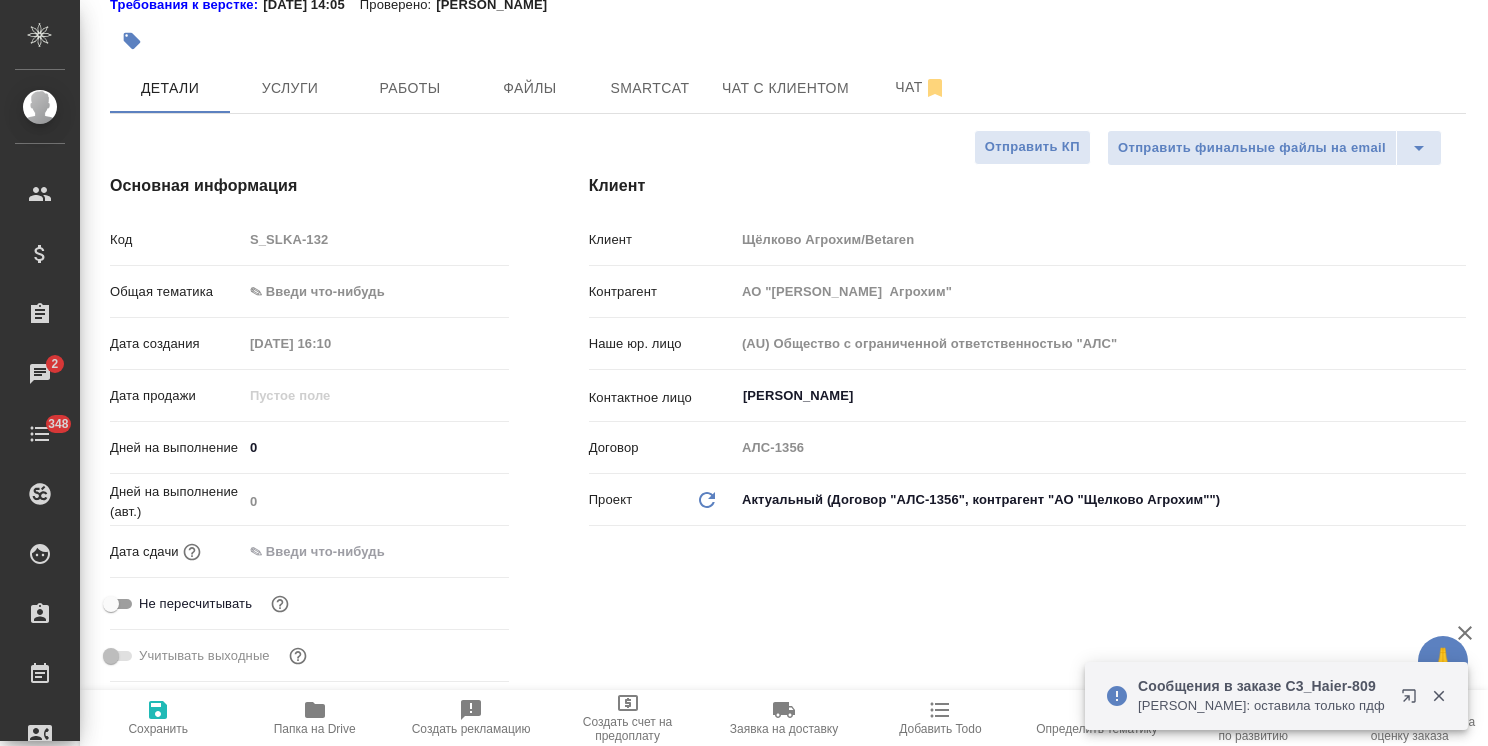 click 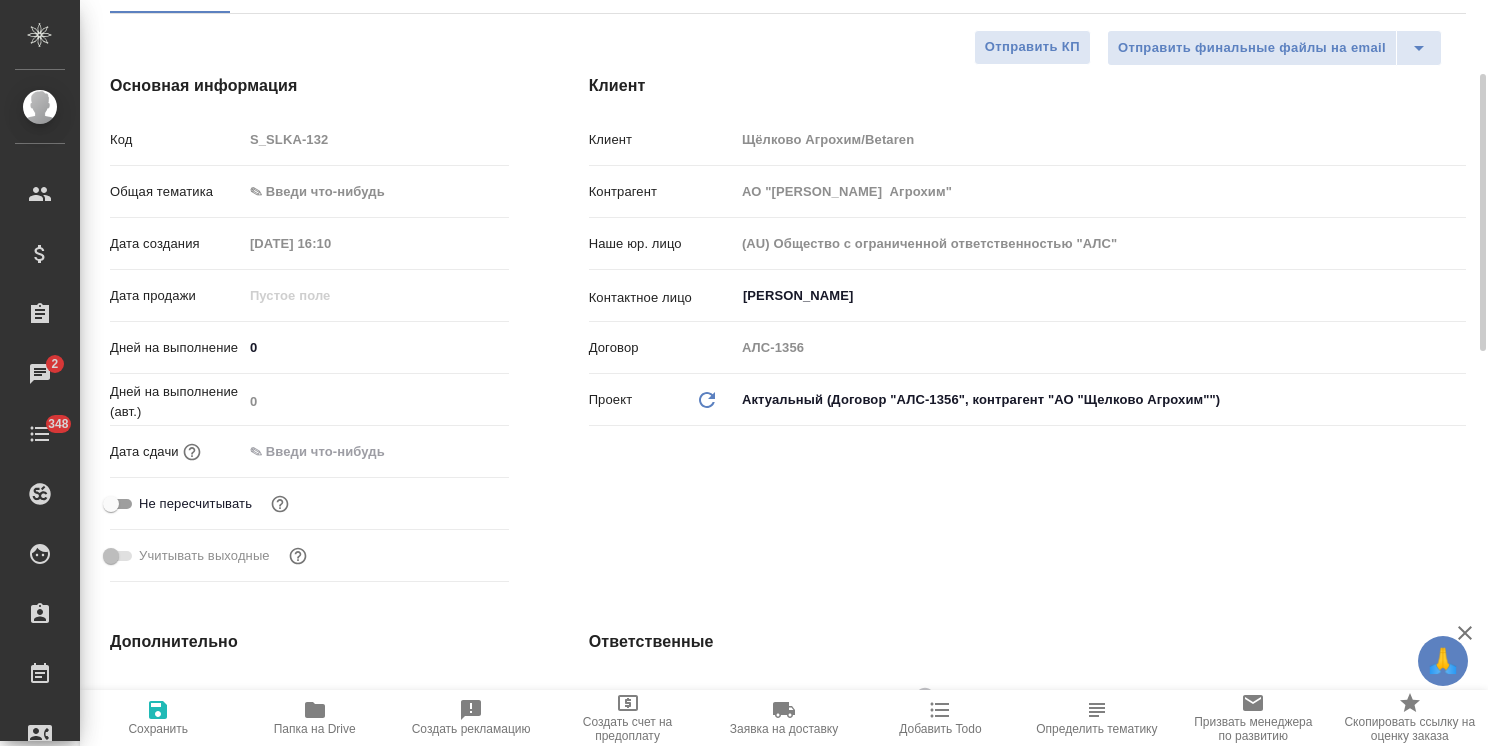 scroll, scrollTop: 100, scrollLeft: 0, axis: vertical 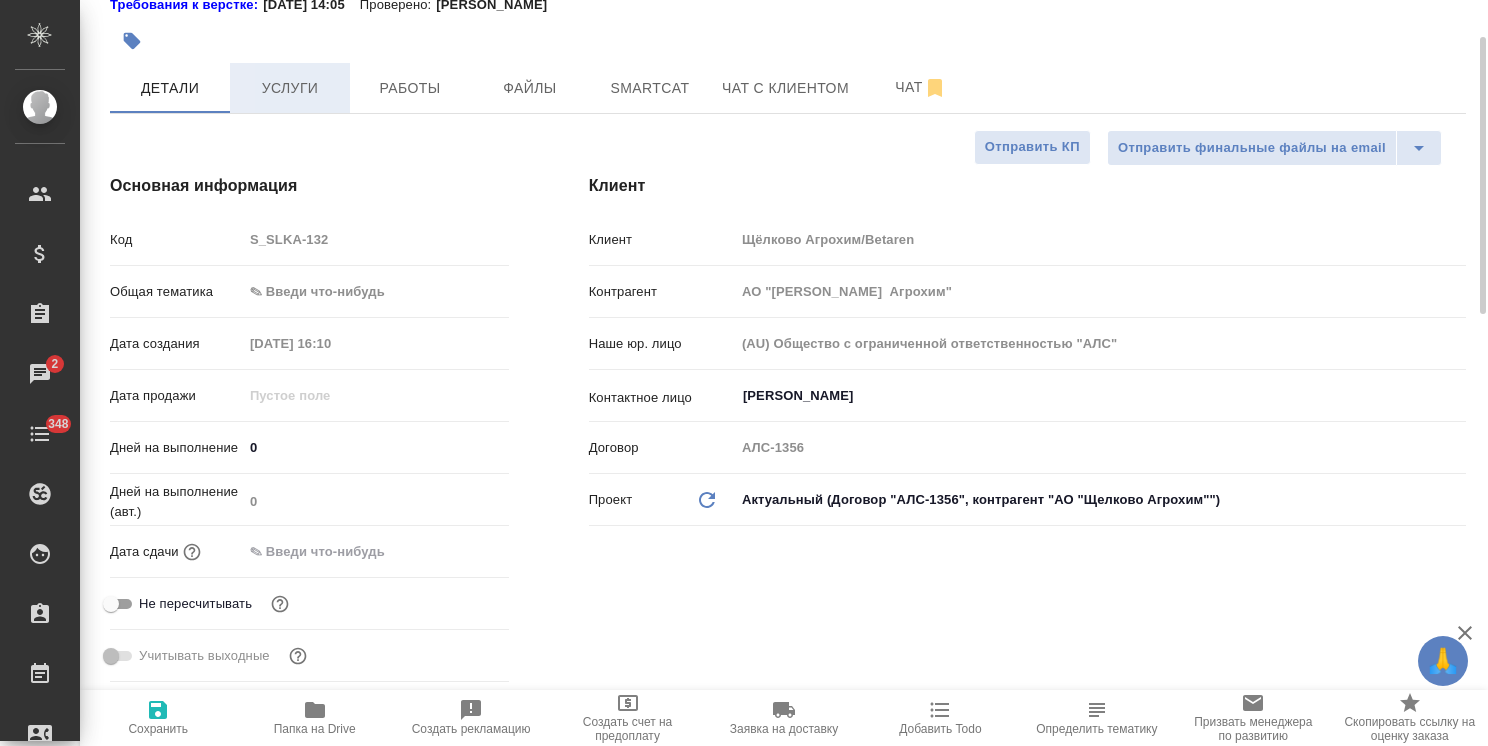 click on "Услуги" at bounding box center [290, 88] 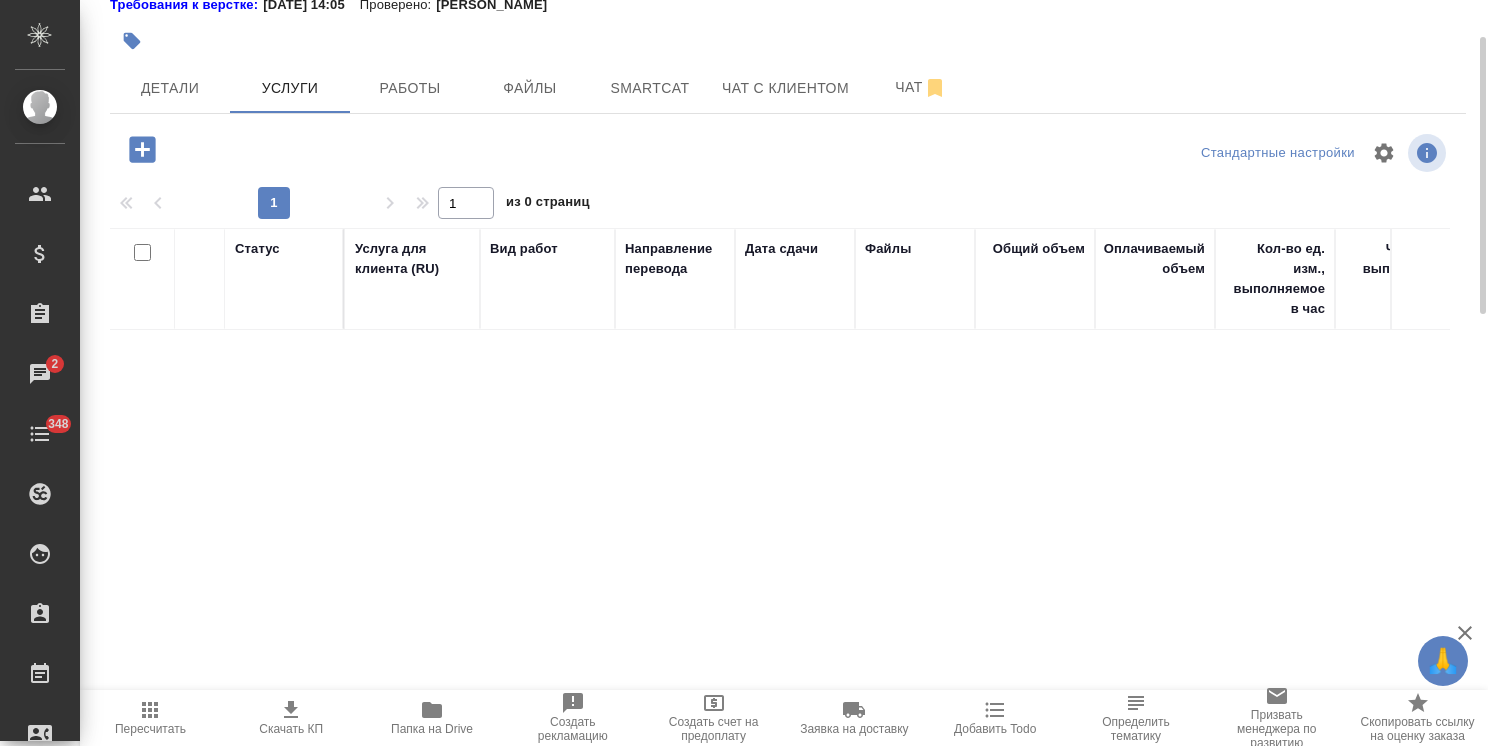 click 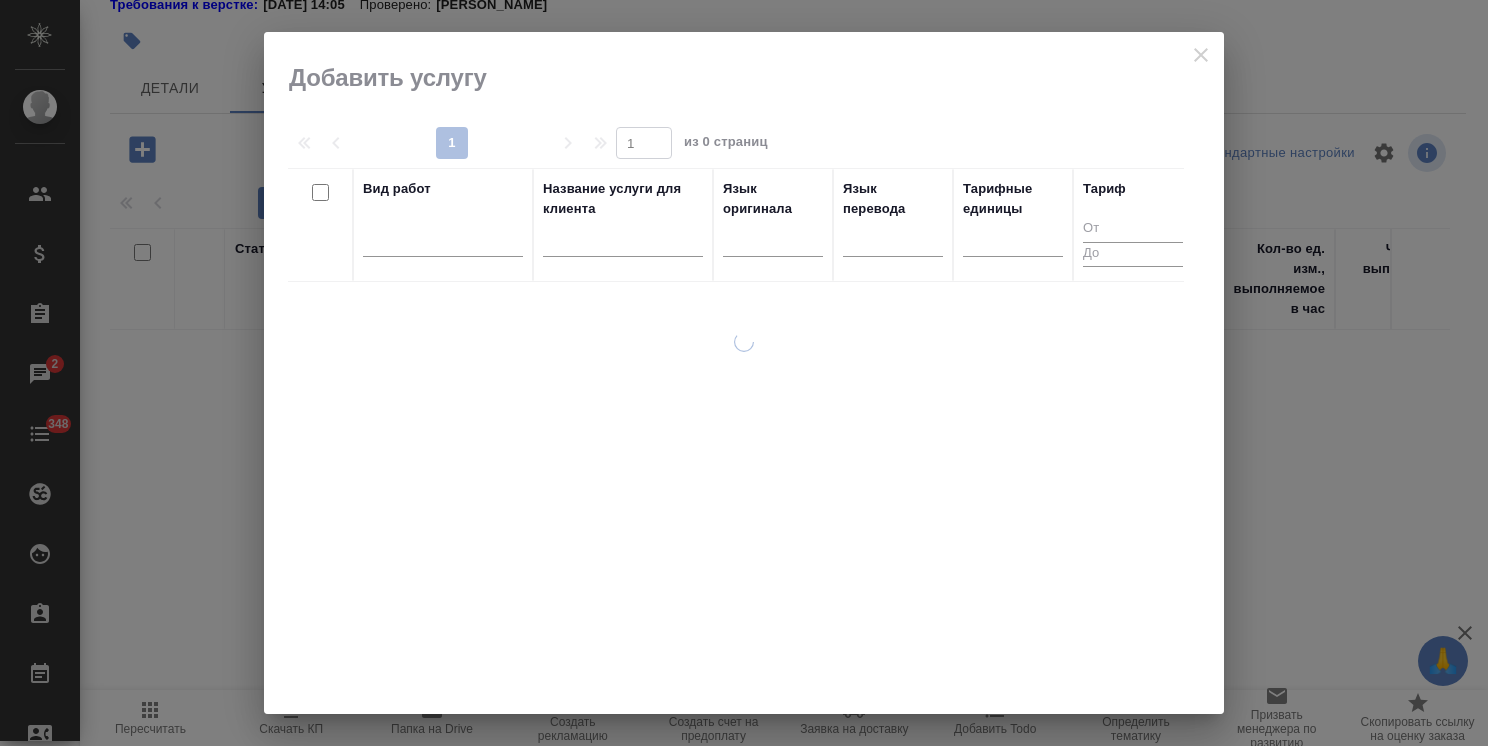 click at bounding box center [623, 244] 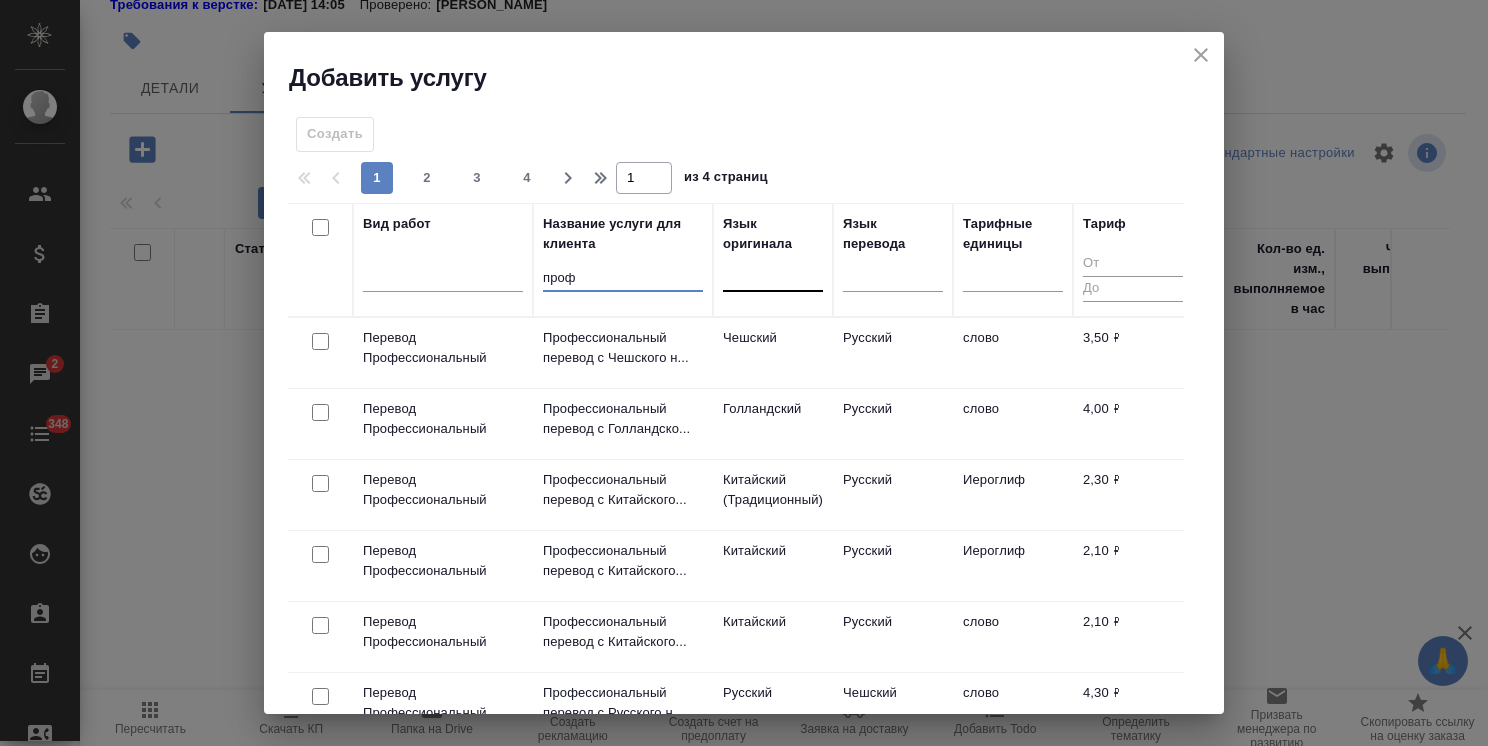 type on "проф" 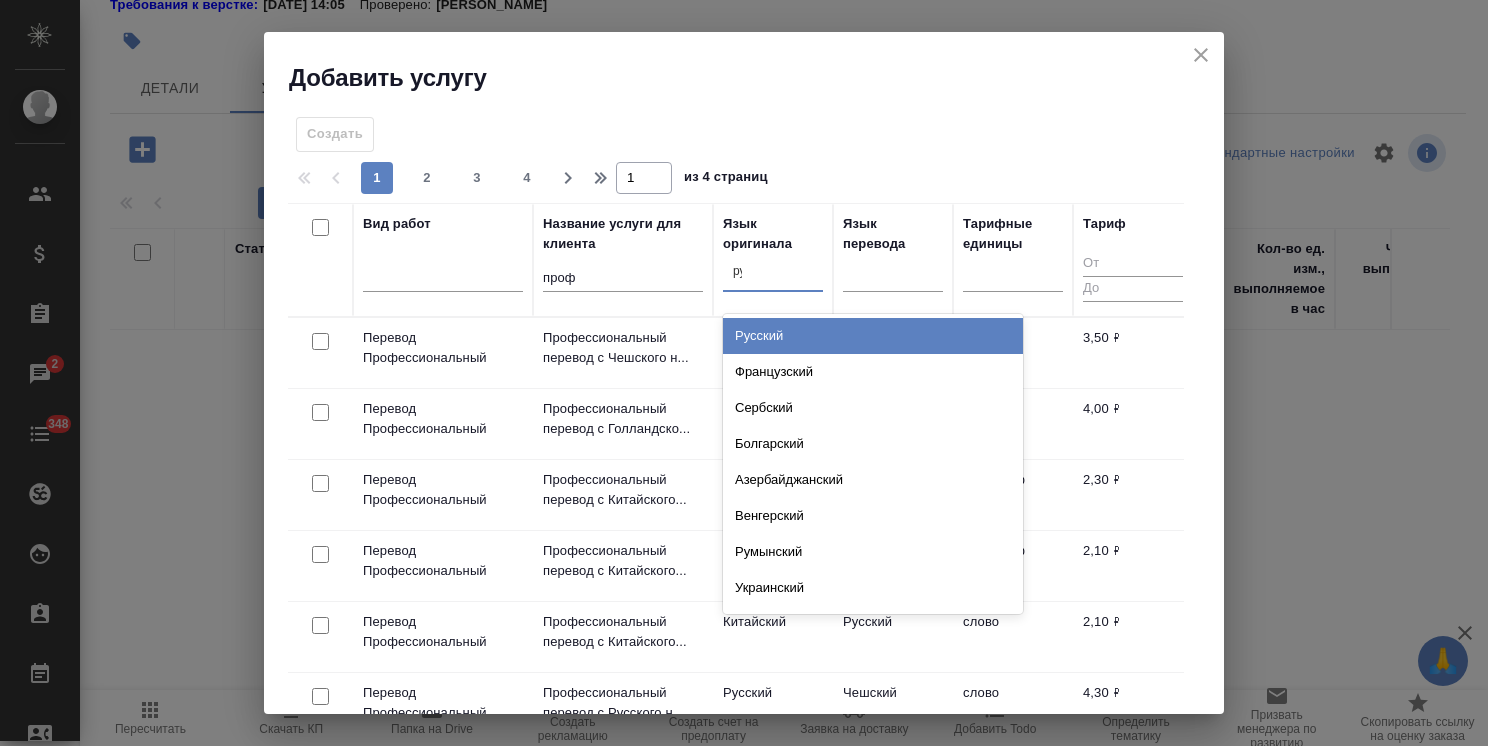 type on "рус" 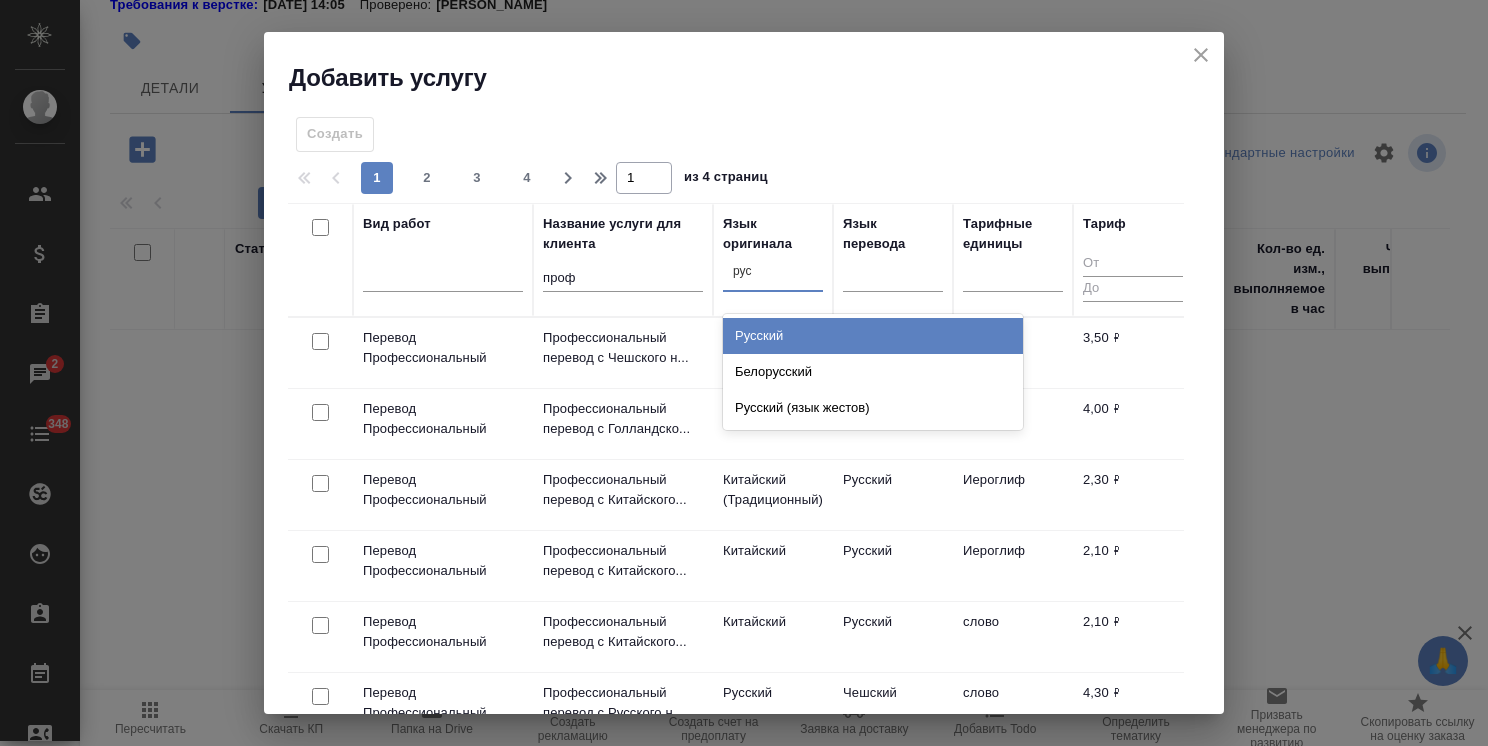 click on "Русский" at bounding box center [873, 336] 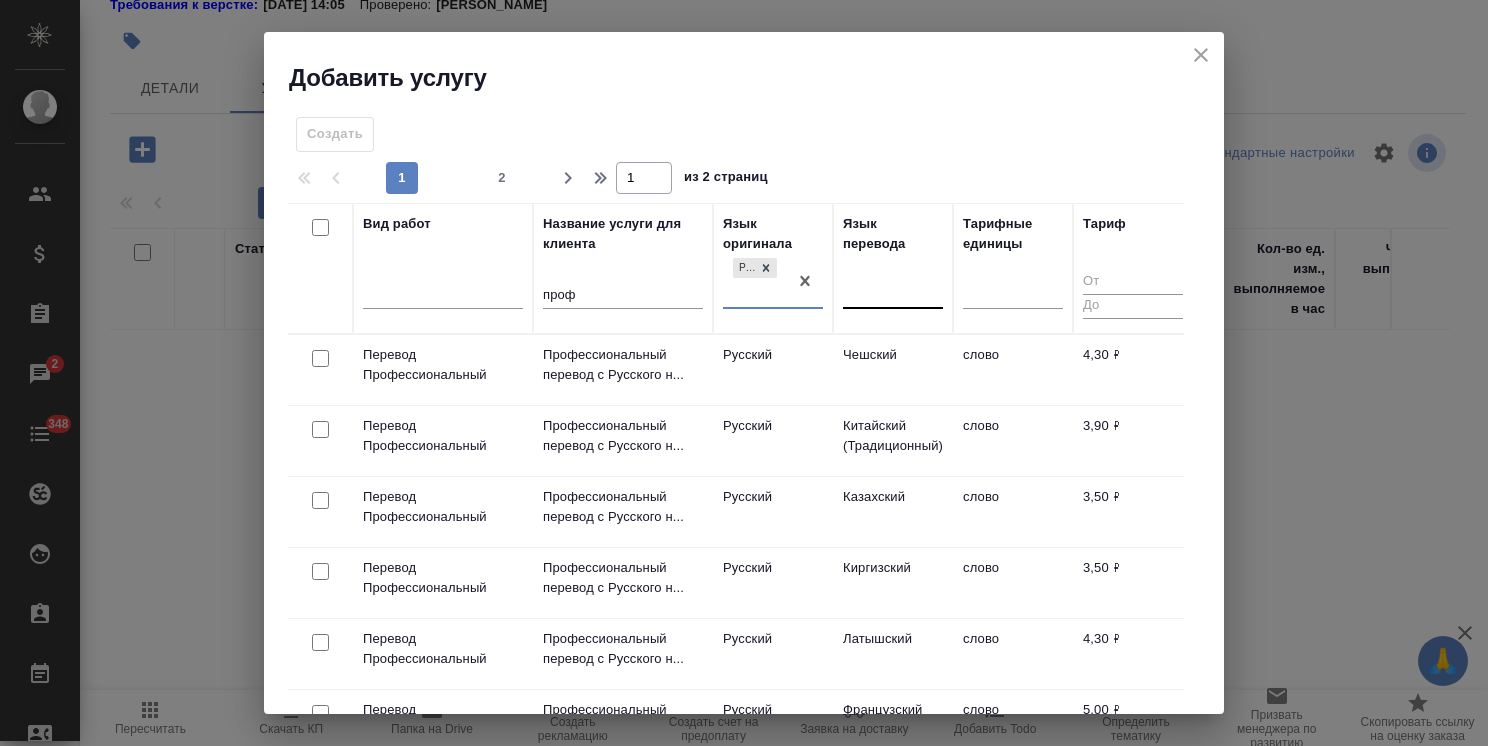 click at bounding box center (893, 289) 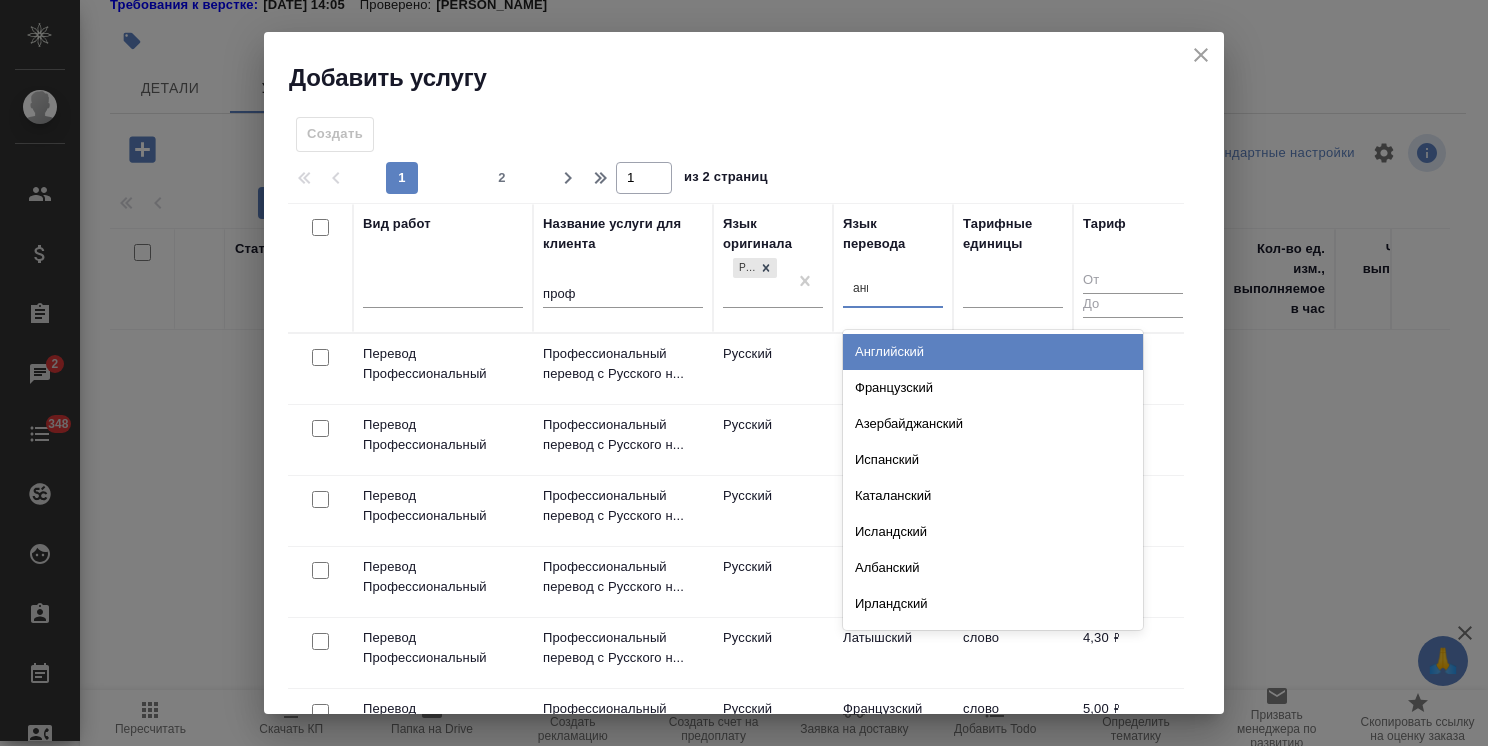 type on "англ" 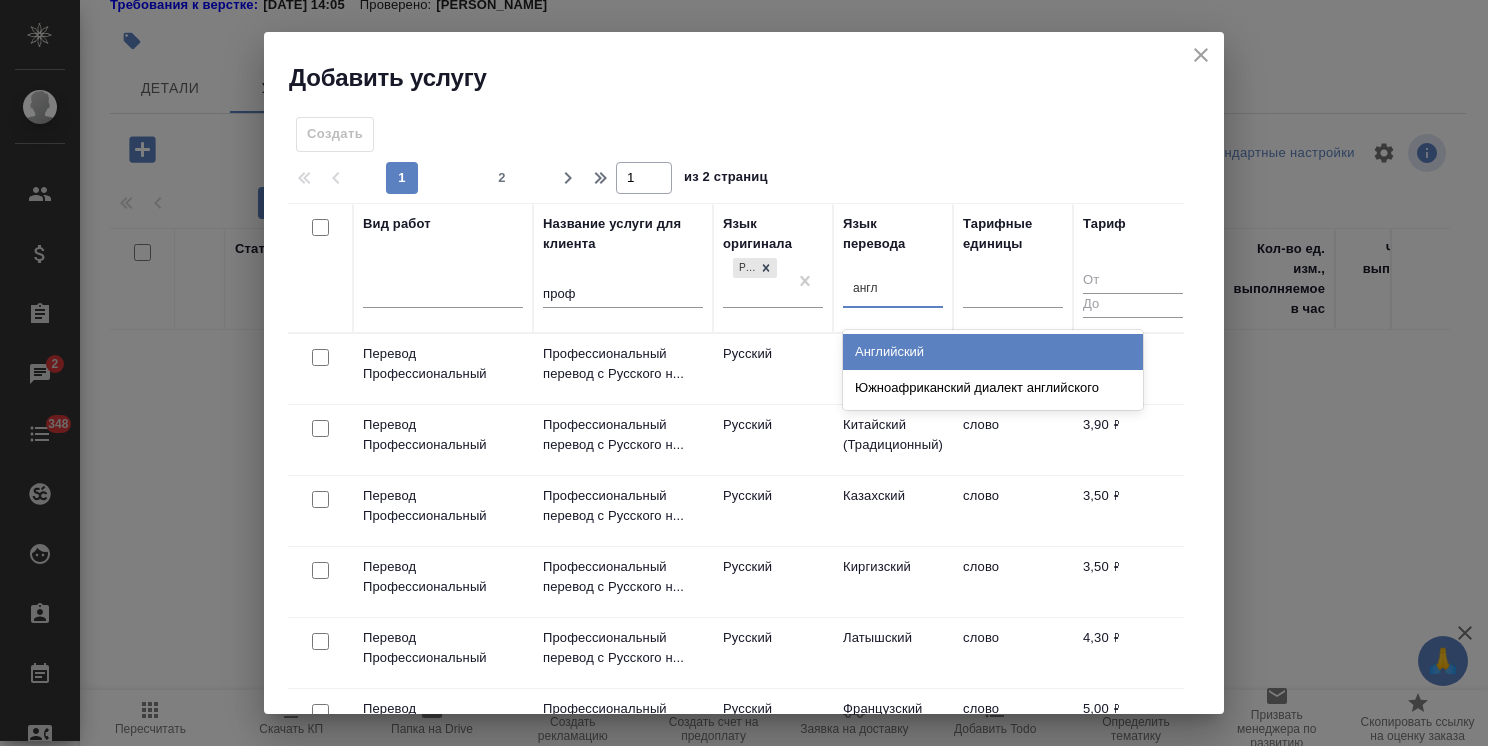 click on "Английский" at bounding box center [993, 352] 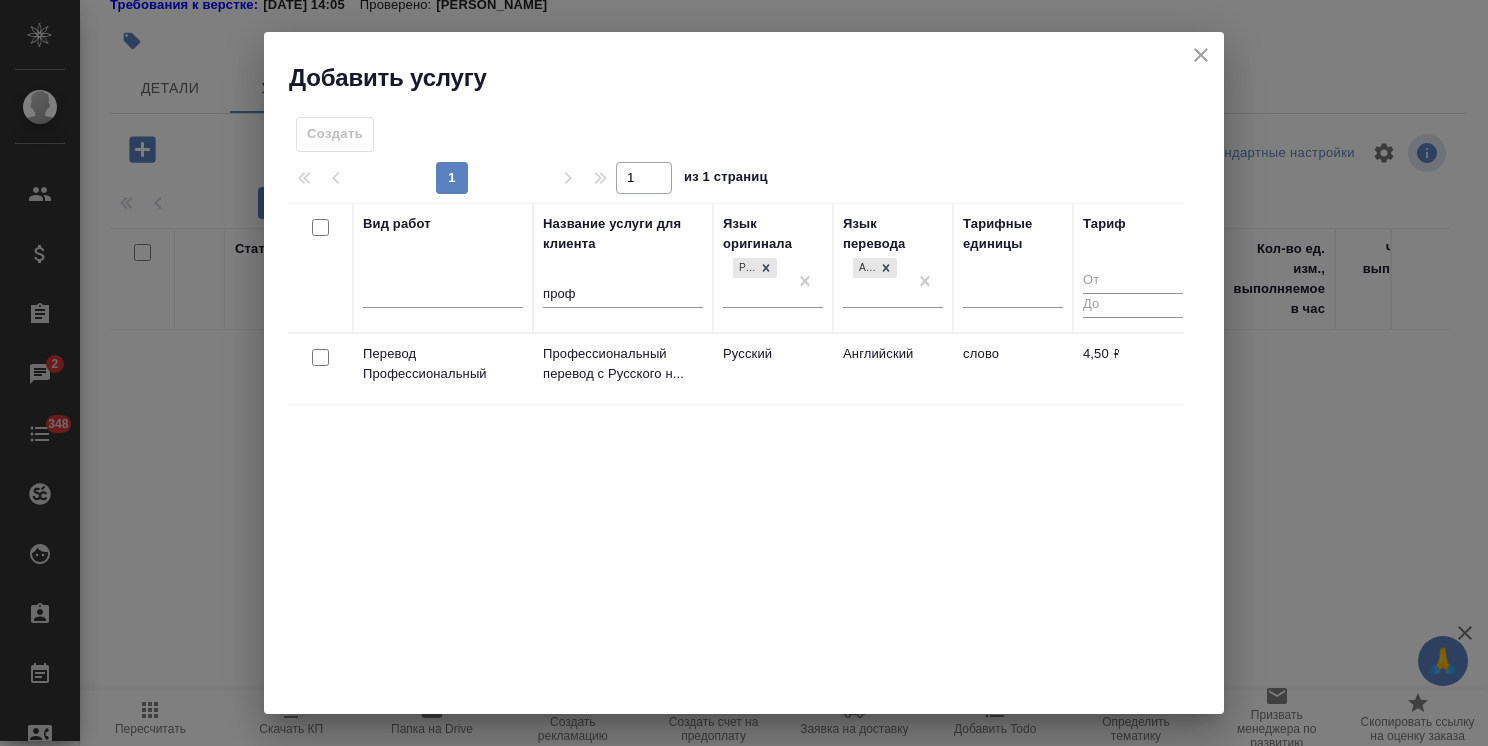 click at bounding box center [320, 358] 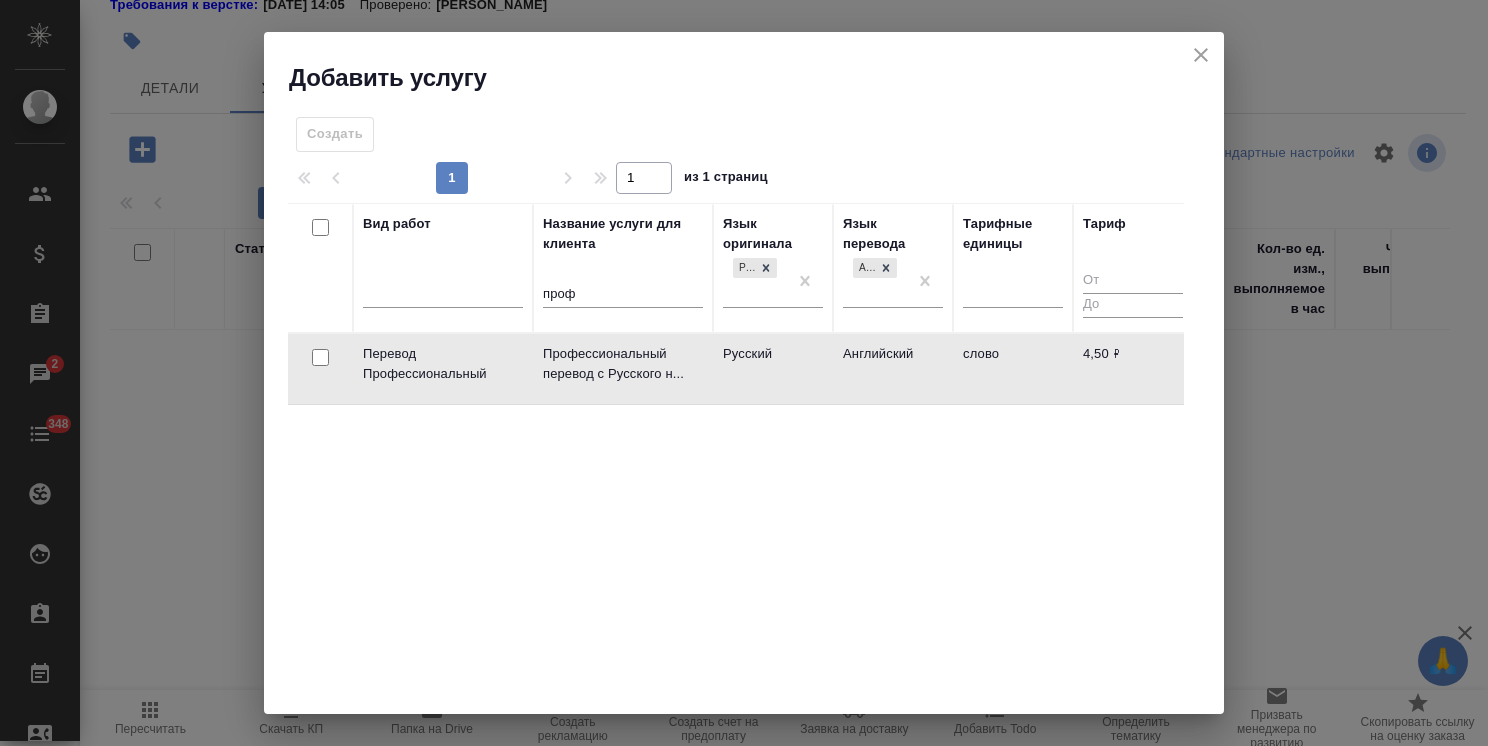 click at bounding box center [320, 358] 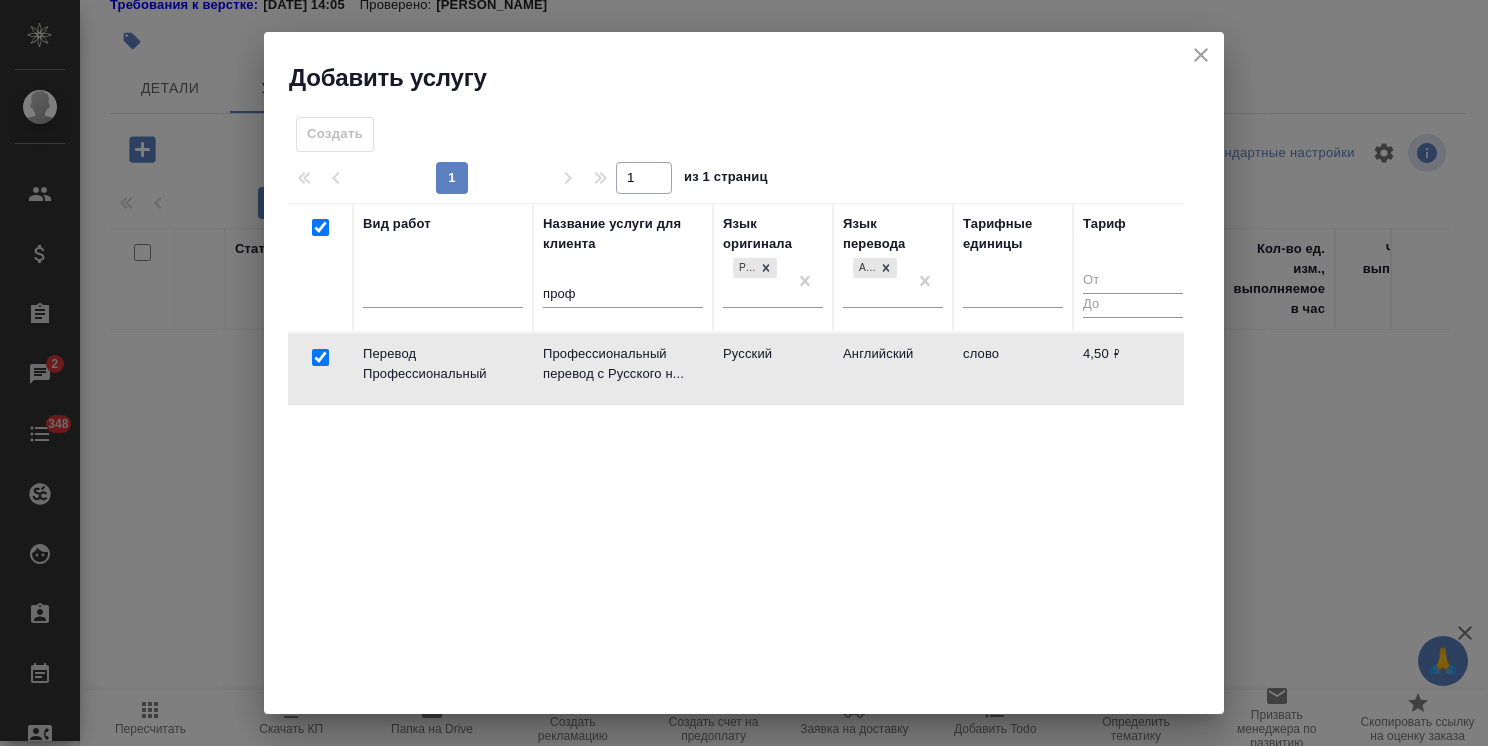 checkbox on "true" 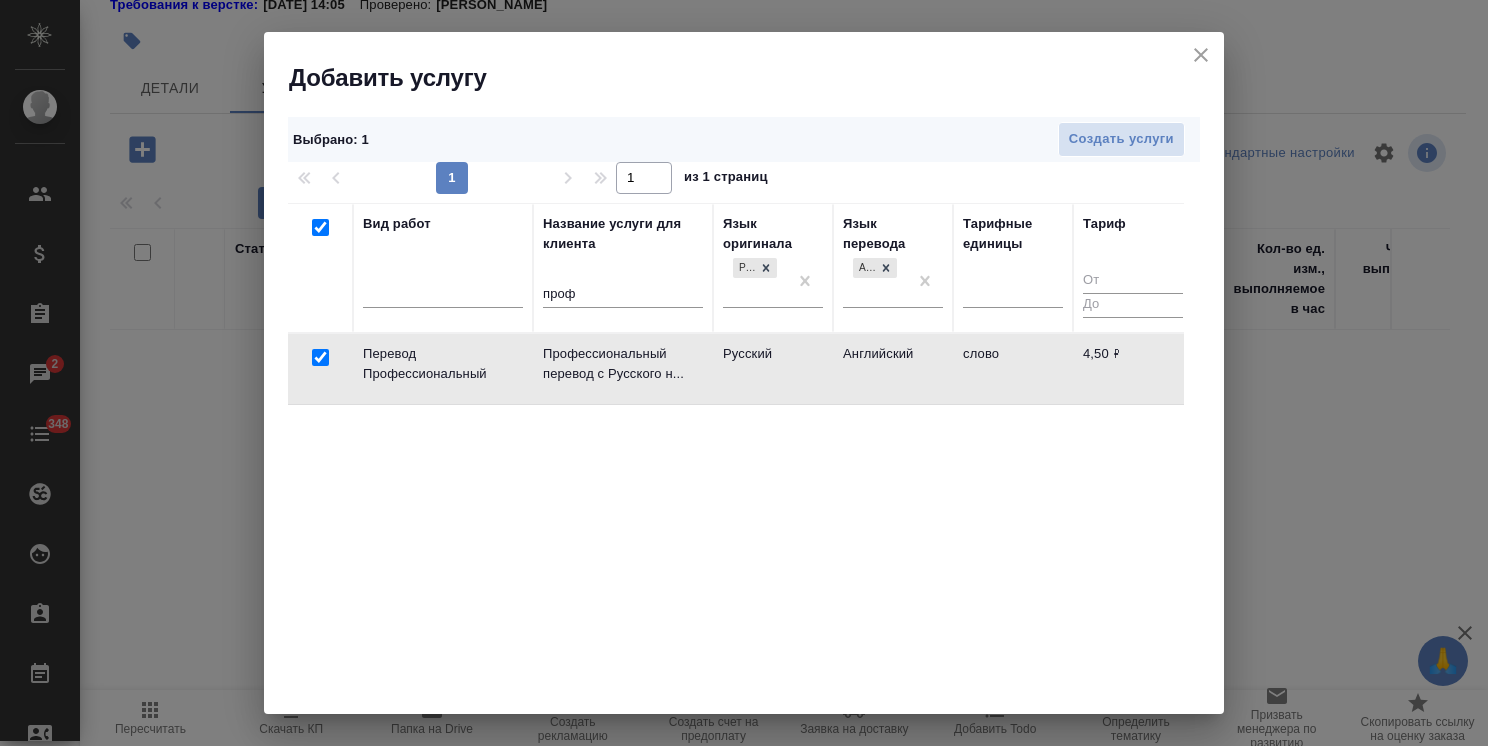 checkbox on "true" 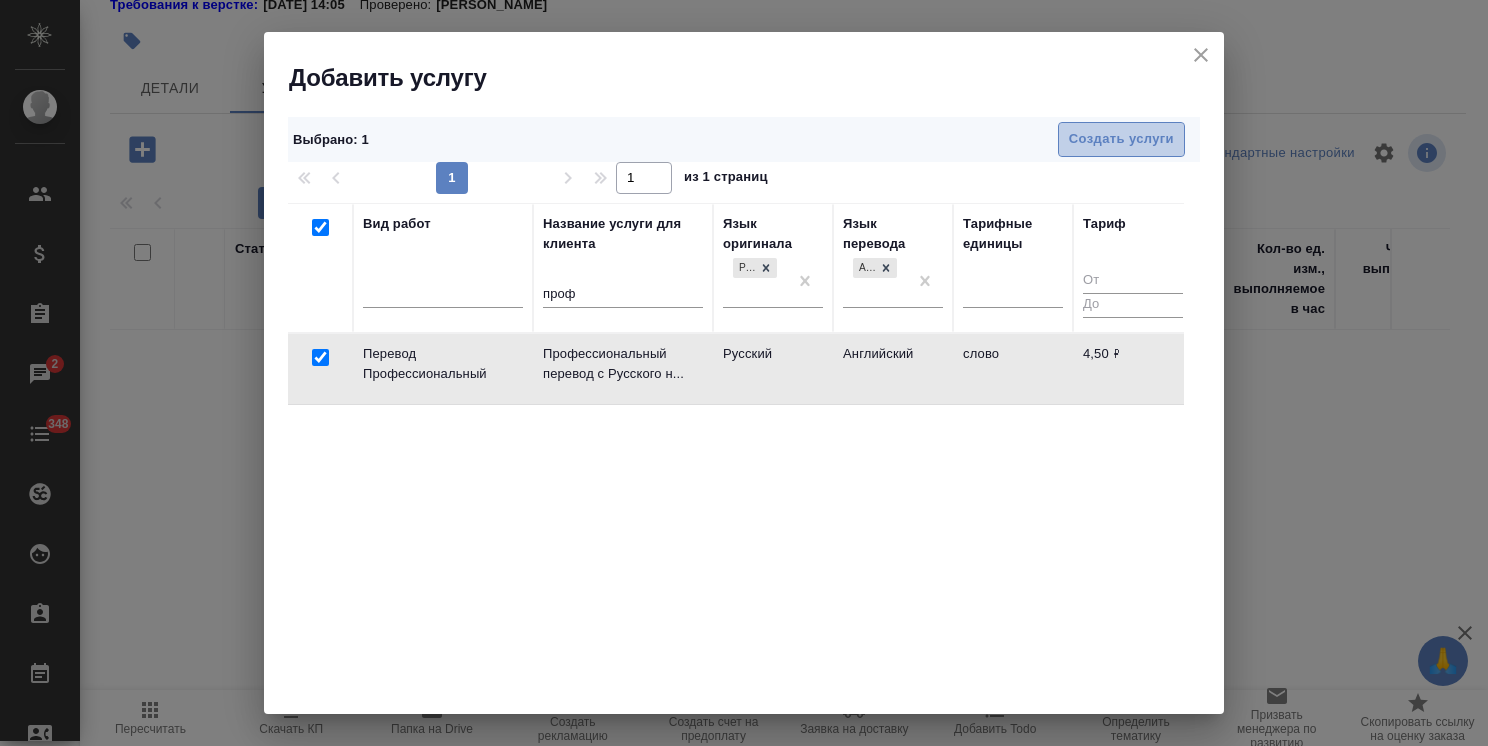 click on "Создать услуги" at bounding box center (1121, 139) 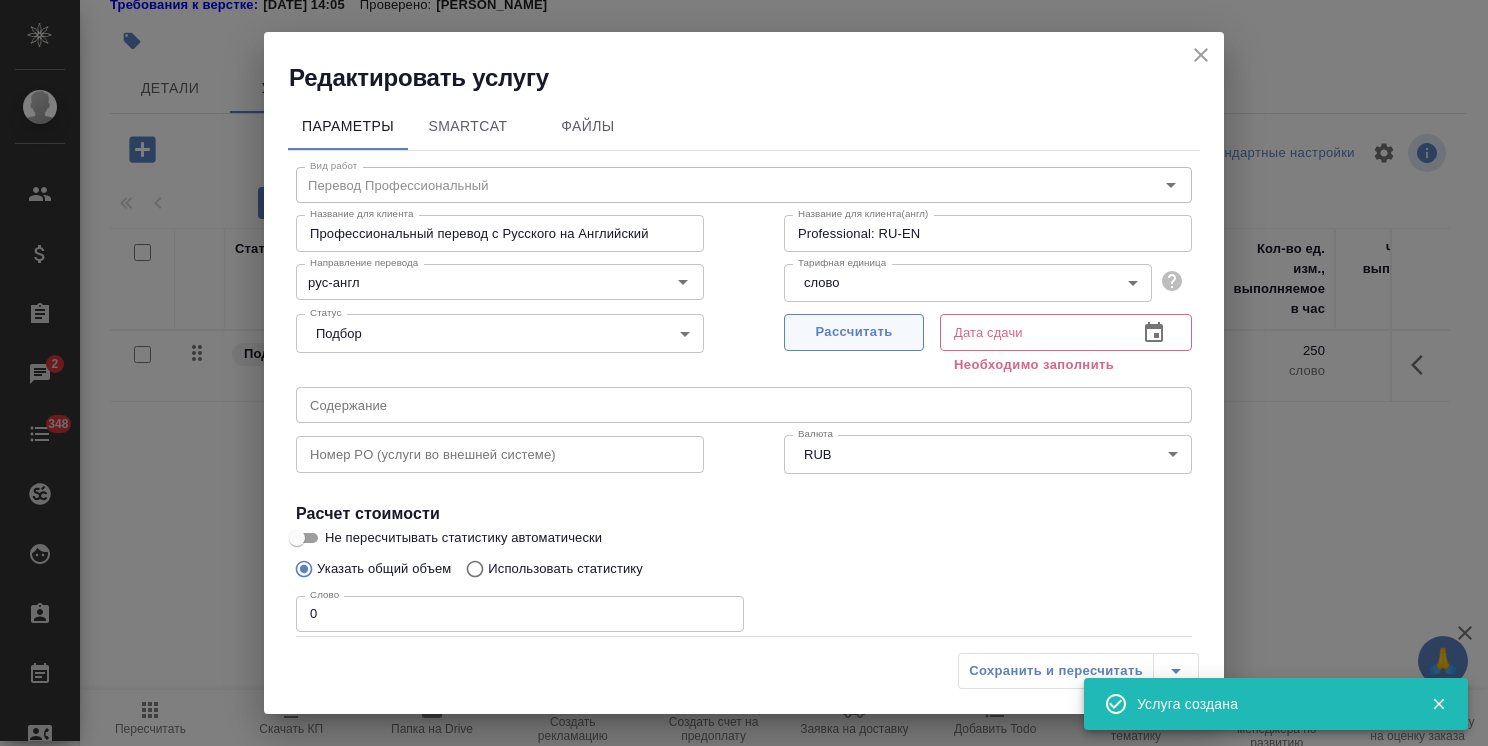 click on "Рассчитать" at bounding box center [854, 332] 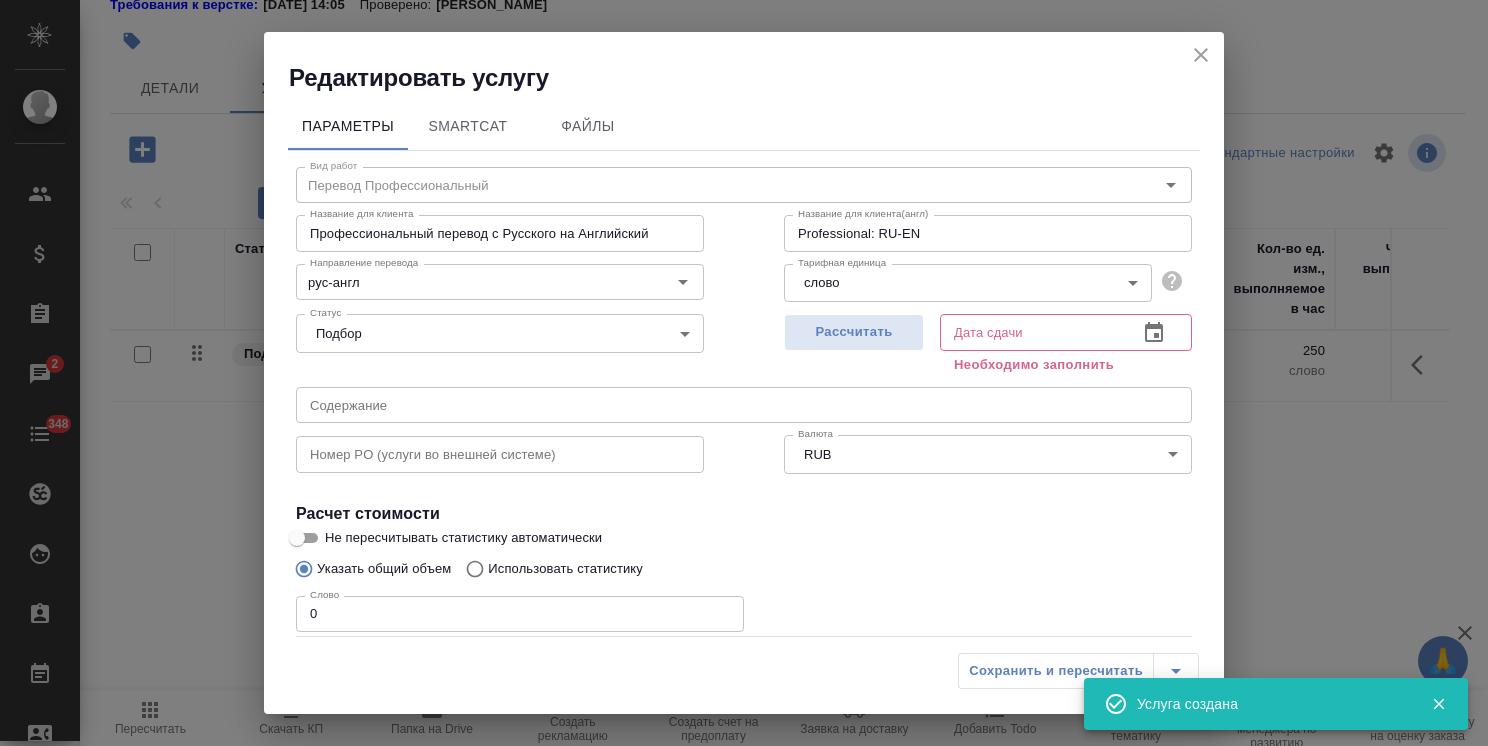 type on "24.07.2025 16:39" 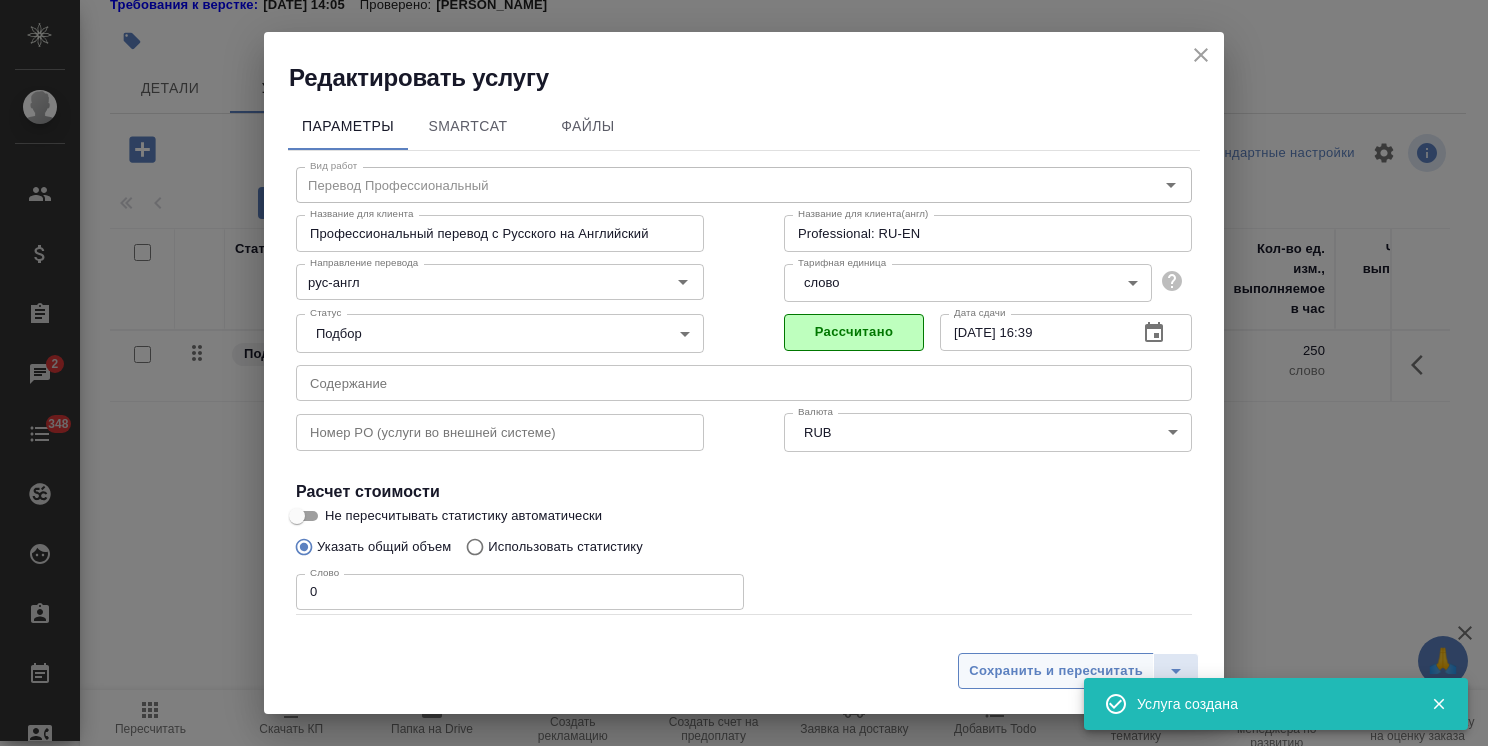 click on "Сохранить и пересчитать" at bounding box center (1056, 671) 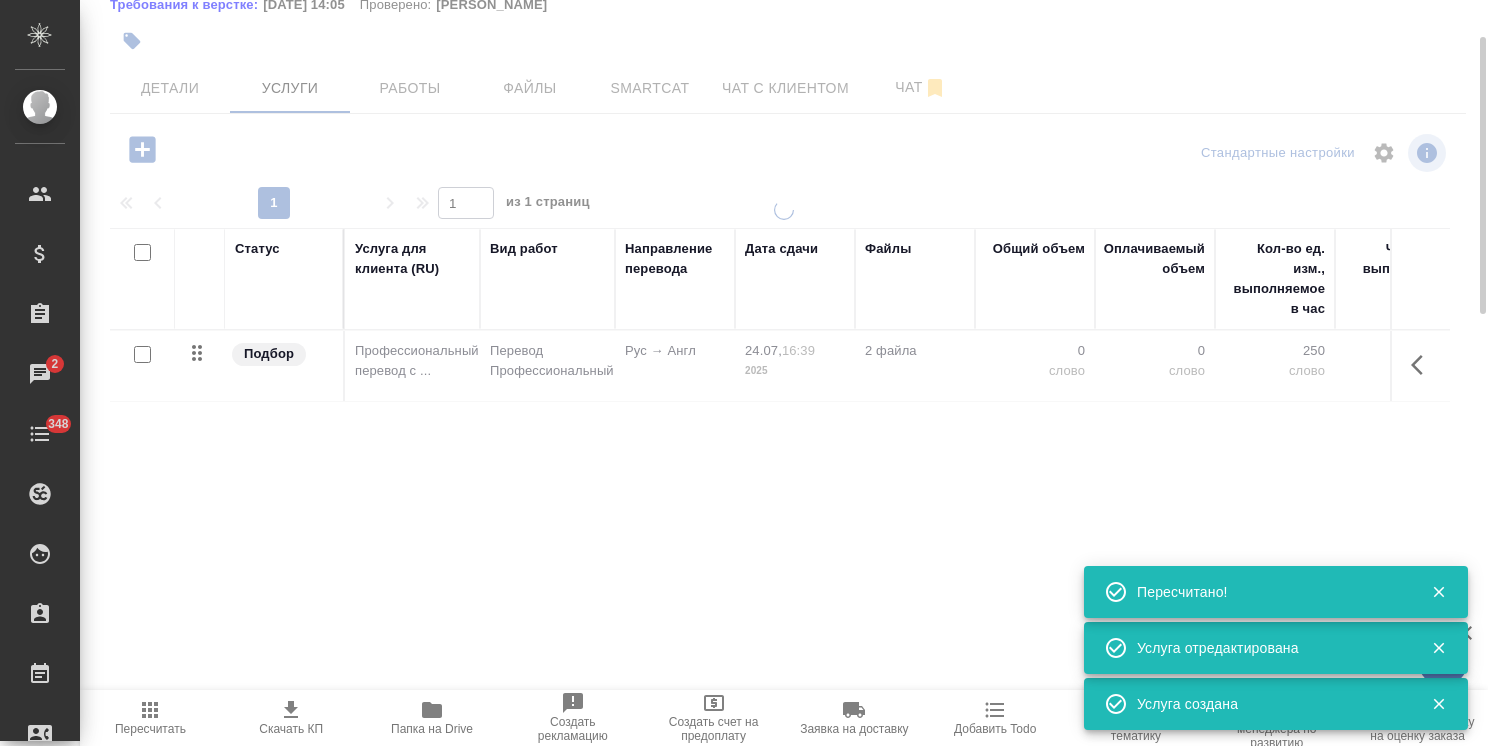 type on "new" 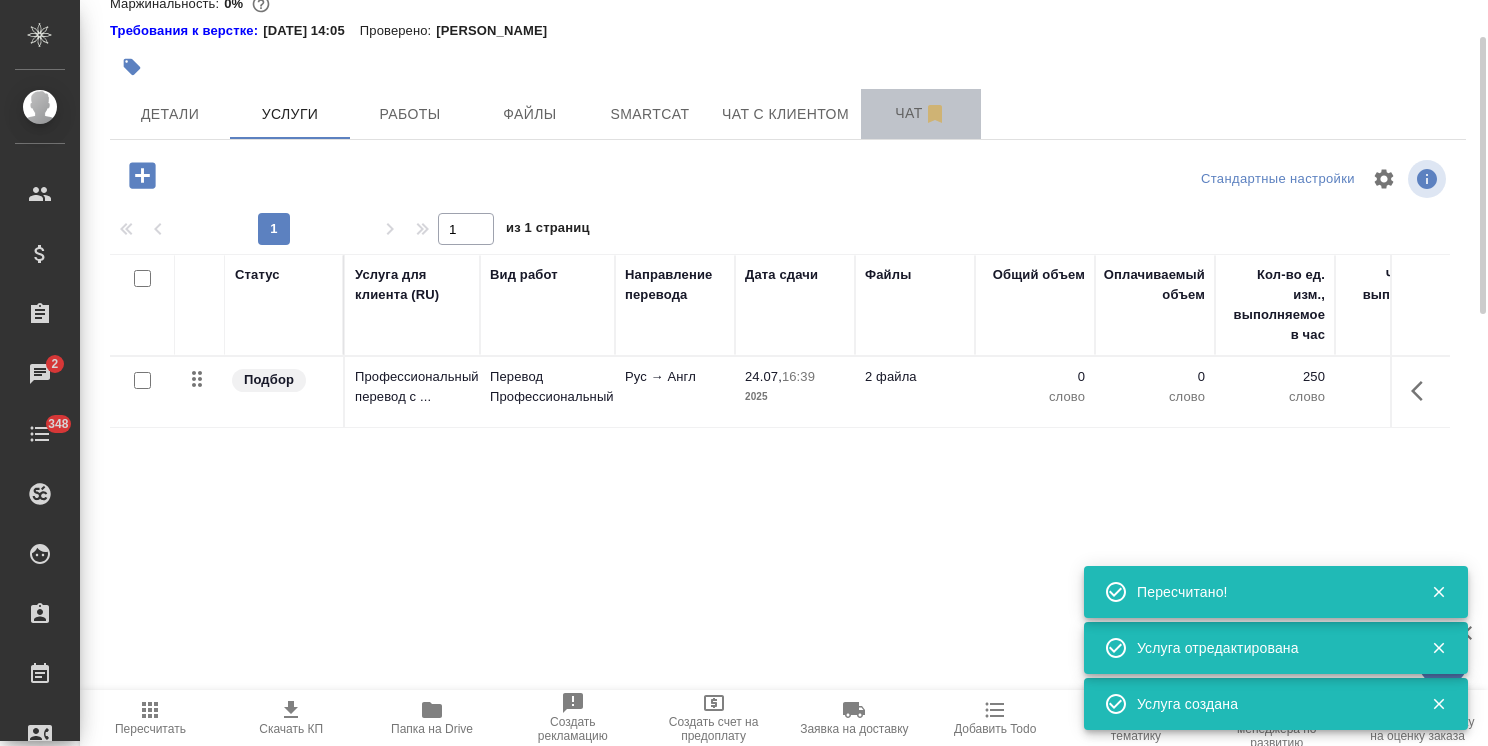 click on "Чат" at bounding box center (921, 114) 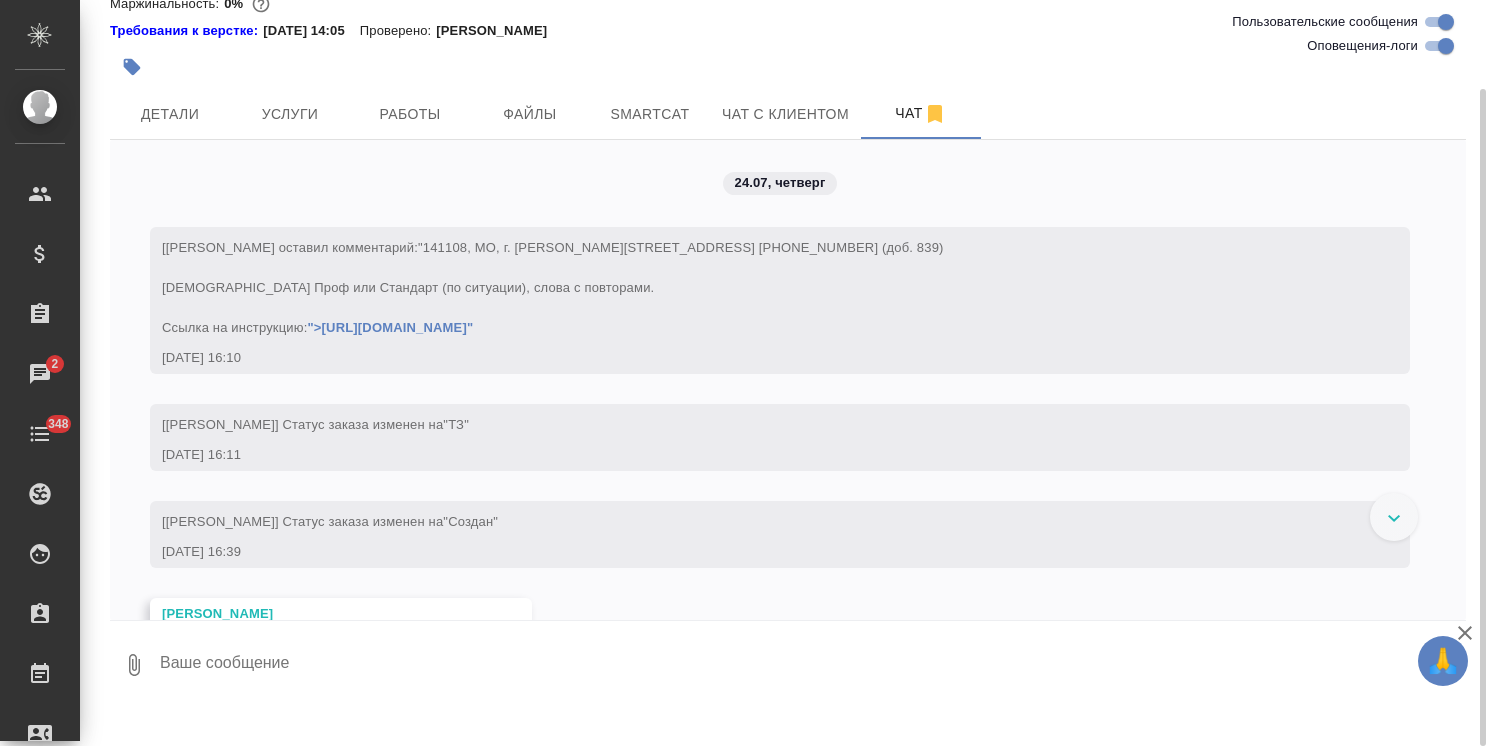 scroll, scrollTop: 140, scrollLeft: 0, axis: vertical 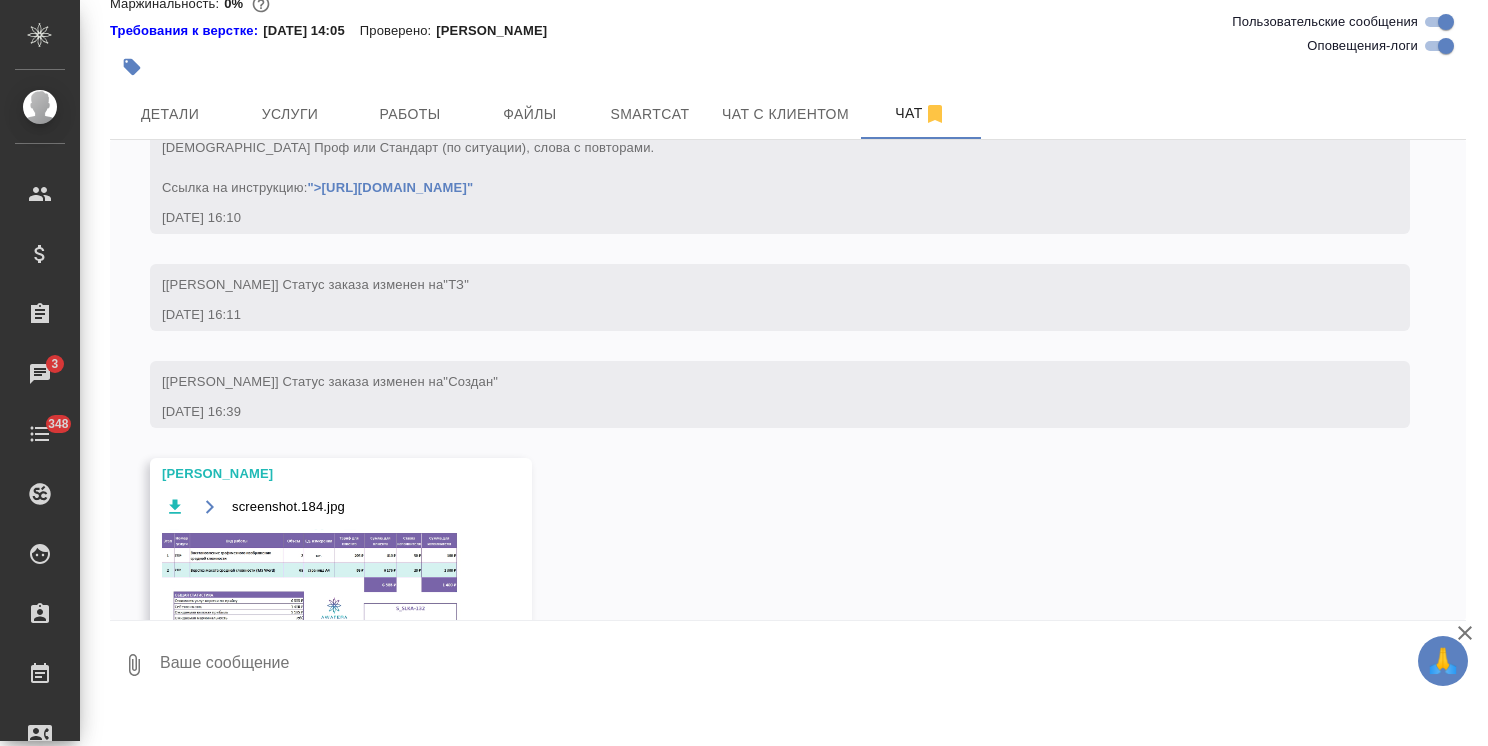 click on "screenshot.184.jpg" at bounding box center [312, 578] 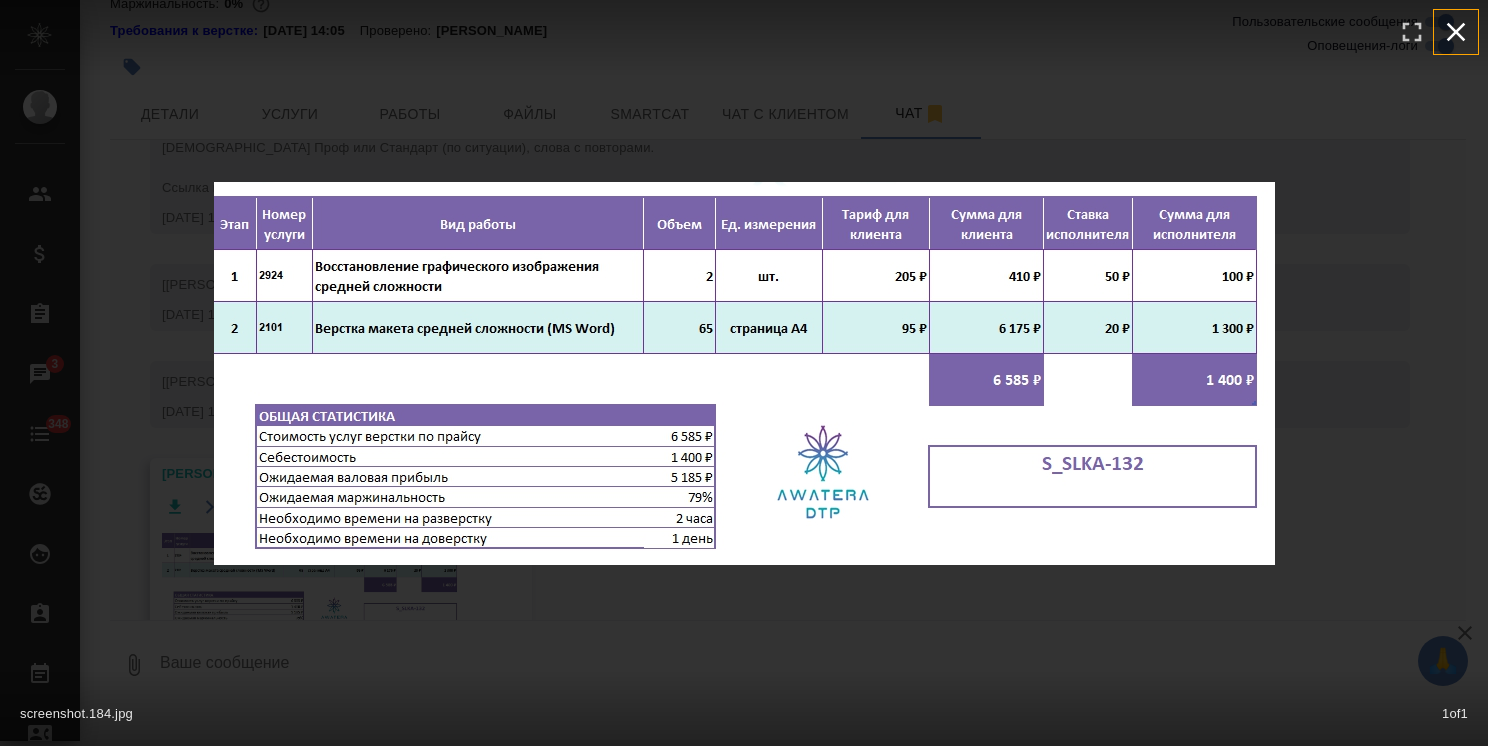 click 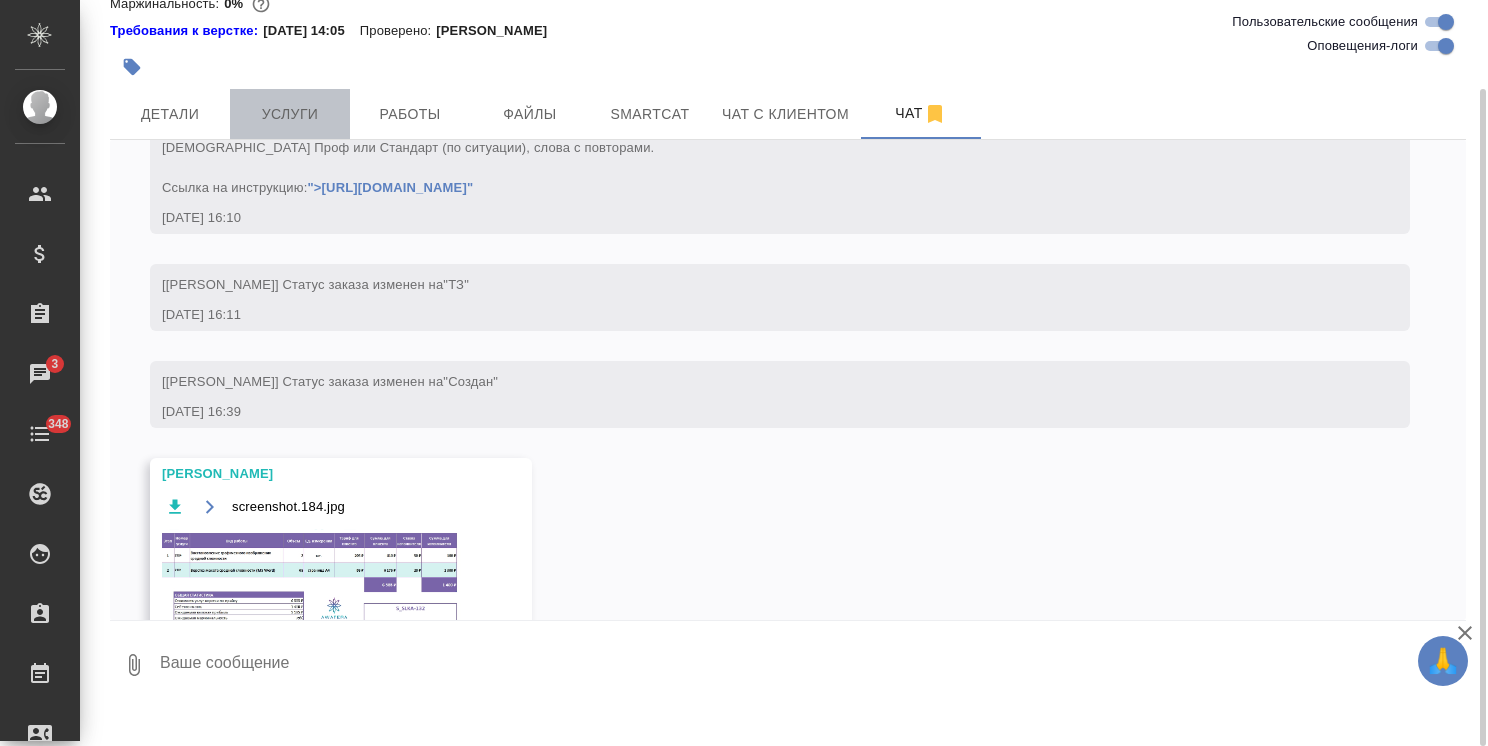 click on "Услуги" at bounding box center (290, 114) 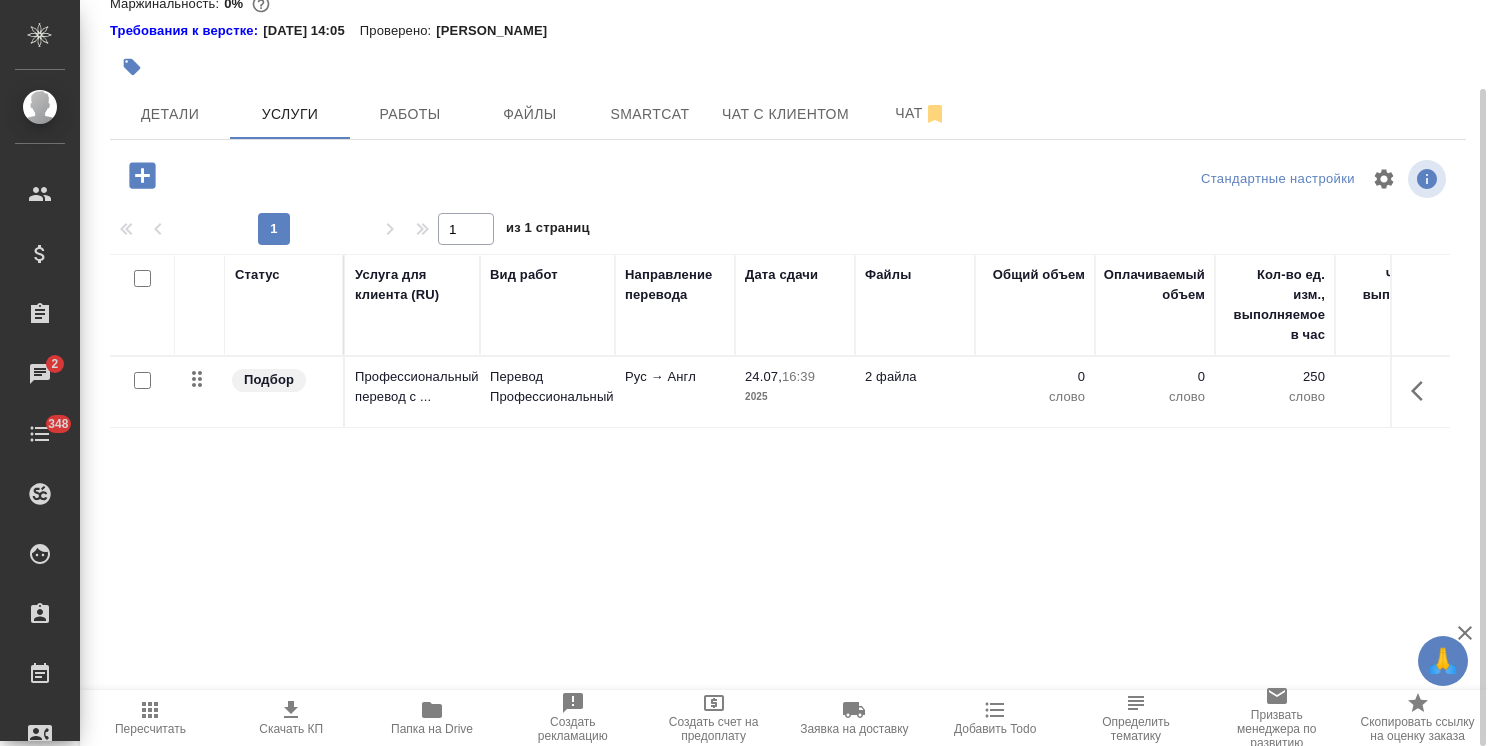 click at bounding box center (142, 381) 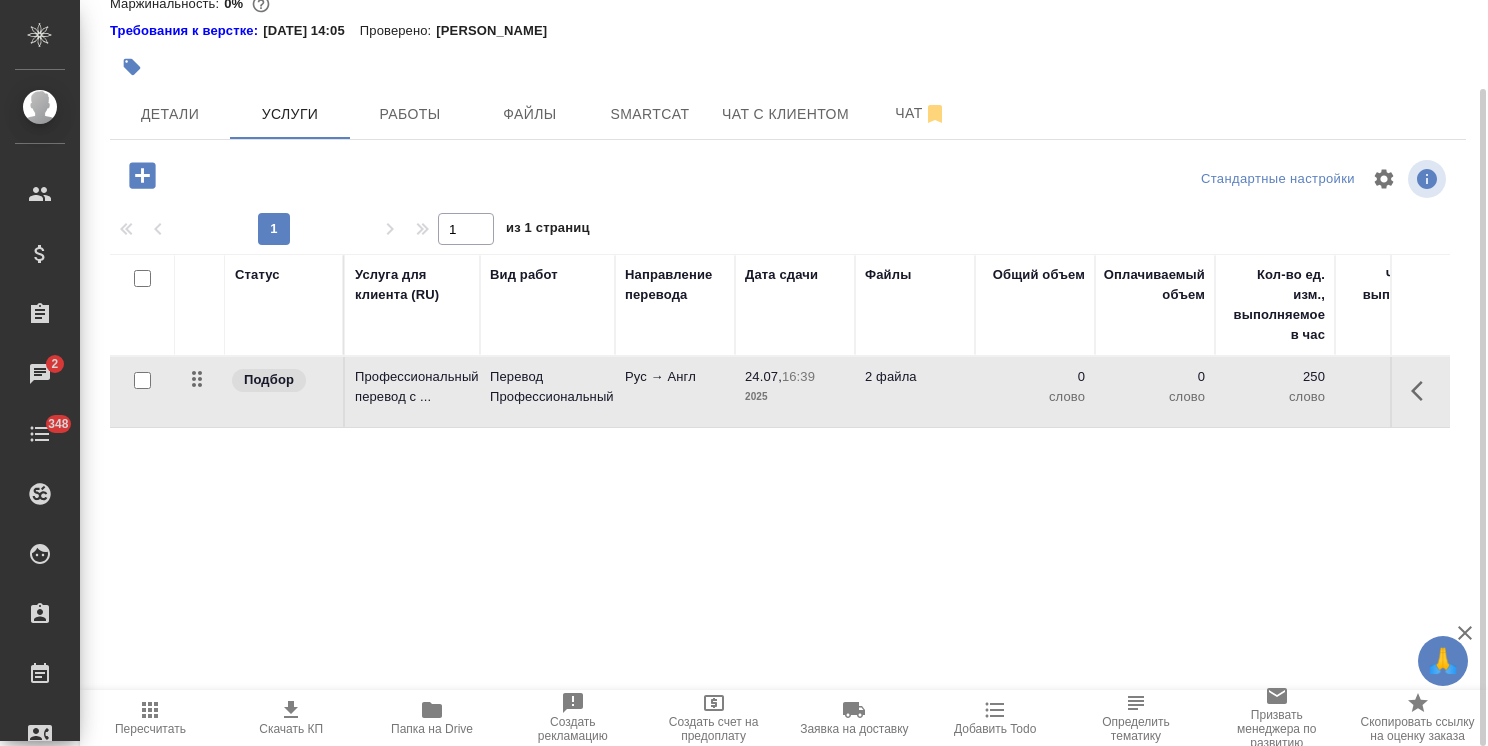 click at bounding box center (142, 380) 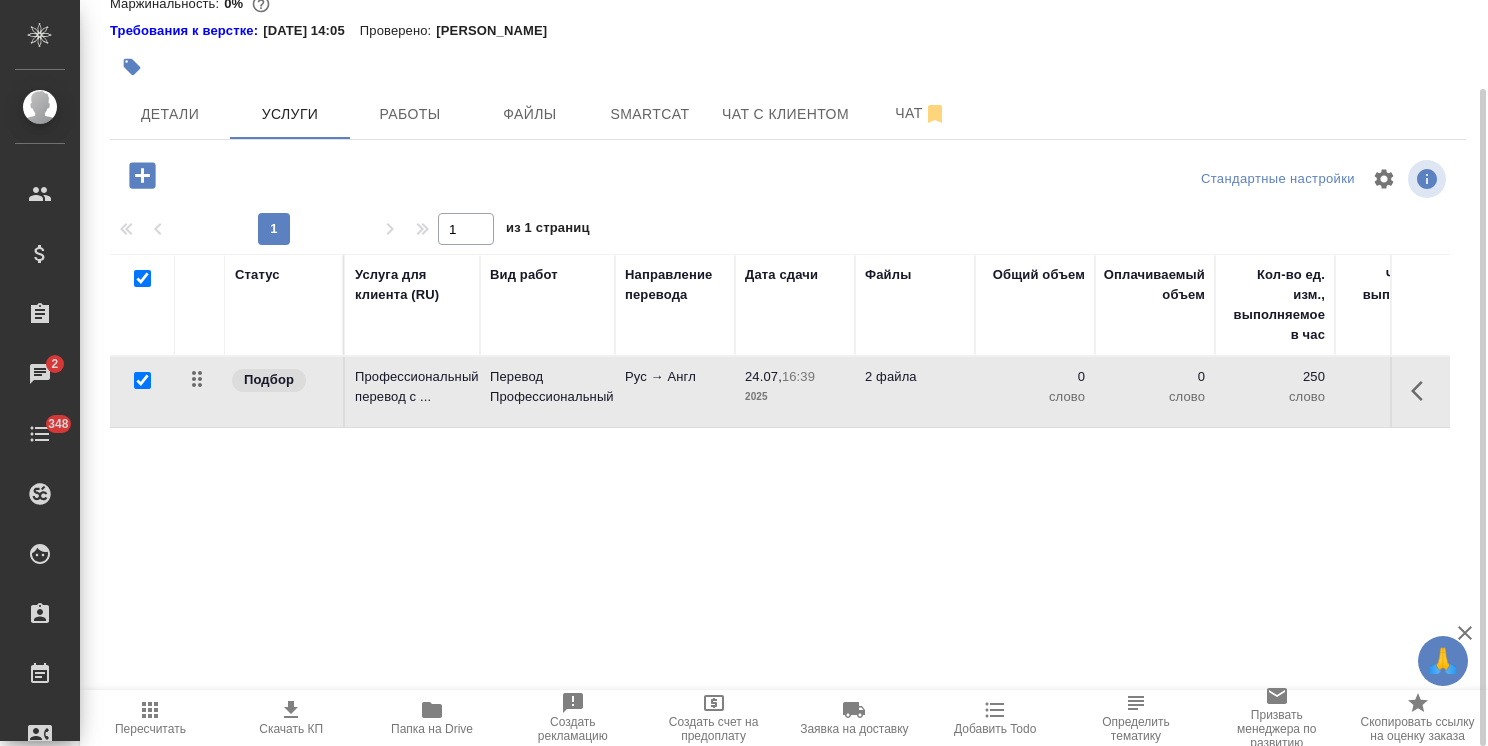 checkbox on "true" 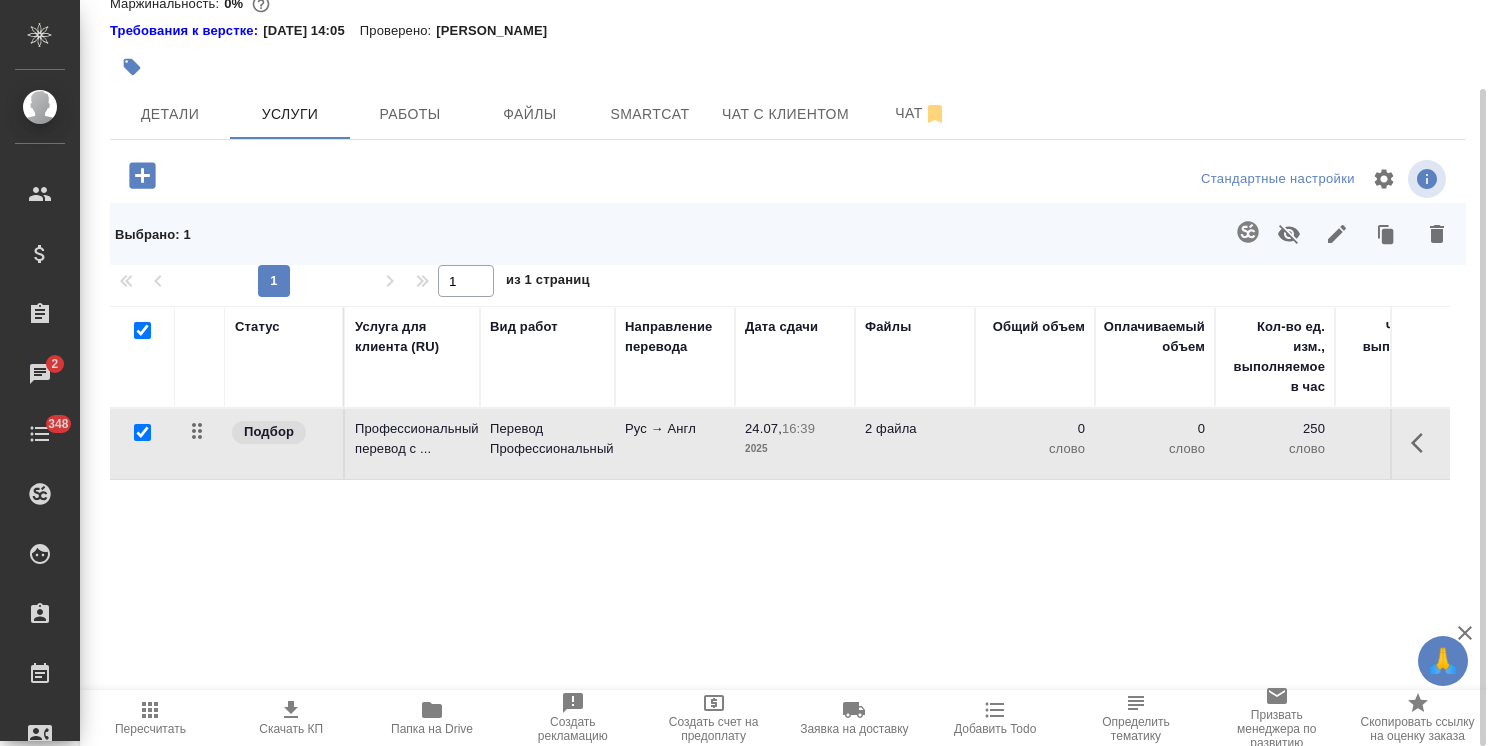 click 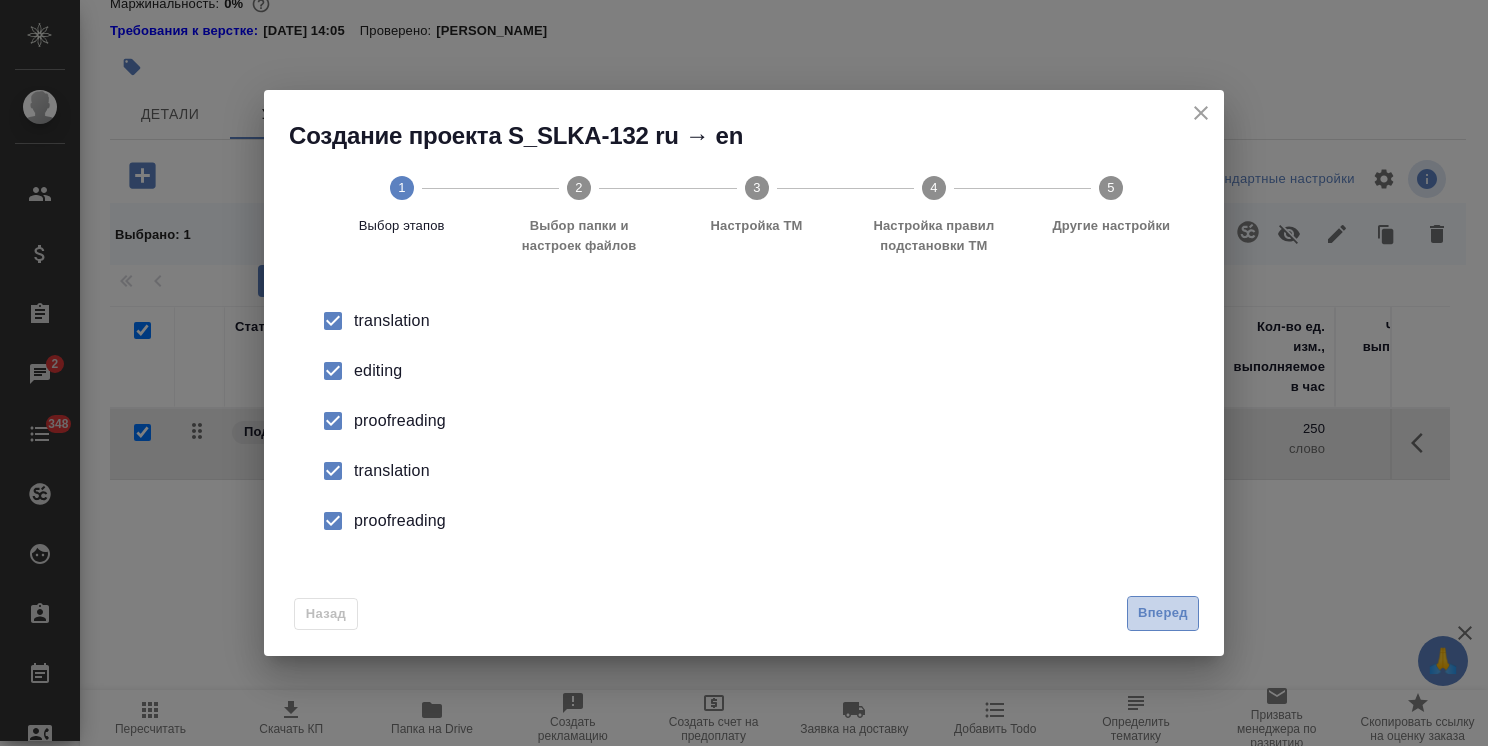 click on "Вперед" at bounding box center (1163, 613) 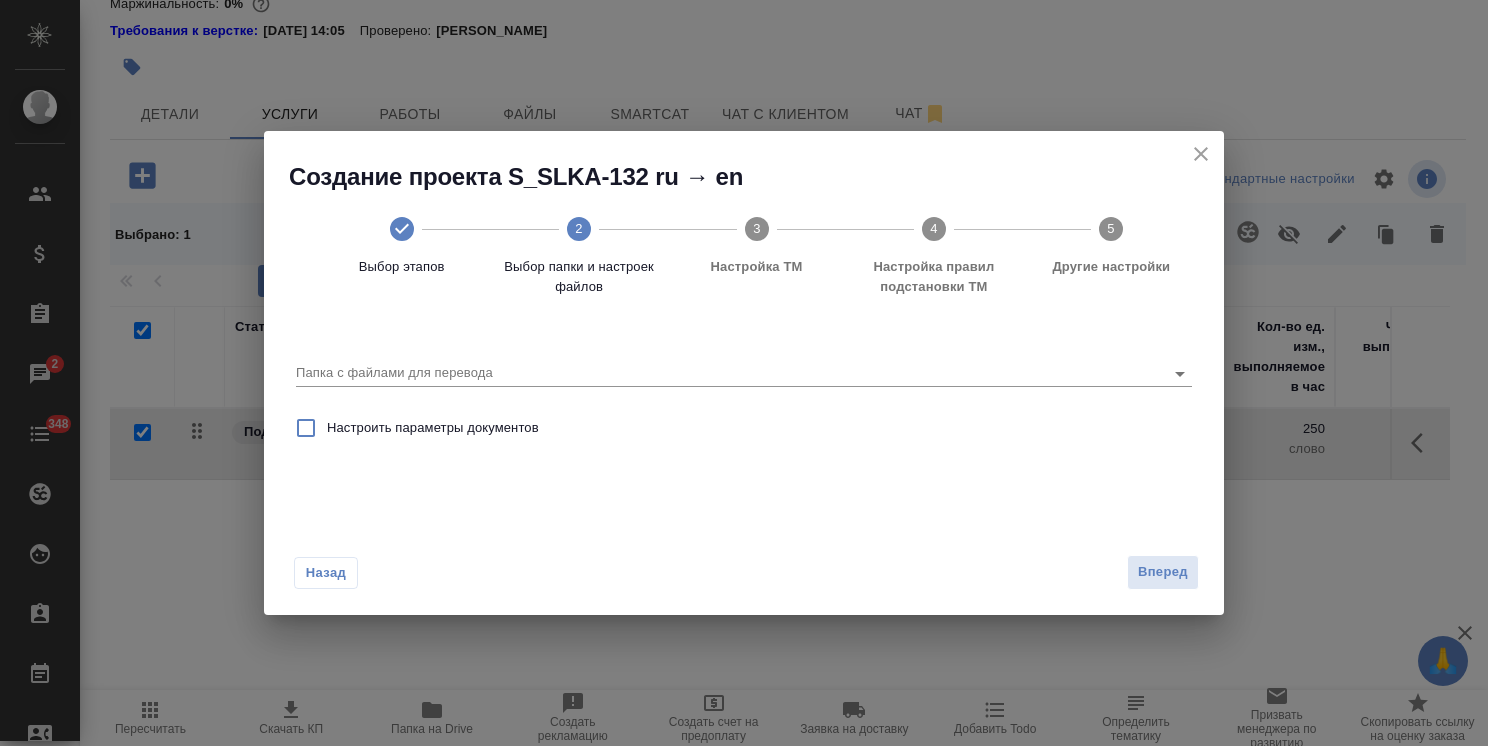 click at bounding box center [1201, 154] 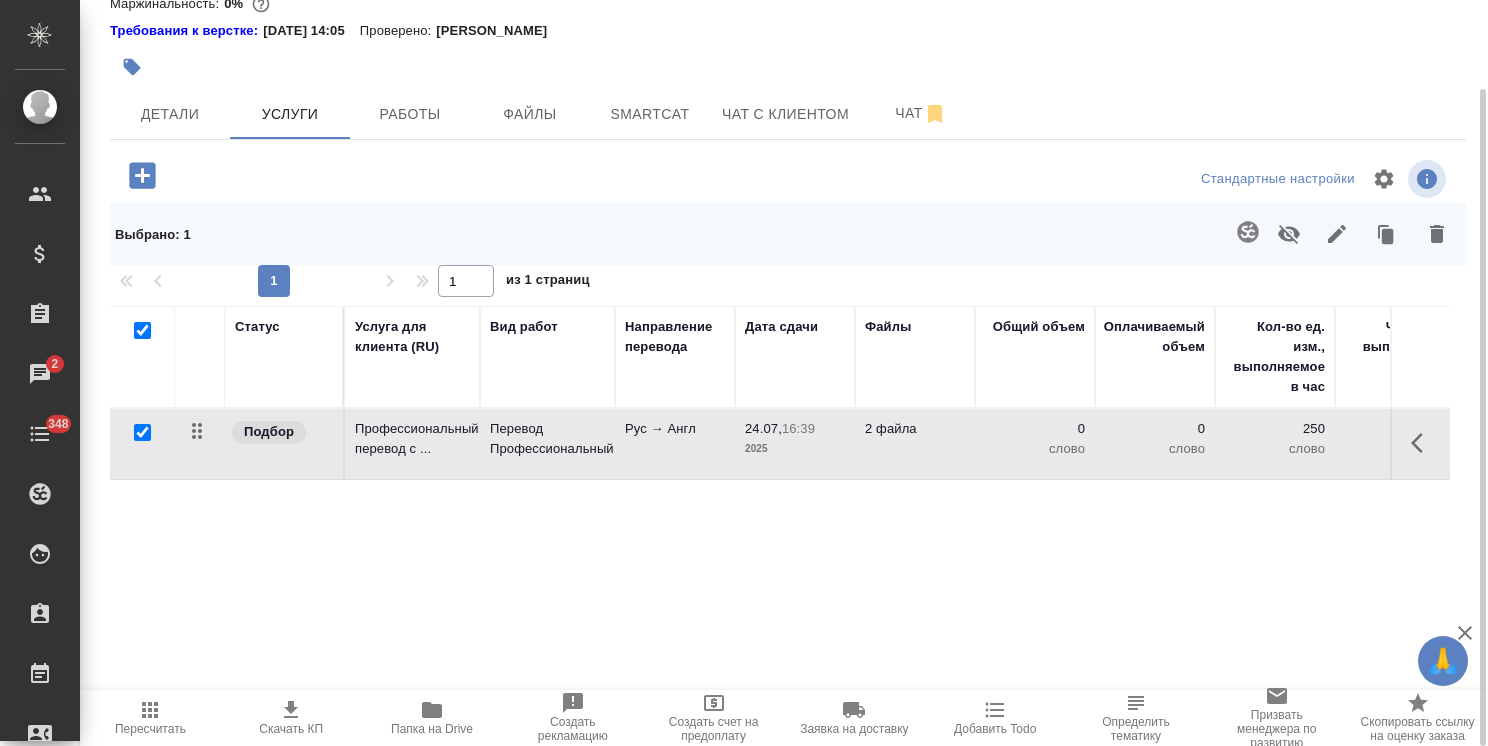 click 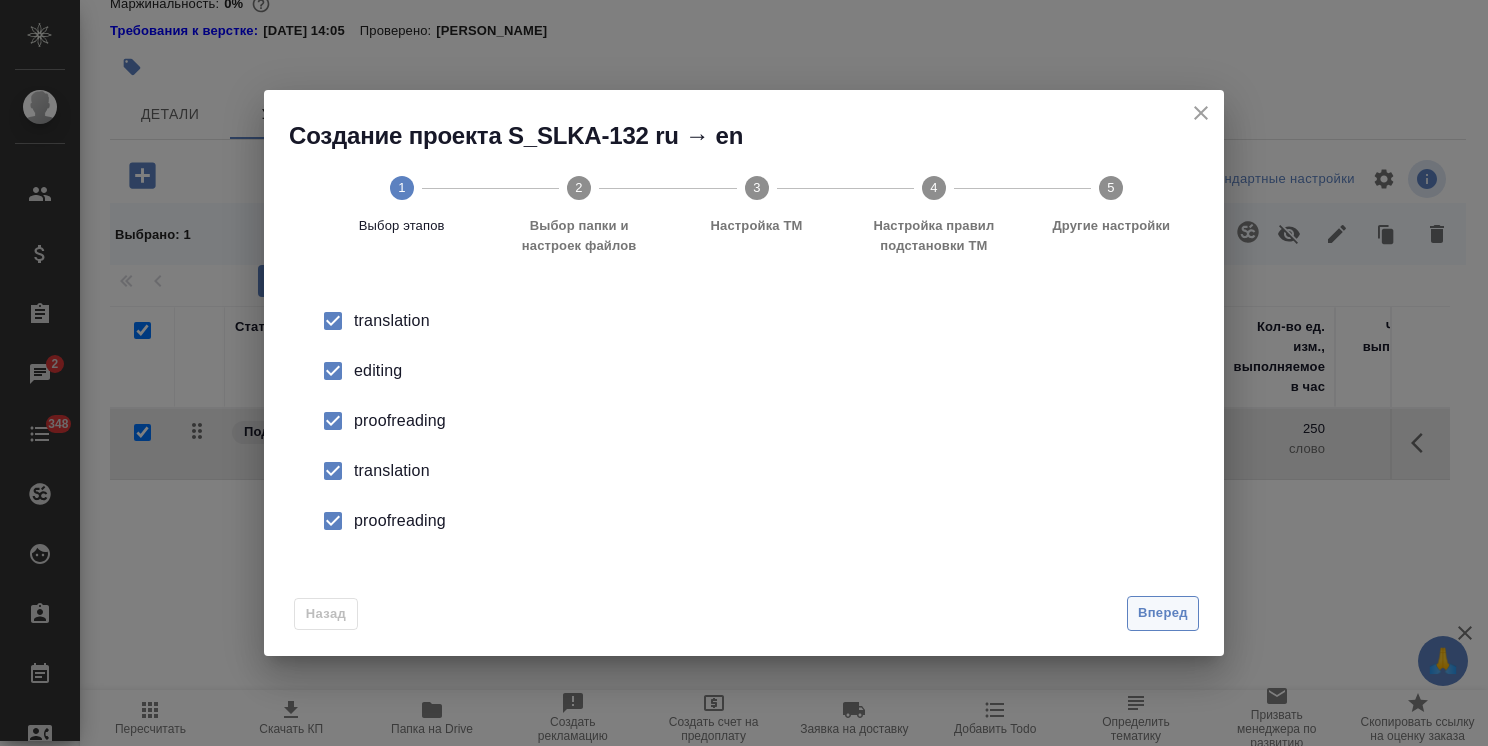 click on "Вперед" at bounding box center [1163, 613] 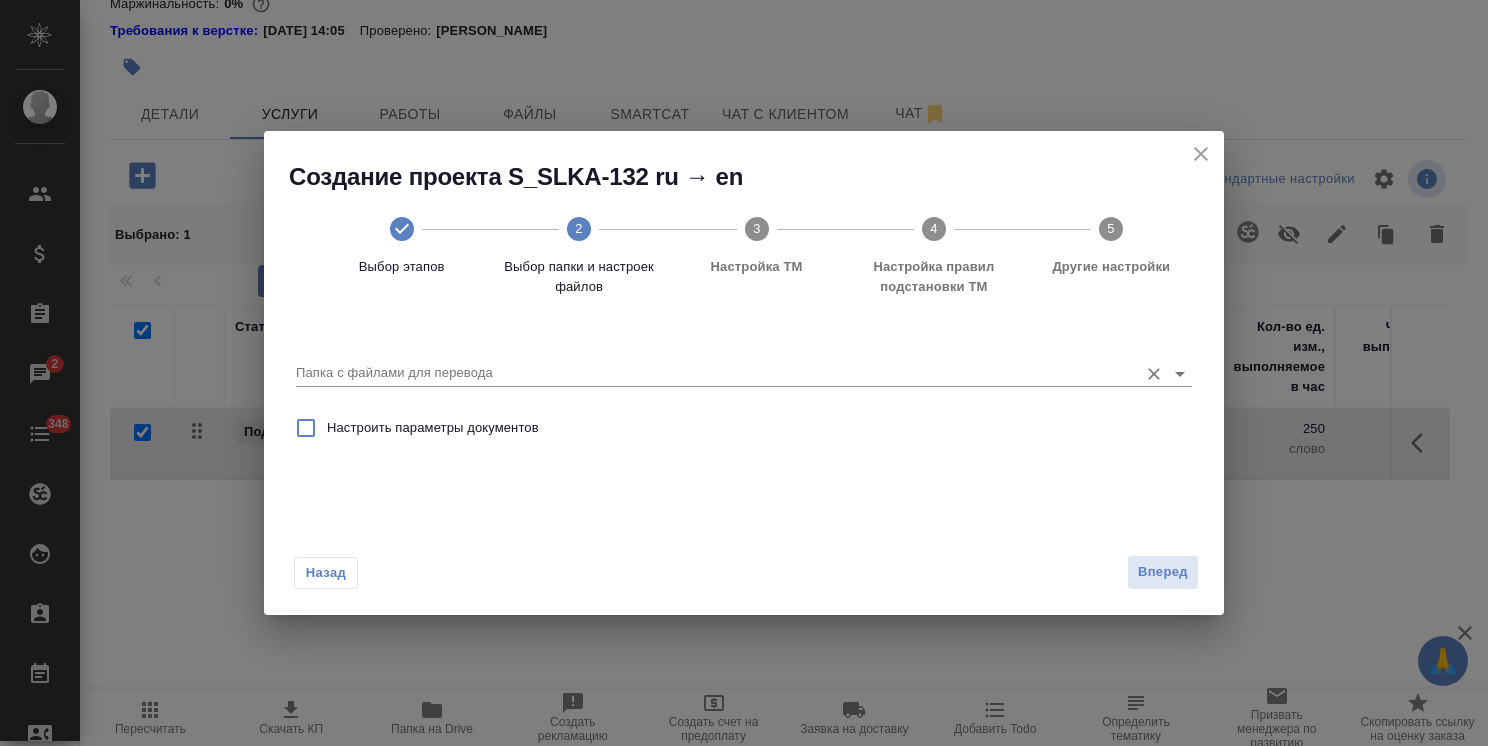 click on "Папка с файлами для перевода" at bounding box center [712, 373] 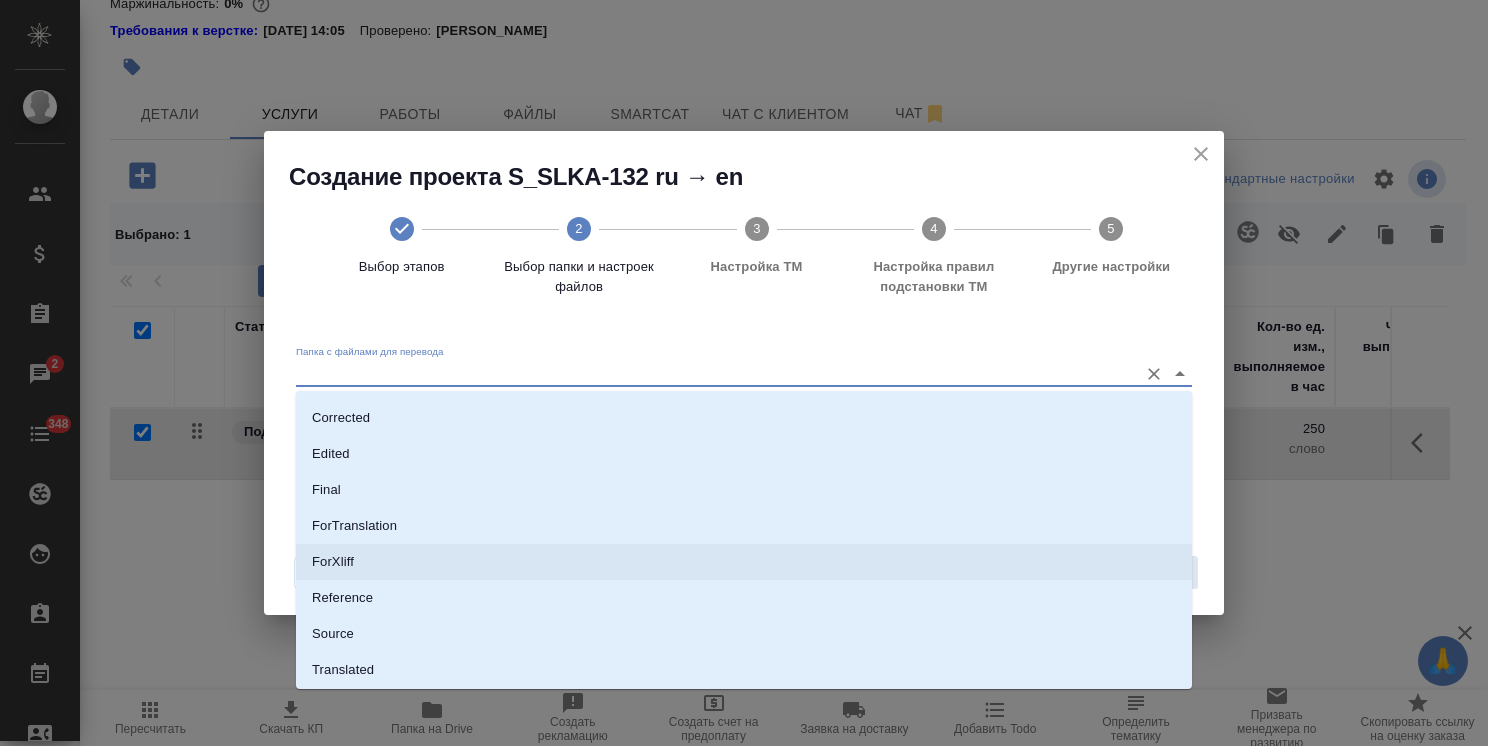 scroll, scrollTop: 140, scrollLeft: 0, axis: vertical 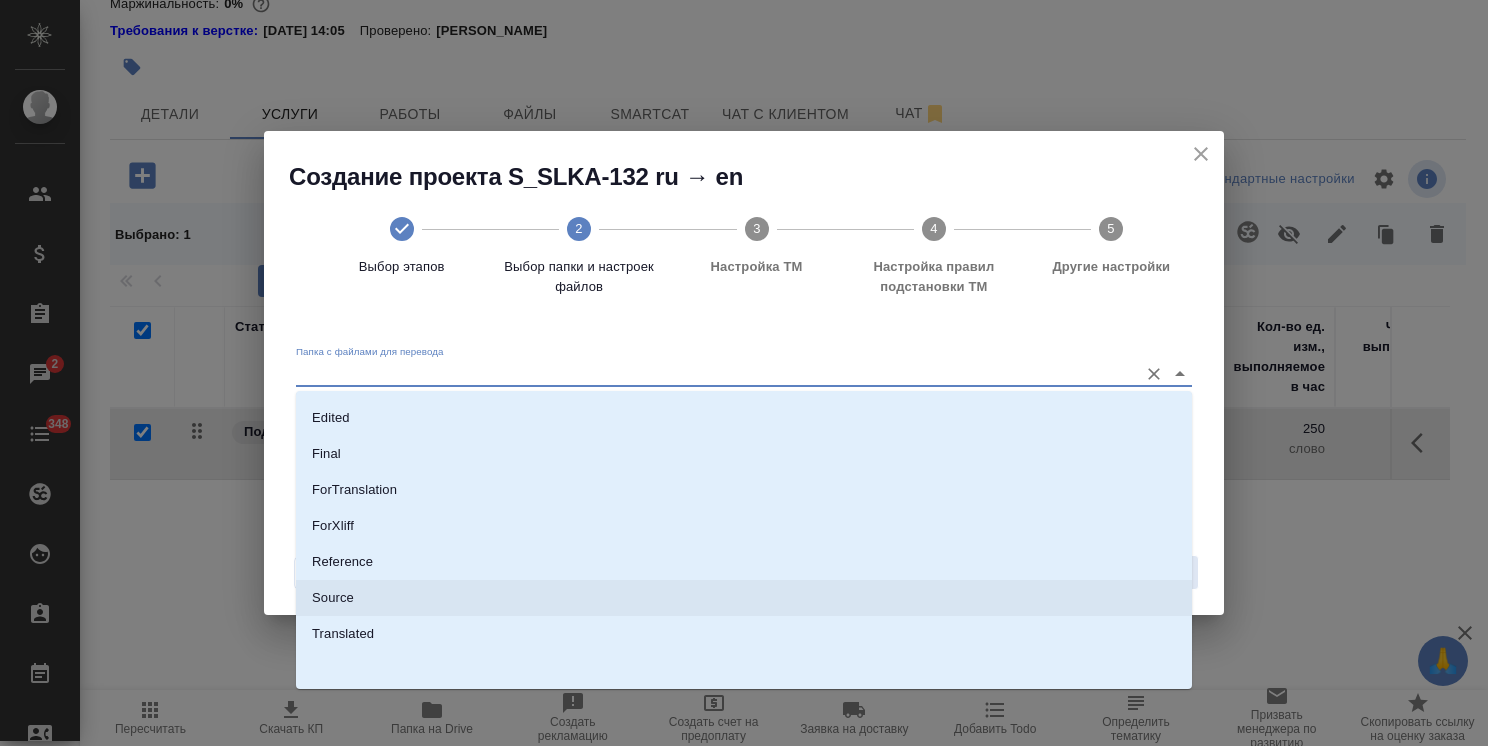 click on "Source" at bounding box center [744, 598] 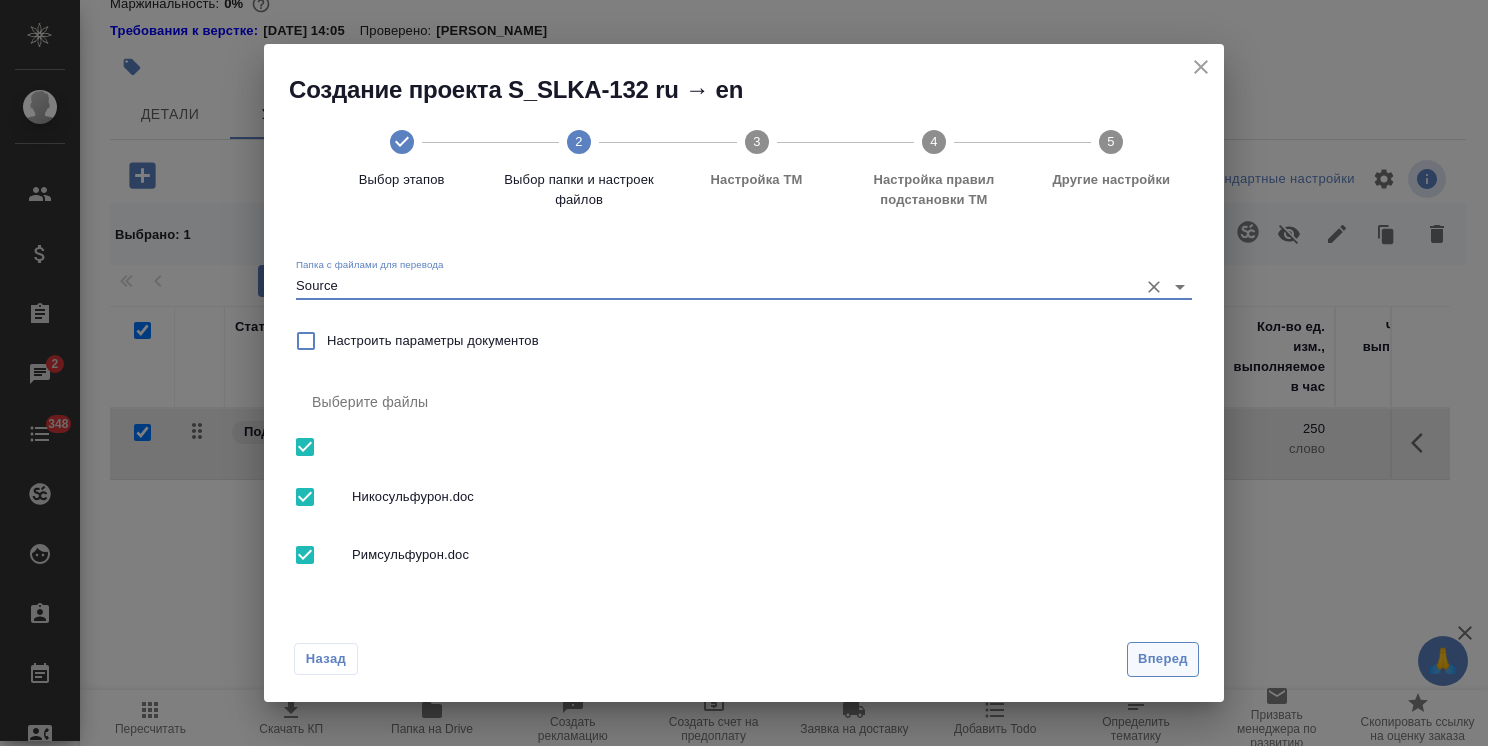 click on "Вперед" at bounding box center [1163, 659] 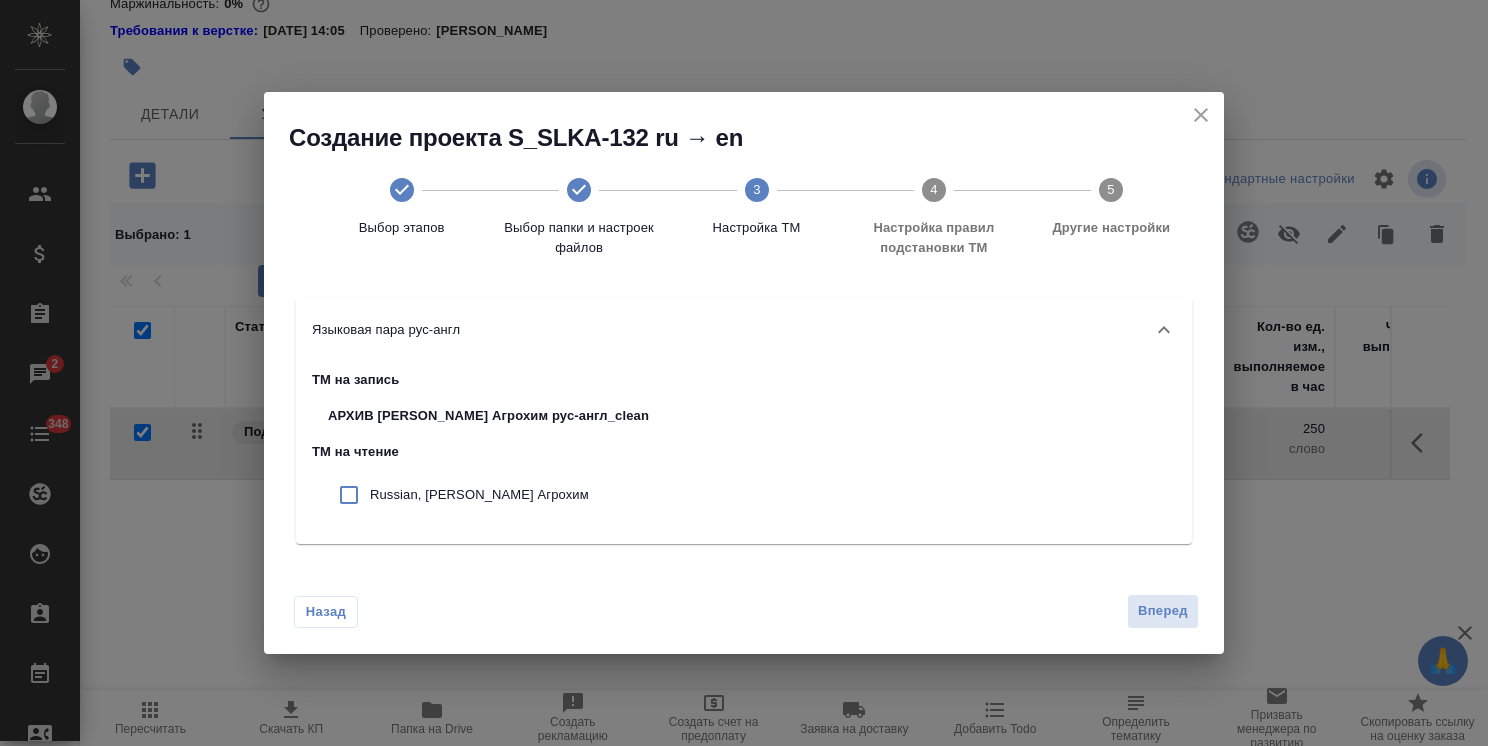 click on "Russian, Щелково Агрохим" at bounding box center (509, 495) 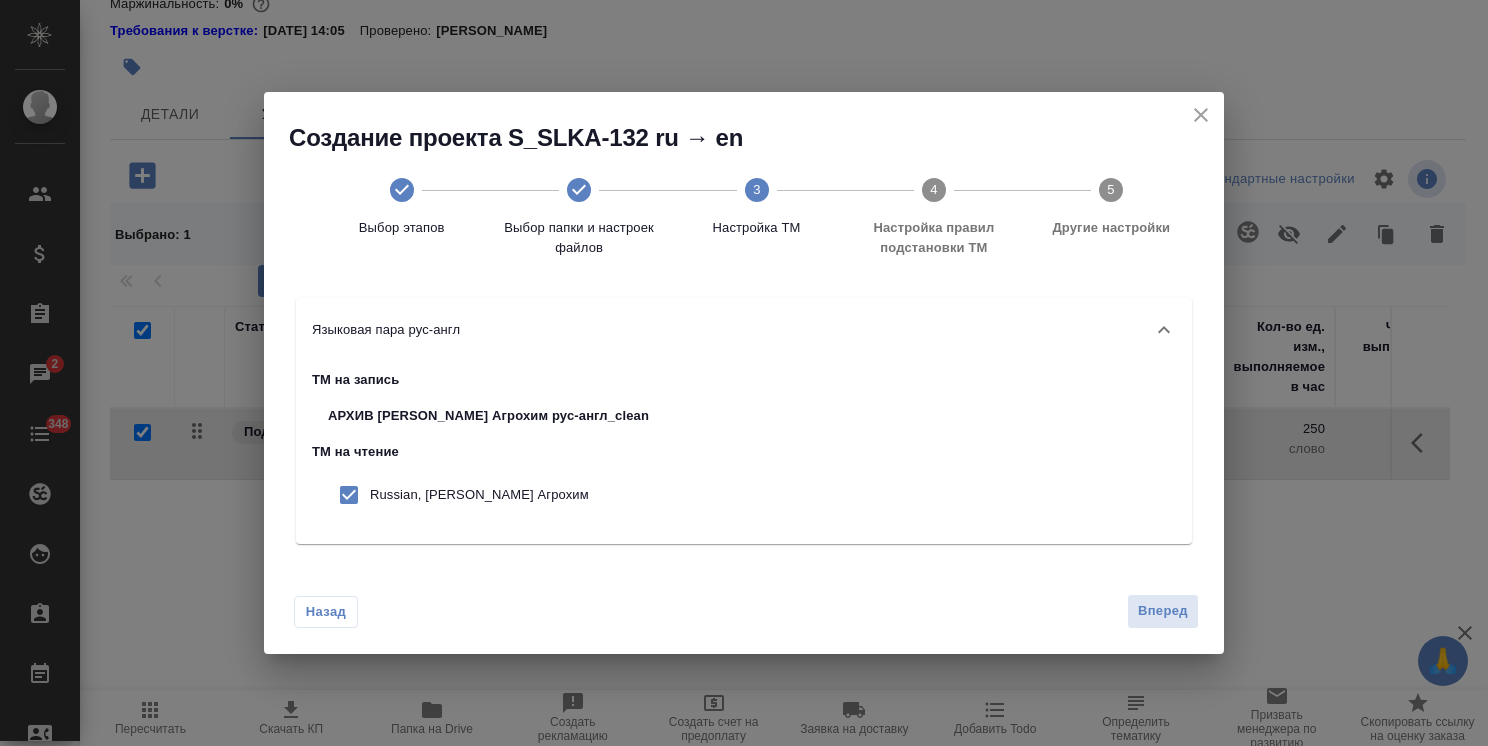 click on "Вперед" at bounding box center (1163, 611) 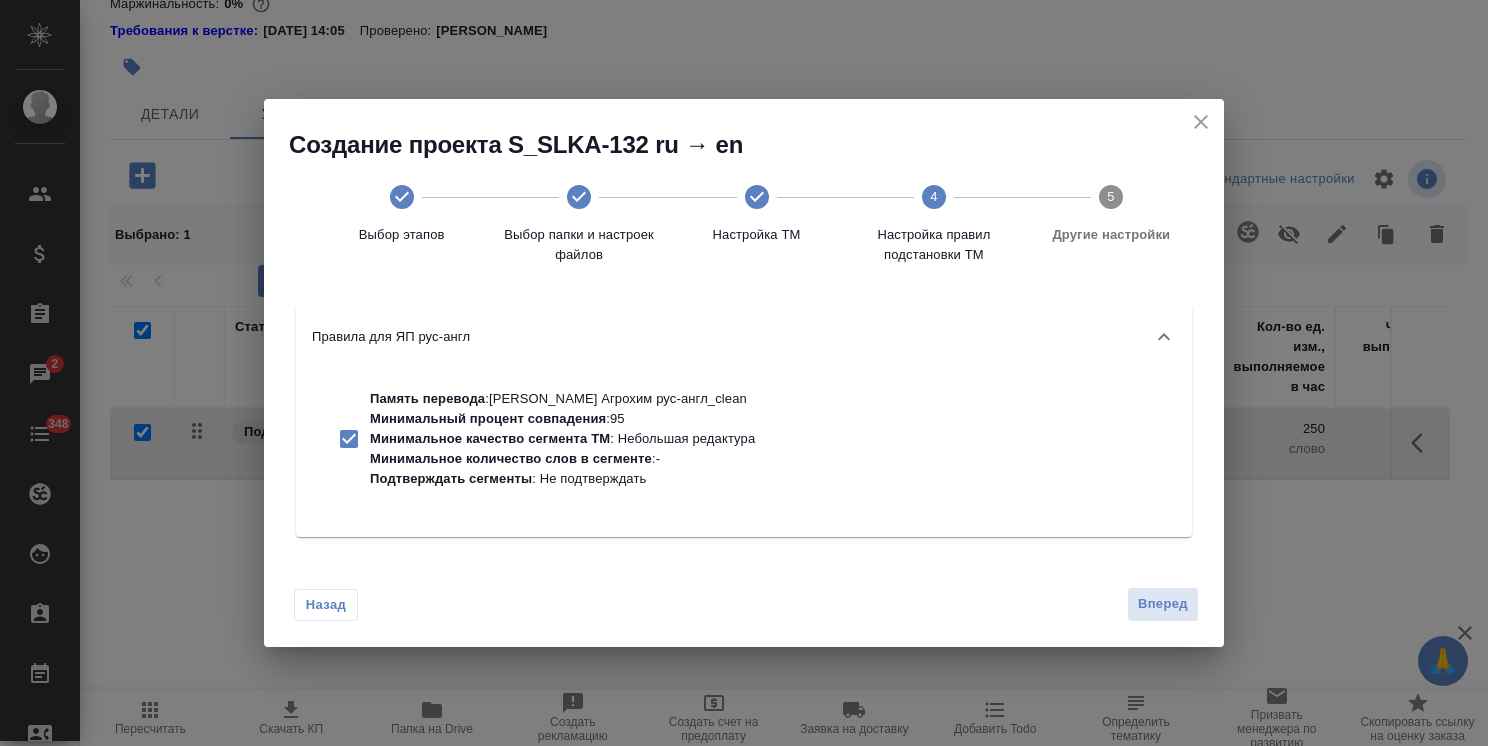 click on "Вперед" at bounding box center [1163, 604] 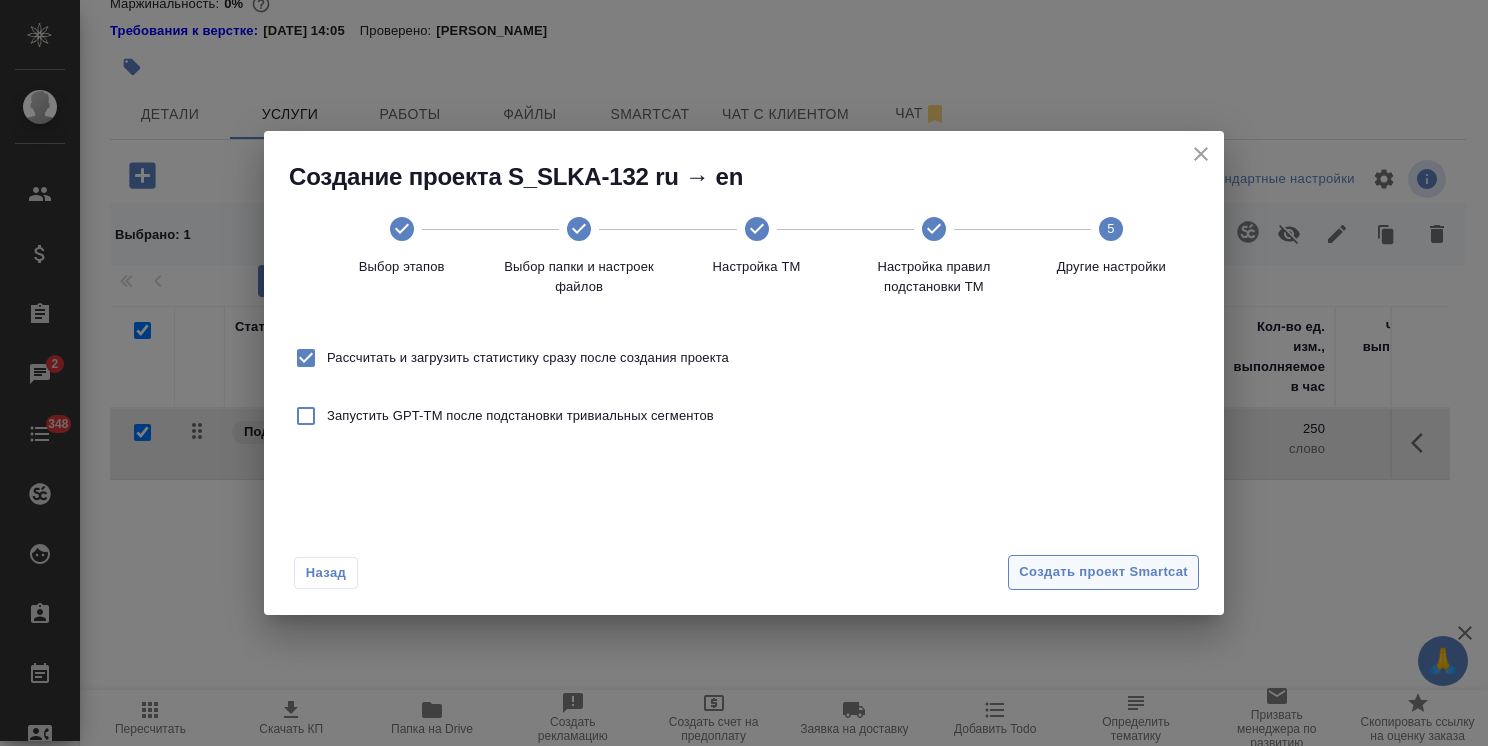click on "Создать проект Smartcat" at bounding box center [1103, 572] 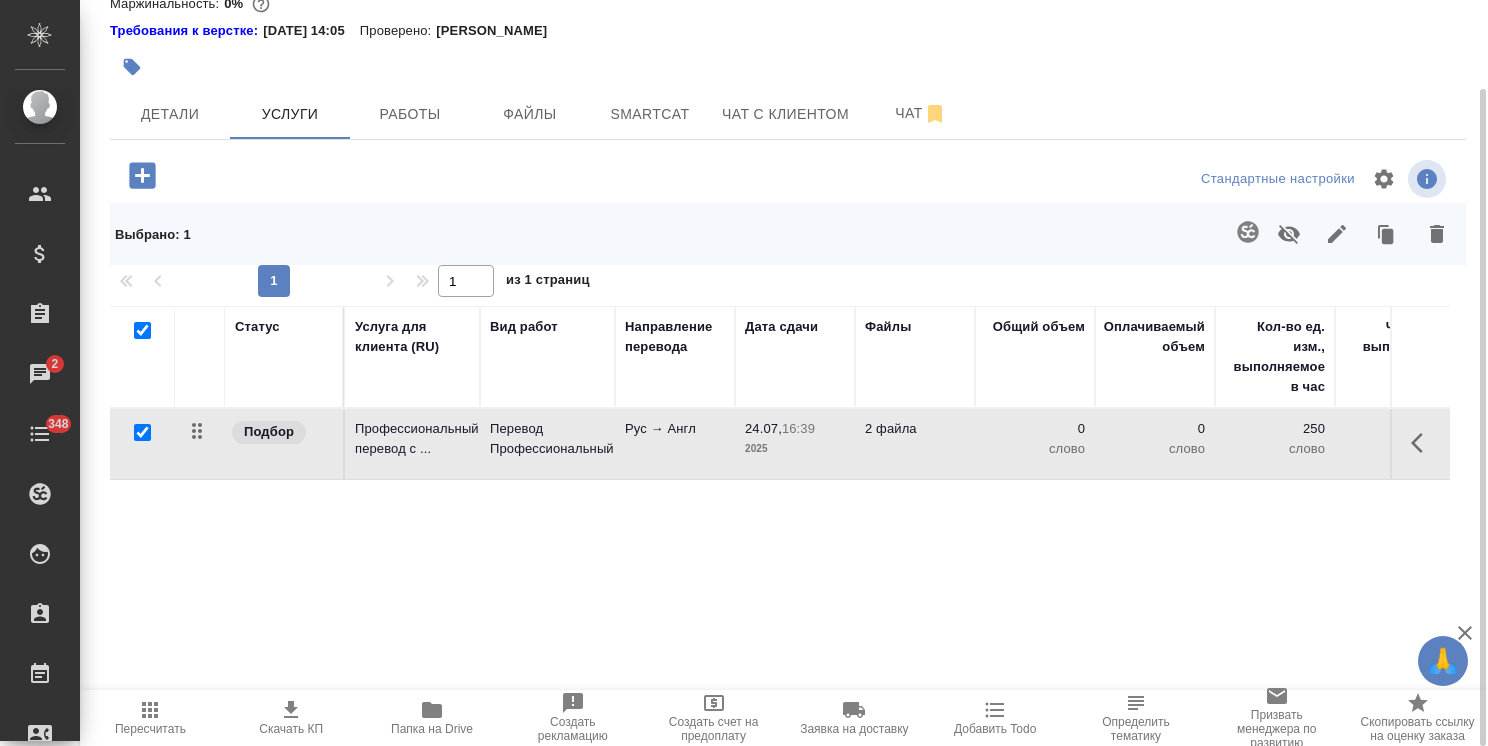 click at bounding box center (142, 330) 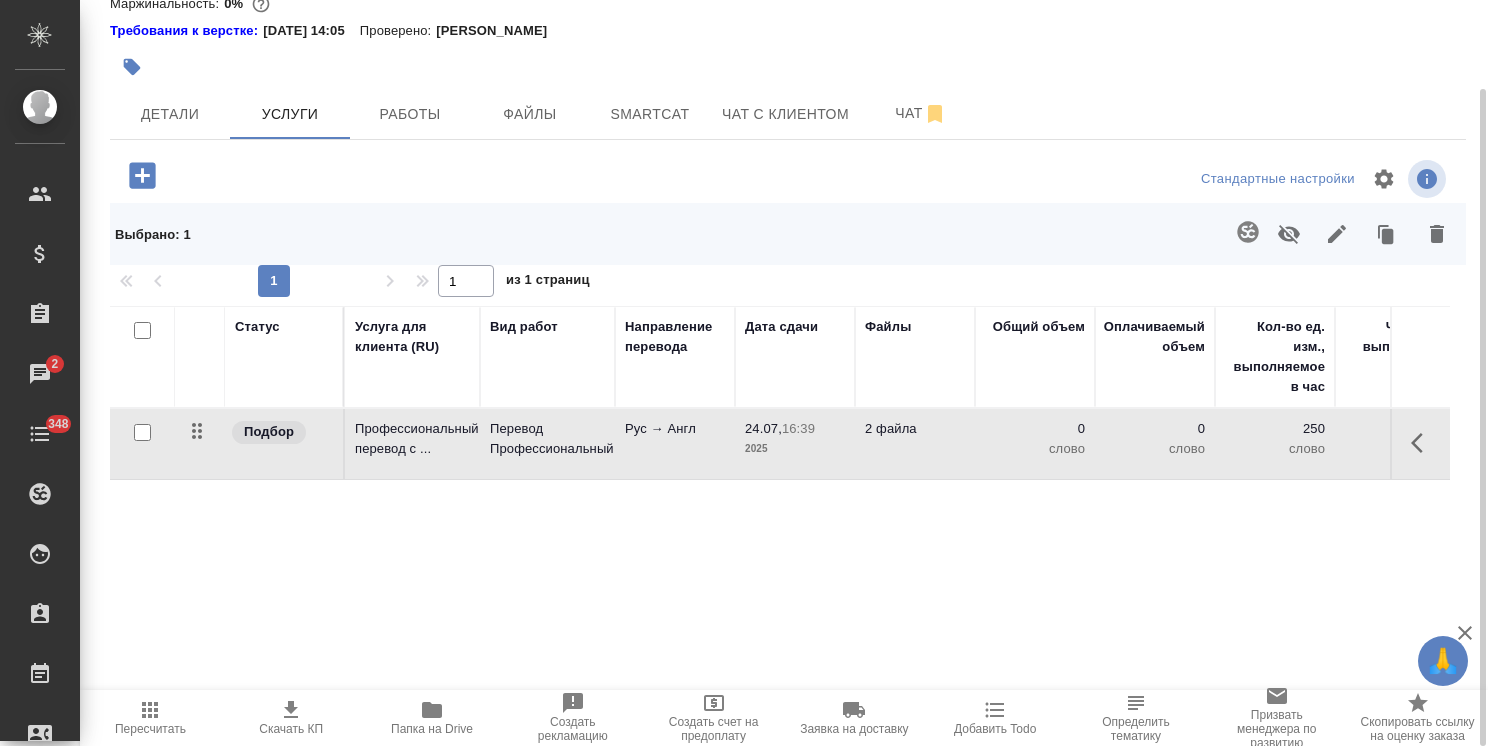 checkbox on "false" 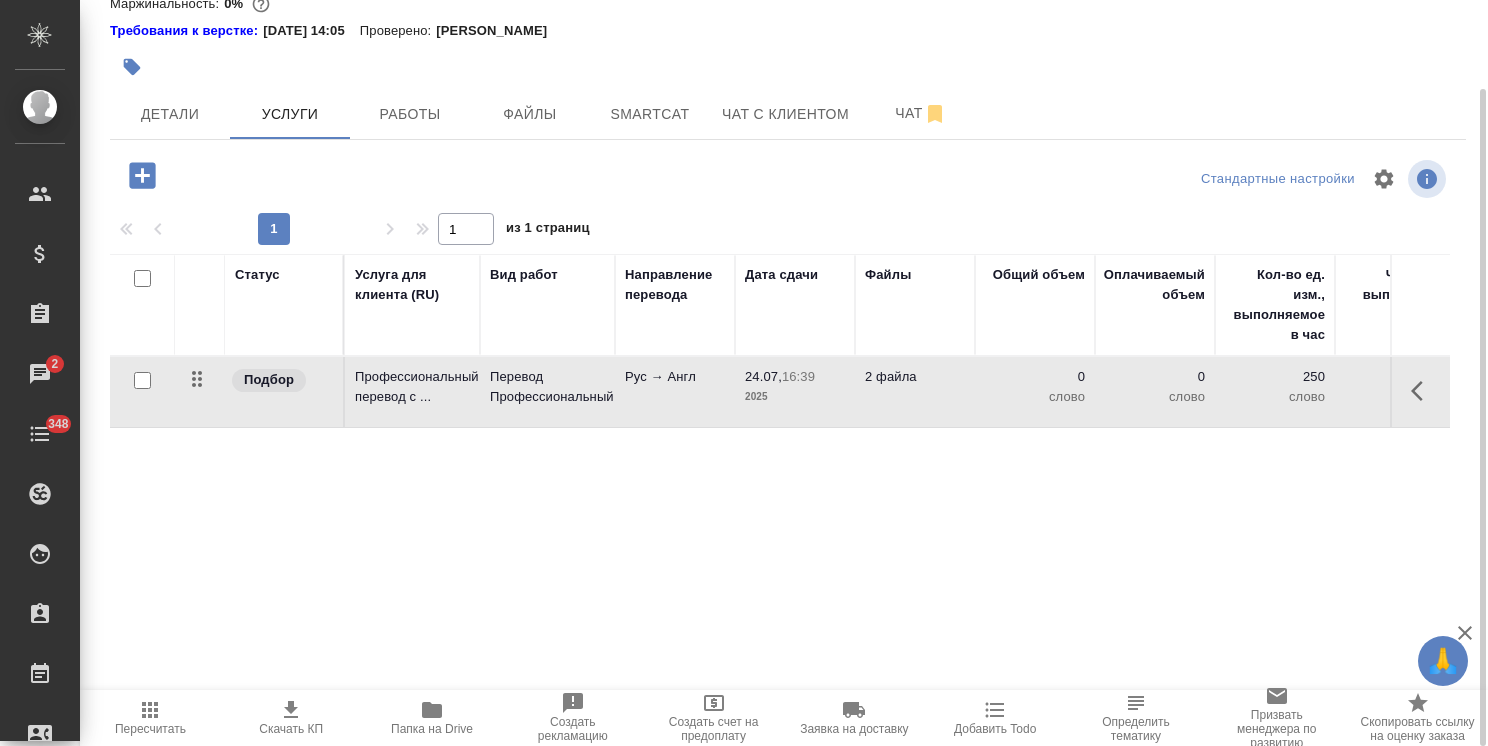 click on "Пересчитать" at bounding box center (150, 729) 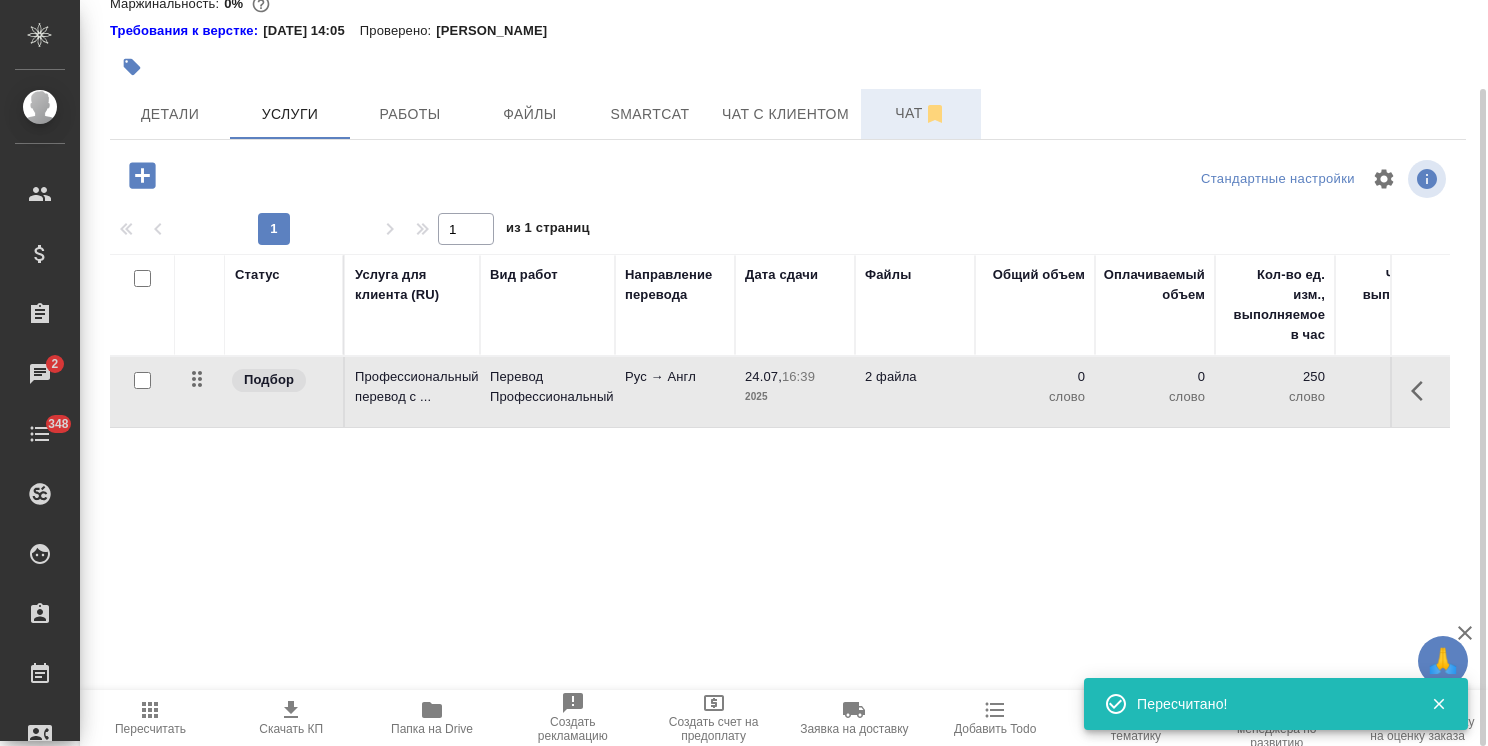 click on "Чат" at bounding box center [921, 114] 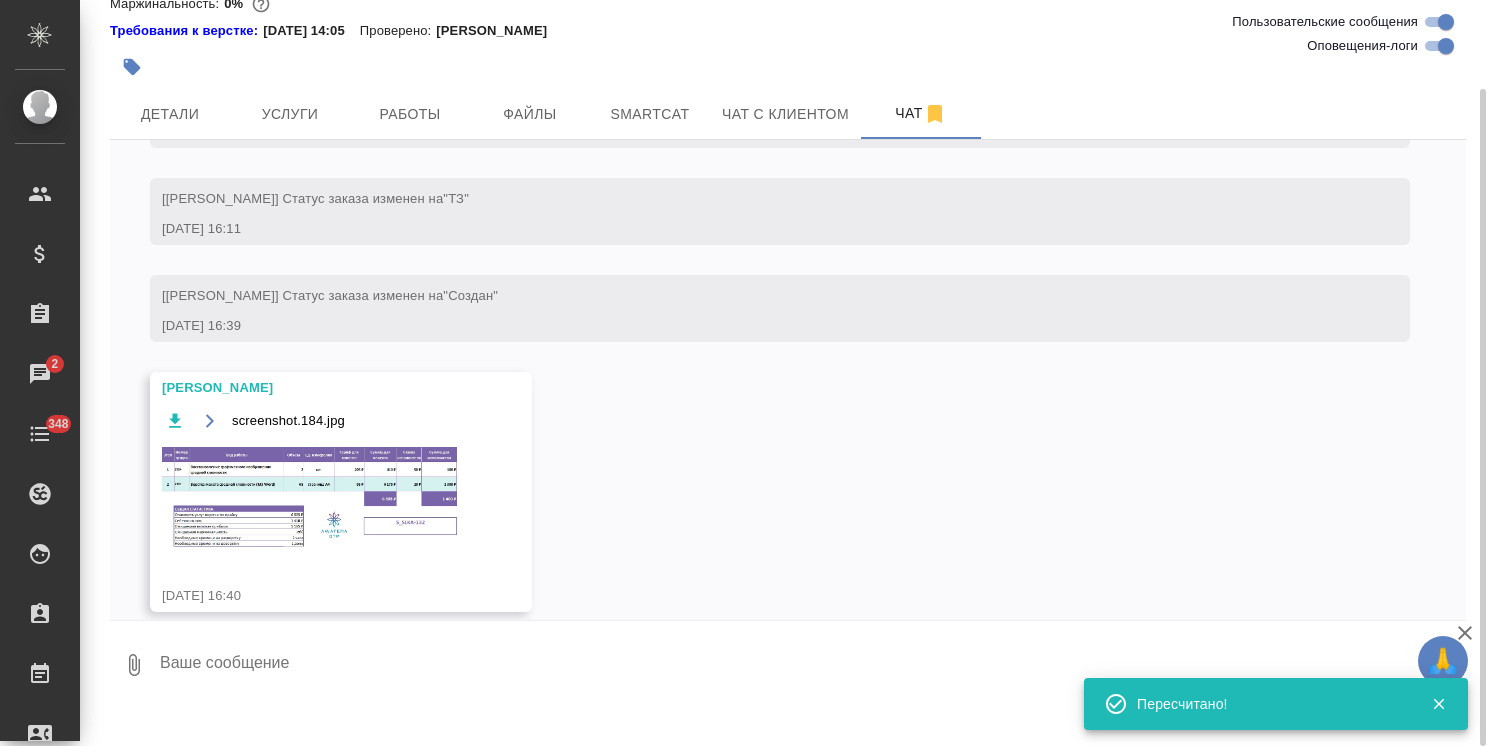 scroll, scrollTop: 248, scrollLeft: 0, axis: vertical 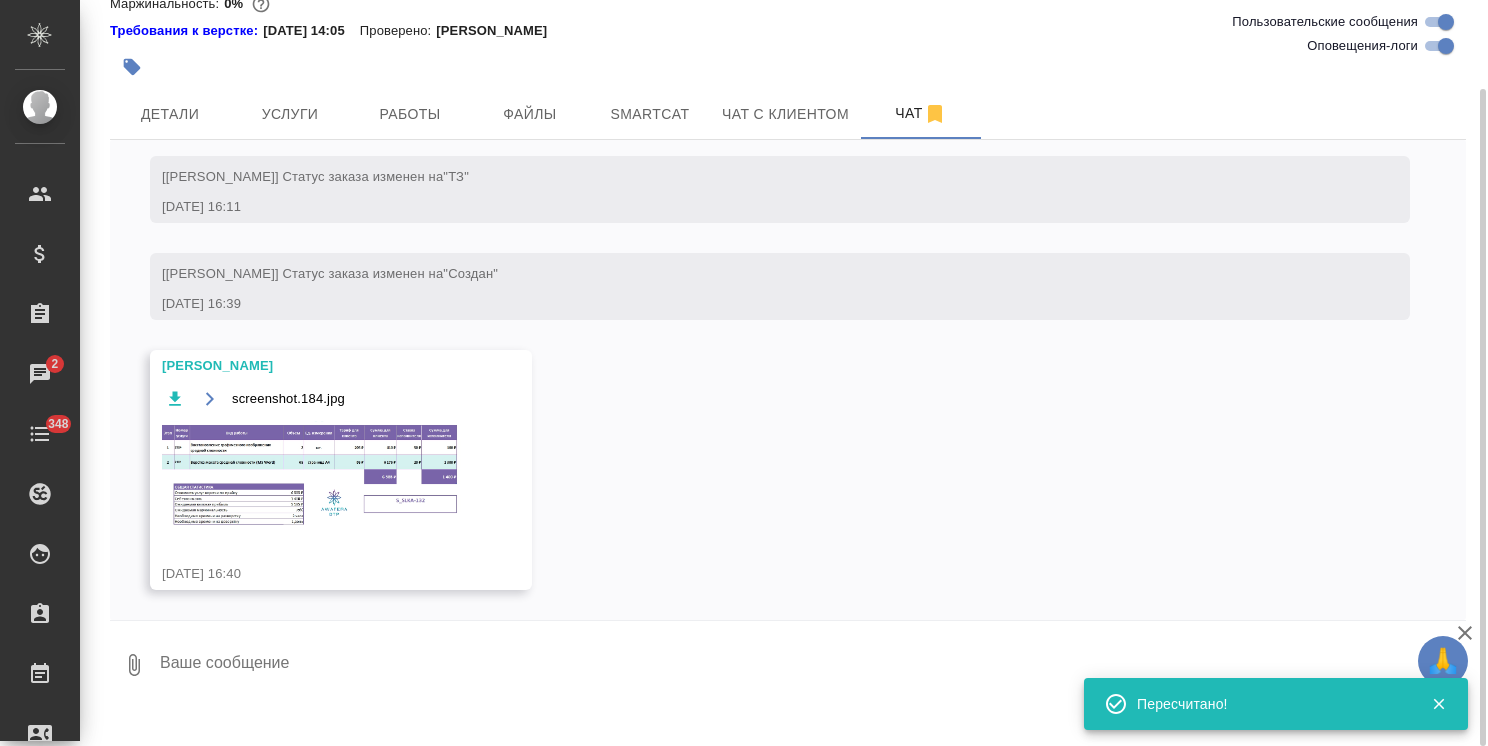 click at bounding box center (312, 475) 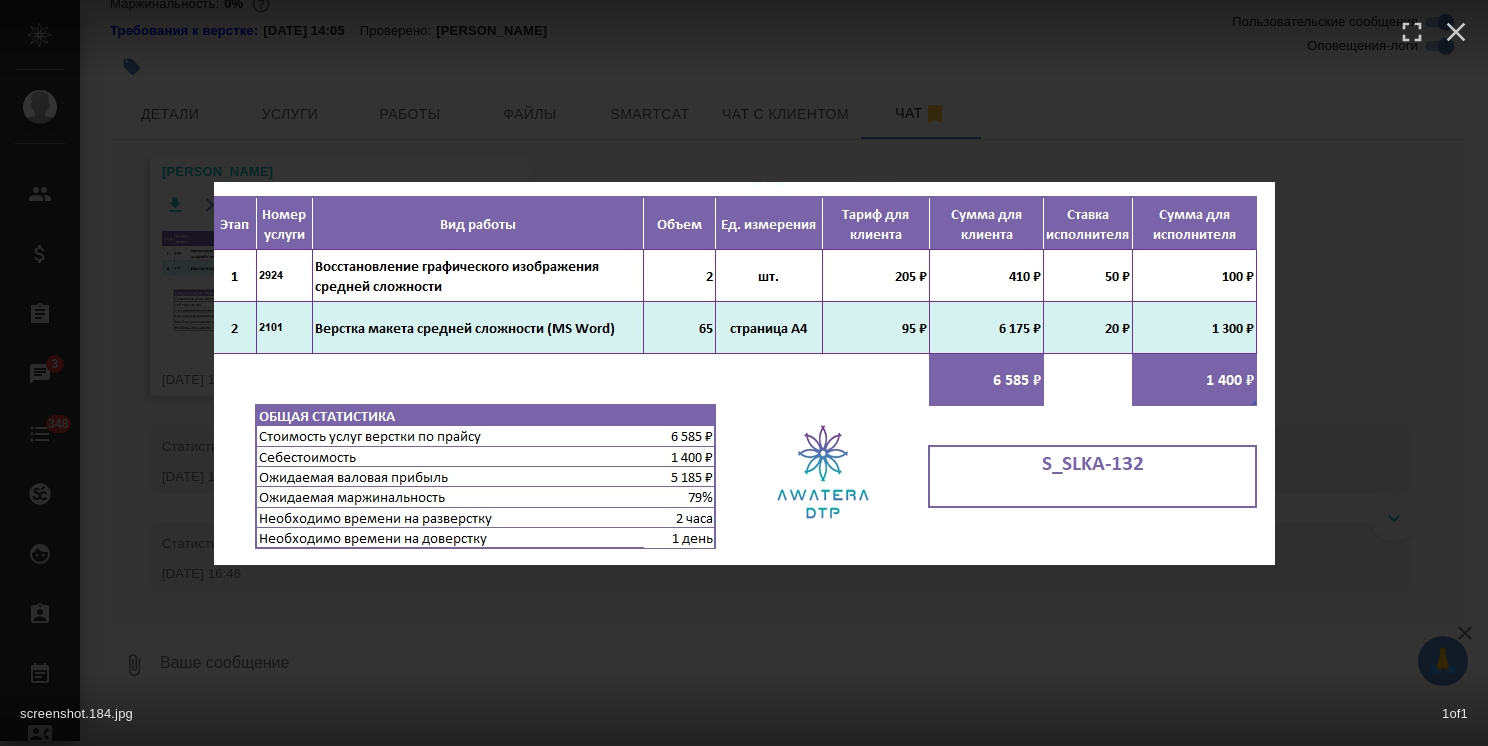 scroll, scrollTop: 462, scrollLeft: 0, axis: vertical 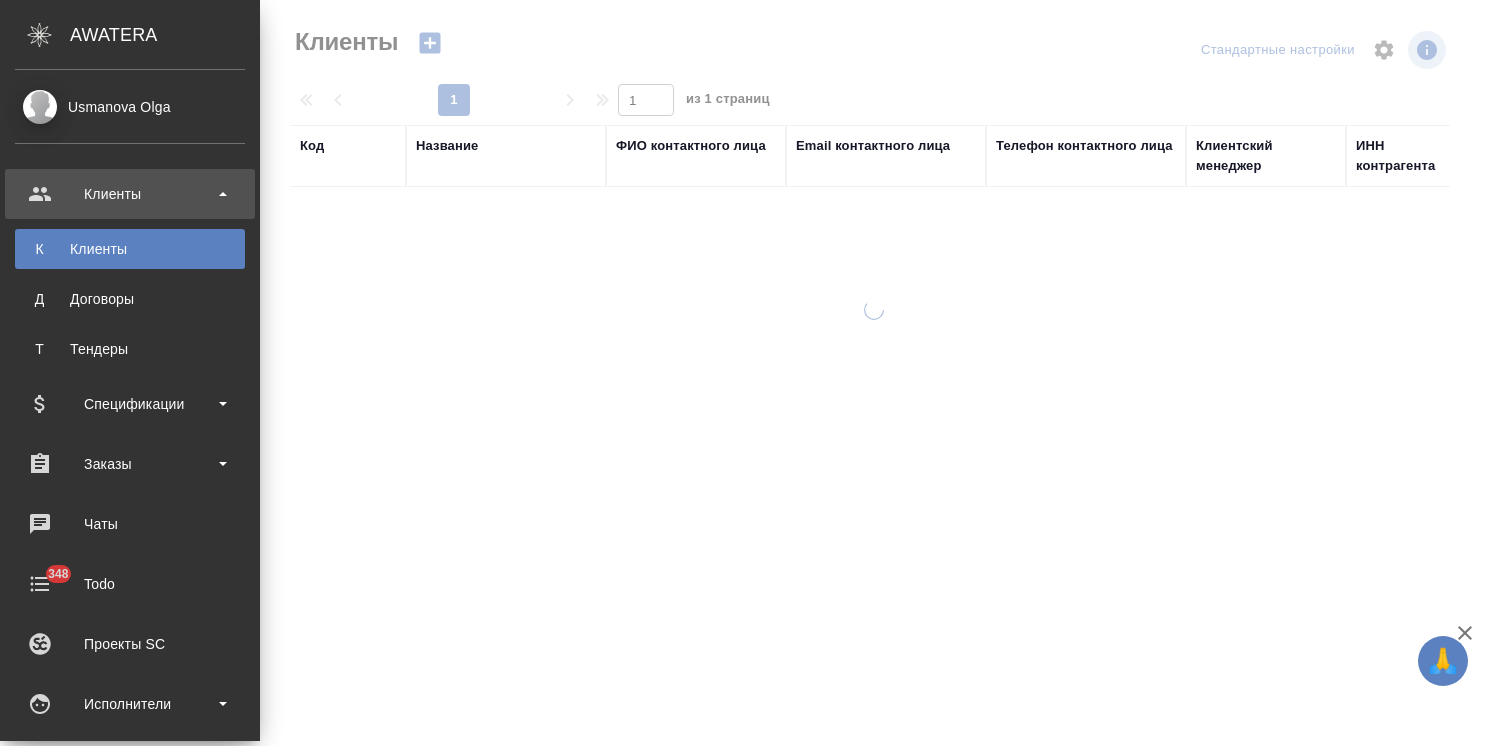 select on "RU" 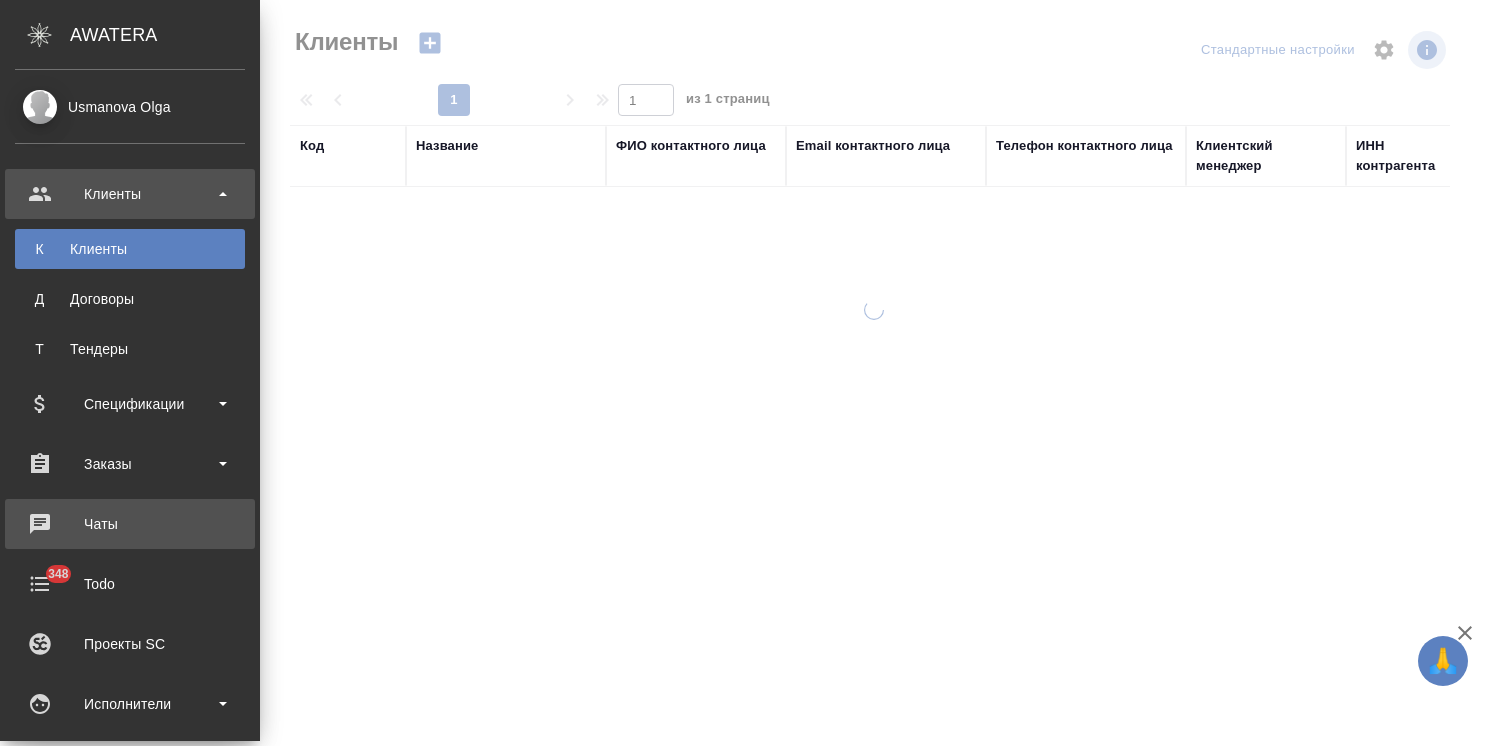 scroll, scrollTop: 0, scrollLeft: 0, axis: both 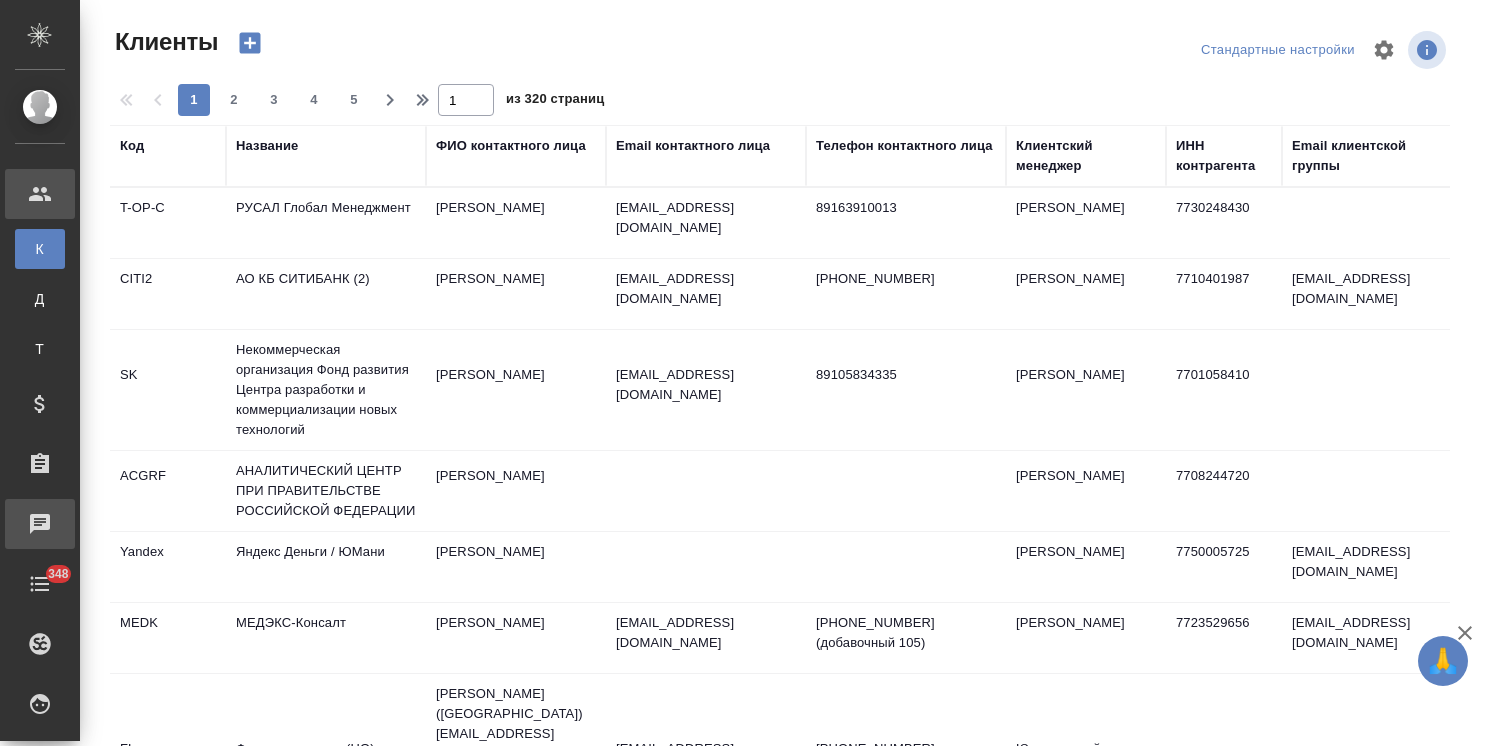 click on "Чаты" at bounding box center (15, 524) 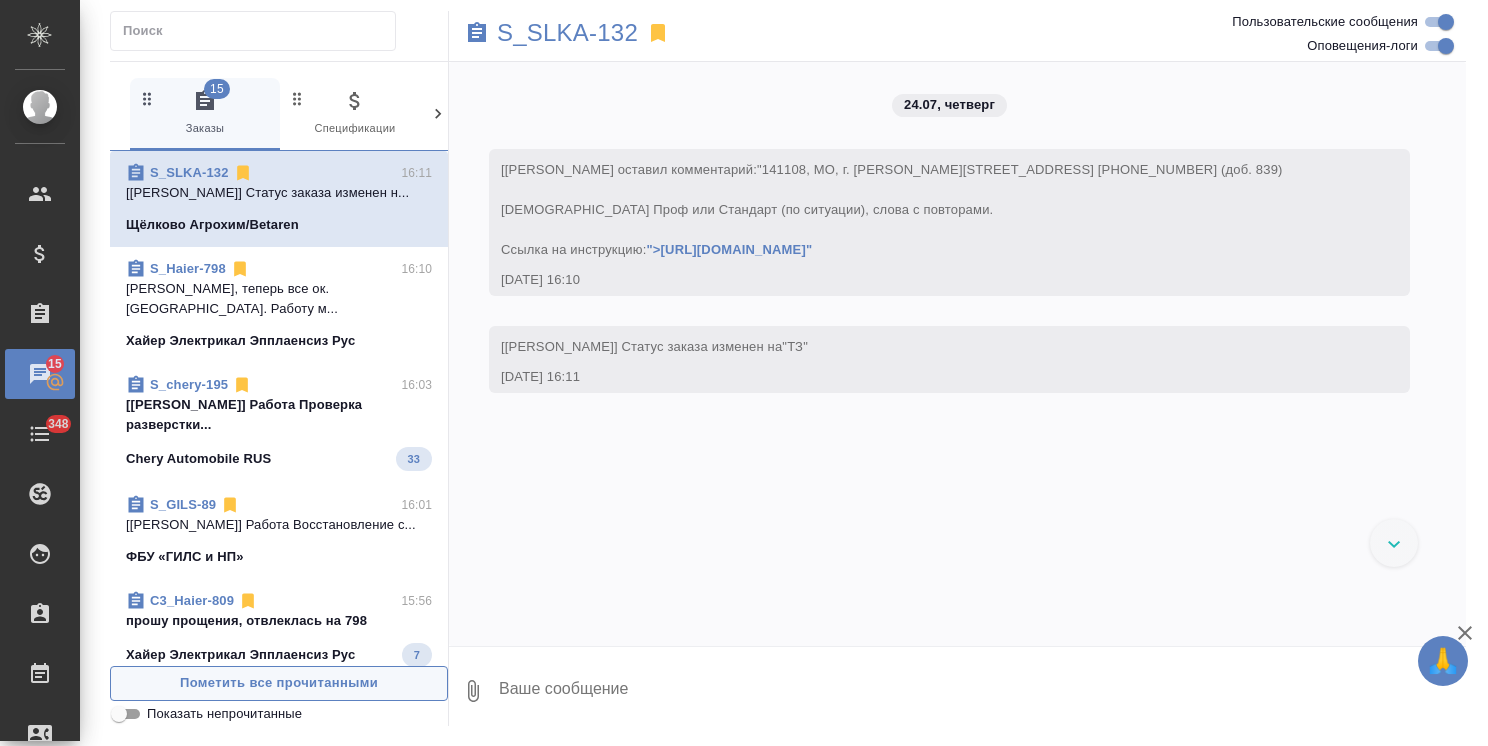 click on "Пометить все прочитанными" at bounding box center [279, 683] 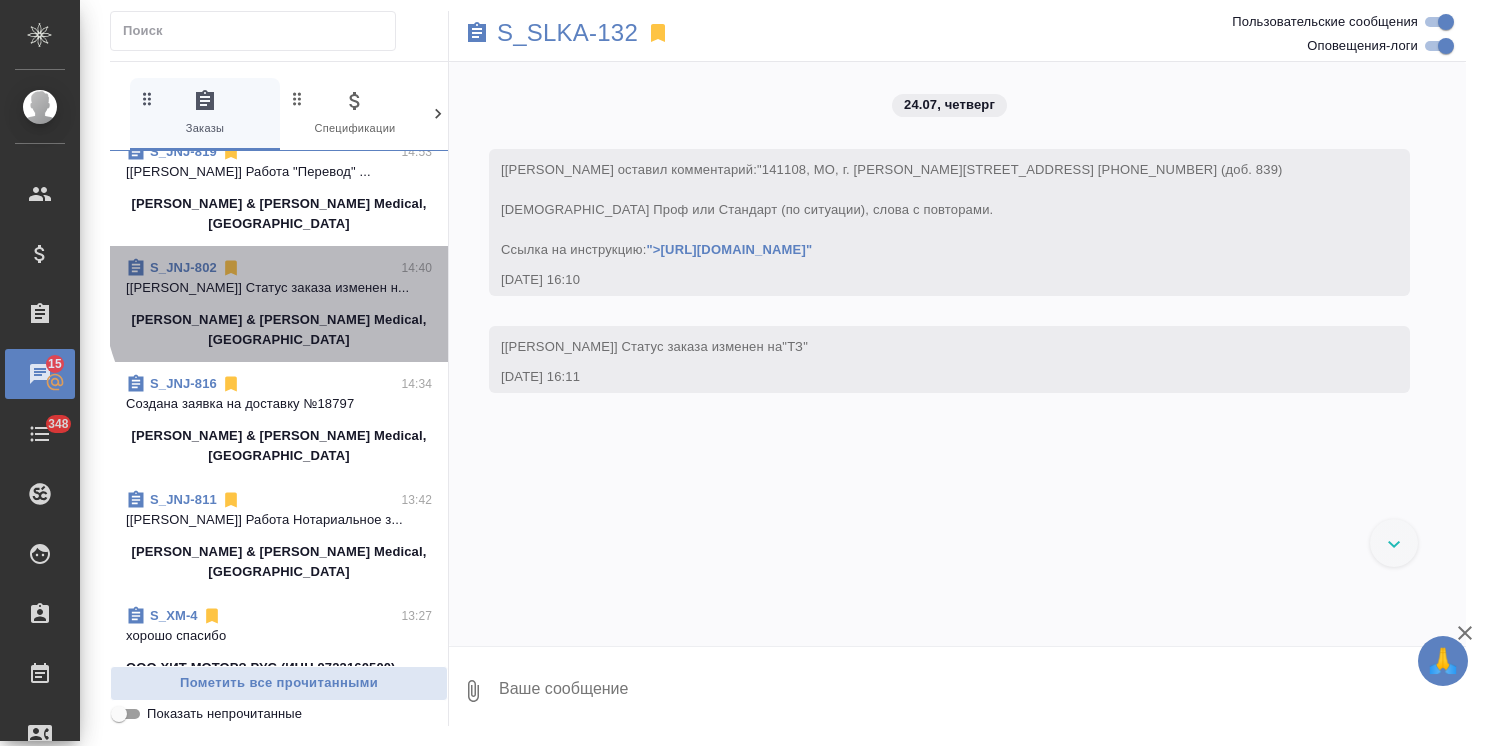 click on "[[PERSON_NAME]] Статус заказа изменен н..." at bounding box center (279, 288) 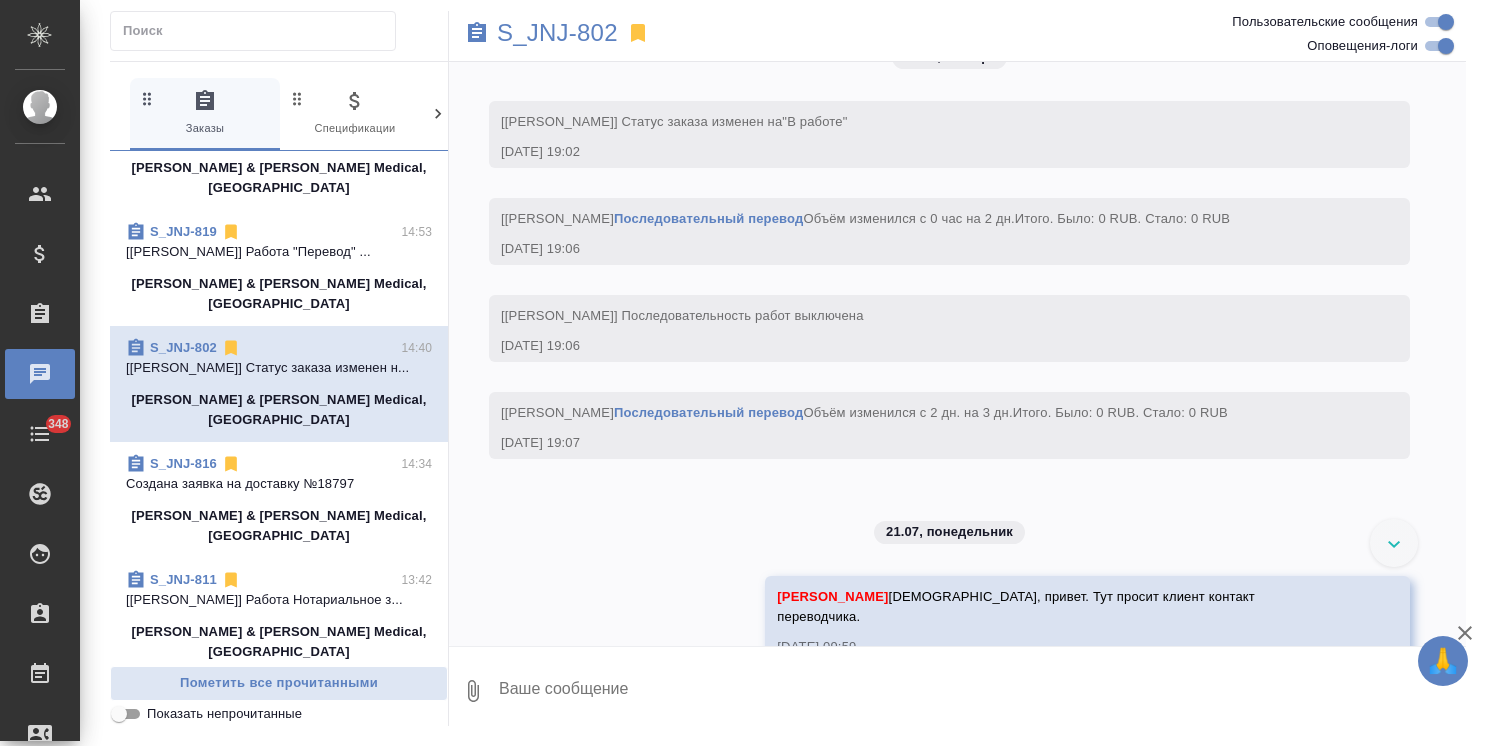 click on "Создана заявка на доставку №18797" at bounding box center [279, 484] 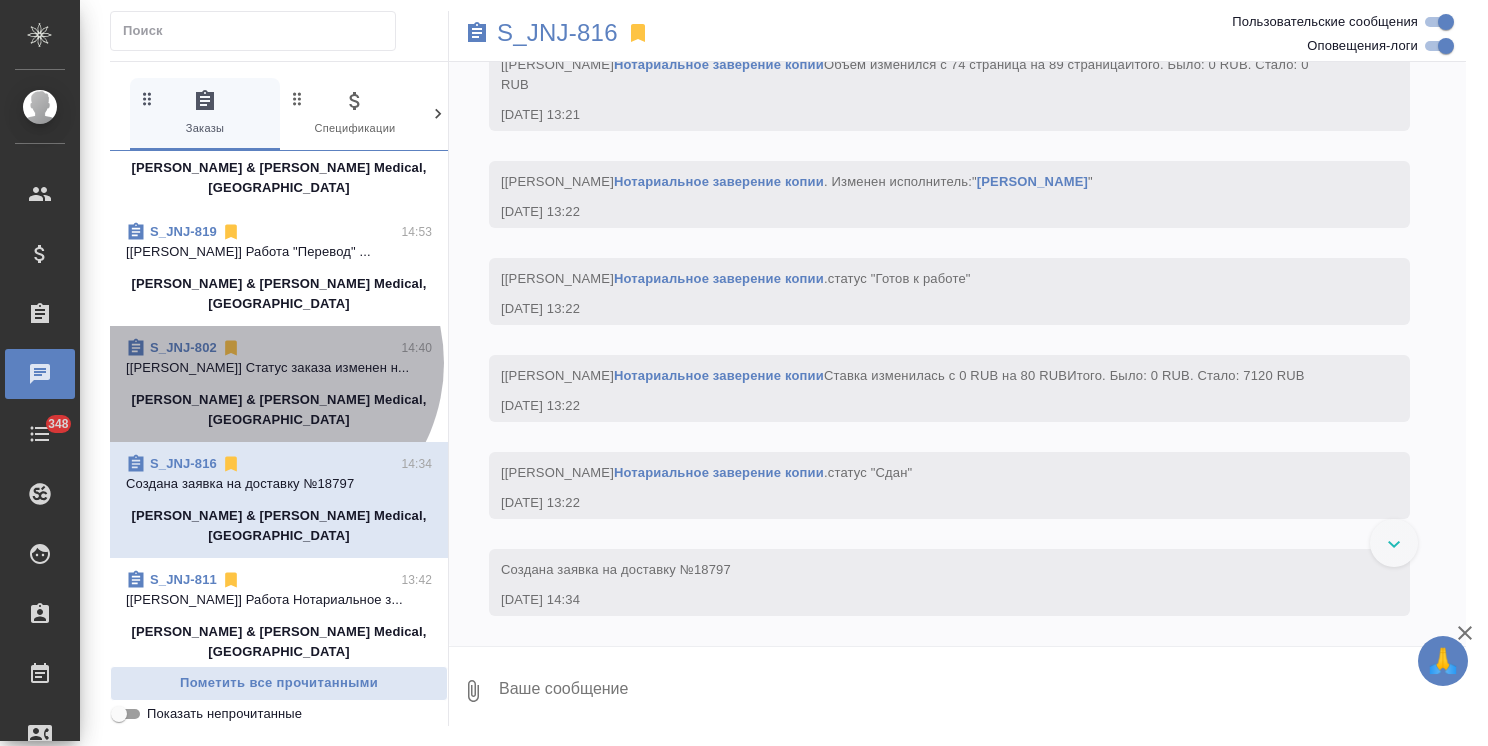 click on "[Федотова Ирина] Статус заказа изменен н..." at bounding box center (279, 368) 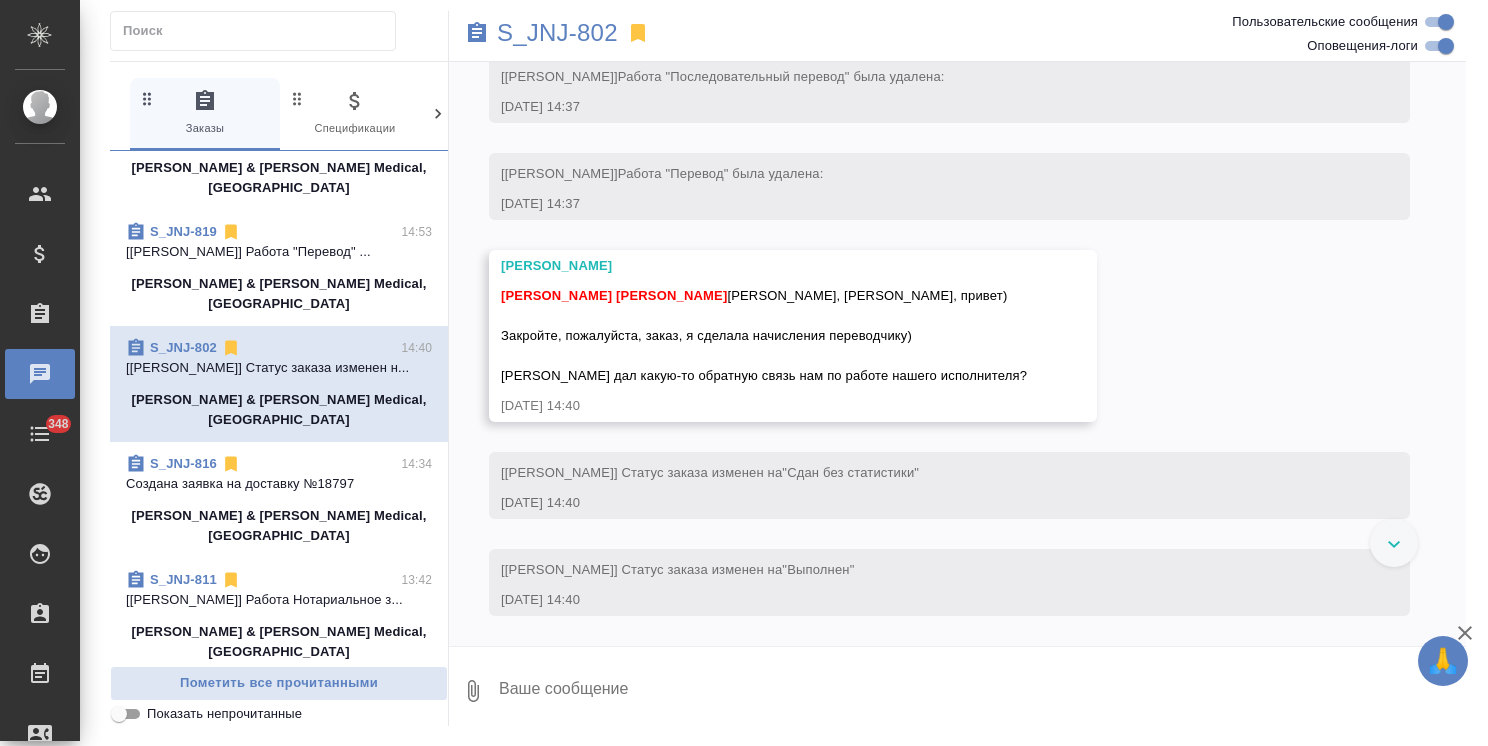 scroll, scrollTop: 4639, scrollLeft: 0, axis: vertical 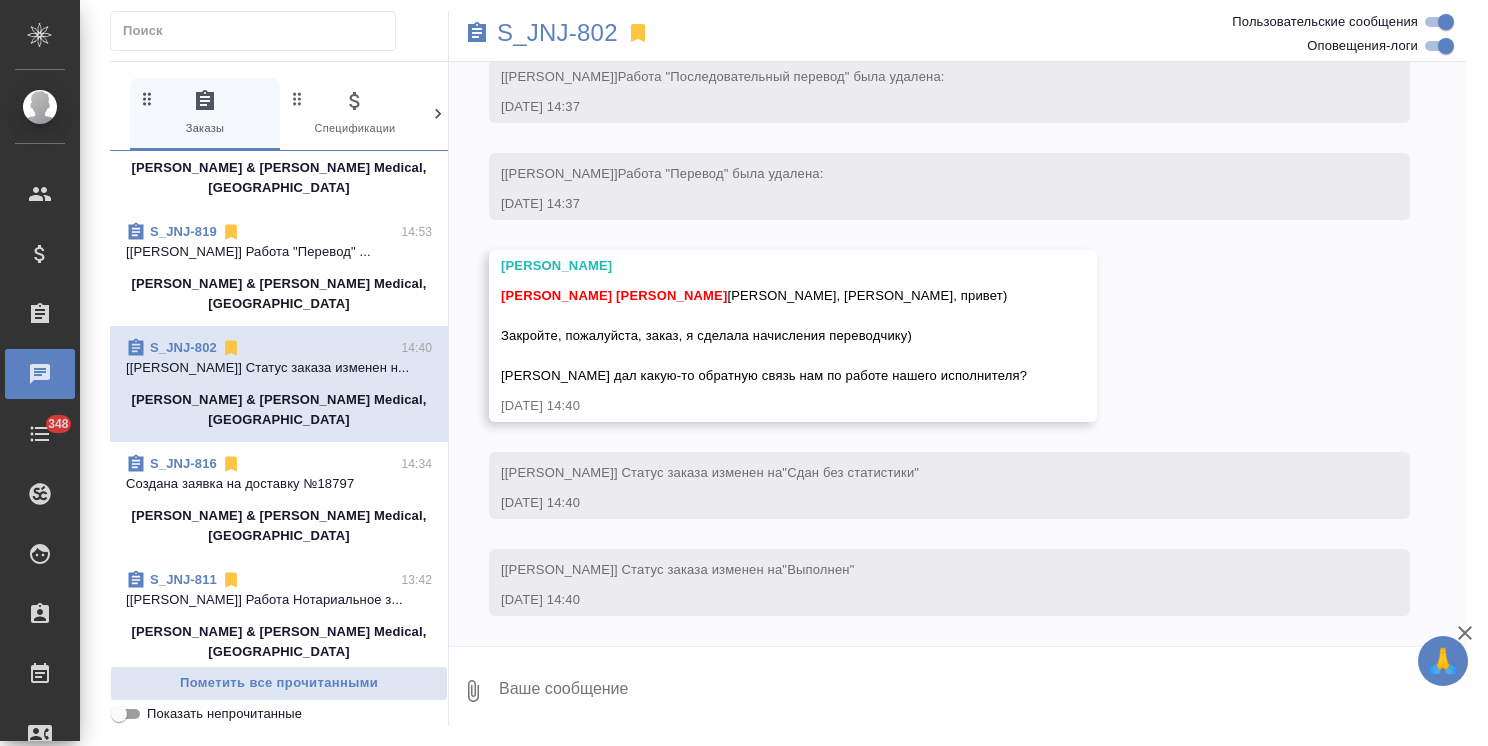 click at bounding box center (981, 691) 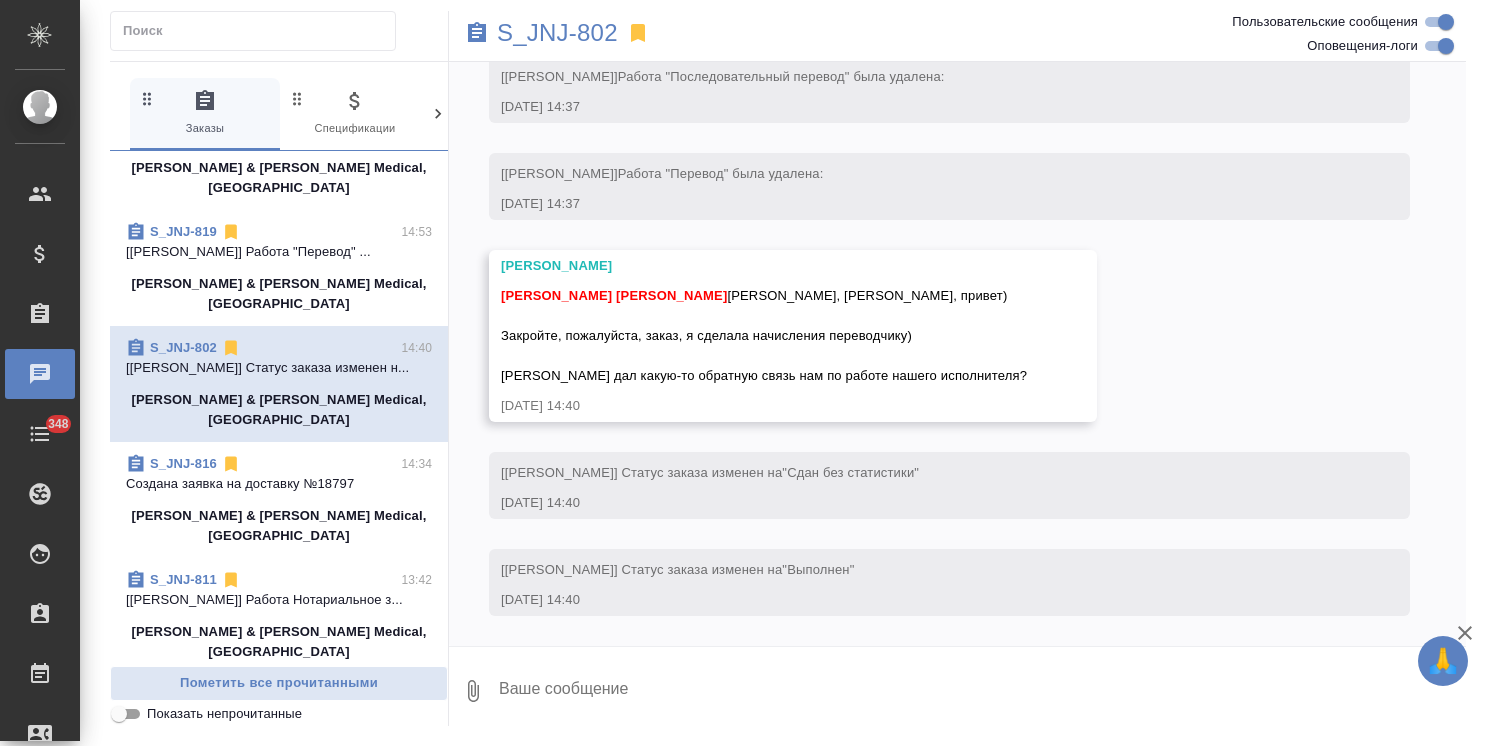 click at bounding box center [981, 691] 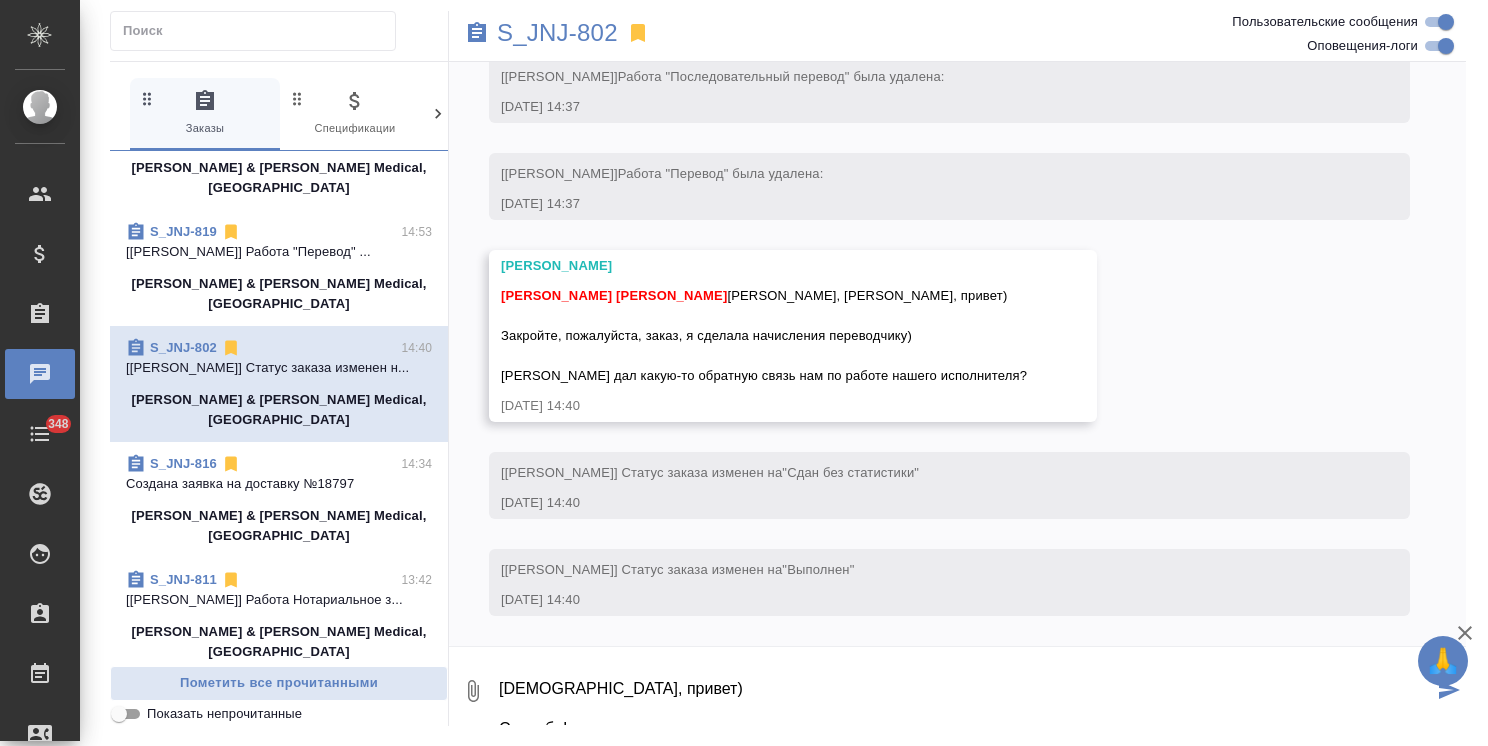 scroll, scrollTop: 32, scrollLeft: 0, axis: vertical 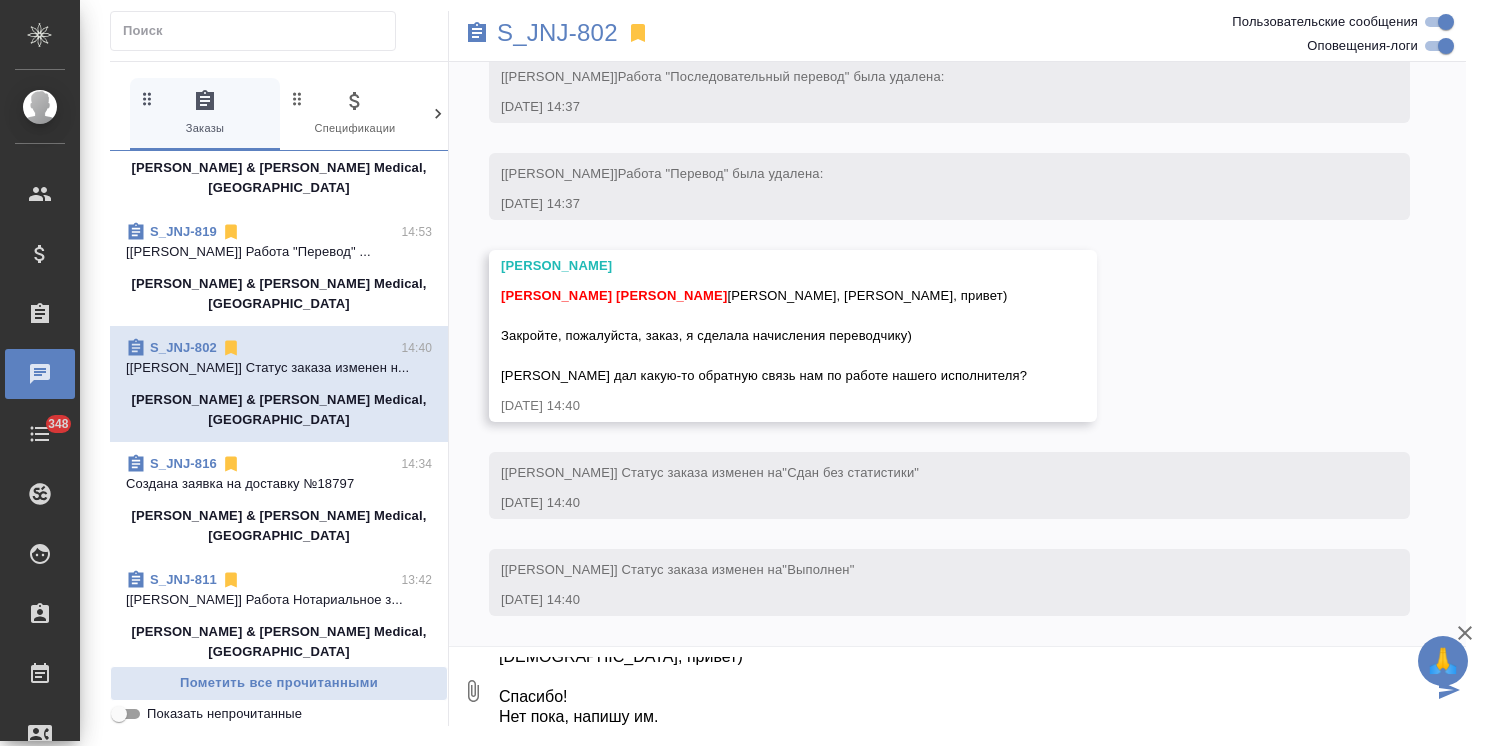 type on "Ира, привет)
Спасибо!
Нет пока, напишу им." 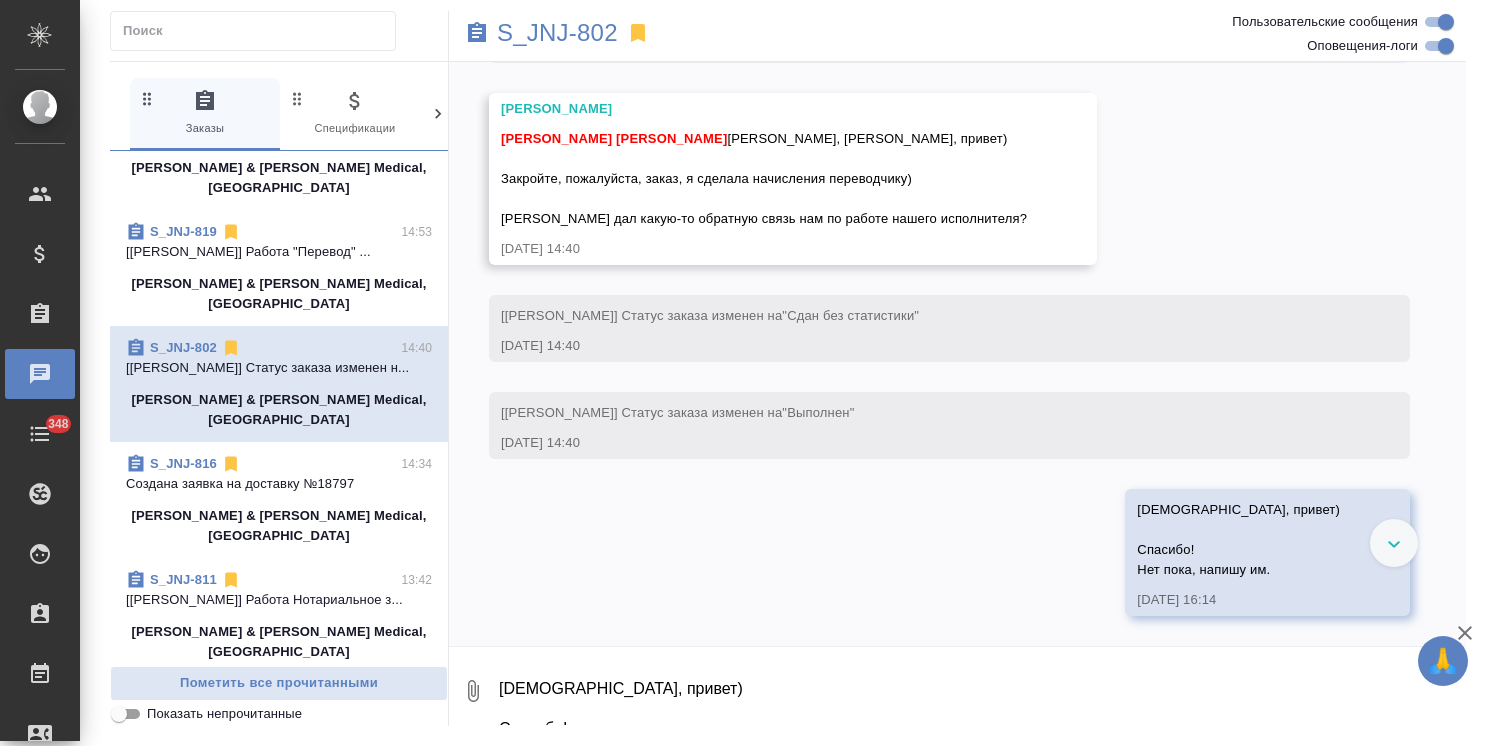 scroll, scrollTop: 4796, scrollLeft: 0, axis: vertical 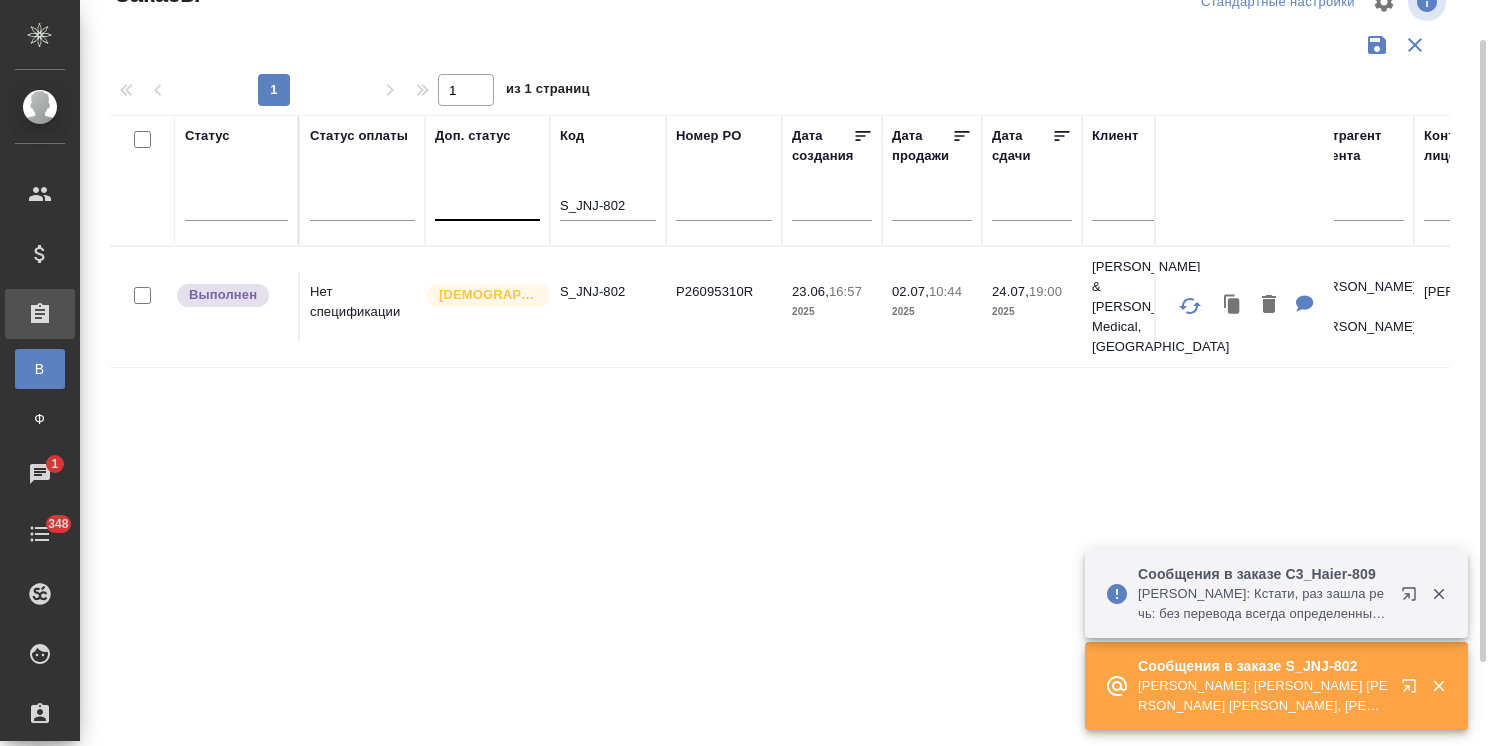 drag, startPoint x: 538, startPoint y: 204, endPoint x: 524, endPoint y: 204, distance: 14 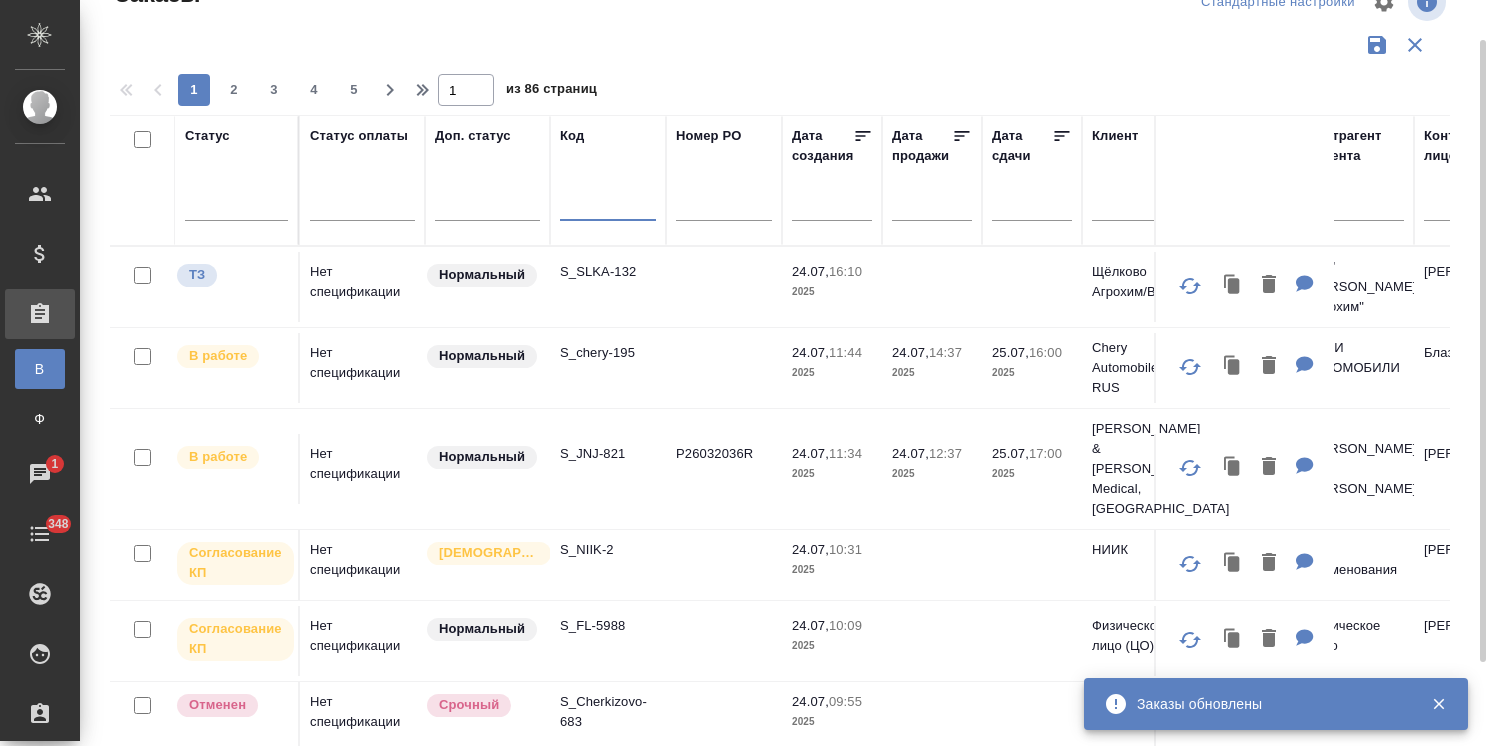 paste on "S_GILS-89" 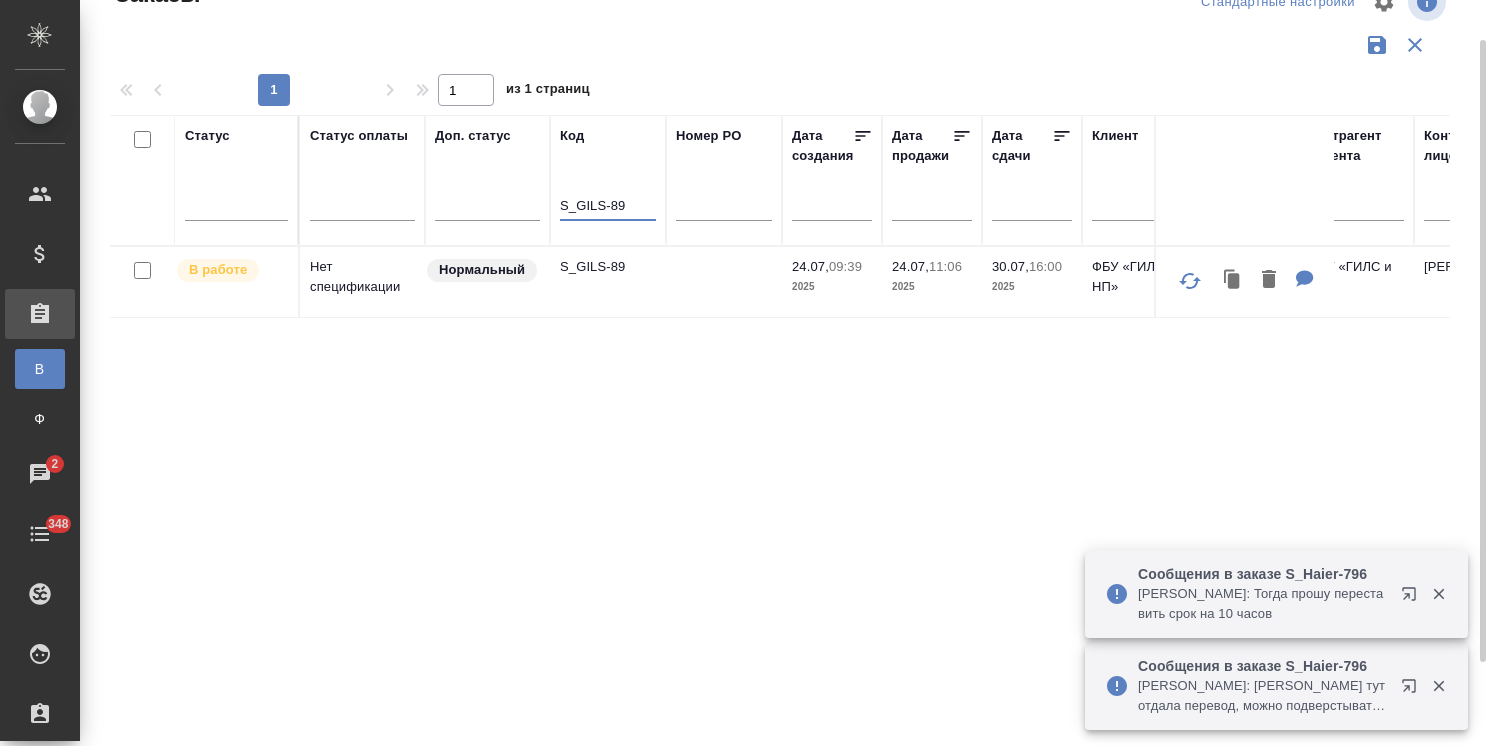 type on "S_GILS-89" 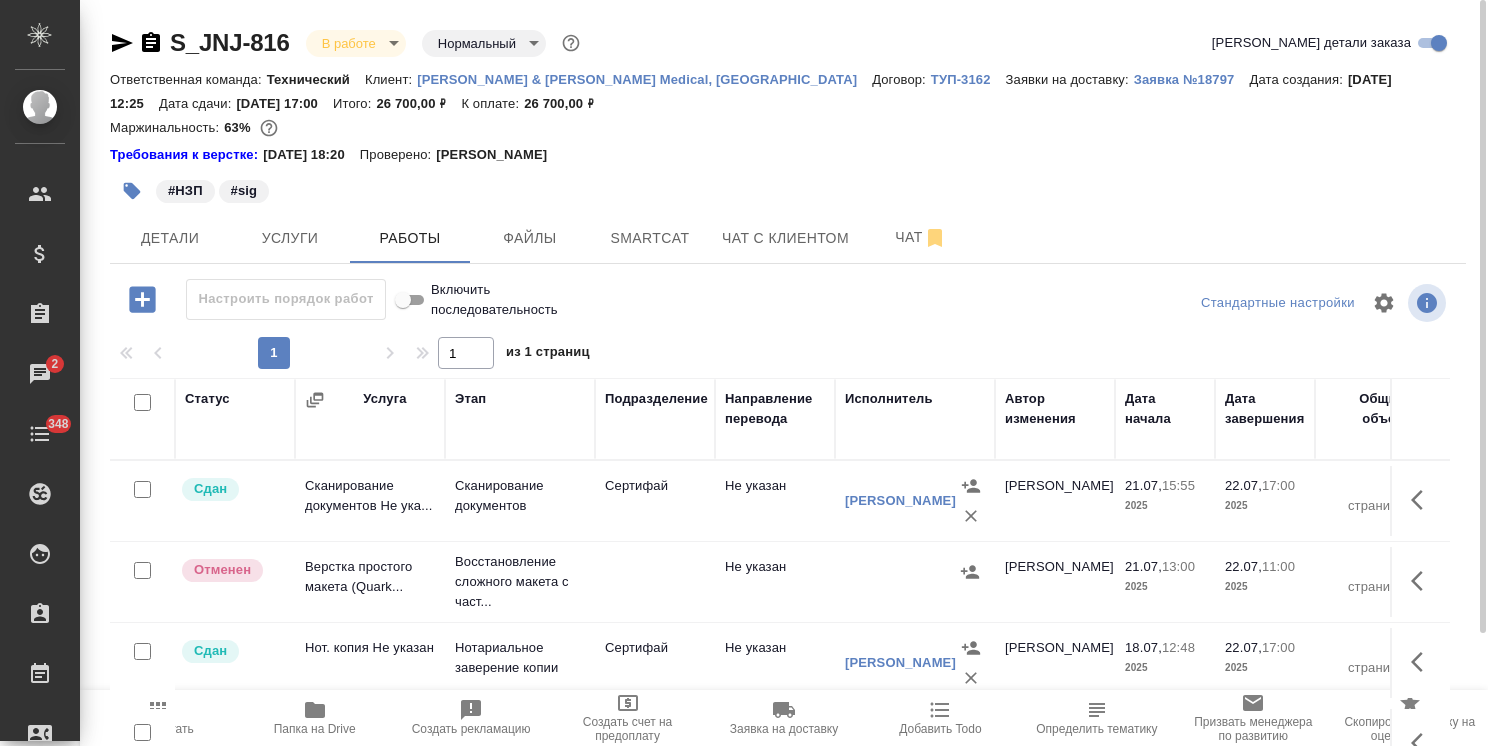 scroll, scrollTop: 0, scrollLeft: 0, axis: both 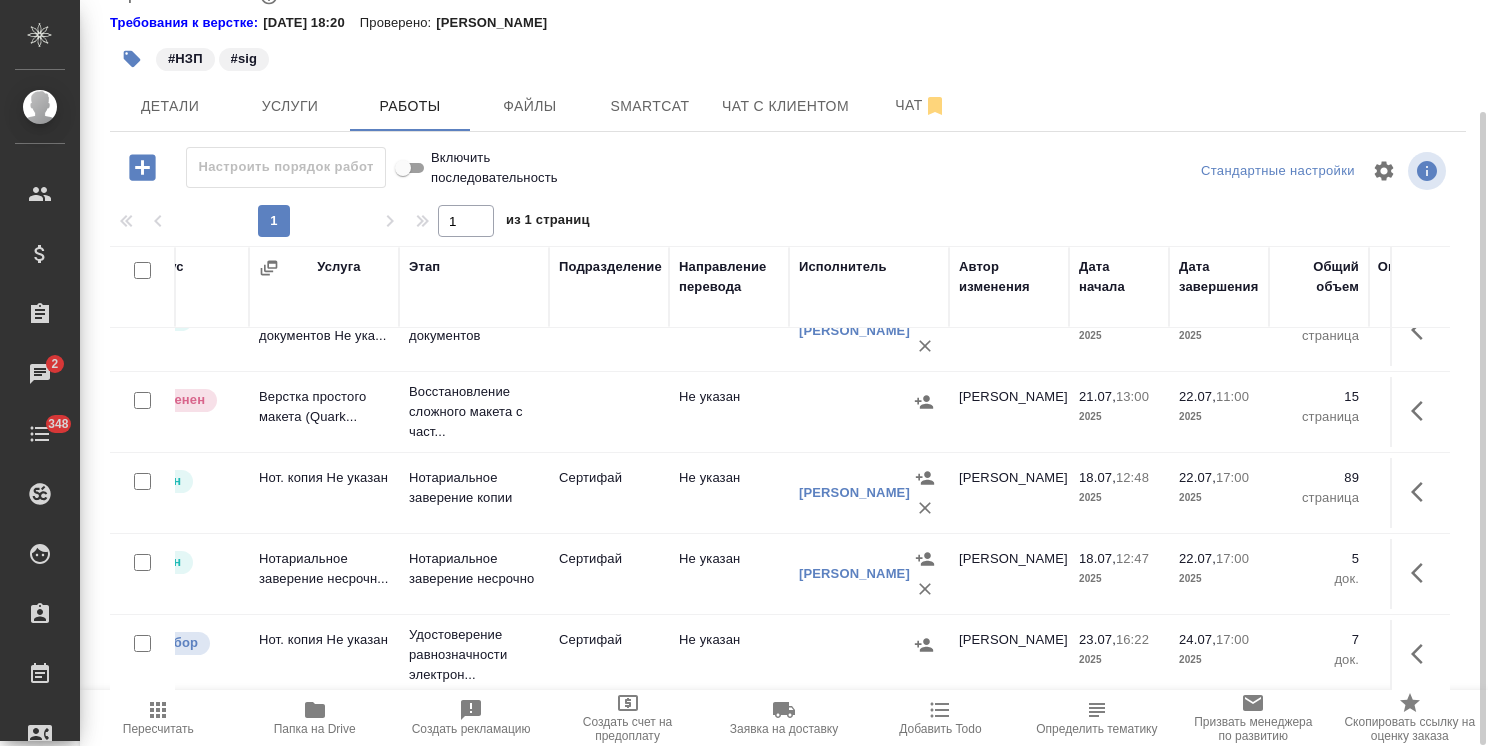 click 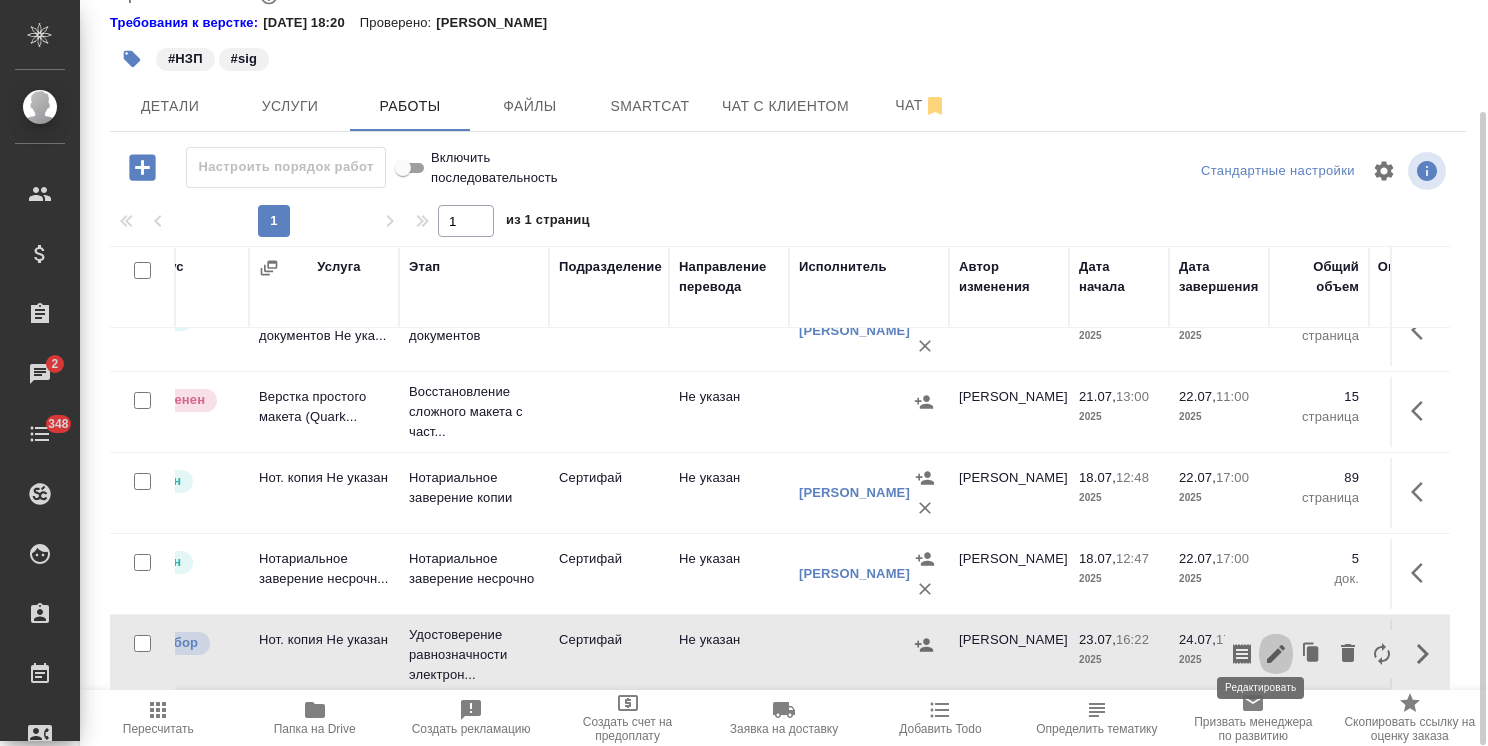 click 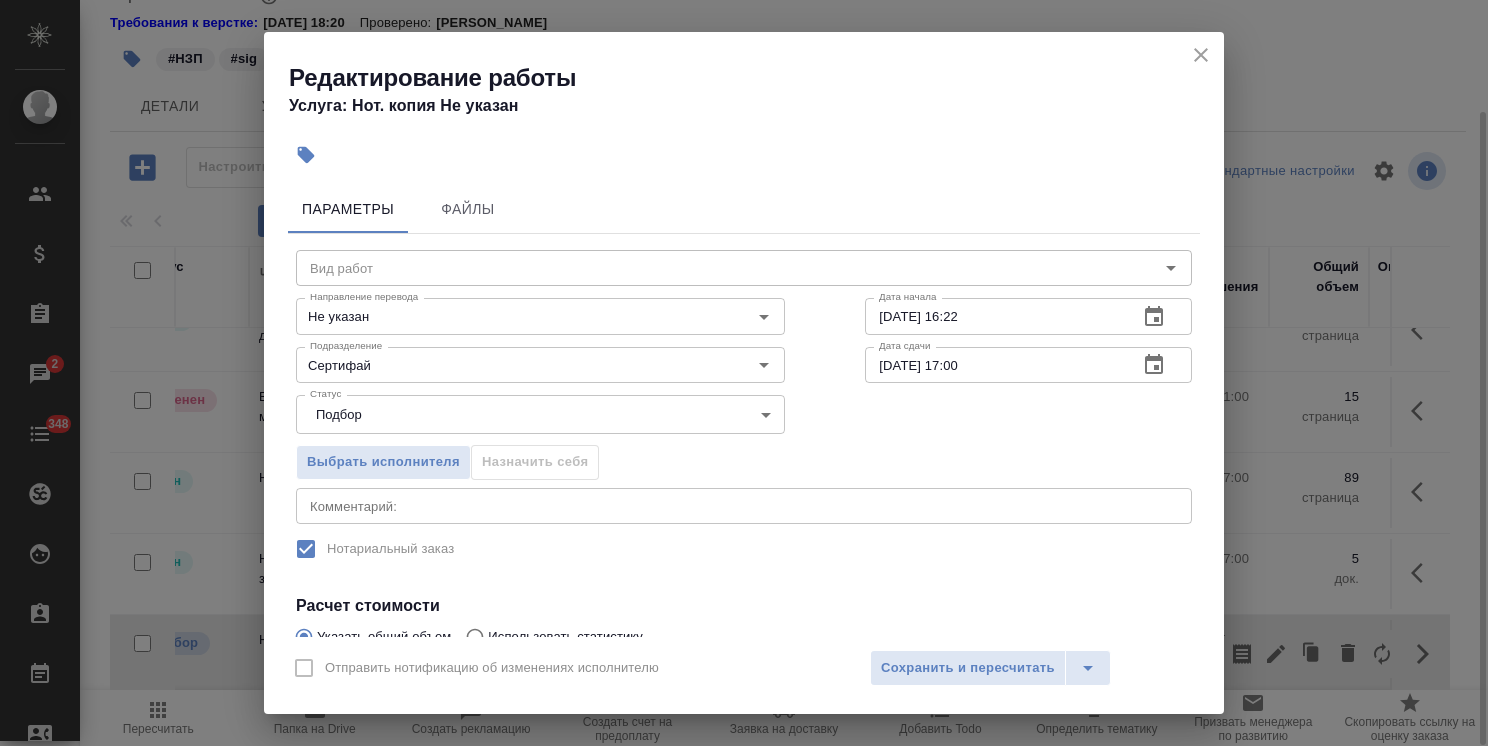 type on "Удостоверение равнозначности электронного документа документу на бумажном носителе" 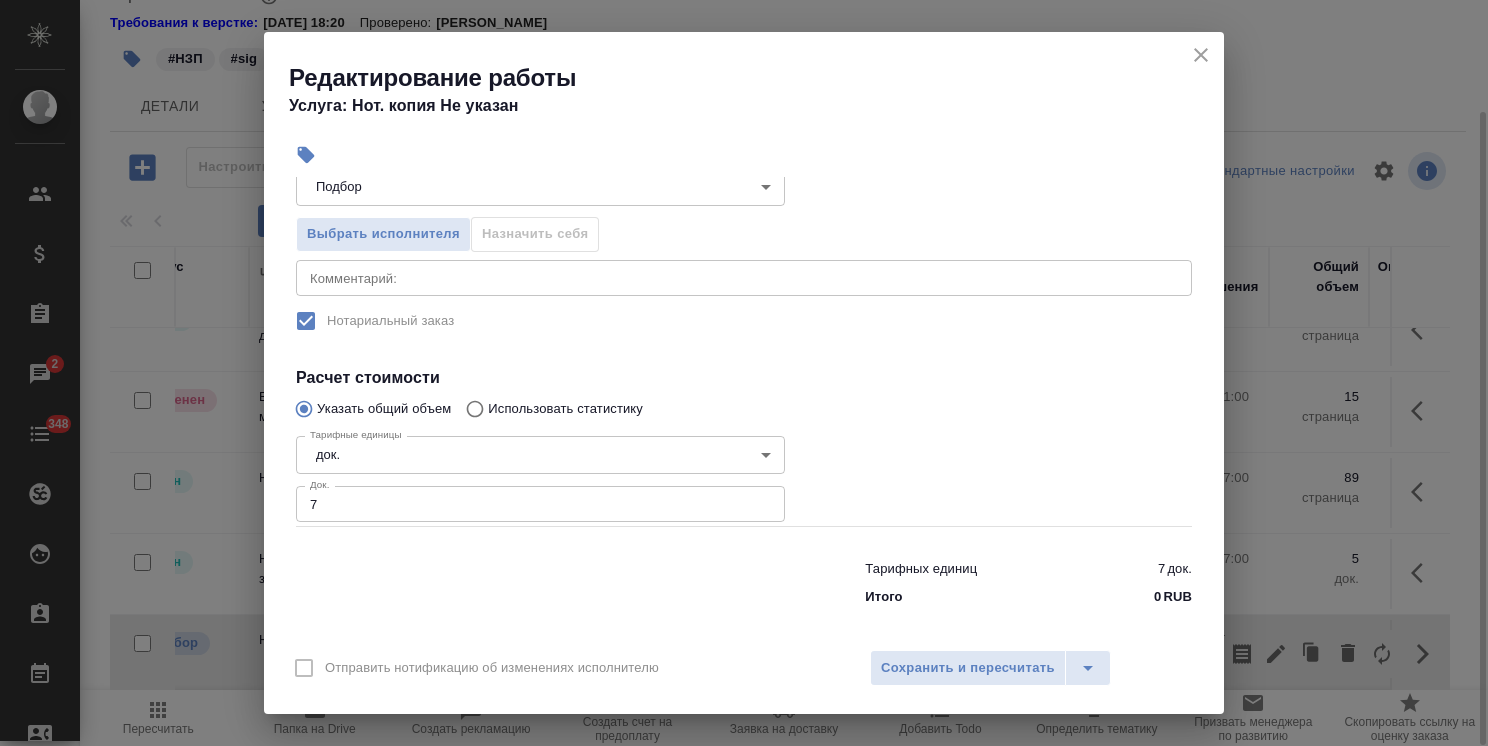 scroll, scrollTop: 236, scrollLeft: 0, axis: vertical 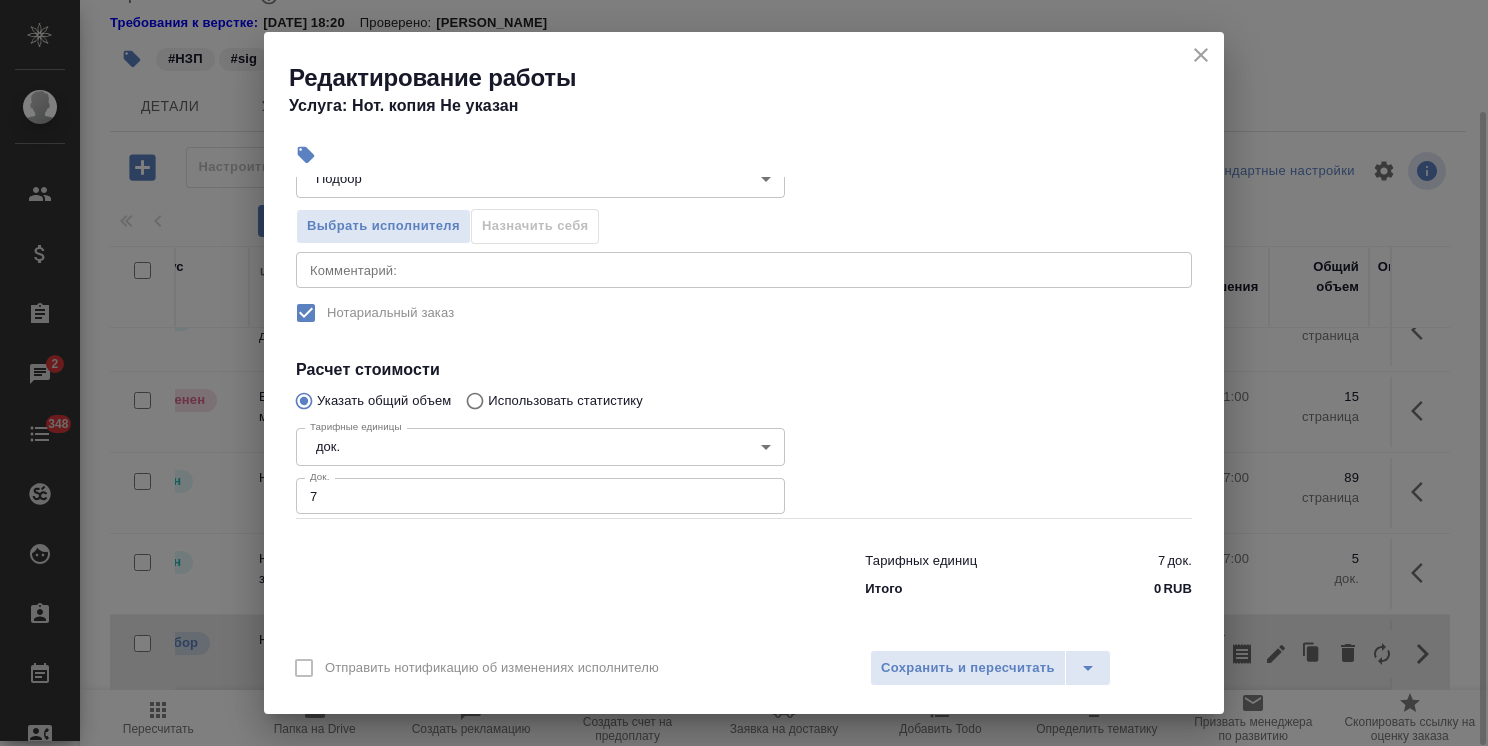 click on ".cls-1
fill:#fff;
AWATERA Usmanova Olga Клиенты Спецификации Заказы 2 Чаты 348 Todo Проекты SC Исполнители Кандидаты Работы Входящие заявки Заявки на доставку Рекламации Проекты процессинга Конференции Выйти S_JNJ-816 В работе inProgress Нормальный normal Кратко детали заказа Ответственная команда: Технический Клиент: Johnson & Johnson Medical, Russia Договор: ТУП-3162 Заявки на доставку: Заявка №18797 Дата создания: 16.07.2025, 12:25 Дата сдачи: 25.07.2025, 17:00 Итого: 26 700,00 ₽ К оплате: 26 700,00 ₽ Маржинальность: 63% Требования к верстке: 19.01.2024 18:20 Проверено: Петрова Валерия #НЗП #sig Детали Услуги Работы Smartcat" at bounding box center (744, 373) 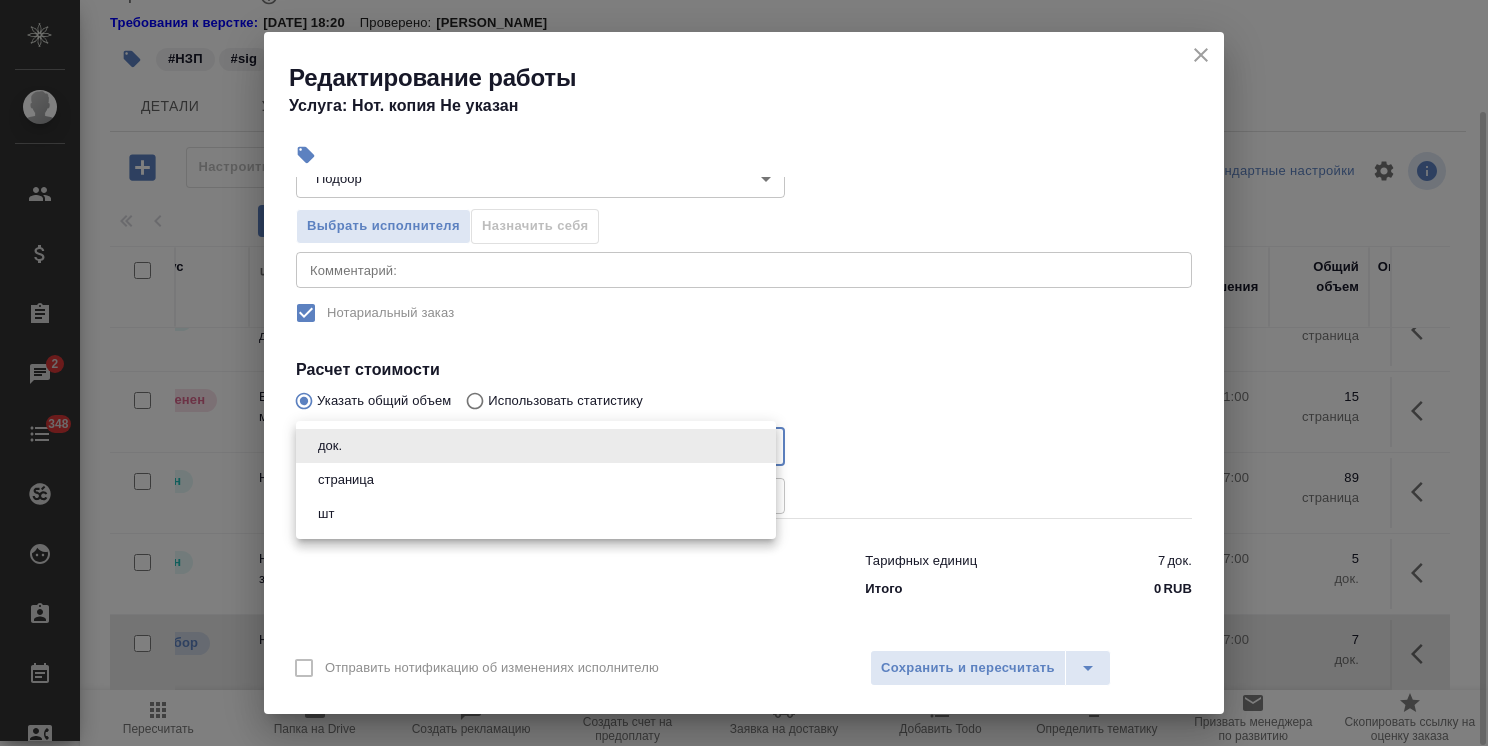 click on "страница" at bounding box center [346, 480] 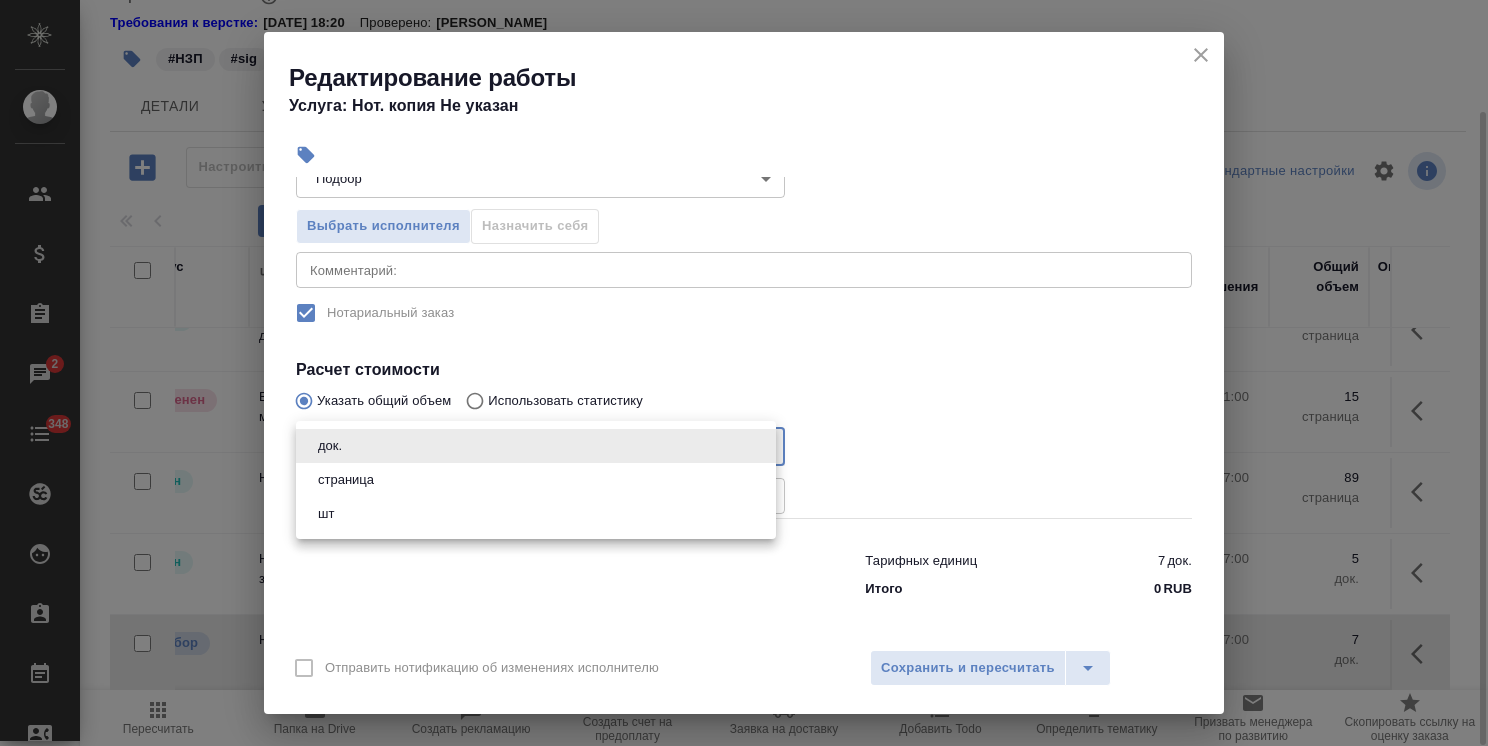 type on "5a8b1489cc6b4906c91bfdb2" 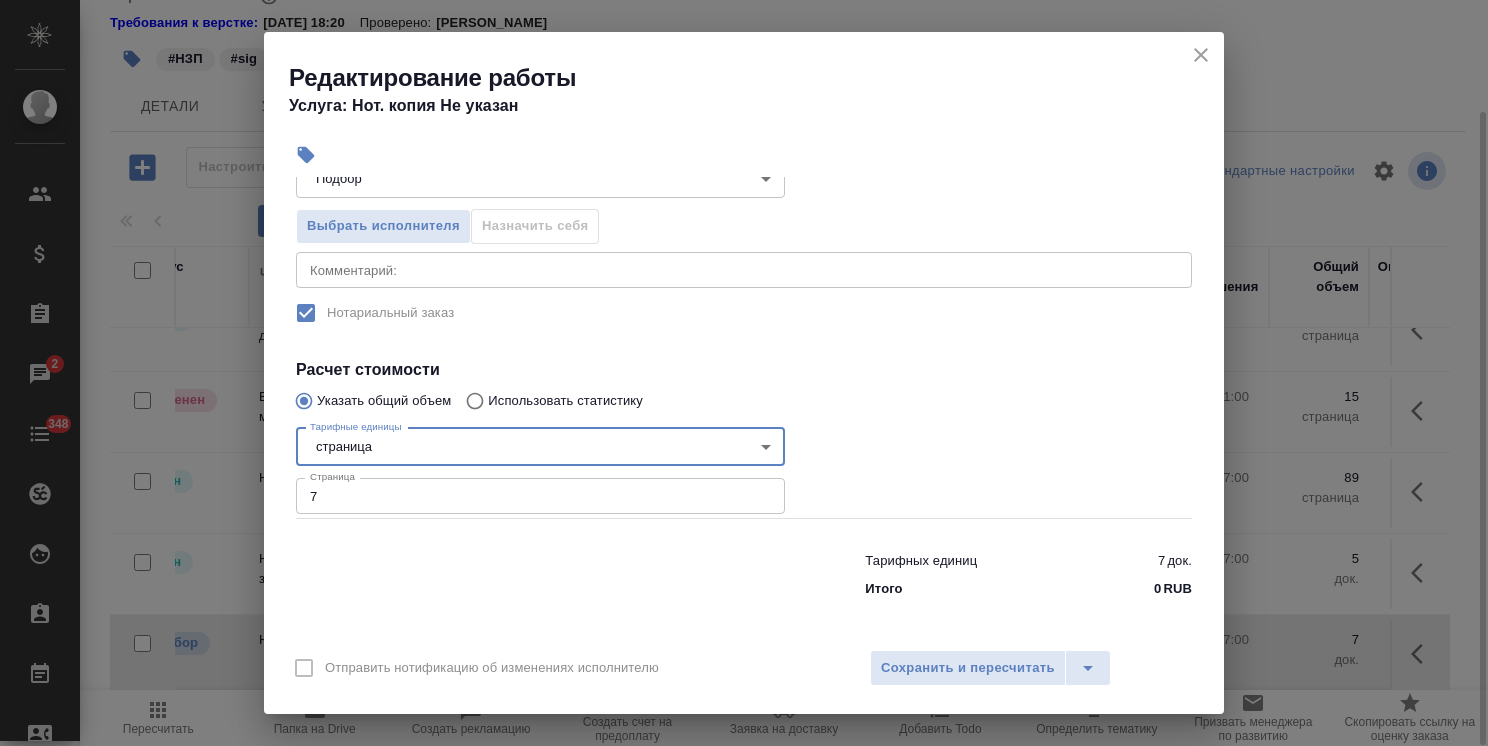 drag, startPoint x: 346, startPoint y: 502, endPoint x: 227, endPoint y: 498, distance: 119.06721 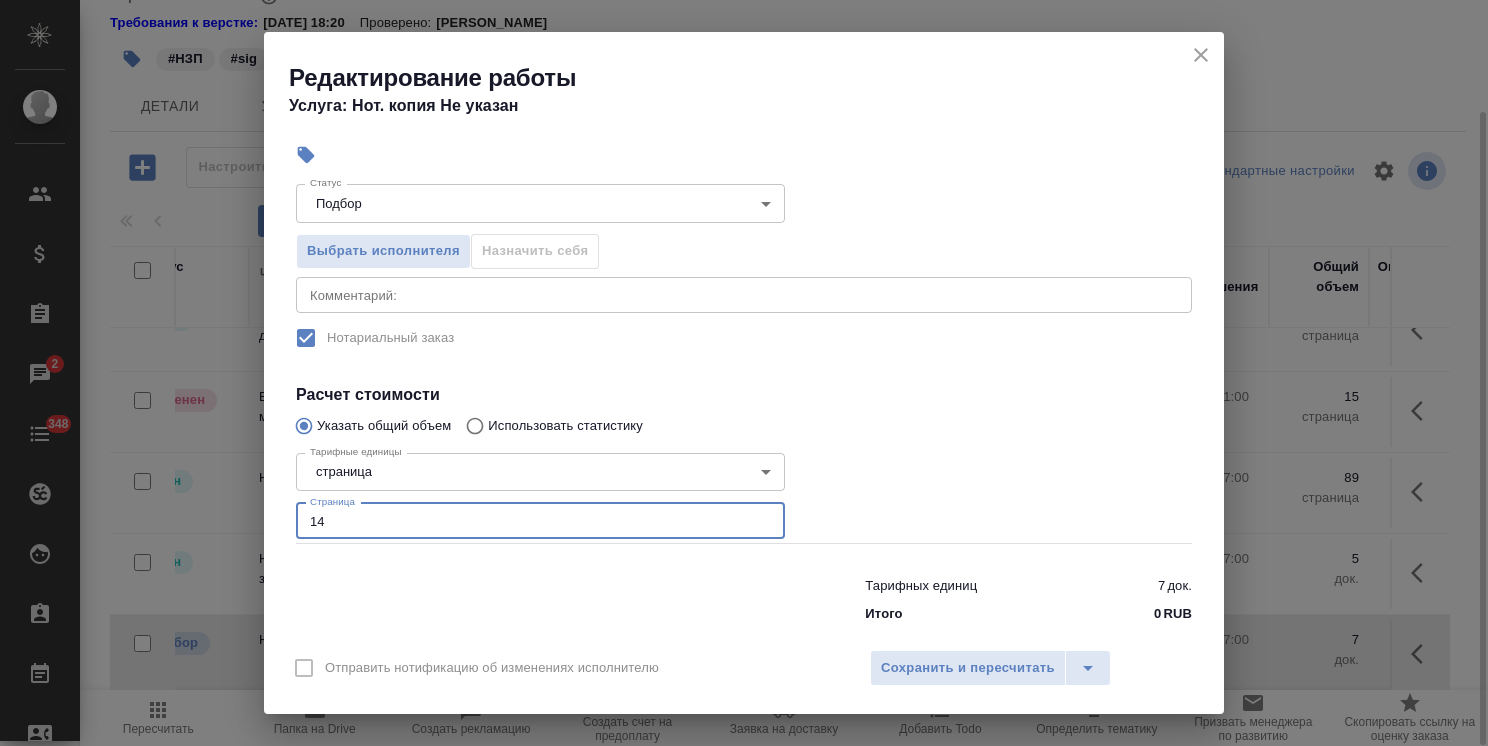 scroll, scrollTop: 236, scrollLeft: 0, axis: vertical 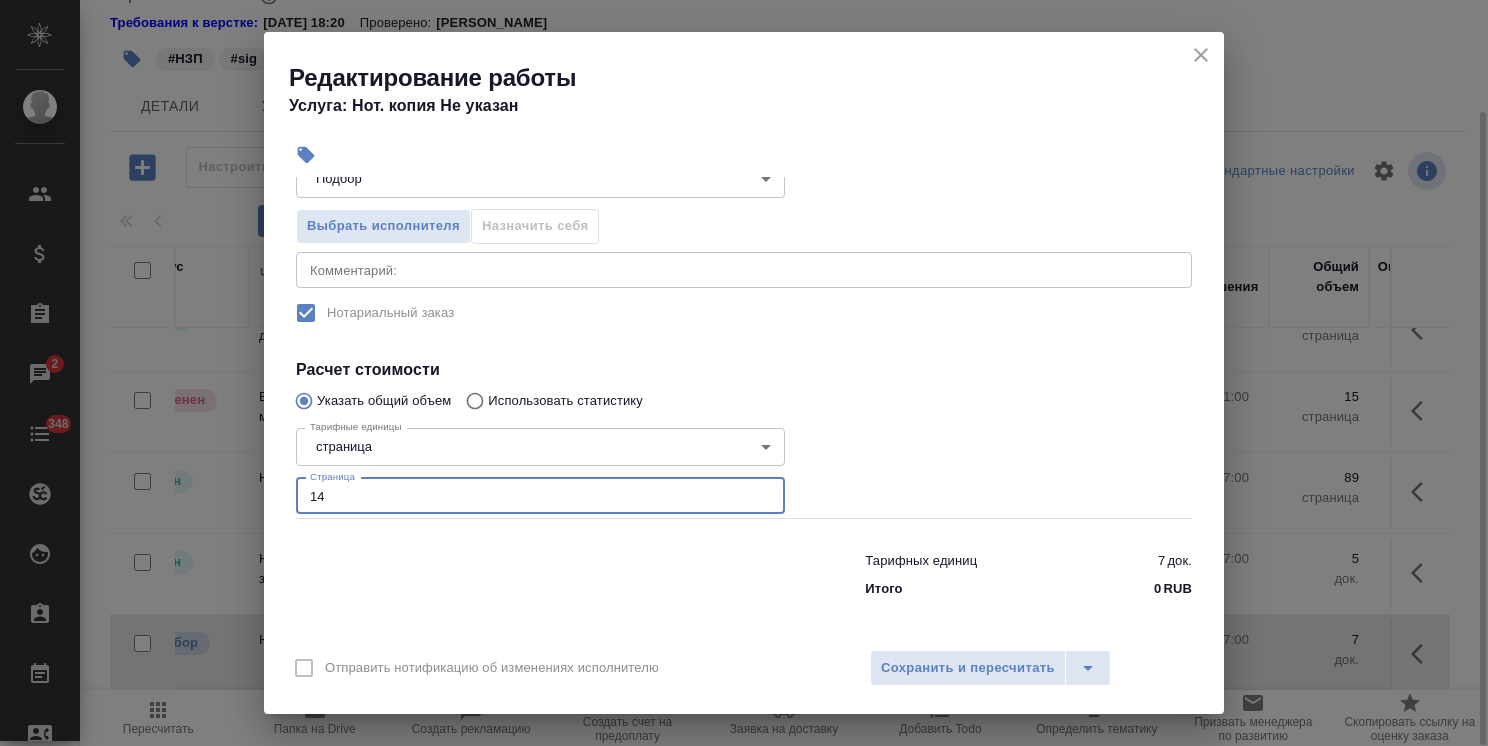type on "14" 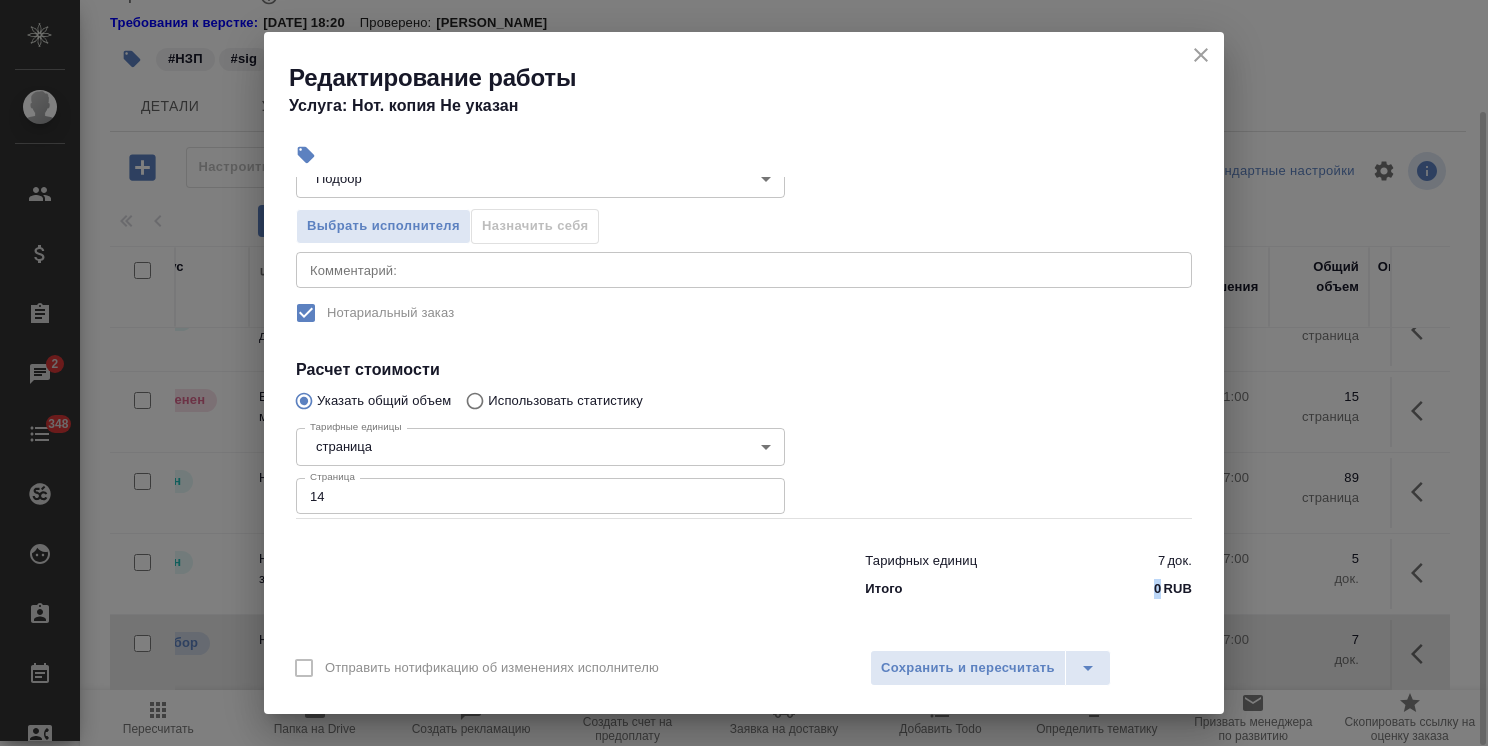 drag, startPoint x: 1143, startPoint y: 589, endPoint x: 1132, endPoint y: 590, distance: 11.045361 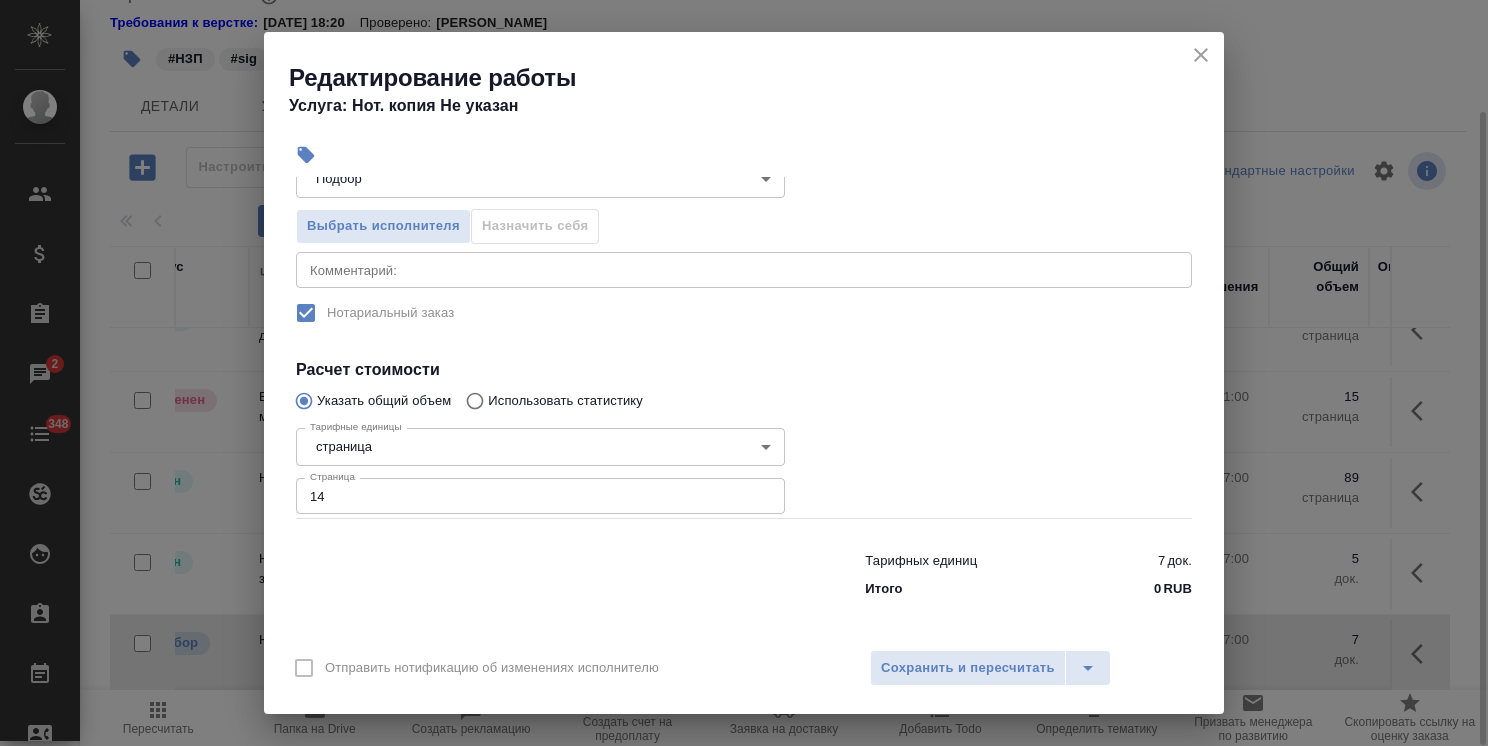 click on "Тарифных единиц 7 док." at bounding box center (1028, 561) 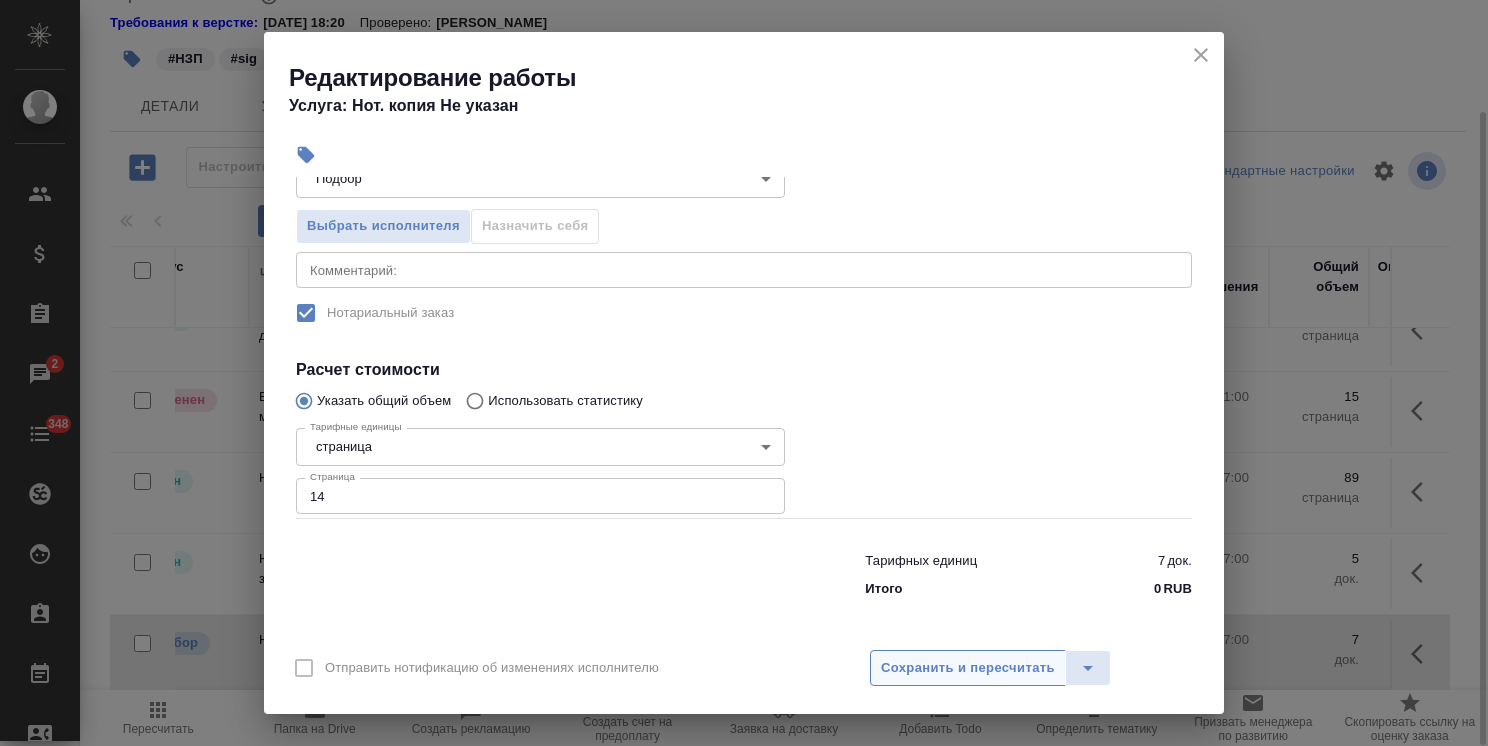 click on "Сохранить и пересчитать" at bounding box center (968, 668) 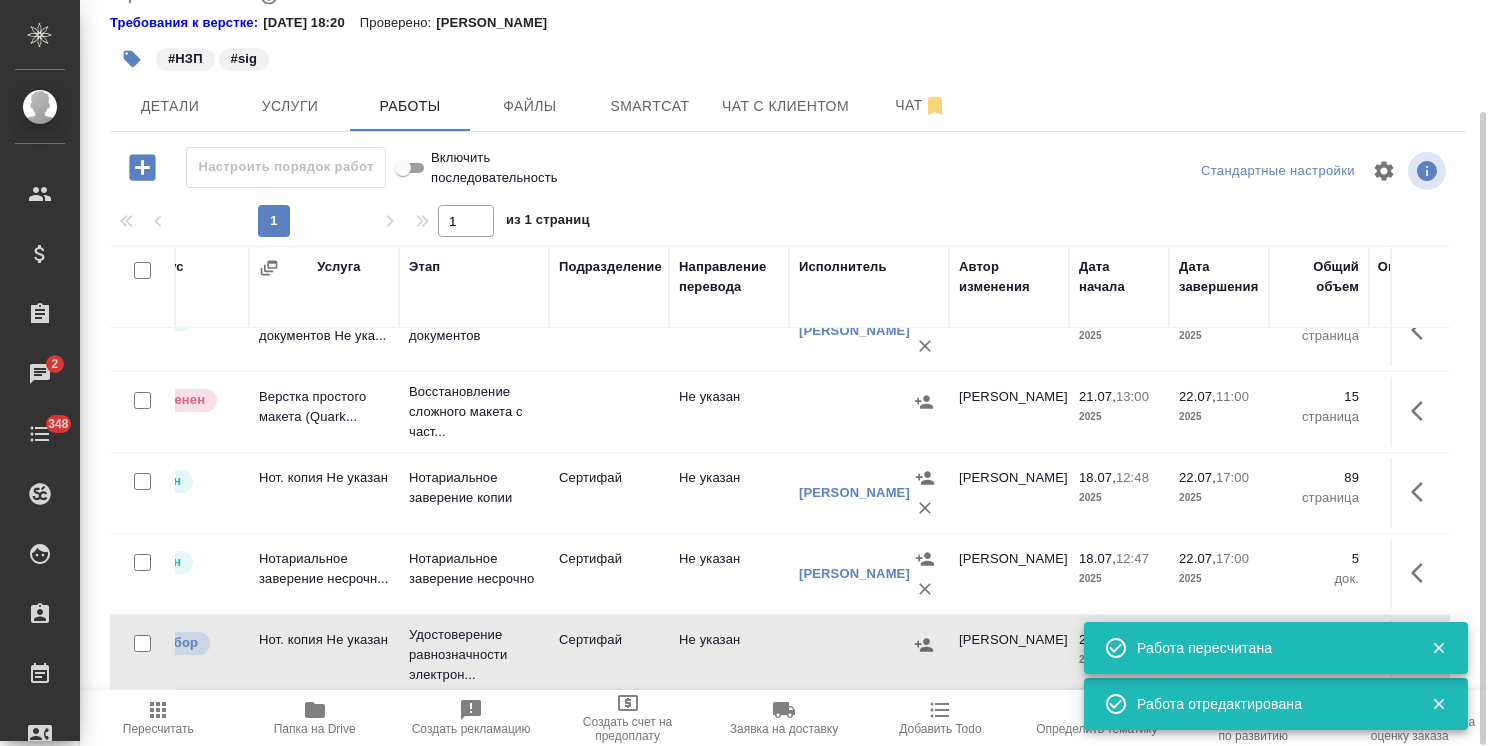 click at bounding box center (869, 645) 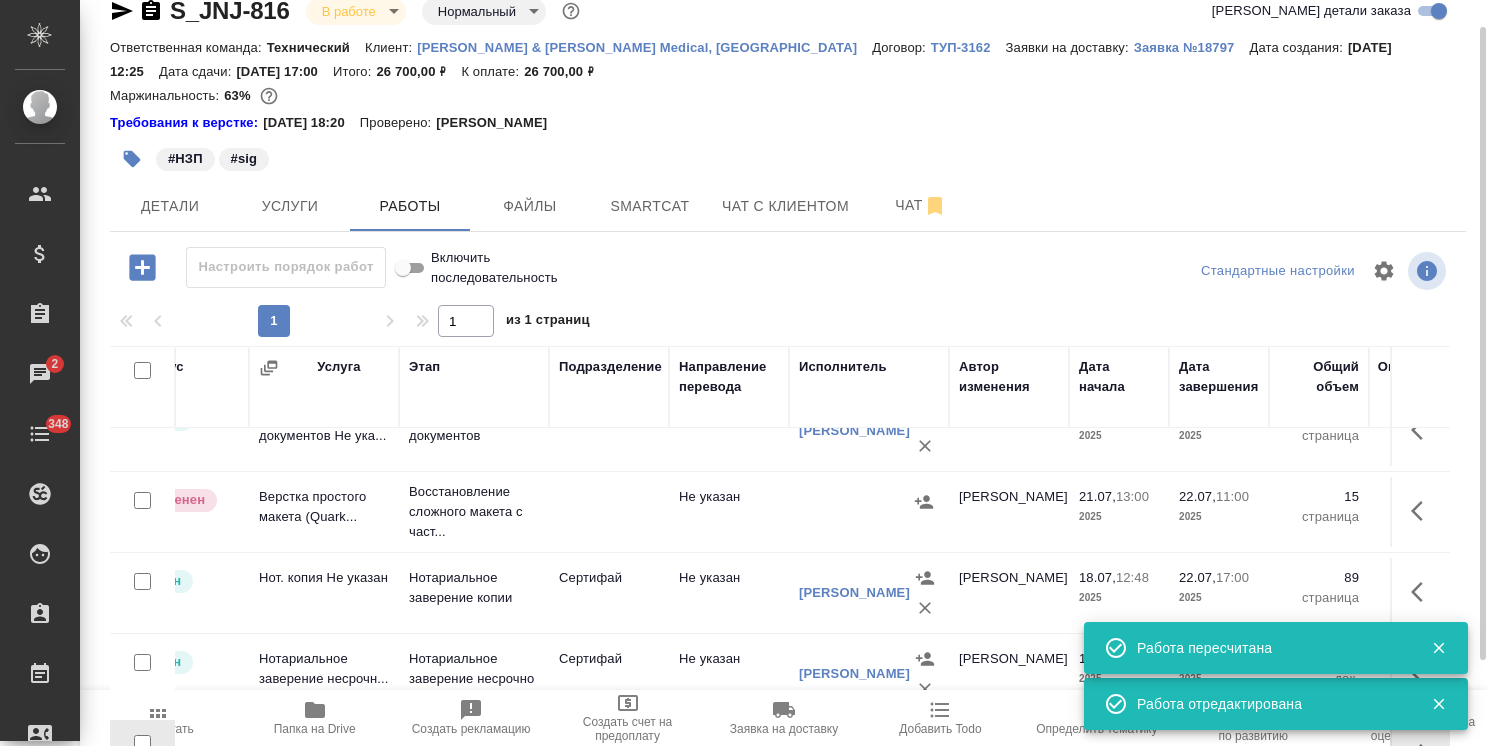 click 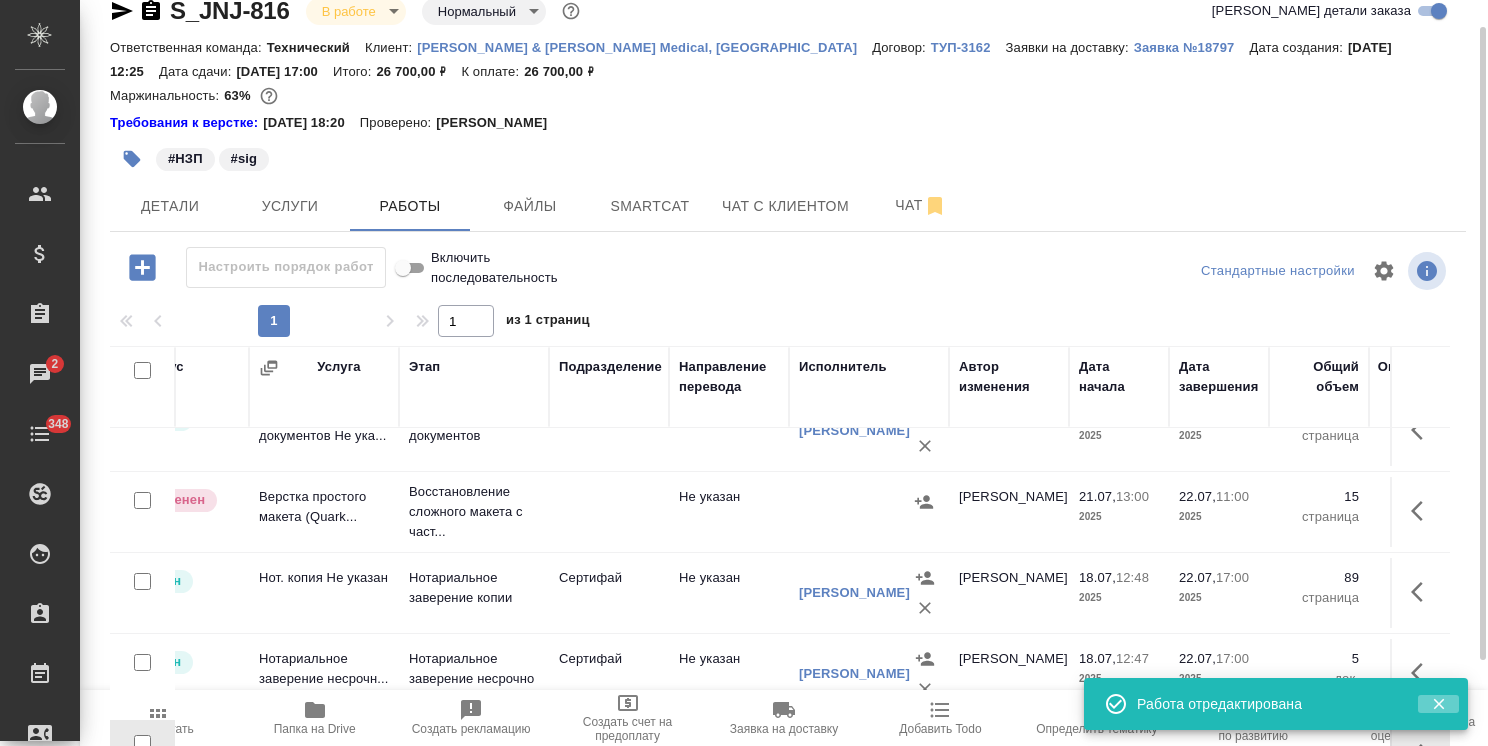 click 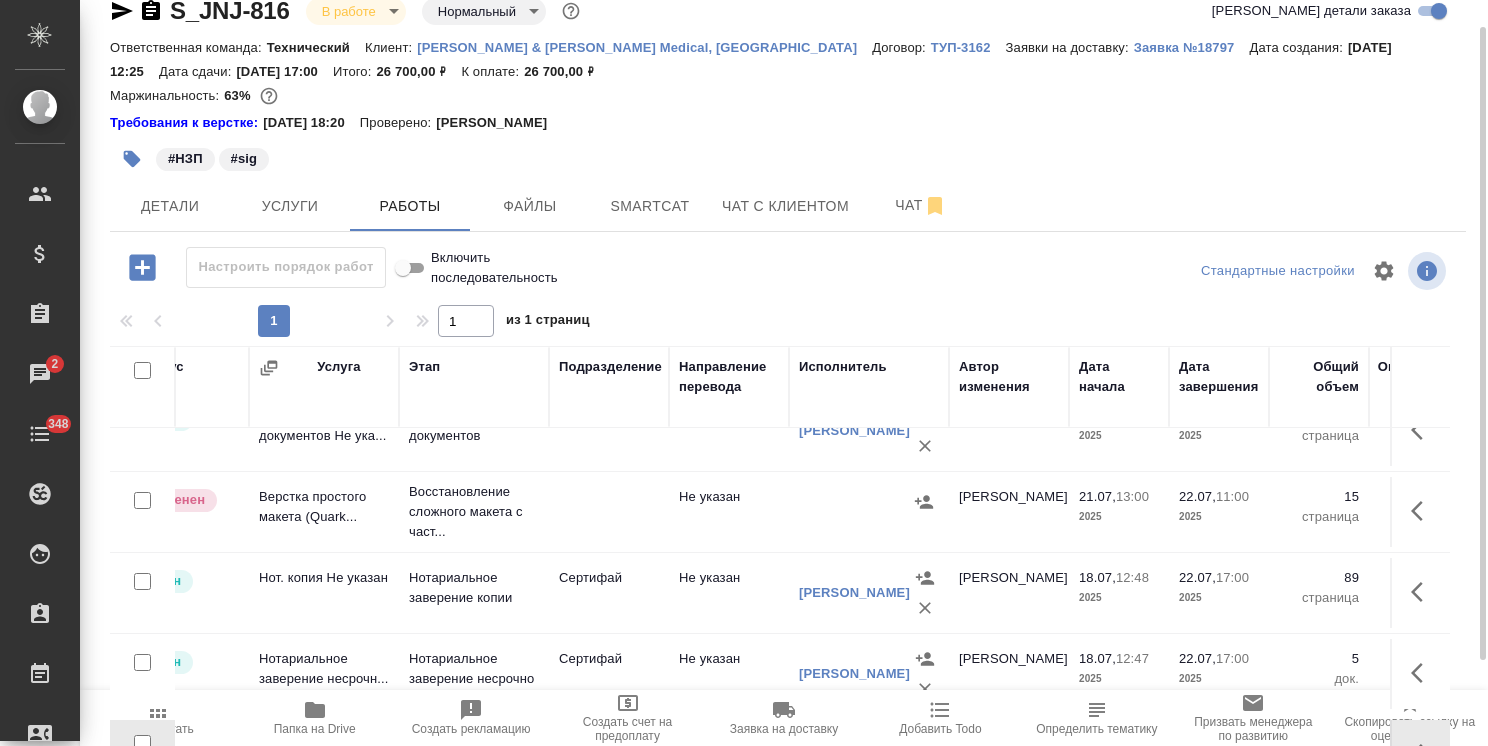 scroll, scrollTop: 0, scrollLeft: 0, axis: both 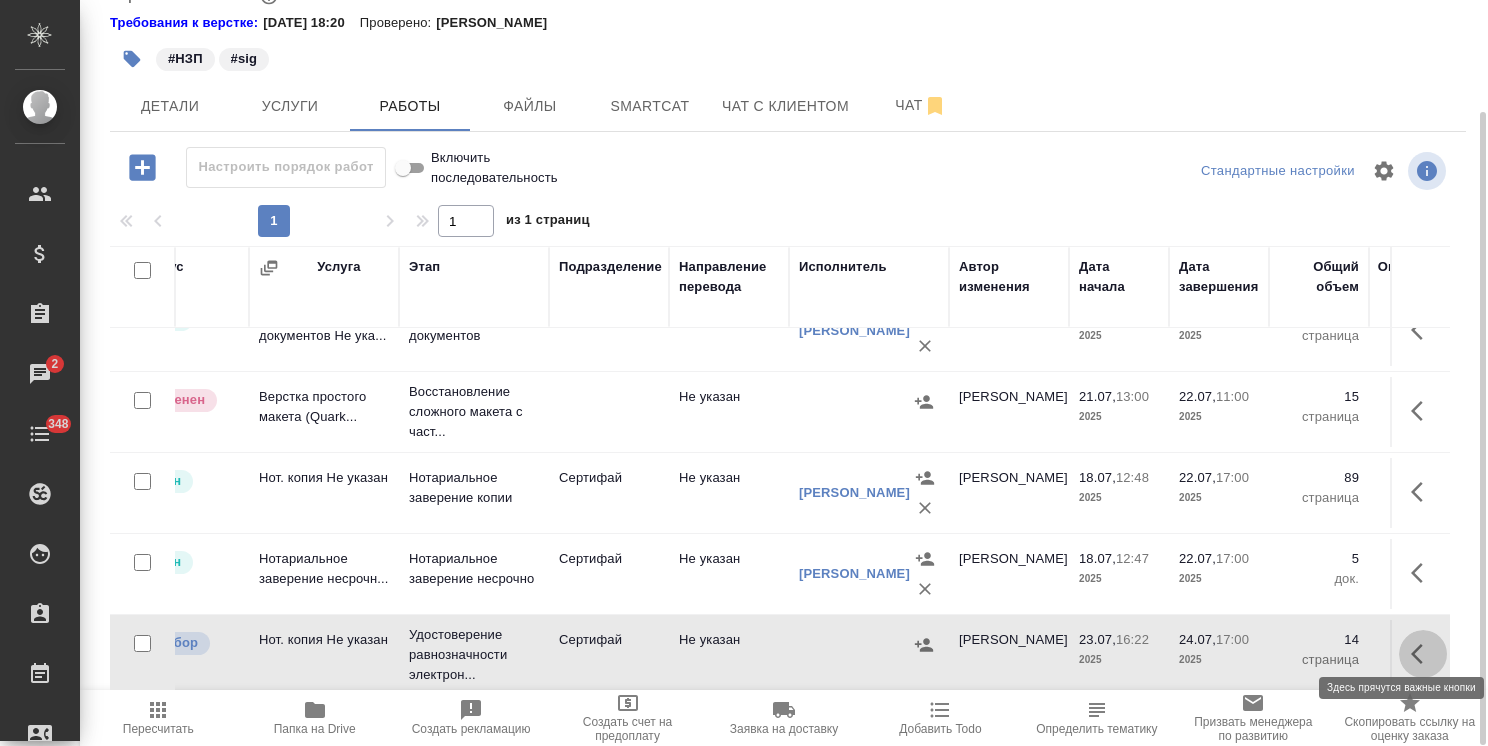 click 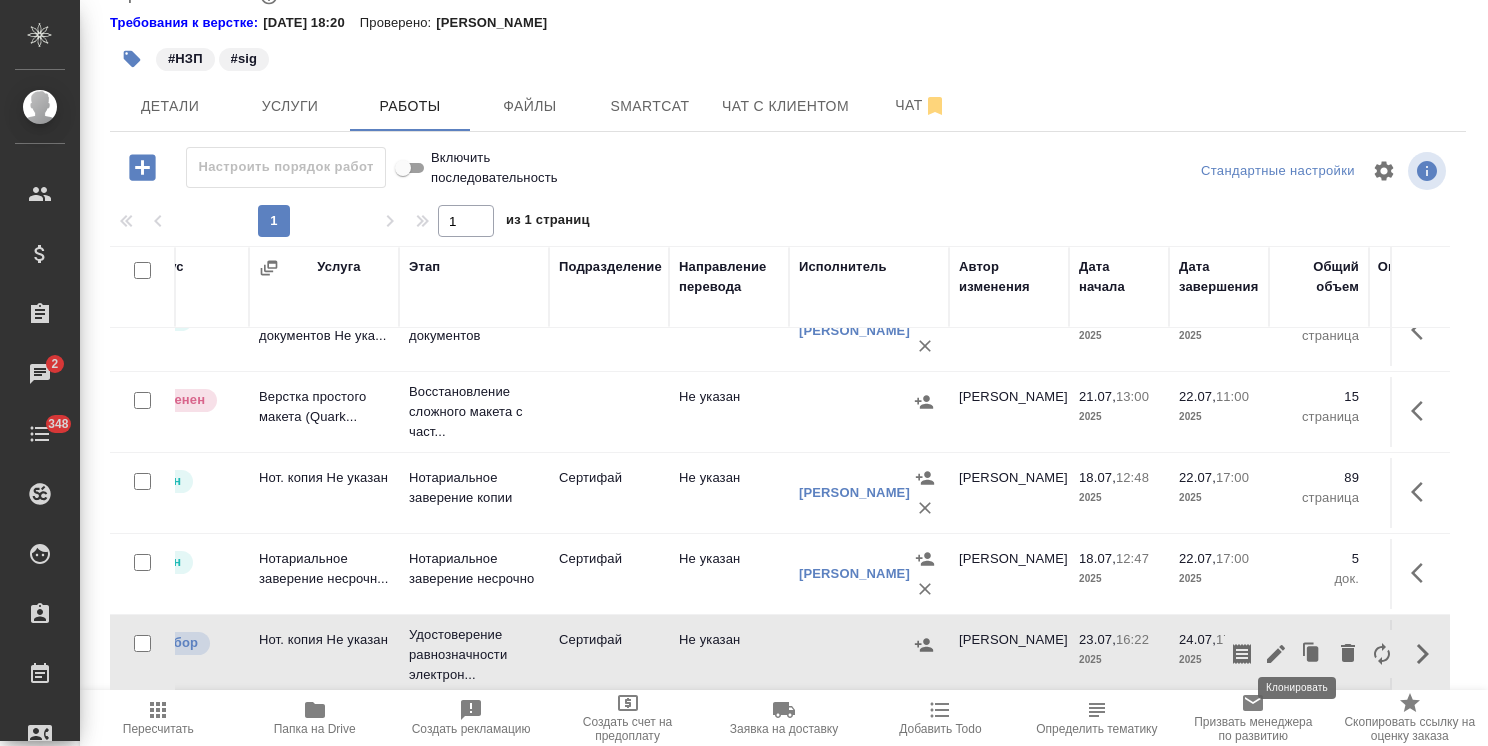 click 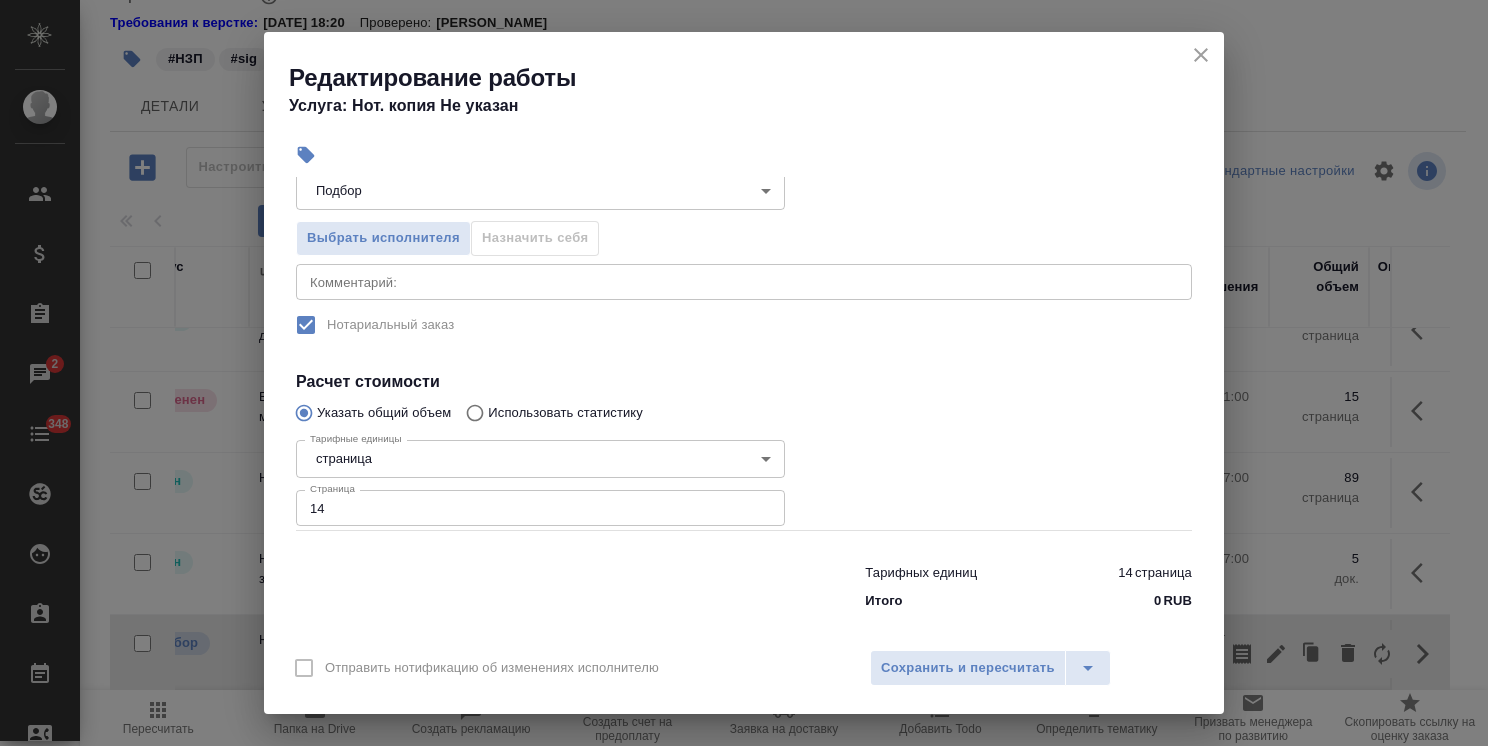 scroll, scrollTop: 236, scrollLeft: 0, axis: vertical 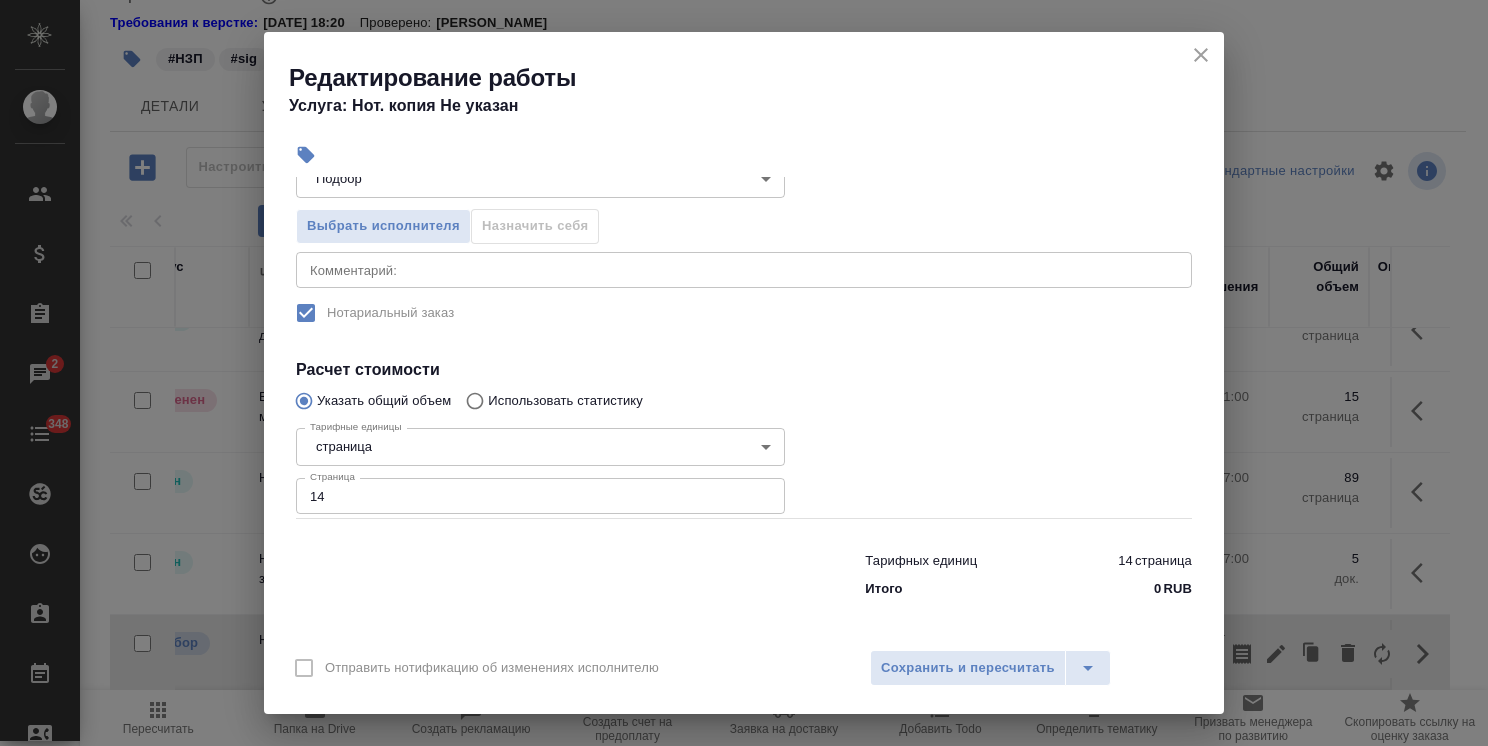 click on "14" at bounding box center [540, 496] 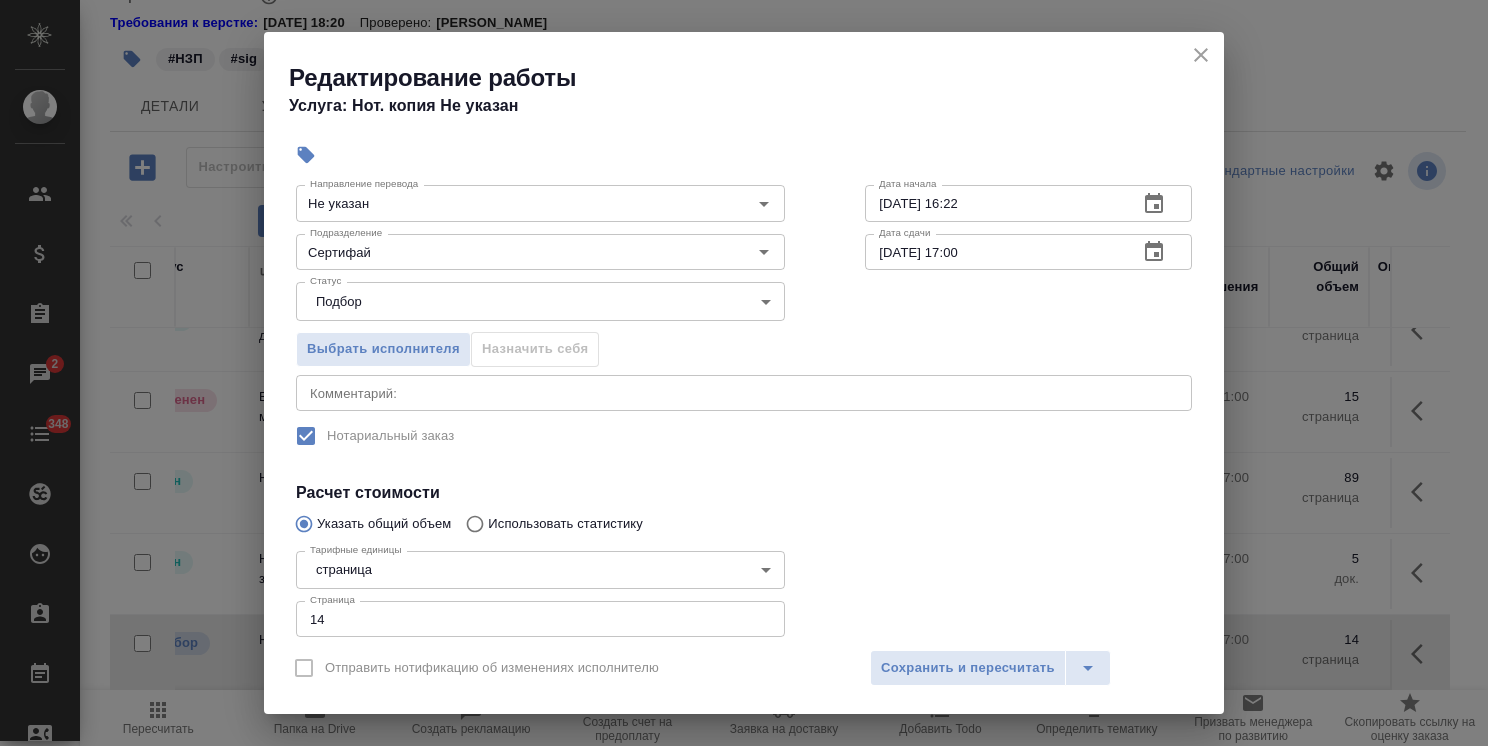 scroll, scrollTop: 236, scrollLeft: 0, axis: vertical 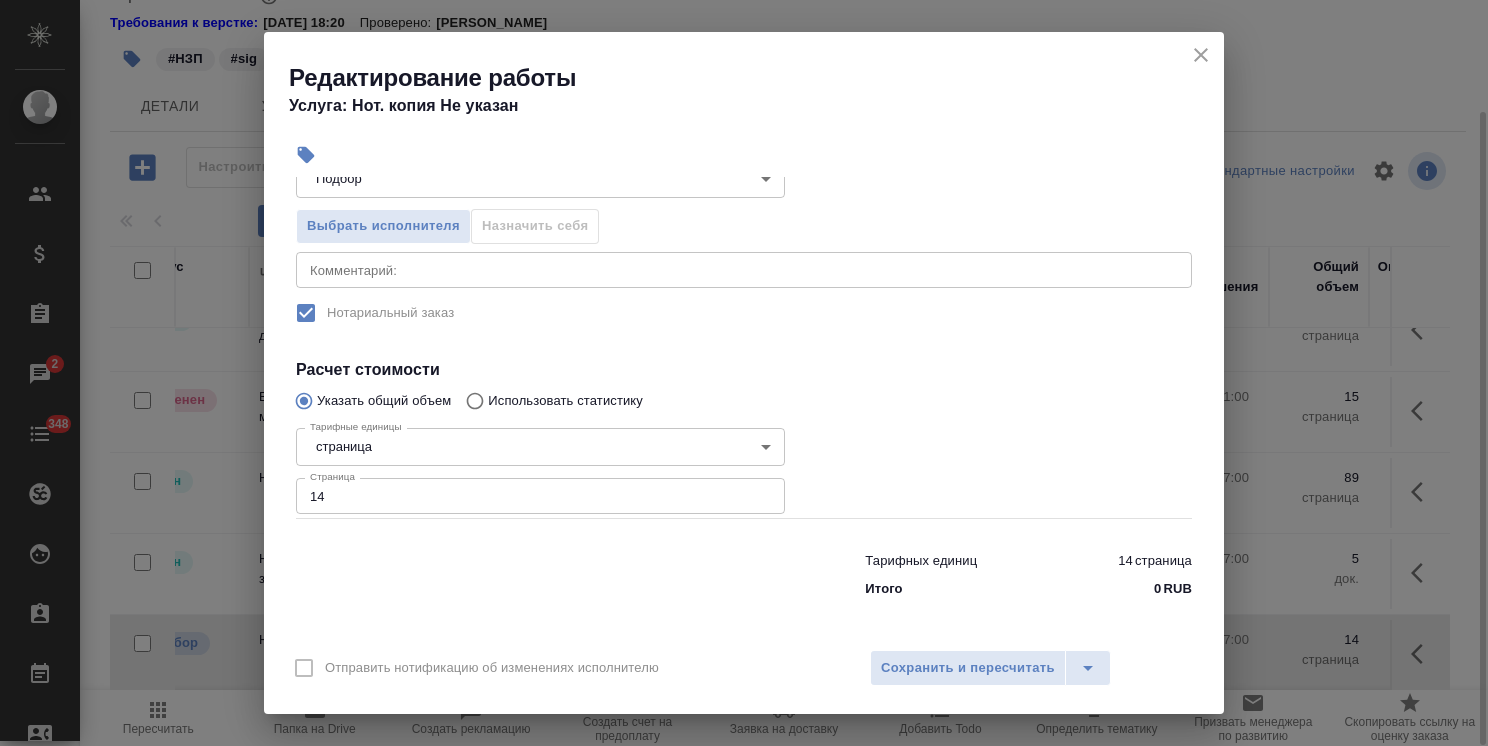 click 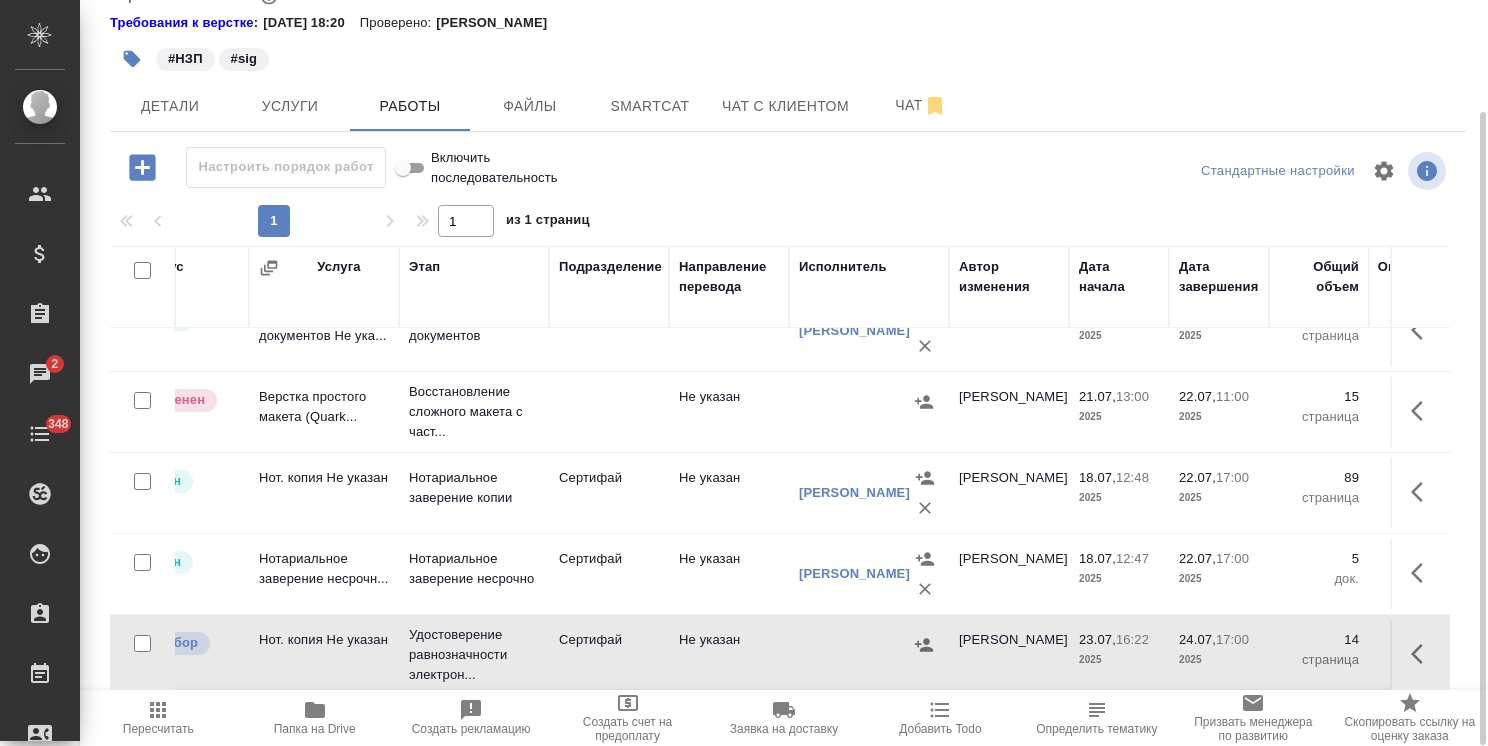 scroll, scrollTop: 91, scrollLeft: 0, axis: vertical 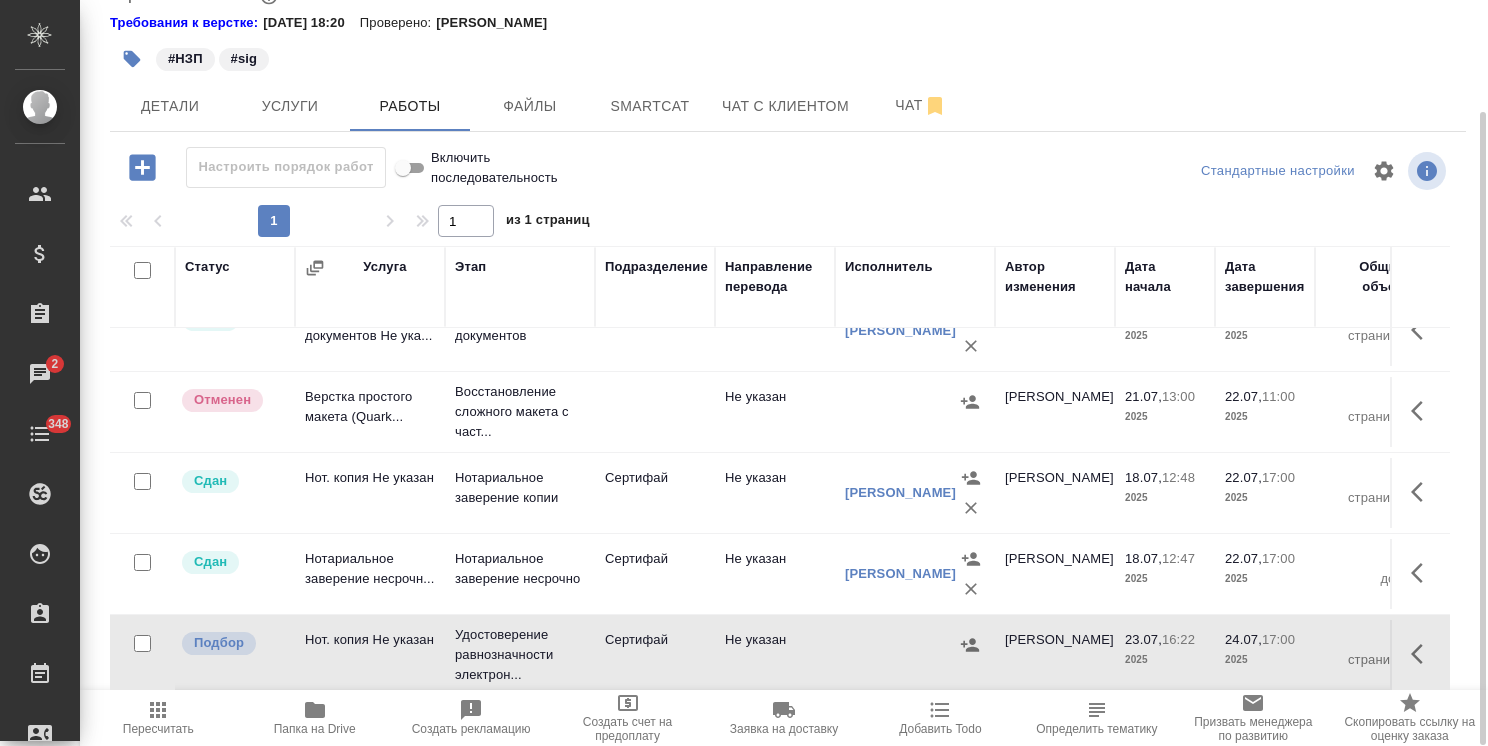 click 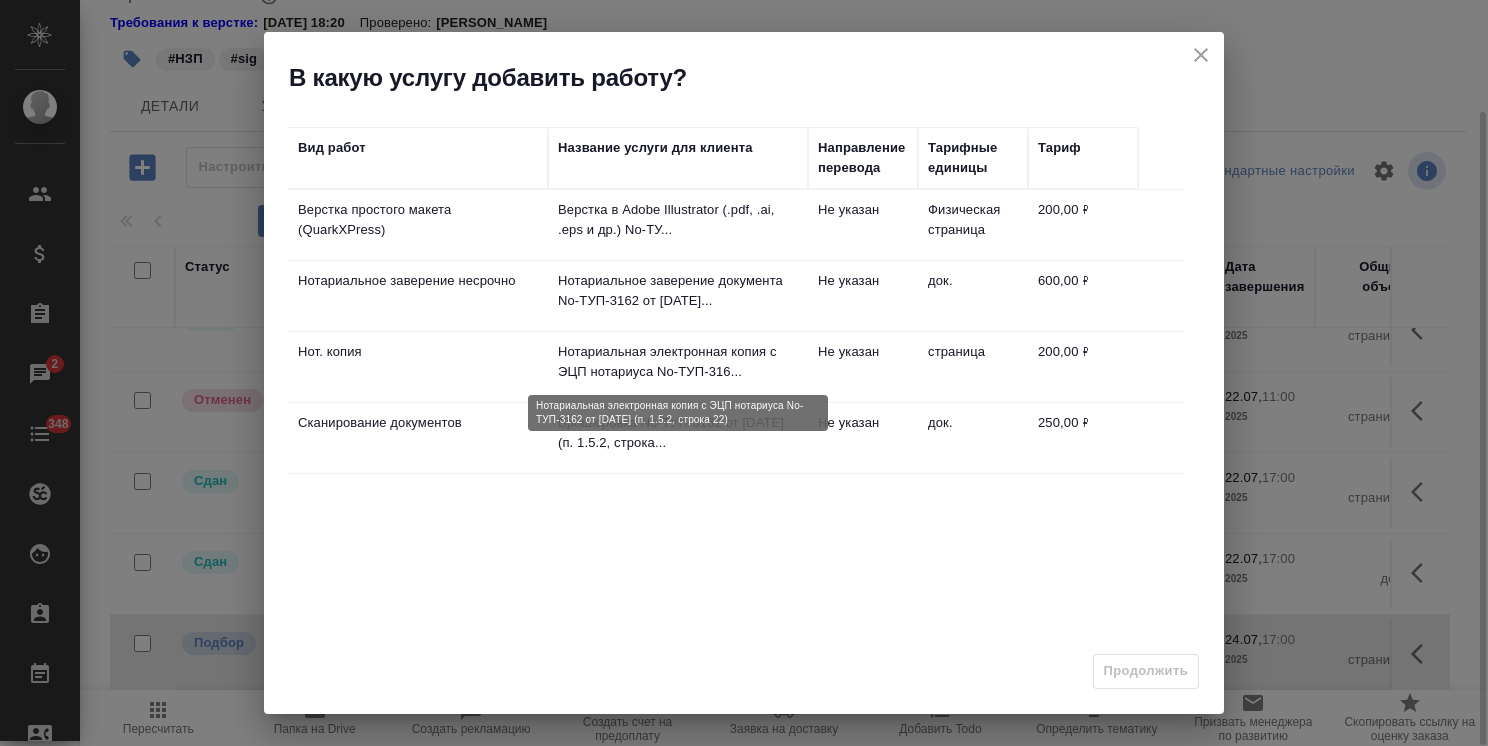click on "Нотариальная электронная копия с ЭЦП нотариуса No-ТУП-316..." at bounding box center (678, 362) 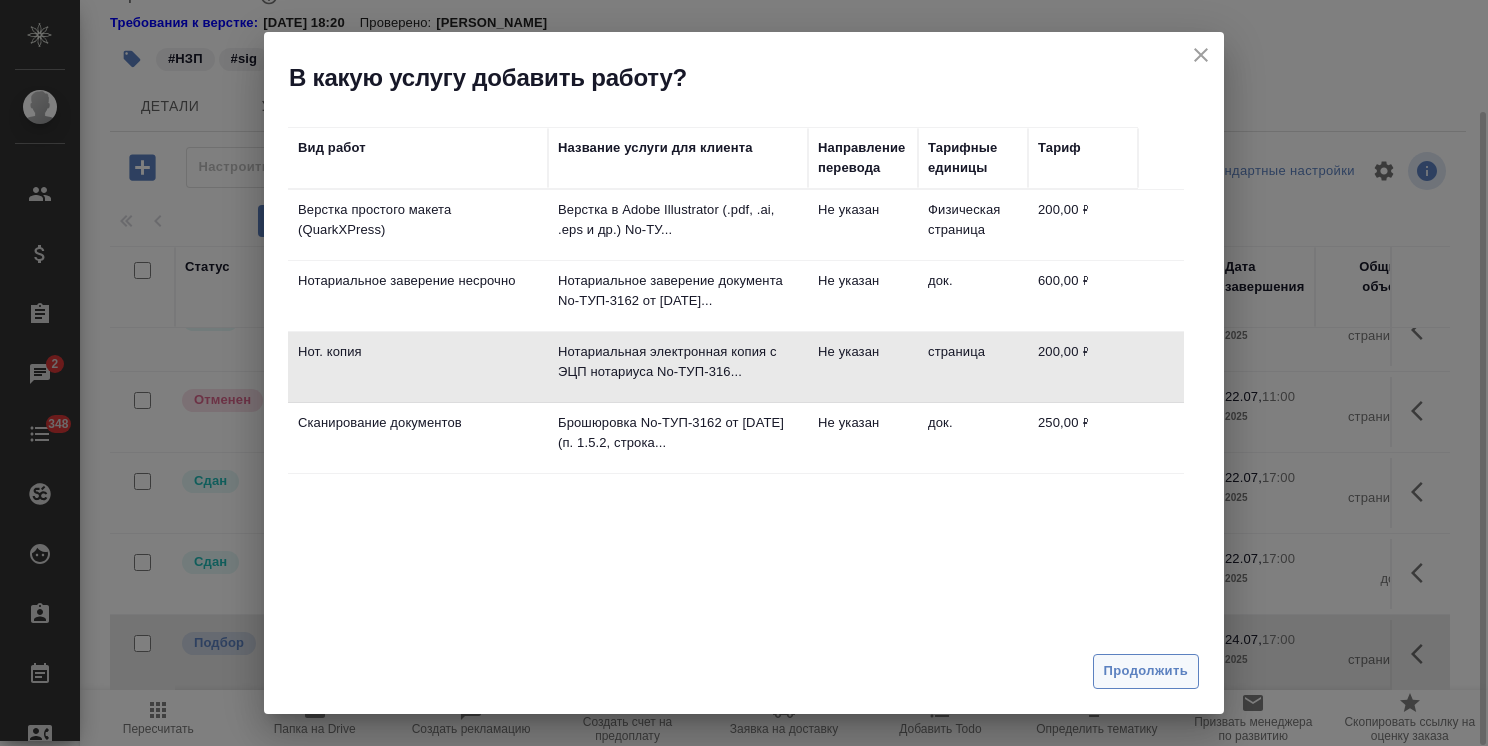click on "Продолжить" at bounding box center [1146, 671] 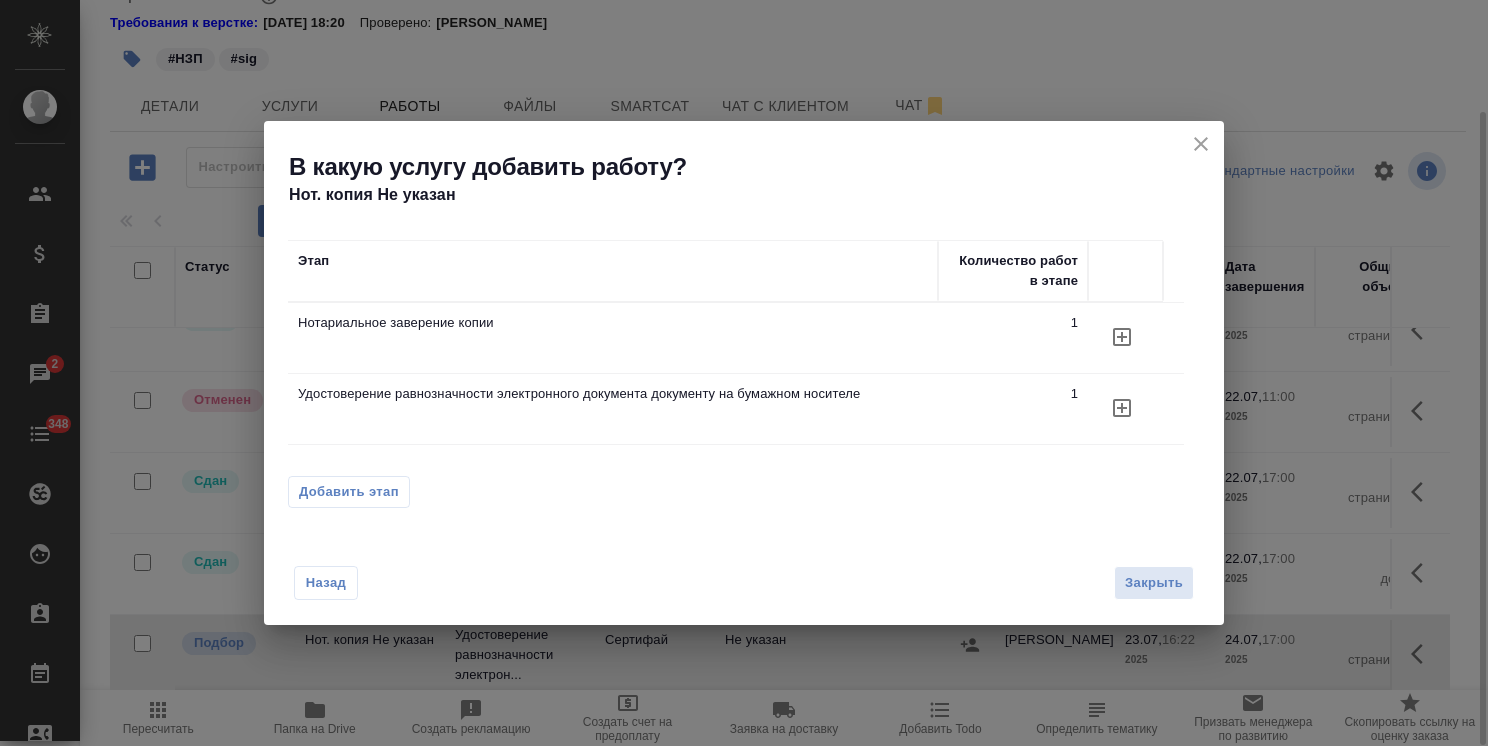 click 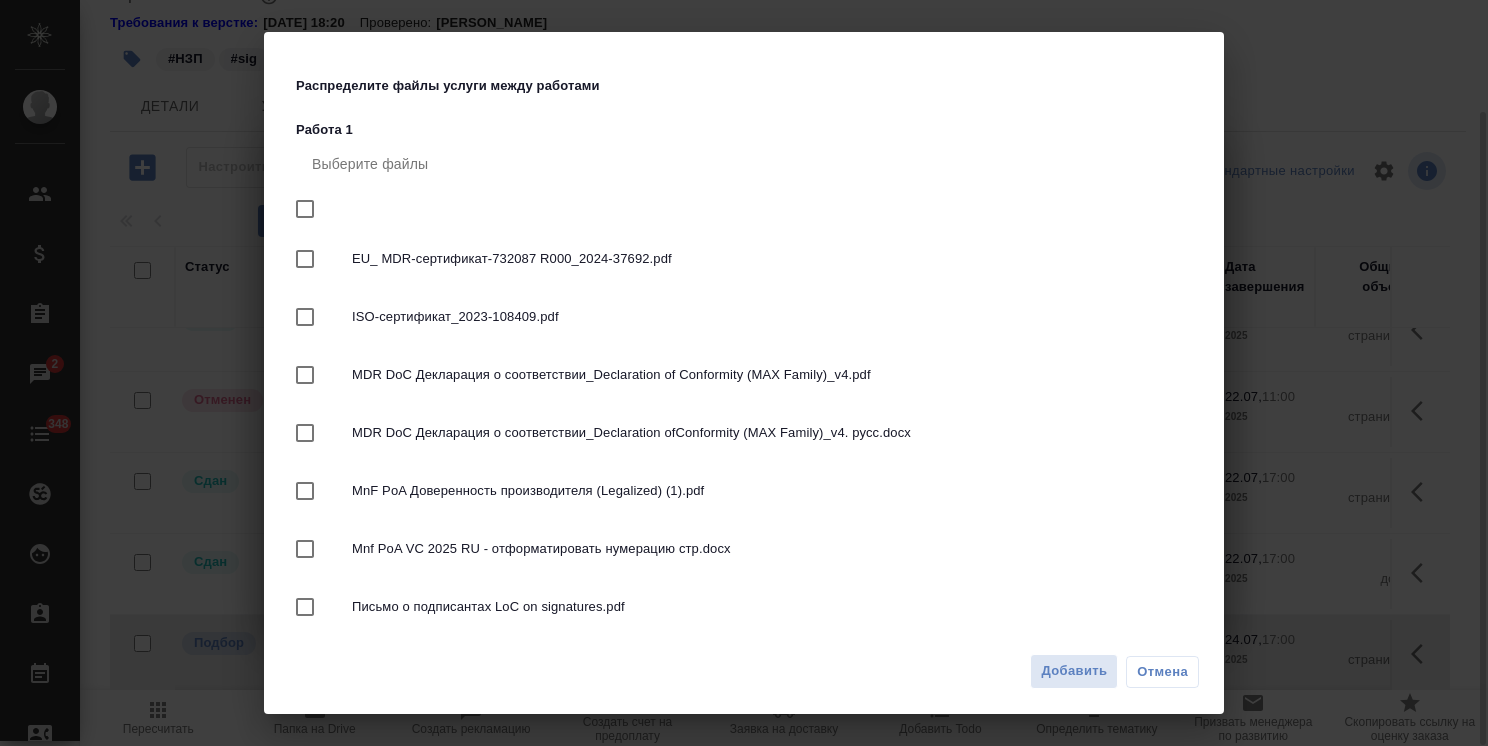 click at bounding box center [305, 209] 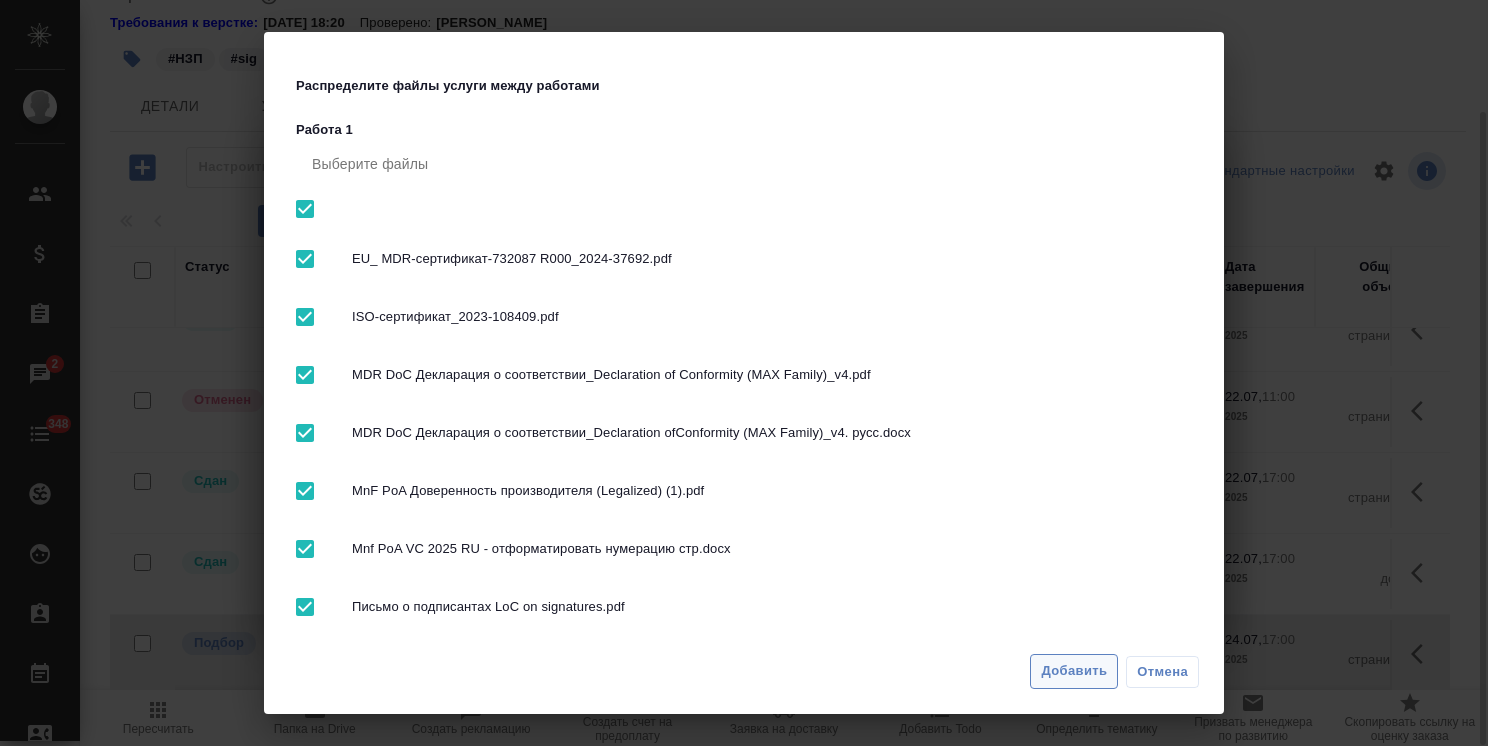click on "Добавить" at bounding box center [1074, 671] 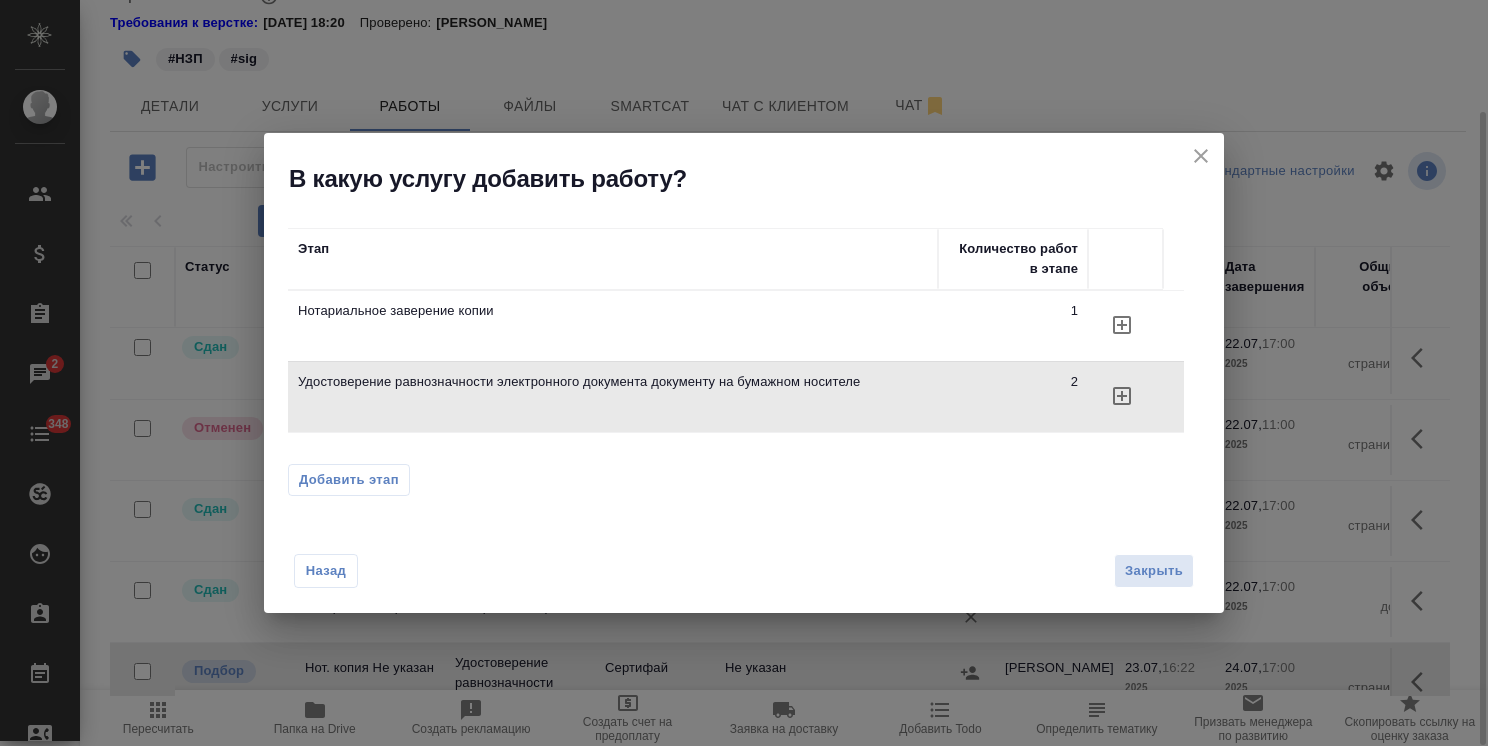 click 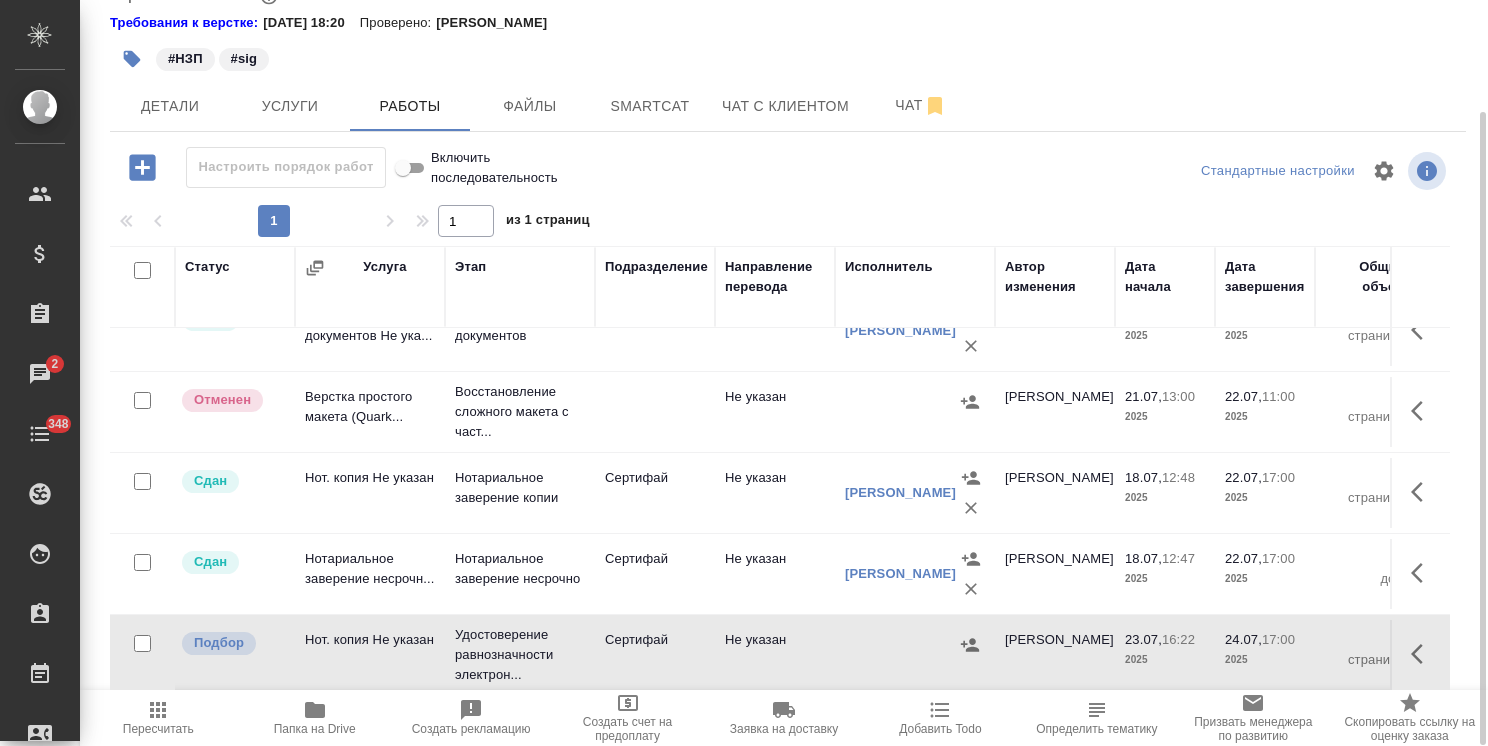 scroll, scrollTop: 172, scrollLeft: 0, axis: vertical 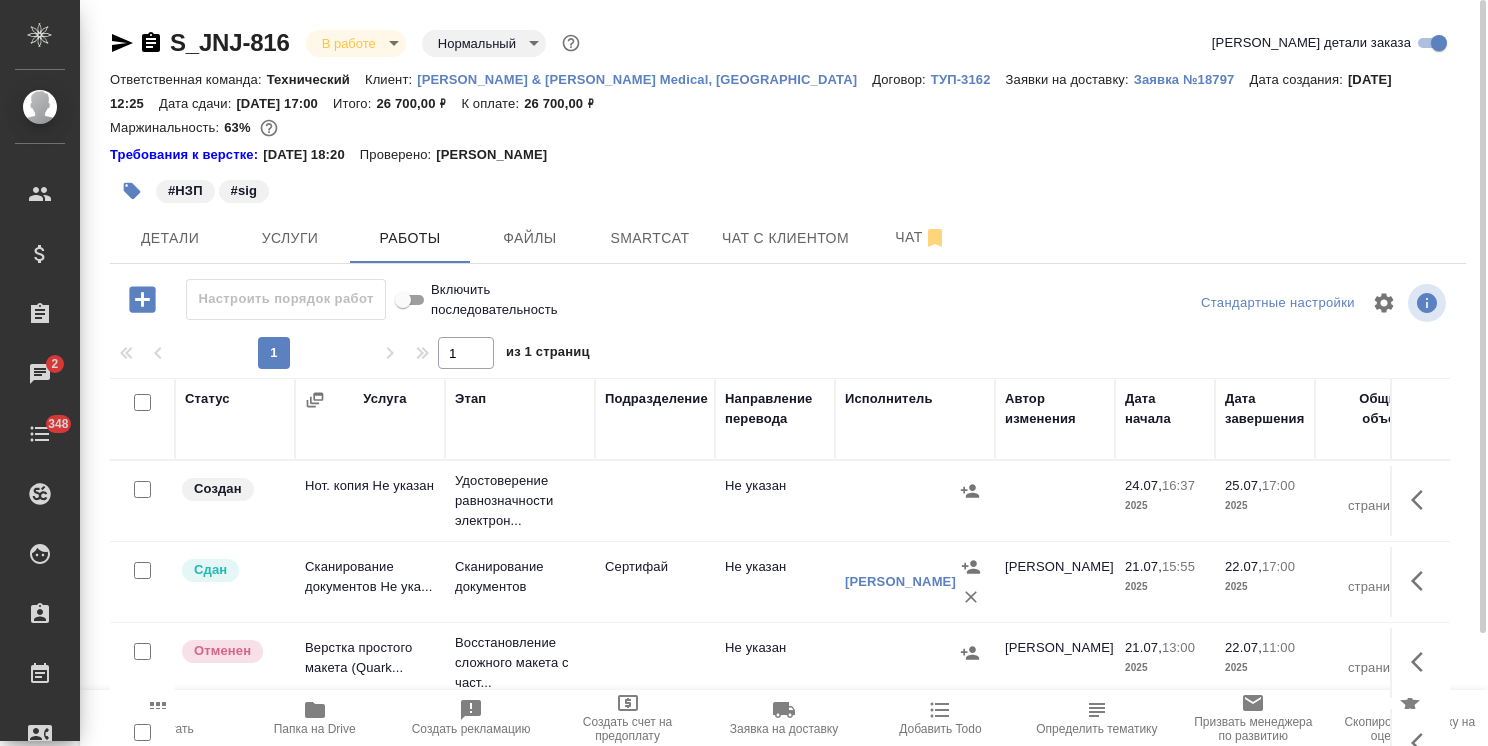 click 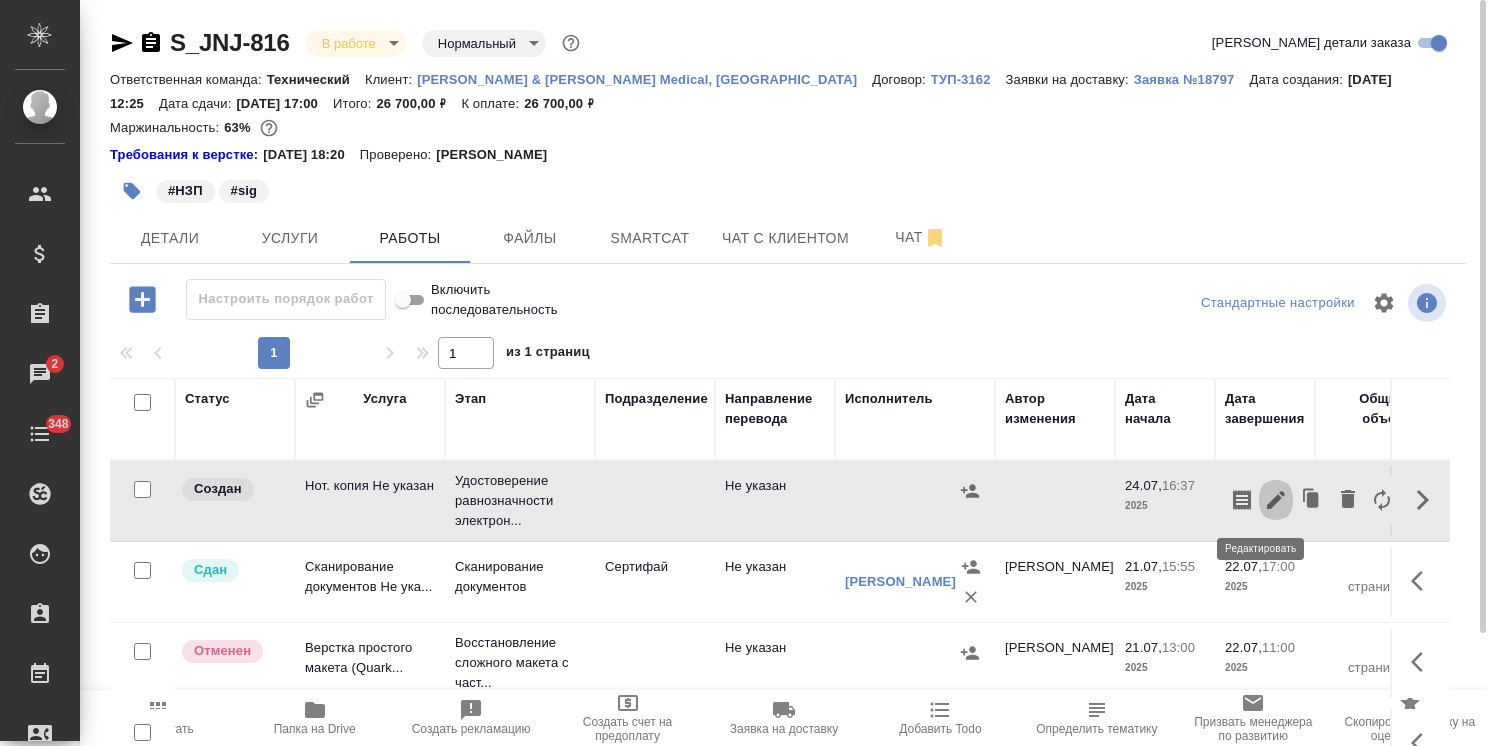 click 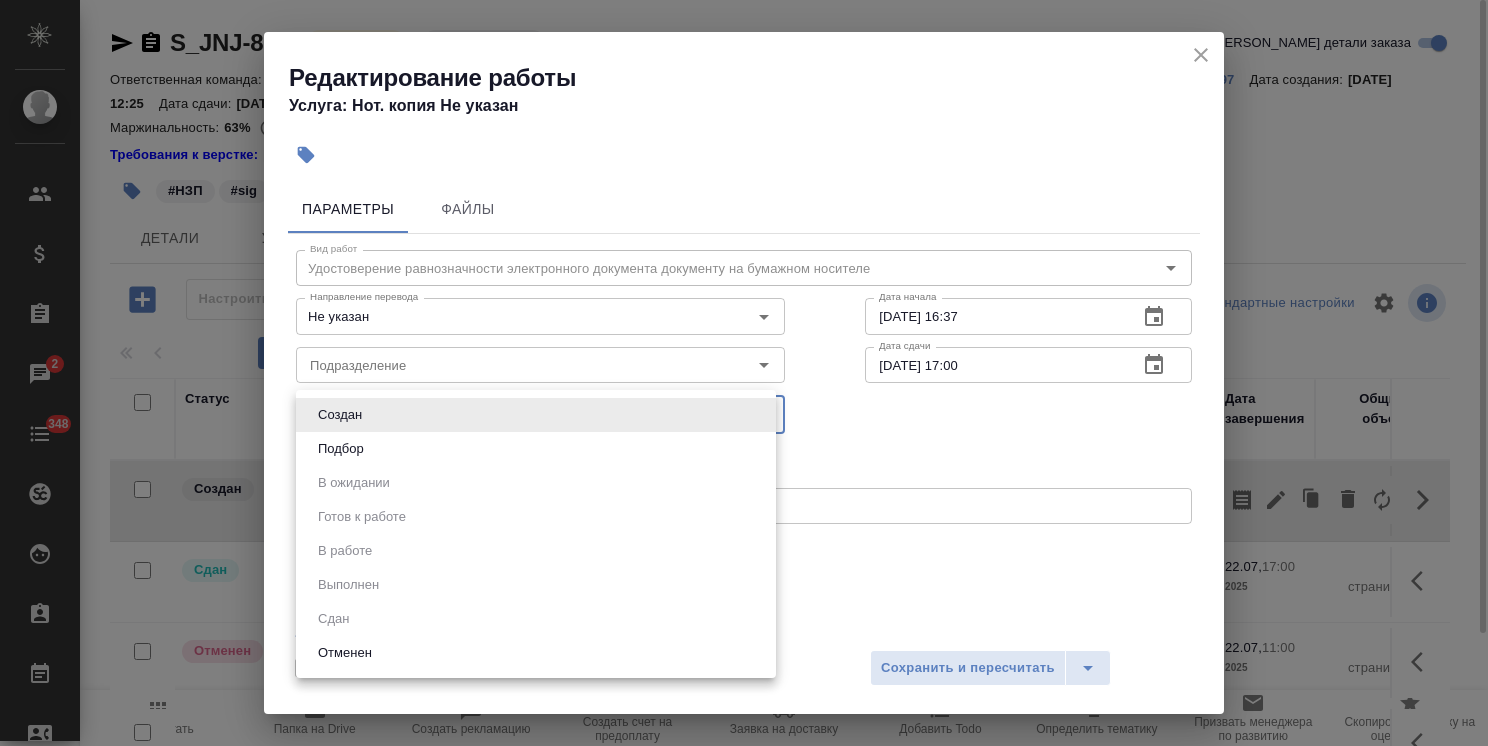 click on ".cls-1
fill:#fff;
AWATERA Usmanova Olga Клиенты Спецификации Заказы 2 Чаты 348 Todo Проекты SC Исполнители Кандидаты Работы Входящие заявки Заявки на доставку Рекламации Проекты процессинга Конференции Выйти S_JNJ-816 В работе inProgress Нормальный normal Кратко детали заказа Ответственная команда: Технический Клиент: Johnson & Johnson Medical, Russia Договор: ТУП-3162 Заявки на доставку: Заявка №18797 Дата создания: 16.07.2025, 12:25 Дата сдачи: 25.07.2025, 17:00 Итого: 26 700,00 ₽ К оплате: 26 700,00 ₽ Маржинальность: 63% Требования к верстке: 19.01.2024 18:20 Проверено: Петрова Валерия #НЗП #sig Детали Услуги Работы Smartcat" at bounding box center (744, 373) 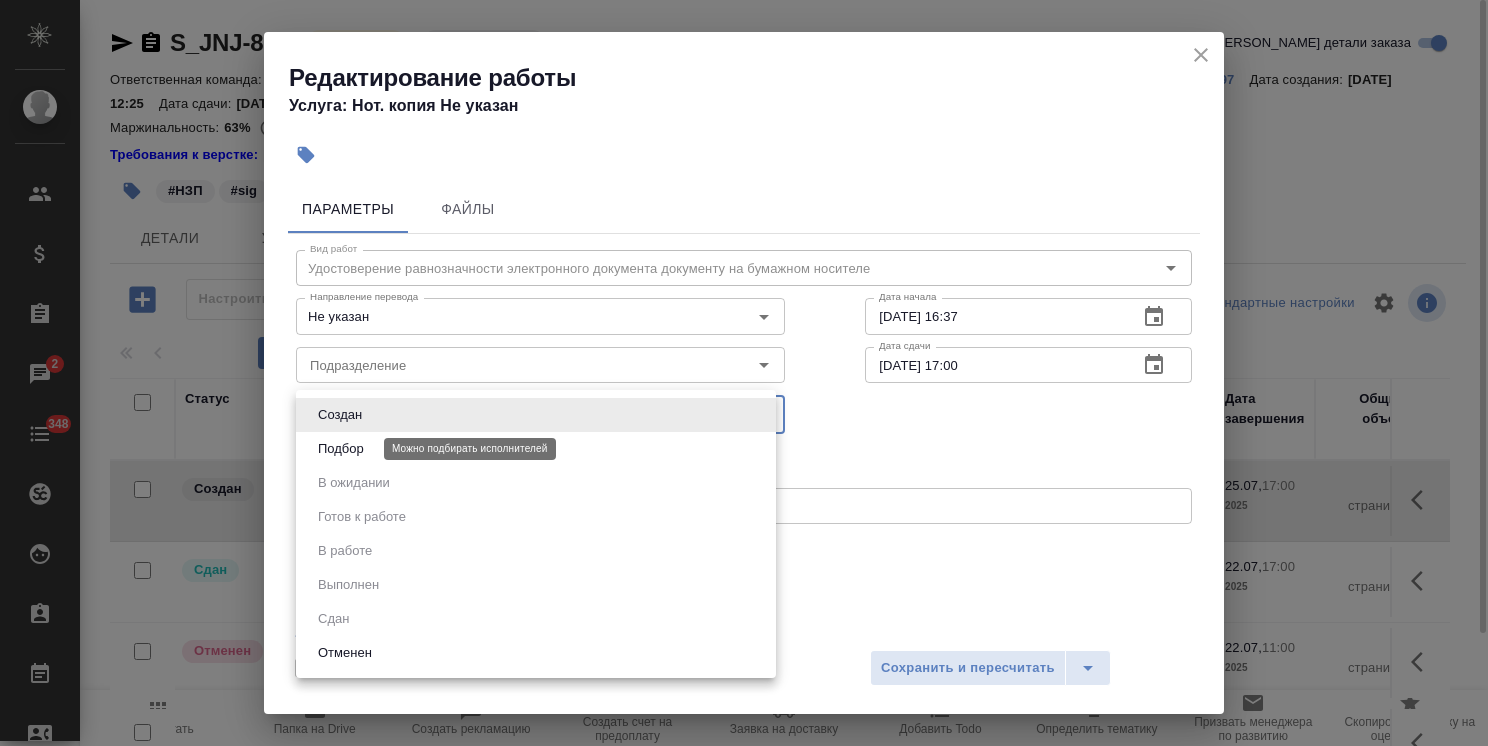 click on "Подбор" at bounding box center (341, 449) 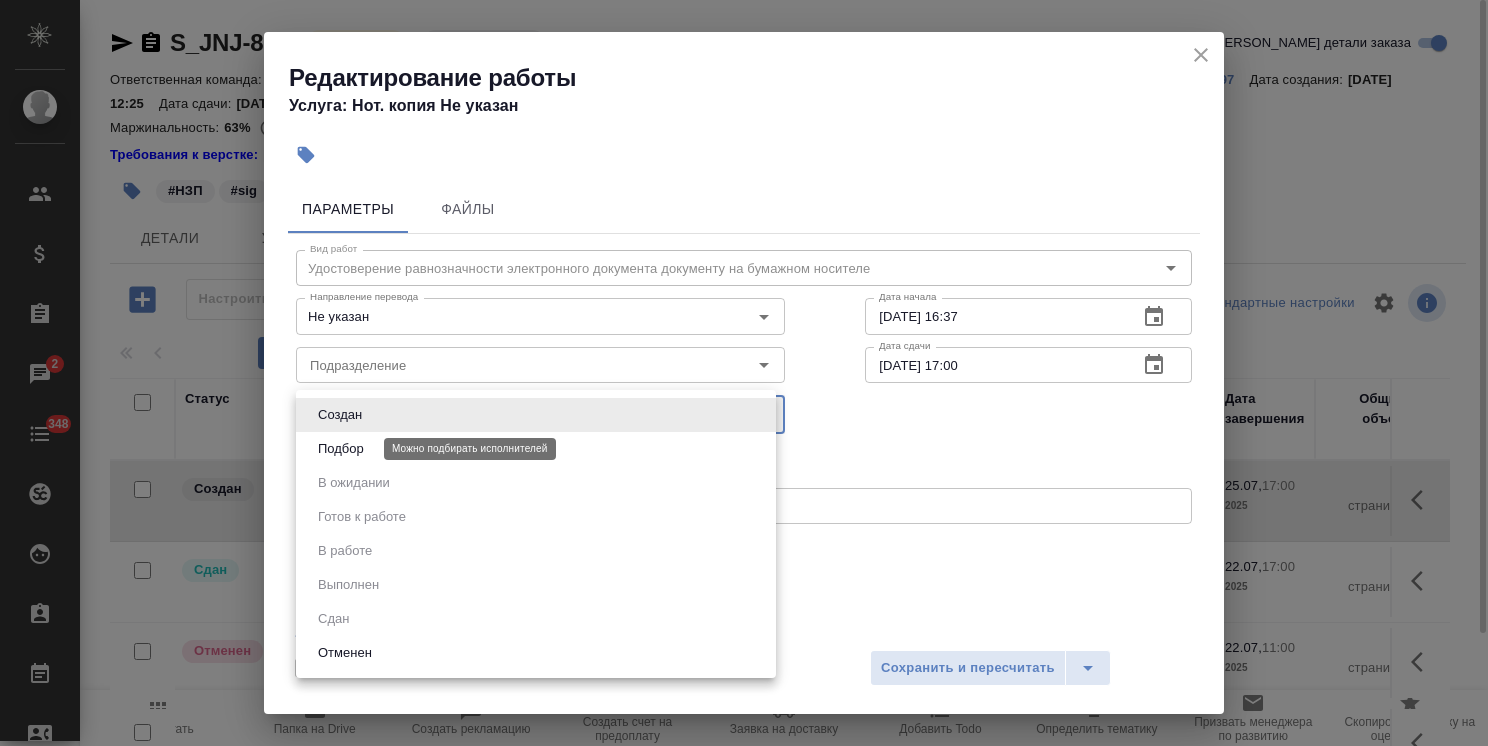 type on "recruiting" 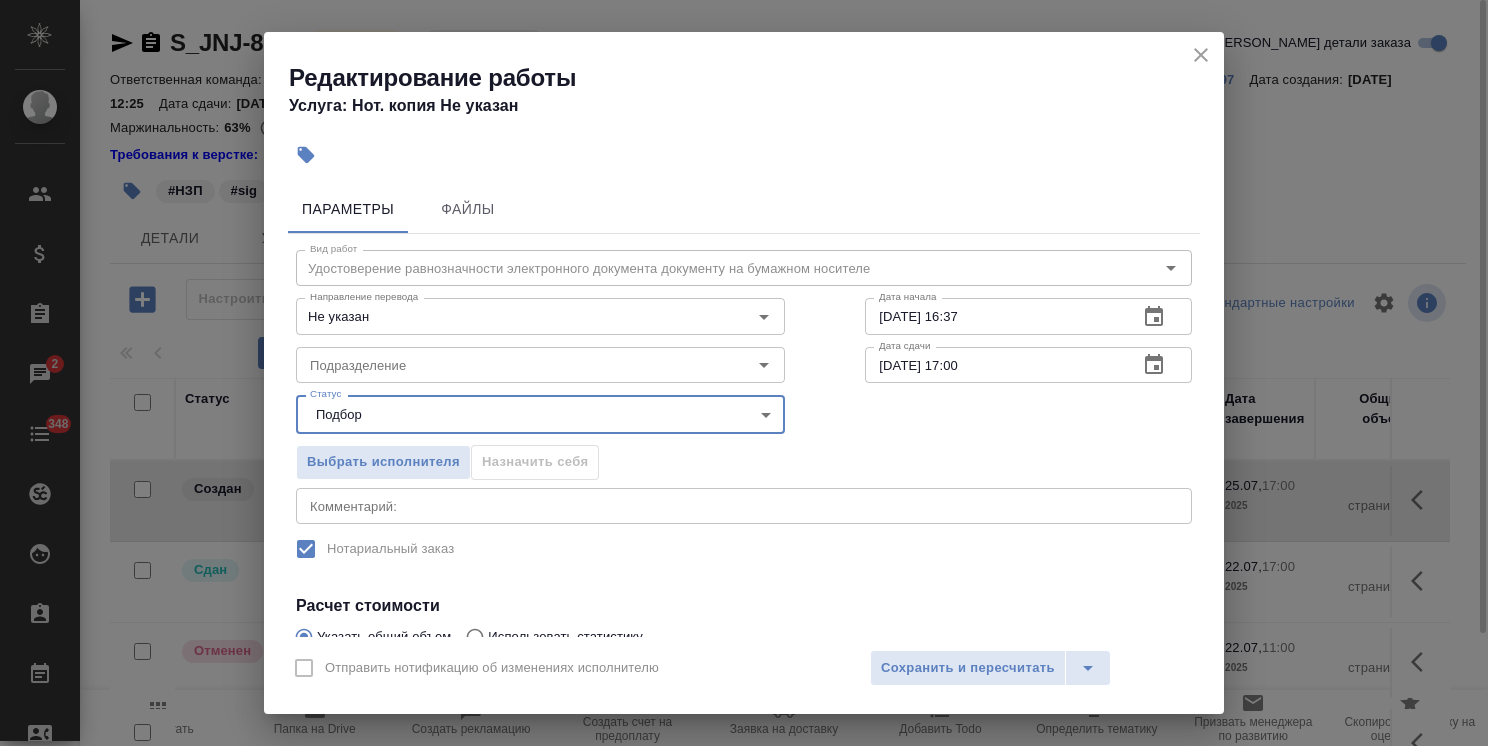 click on "Подразделение" at bounding box center (507, 365) 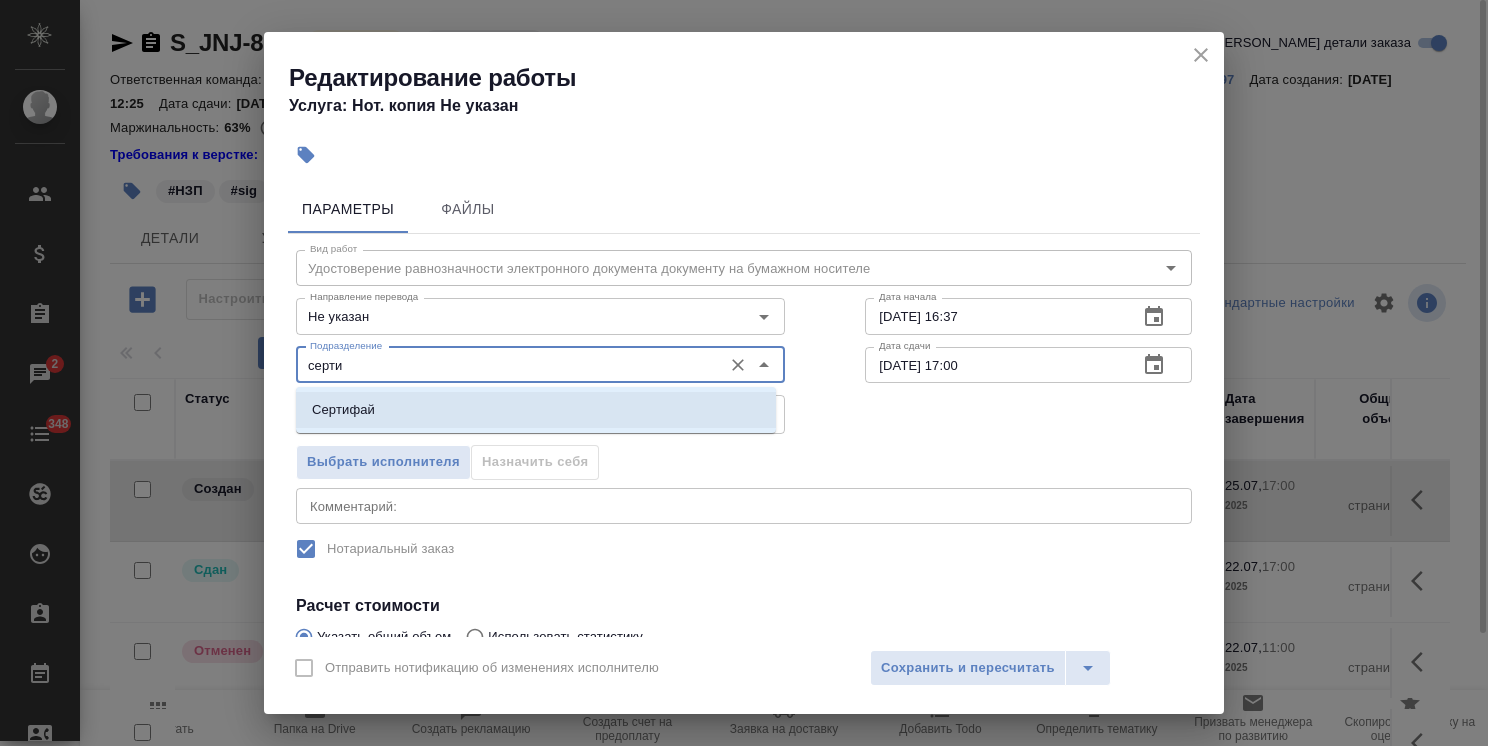 click on "Сертифай" at bounding box center [343, 410] 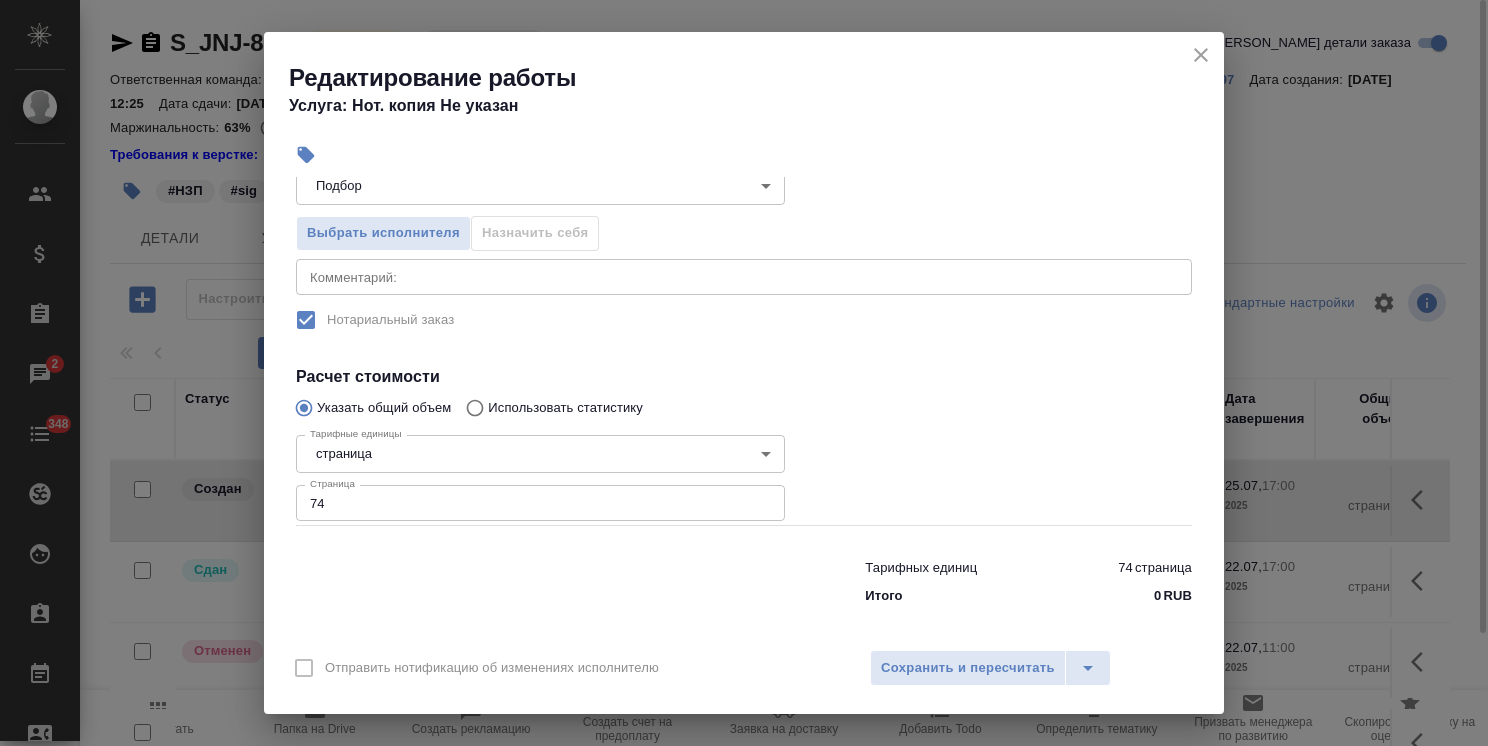 scroll, scrollTop: 236, scrollLeft: 0, axis: vertical 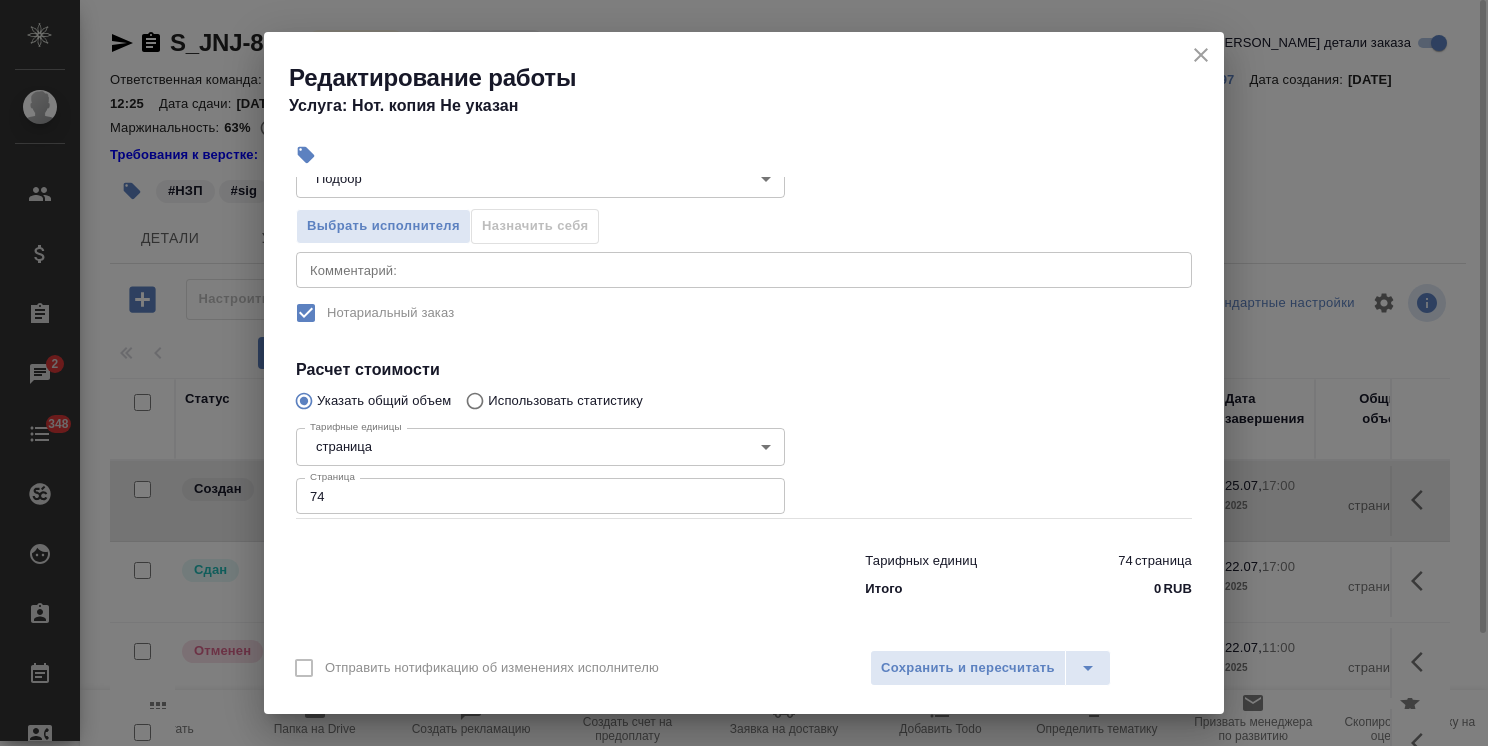 type on "Сертифай" 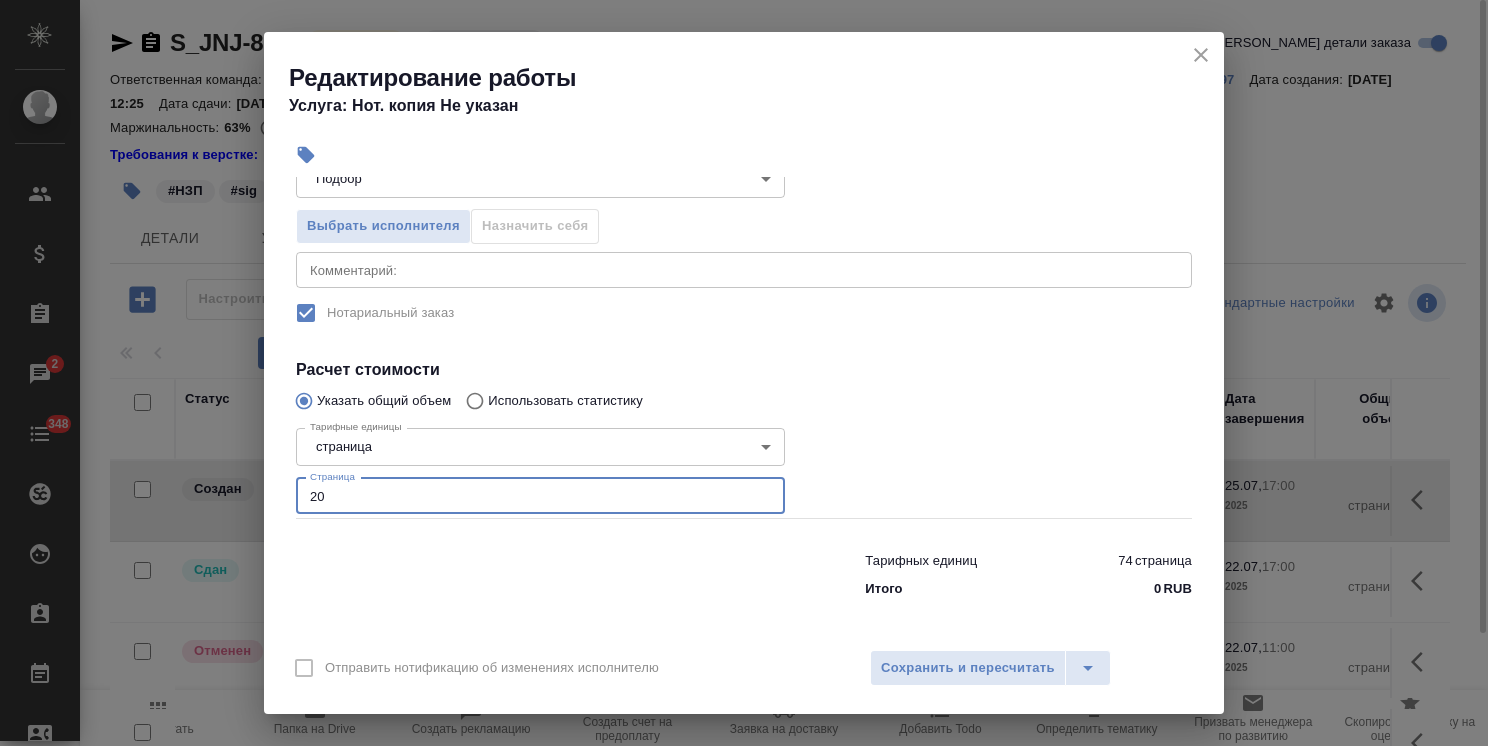 type on "20" 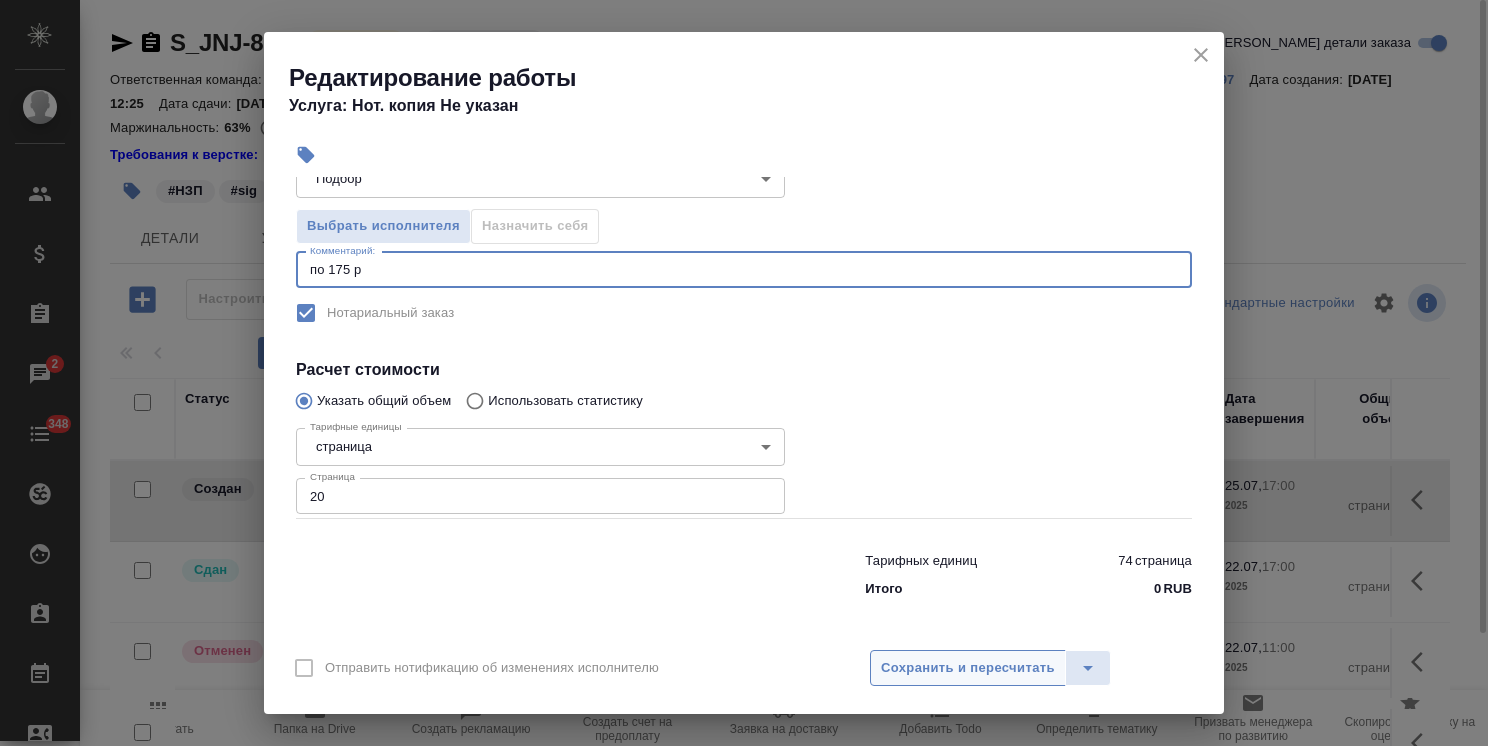 type on "по 175 р" 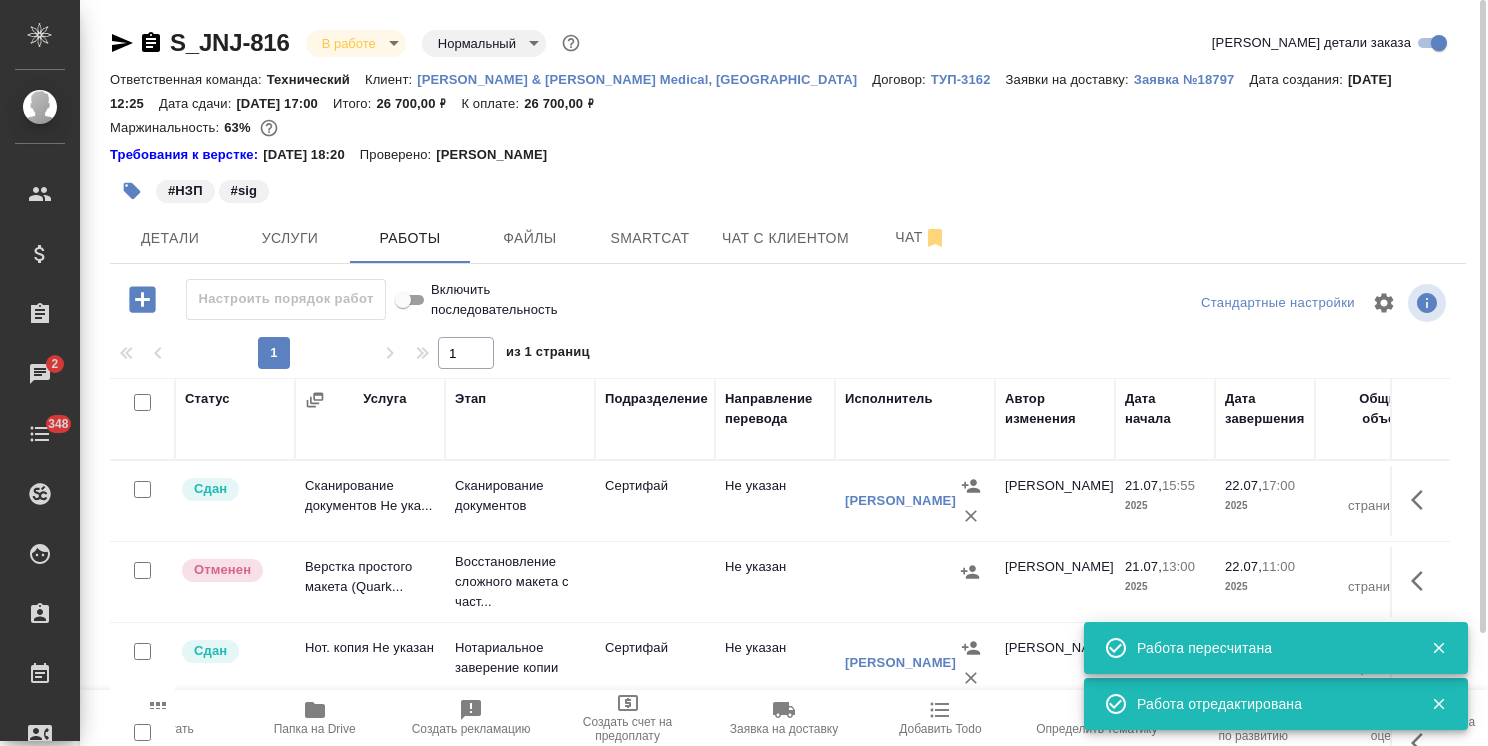 scroll, scrollTop: 132, scrollLeft: 0, axis: vertical 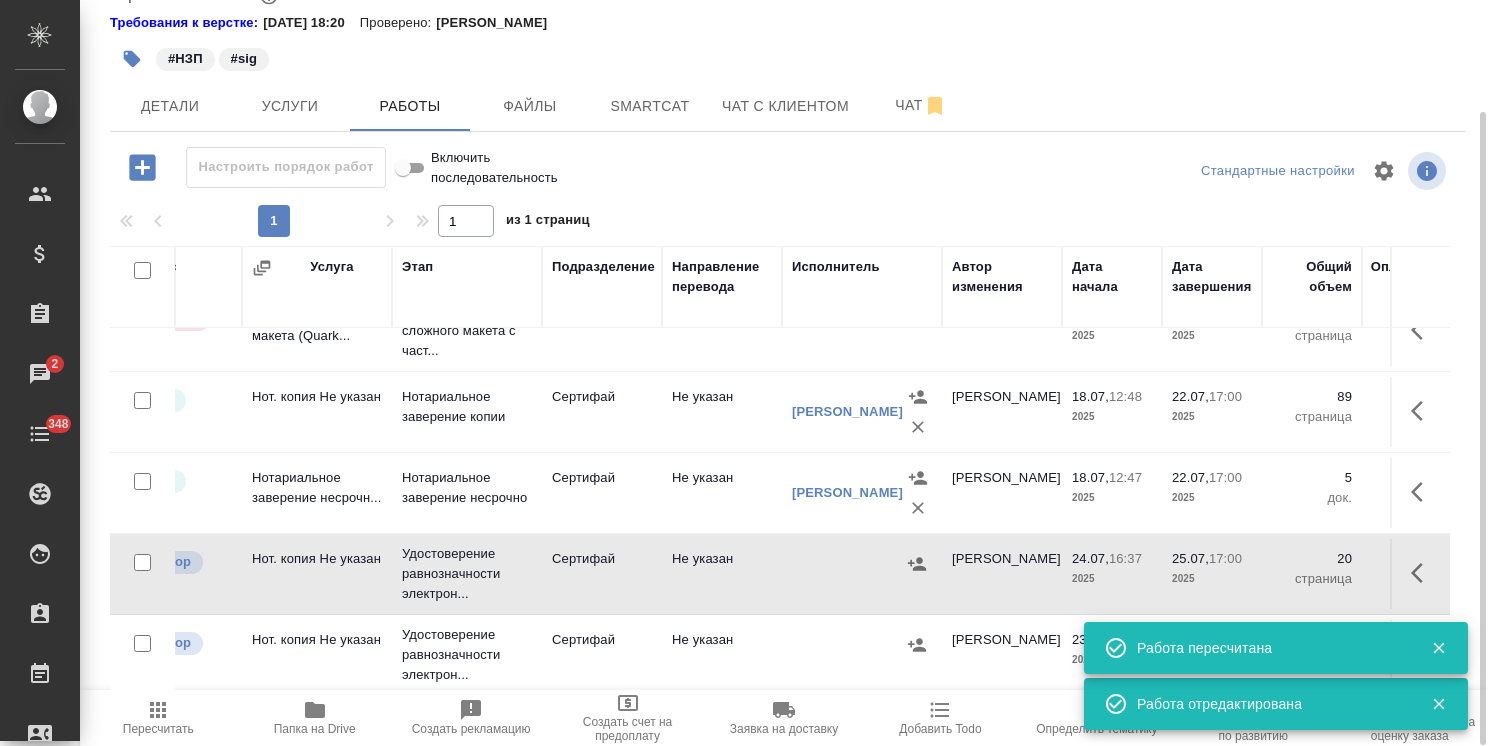 click on "Сертифай" at bounding box center [602, 250] 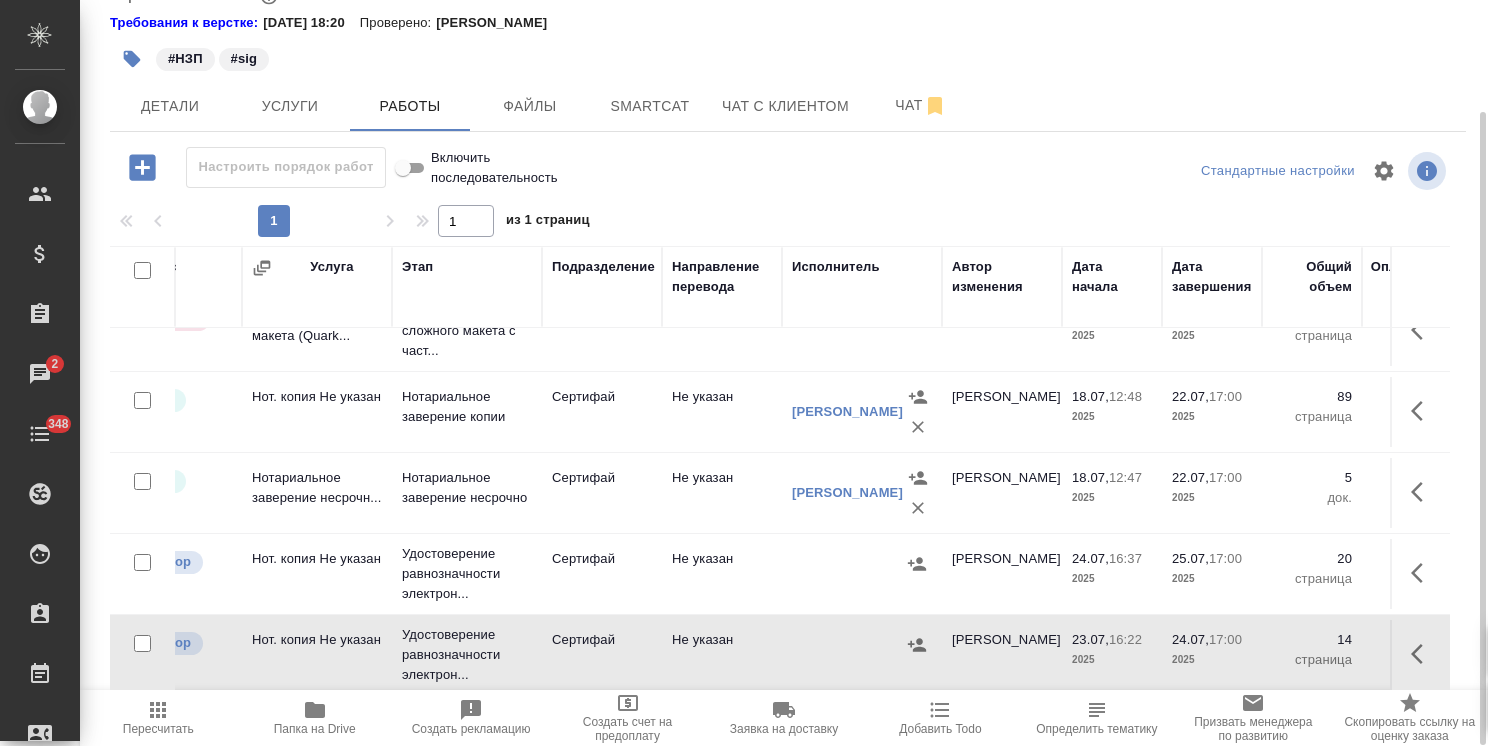 click on "Сертифай" at bounding box center [602, 250] 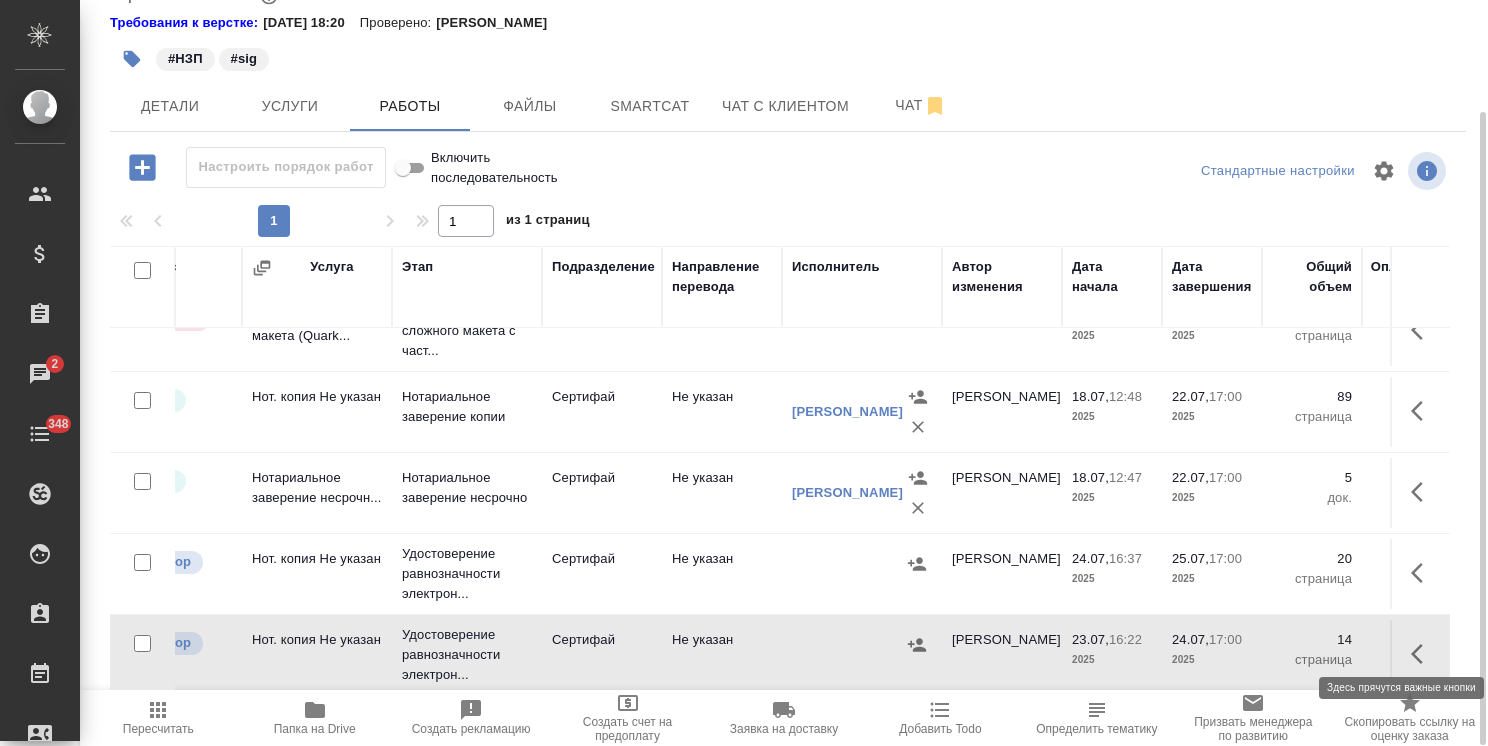 click 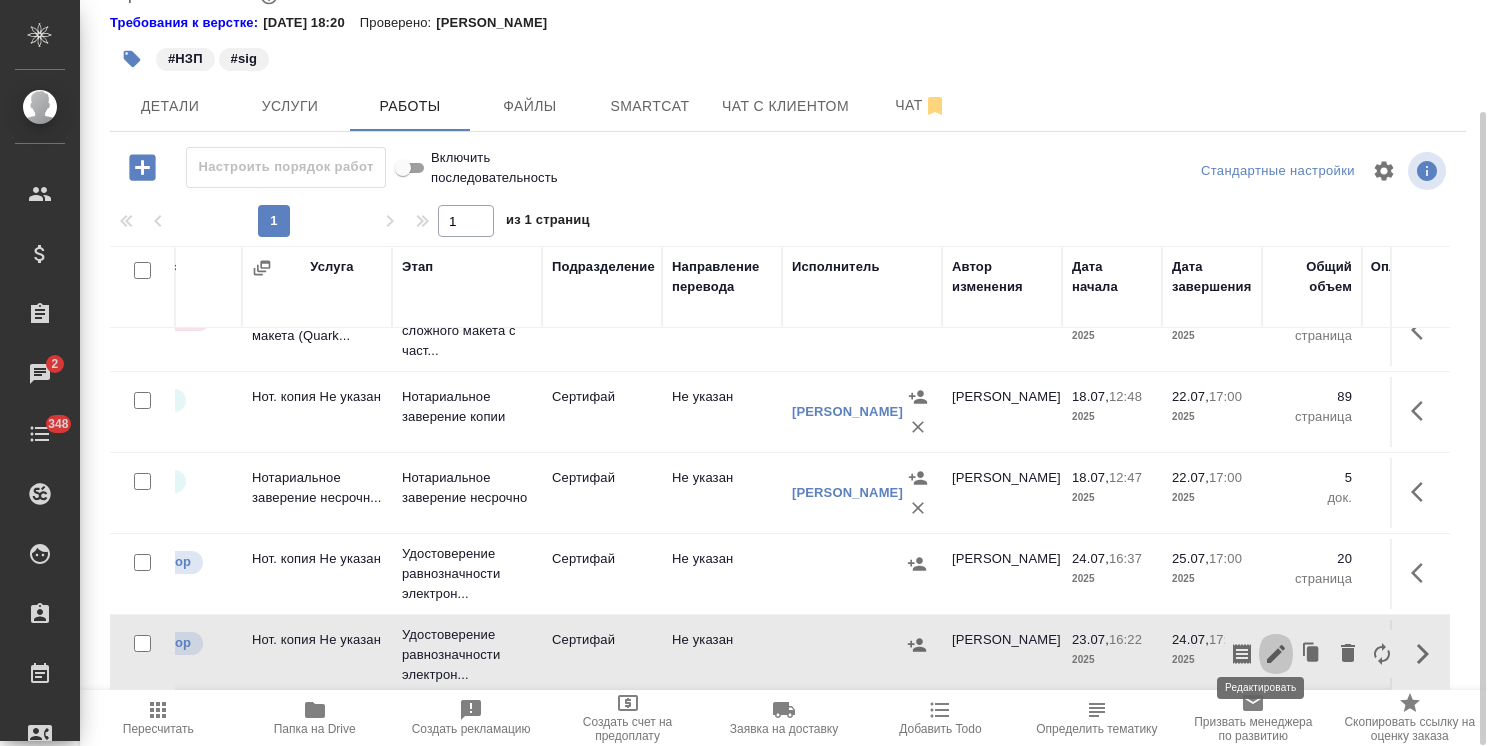 click at bounding box center (1276, 654) 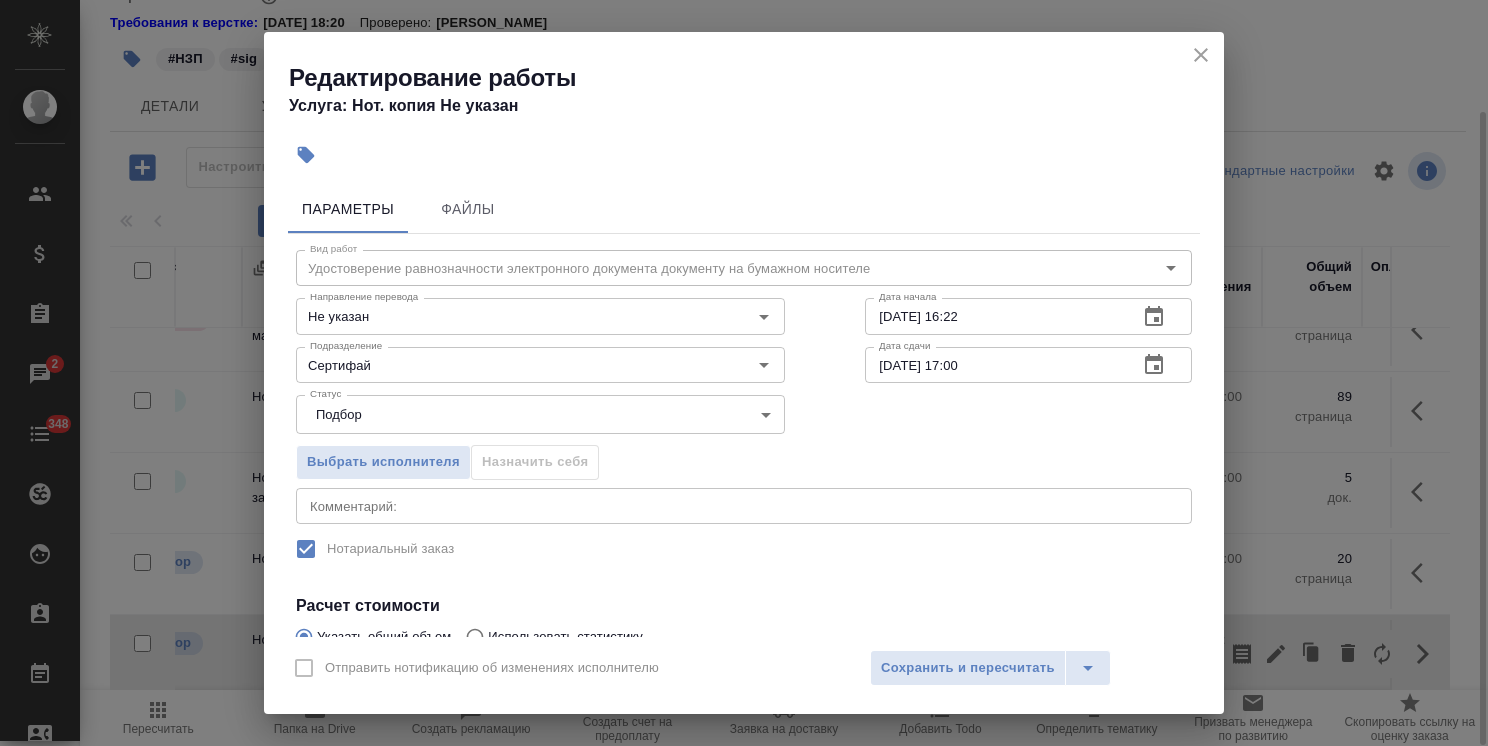 click at bounding box center (744, 505) 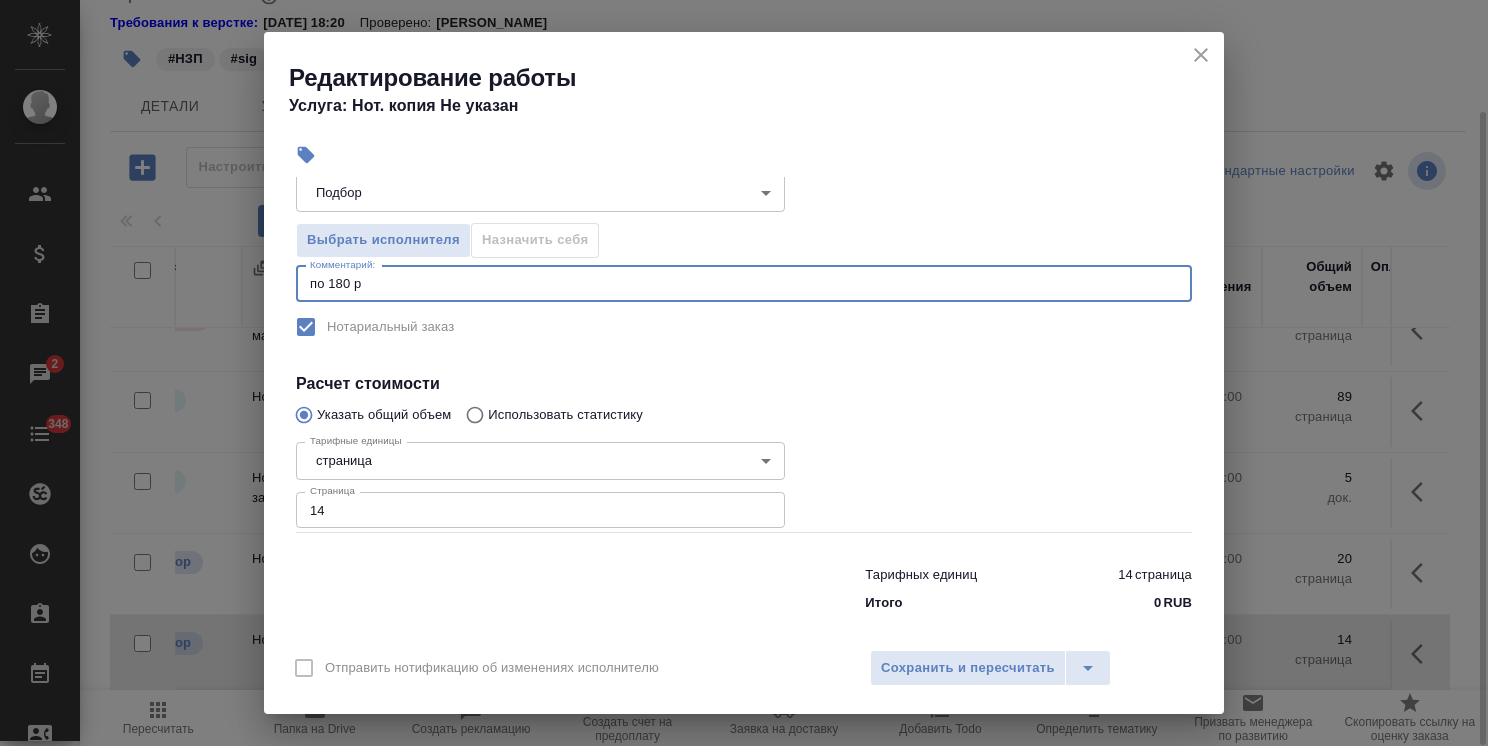 scroll, scrollTop: 236, scrollLeft: 0, axis: vertical 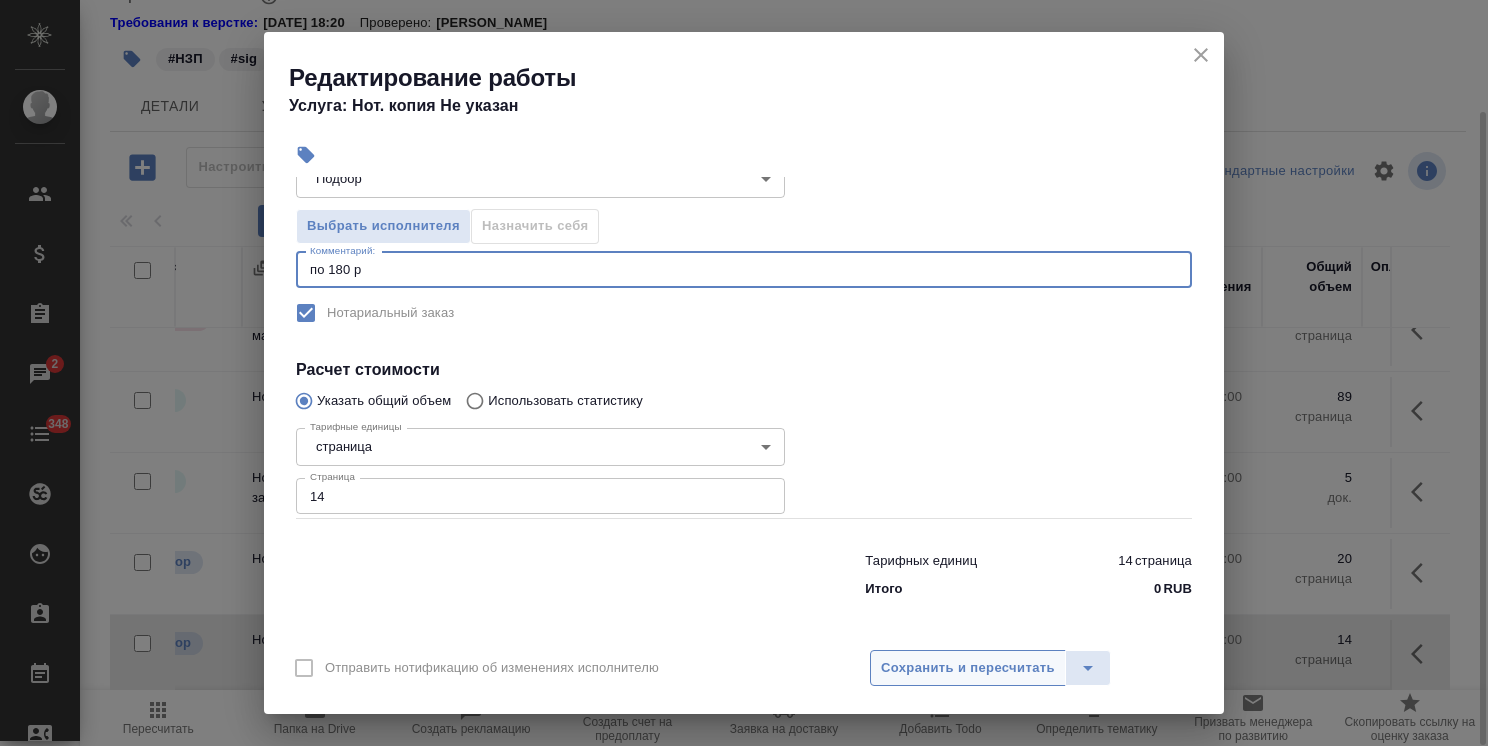 type on "по 180 р" 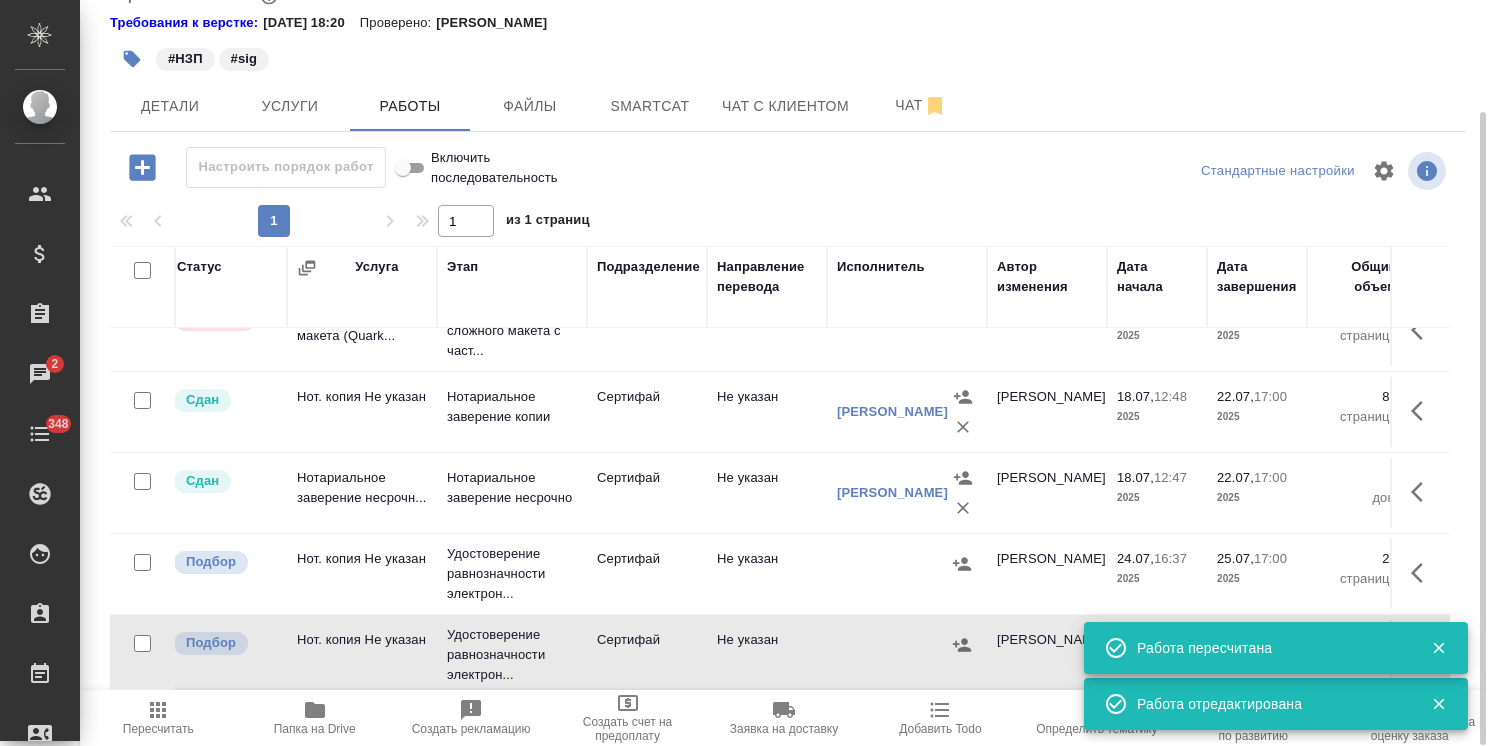 scroll, scrollTop: 172, scrollLeft: 0, axis: vertical 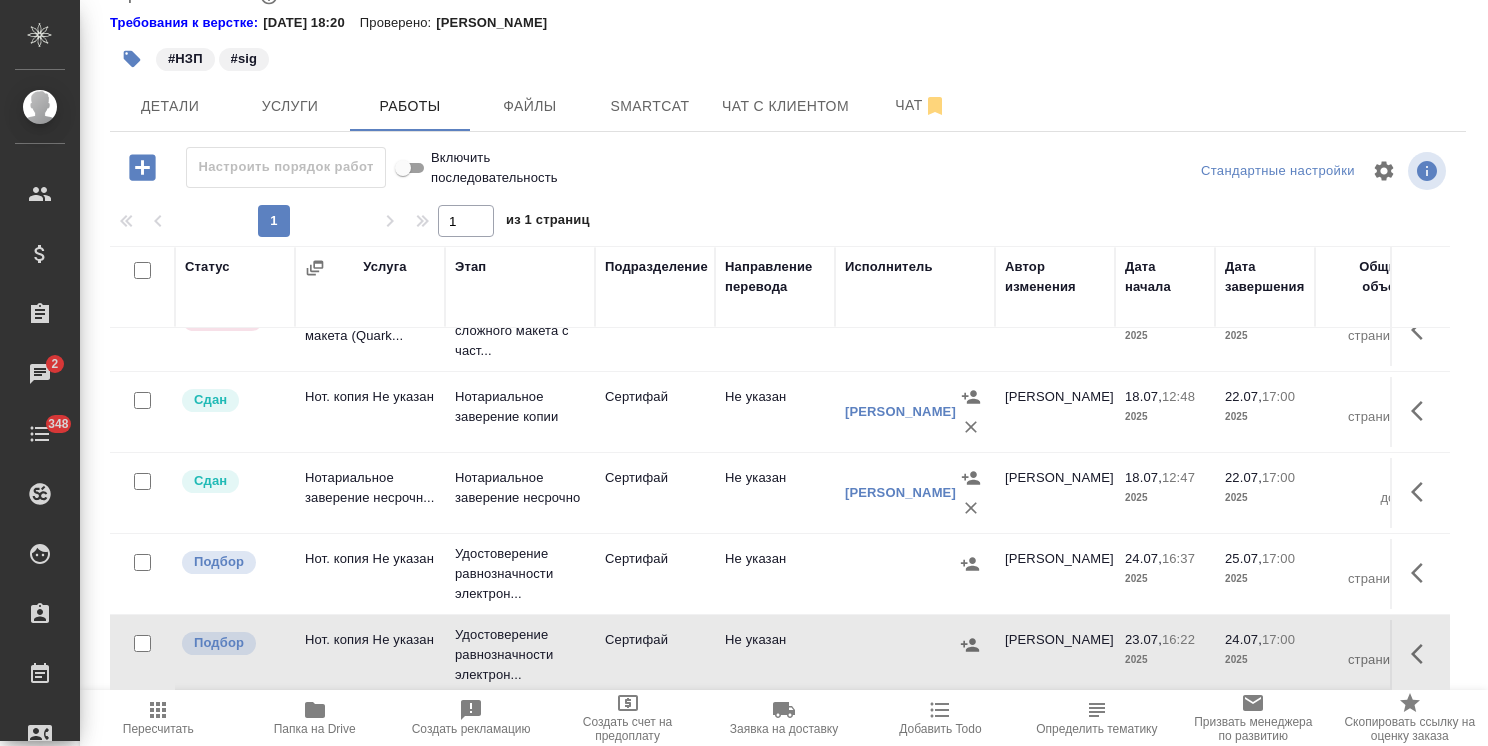 click 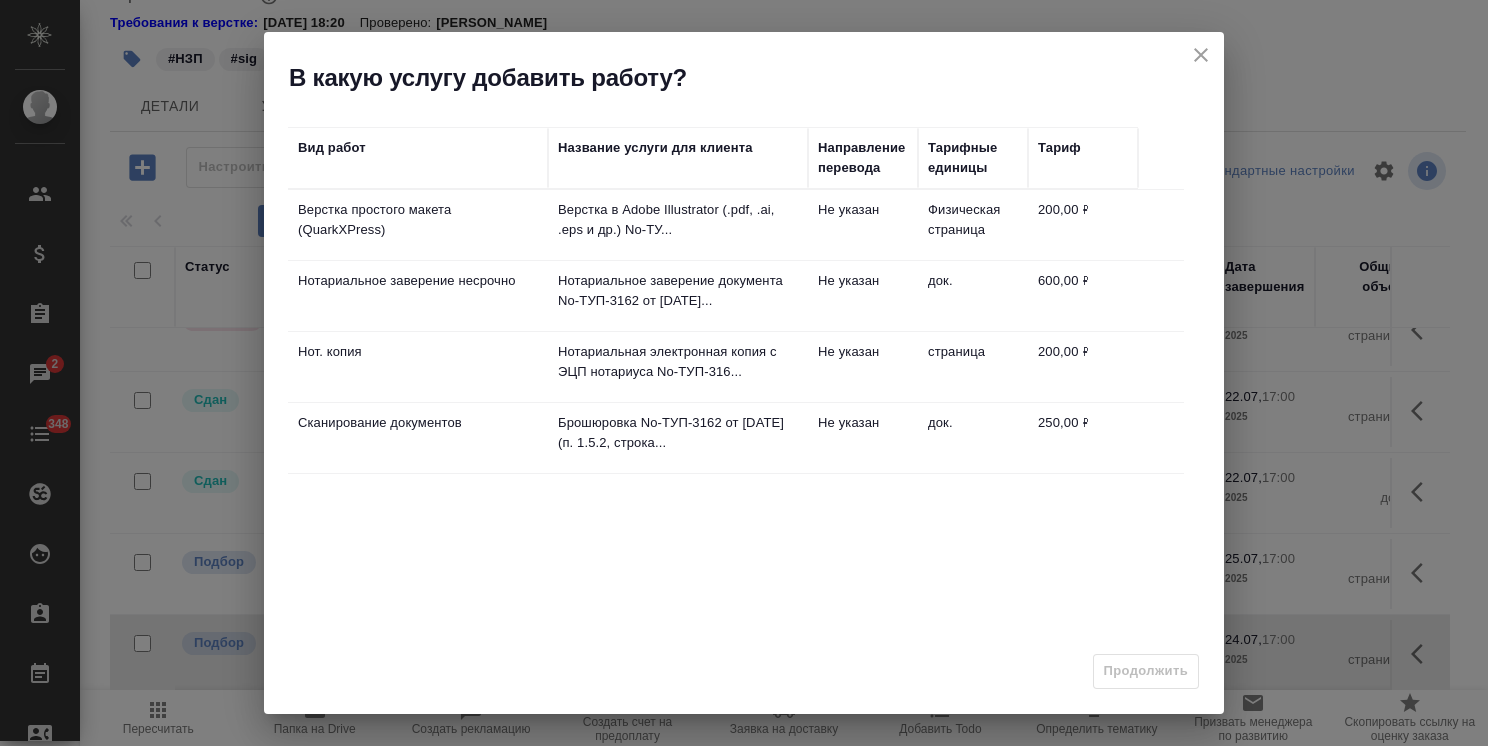click on "Нотариальная электронная копия с ЭЦП нотариуса No-ТУП-316..." at bounding box center [678, 220] 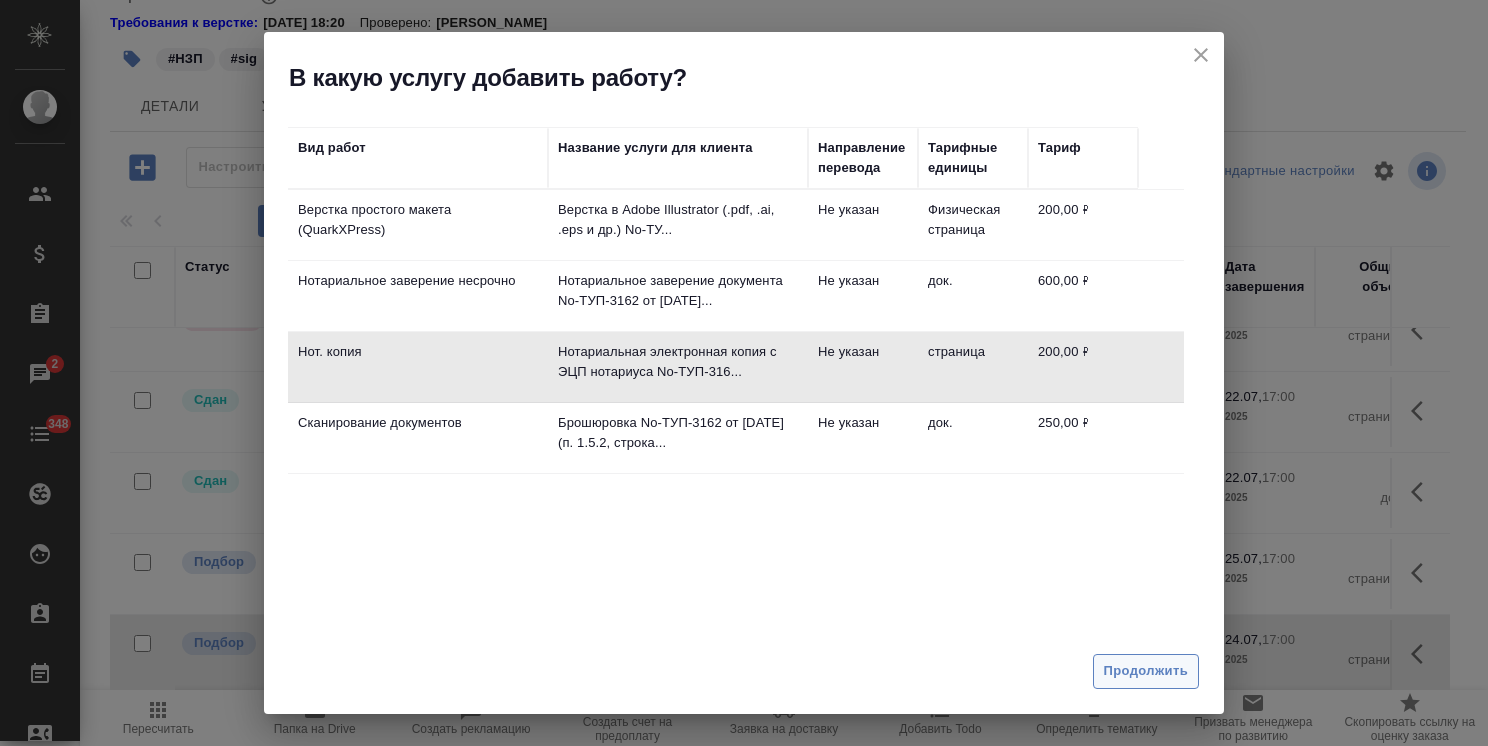 click on "Продолжить" at bounding box center (1146, 671) 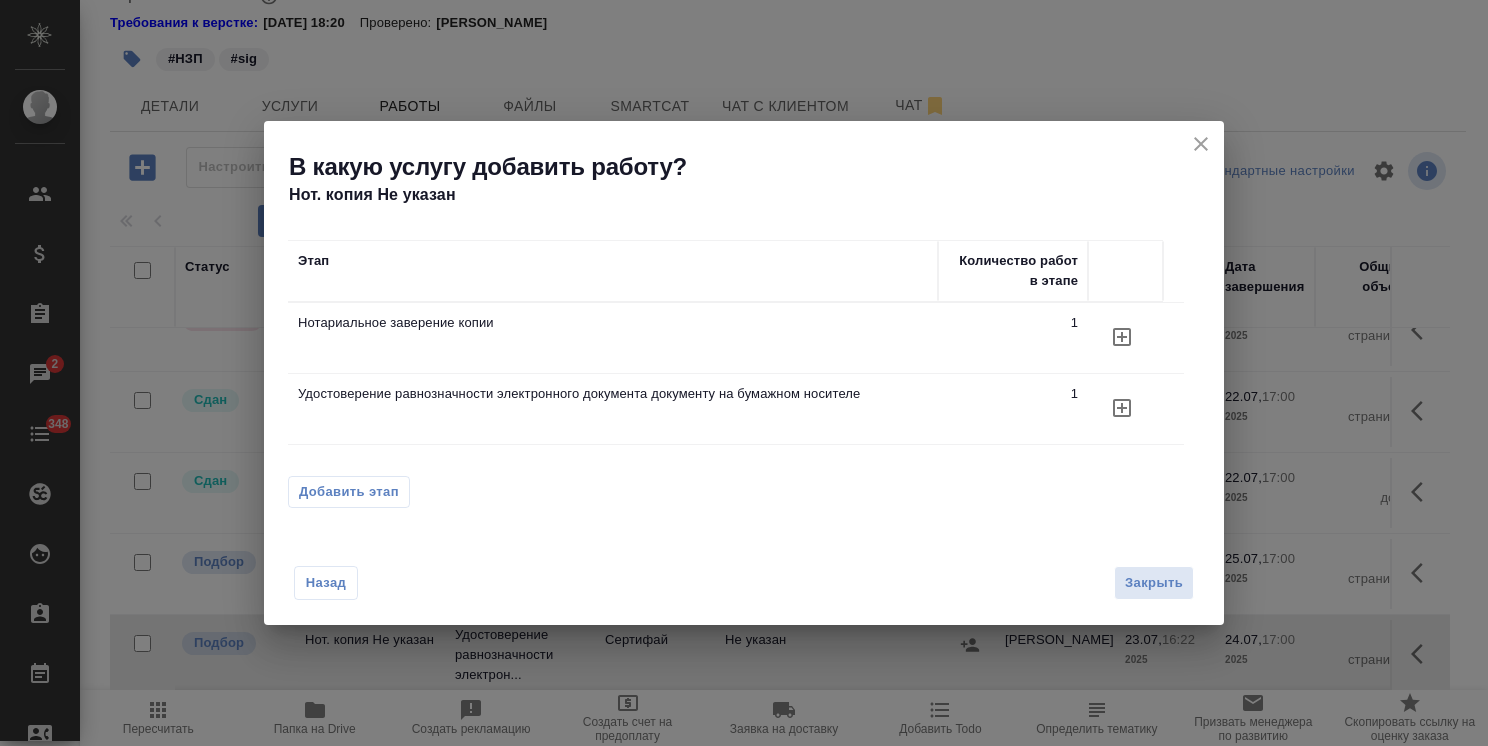click on "Удостоверение равнозначности электронного документа документу на бумажном носителе" at bounding box center (613, 323) 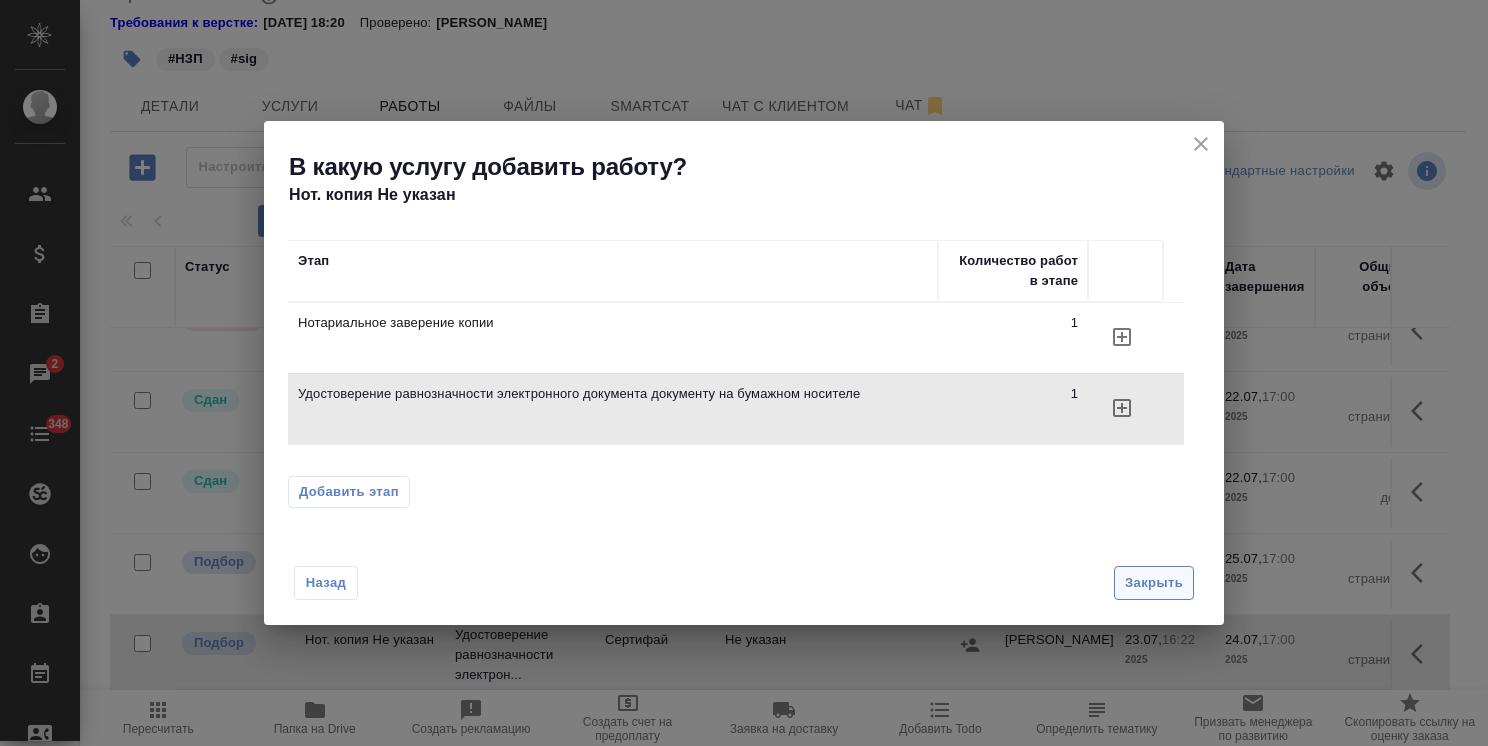 click on "Закрыть" at bounding box center (1154, 583) 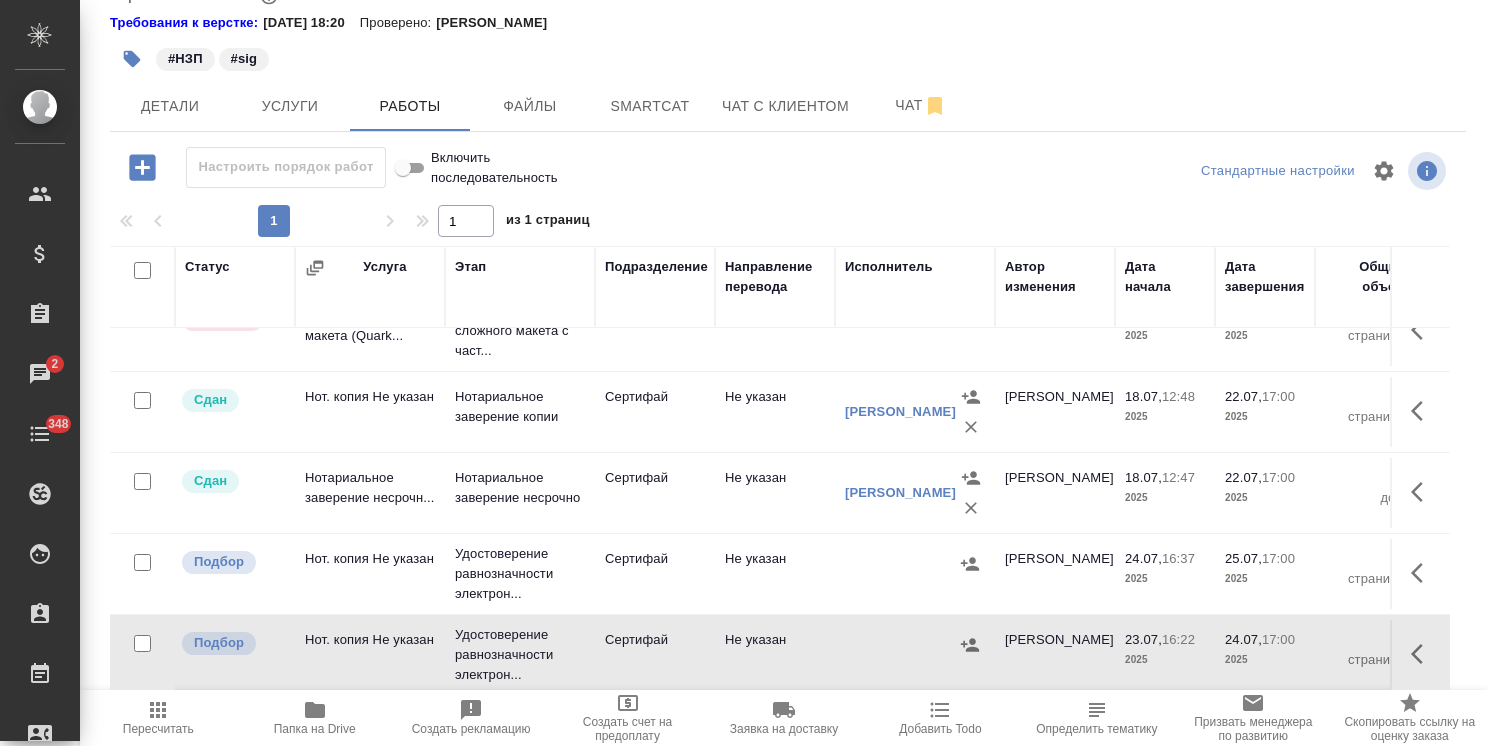 click 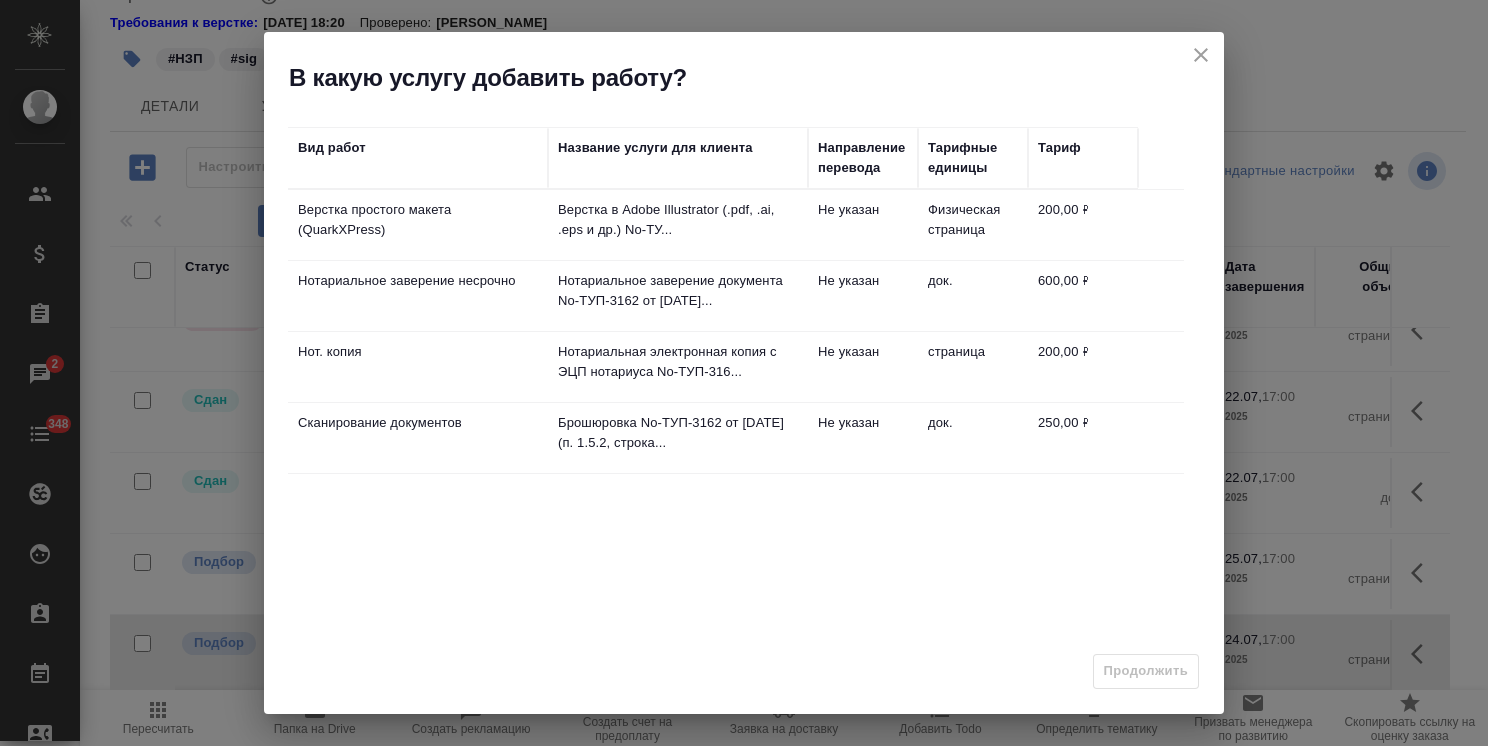click on "Не указан" at bounding box center [863, 225] 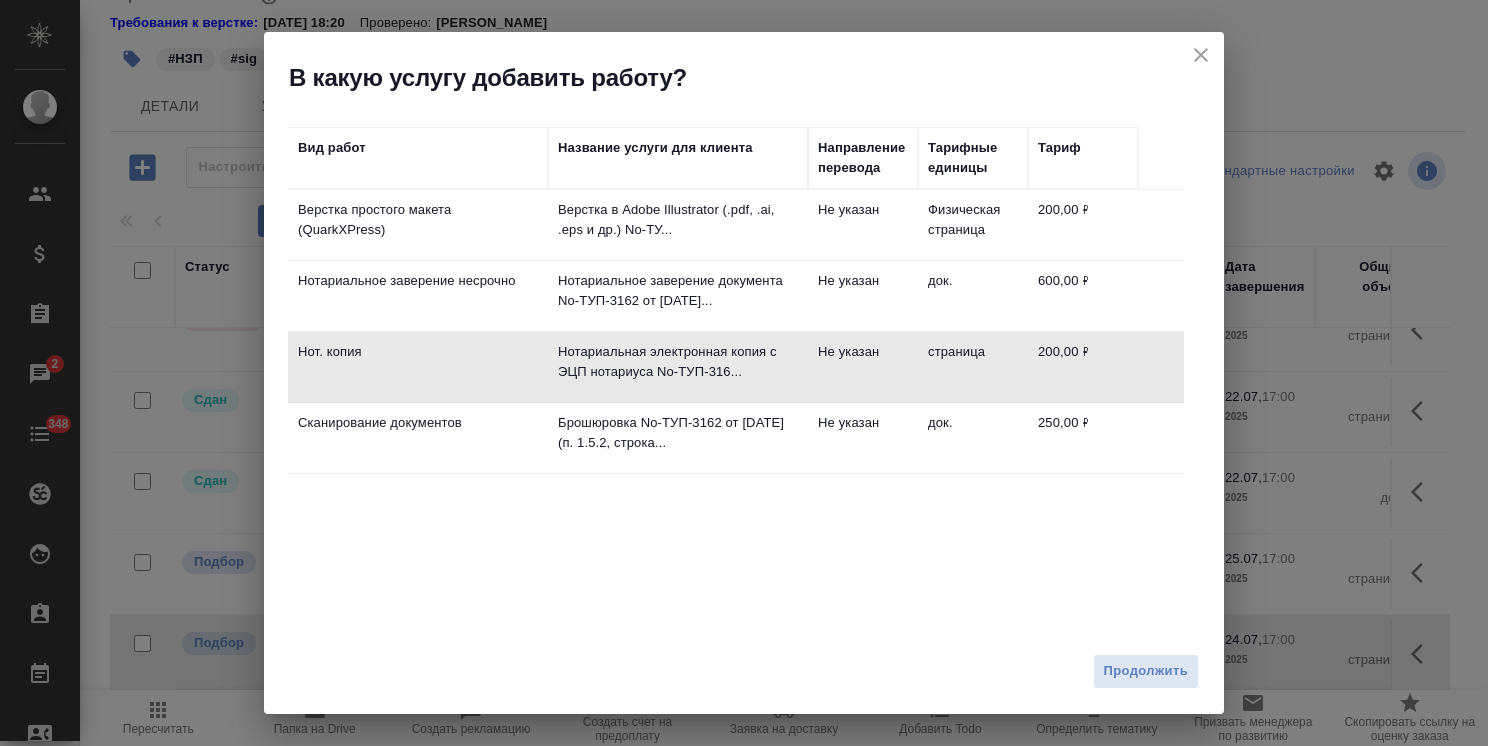 click on "Продолжить" at bounding box center [744, 679] 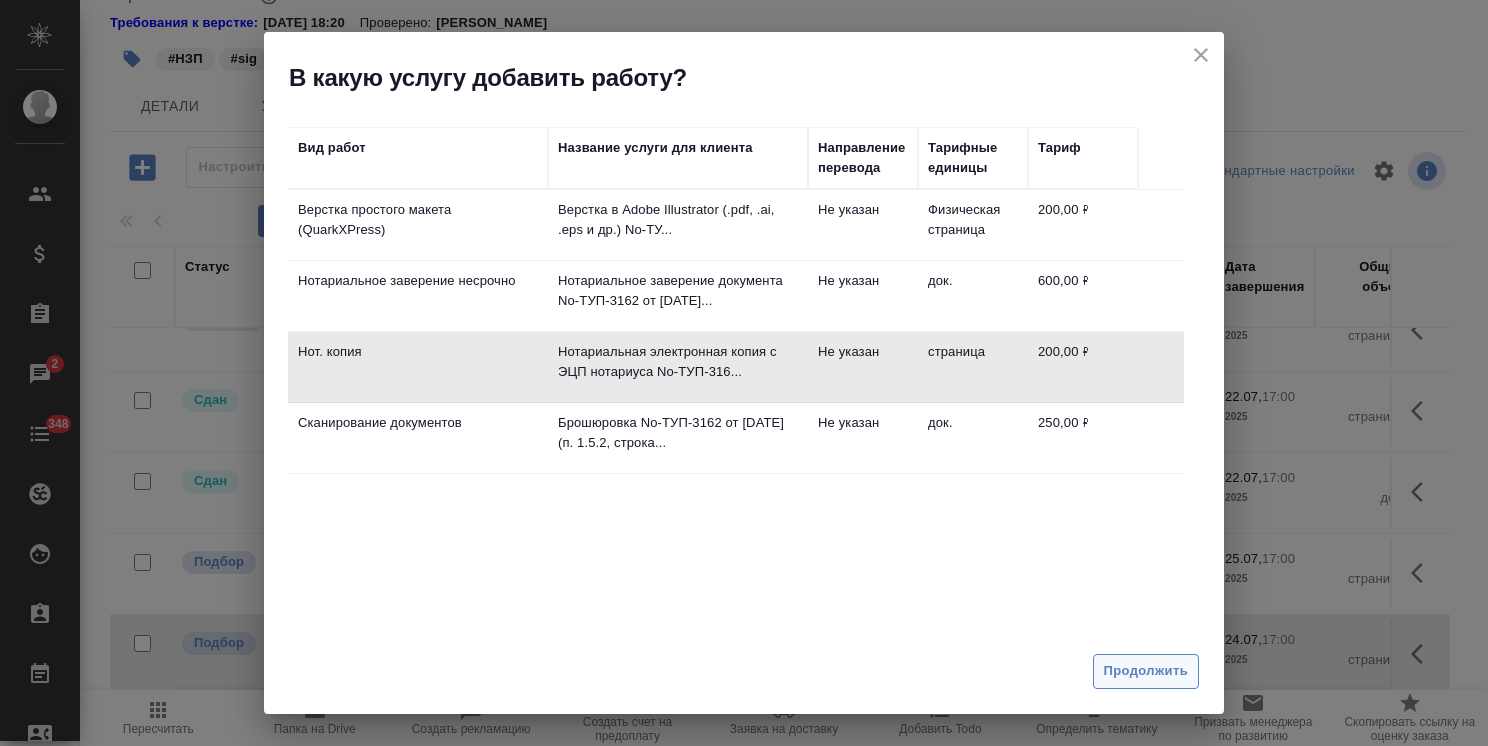 click on "Продолжить" at bounding box center (1146, 671) 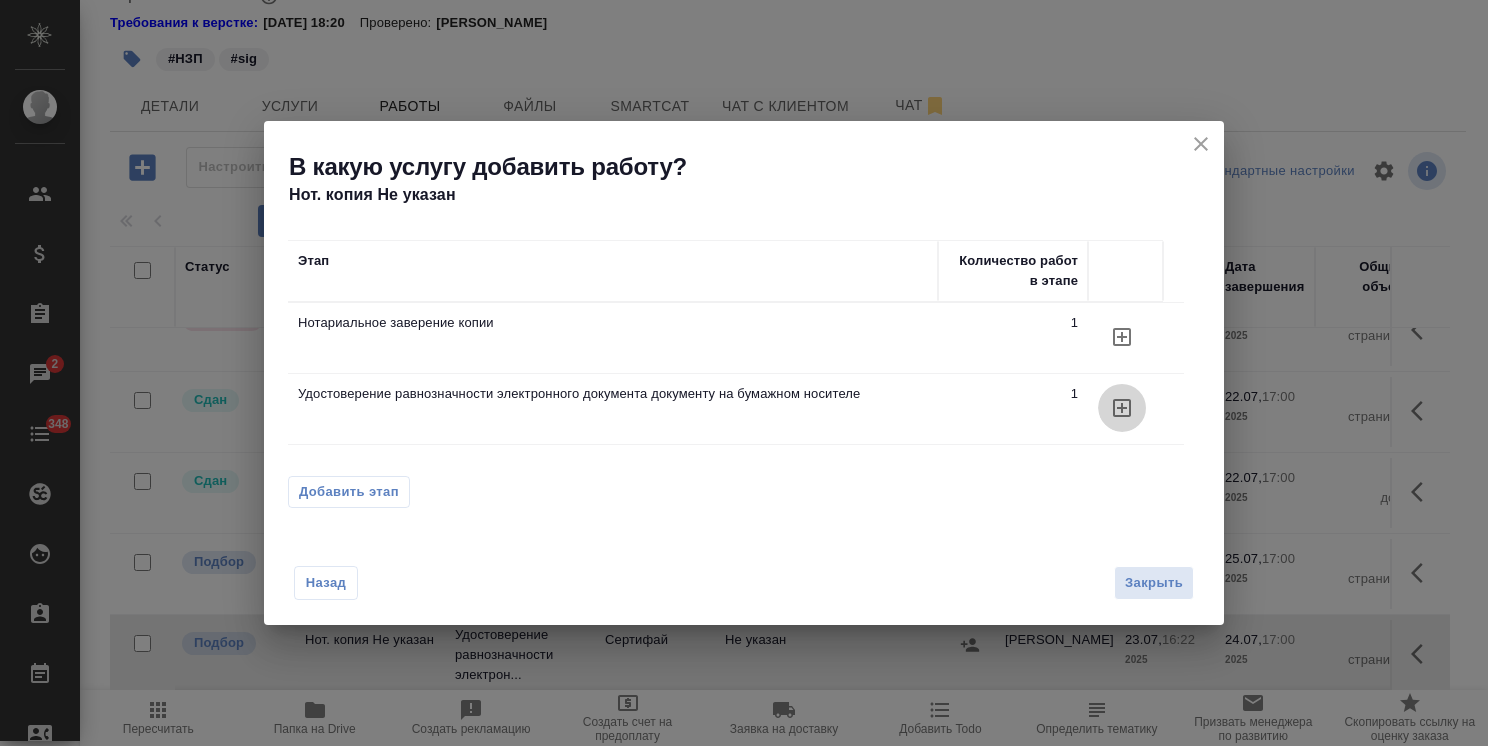 click 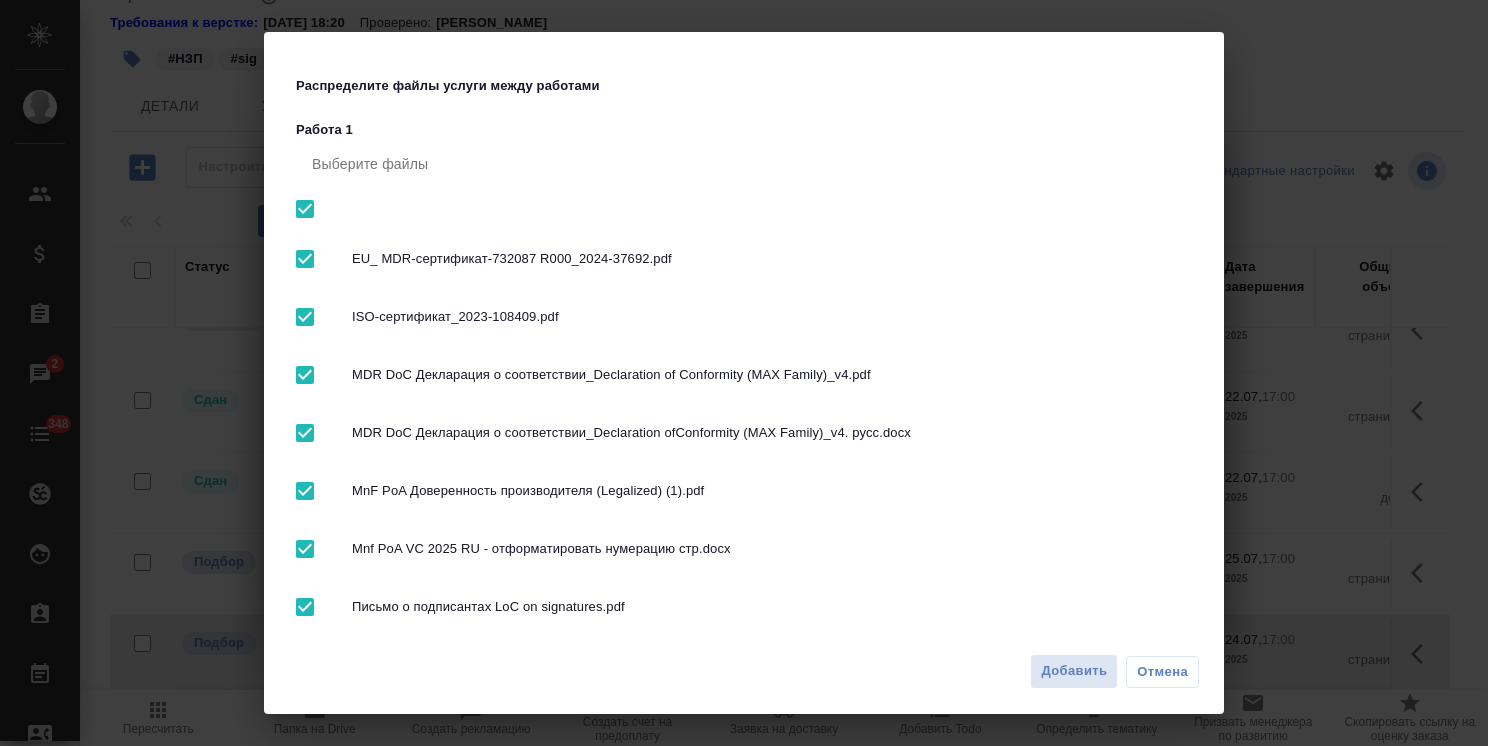 click on "Добавить" at bounding box center [1074, 671] 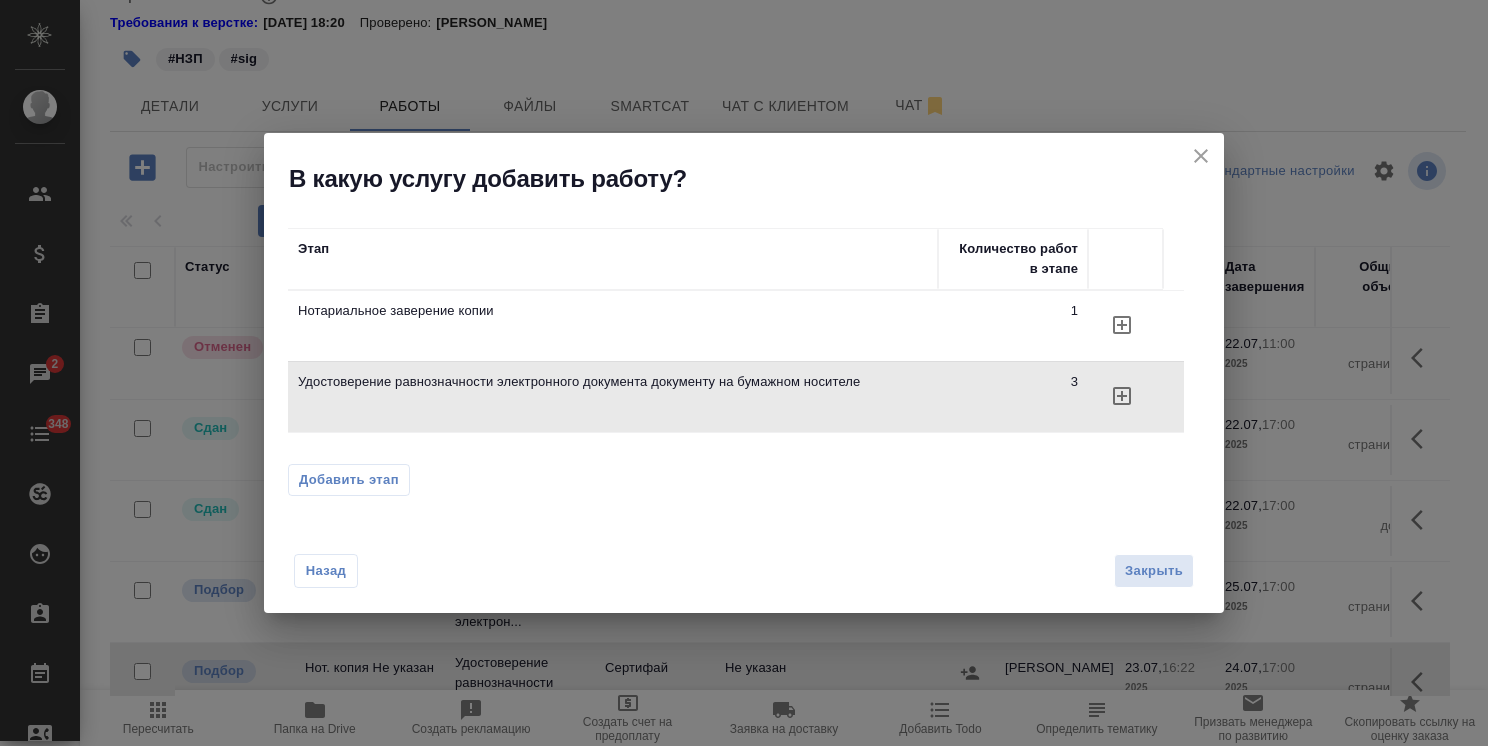 drag, startPoint x: 1198, startPoint y: 162, endPoint x: 1193, endPoint y: 213, distance: 51.24451 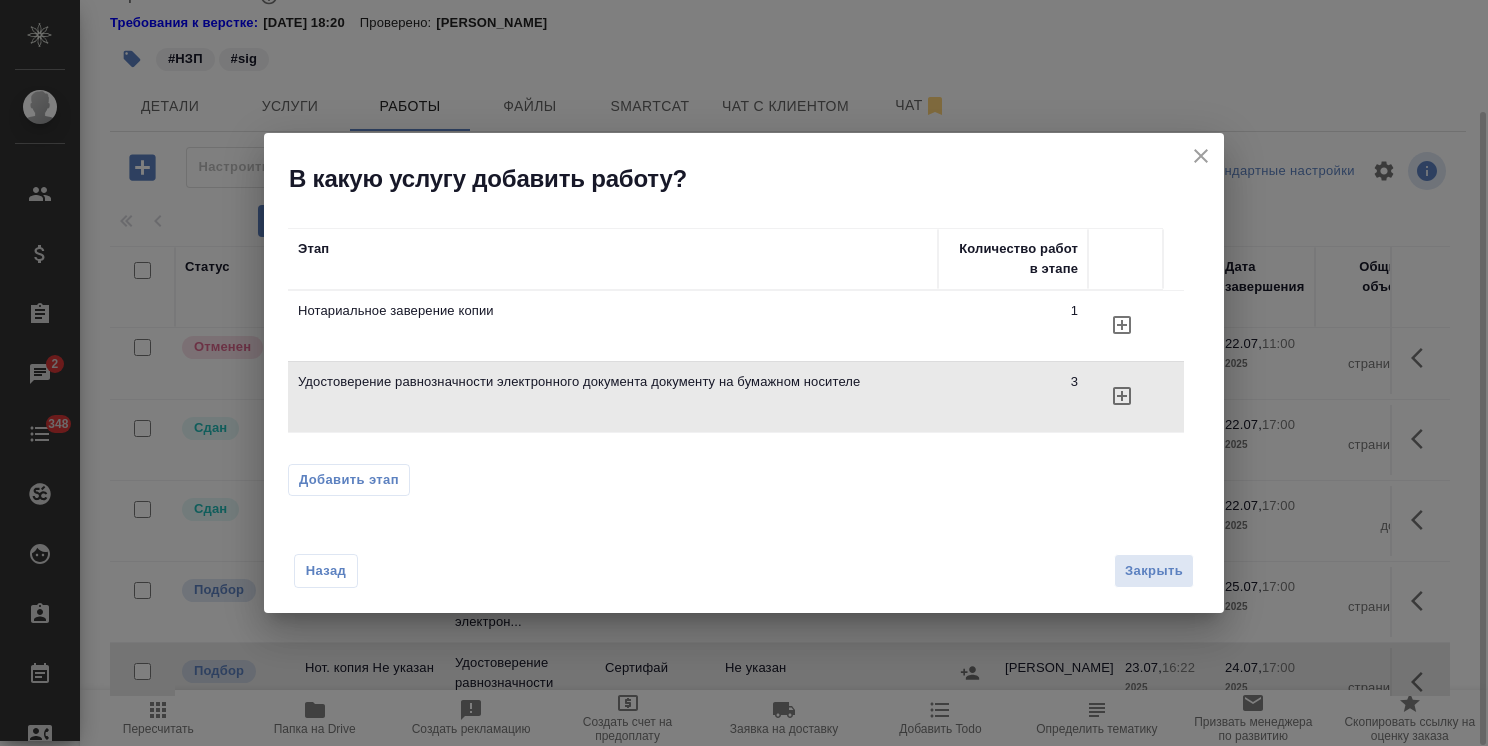 click 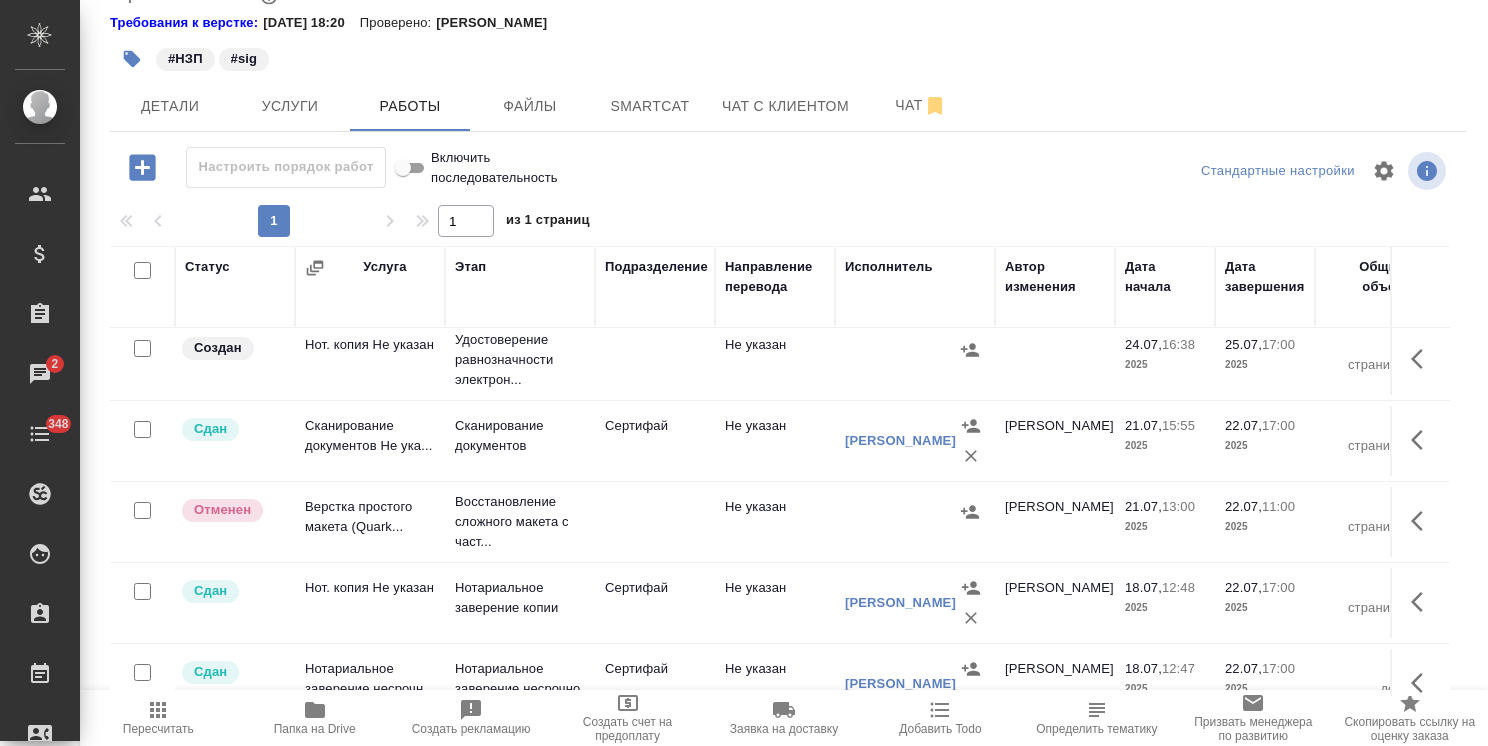 scroll, scrollTop: 0, scrollLeft: 0, axis: both 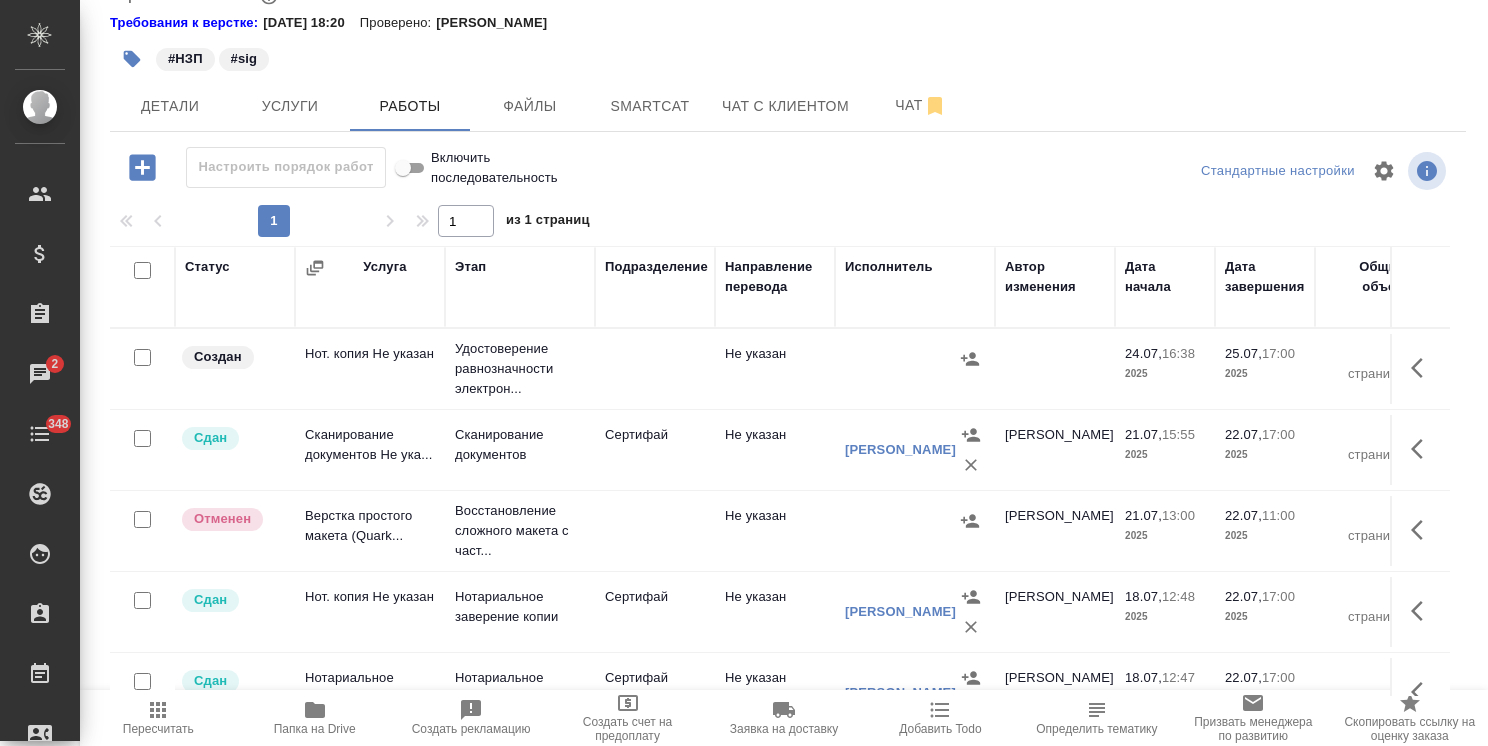 click at bounding box center [1423, 368] 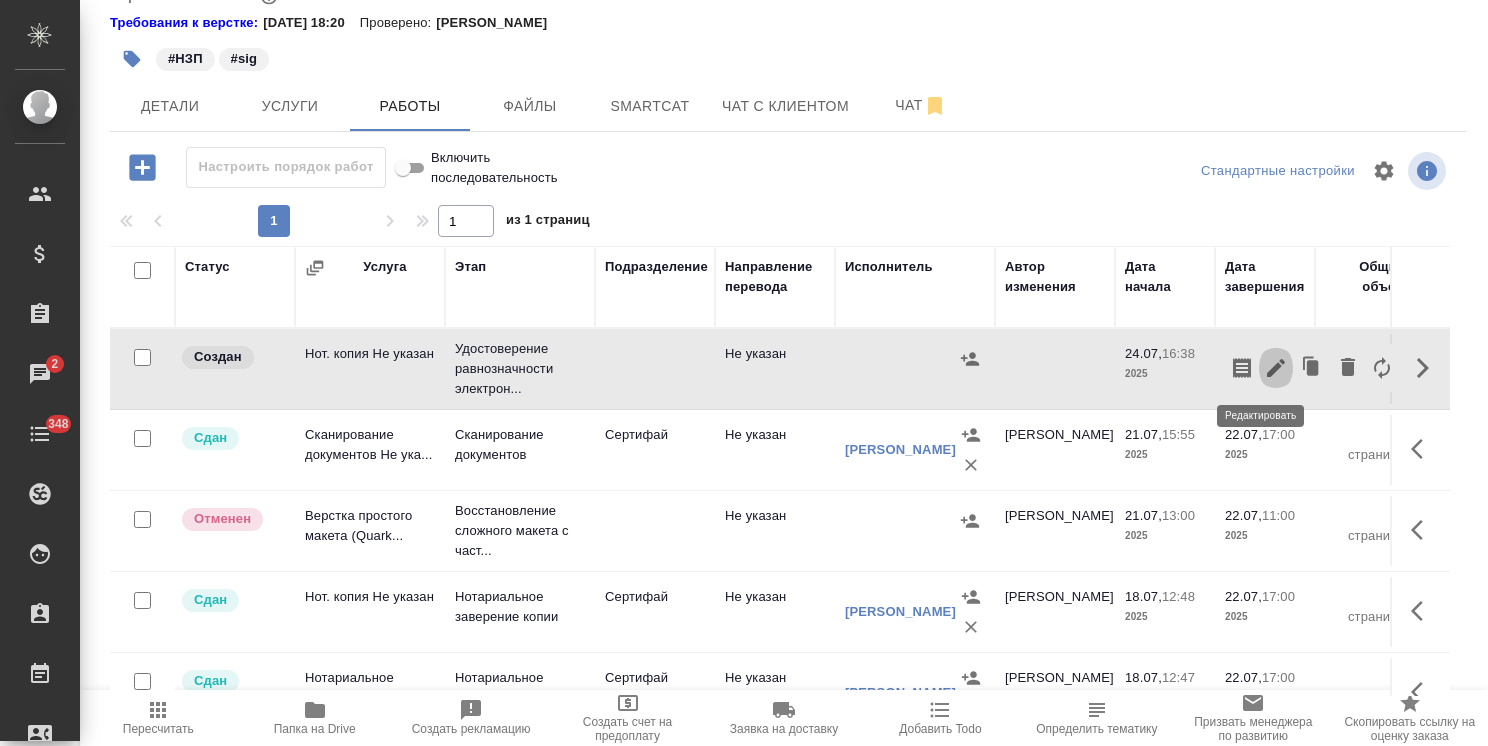 click 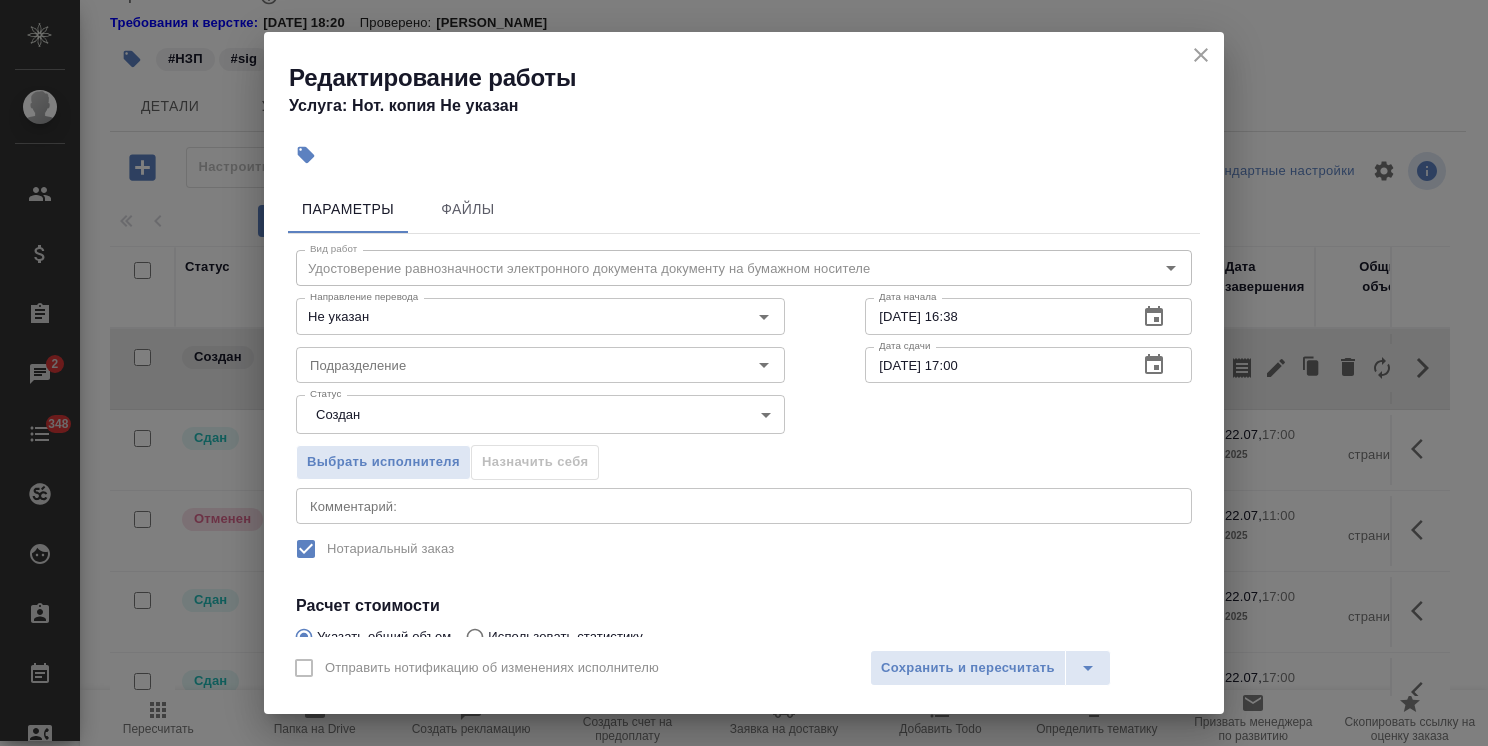 click on ".cls-1
fill:#fff;
AWATERA Usmanova Olga Клиенты Спецификации Заказы 2 Чаты 348 Todo Проекты SC Исполнители Кандидаты Работы Входящие заявки Заявки на доставку Рекламации Проекты процессинга Конференции Выйти S_JNJ-816 В работе inProgress Нормальный normal Кратко детали заказа Ответственная команда: Технический Клиент: Johnson & Johnson Medical, Russia Договор: ТУП-3162 Заявки на доставку: Заявка №18797 Дата создания: 16.07.2025, 12:25 Дата сдачи: 25.07.2025, 17:00 Итого: 26 700,00 ₽ К оплате: 26 700,00 ₽ Маржинальность: 63% Требования к верстке: 19.01.2024 18:20 Проверено: Петрова Валерия #НЗП #sig Детали Услуги Работы Smartcat" at bounding box center [744, 373] 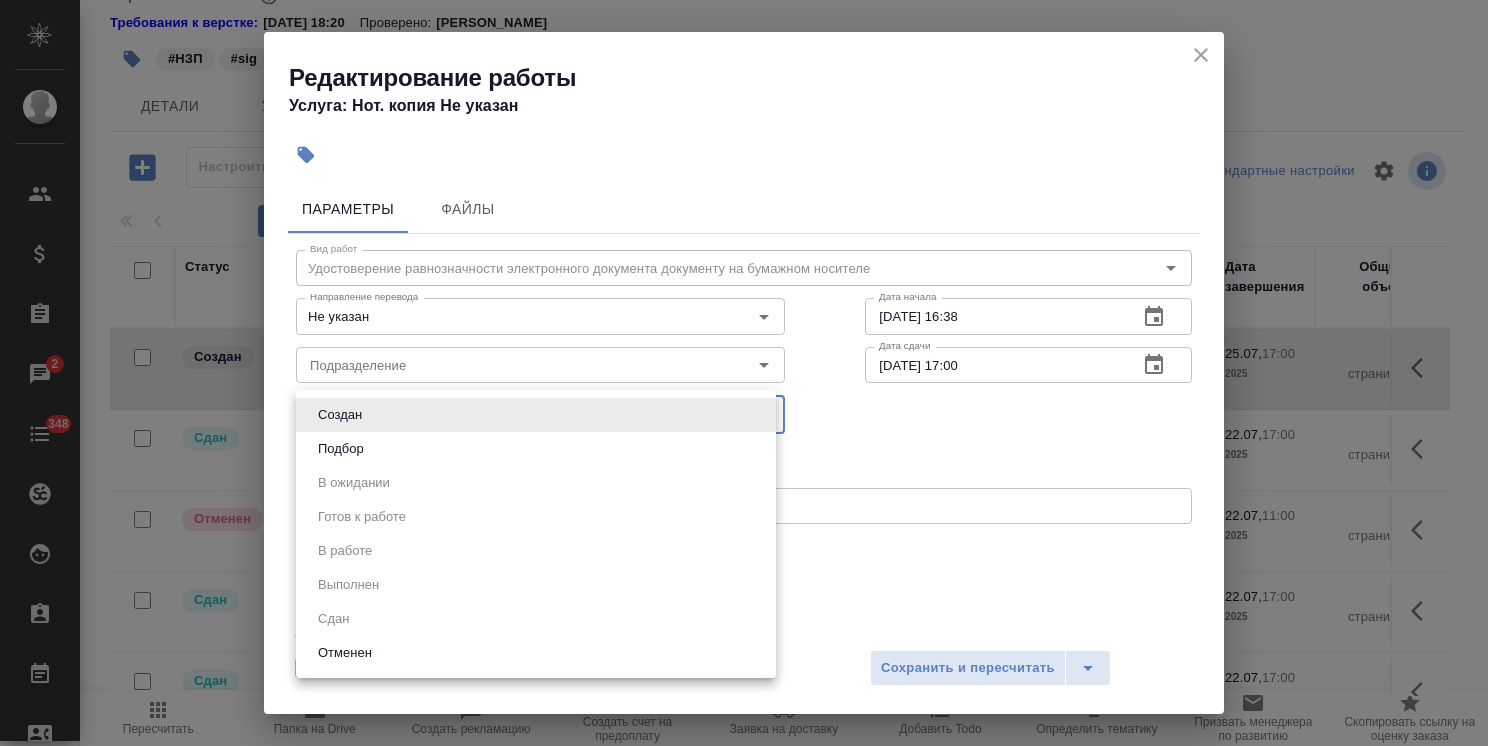 click on "Подбор" at bounding box center (341, 449) 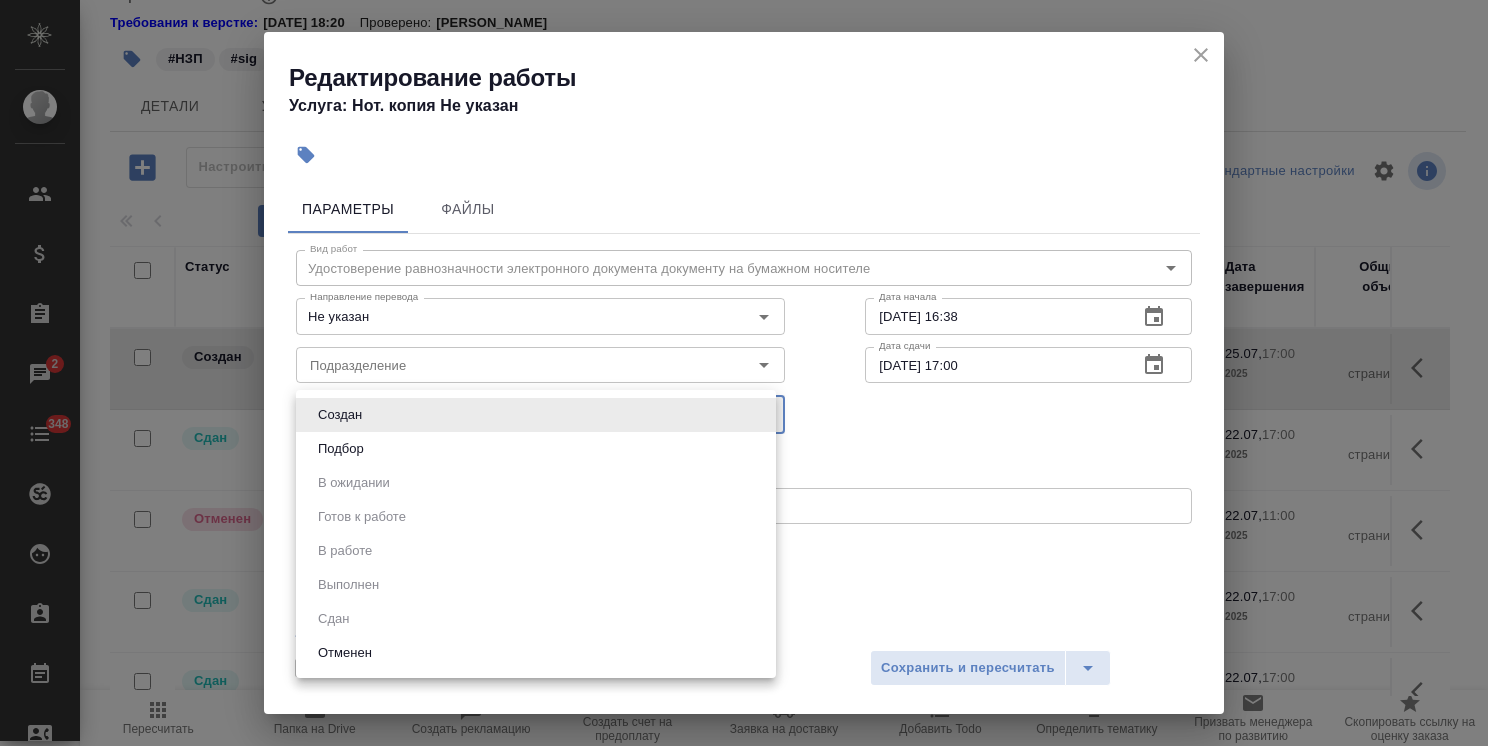 type on "recruiting" 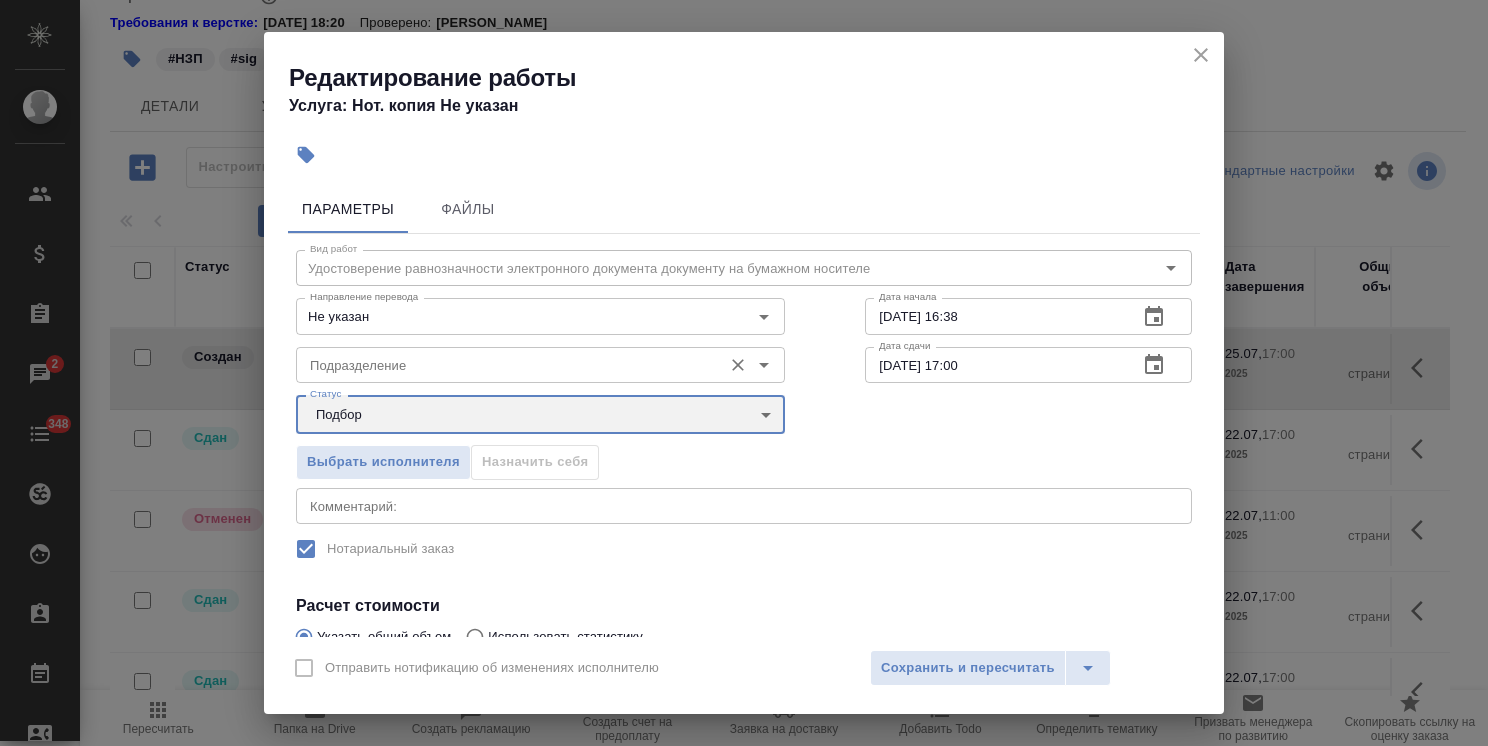 click on "Подразделение" at bounding box center (540, 365) 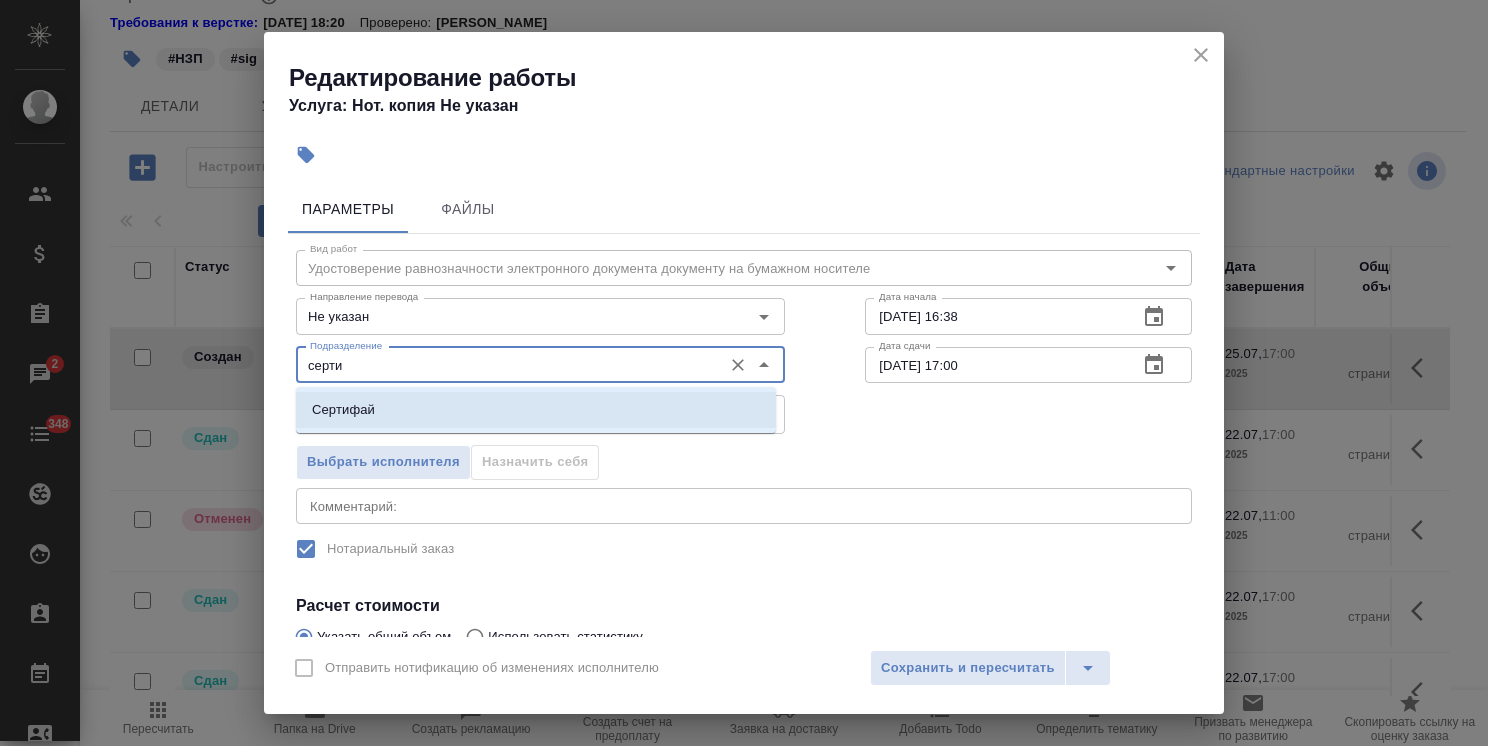 click on "Сертифай" at bounding box center [536, 410] 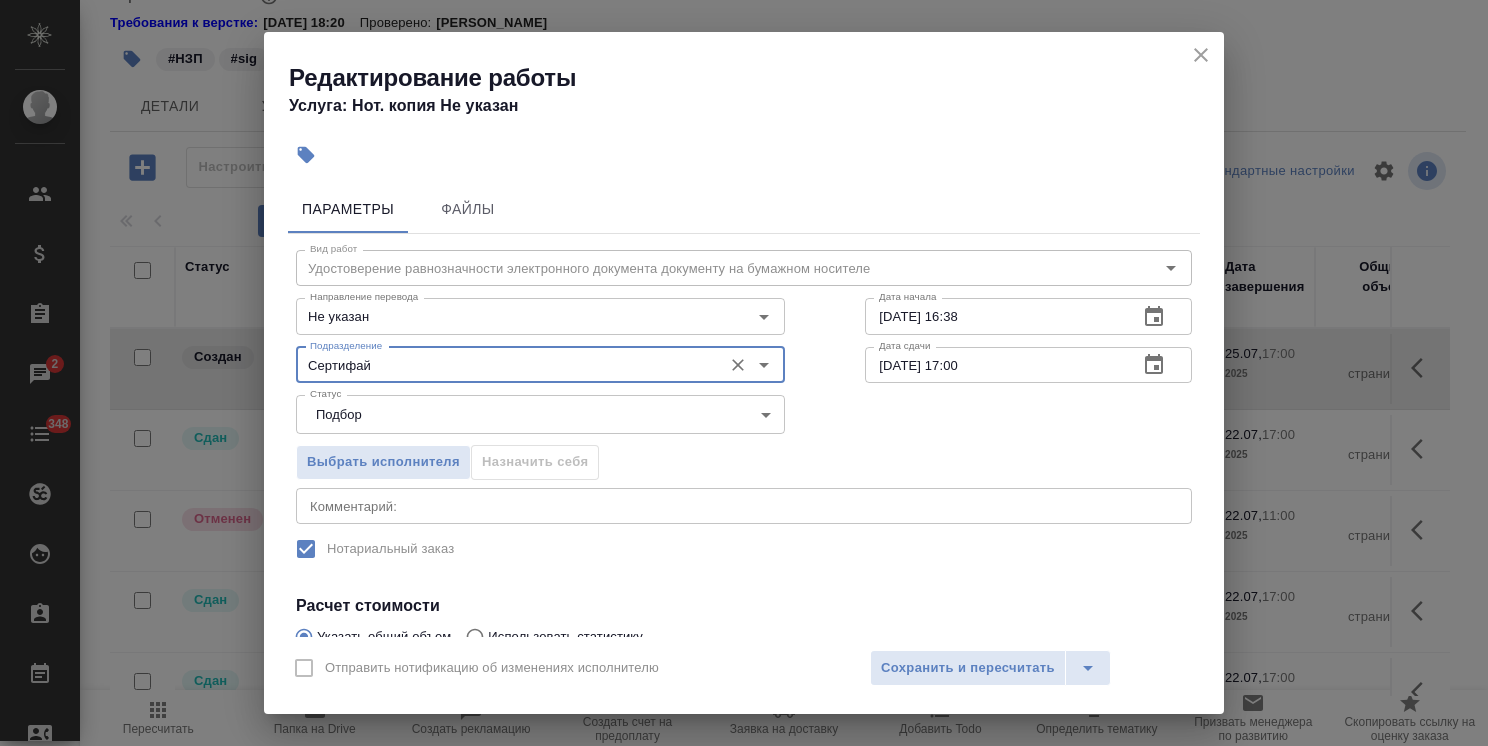 type on "Сертифай" 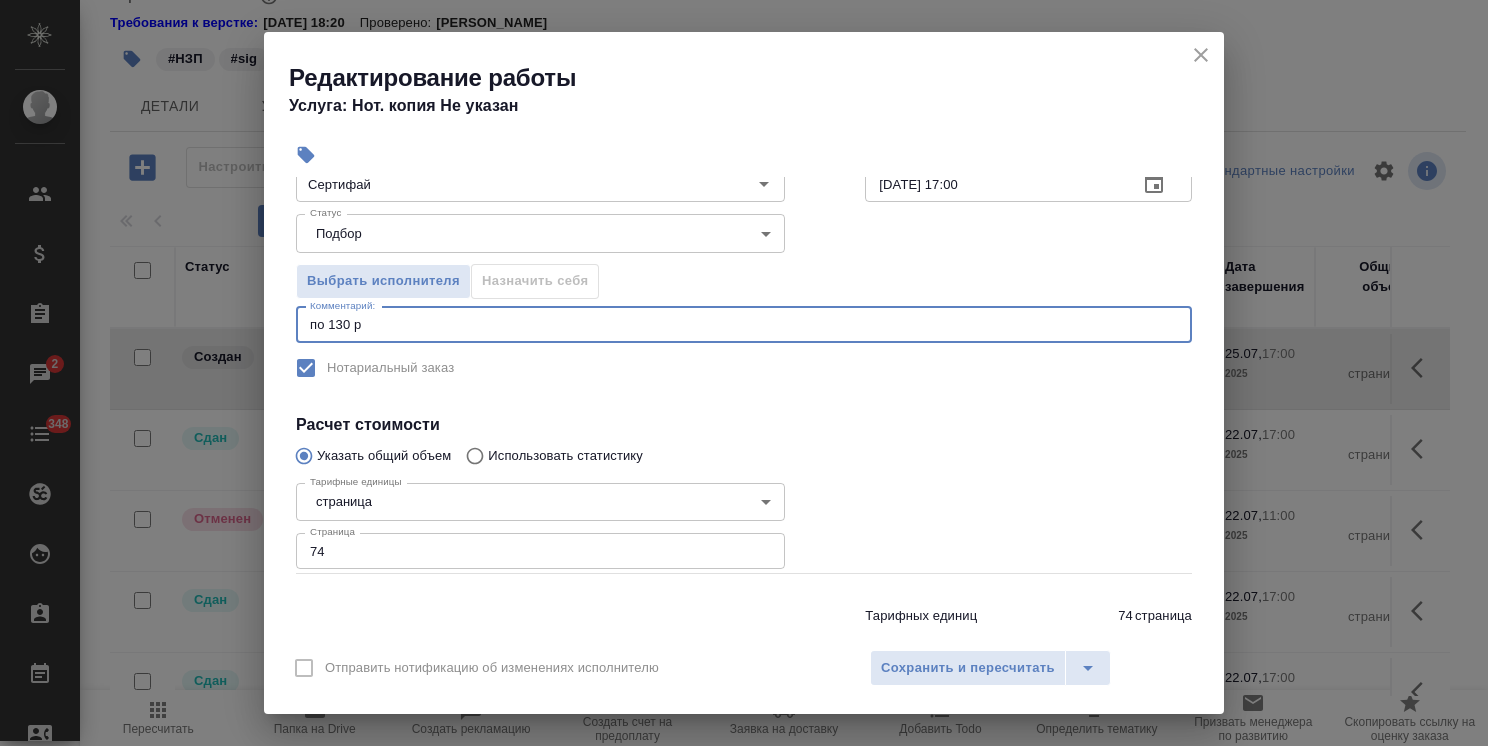 scroll, scrollTop: 236, scrollLeft: 0, axis: vertical 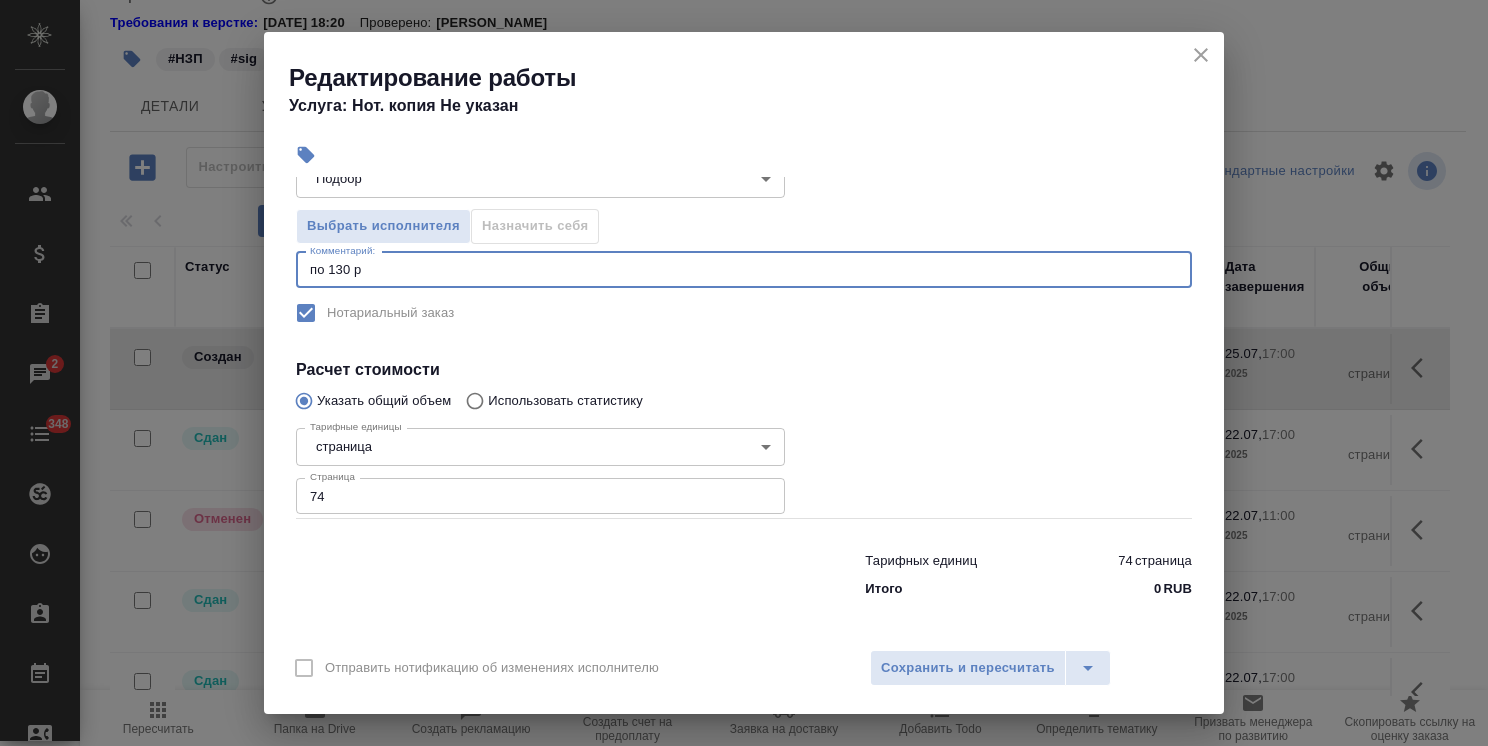 type on "по 130 р" 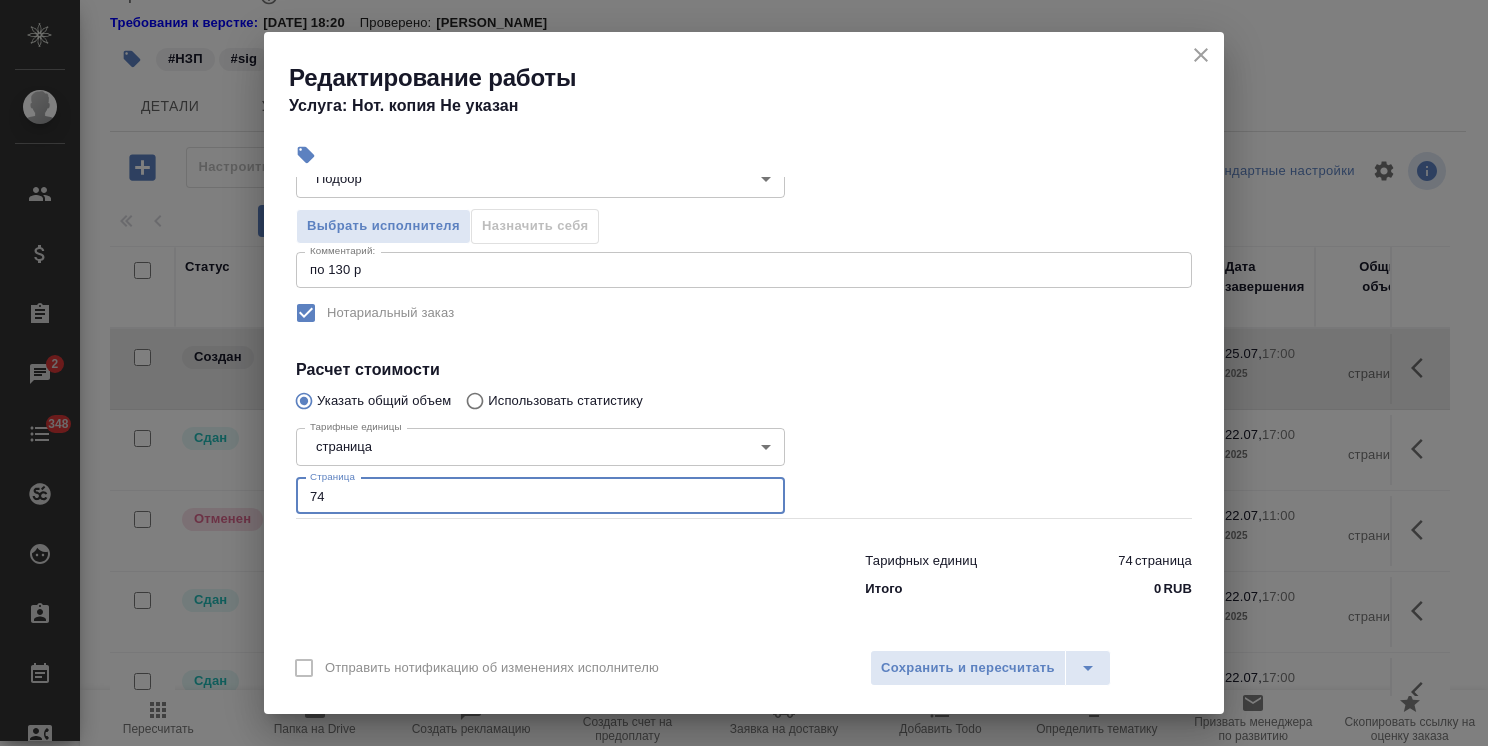 drag, startPoint x: 392, startPoint y: 490, endPoint x: 292, endPoint y: 481, distance: 100.40418 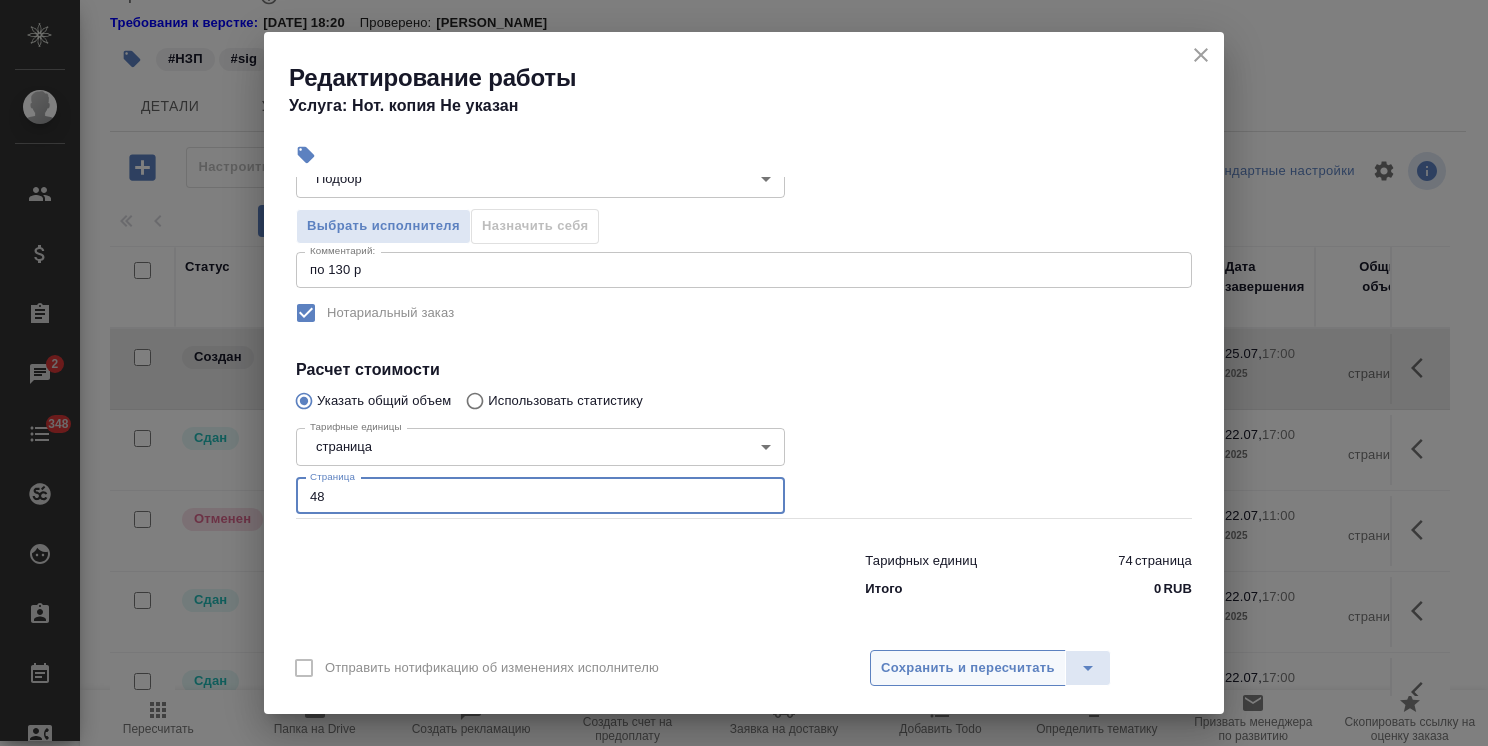 type on "48" 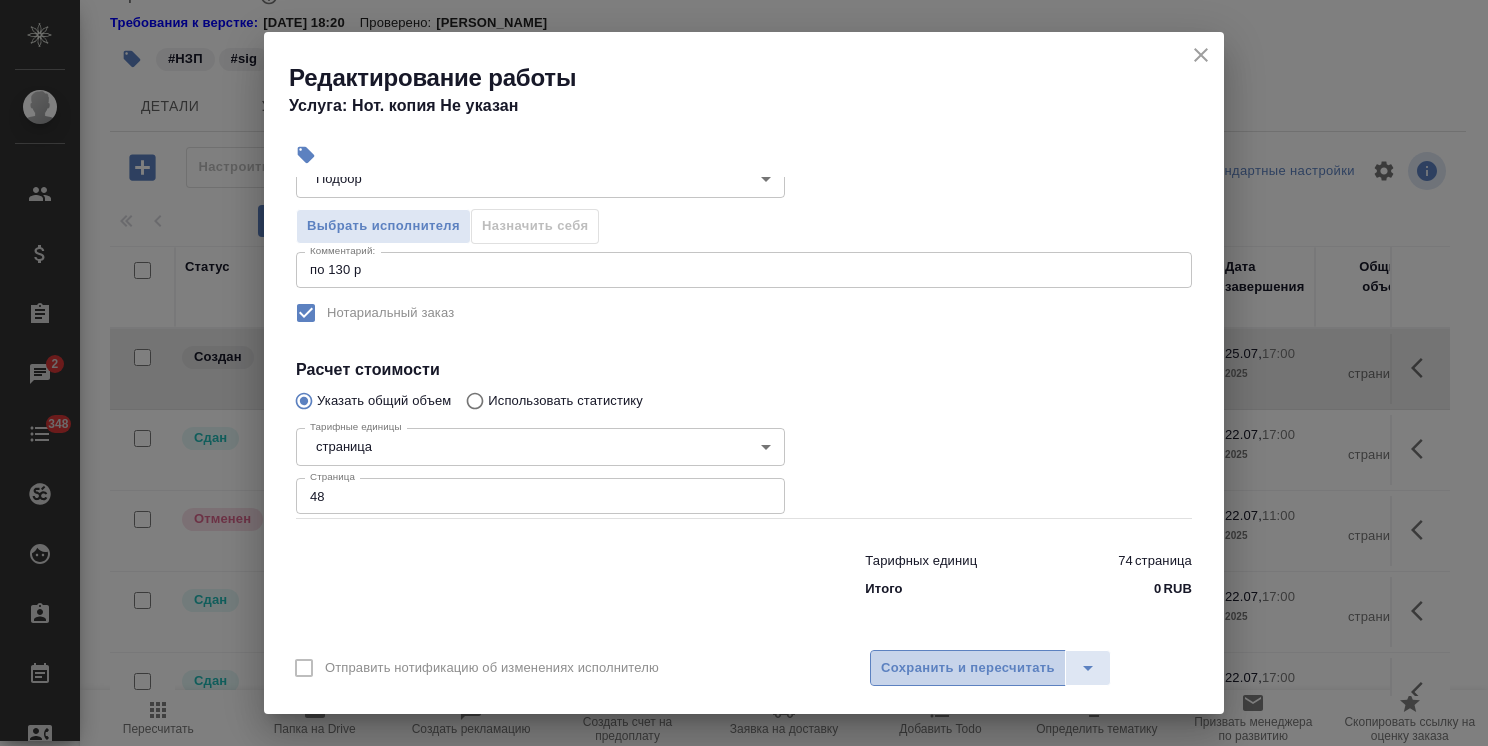 click on "Сохранить и пересчитать" at bounding box center (968, 668) 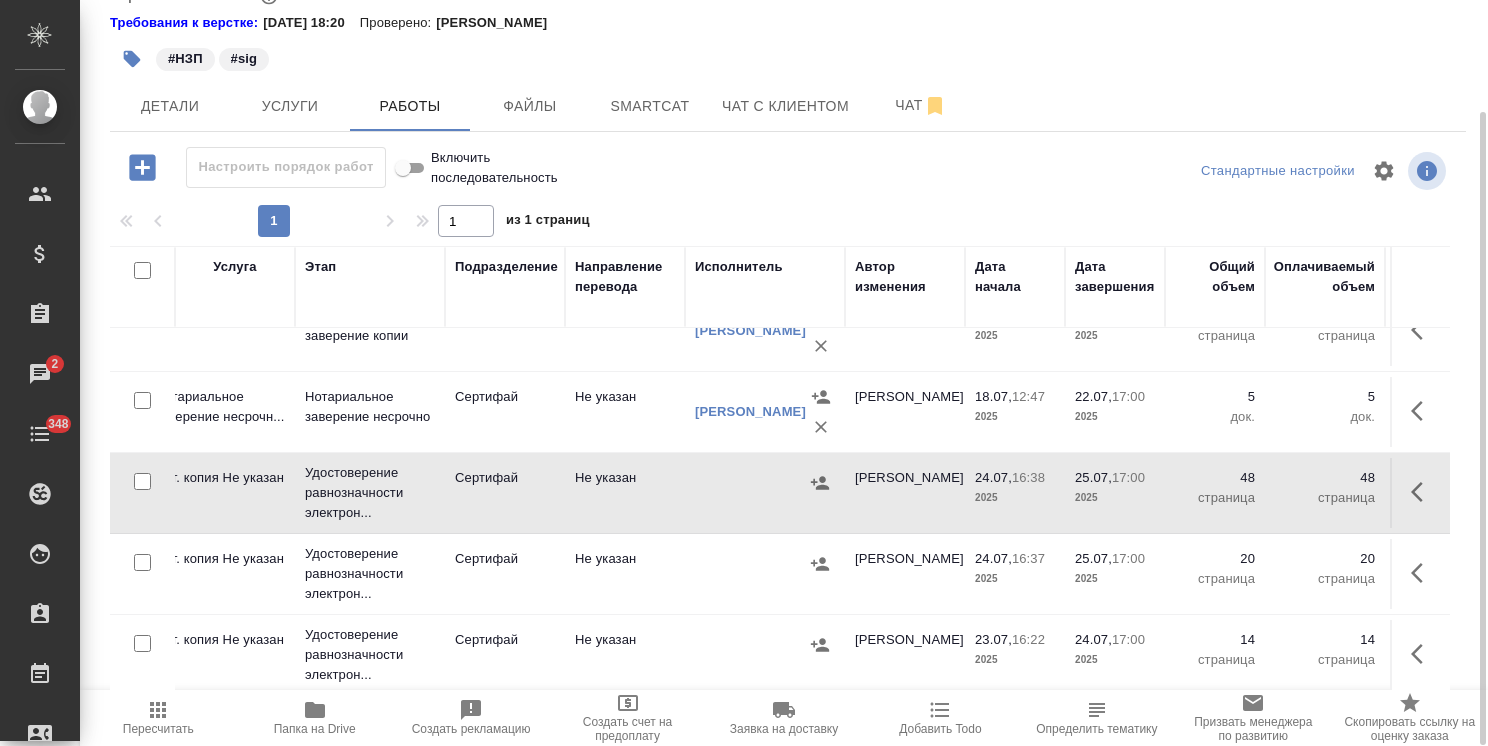 scroll, scrollTop: 252, scrollLeft: 0, axis: vertical 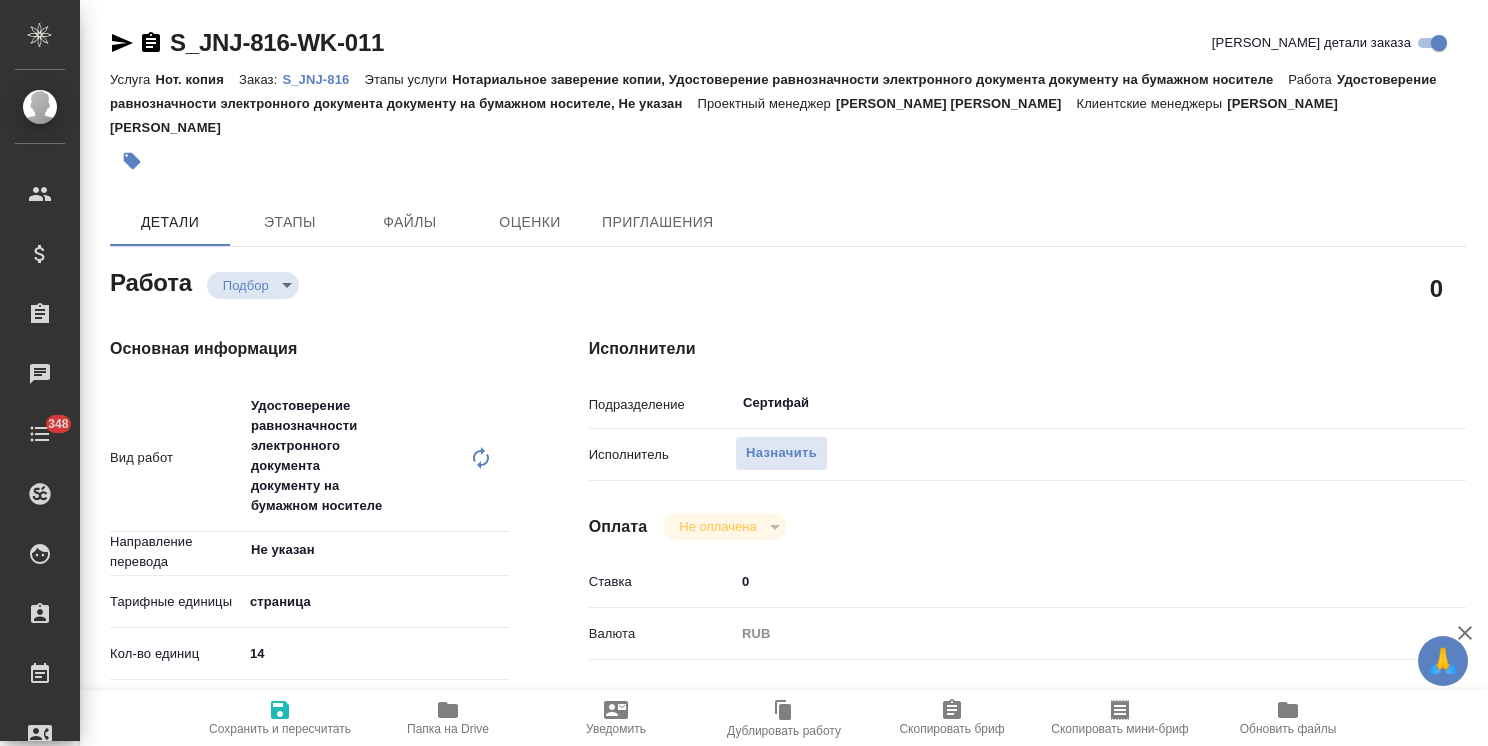 type on "x" 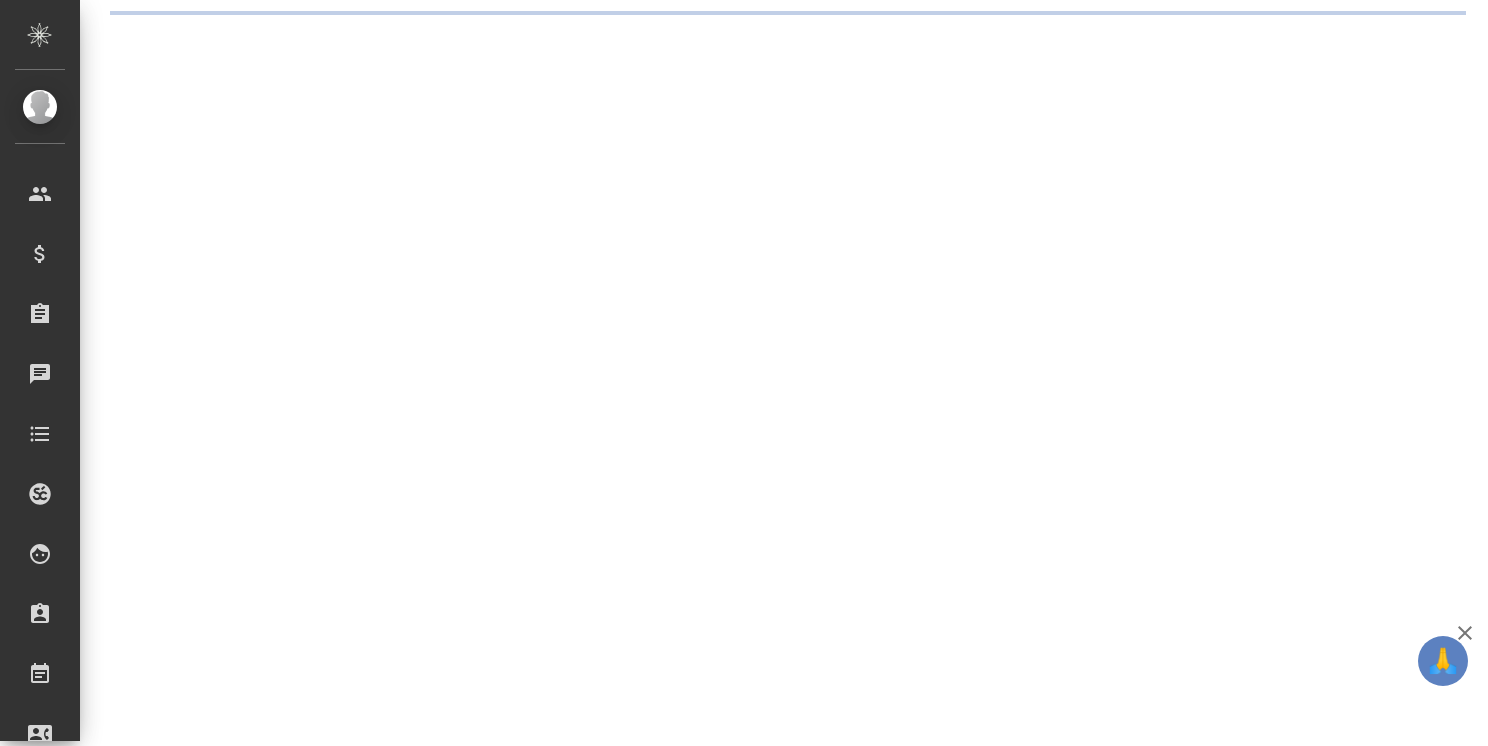 scroll, scrollTop: 0, scrollLeft: 0, axis: both 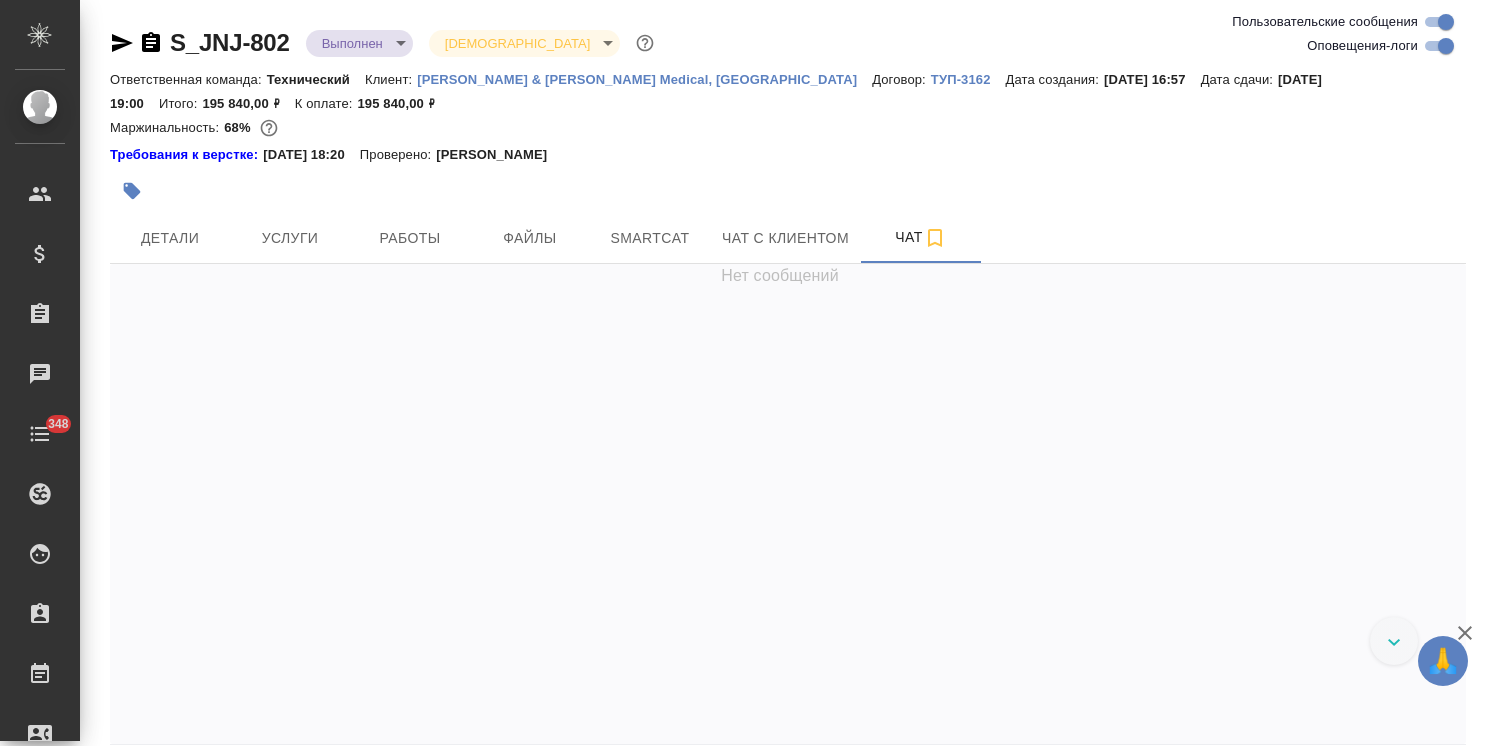 click on "🙏 .cls-1
fill:#fff;
AWATERA [PERSON_NAME] Спецификации Заказы Чаты 348 Todo Проекты SC Исполнители Кандидаты Работы Входящие заявки Заявки на доставку Рекламации Проекты процессинга Конференции Выйти S_JNJ-802 Выполнен completed Святая троица holyTrinity Ответственная команда: Технический Клиент: [PERSON_NAME] & [PERSON_NAME] Medical, [GEOGRAPHIC_DATA] Договор: ТУП-3162 Дата создания: [DATE] 16:57 Дата сдачи: [DATE] 19:00 Итого: 195 840,00 ₽ К оплате: 195 840,00 ₽ Маржинальность: 68% Требования к верстке: [DATE] 18:20 Проверено: [PERSON_NAME] Детали Услуги Работы Файлы Smartcat Чат с клиентом Чат Оповещения-логи 0 .cls-1   AWATERA" at bounding box center [744, 373] 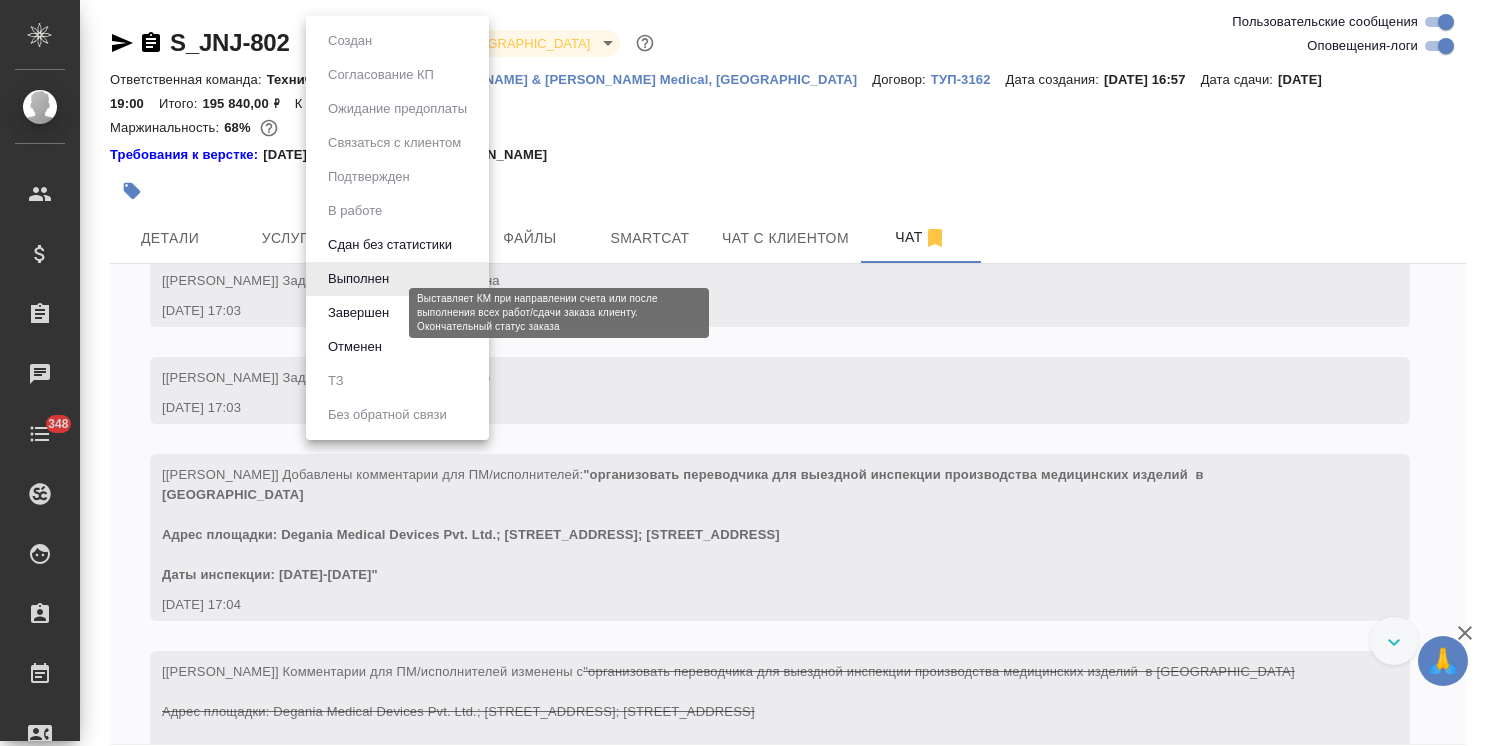 click on "Завершен" at bounding box center [358, 313] 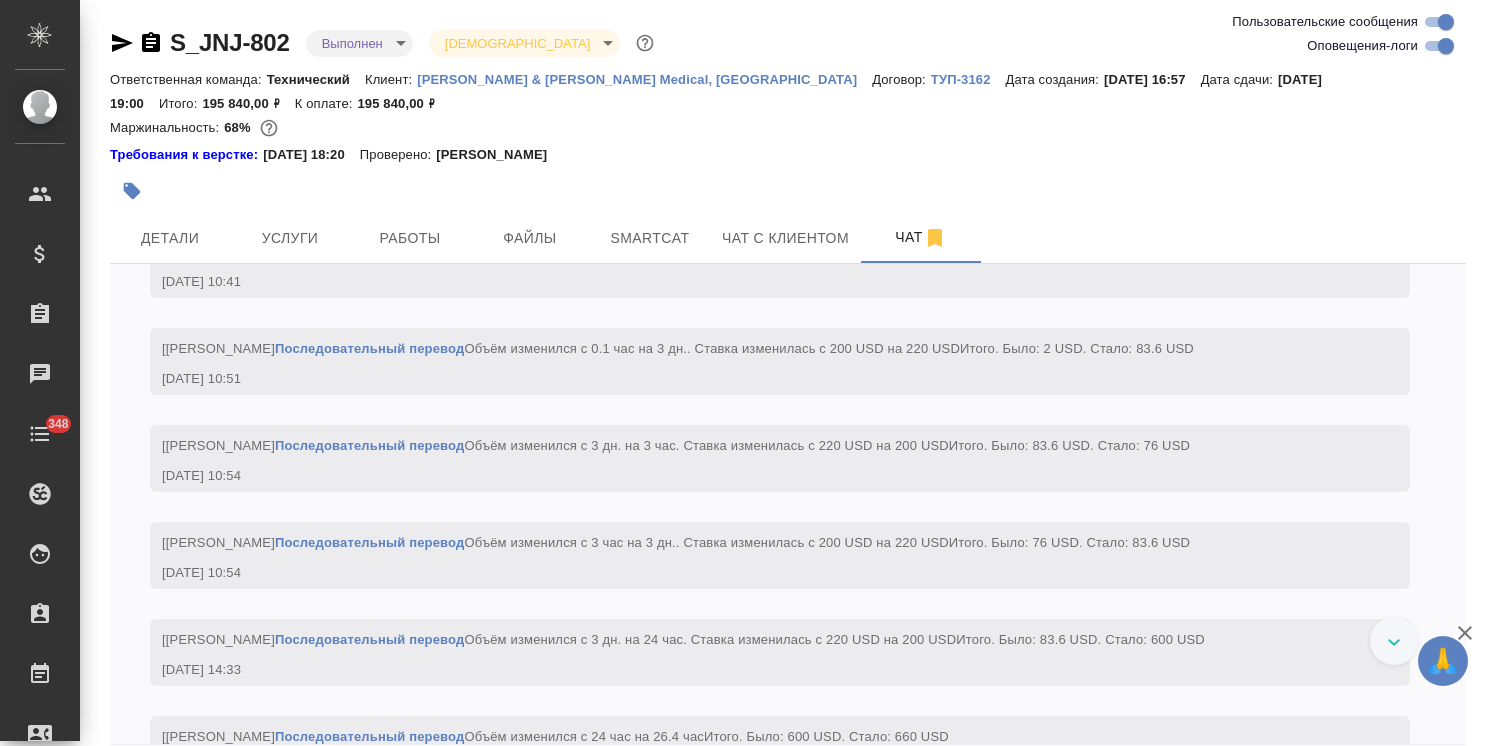 scroll, scrollTop: 4354, scrollLeft: 0, axis: vertical 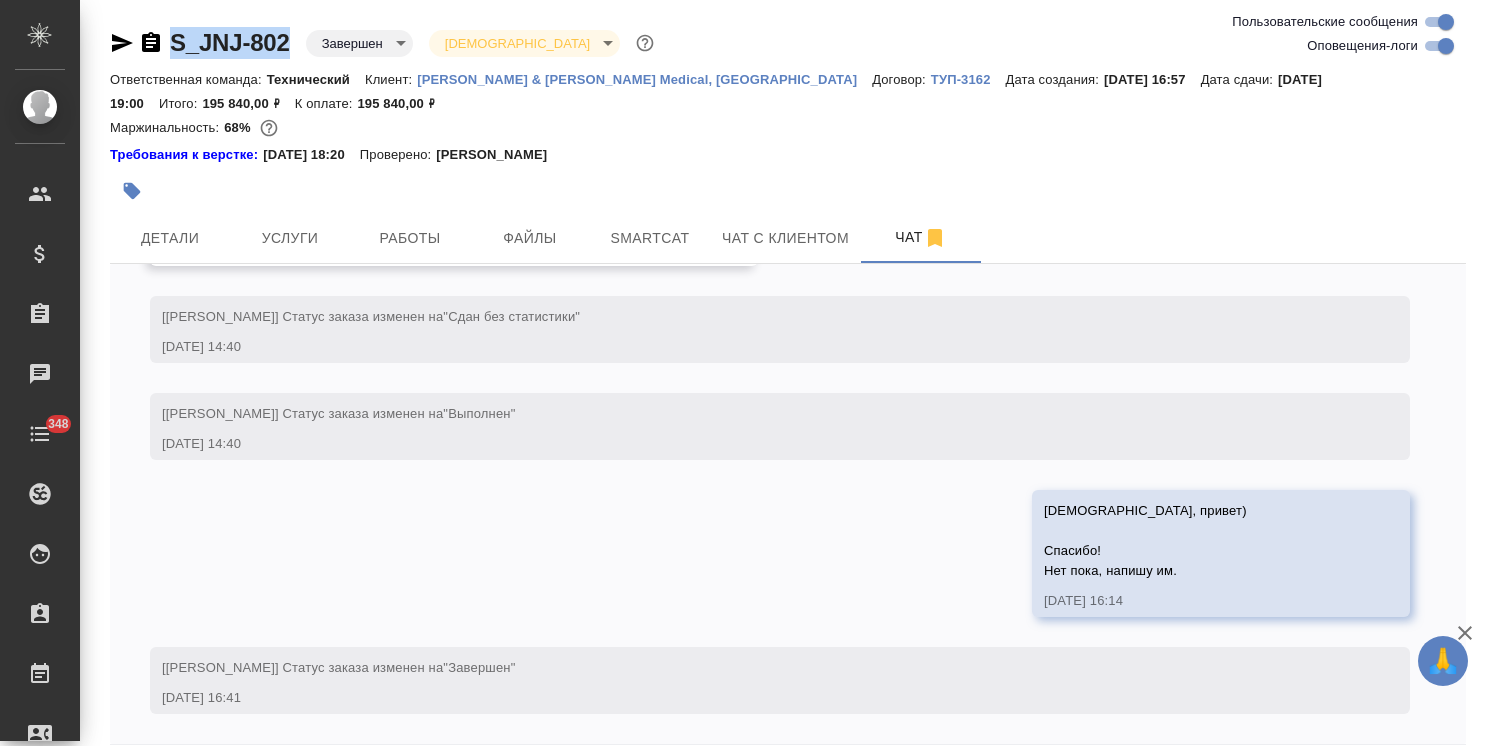 drag, startPoint x: 300, startPoint y: 24, endPoint x: 164, endPoint y: 21, distance: 136.03308 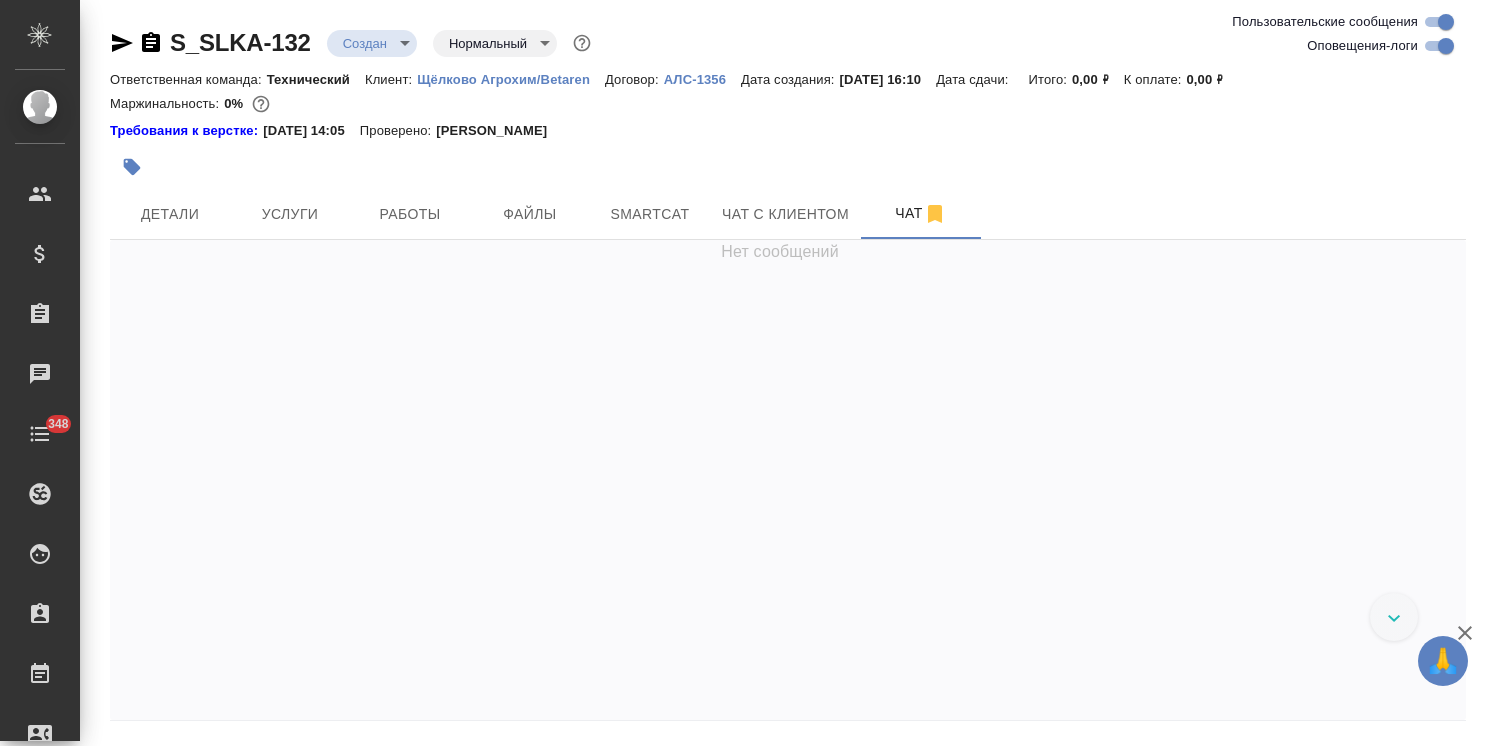 scroll, scrollTop: 0, scrollLeft: 0, axis: both 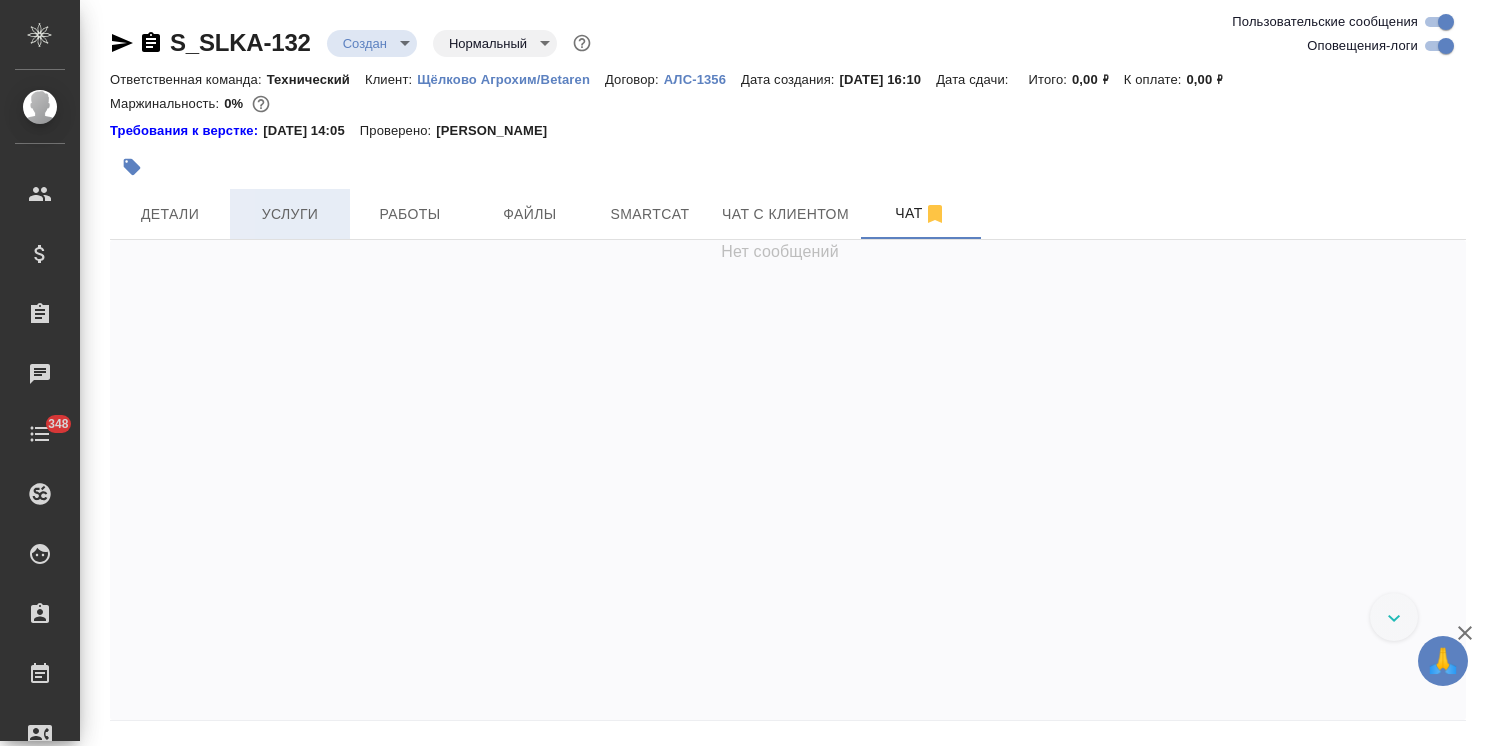 click on "Услуги" at bounding box center (290, 214) 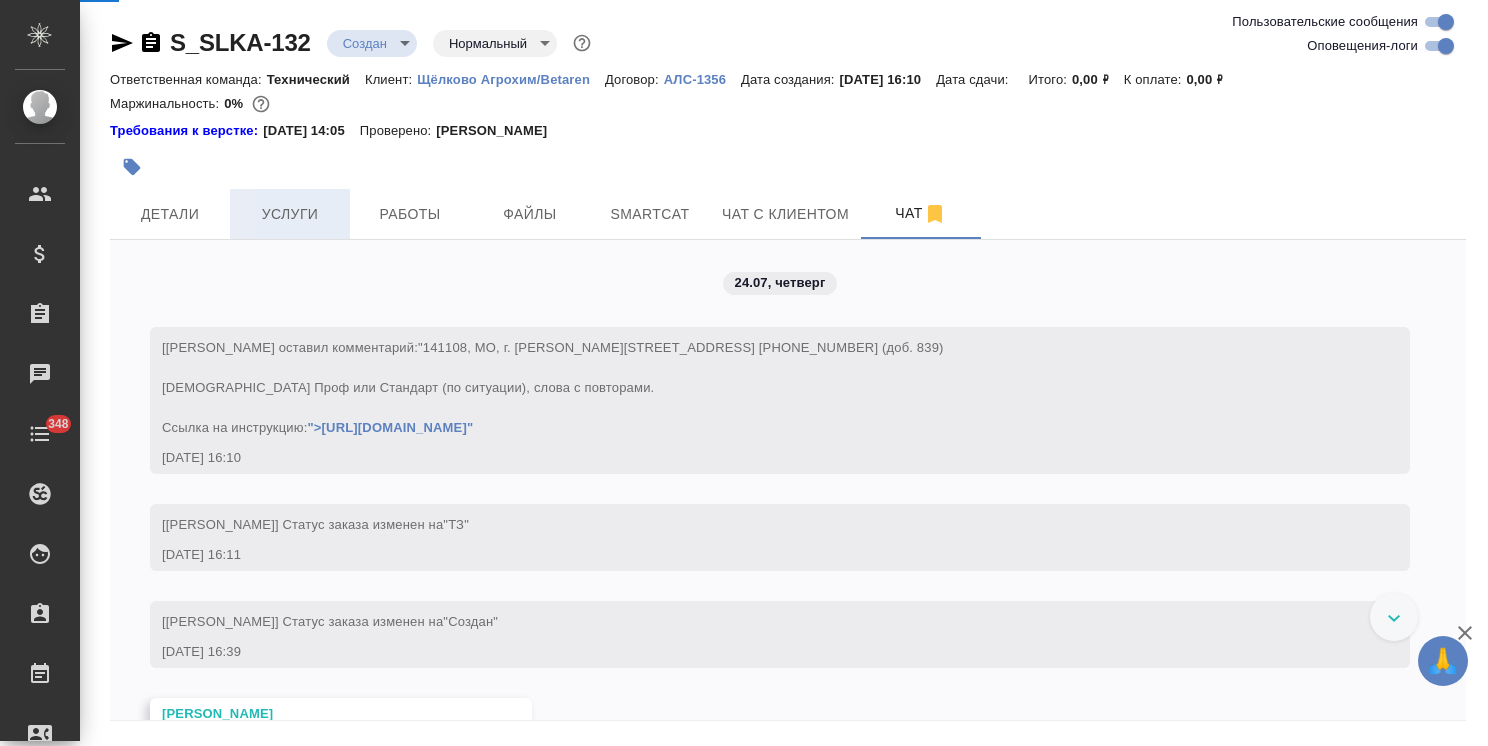 scroll, scrollTop: 140, scrollLeft: 0, axis: vertical 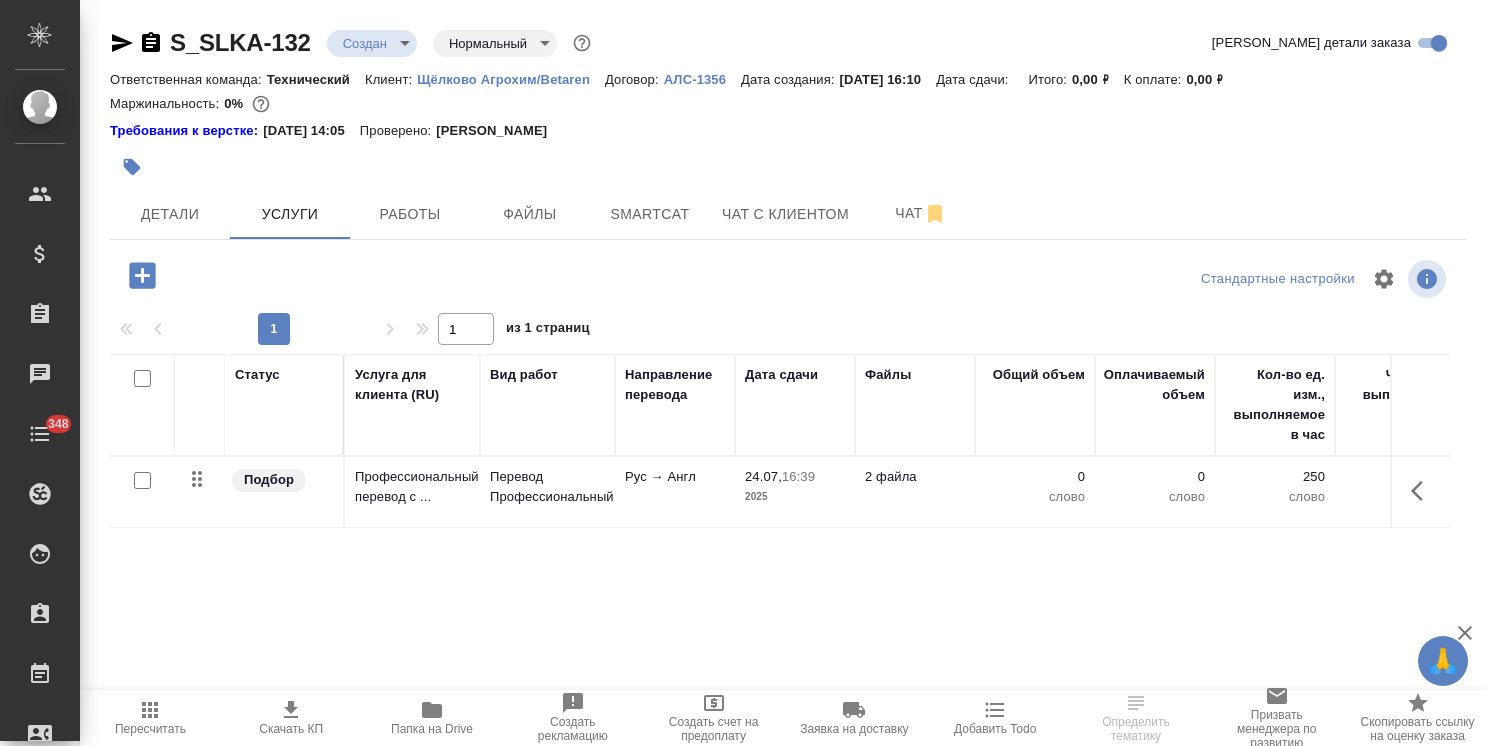 click at bounding box center (142, 275) 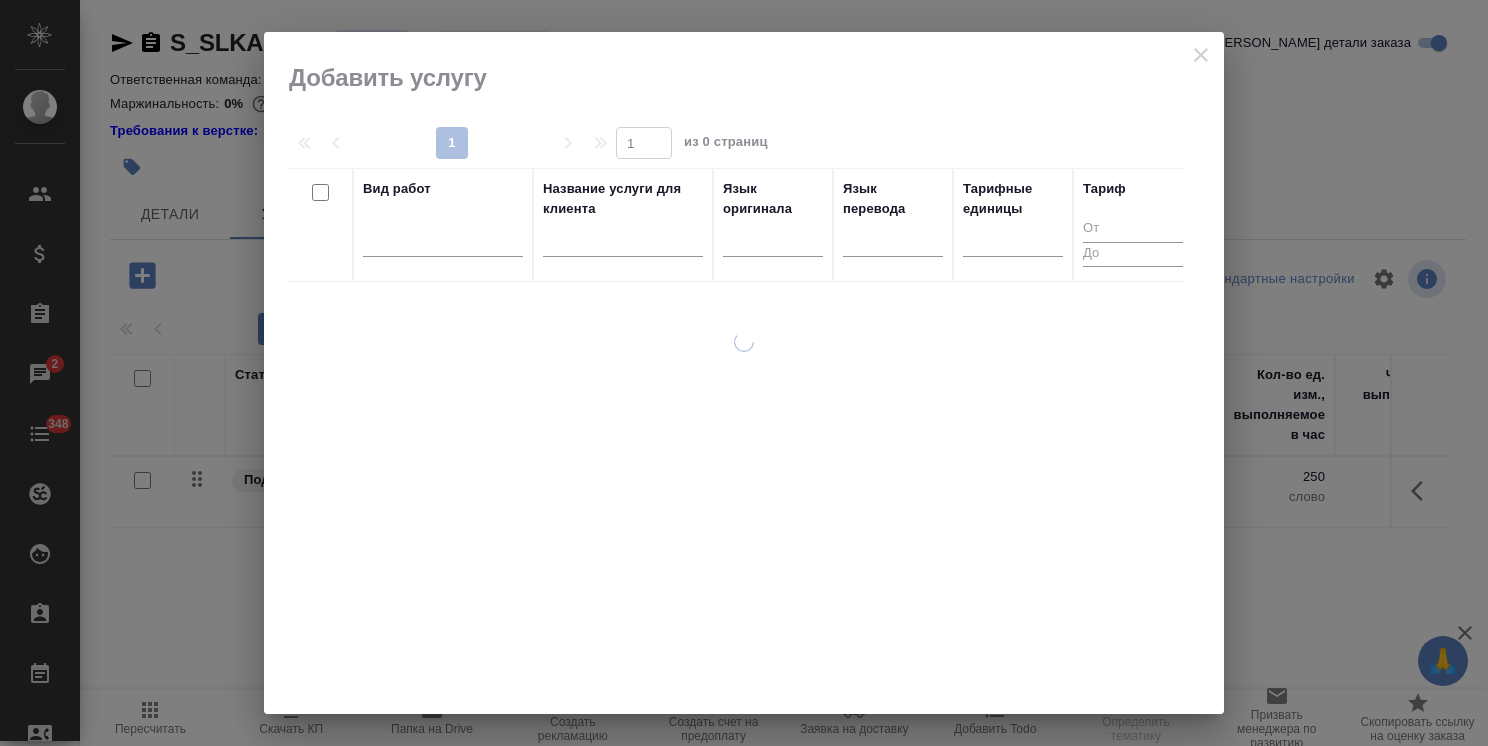 click at bounding box center [623, 244] 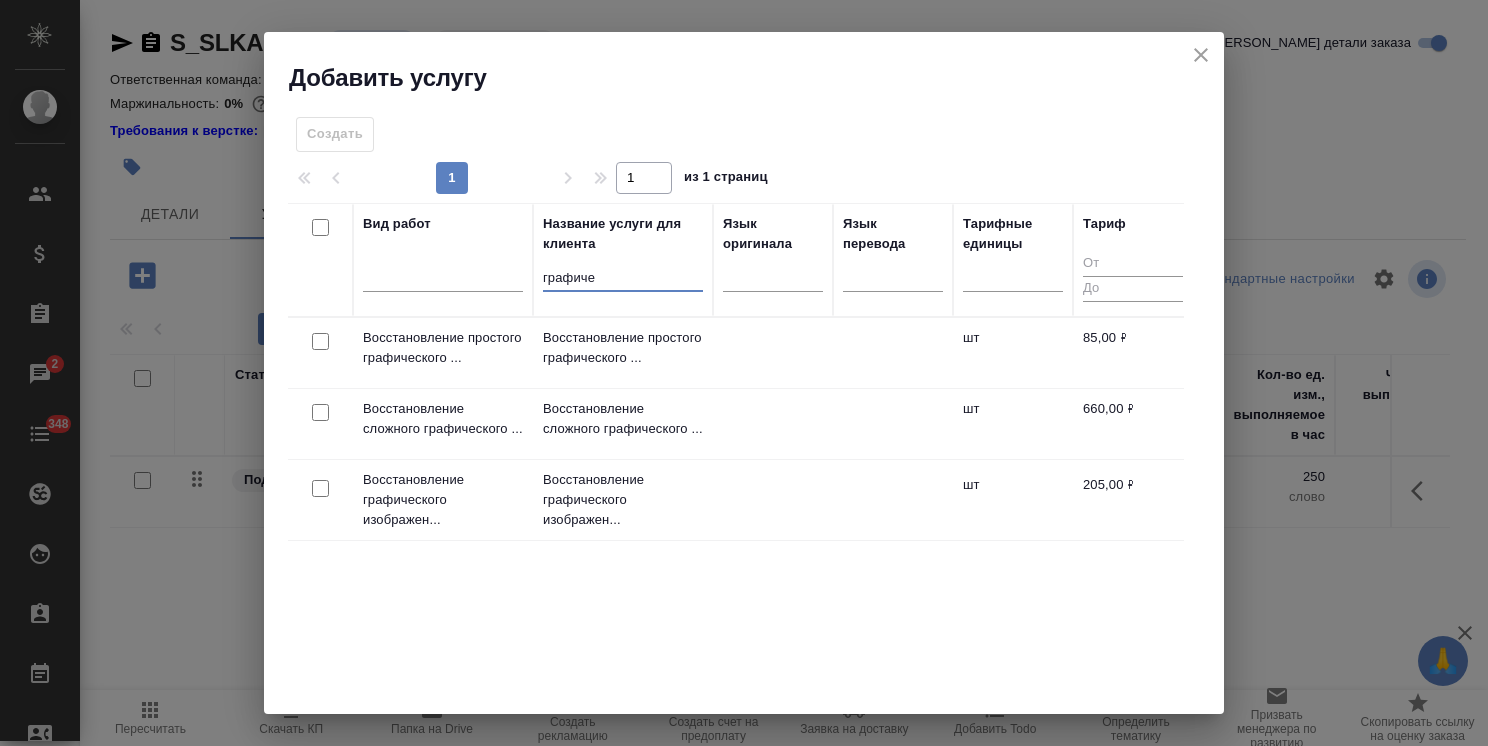 type on "графиче" 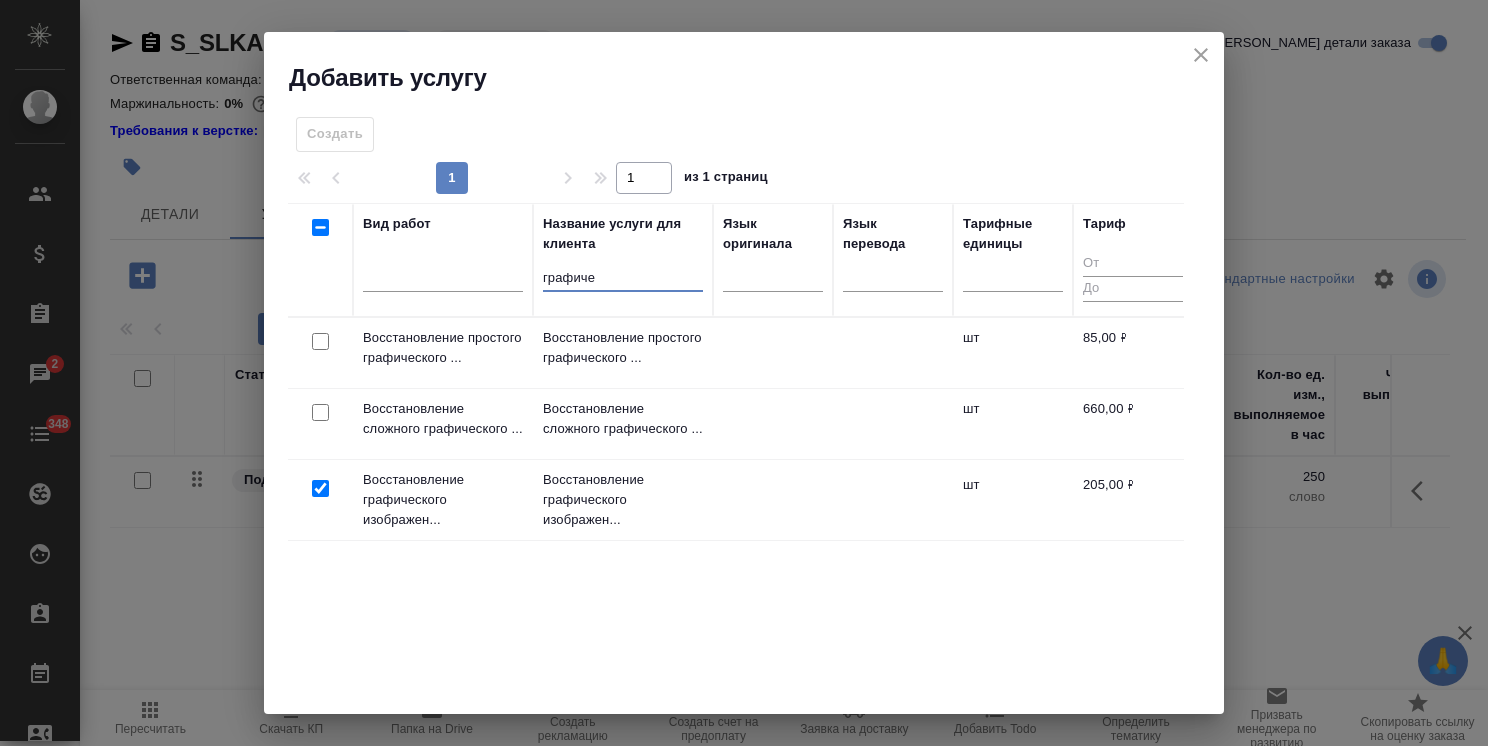 checkbox on "true" 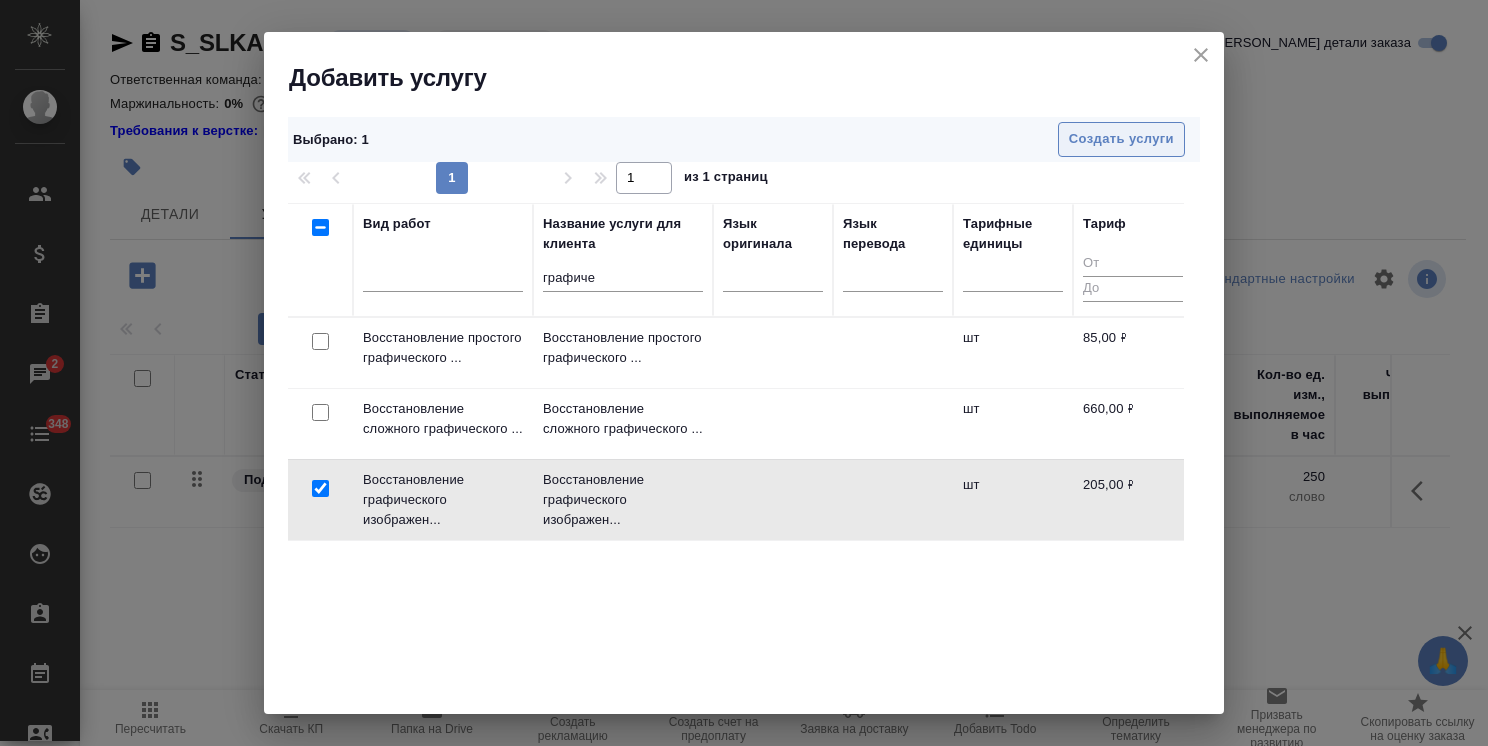 click on "Создать услуги" at bounding box center (1121, 139) 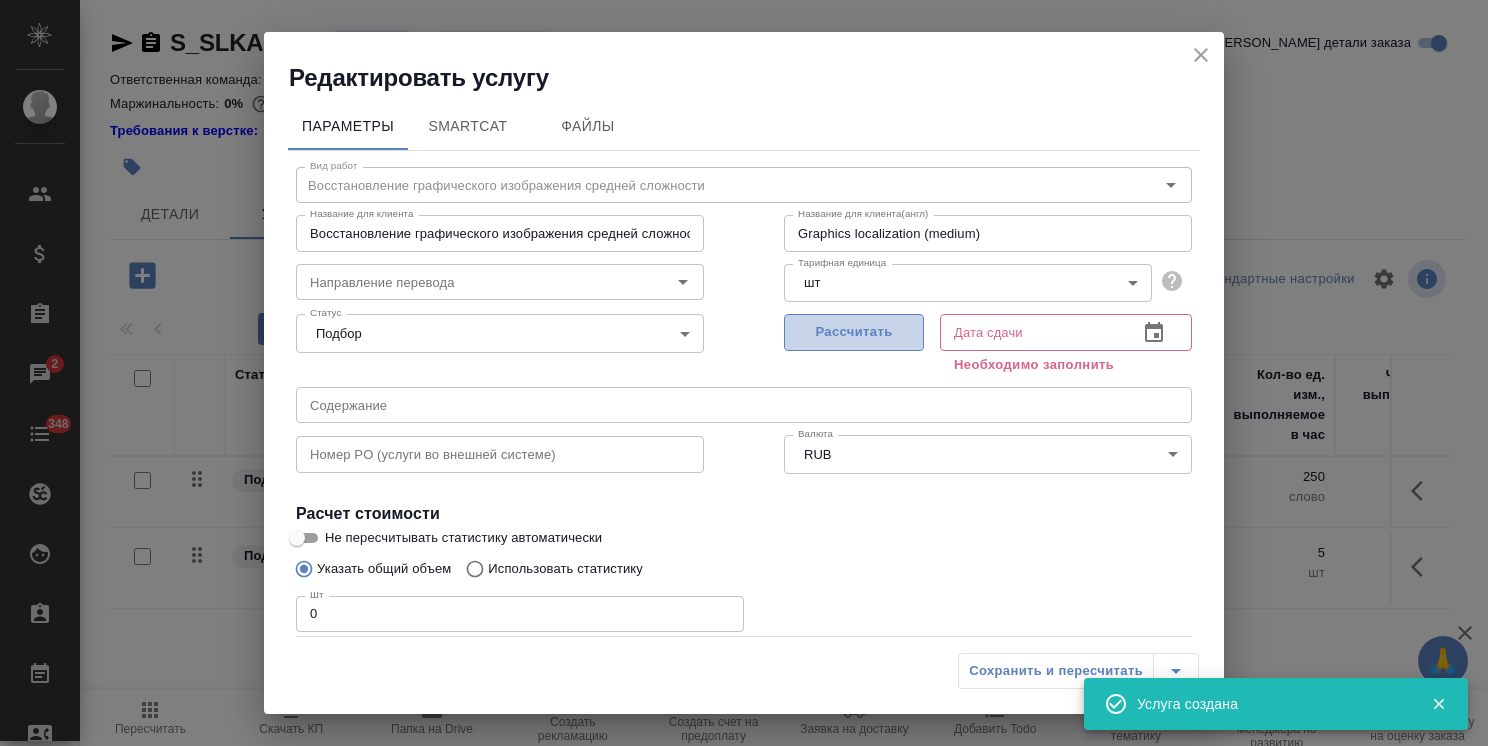click on "Рассчитать" at bounding box center [854, 332] 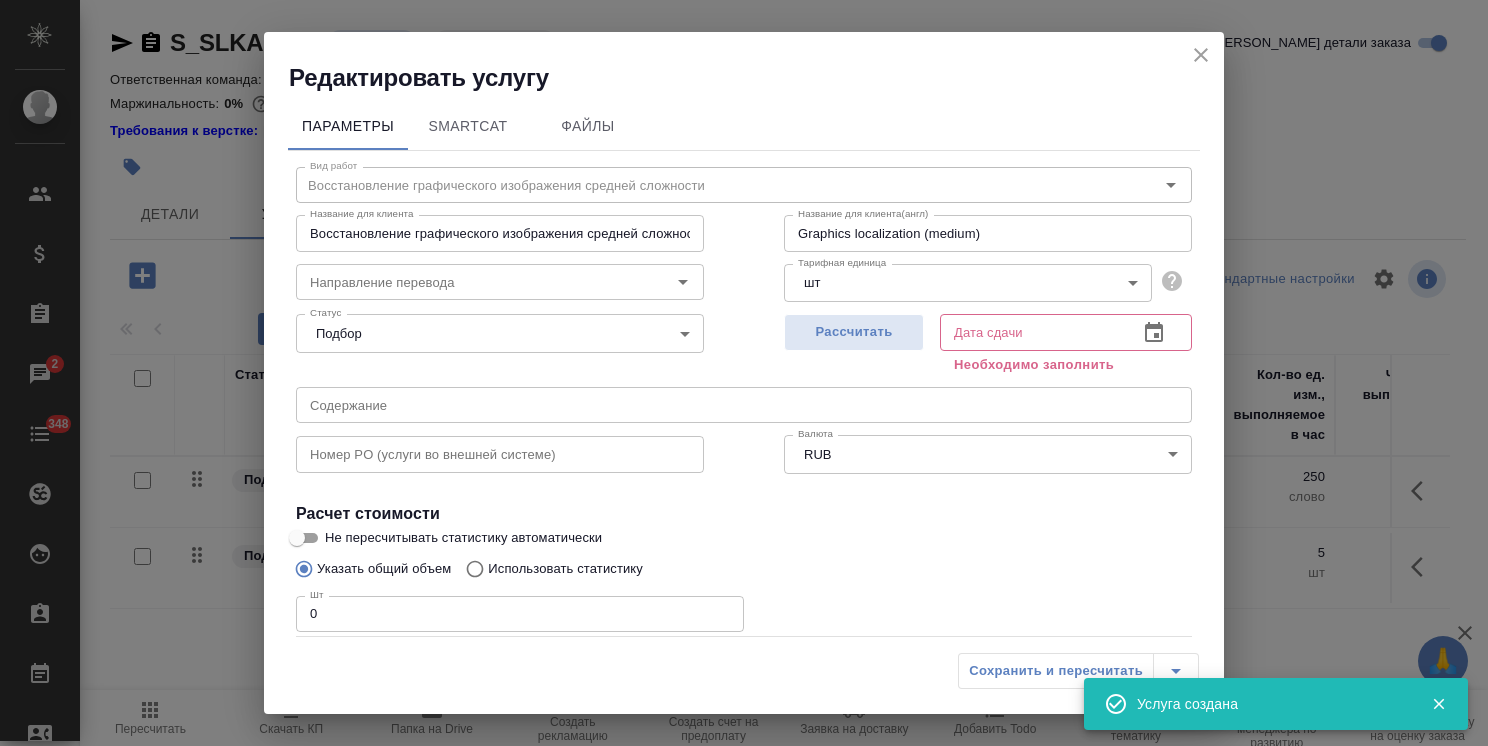 type on "24.07.2025 16:42" 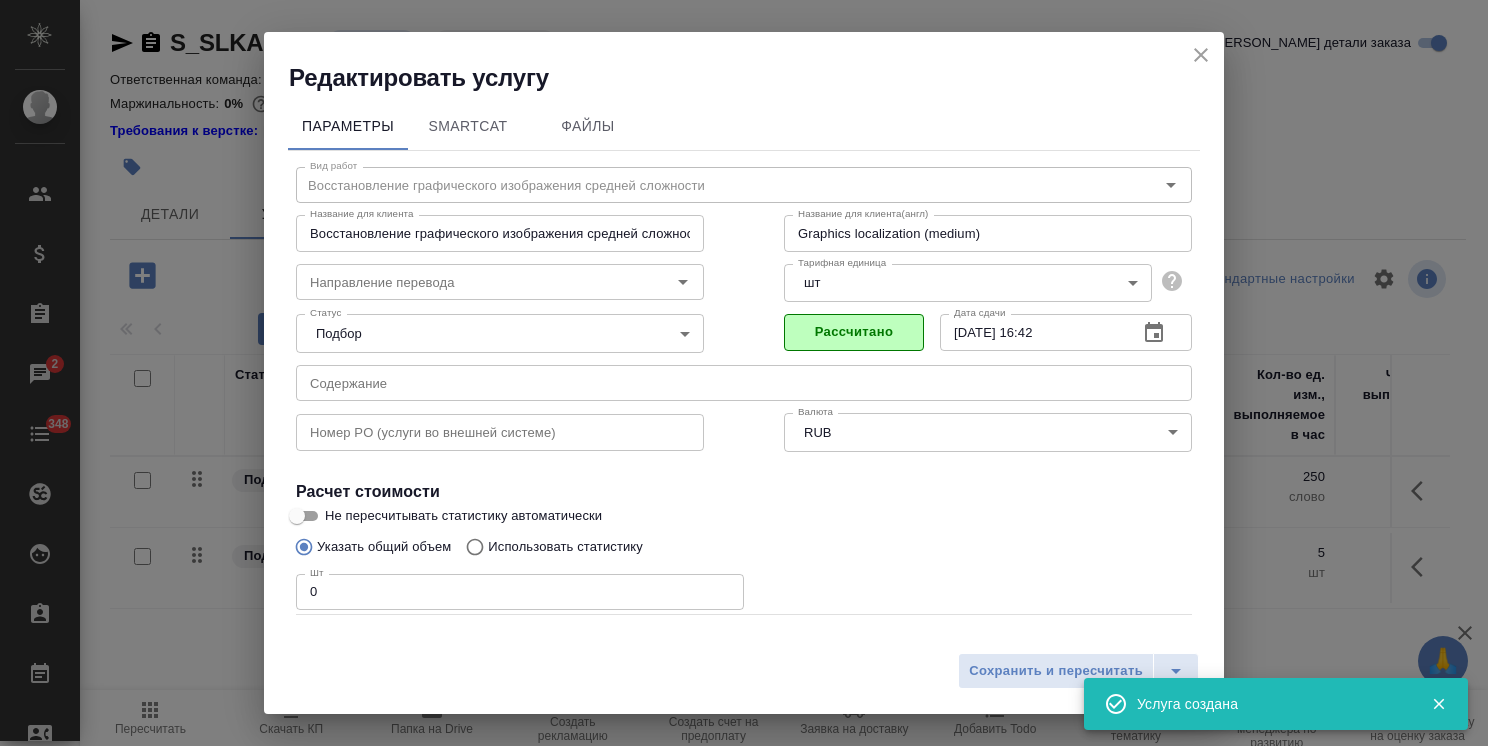 drag, startPoint x: 356, startPoint y: 611, endPoint x: 283, endPoint y: 600, distance: 73.82411 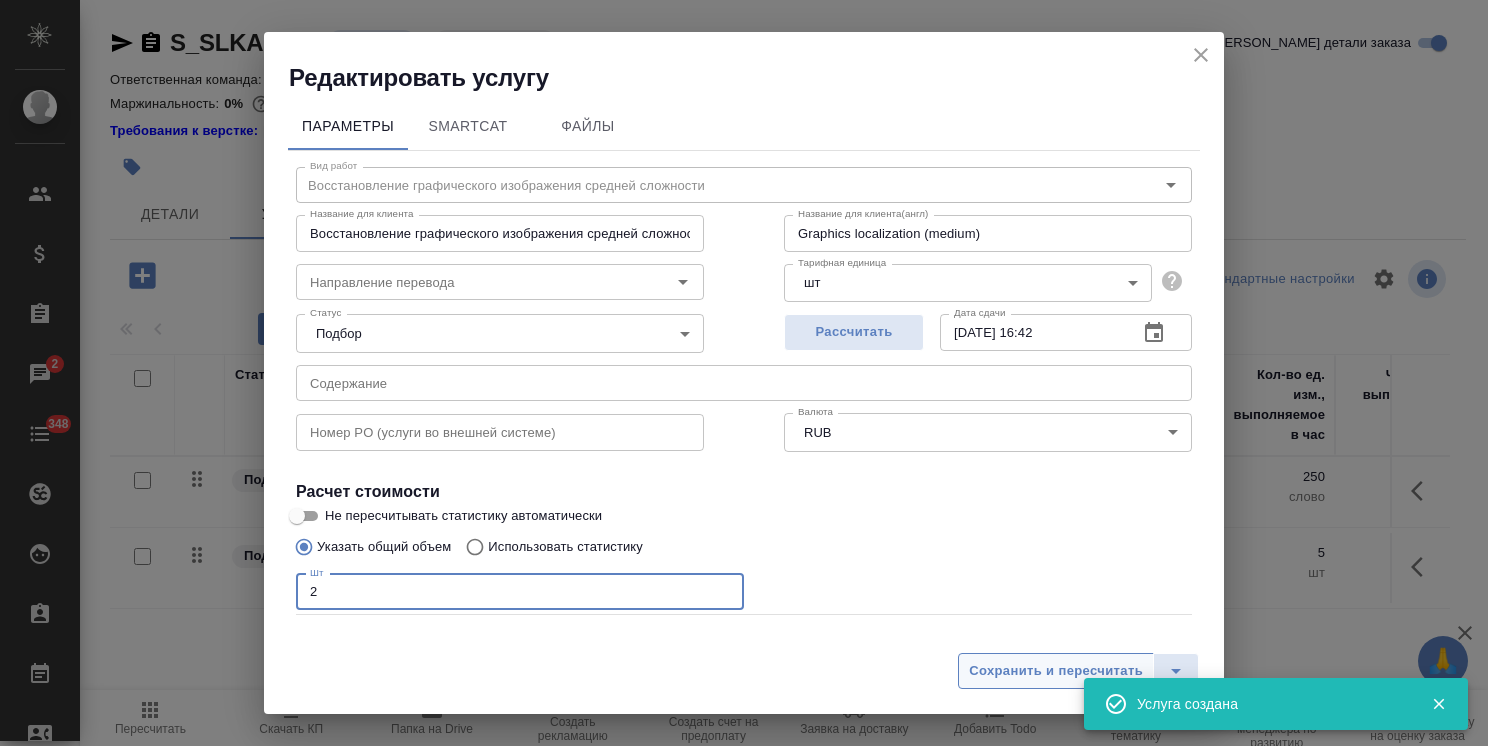 type on "2" 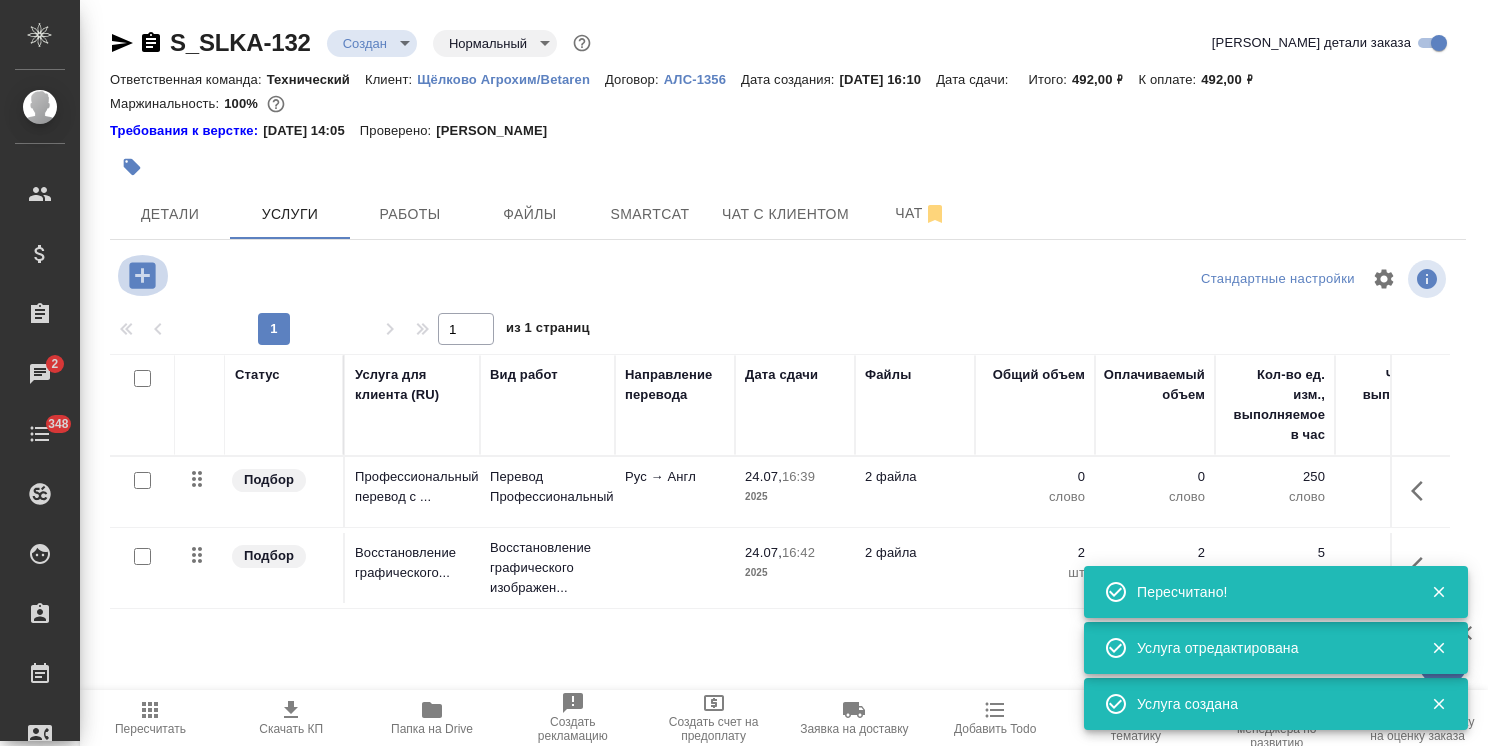 click 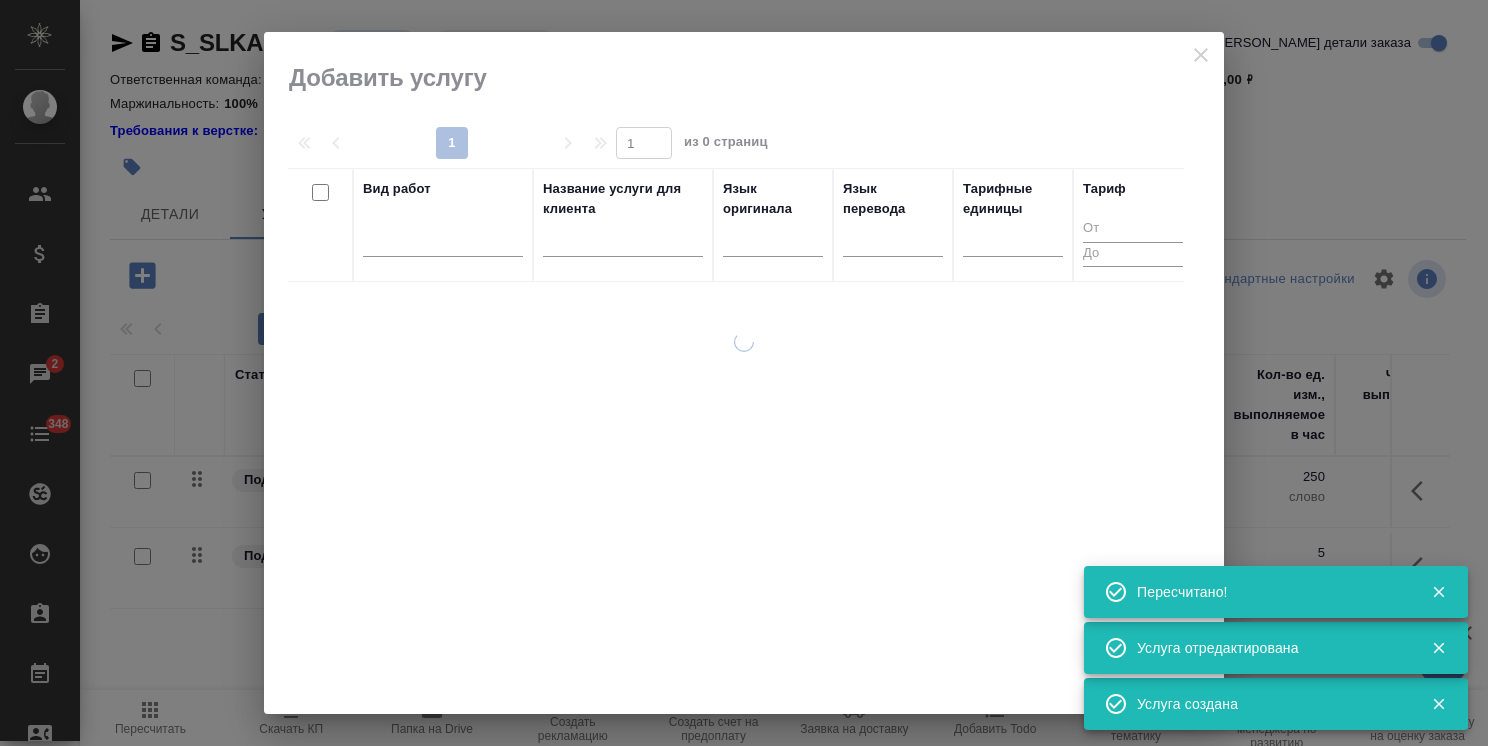 click at bounding box center [623, 244] 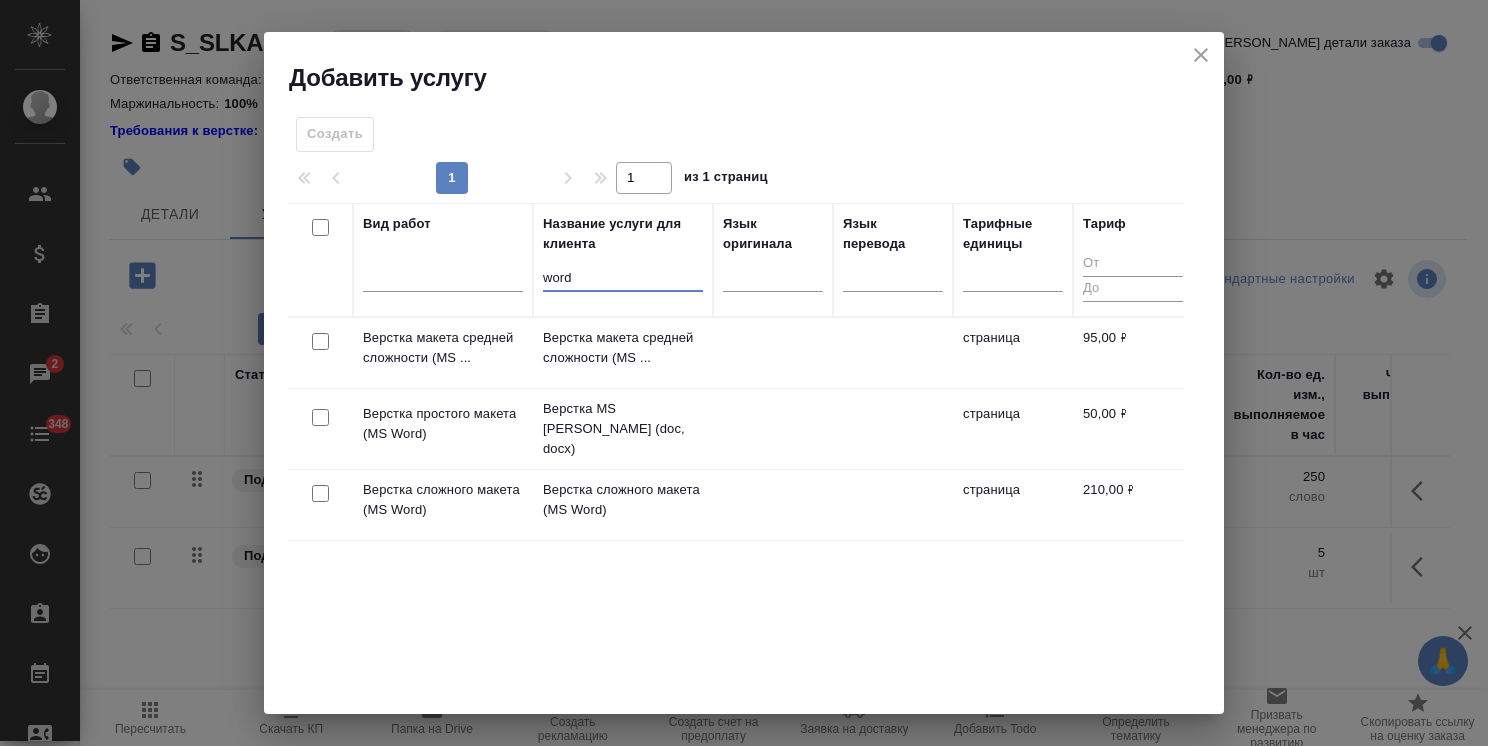 type on "word" 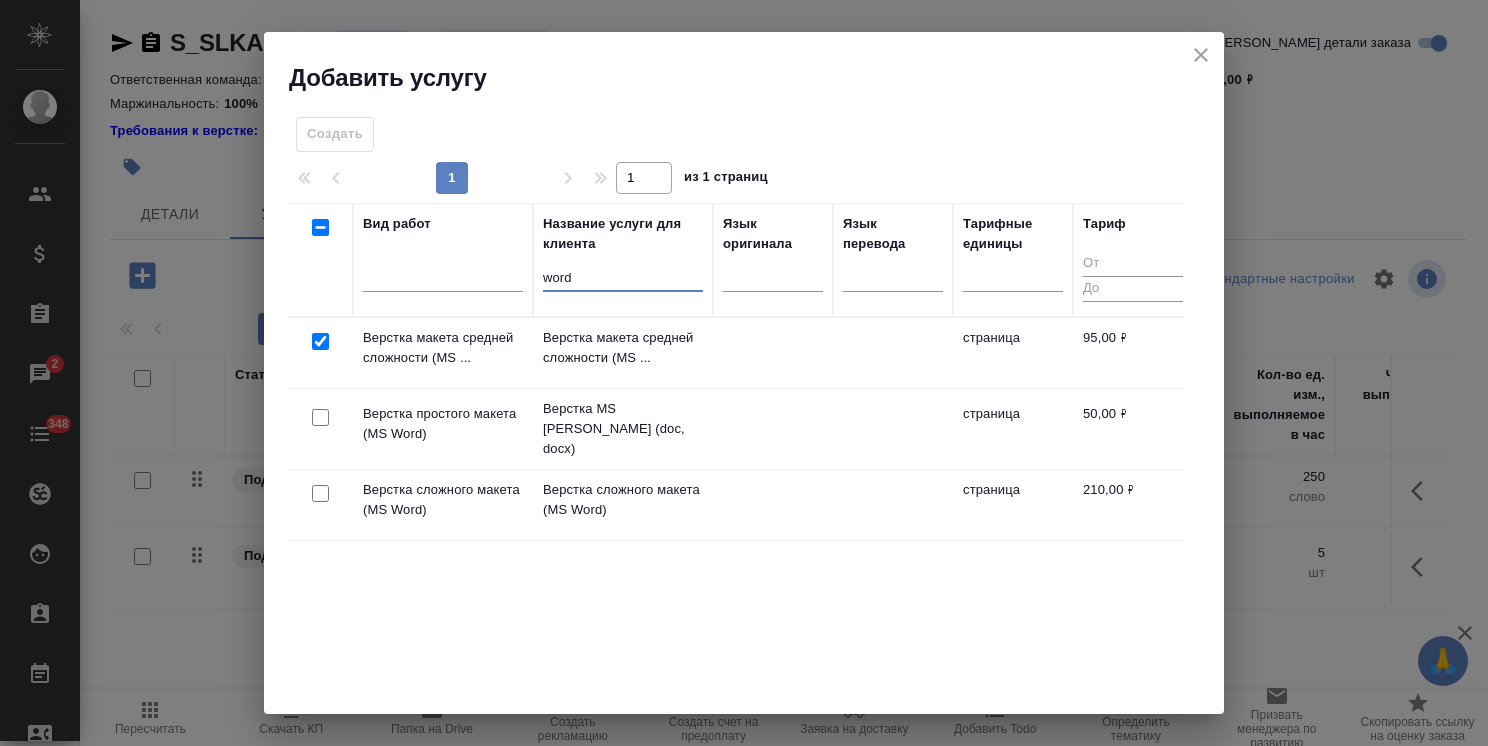 checkbox on "true" 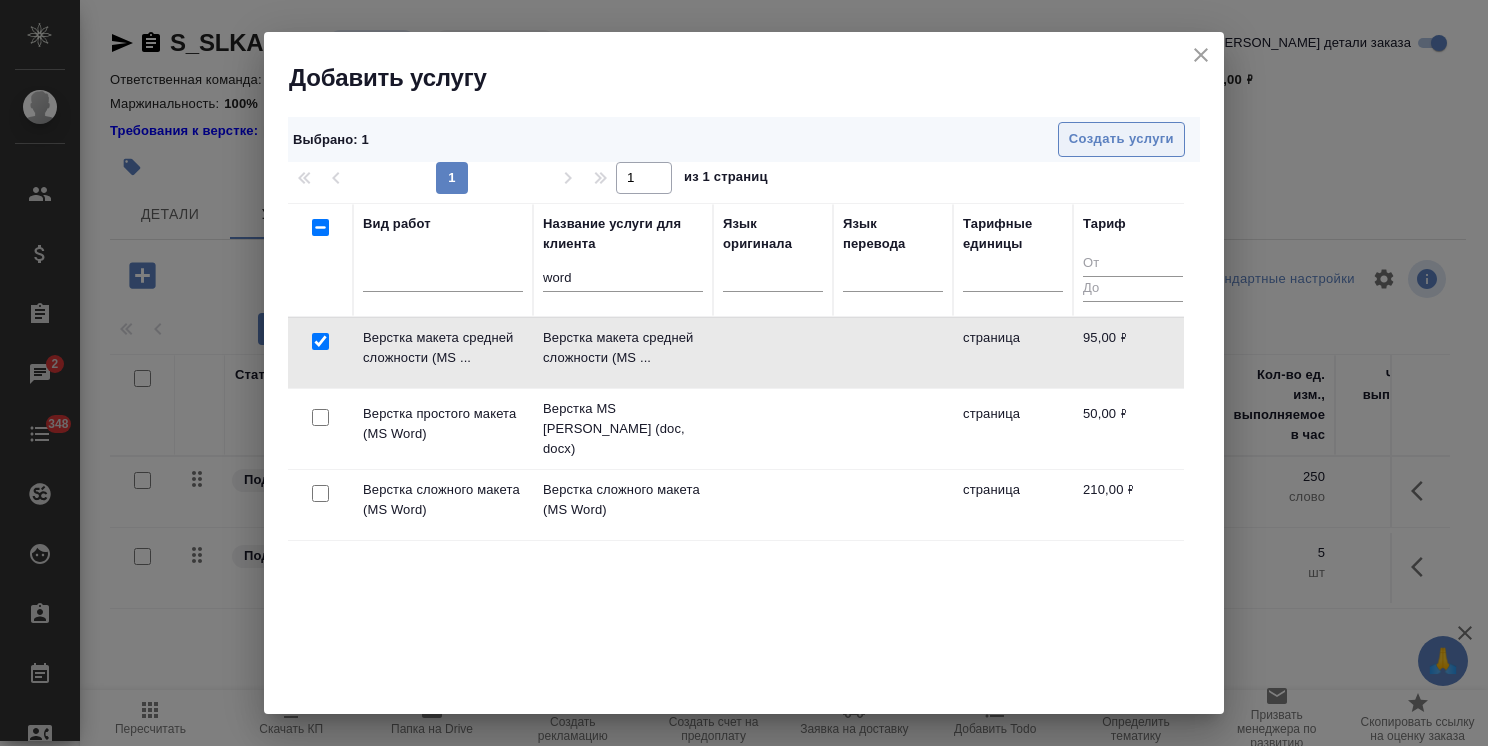 click on "Создать услуги" at bounding box center [1121, 139] 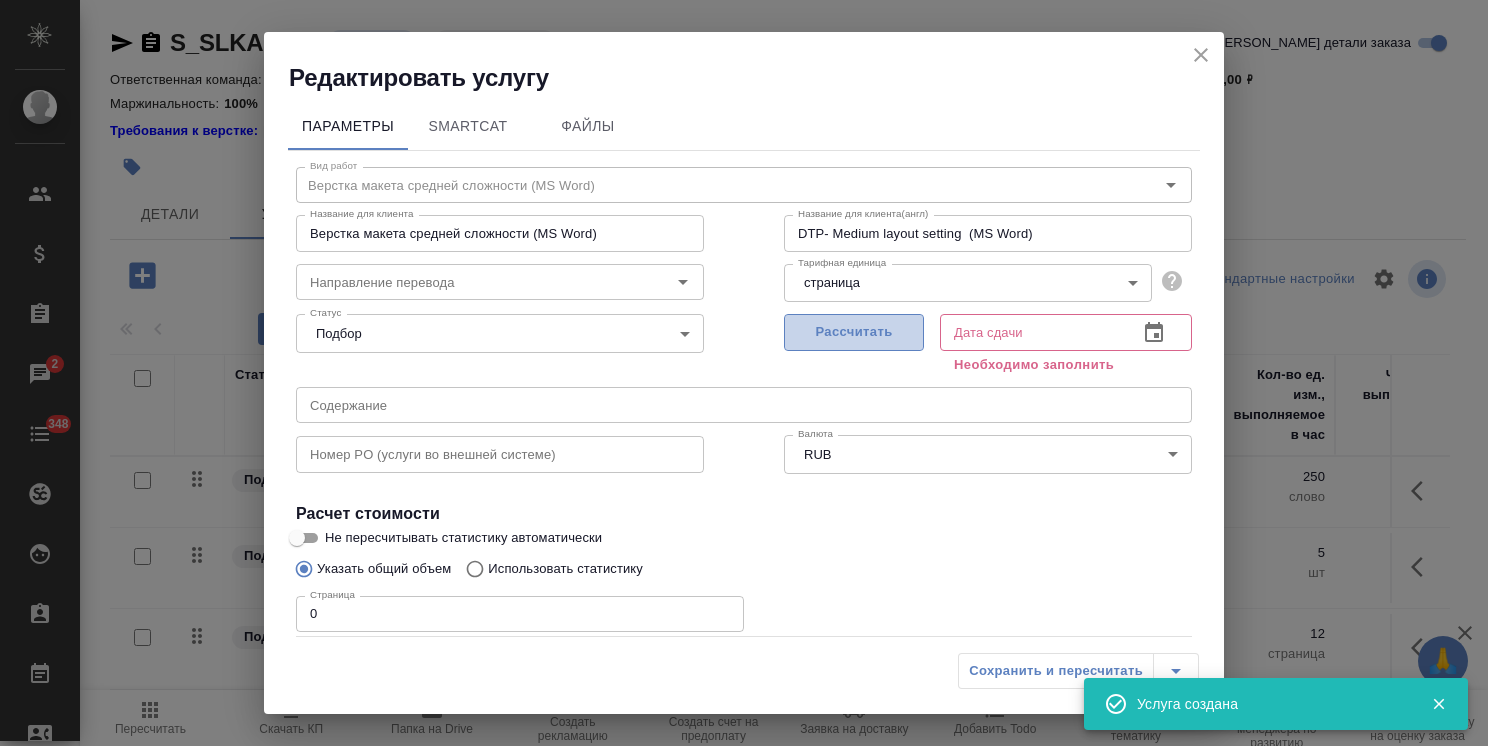 click on "Рассчитать" at bounding box center [854, 332] 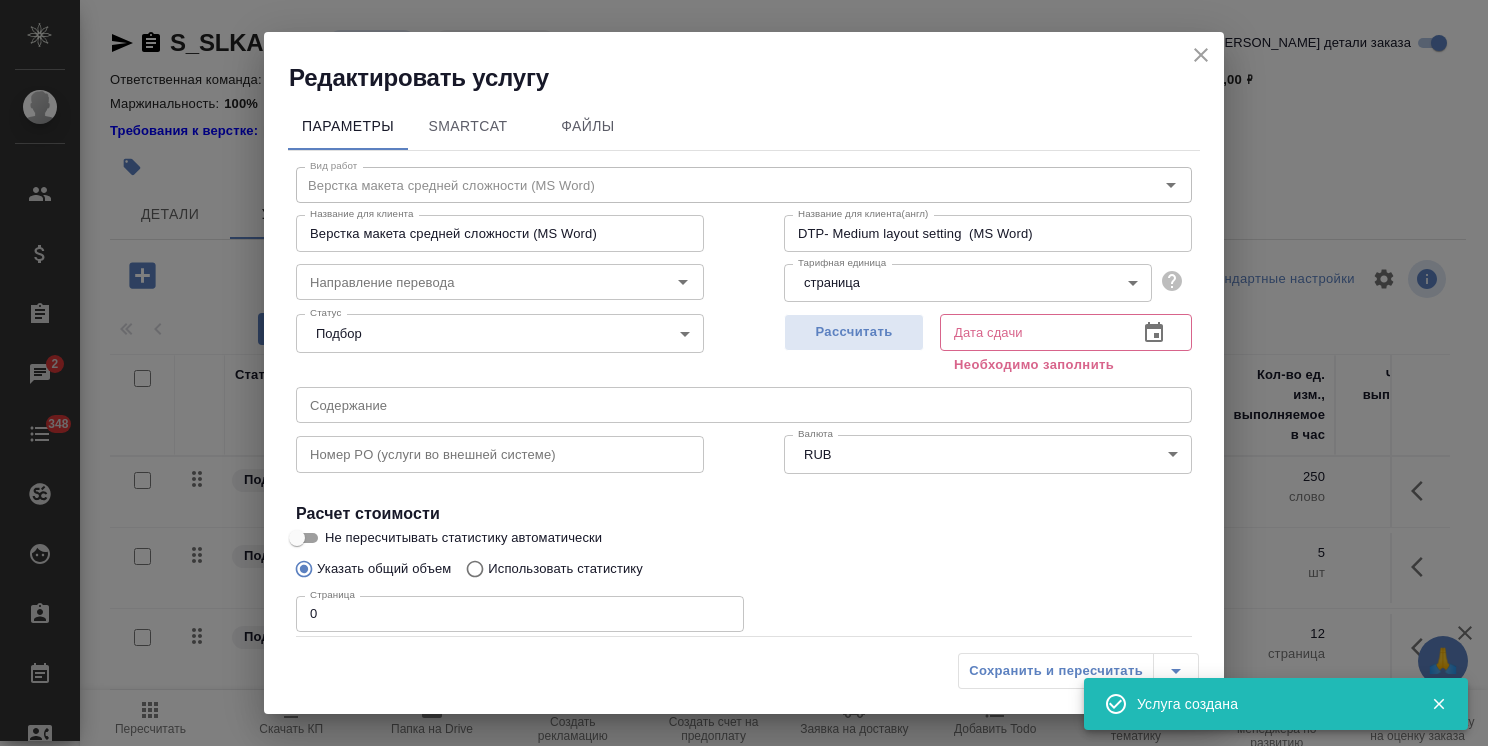 type on "24.07.2025 16:42" 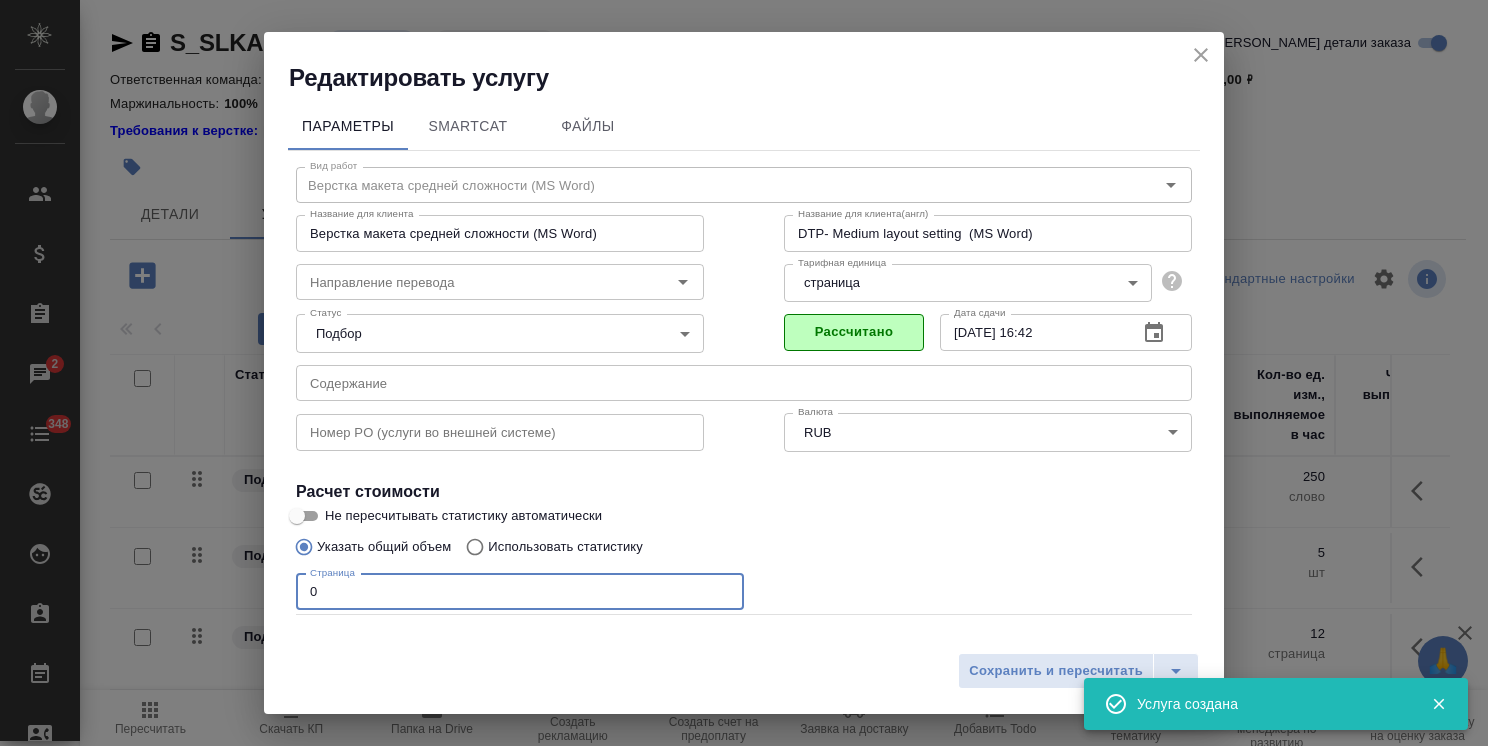 drag, startPoint x: 349, startPoint y: 581, endPoint x: 204, endPoint y: 577, distance: 145.05516 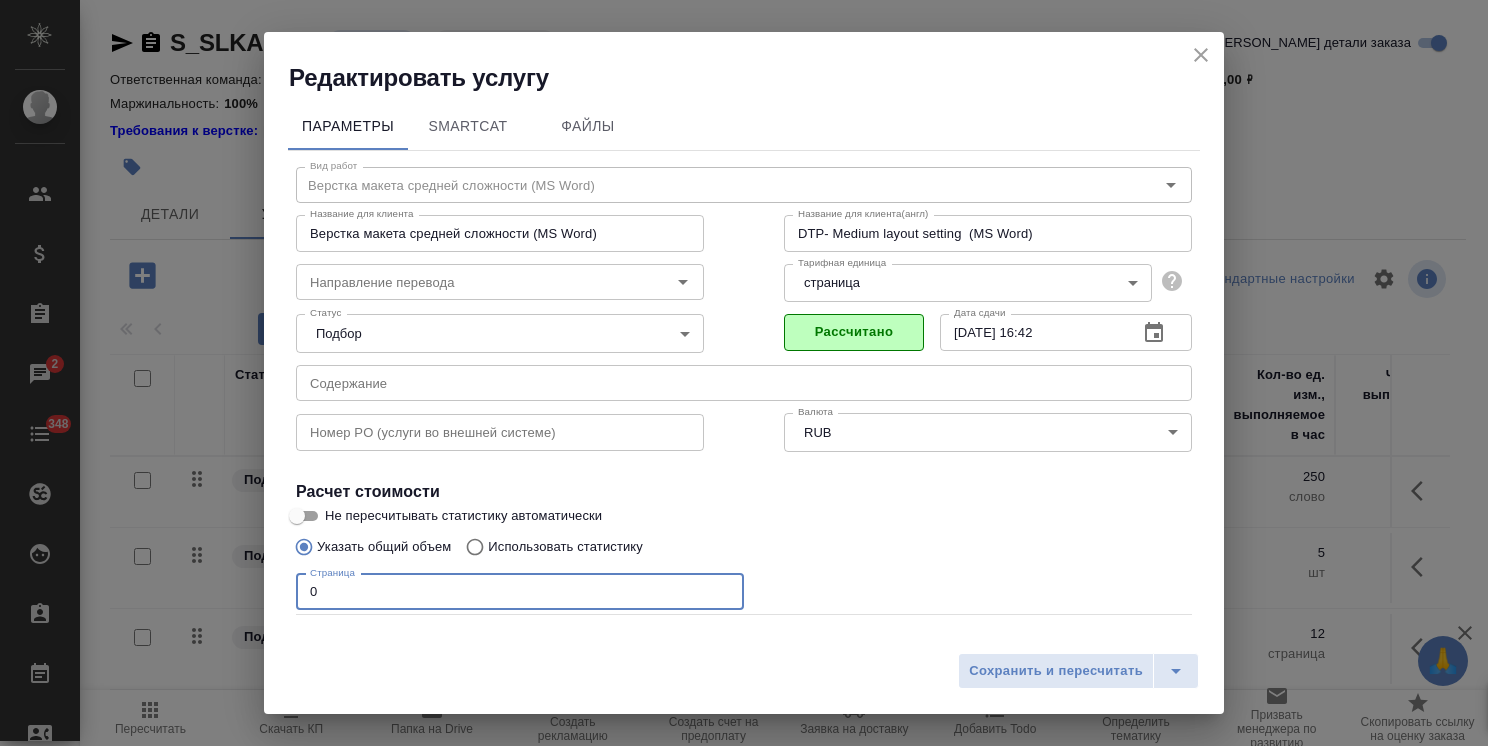 type on "5" 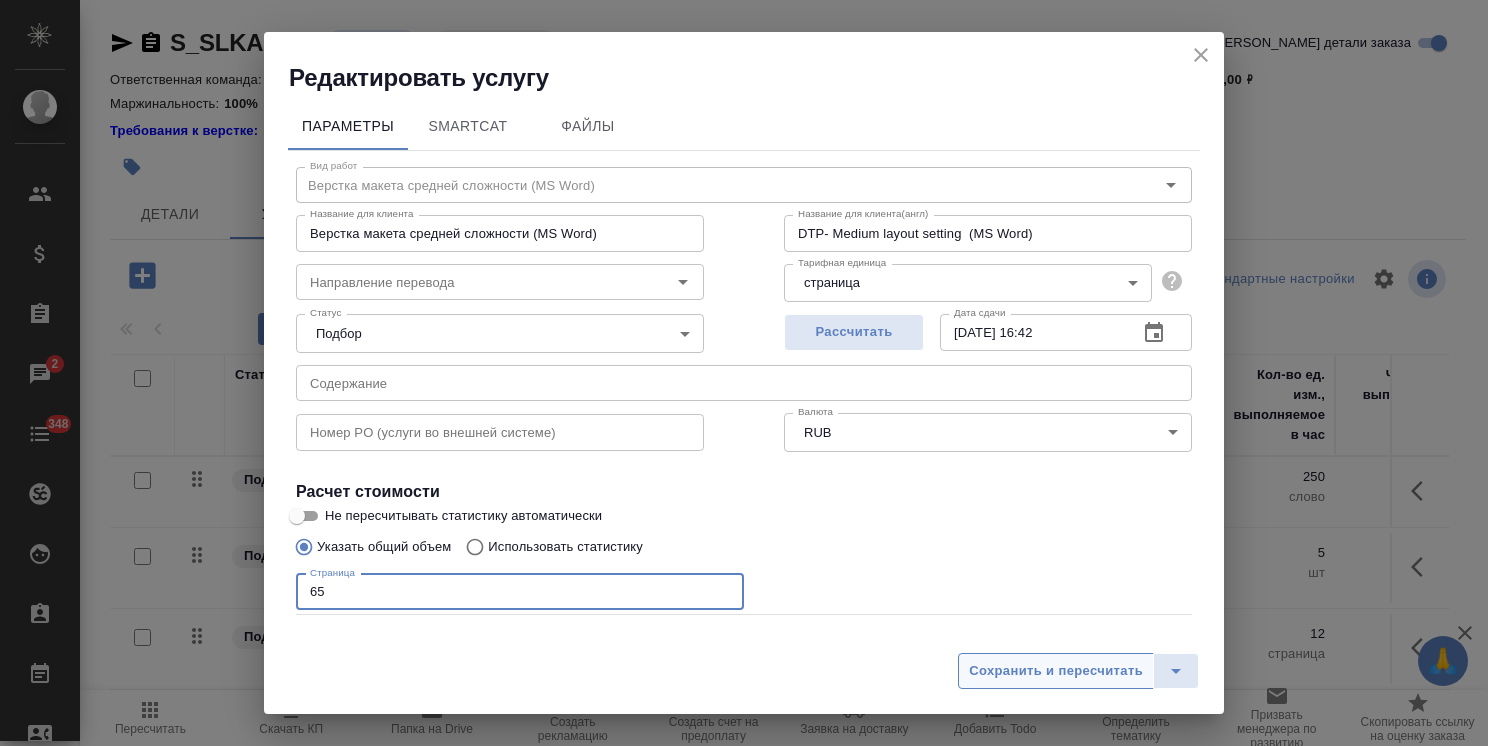 type on "65" 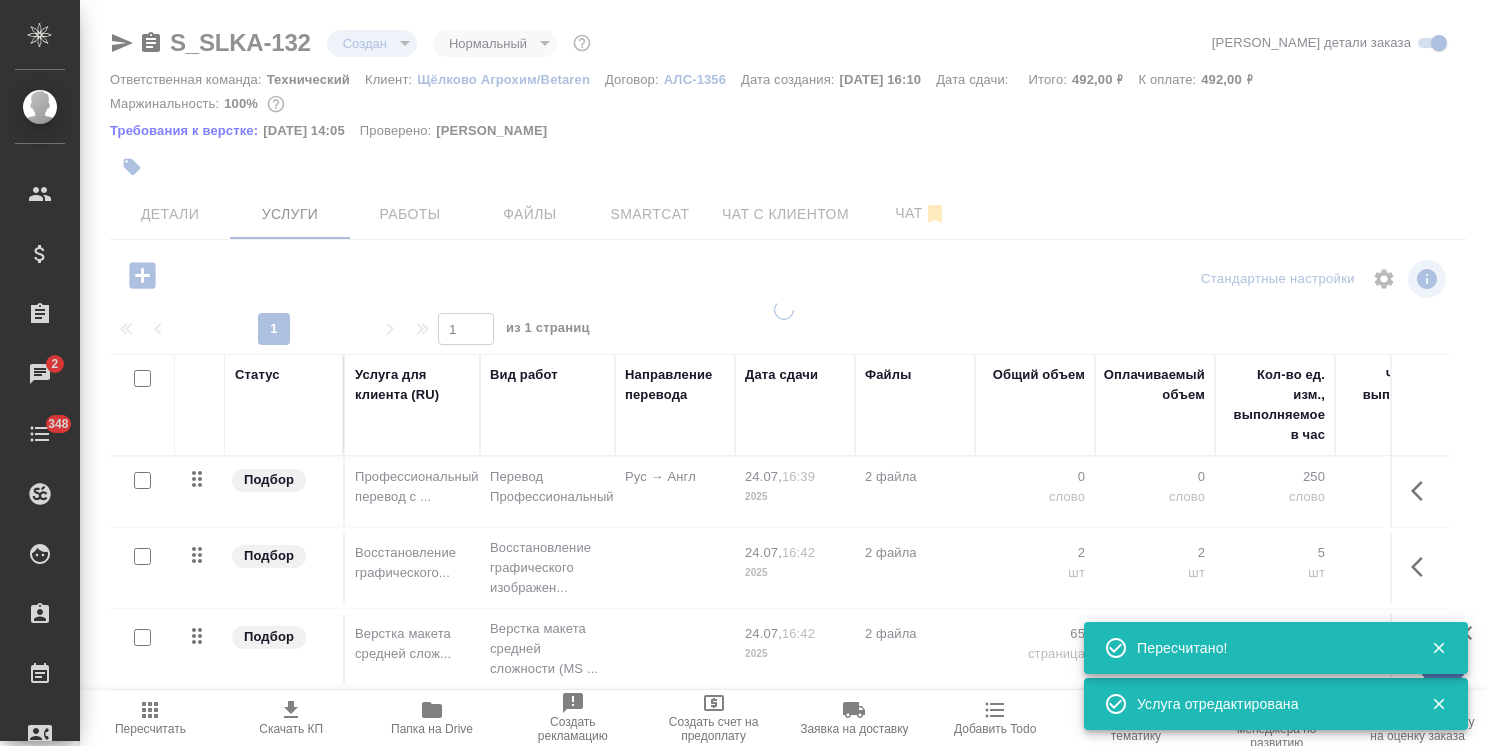 scroll, scrollTop: 88, scrollLeft: 0, axis: vertical 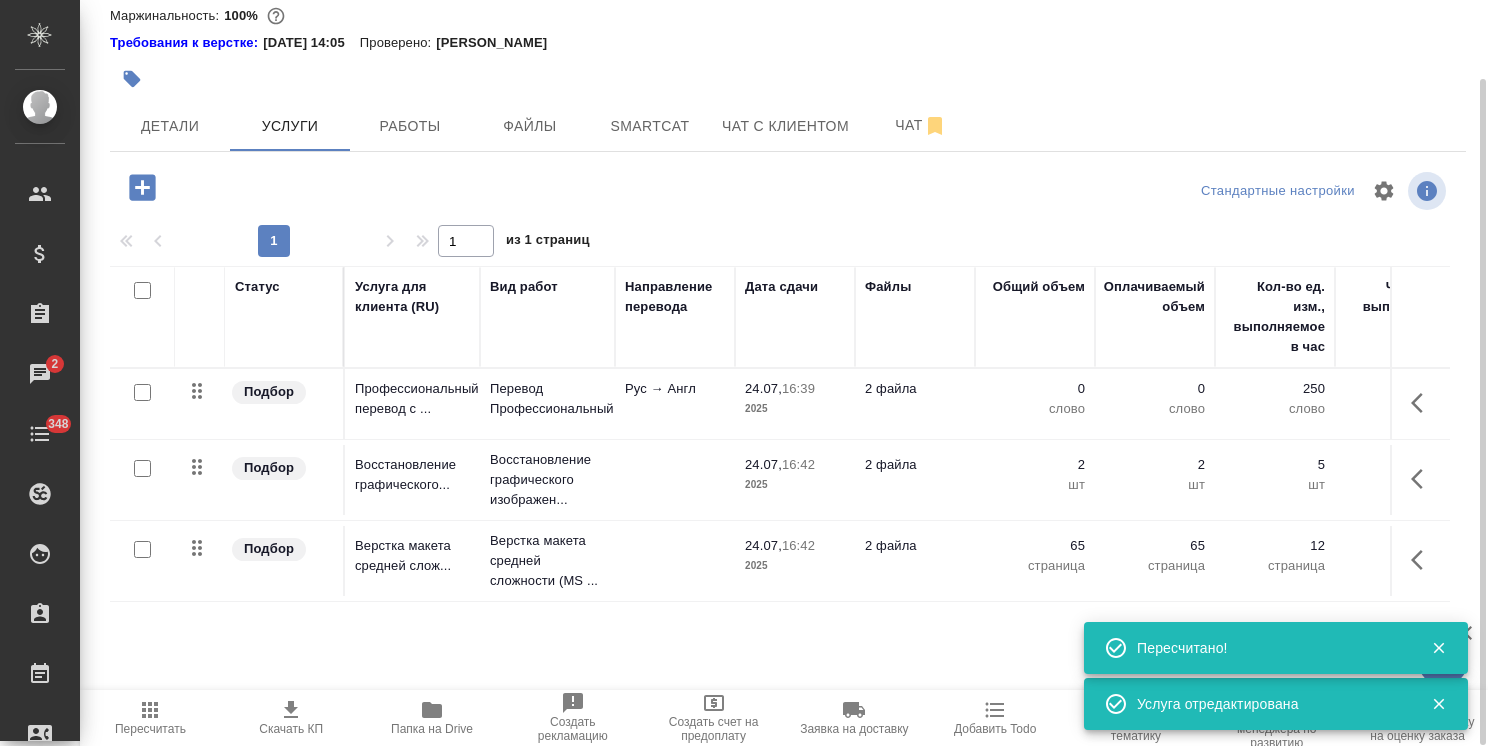 click on "Пересчитать" at bounding box center [150, 717] 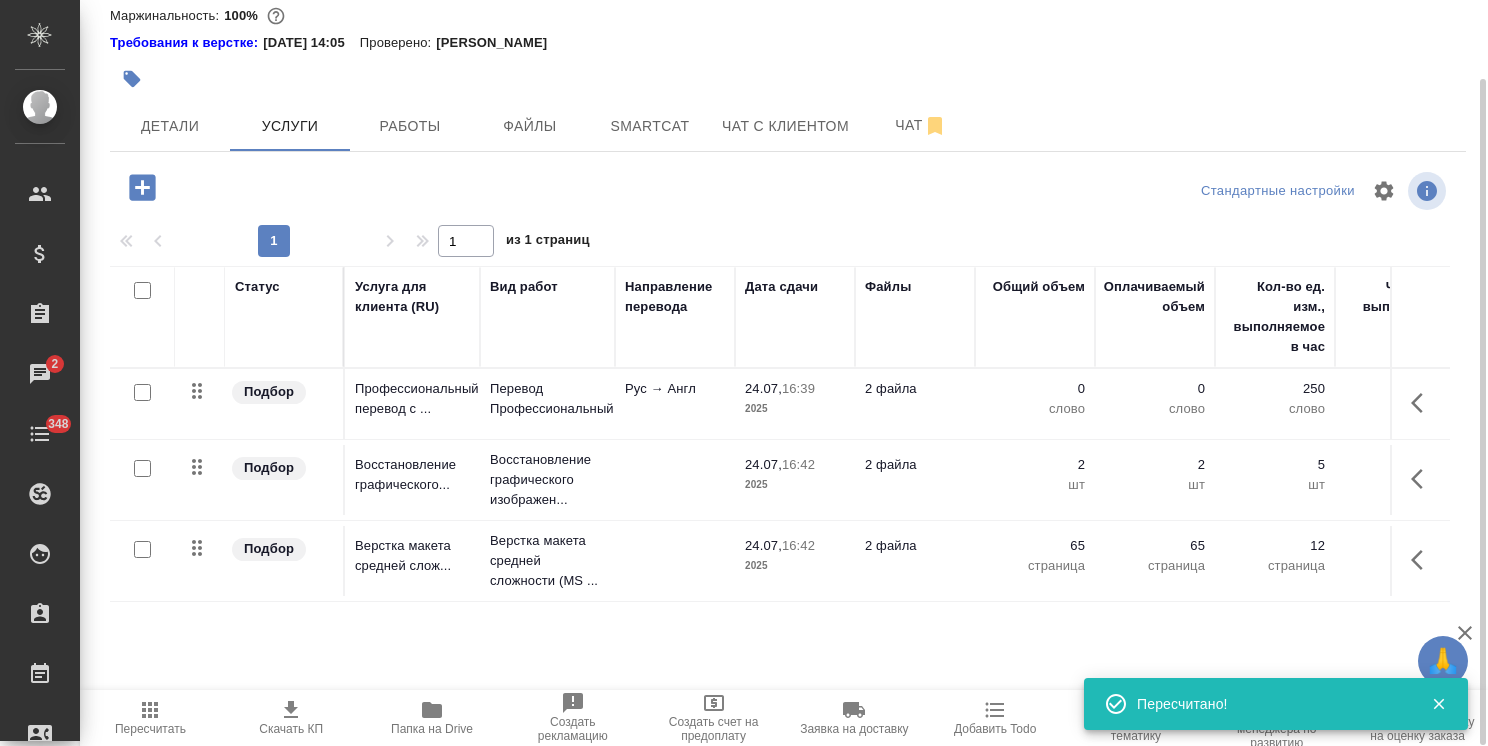 scroll, scrollTop: 0, scrollLeft: 0, axis: both 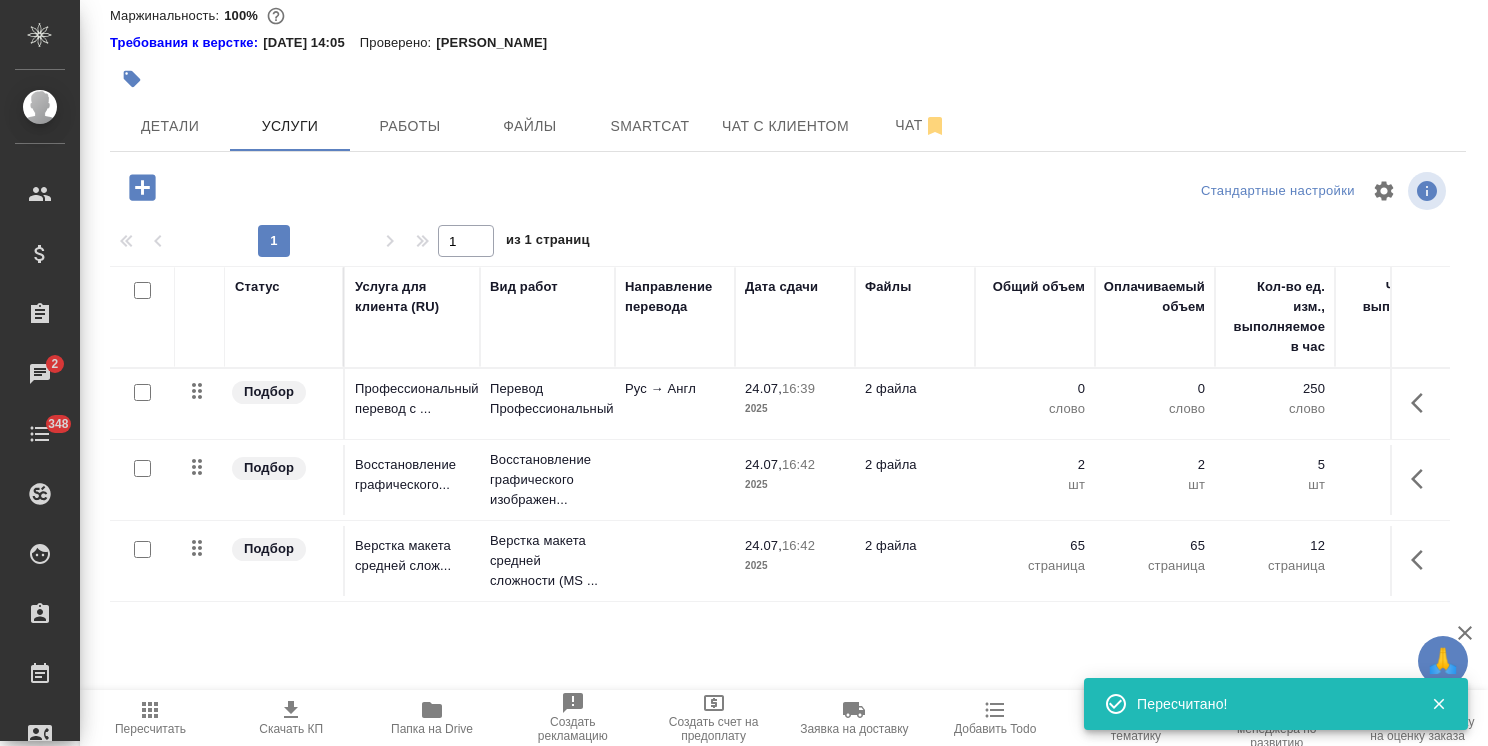 click on "Пересчитать" at bounding box center (150, 717) 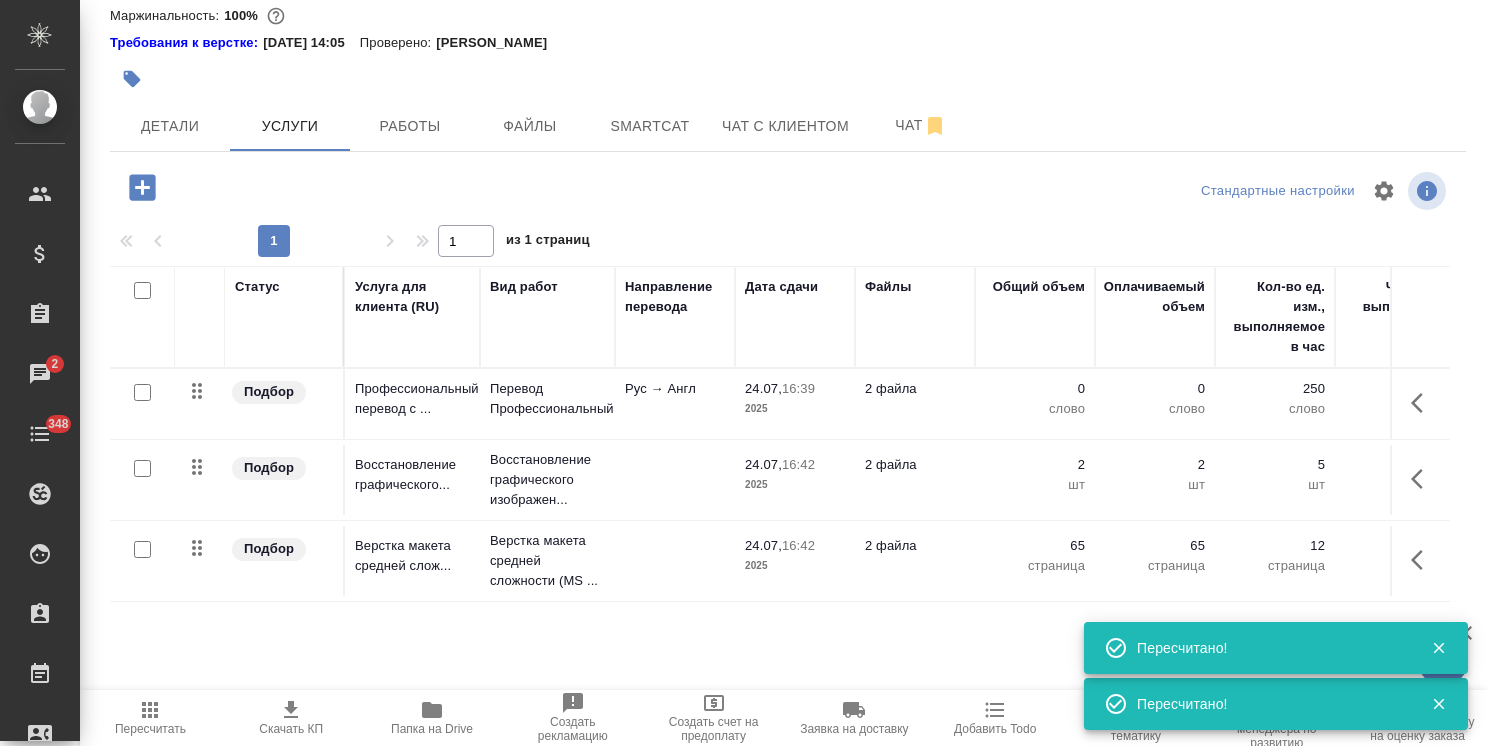 click on "Пересчитать" at bounding box center (150, 729) 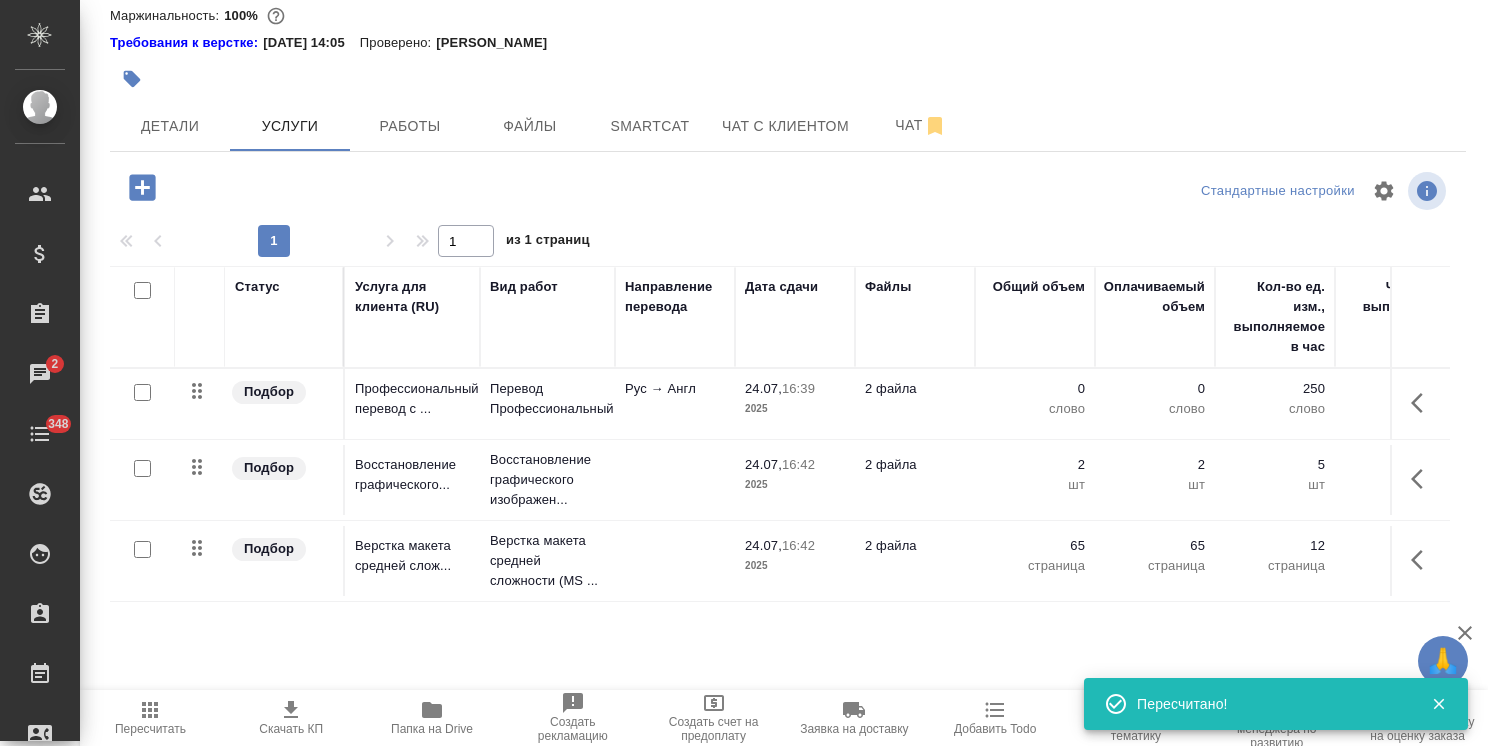click on "Пересчитать" at bounding box center (150, 717) 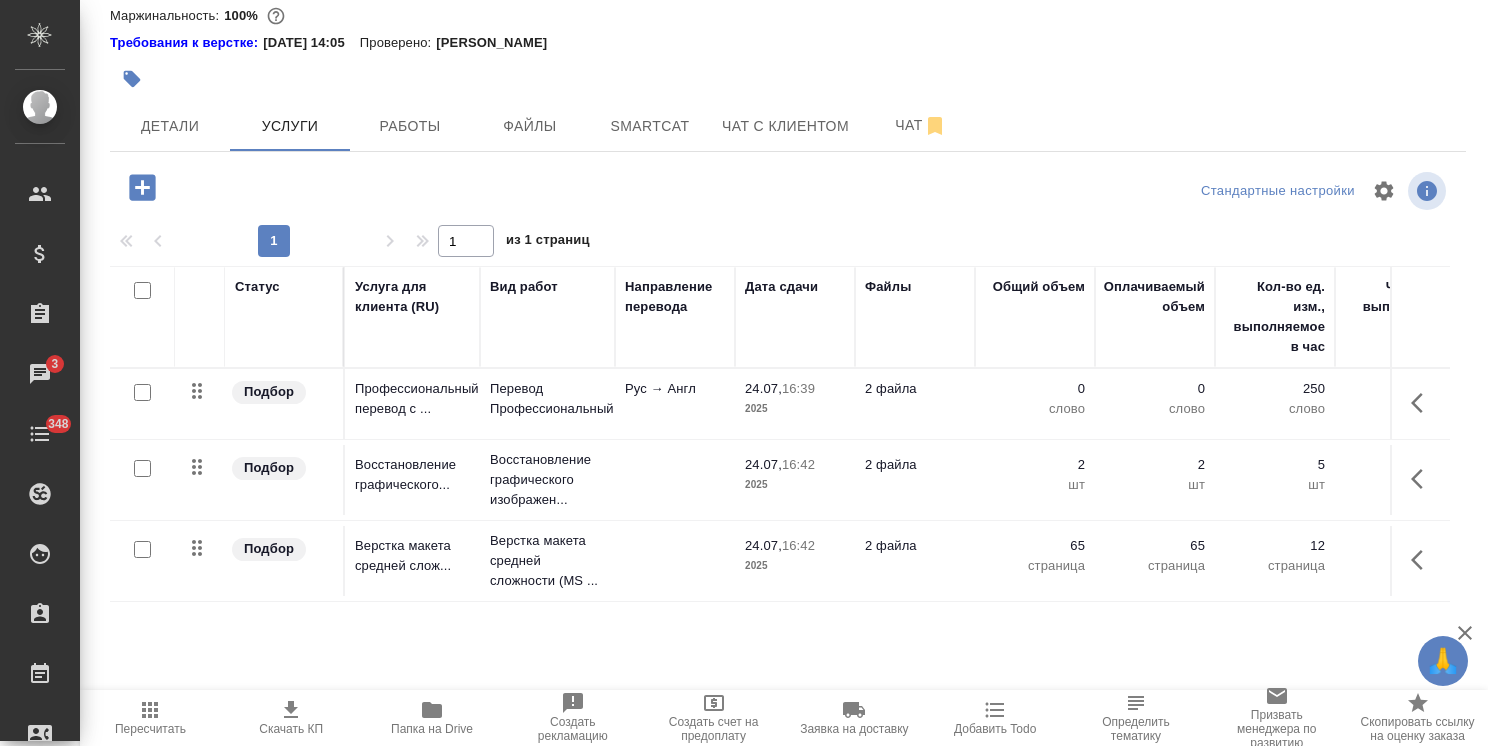 click 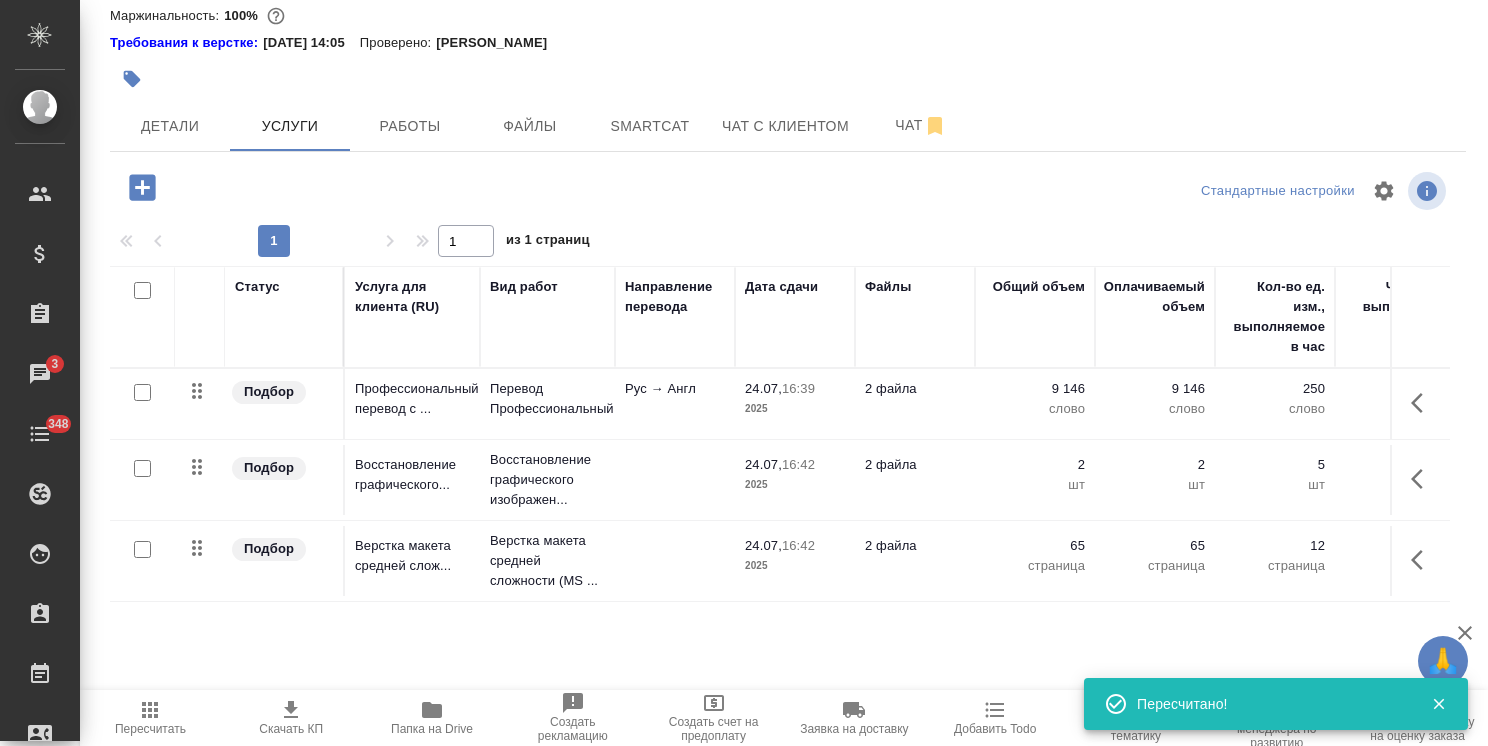 click 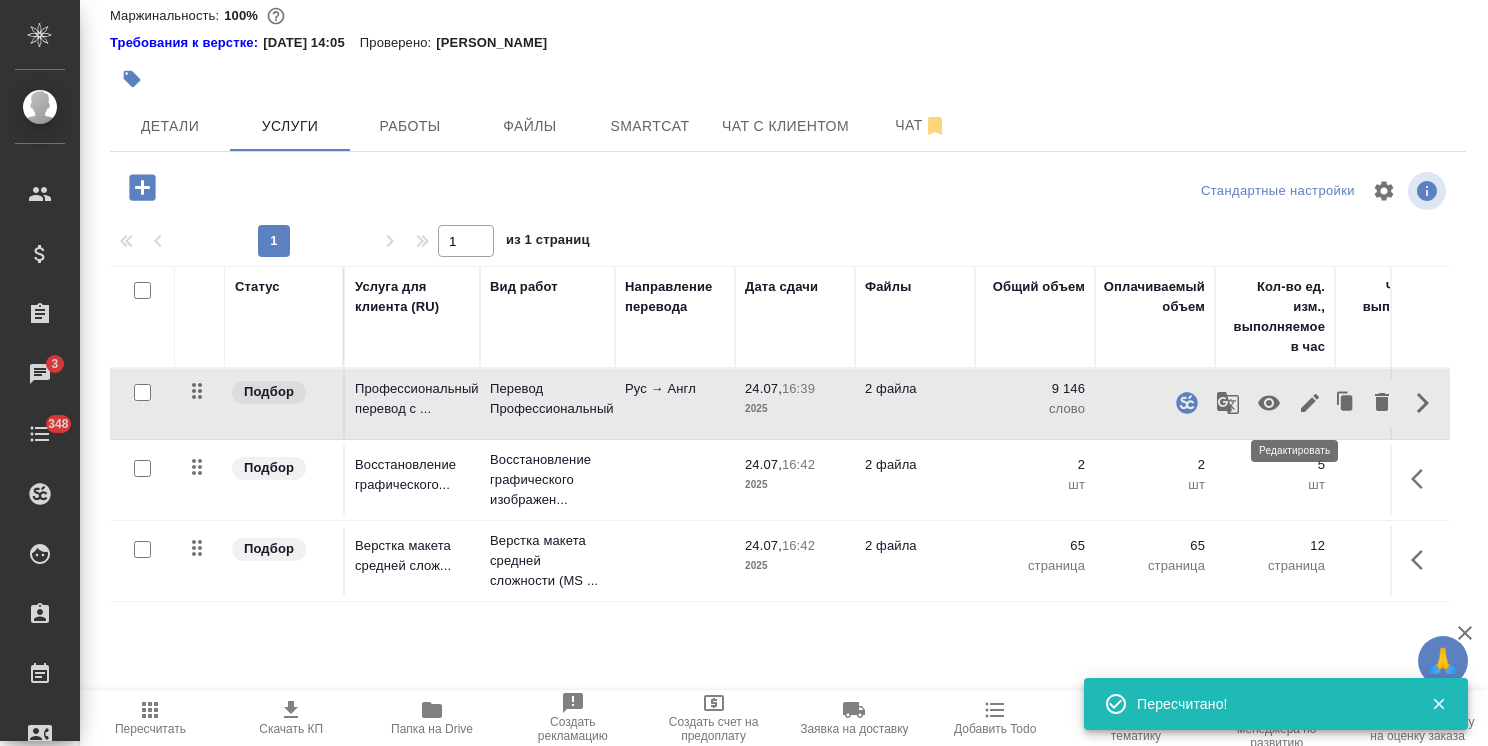 click 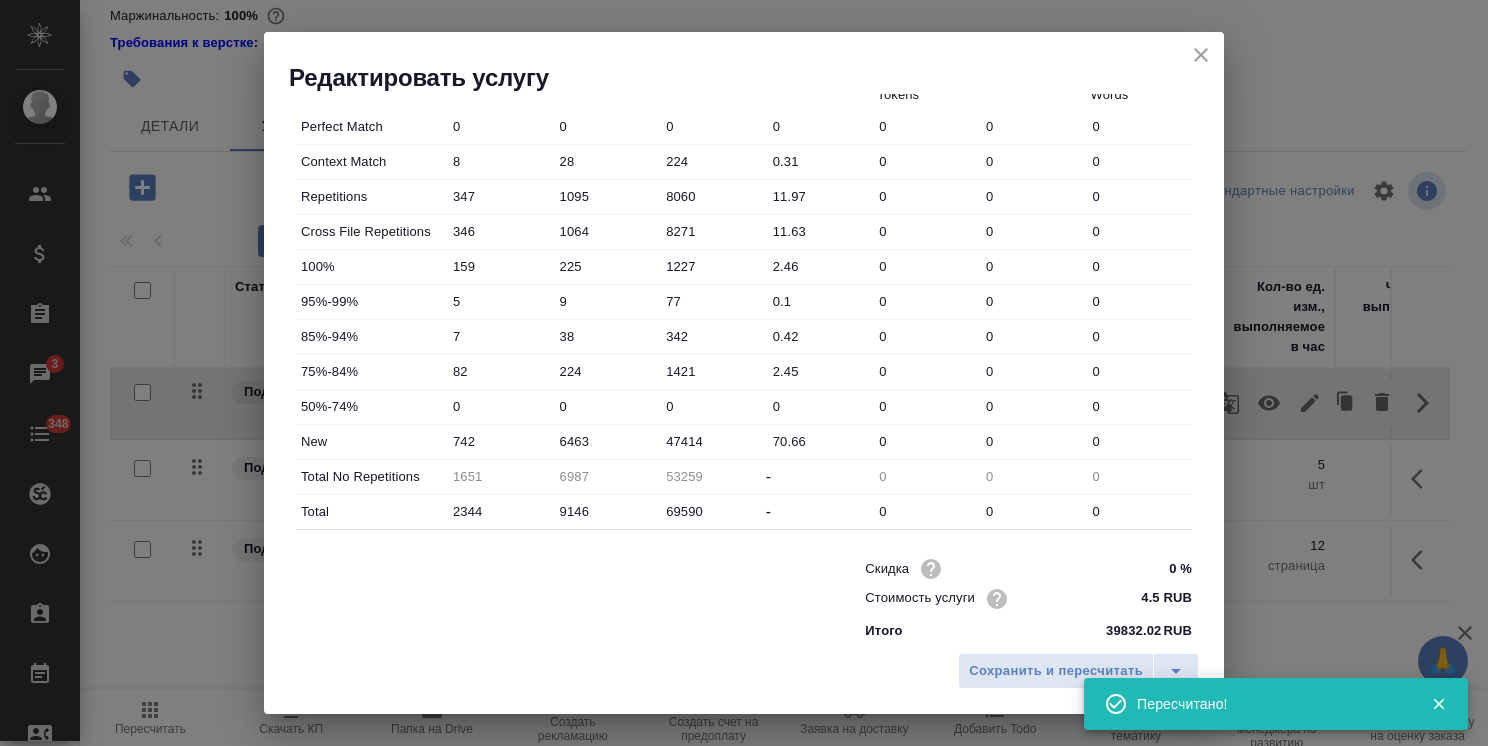 scroll, scrollTop: 614, scrollLeft: 0, axis: vertical 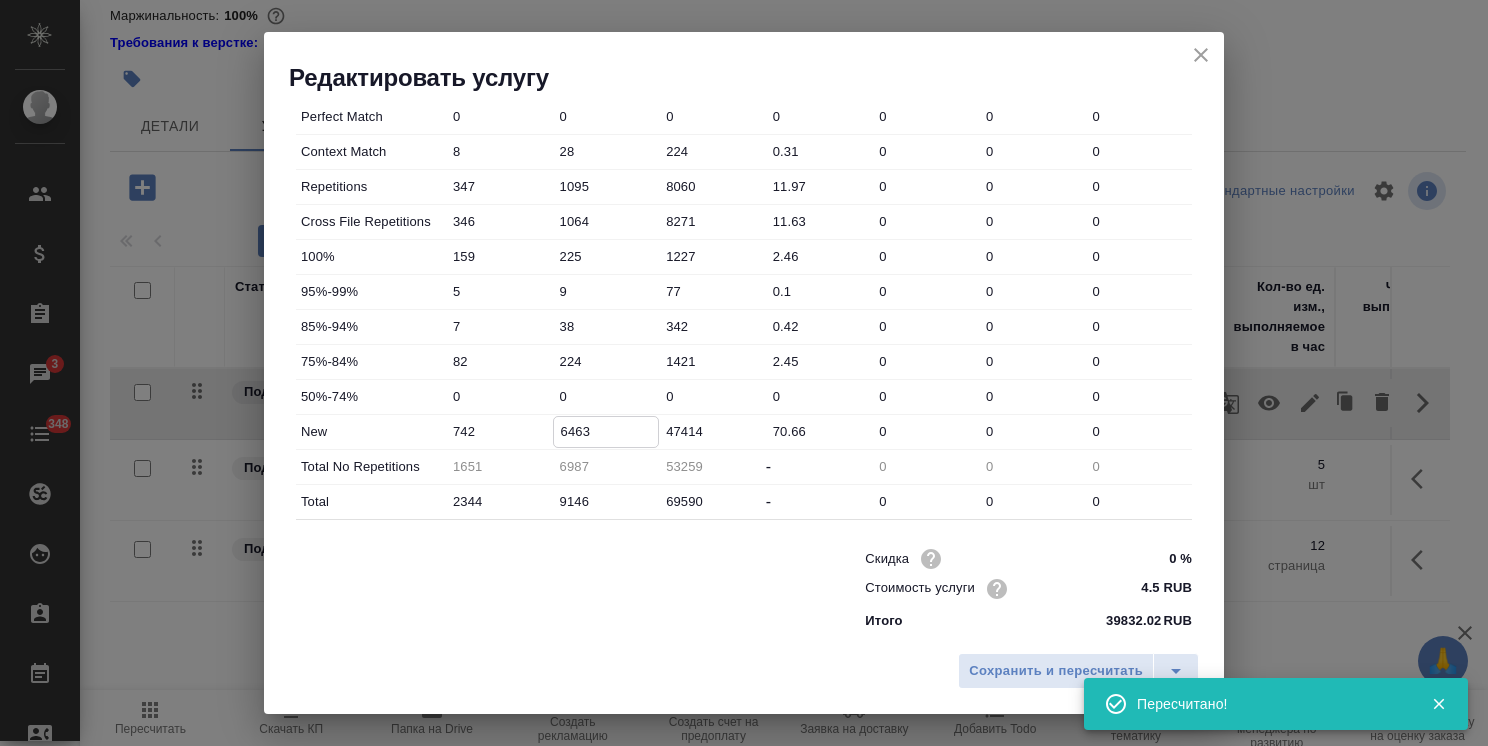 drag, startPoint x: 572, startPoint y: 423, endPoint x: 564, endPoint y: 430, distance: 10.630146 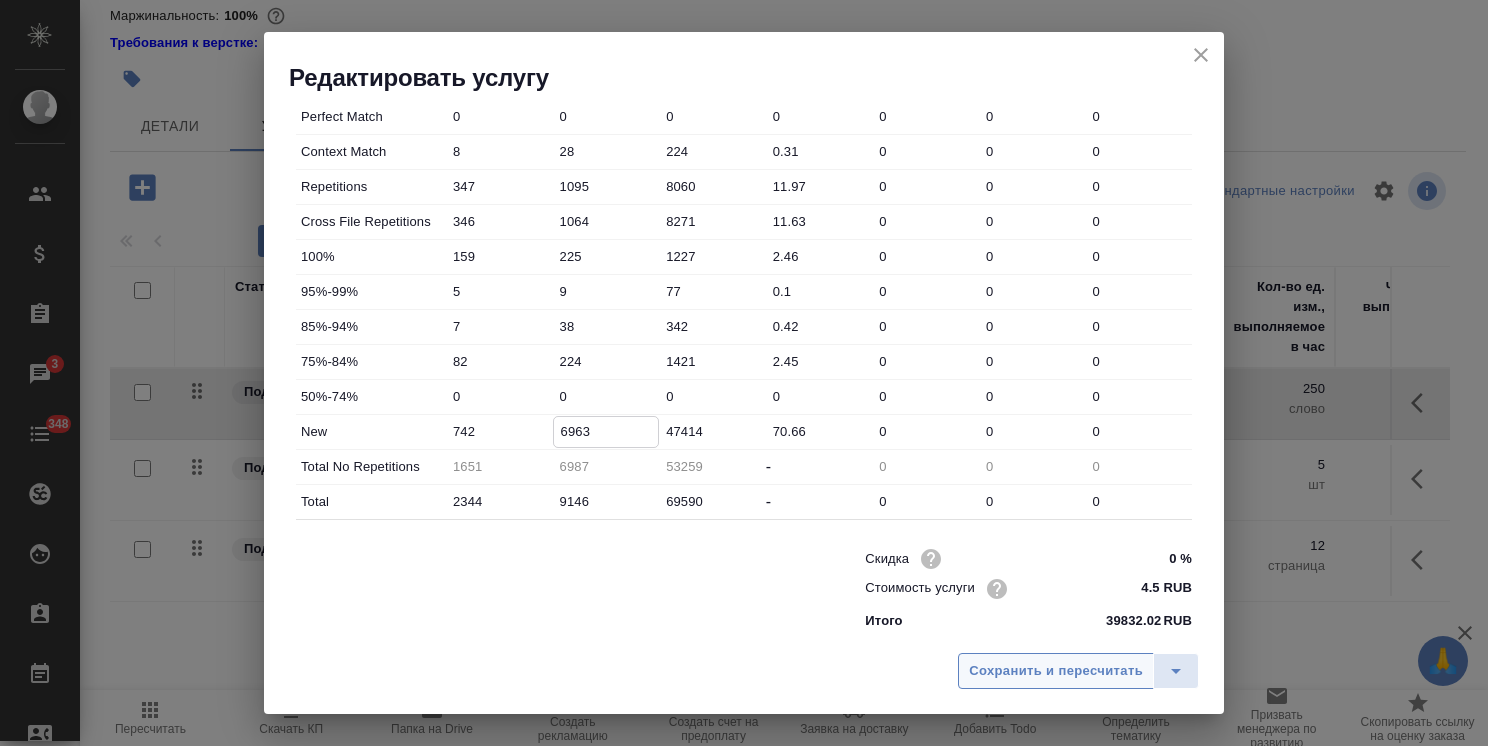 type on "6963" 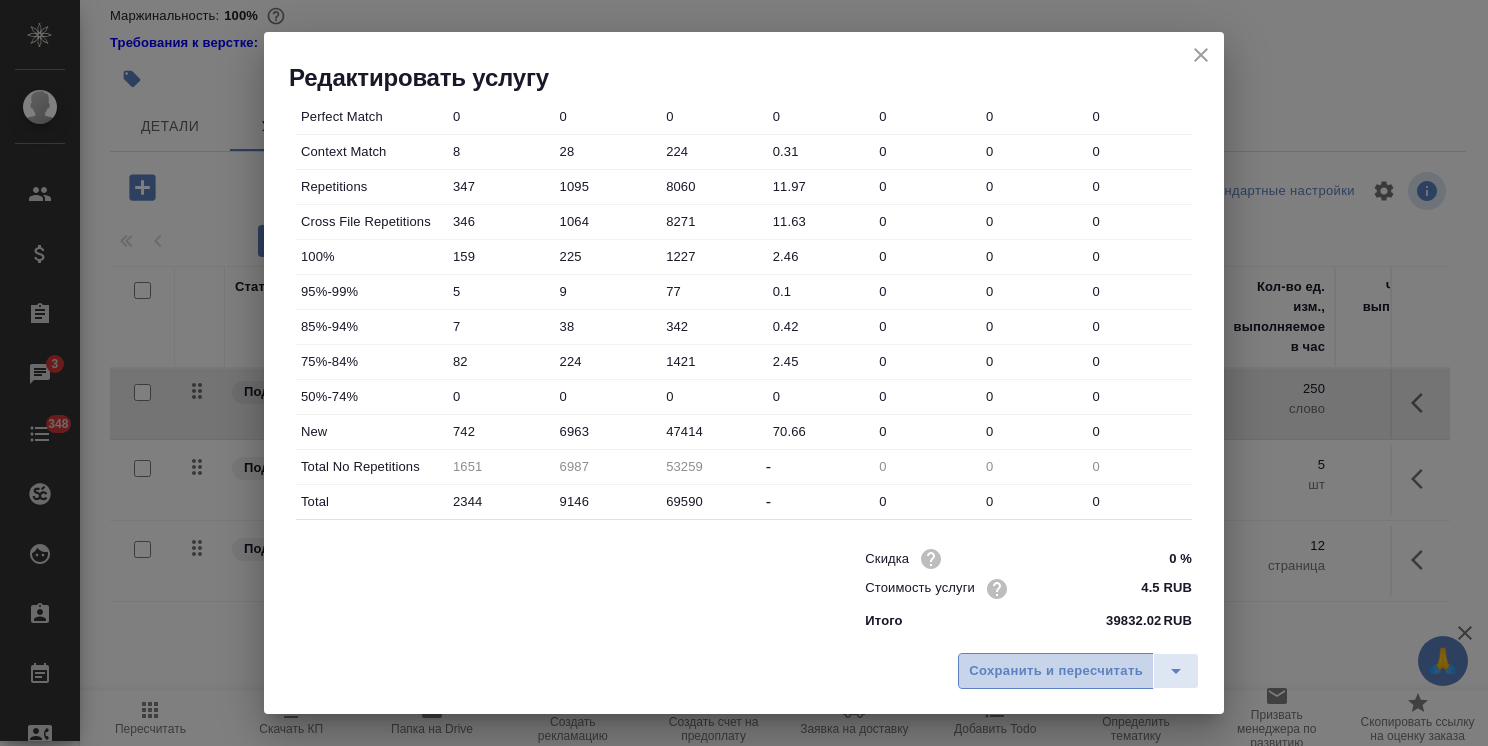 click on "Сохранить и пересчитать" at bounding box center (1056, 671) 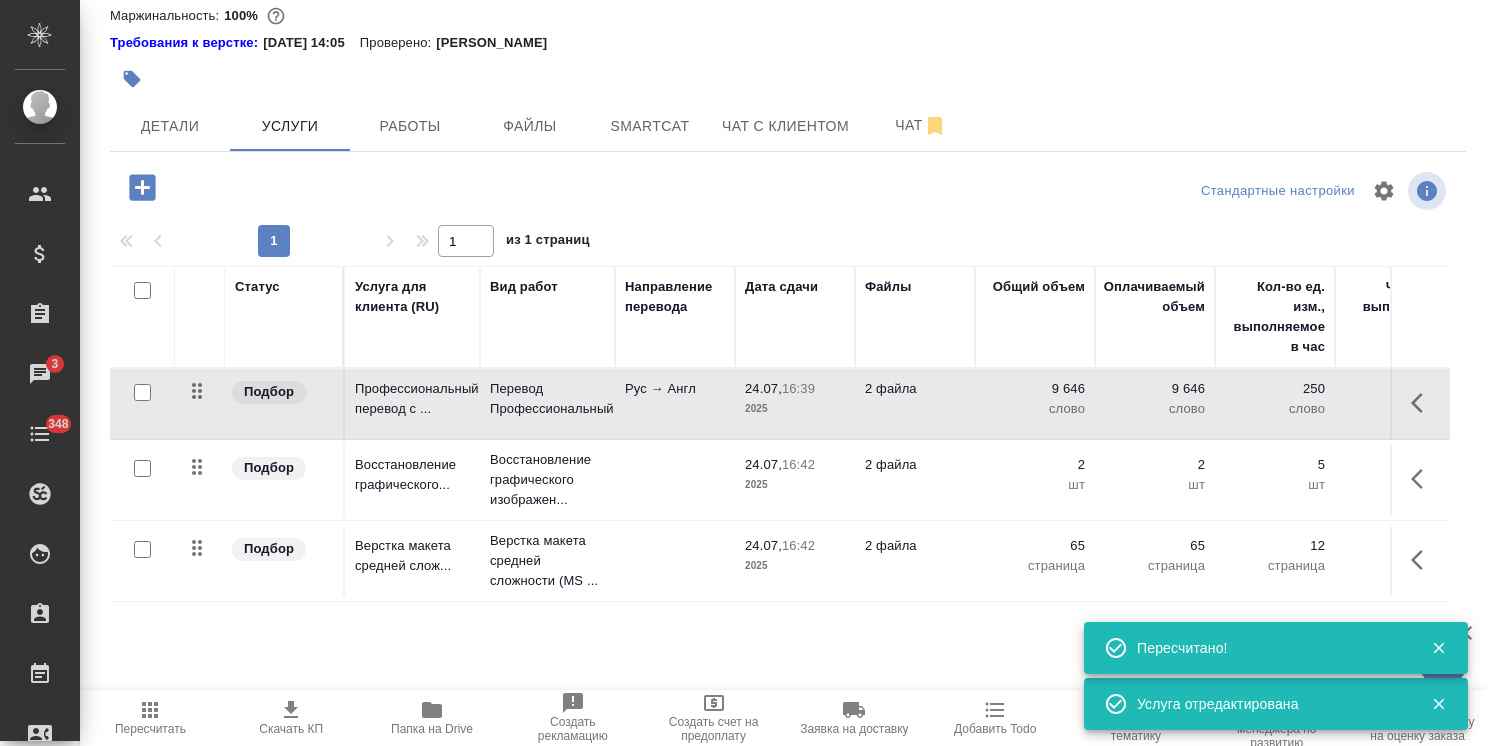 click on "Пересчитать" at bounding box center (150, 729) 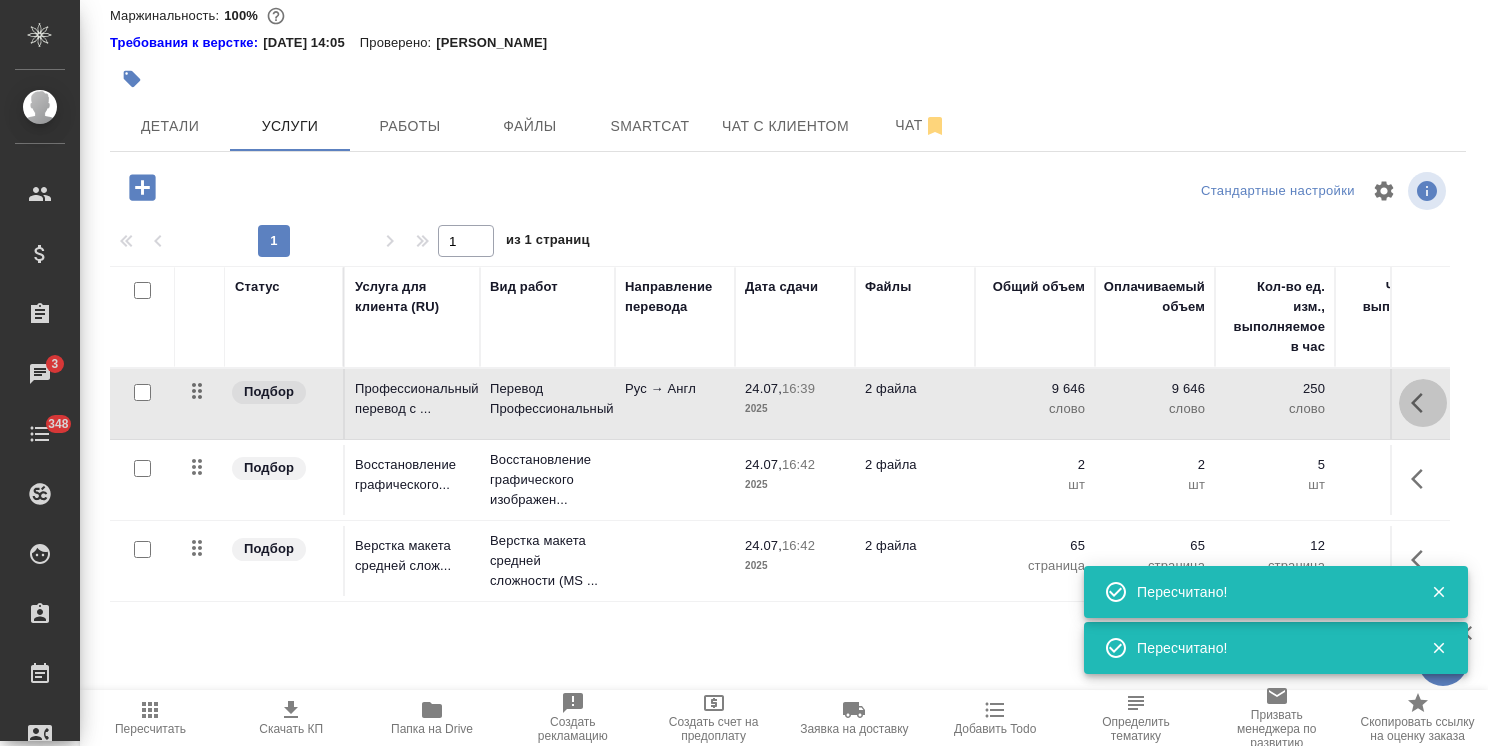 click 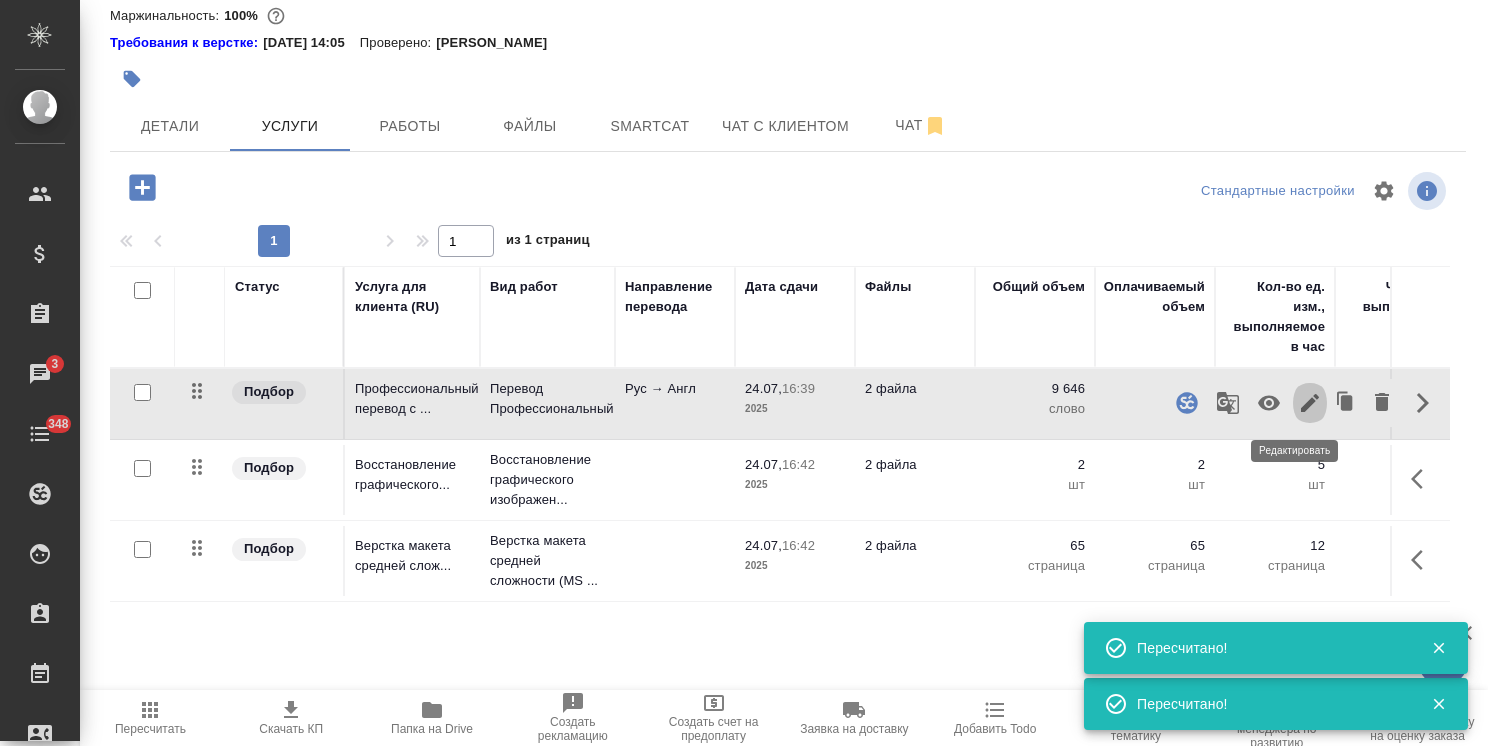 click 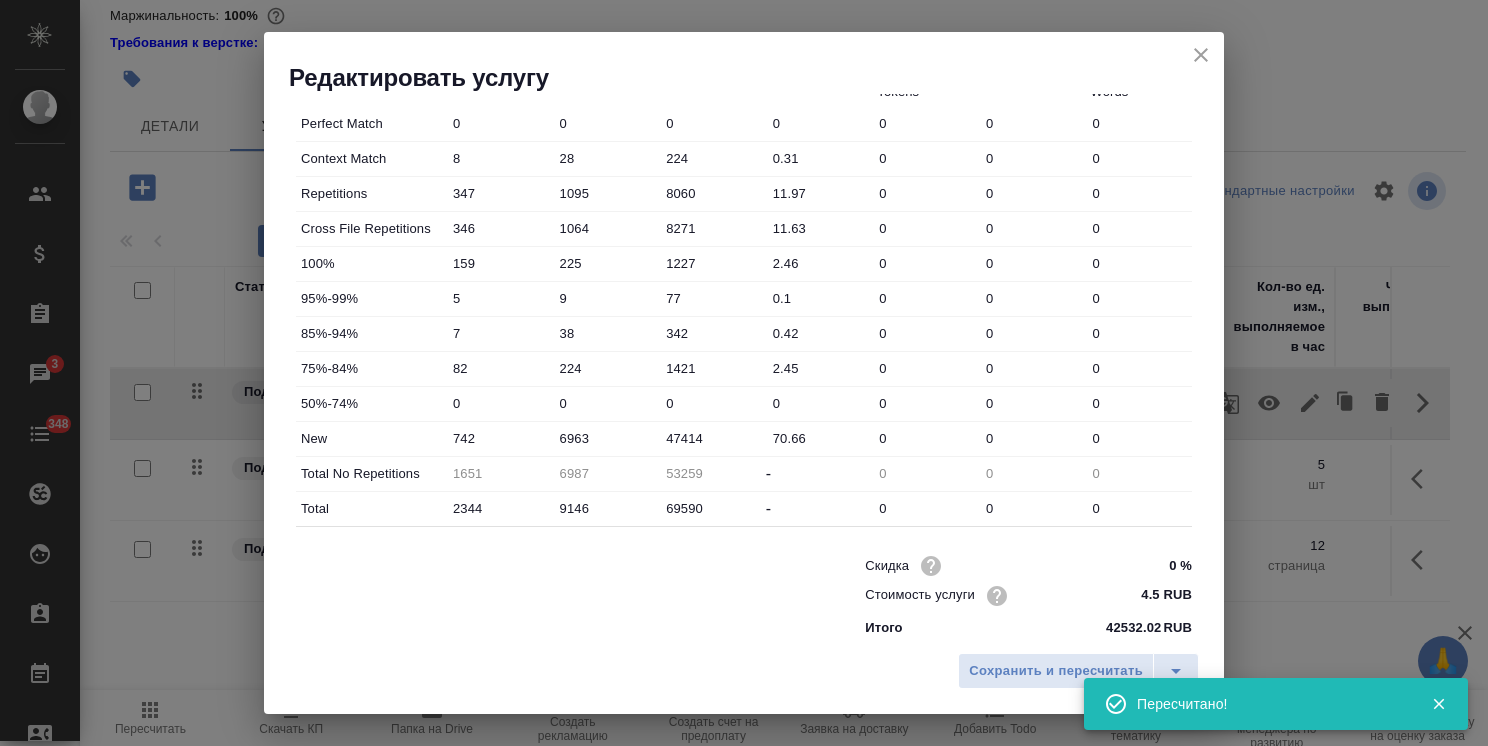 scroll, scrollTop: 614, scrollLeft: 0, axis: vertical 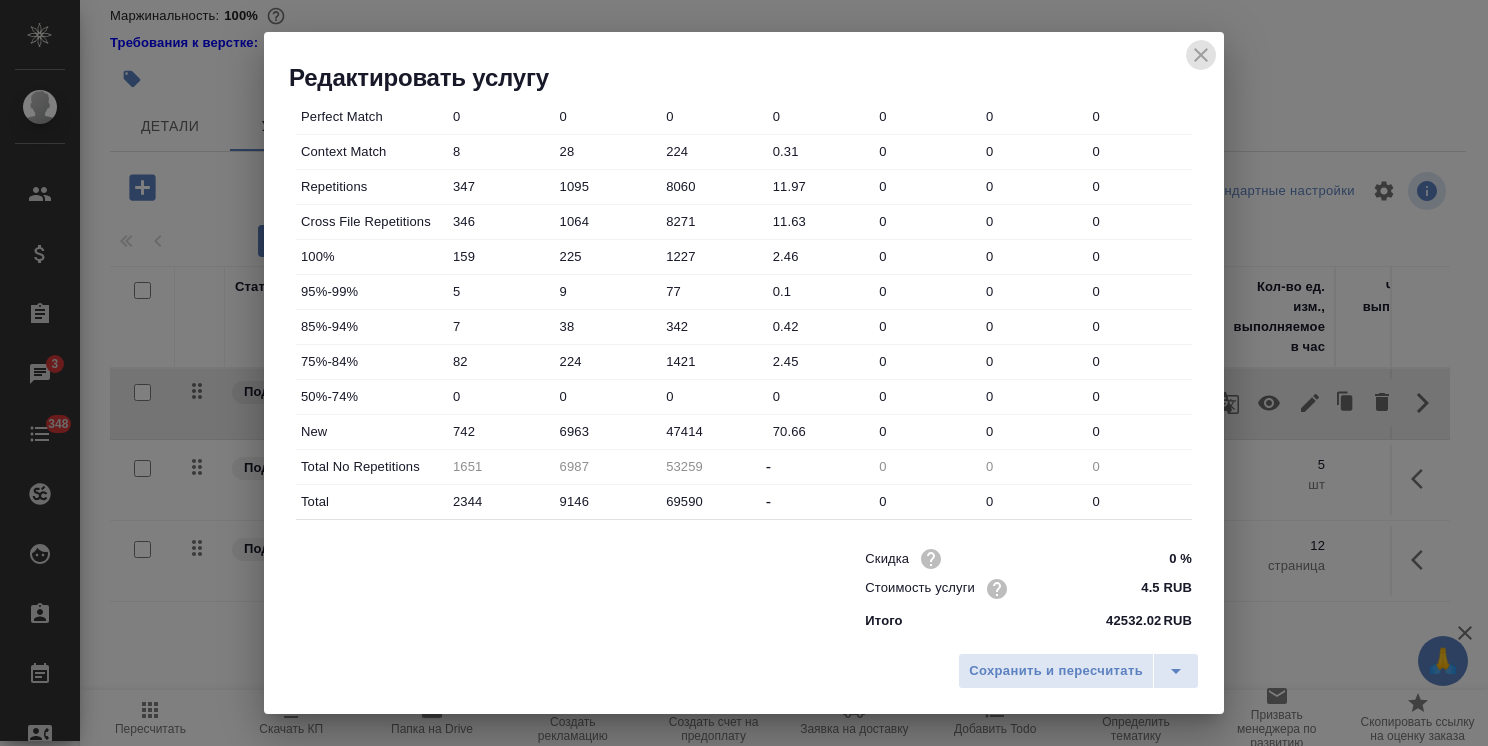 click 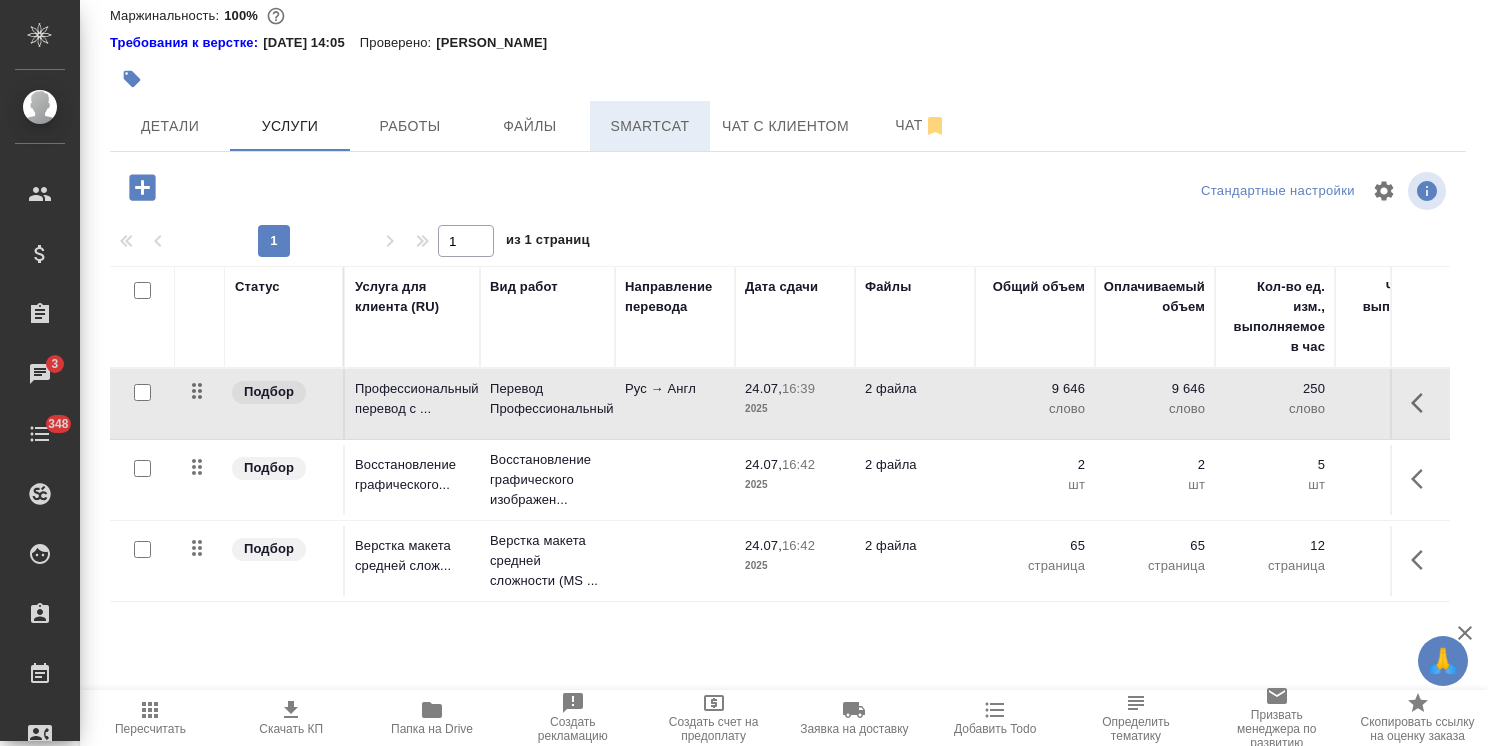 click on "Smartcat" at bounding box center (650, 126) 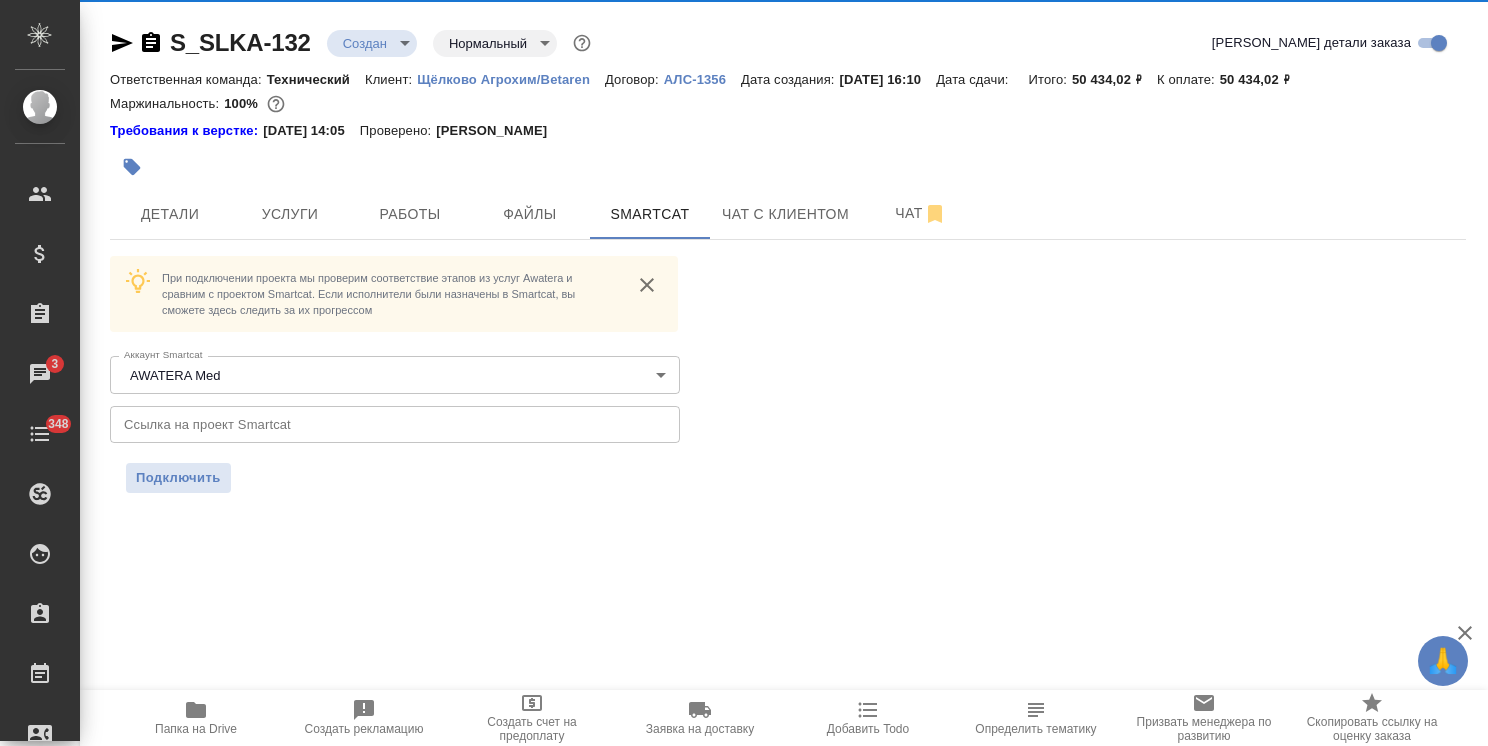 scroll, scrollTop: 0, scrollLeft: 0, axis: both 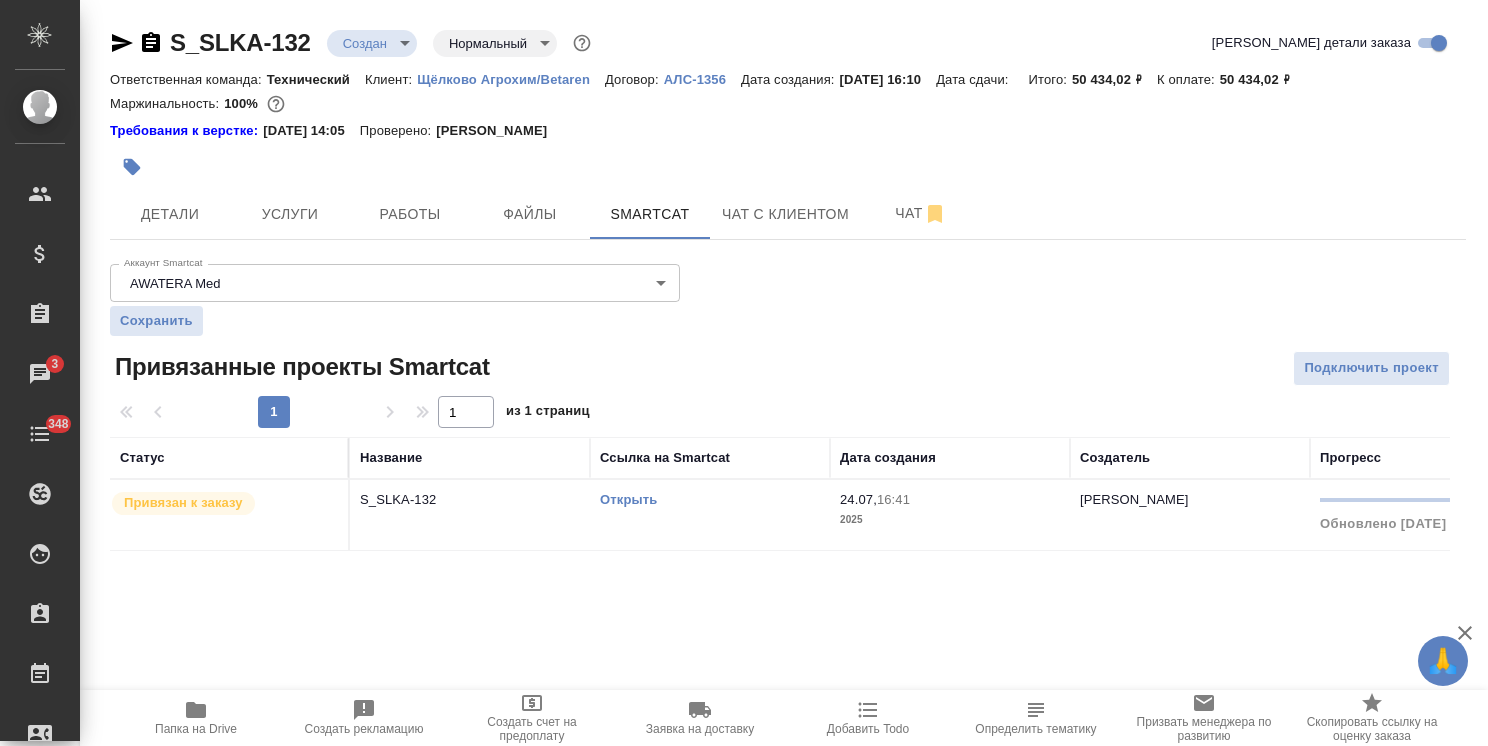 click on "Открыть" at bounding box center [710, 500] 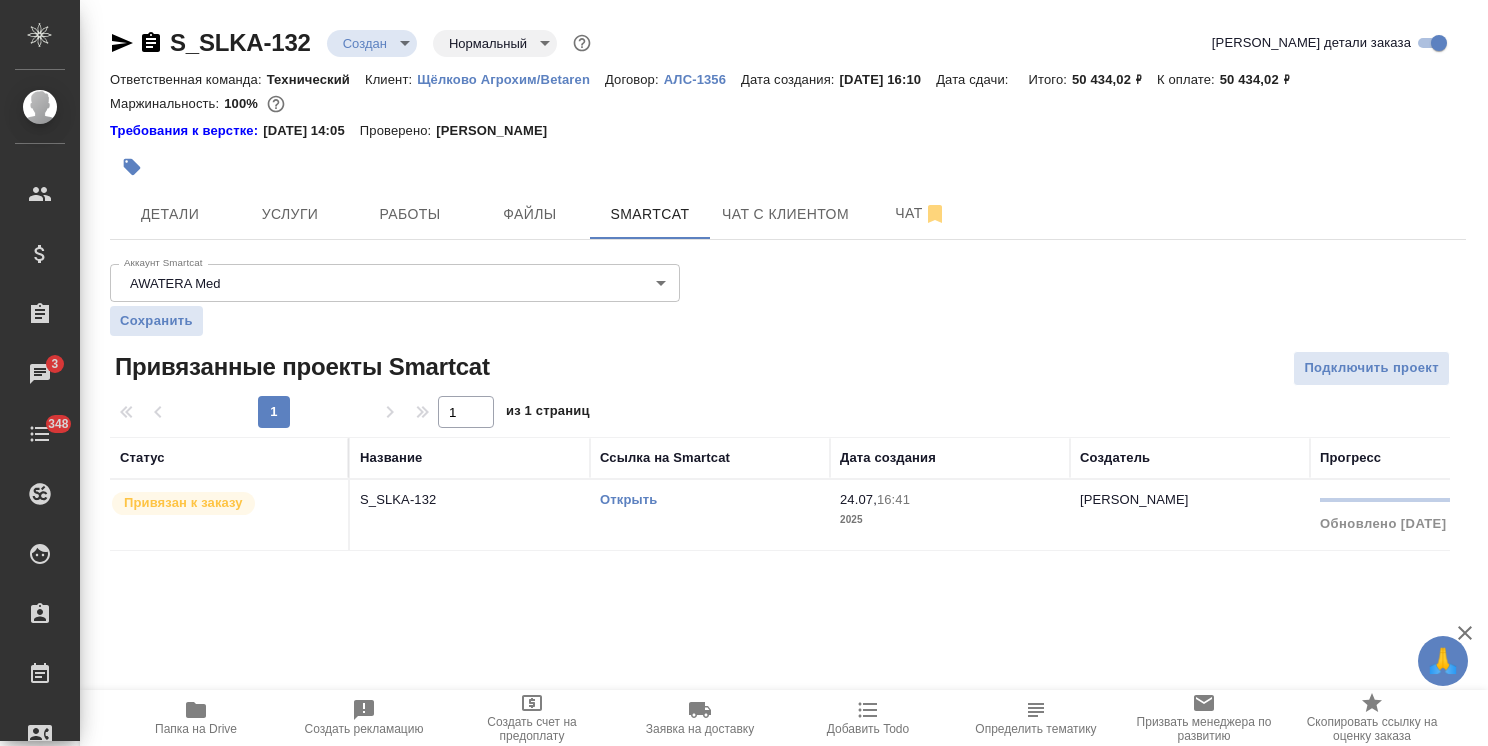 click on "Открыть" at bounding box center [628, 499] 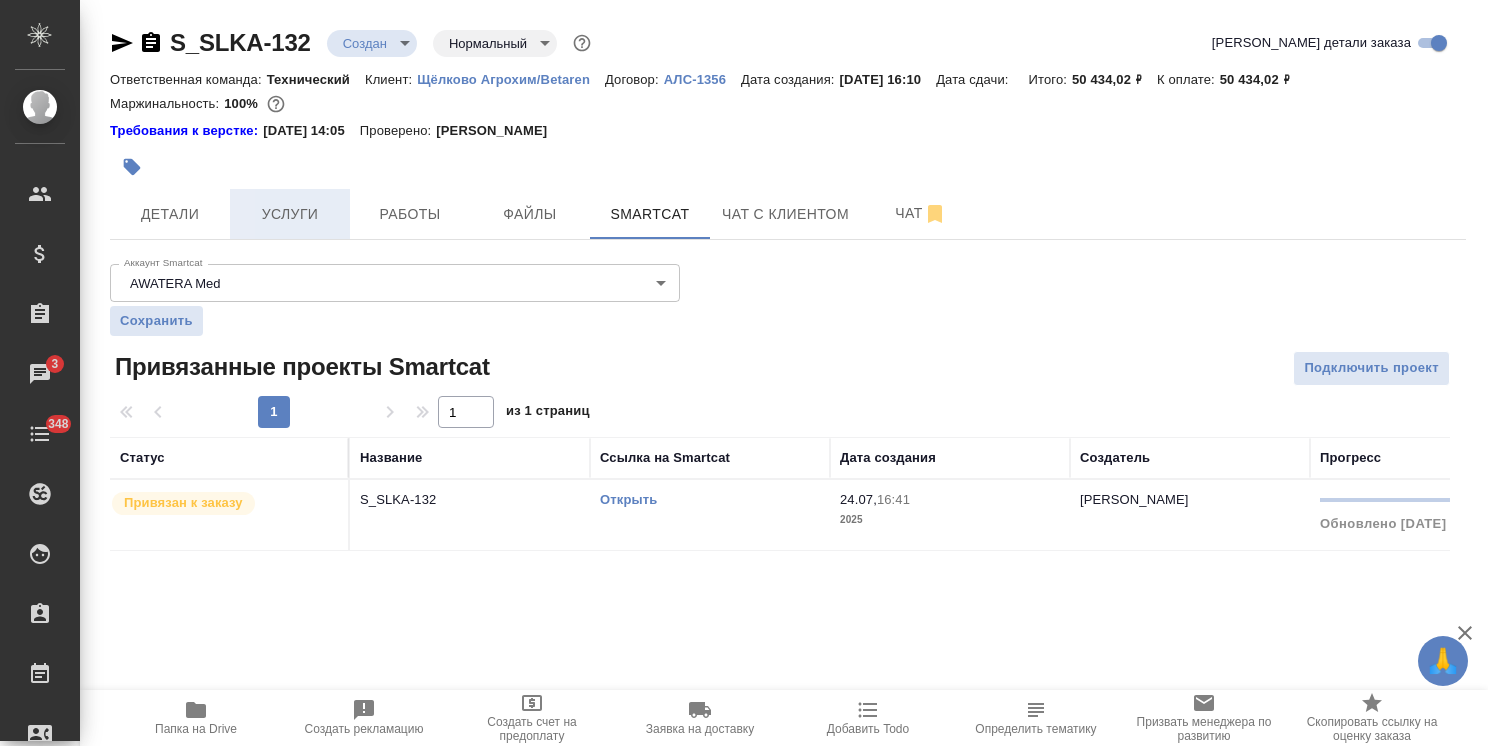 click on "Услуги" at bounding box center (290, 214) 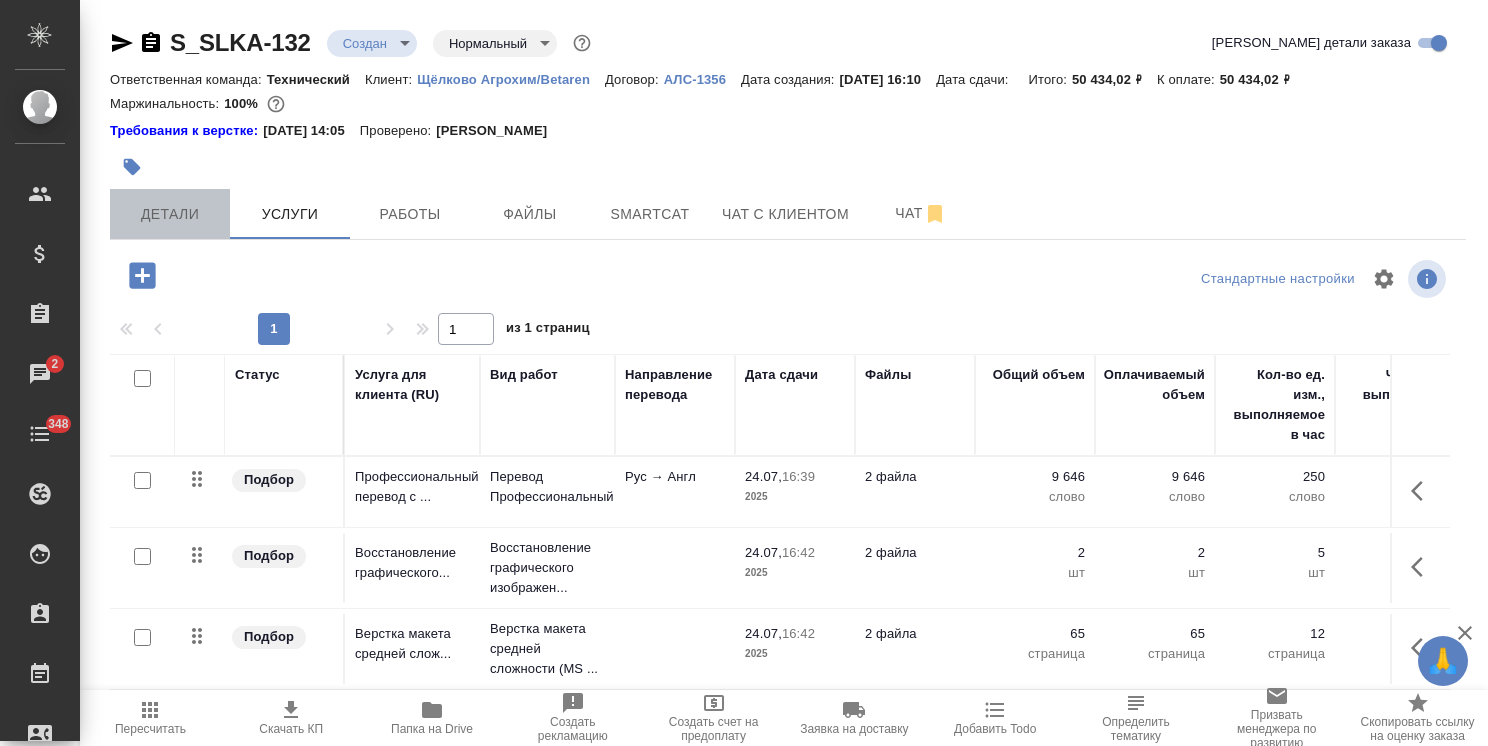 click on "Детали" at bounding box center (170, 214) 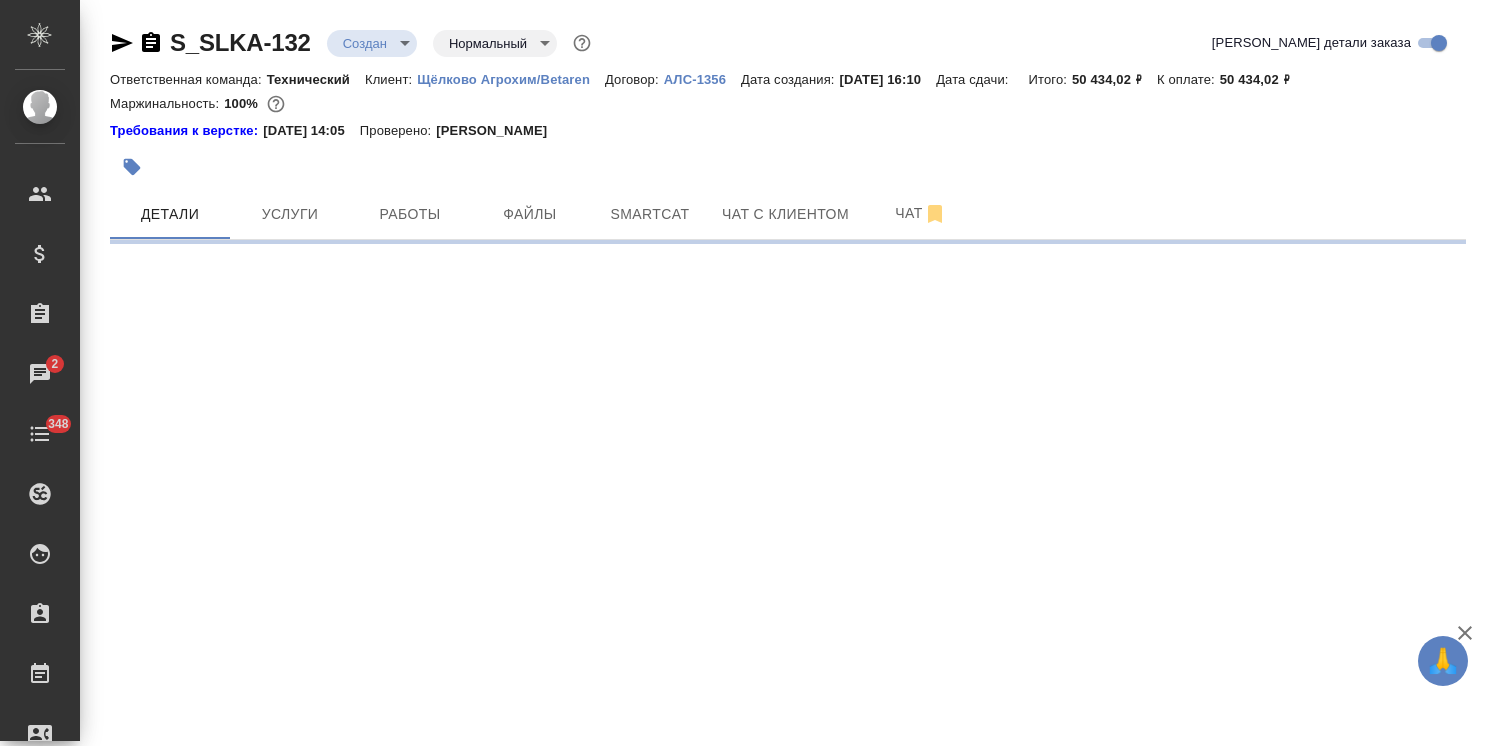 select on "RU" 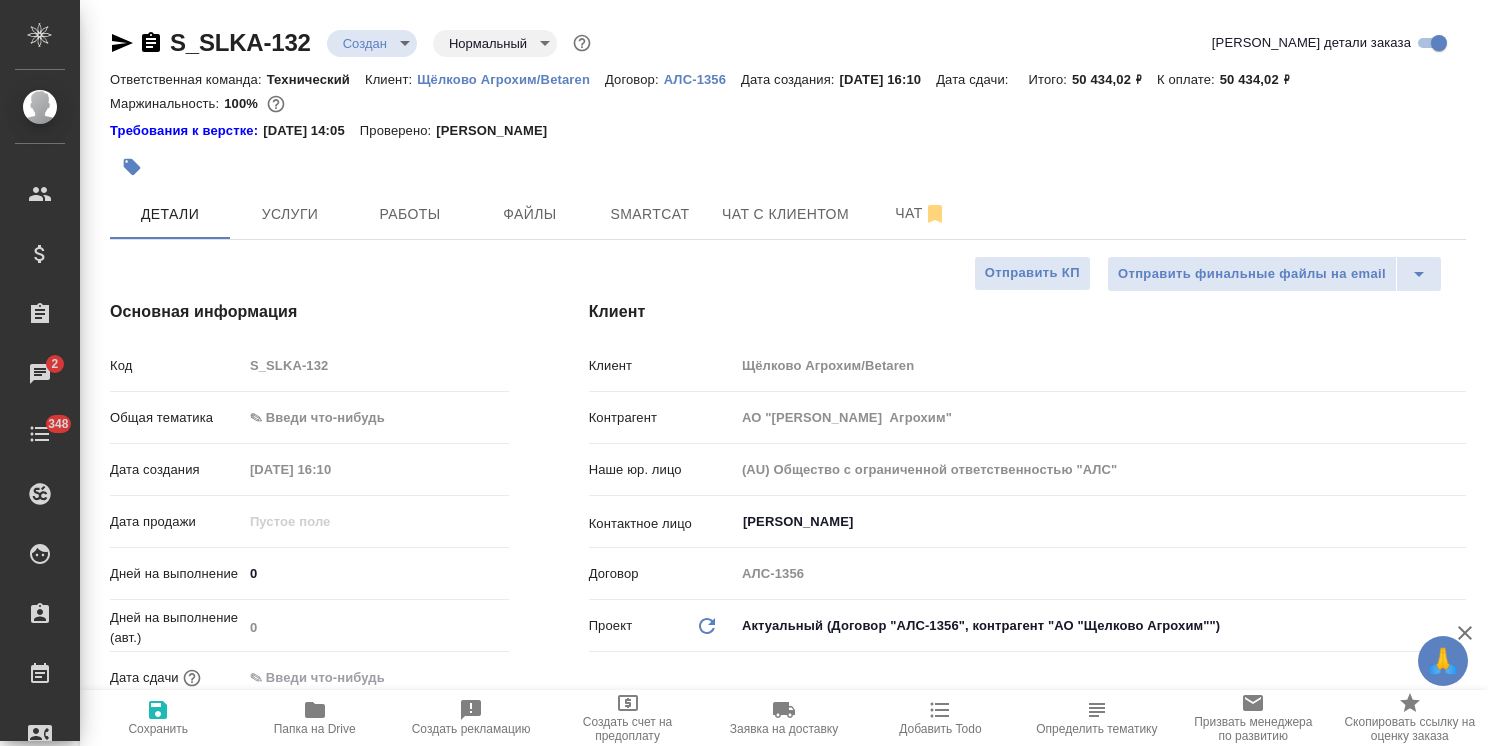 type on "x" 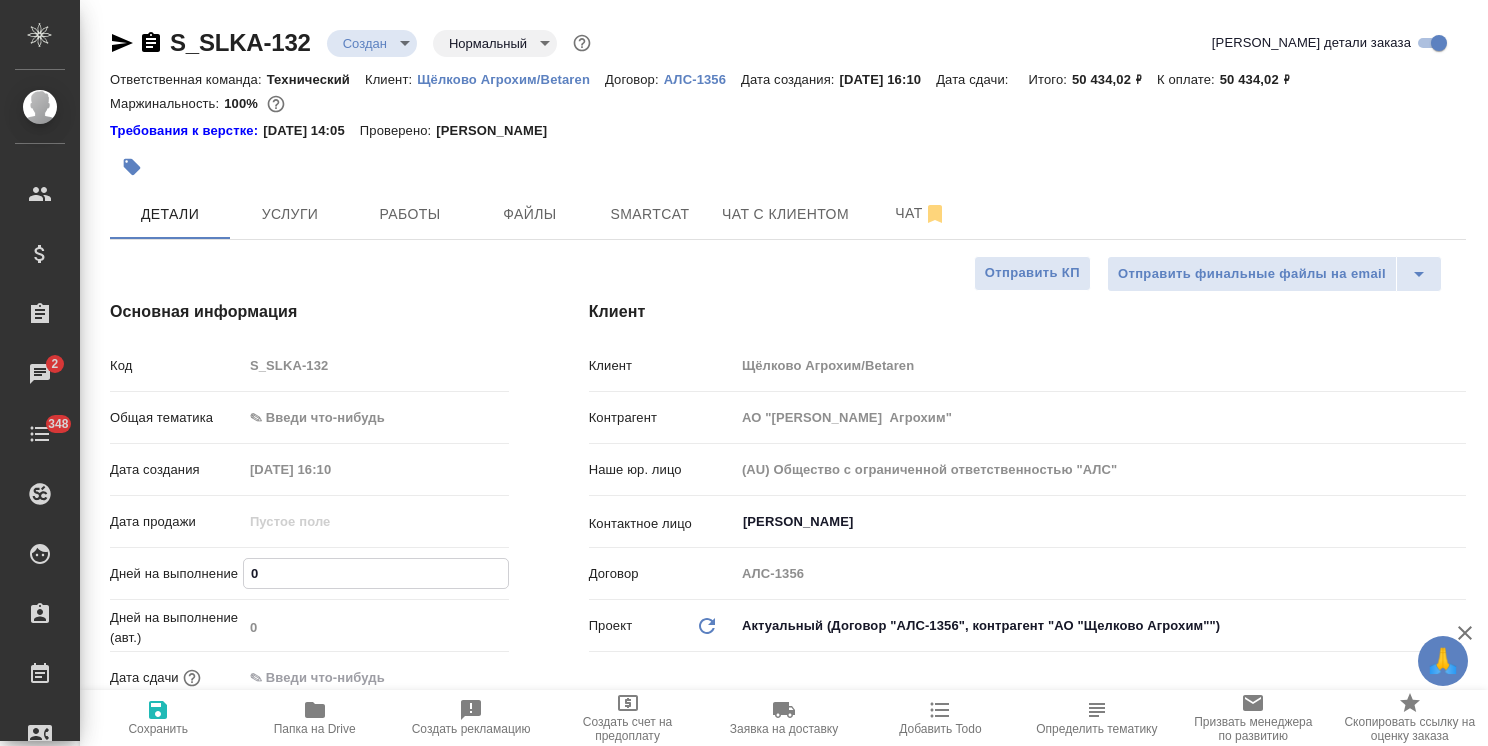 type on "7" 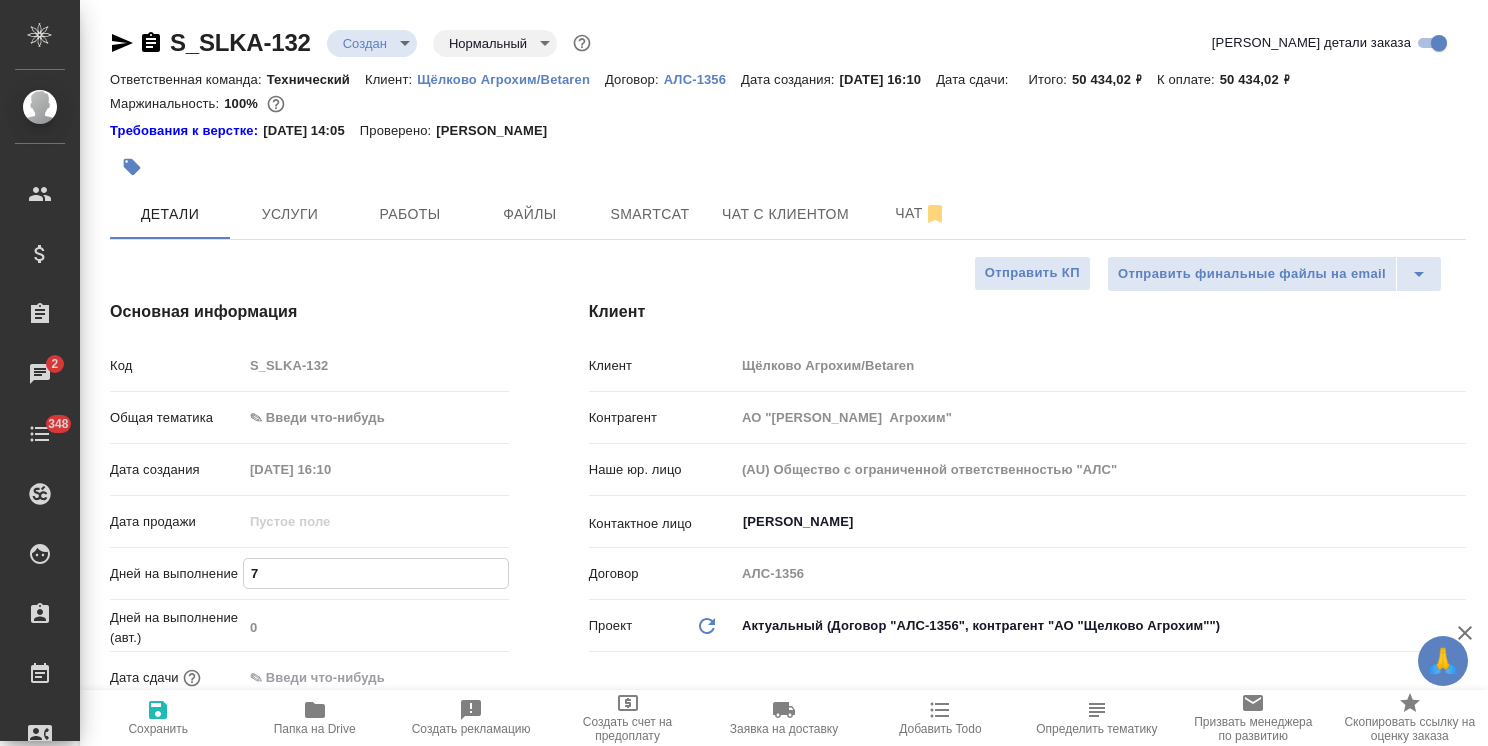type on "x" 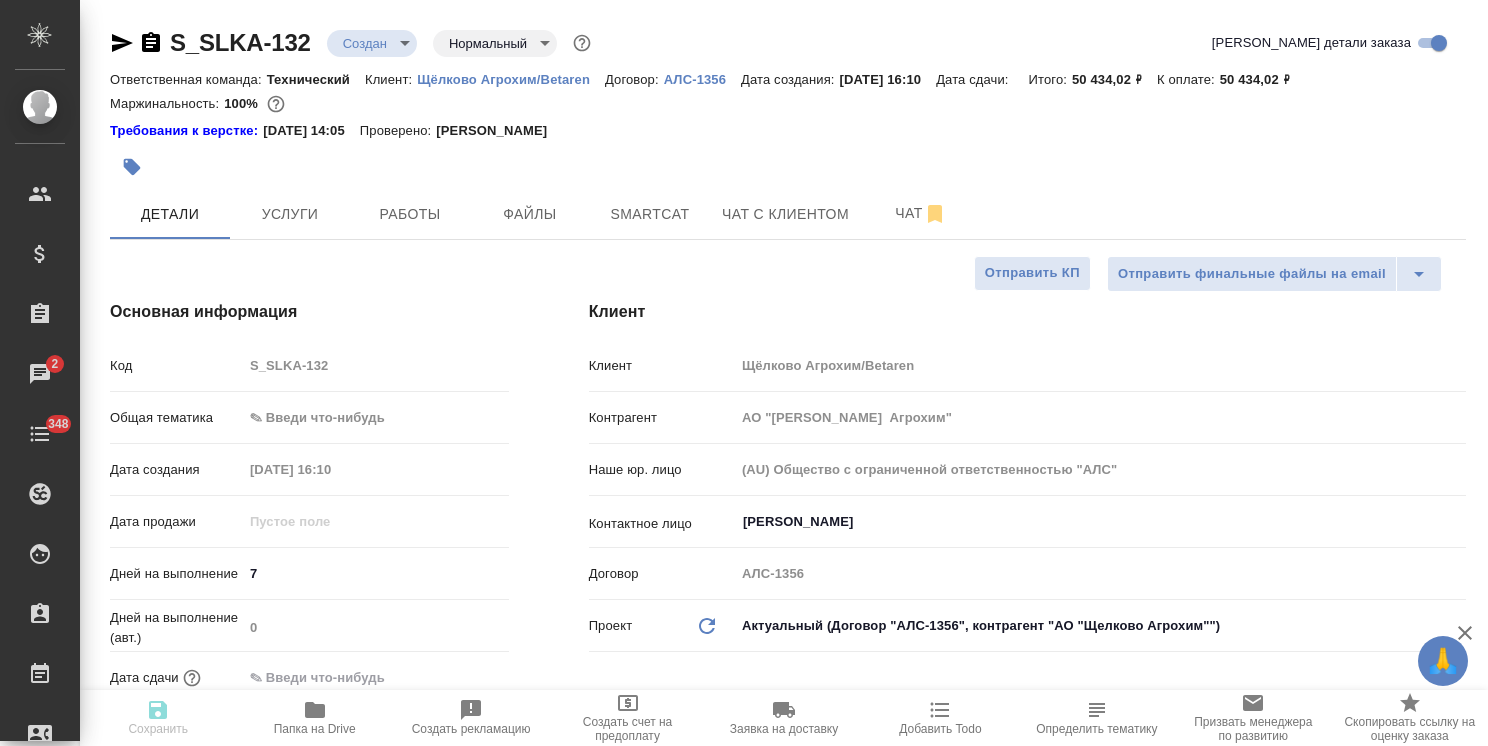 type on "x" 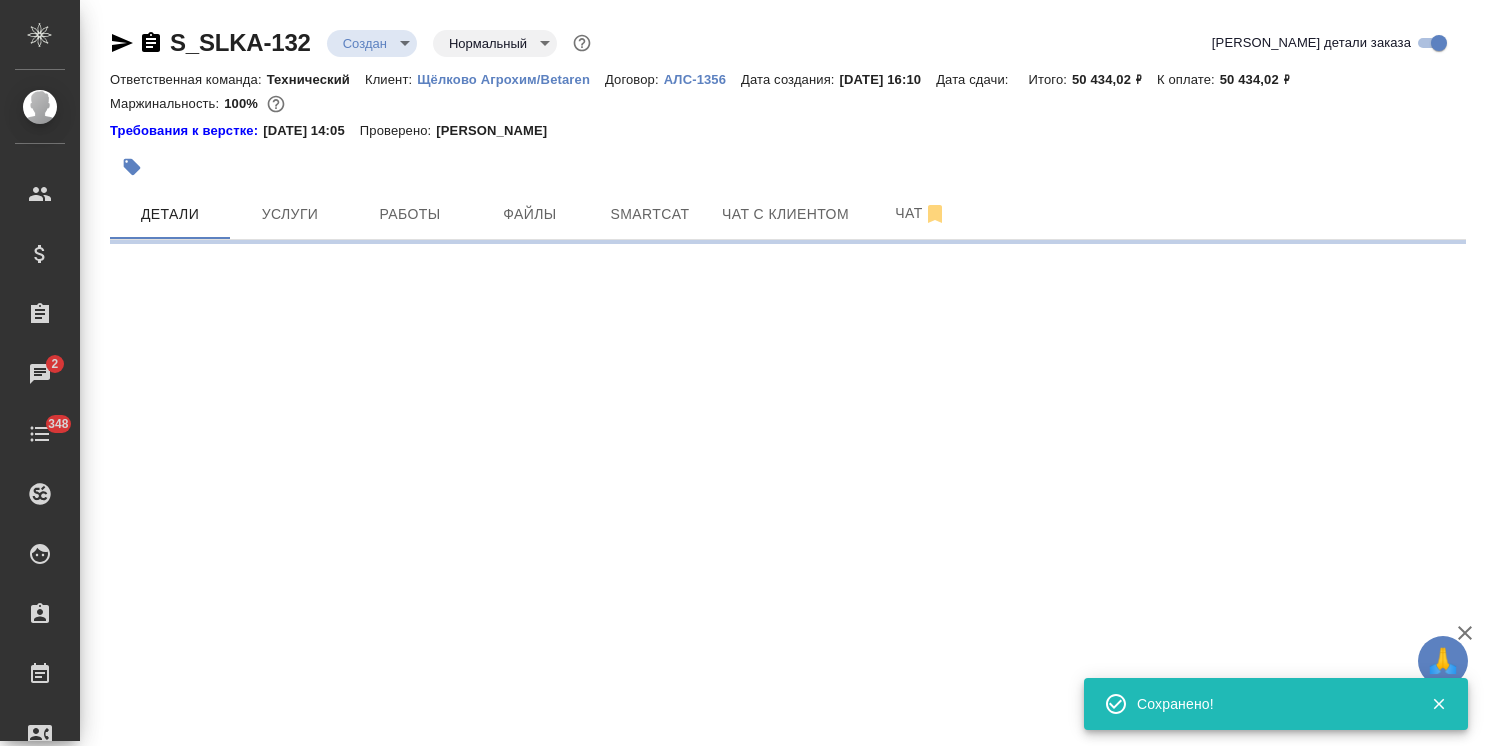select on "RU" 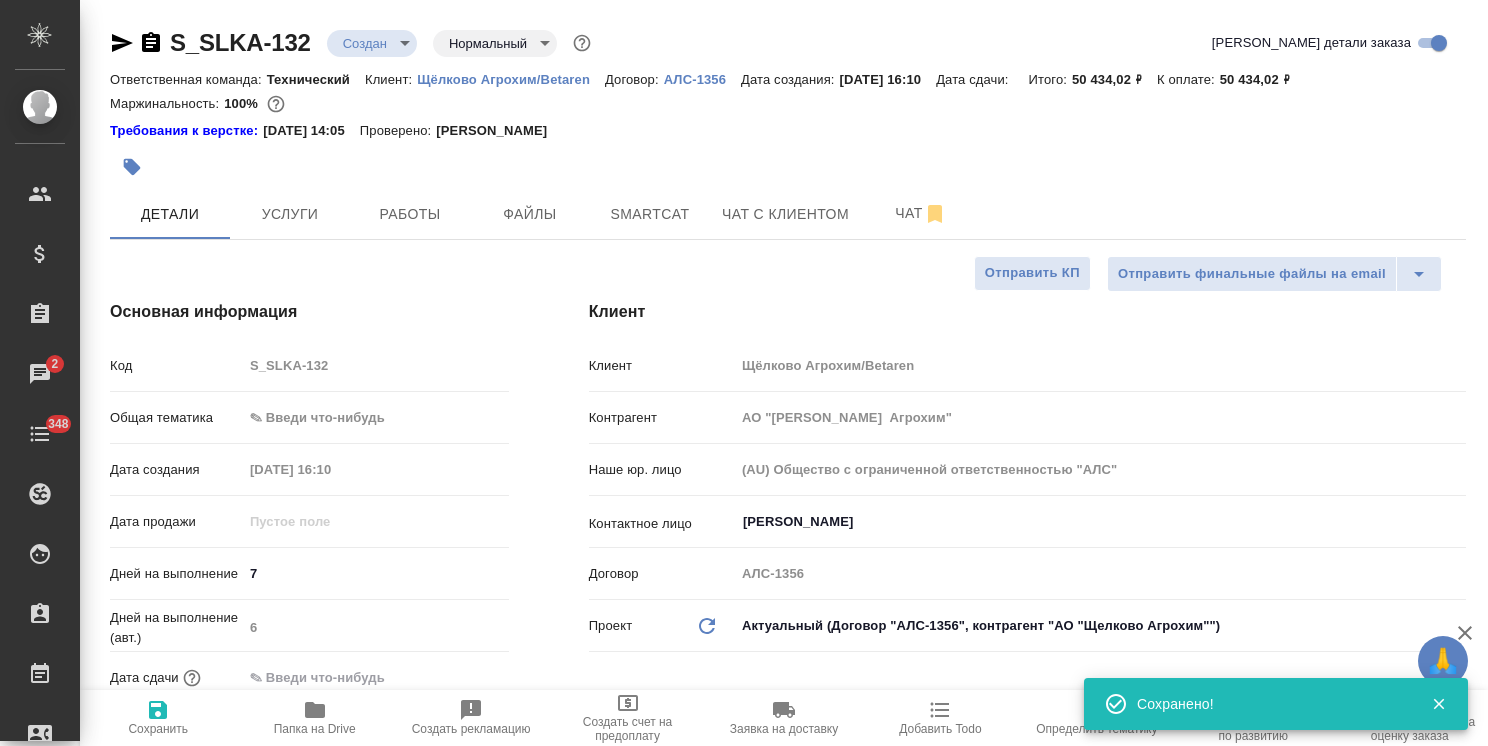 type on "x" 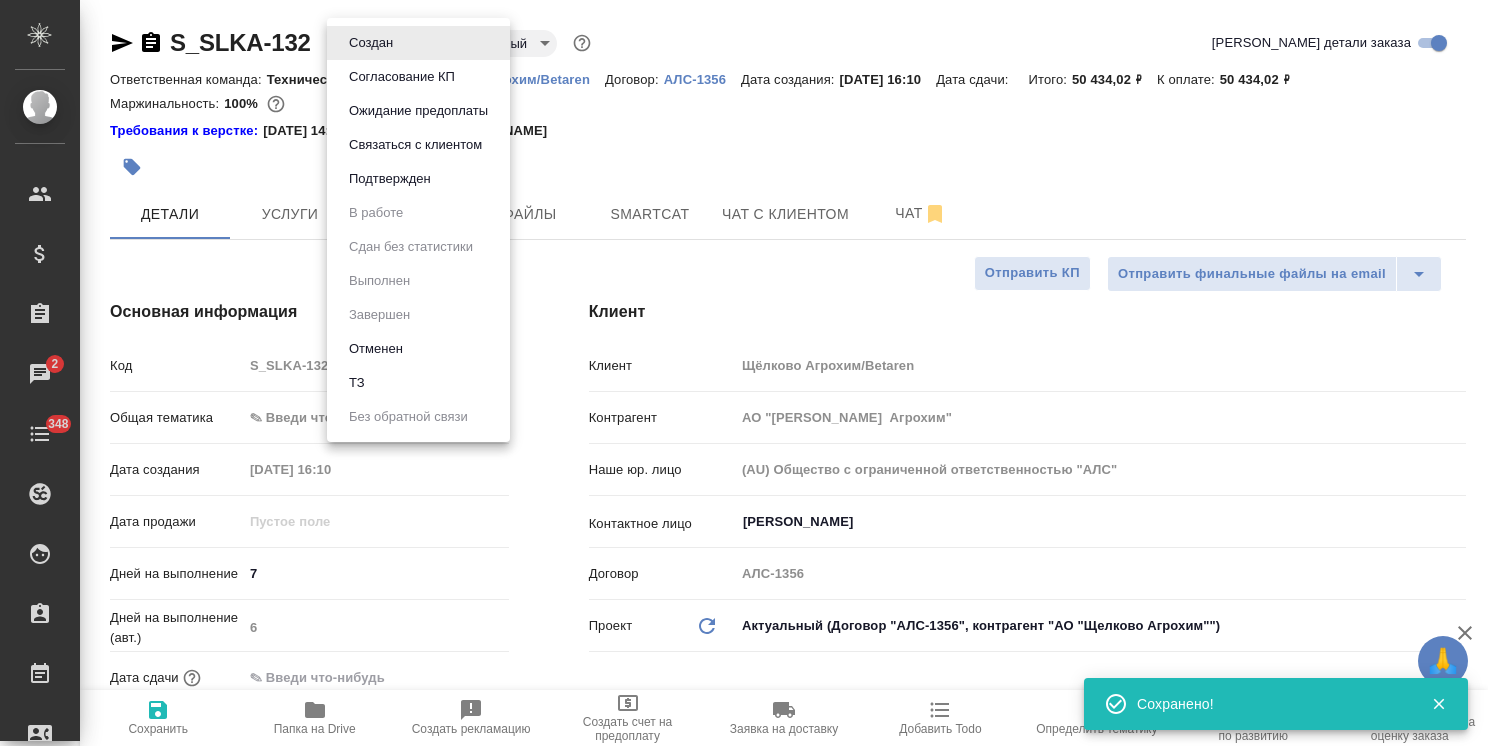 click on "Согласование КП" at bounding box center [371, 43] 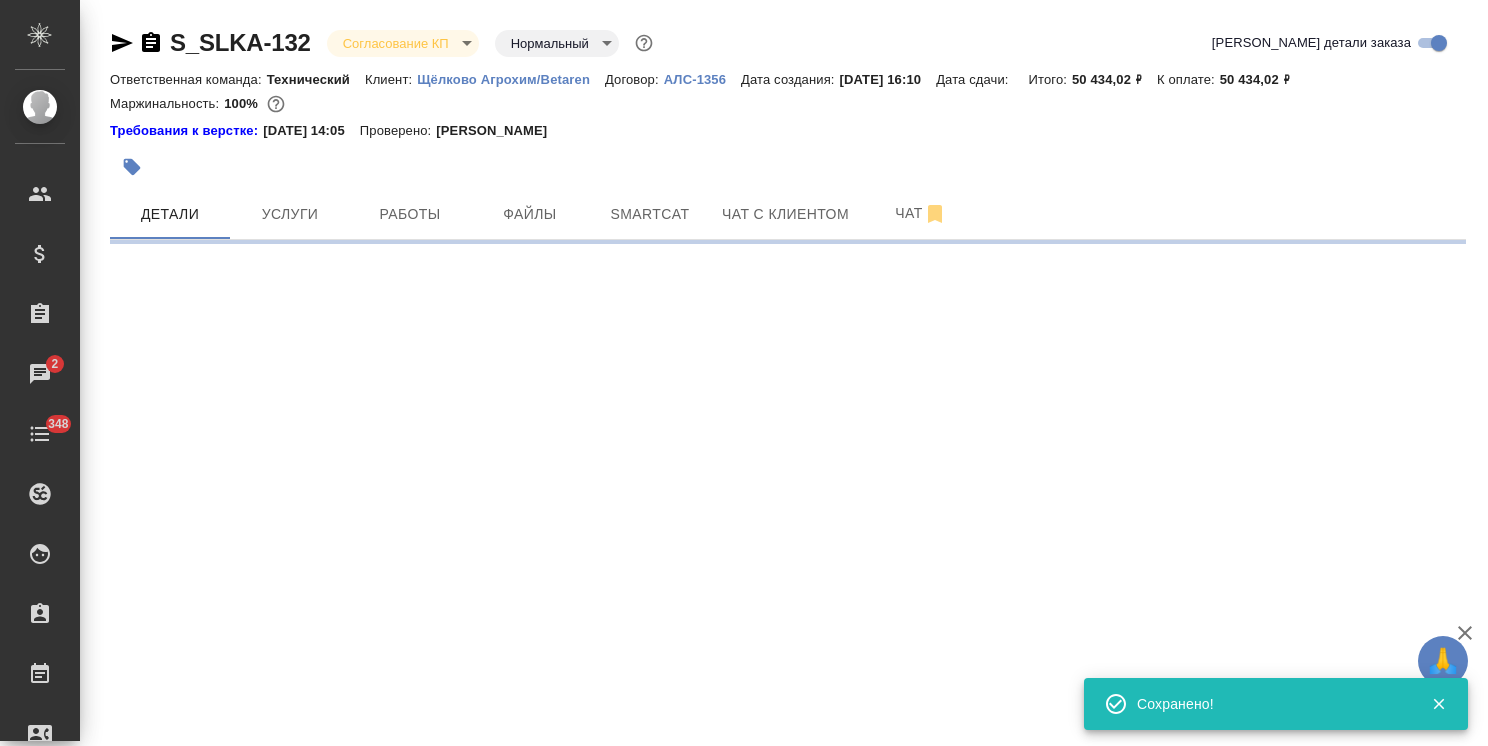 select on "RU" 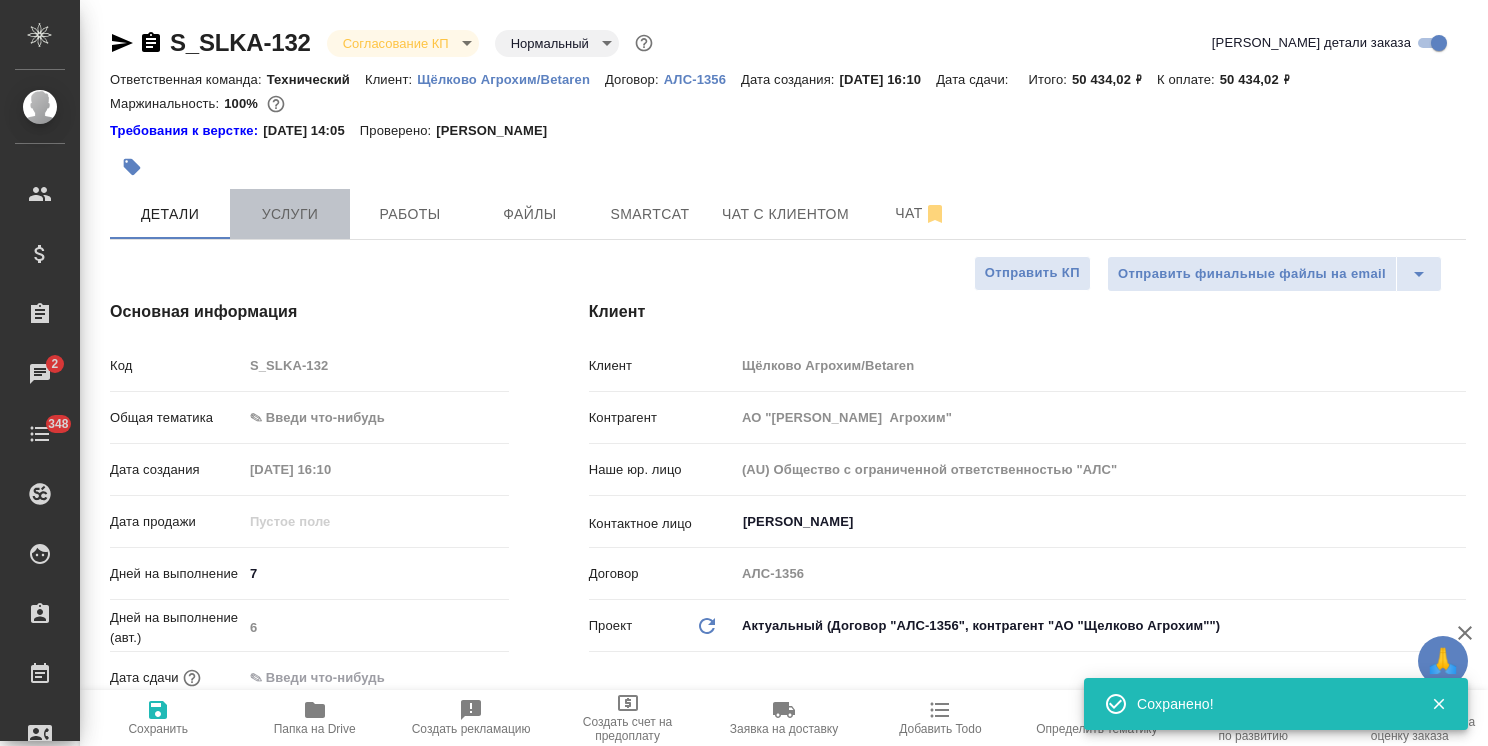 click on "Услуги" at bounding box center [290, 214] 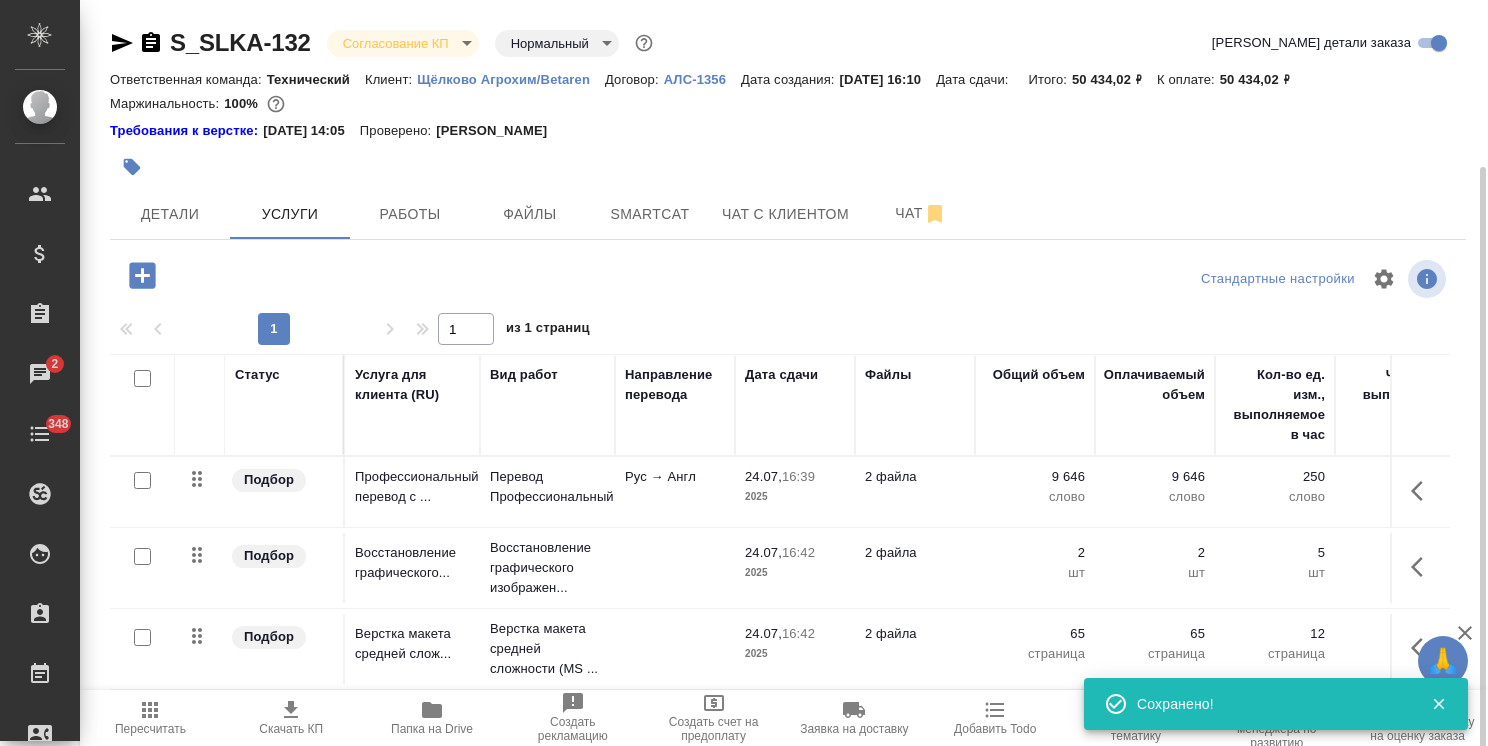 scroll, scrollTop: 88, scrollLeft: 0, axis: vertical 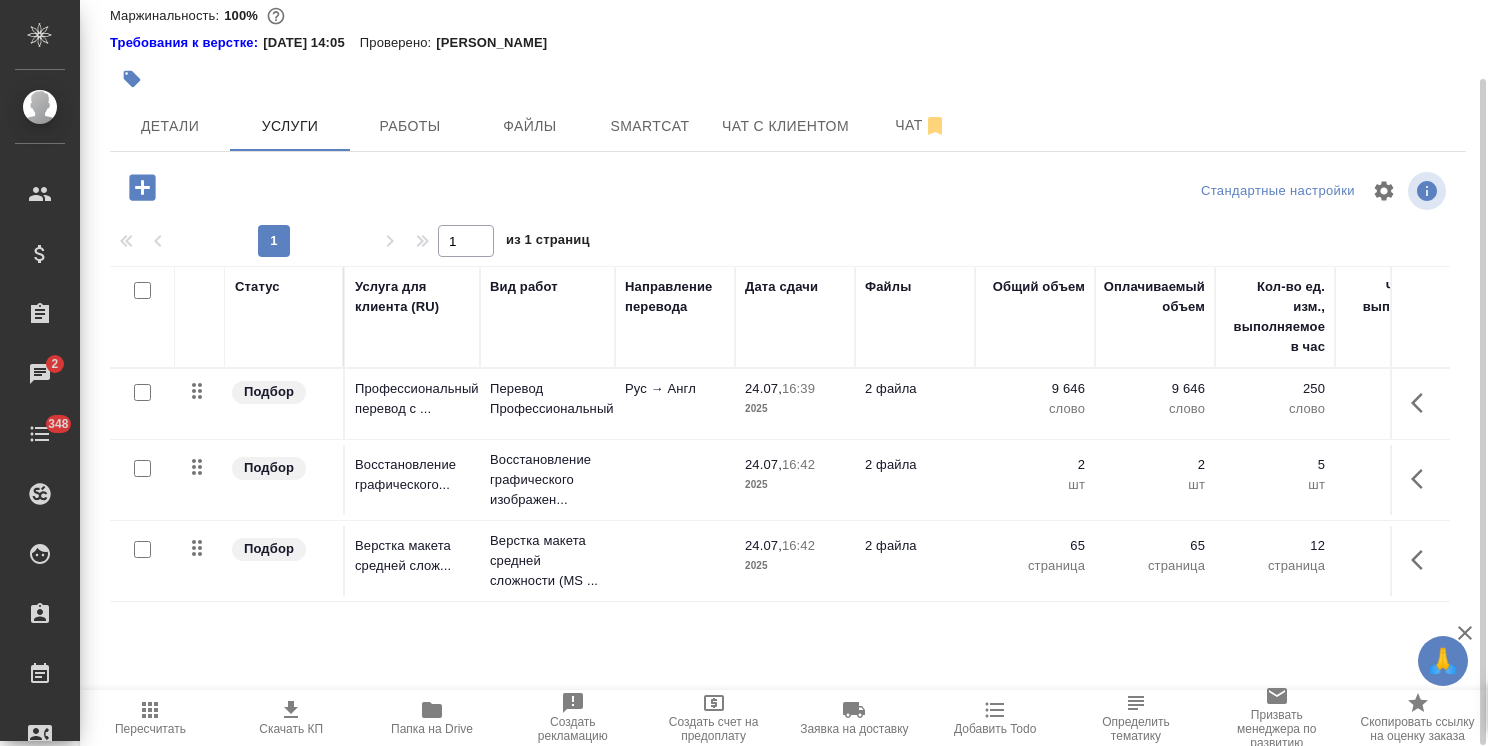 click 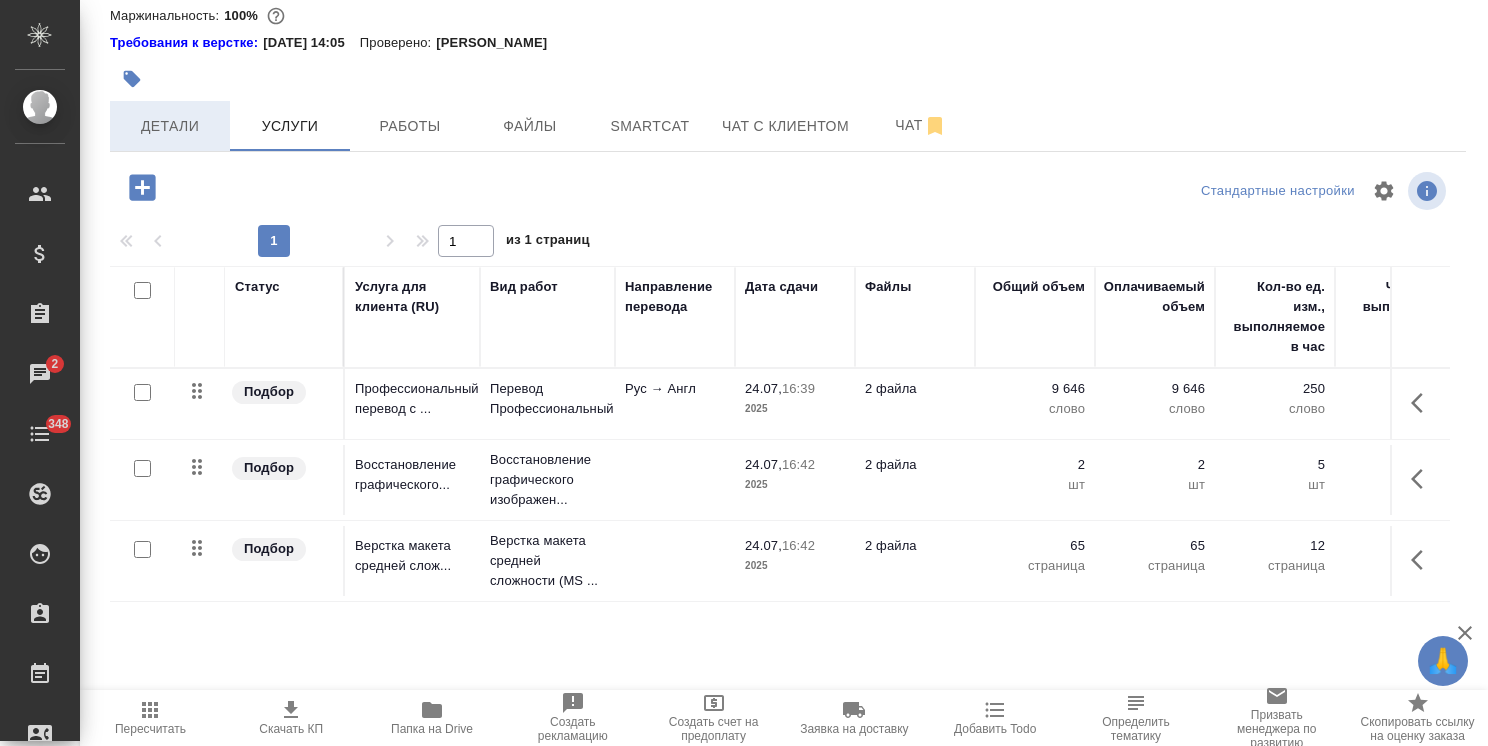 click on "Детали" at bounding box center (170, 126) 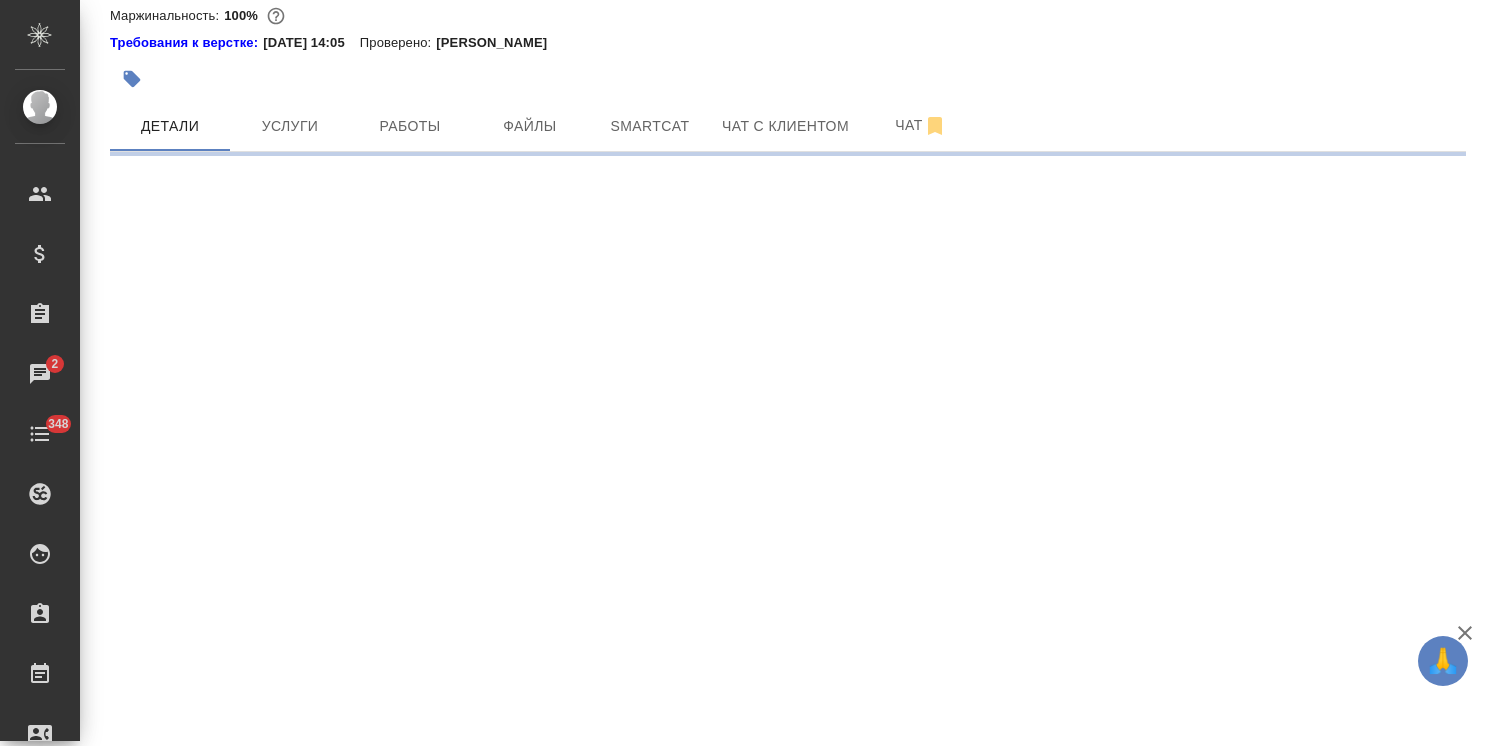 select on "RU" 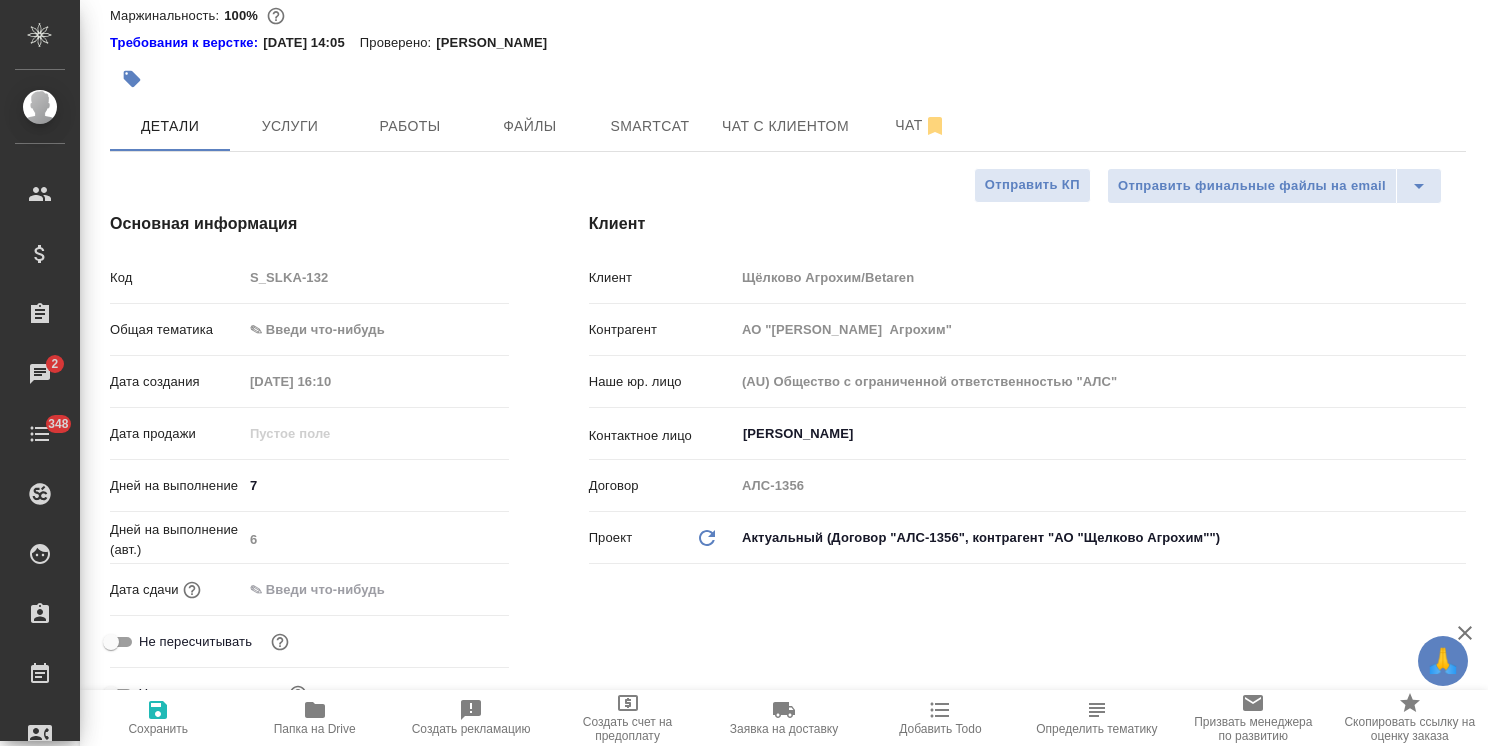 type on "x" 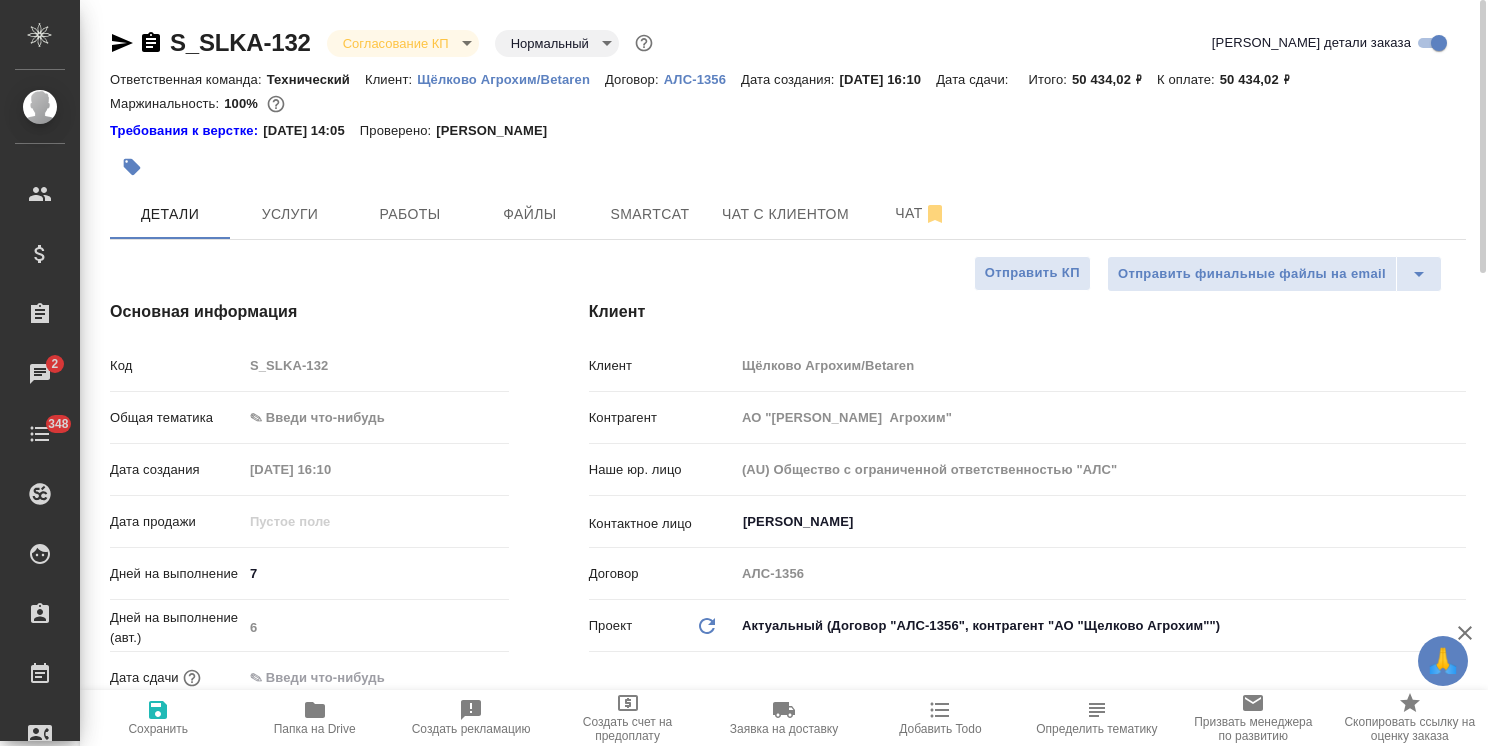 click on "🙏 .cls-1
fill:#fff;
AWATERA Usmanova Olga Клиенты Спецификации Заказы 2 Чаты 348 Todo Проекты SC Исполнители Кандидаты Работы Входящие заявки Заявки на доставку Рекламации Проекты процессинга Конференции Выйти S_SLKA-132 Согласование КП kpNegotiation Нормальный normal Кратко детали заказа Ответственная команда: Технический Клиент: Щёлково Агрохим/Betaren Договор: АЛС-1356 Дата создания: 24.07.2025, 16:10 Дата сдачи: Итого: 50 434,02 ₽ К оплате: 50 434,02 ₽ Маржинальность: 100% Требования к верстке: 30.01.2024 14:05 Проверено: Петрова Валерия Детали Услуги Работы Файлы Smartcat Чат с клиентом Чат Код 7 6 ​ x" at bounding box center [744, 373] 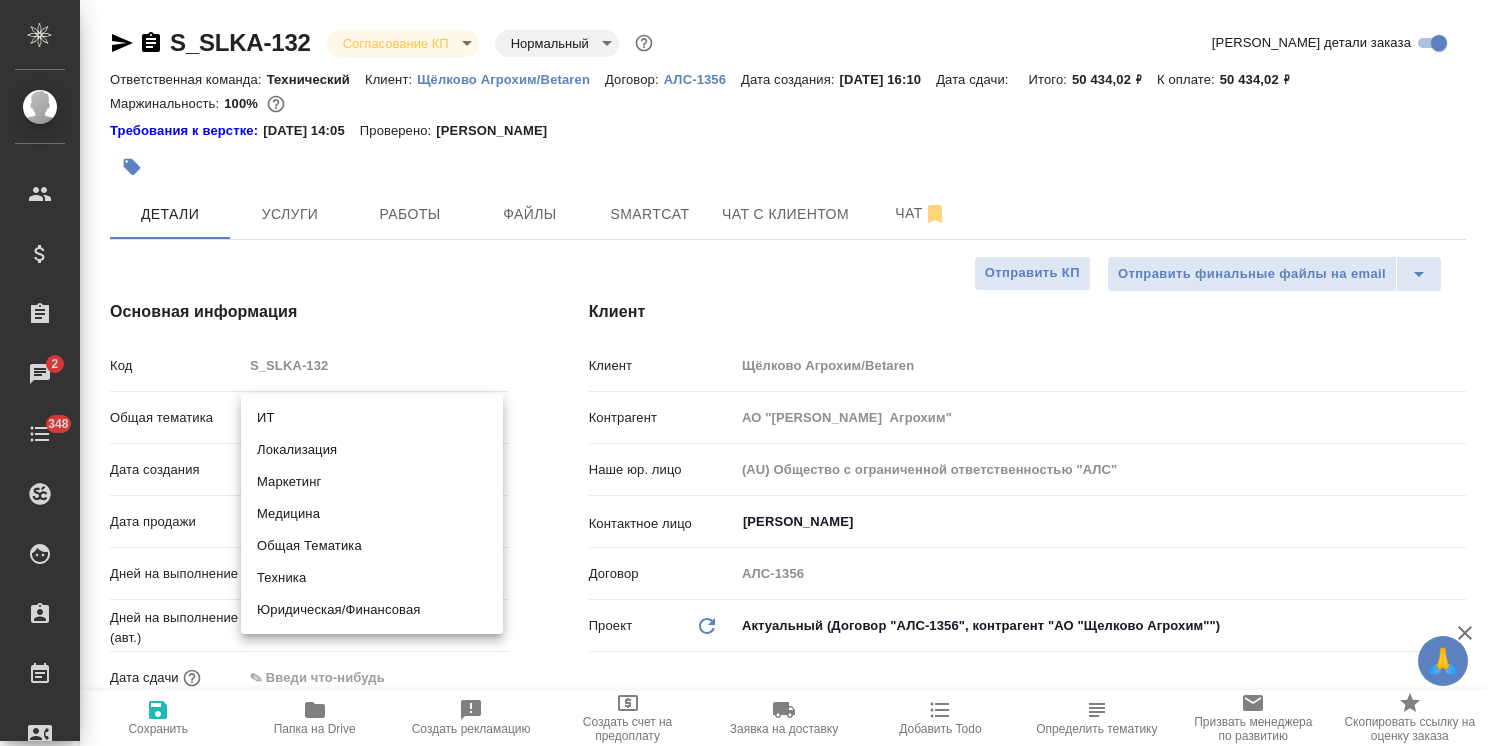 click on "Техника" at bounding box center [372, 578] 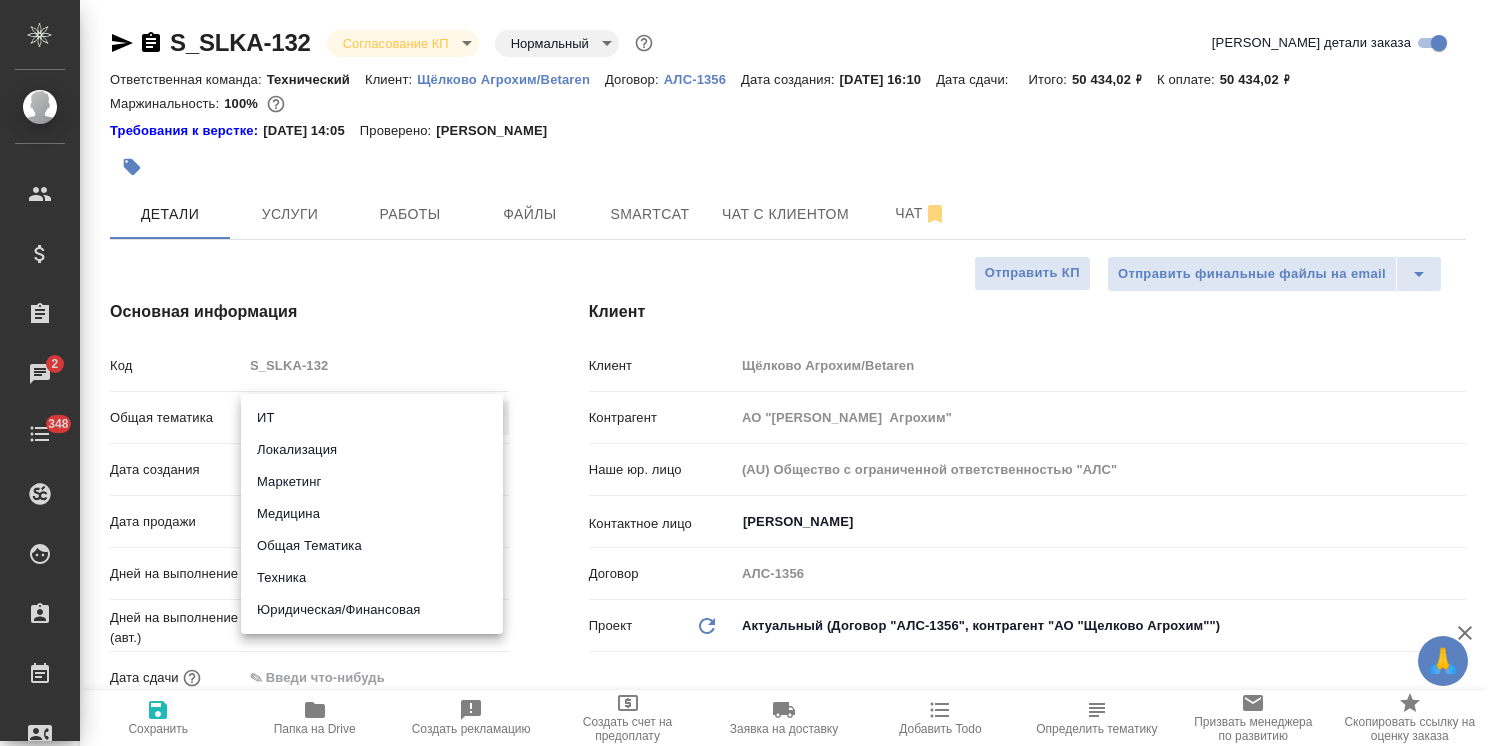 type on "tech" 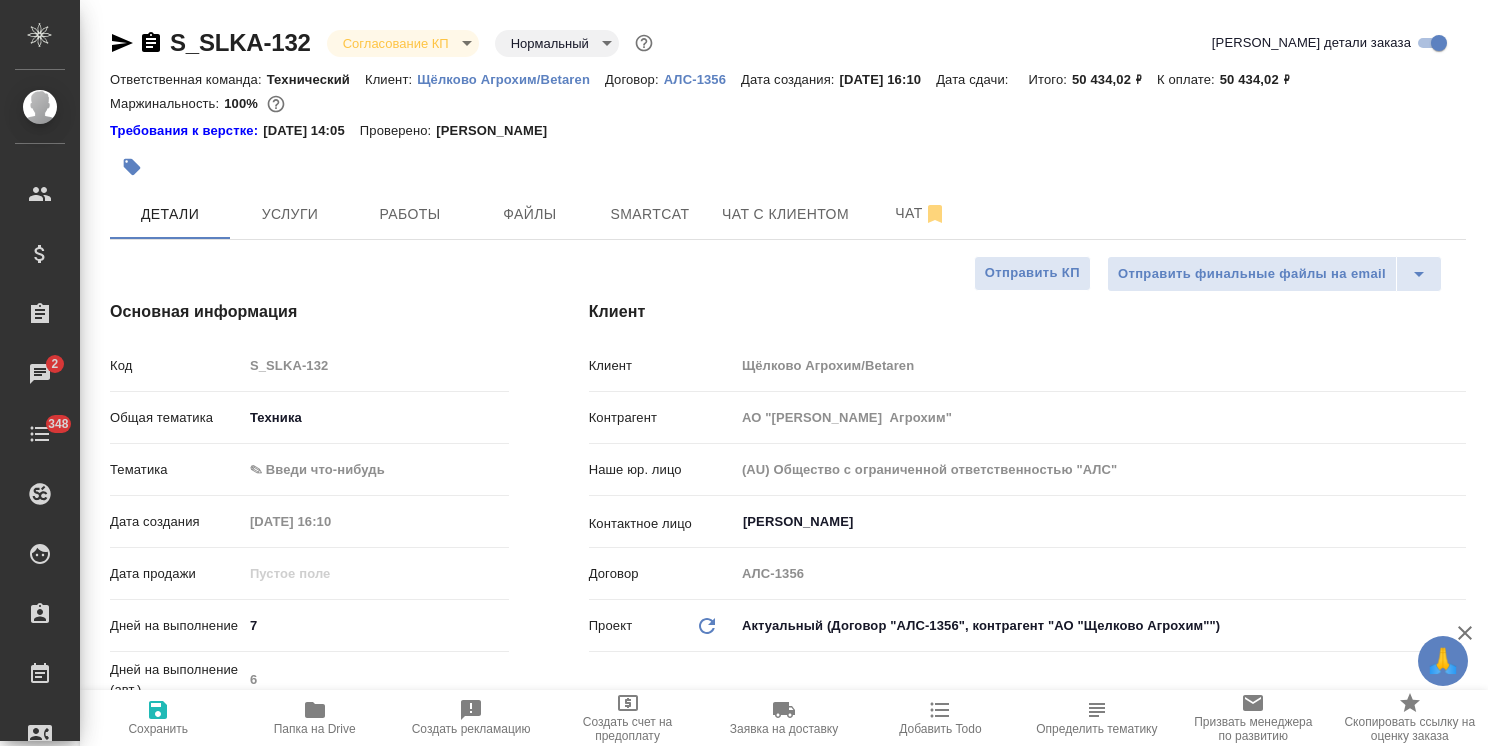 click on "🙏 .cls-1
fill:#fff;
AWATERA Usmanova Olga Клиенты Спецификации Заказы 2 Чаты 348 Todo Проекты SC Исполнители Кандидаты Работы Входящие заявки Заявки на доставку Рекламации Проекты процессинга Конференции Выйти S_SLKA-132 Согласование КП kpNegotiation Нормальный normal Кратко детали заказа Ответственная команда: Технический Клиент: Щёлково Агрохим/Betaren Договор: АЛС-1356 Дата создания: 24.07.2025, 16:10 Дата сдачи: Итого: 50 434,02 ₽ К оплате: 50 434,02 ₽ Маржинальность: 100% Требования к верстке: 30.01.2024 14:05 Проверено: Петрова Валерия Детали Услуги Работы Файлы Smartcat Чат с клиентом Чат Код tech 7 6" at bounding box center [744, 373] 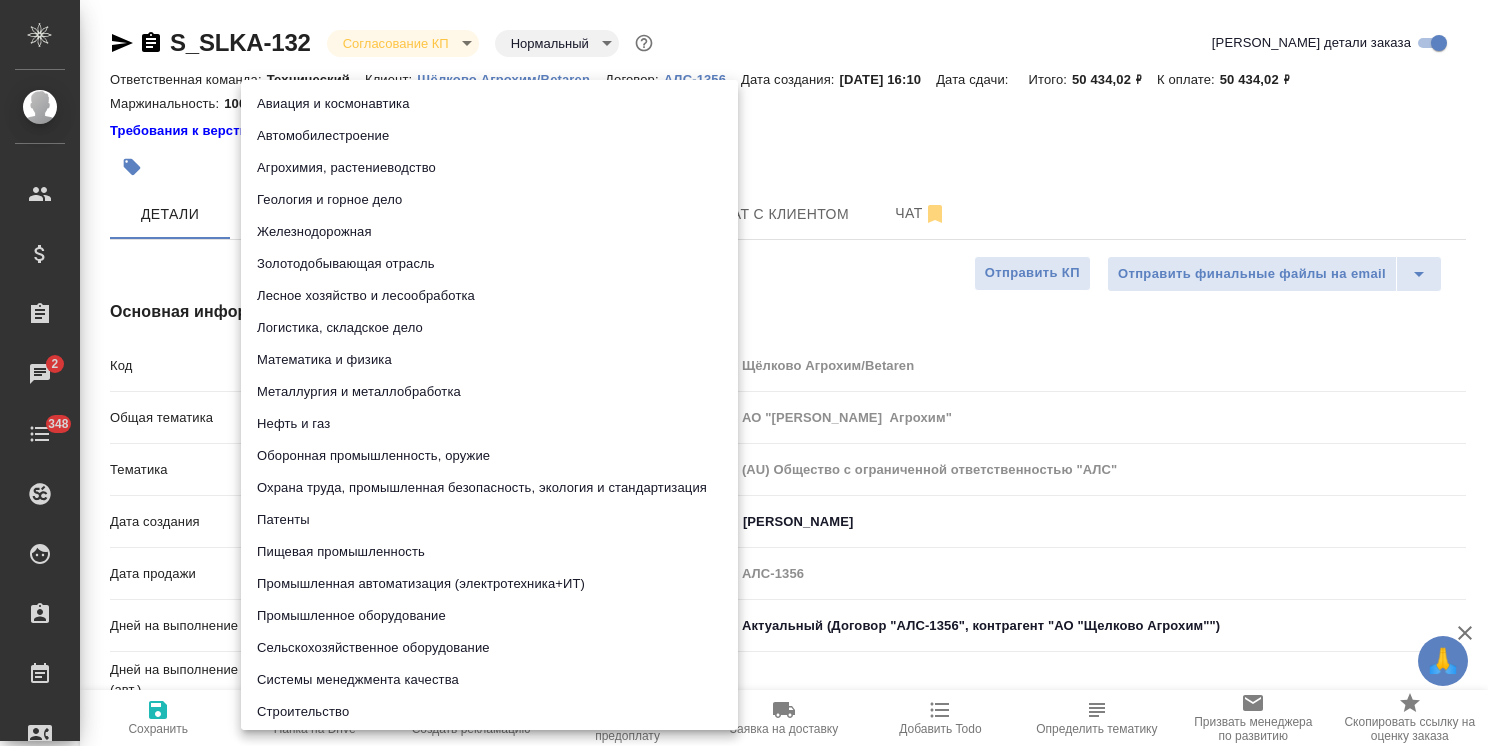 click on "Агрохимия, растениеводство" at bounding box center (489, 168) 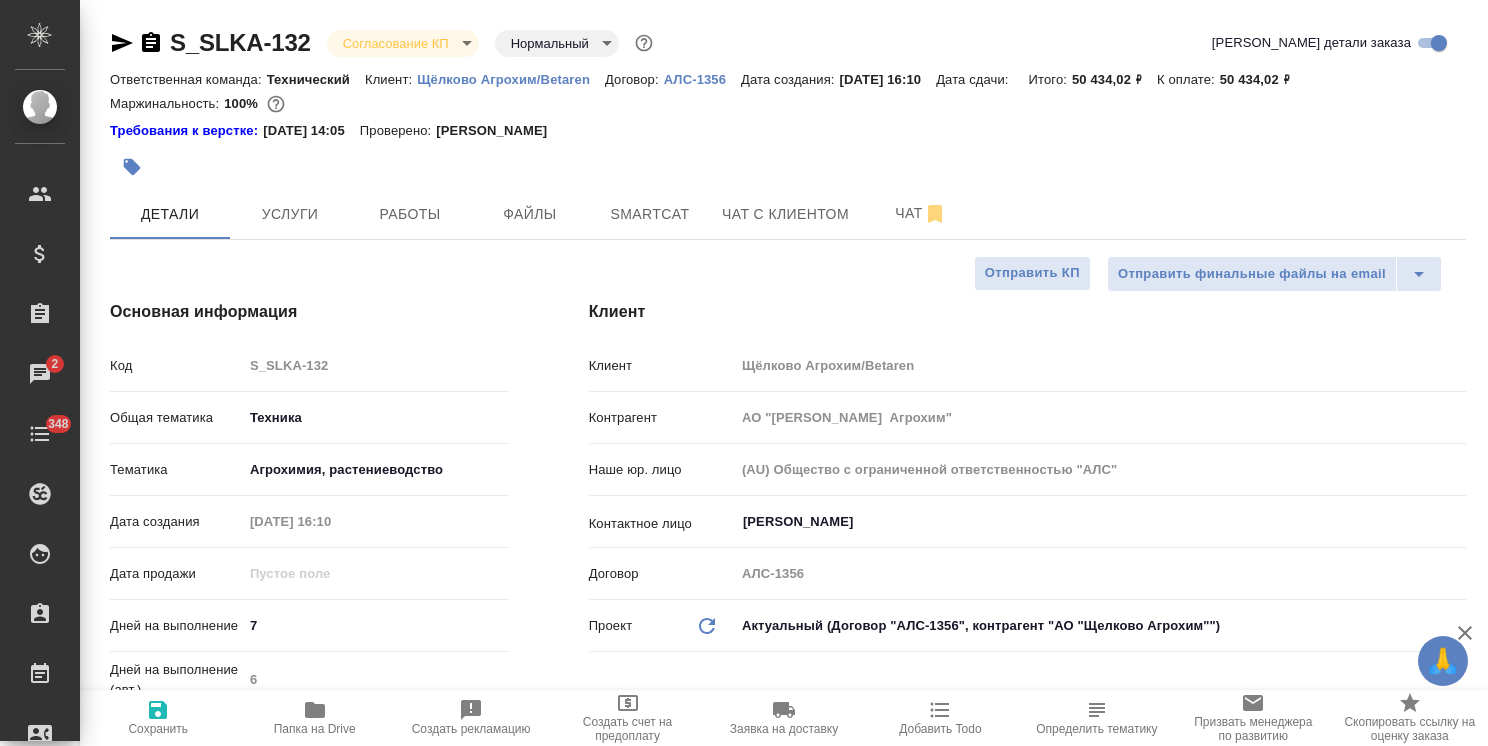click on "Сохранить" at bounding box center (158, 729) 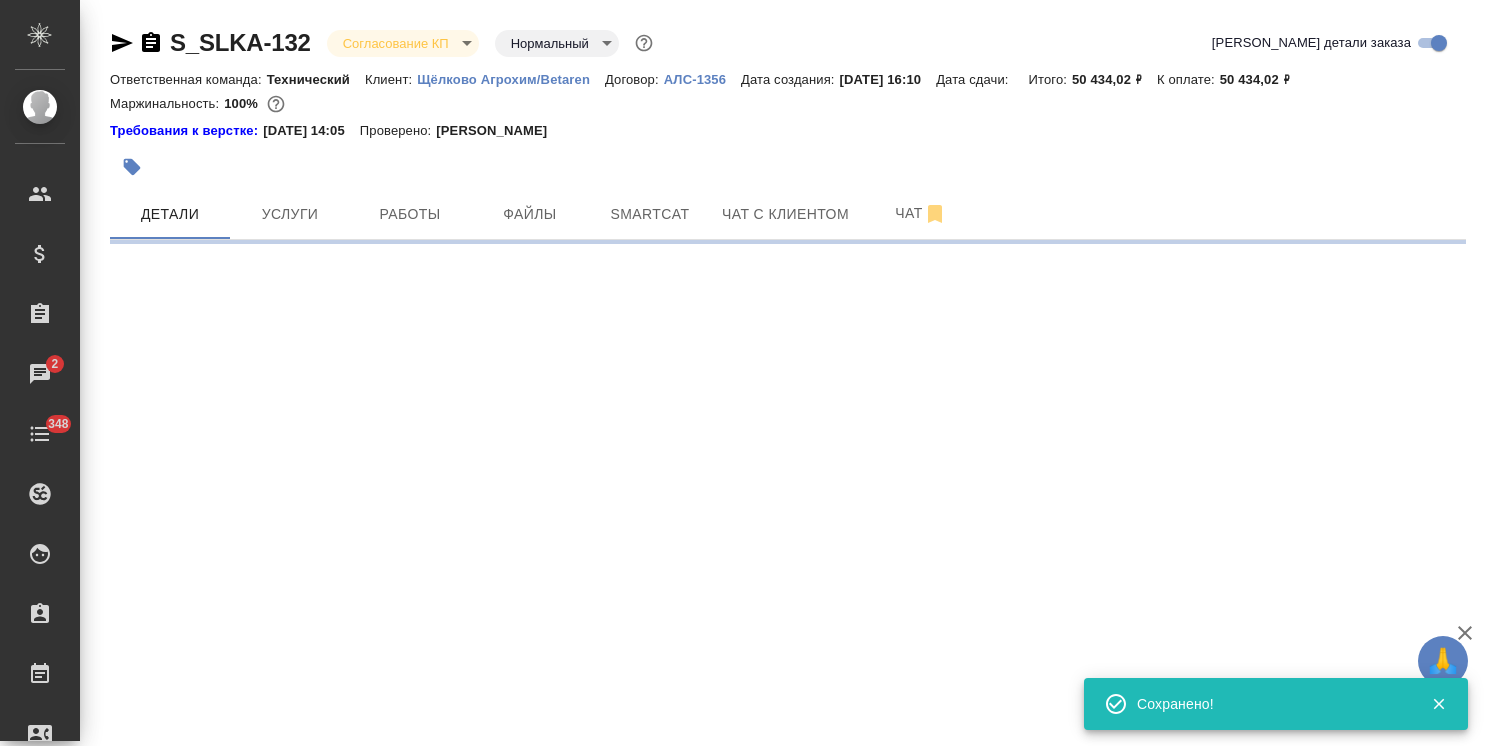 select on "RU" 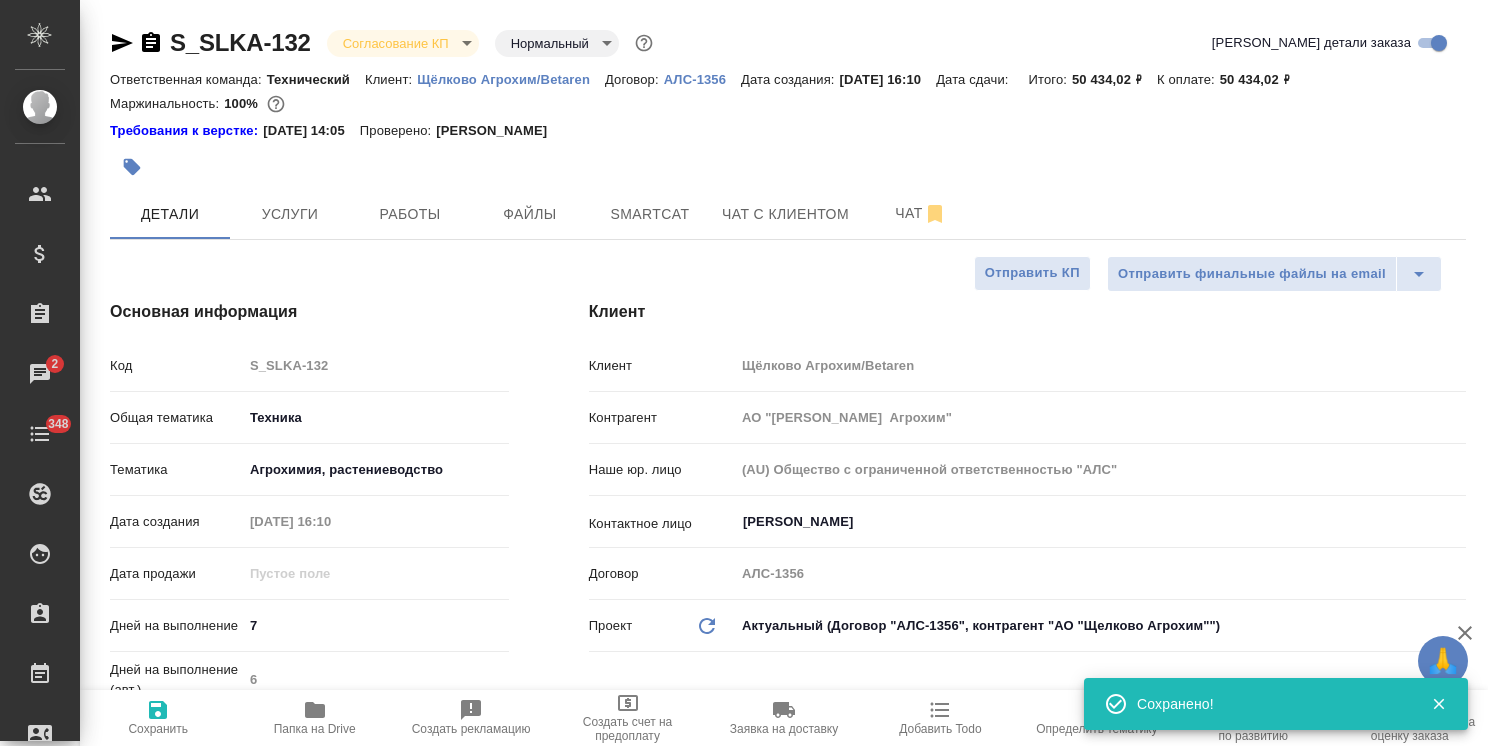 type on "x" 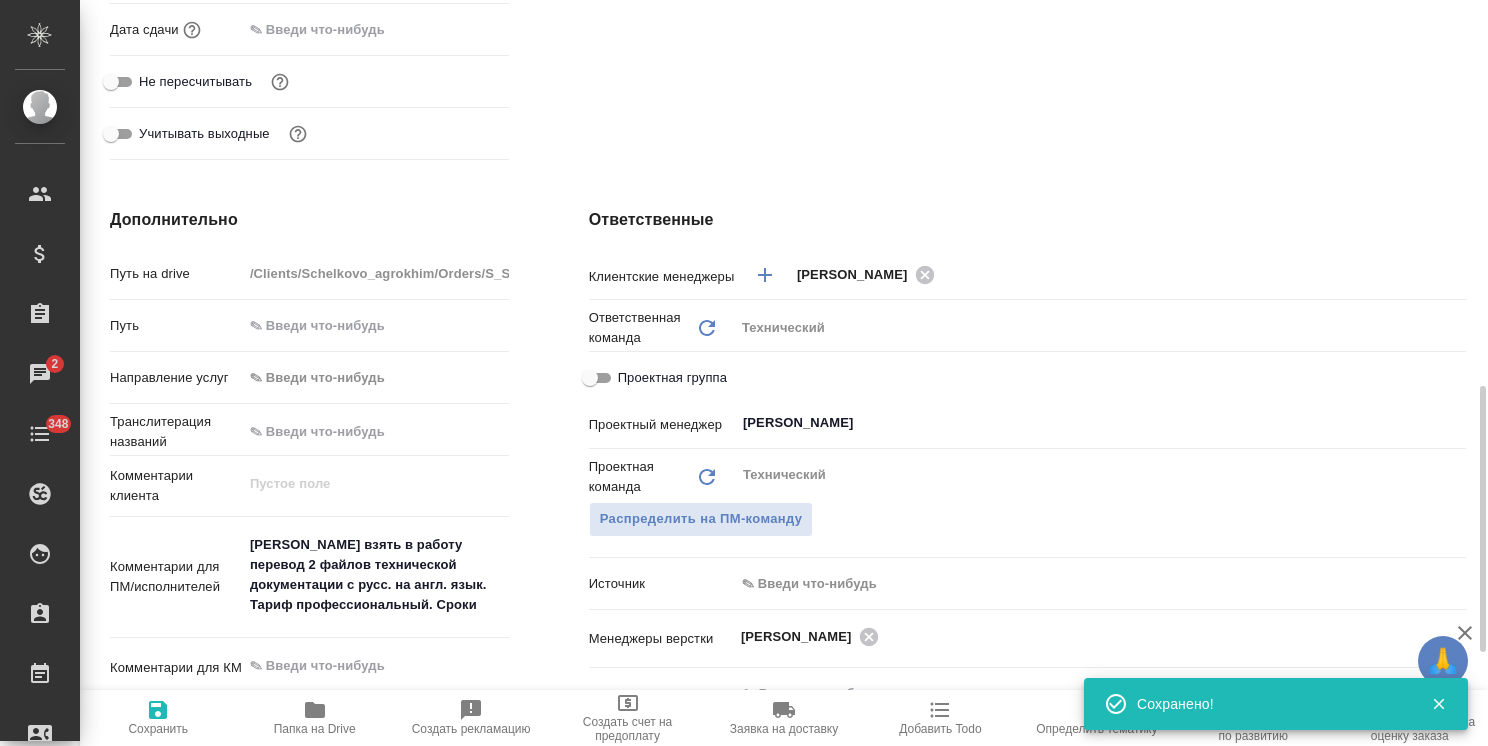 scroll, scrollTop: 800, scrollLeft: 0, axis: vertical 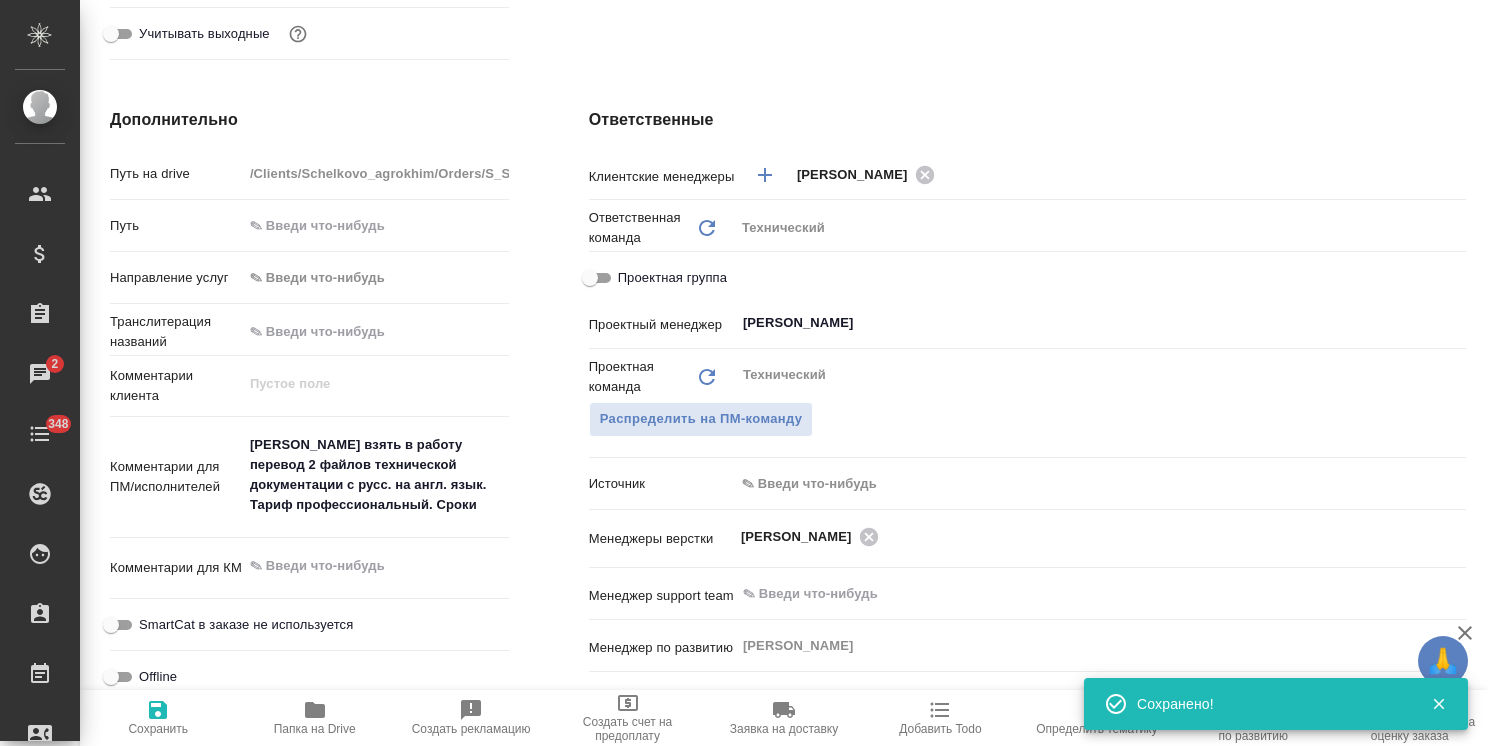 click at bounding box center (309, 537) 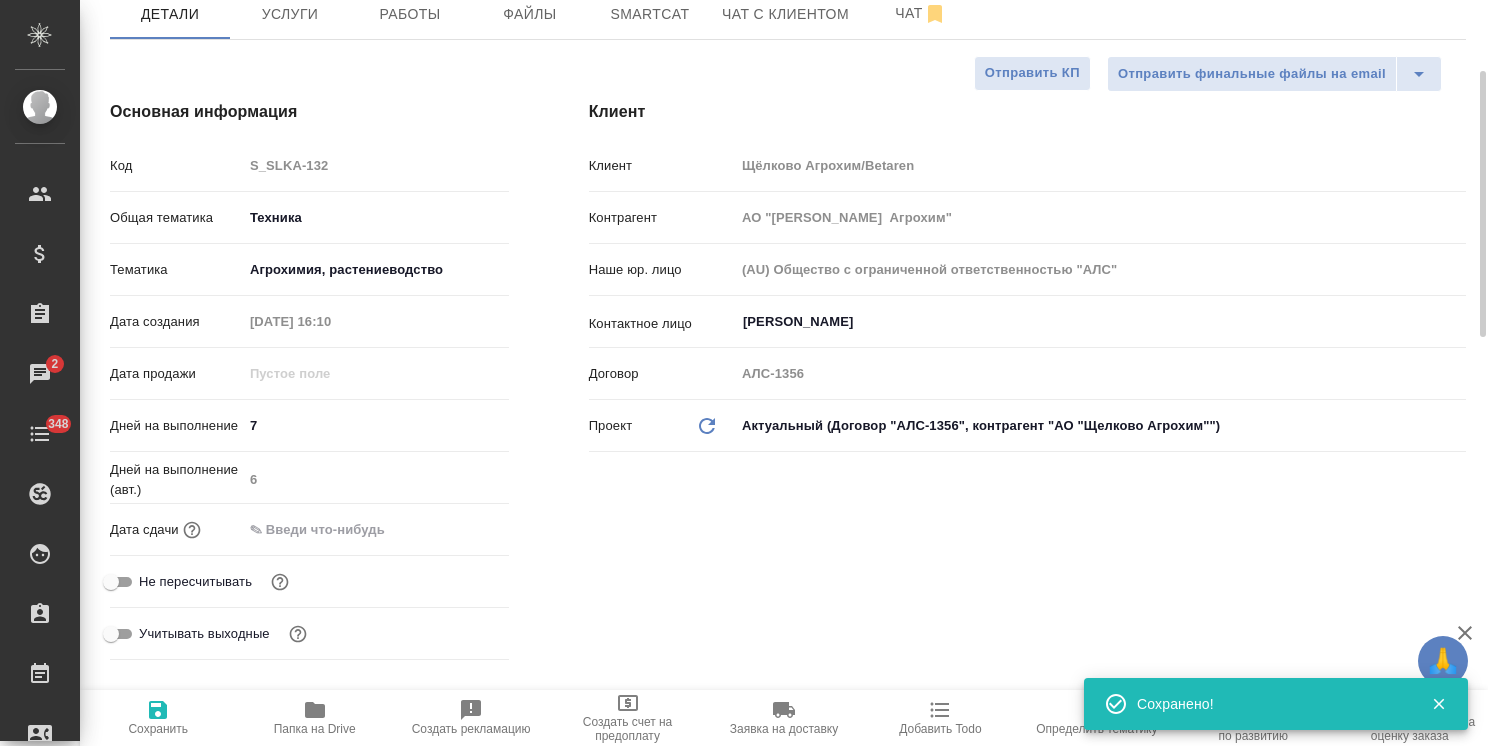scroll, scrollTop: 100, scrollLeft: 0, axis: vertical 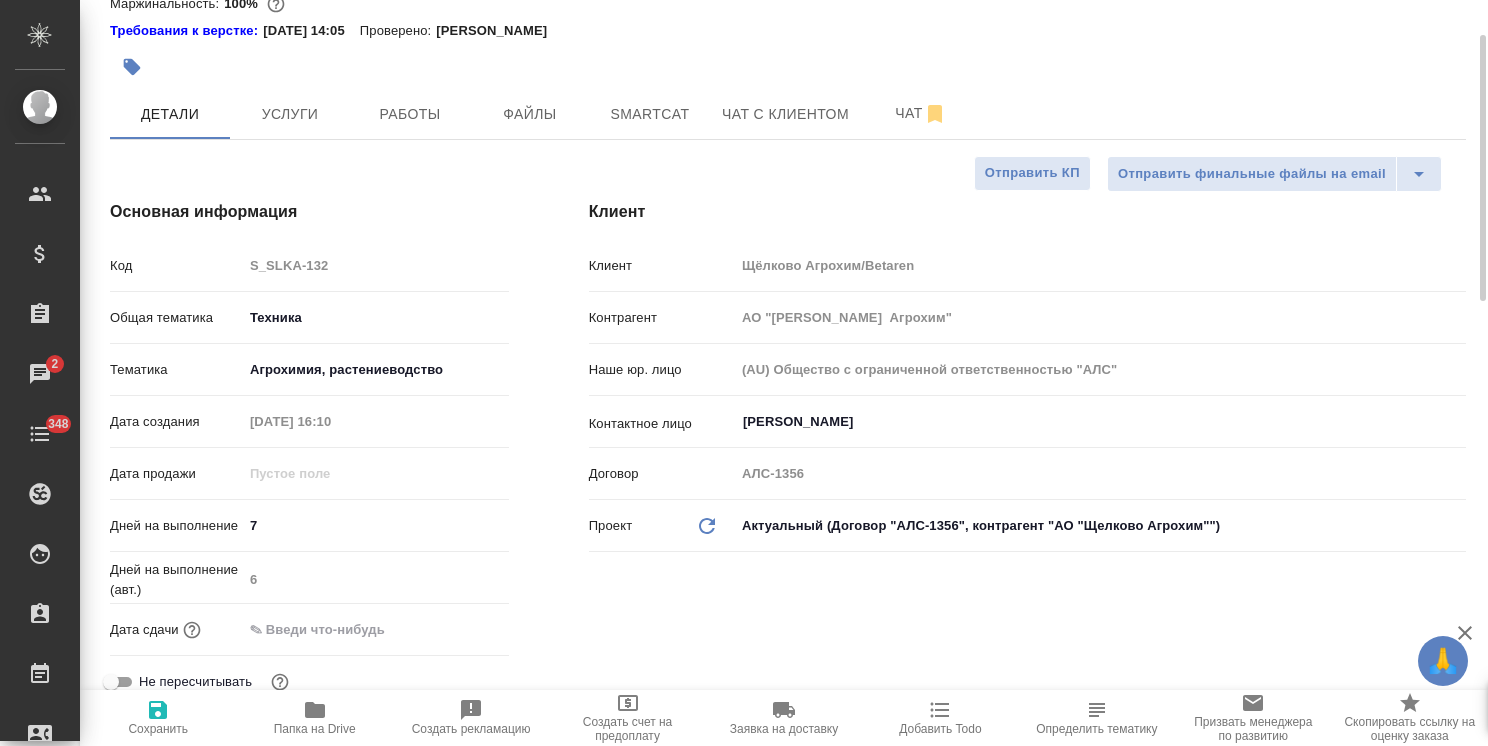 drag, startPoint x: 291, startPoint y: 514, endPoint x: 208, endPoint y: 521, distance: 83.294655 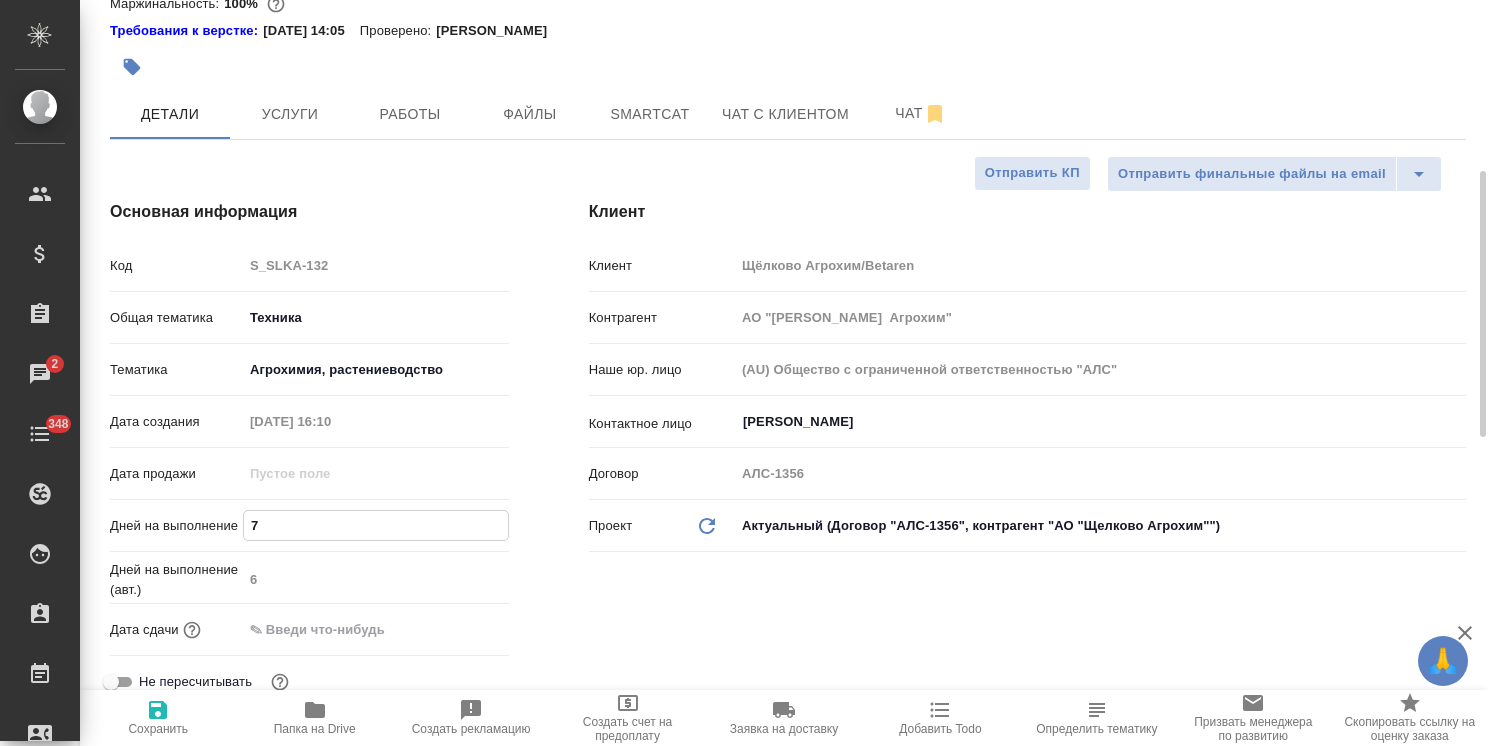 scroll, scrollTop: 200, scrollLeft: 0, axis: vertical 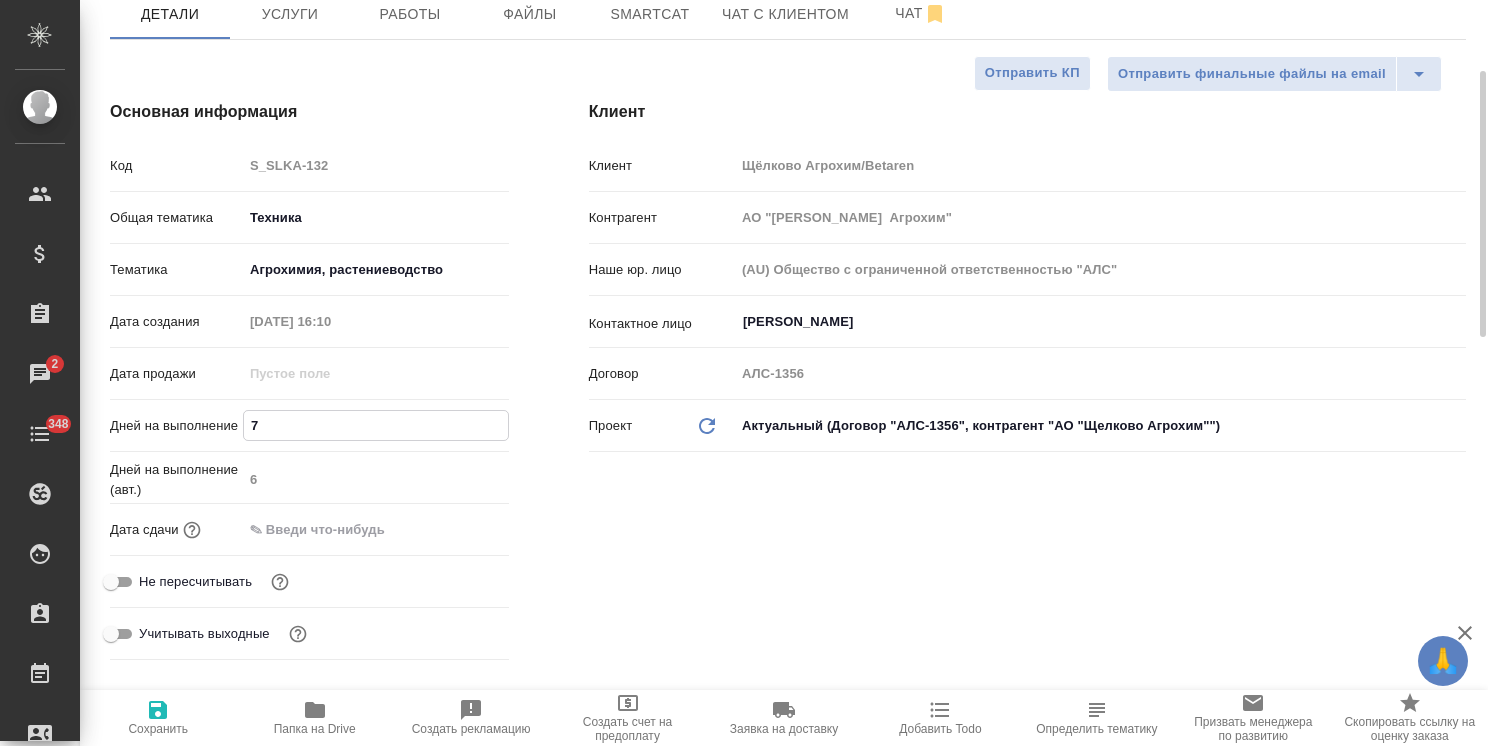 type on "5" 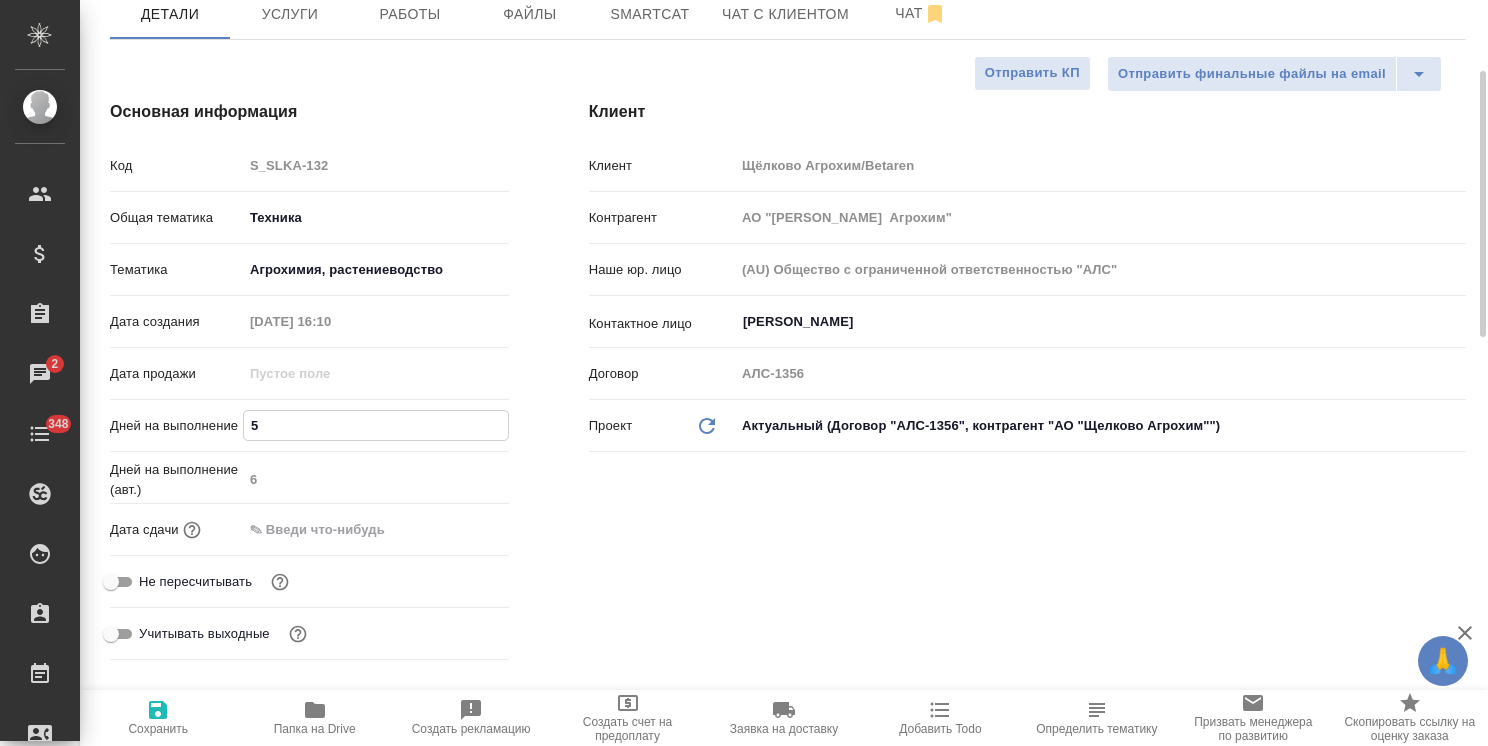 type on "x" 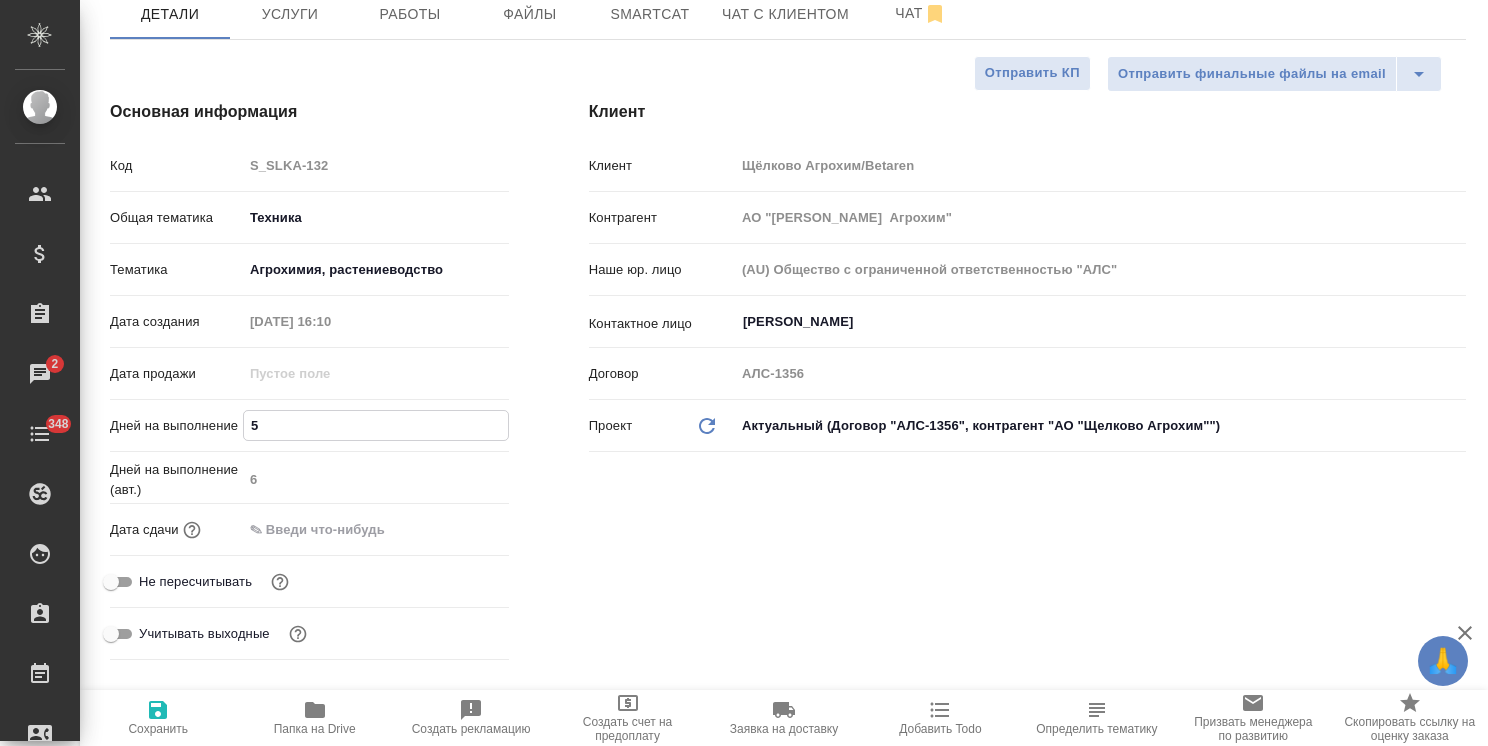type on "5" 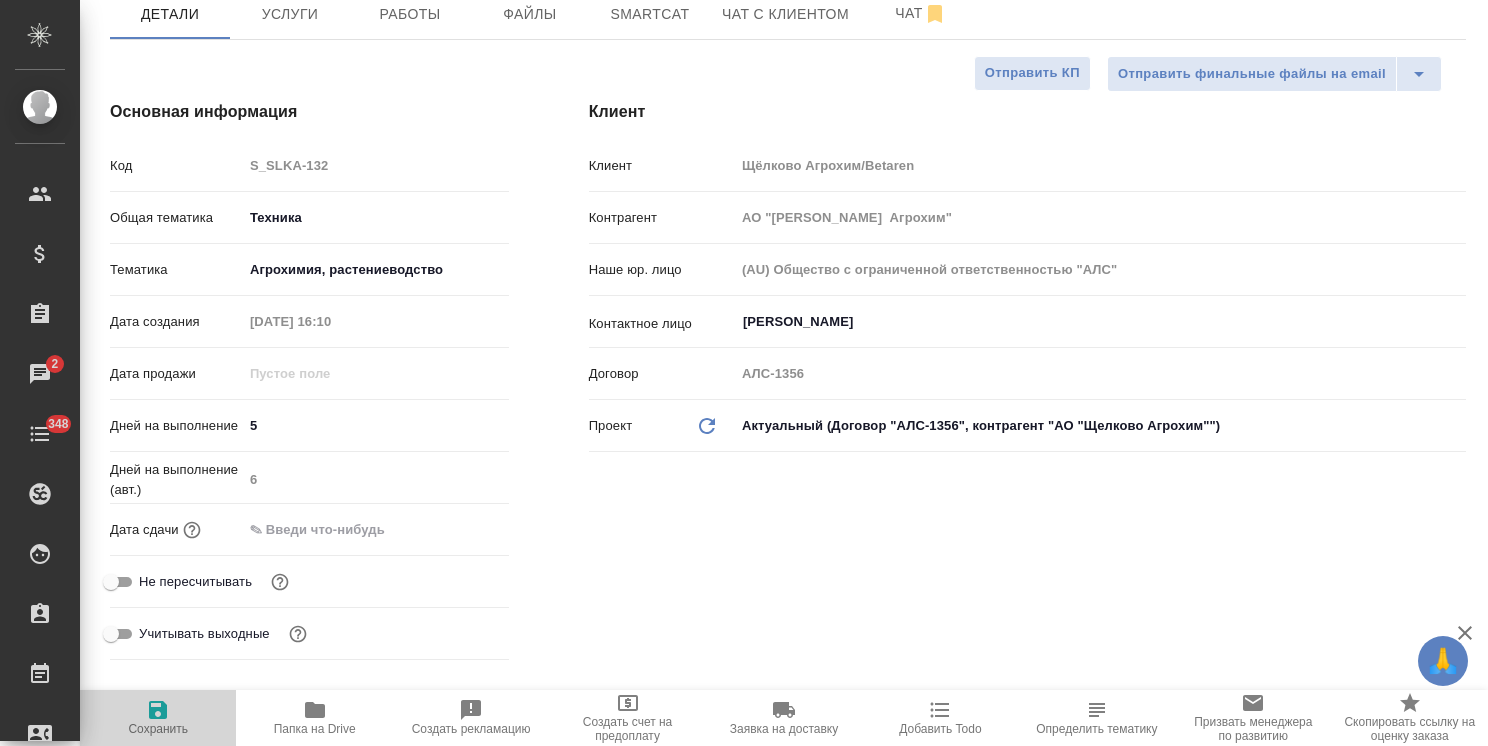 click 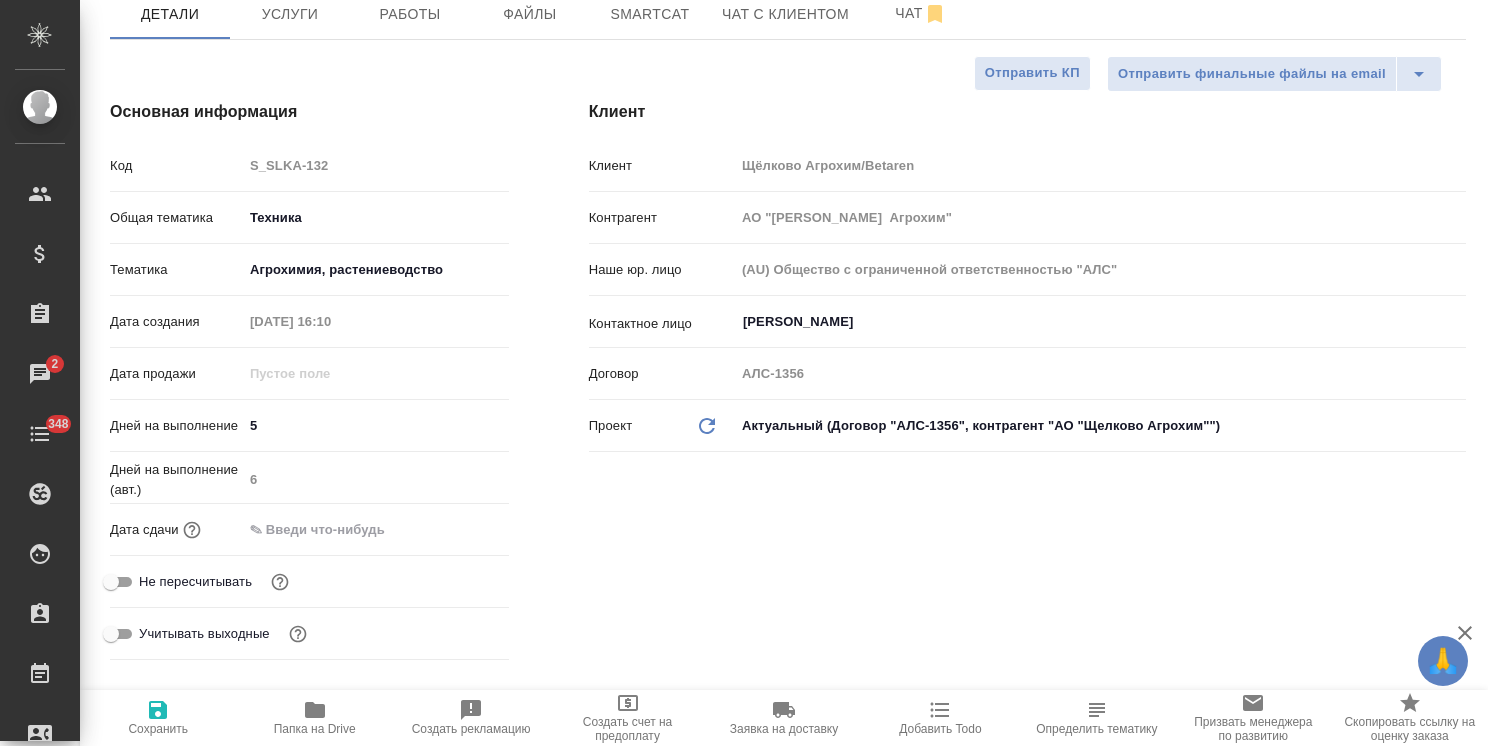 type on "x" 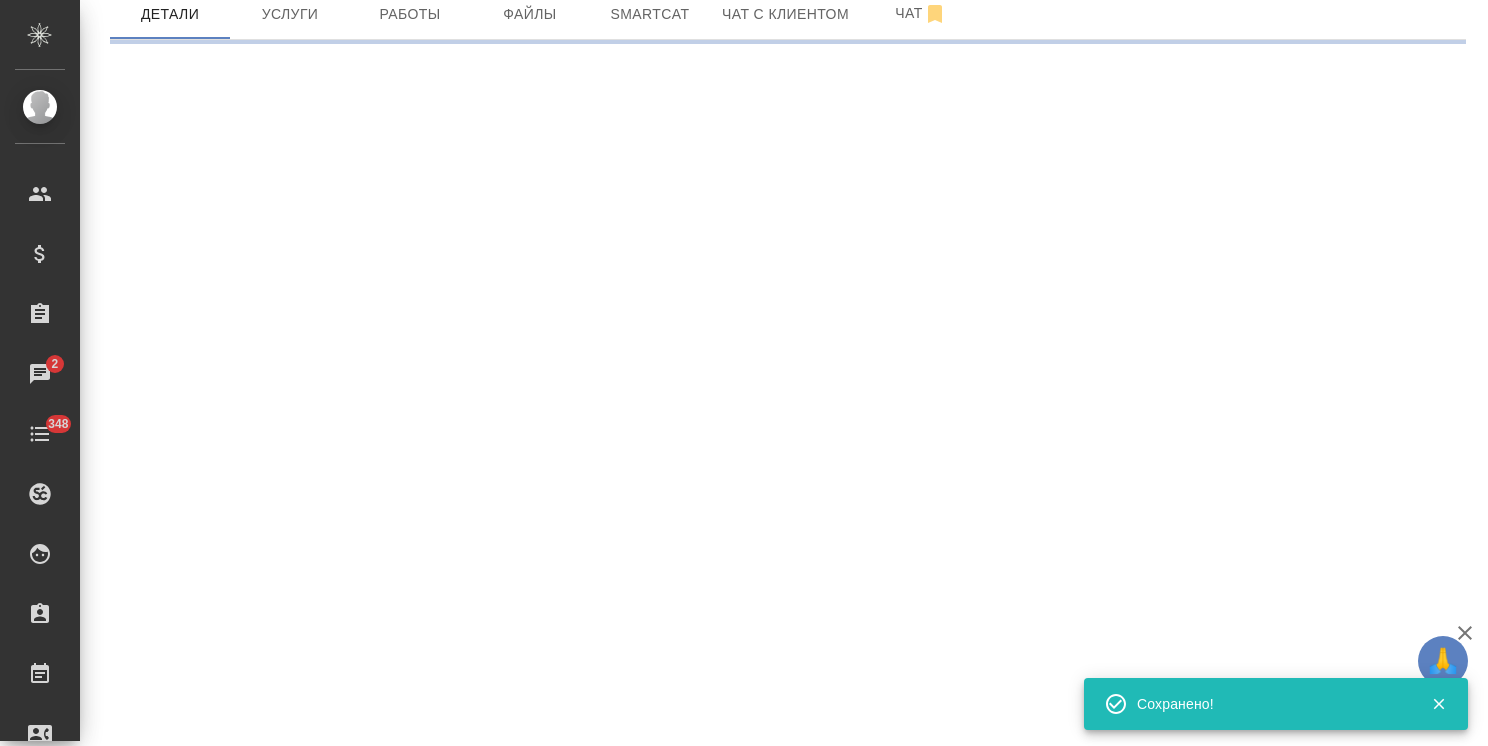 select on "RU" 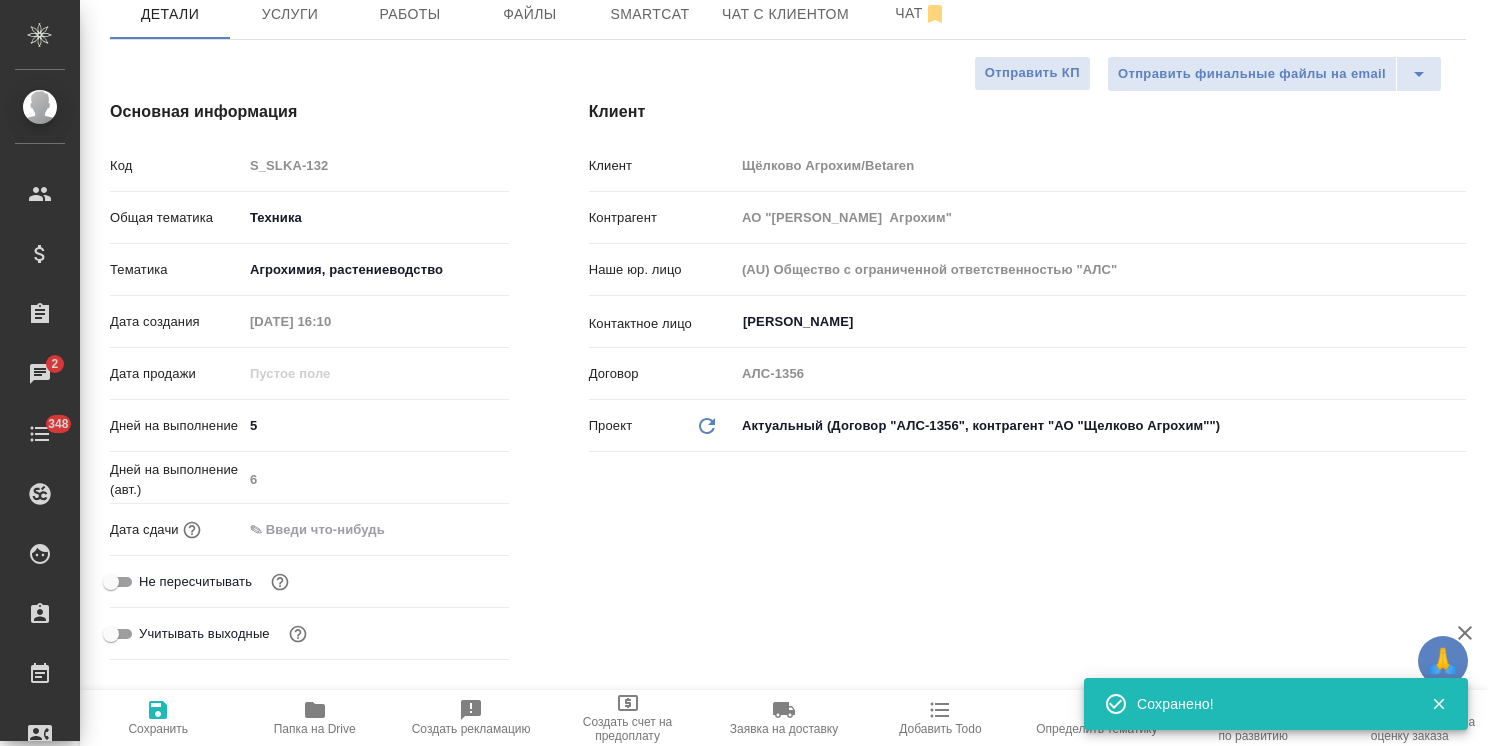 type on "x" 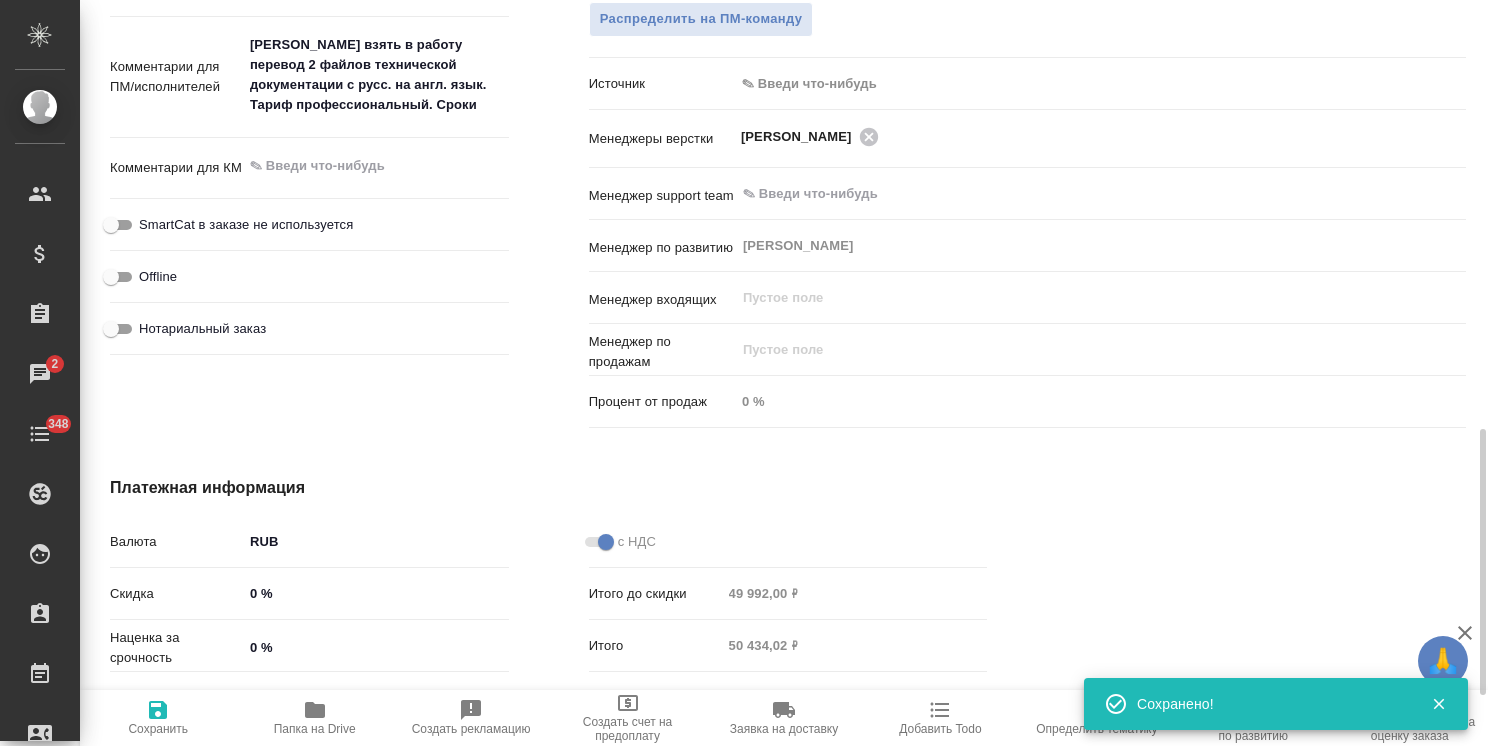 scroll, scrollTop: 1300, scrollLeft: 0, axis: vertical 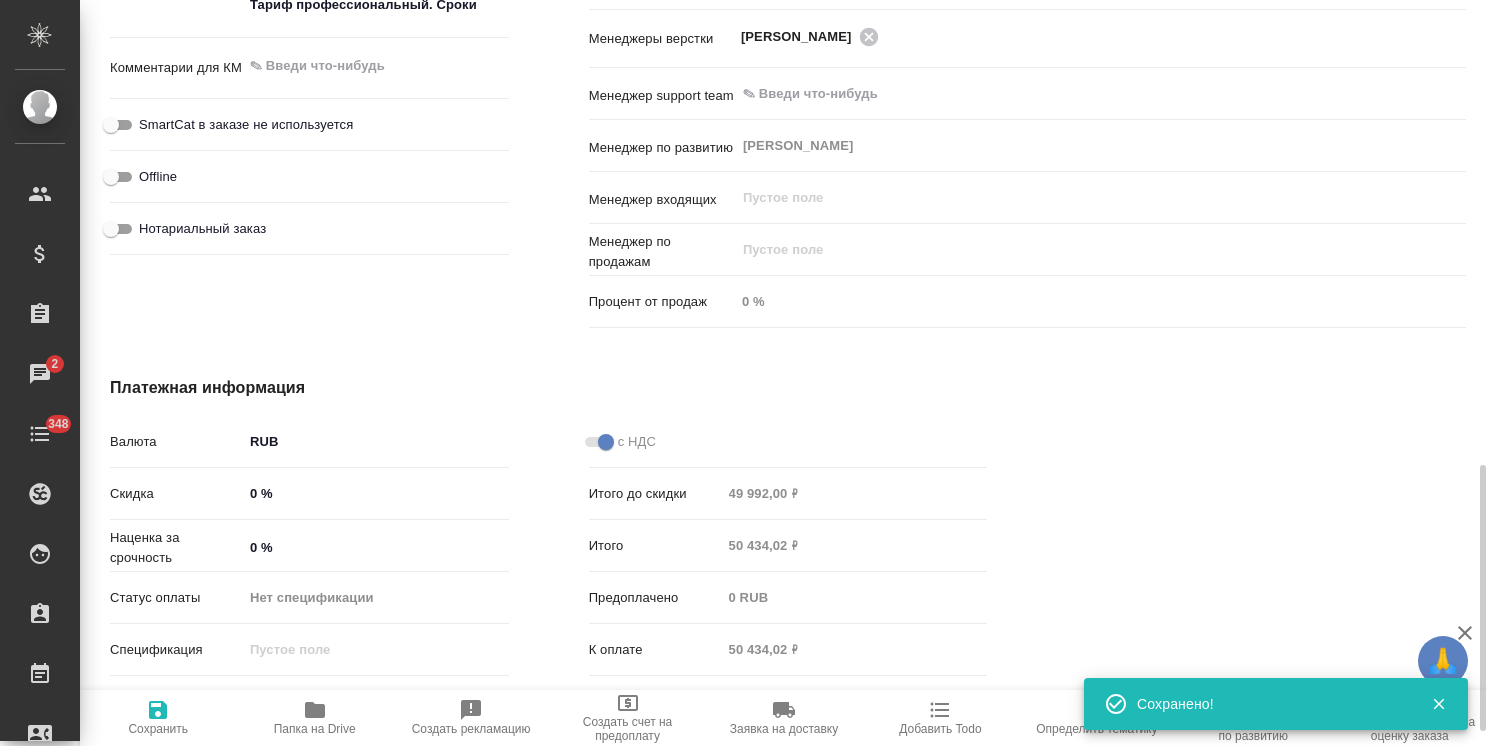 click on "0 %" at bounding box center [376, 547] 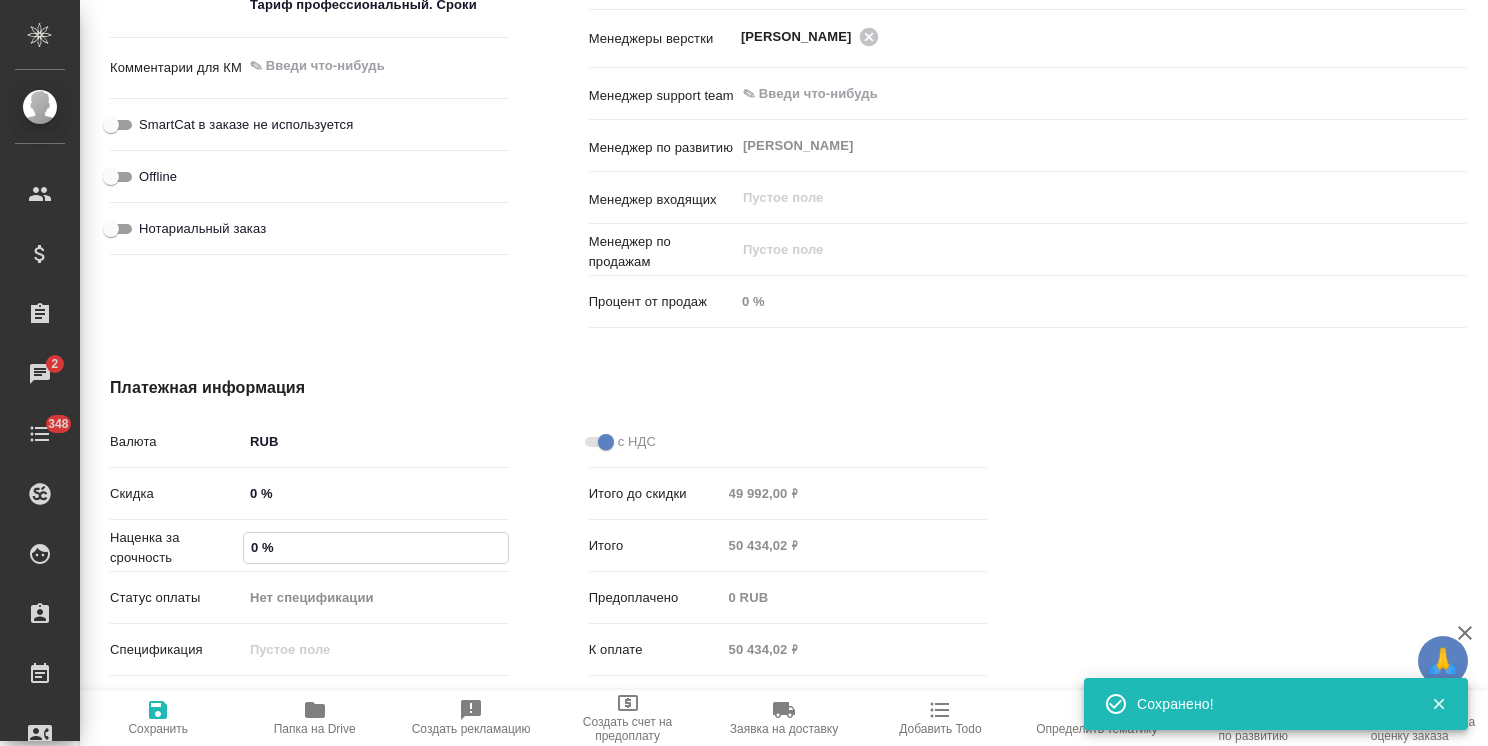 click on "0 %" at bounding box center (376, 547) 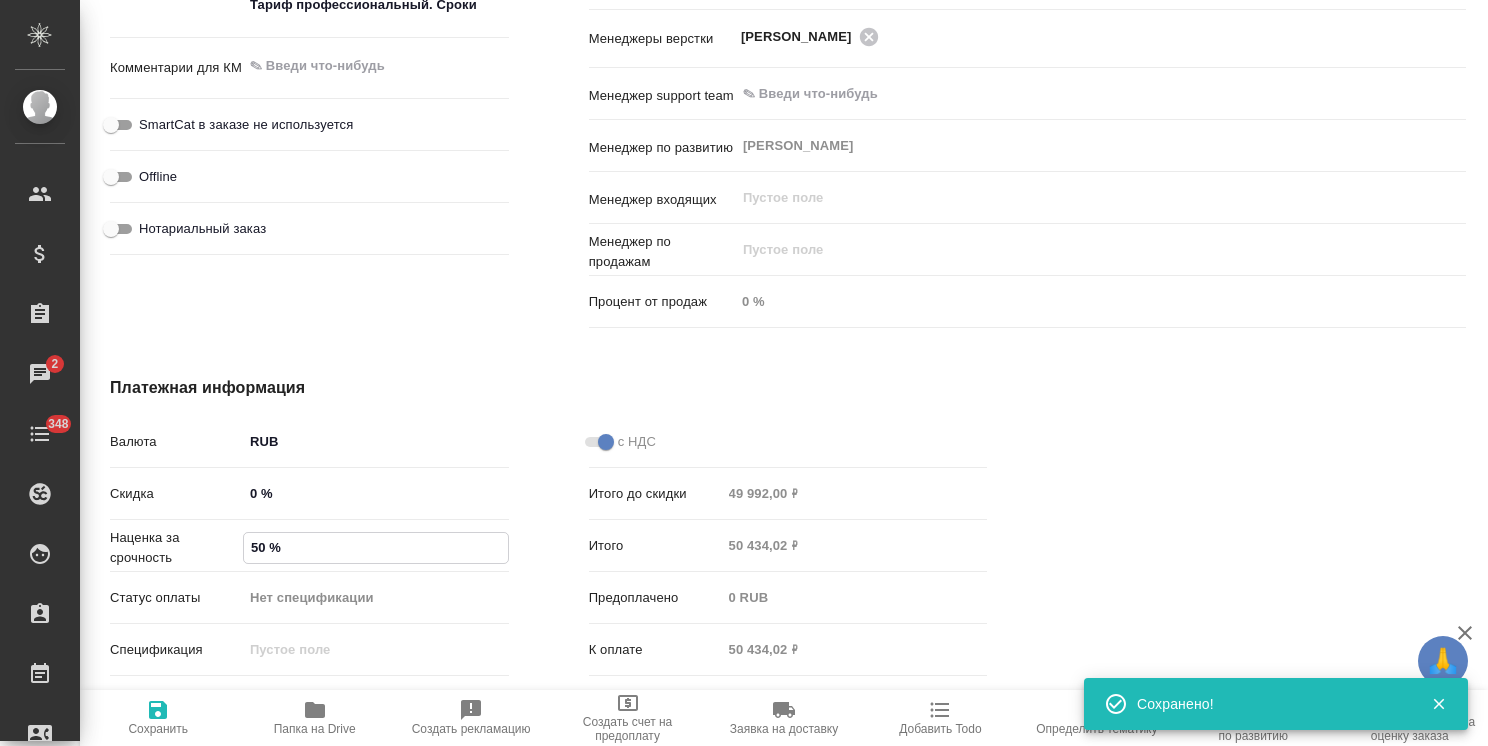 type on "x" 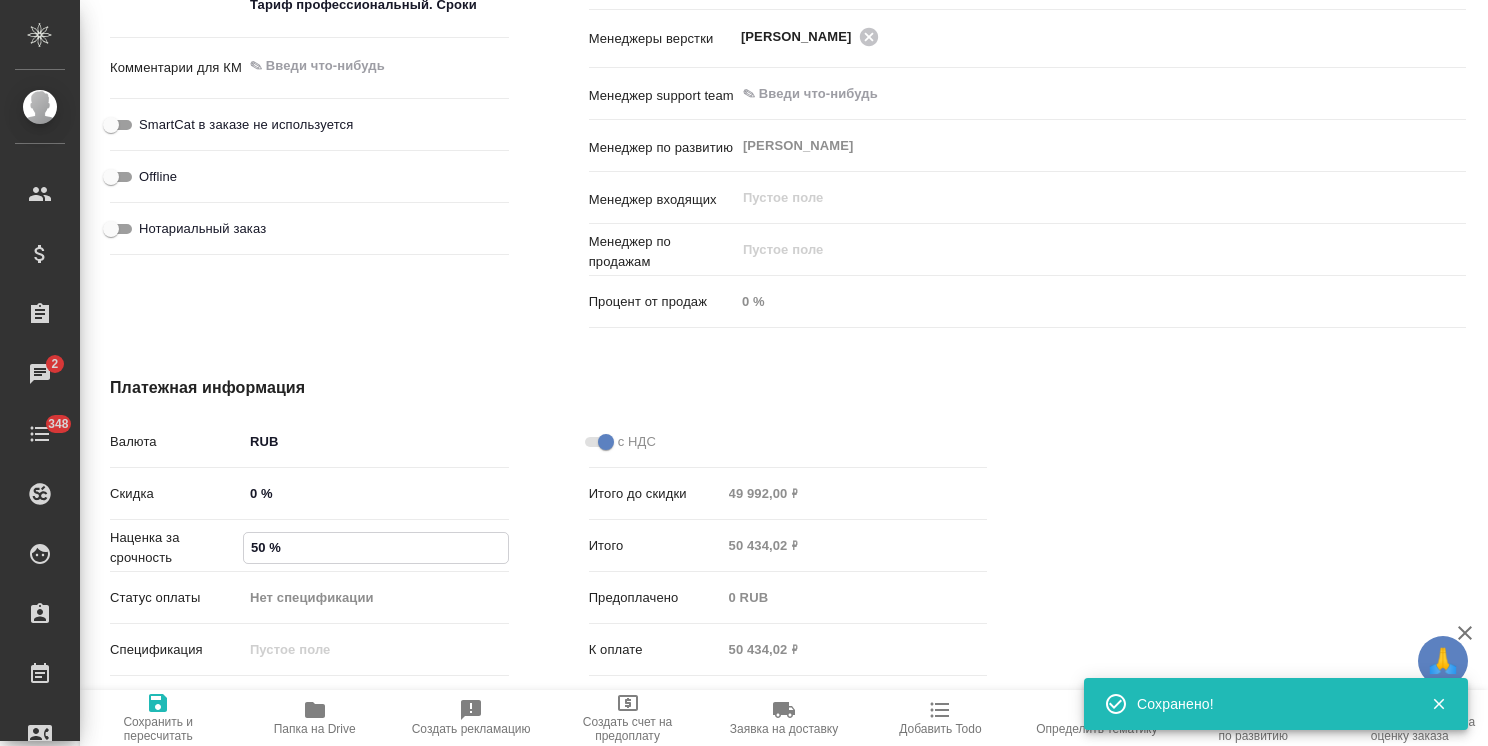 type on "50 %" 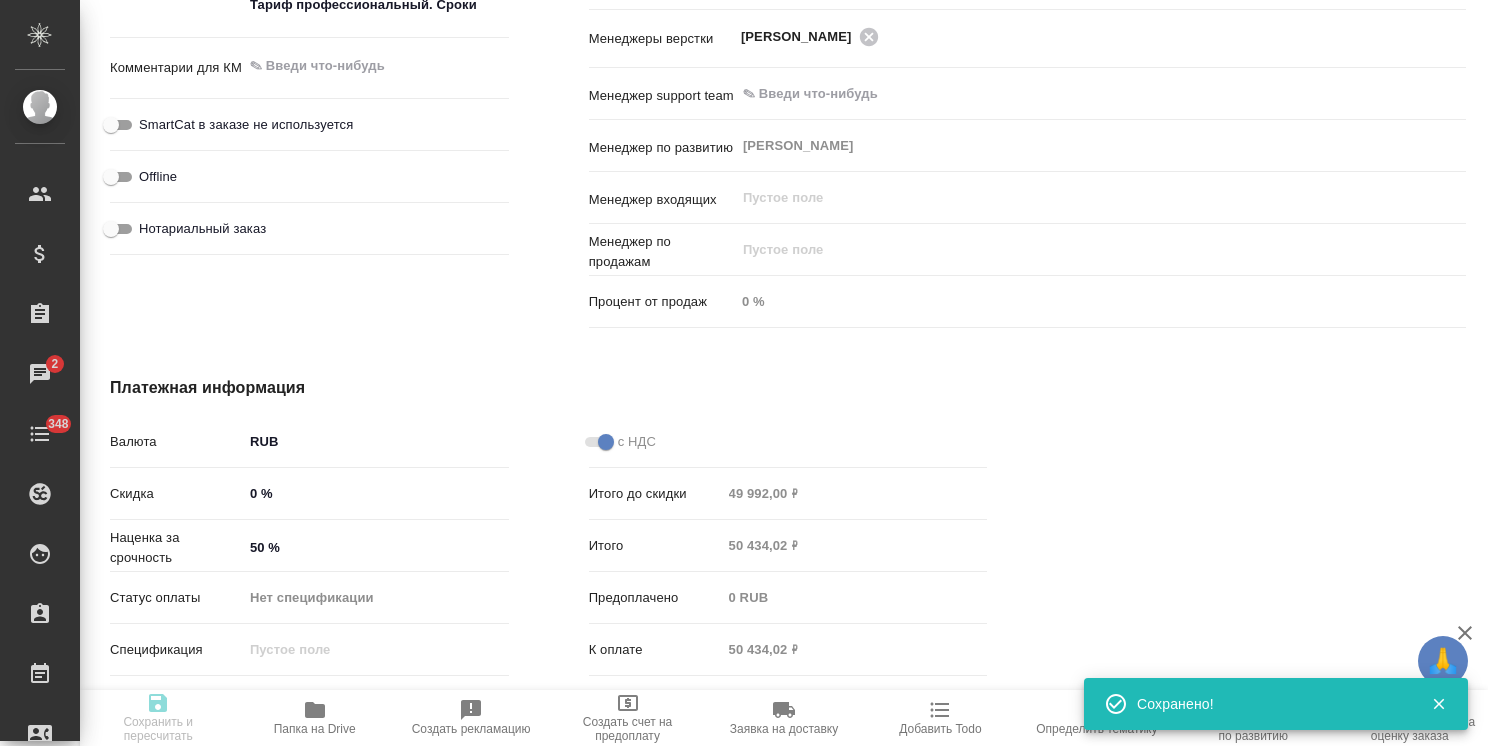 type on "x" 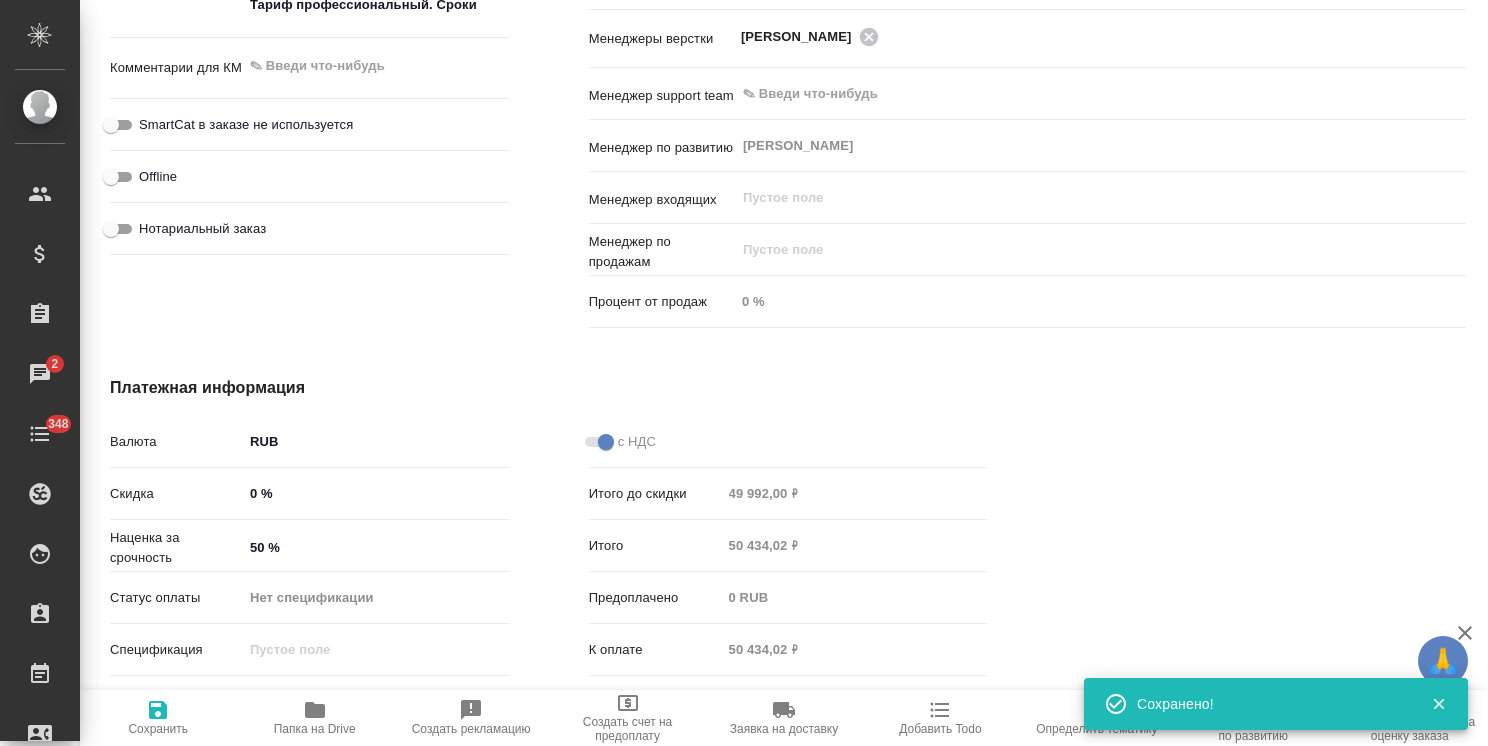 type on "x" 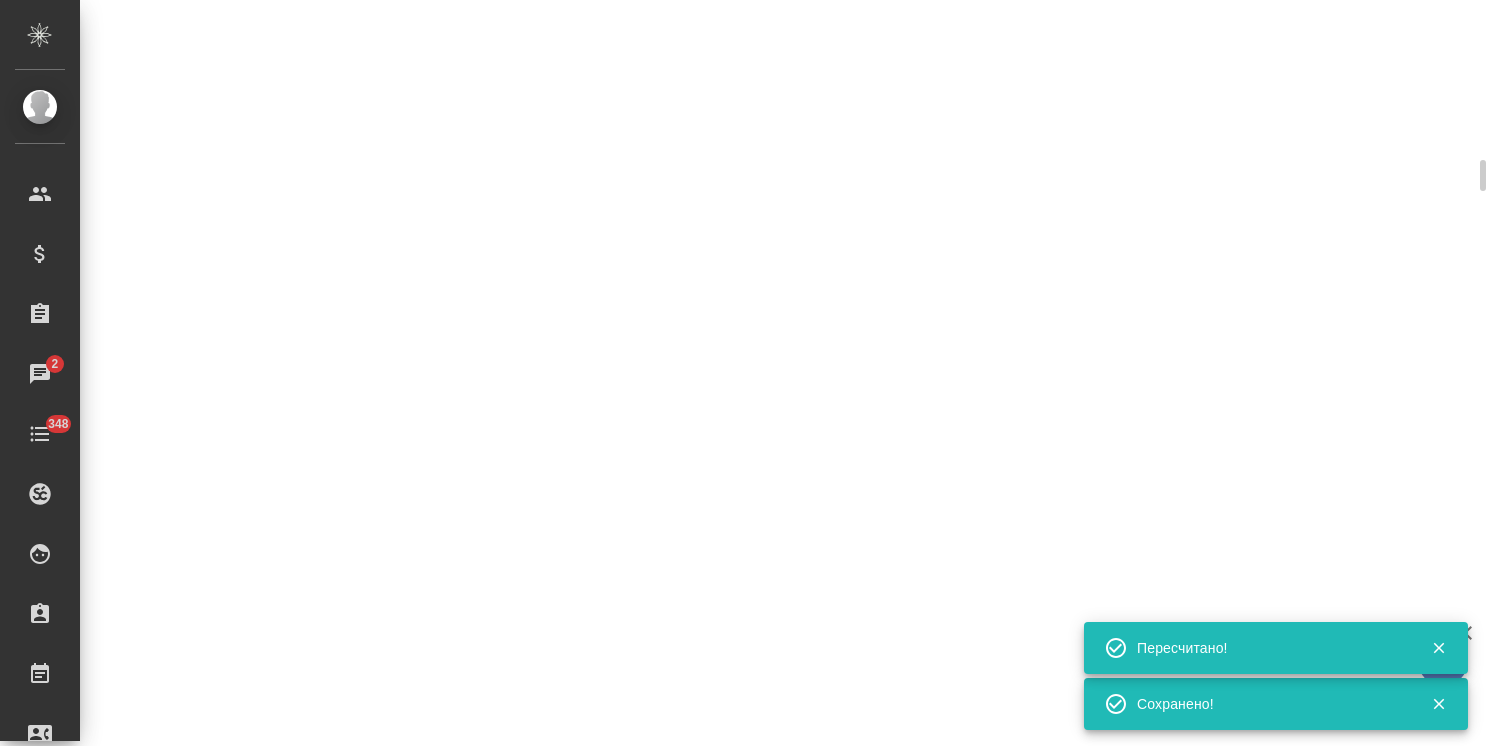 select on "RU" 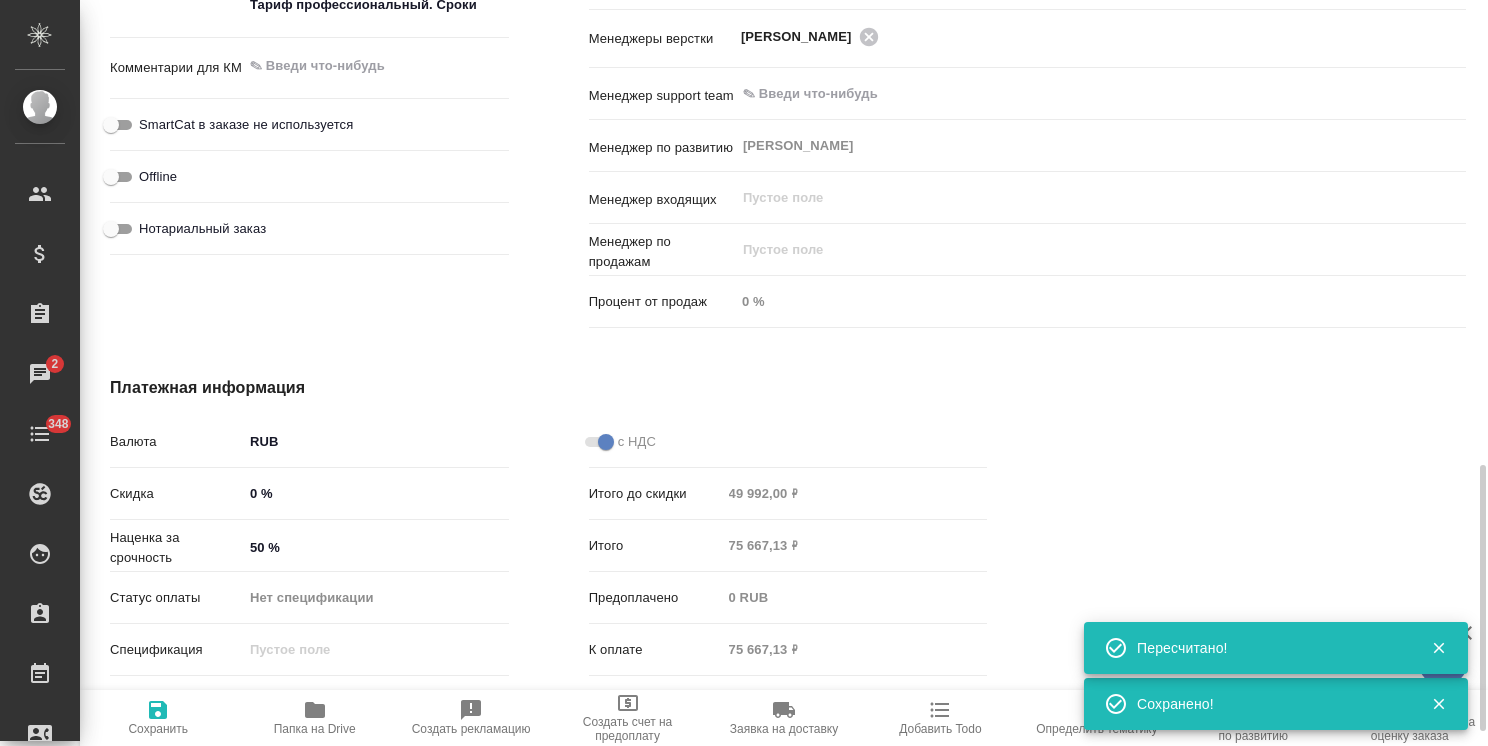 type on "x" 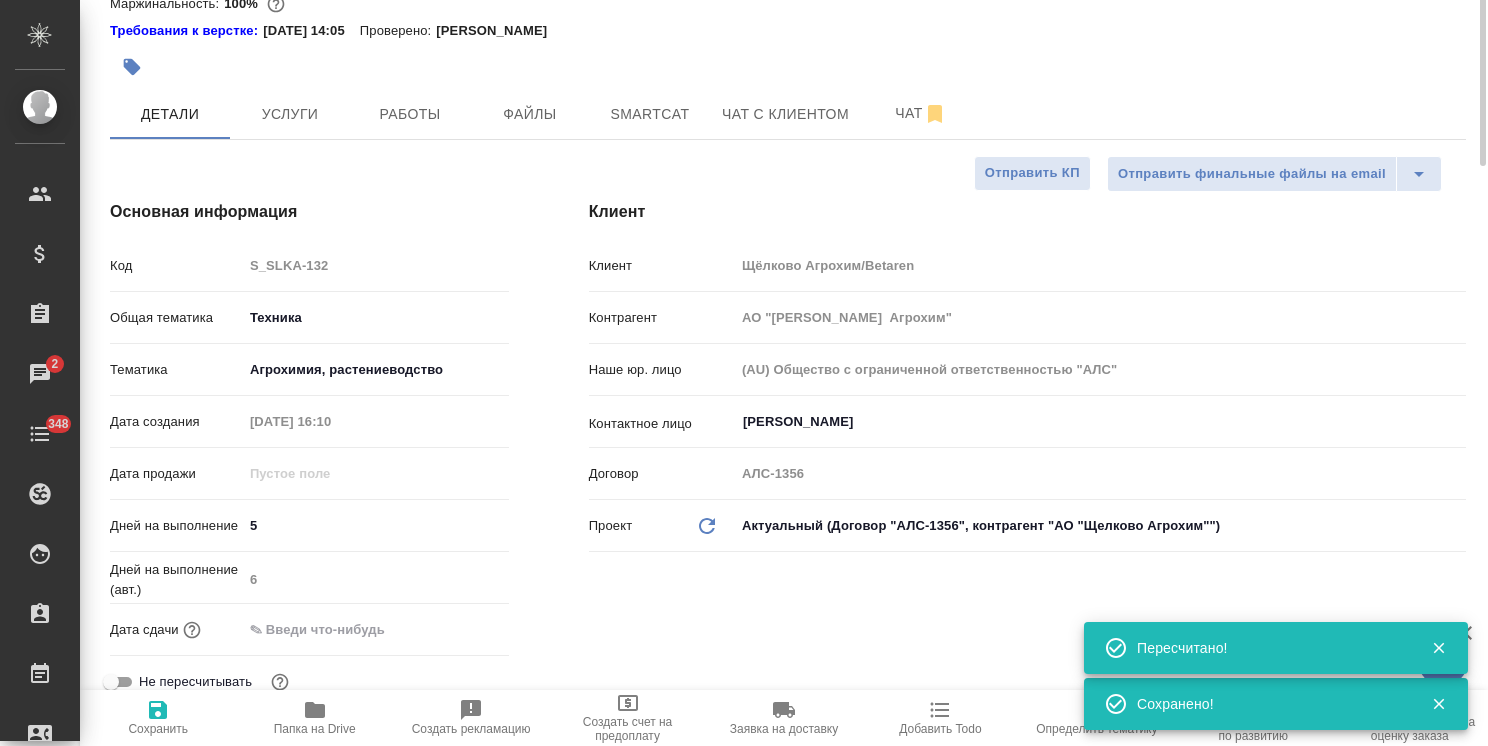 scroll, scrollTop: 0, scrollLeft: 0, axis: both 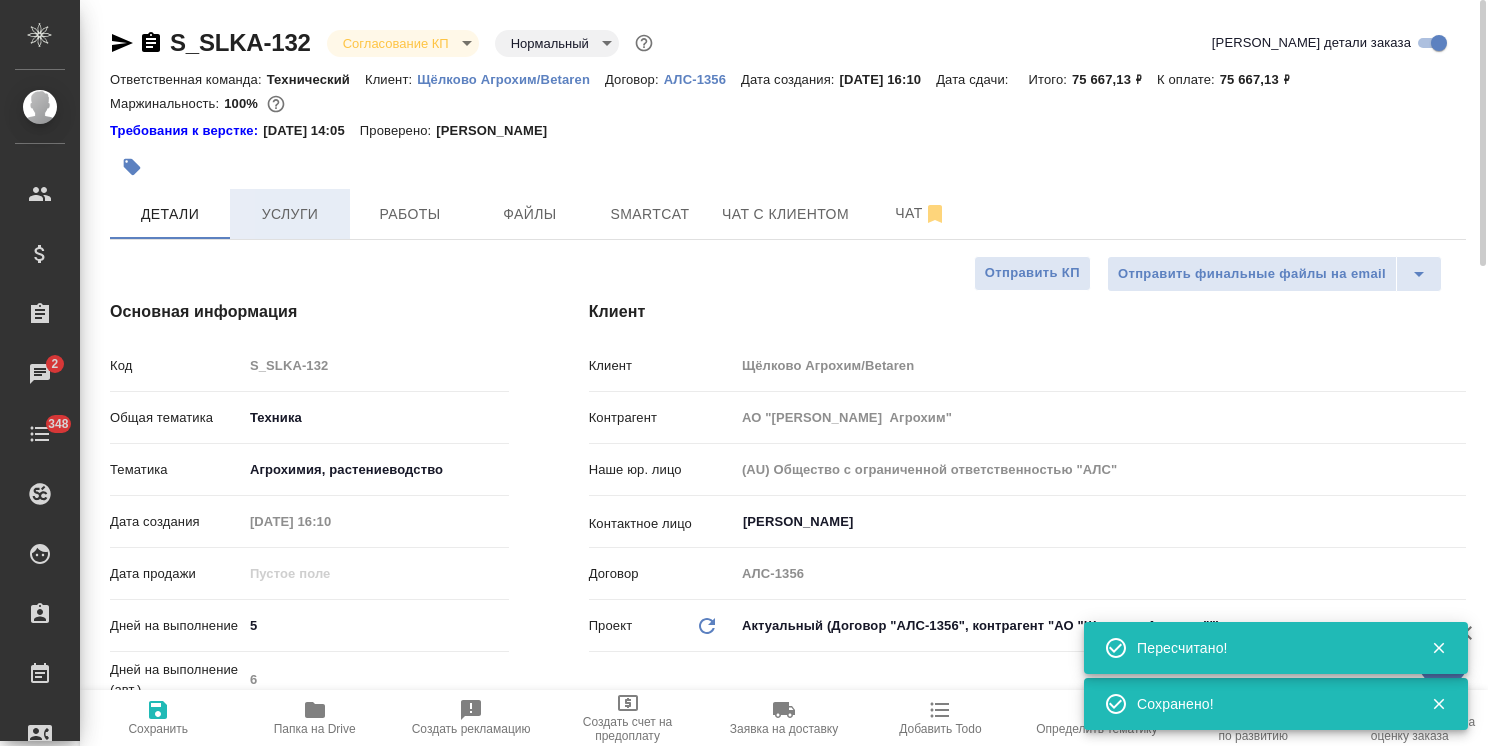click on "Услуги" at bounding box center [290, 214] 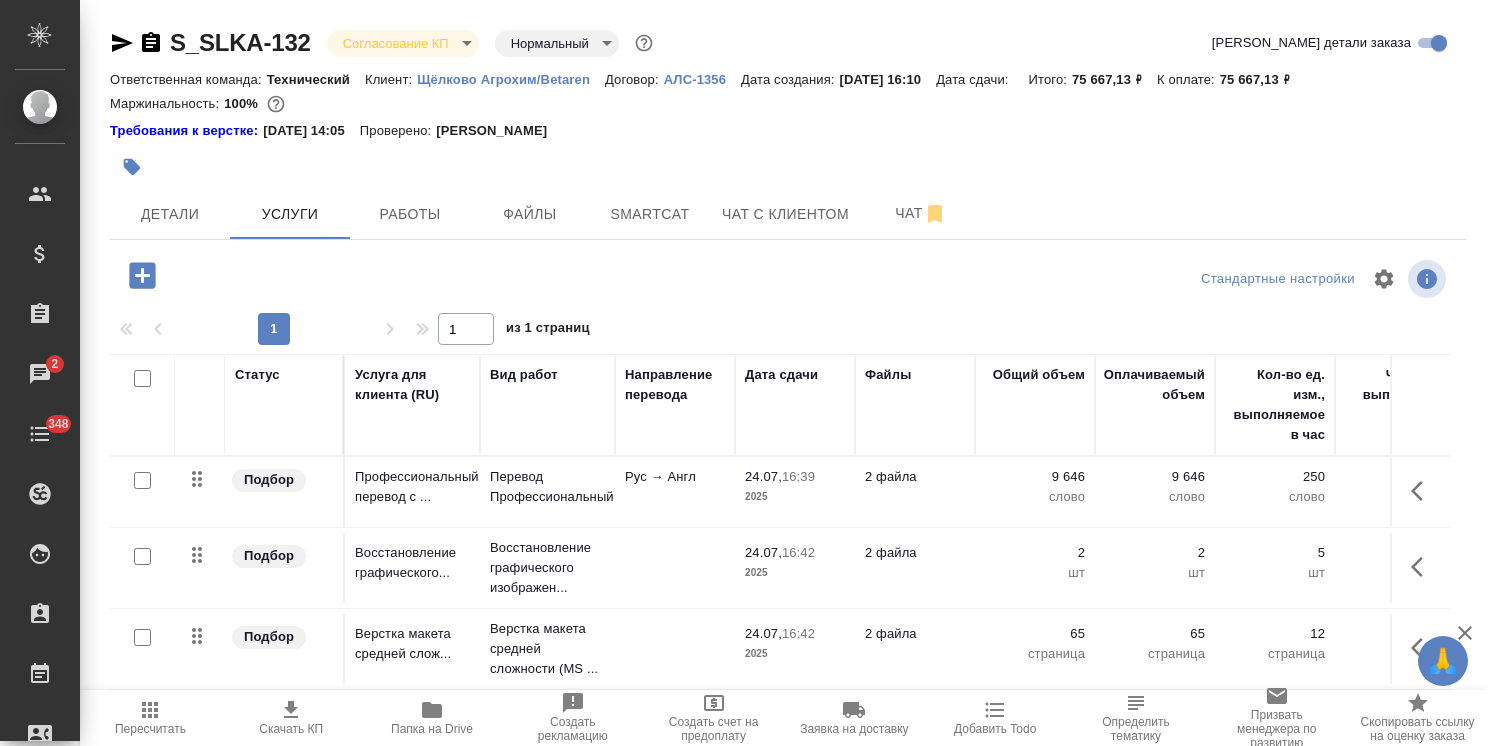 click 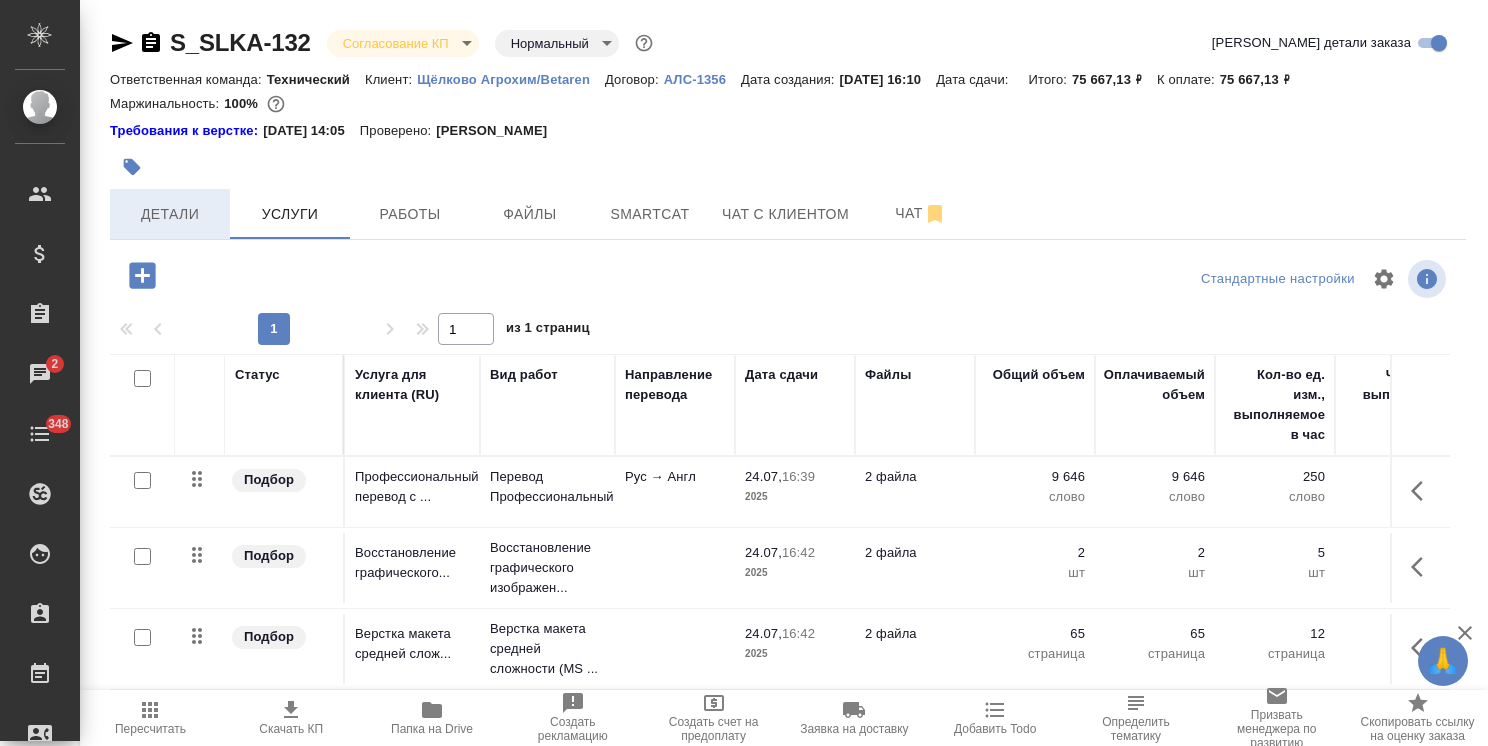 click on "Детали" at bounding box center [170, 214] 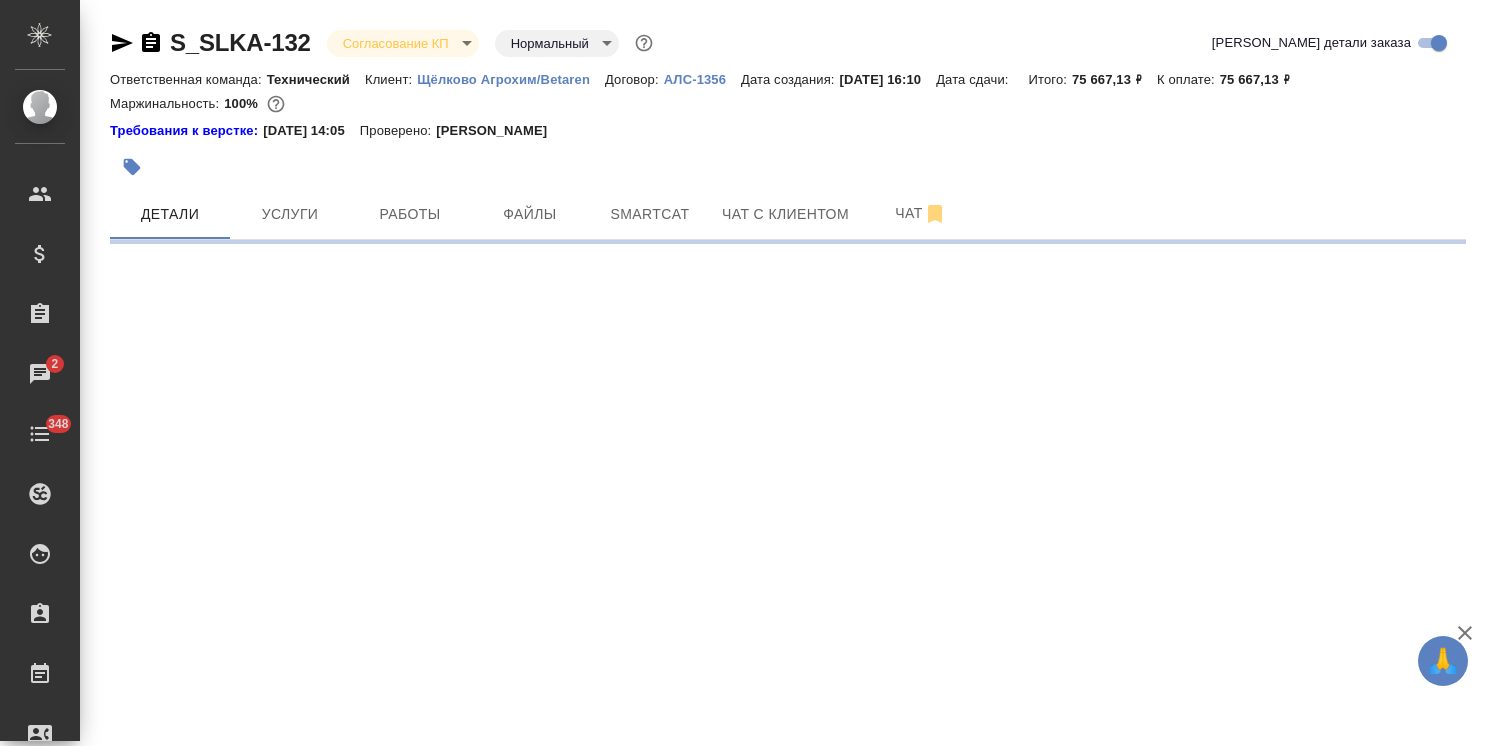 select on "RU" 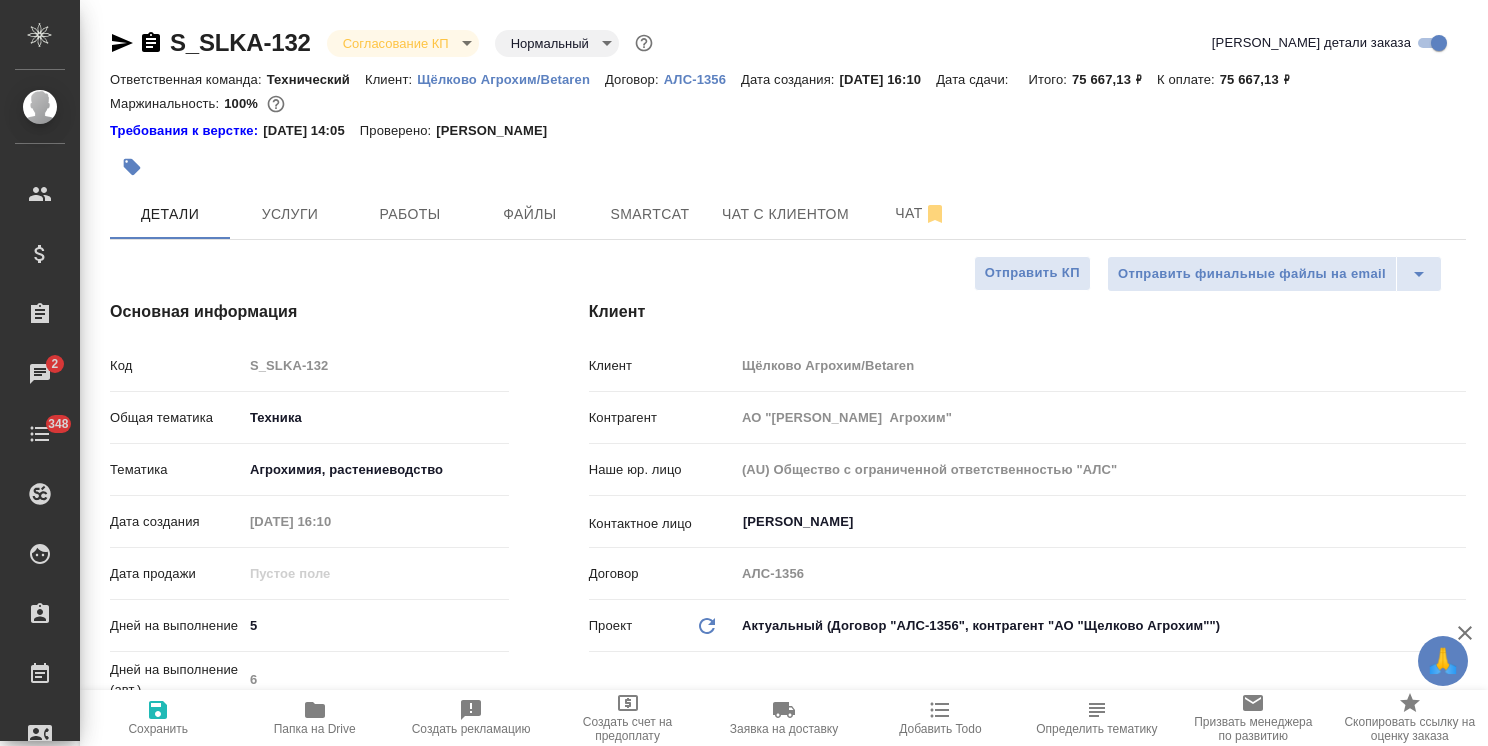 drag, startPoint x: 272, startPoint y: 624, endPoint x: 232, endPoint y: 616, distance: 40.792156 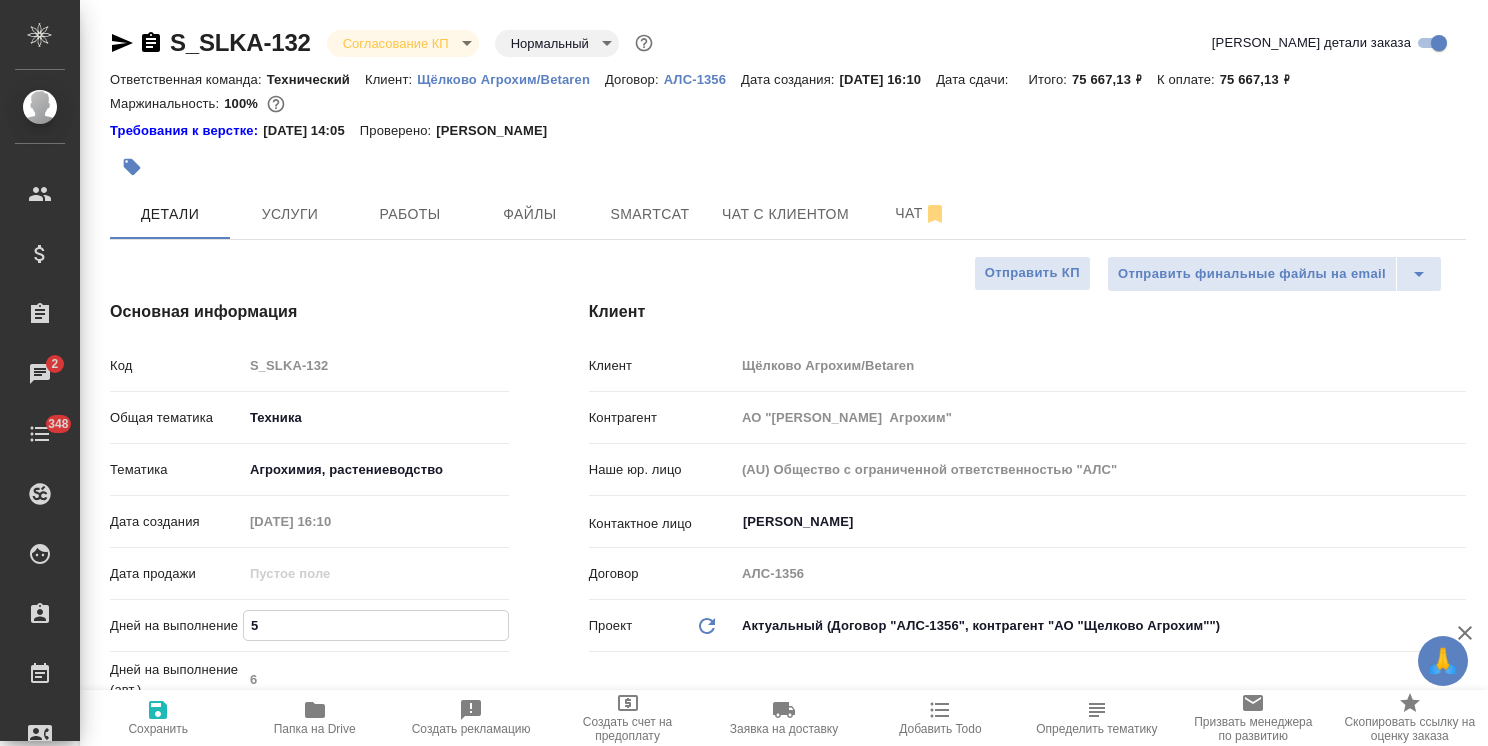 type on "3" 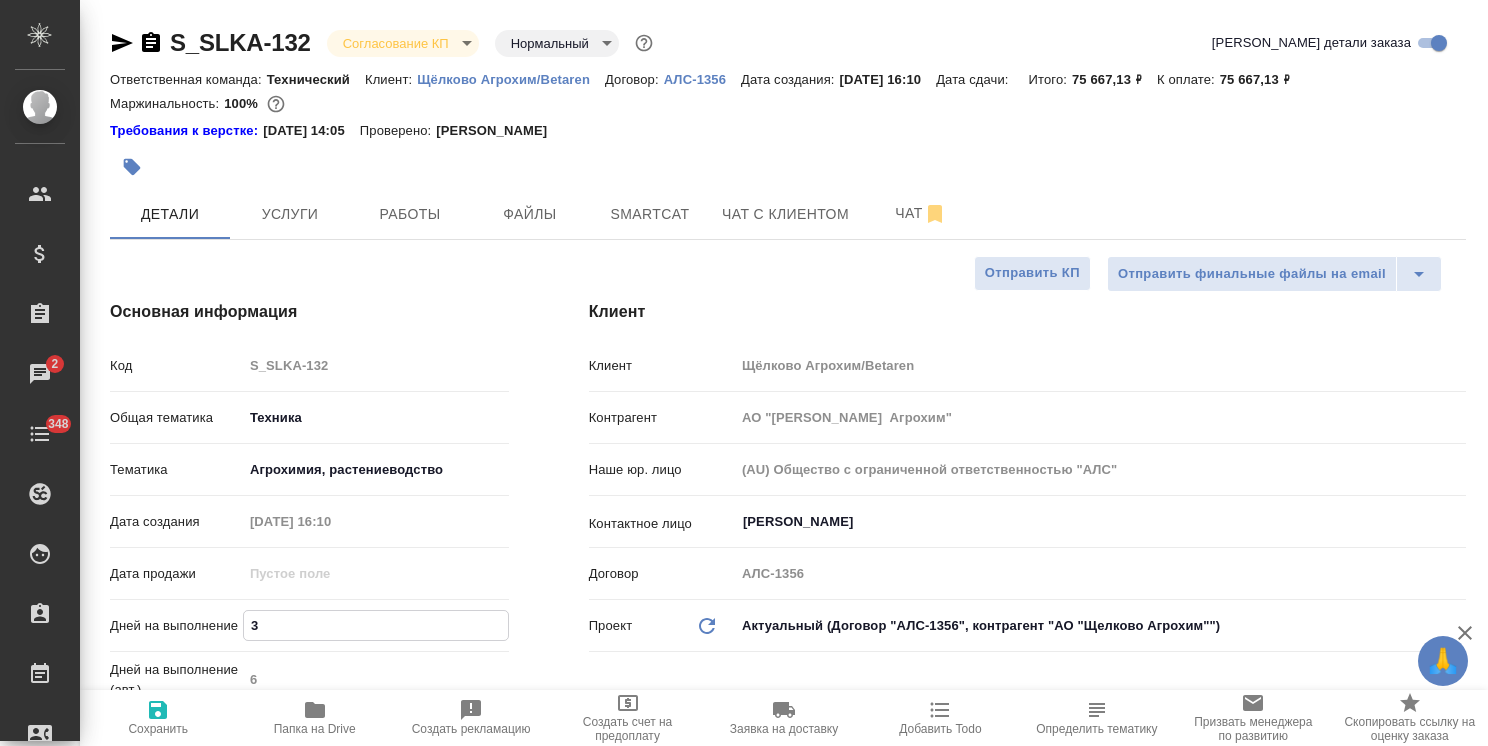 type on "3" 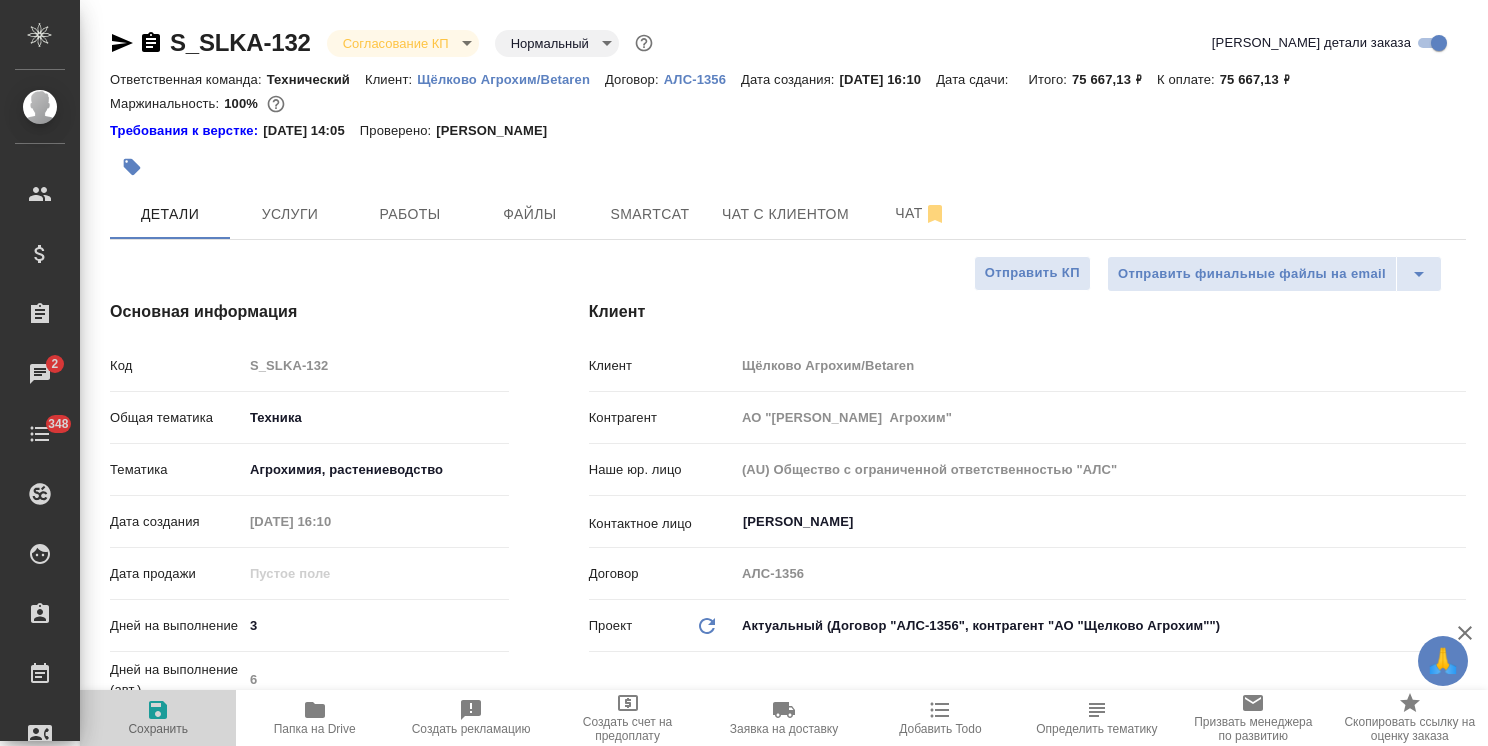 click on "Сохранить" at bounding box center (158, 717) 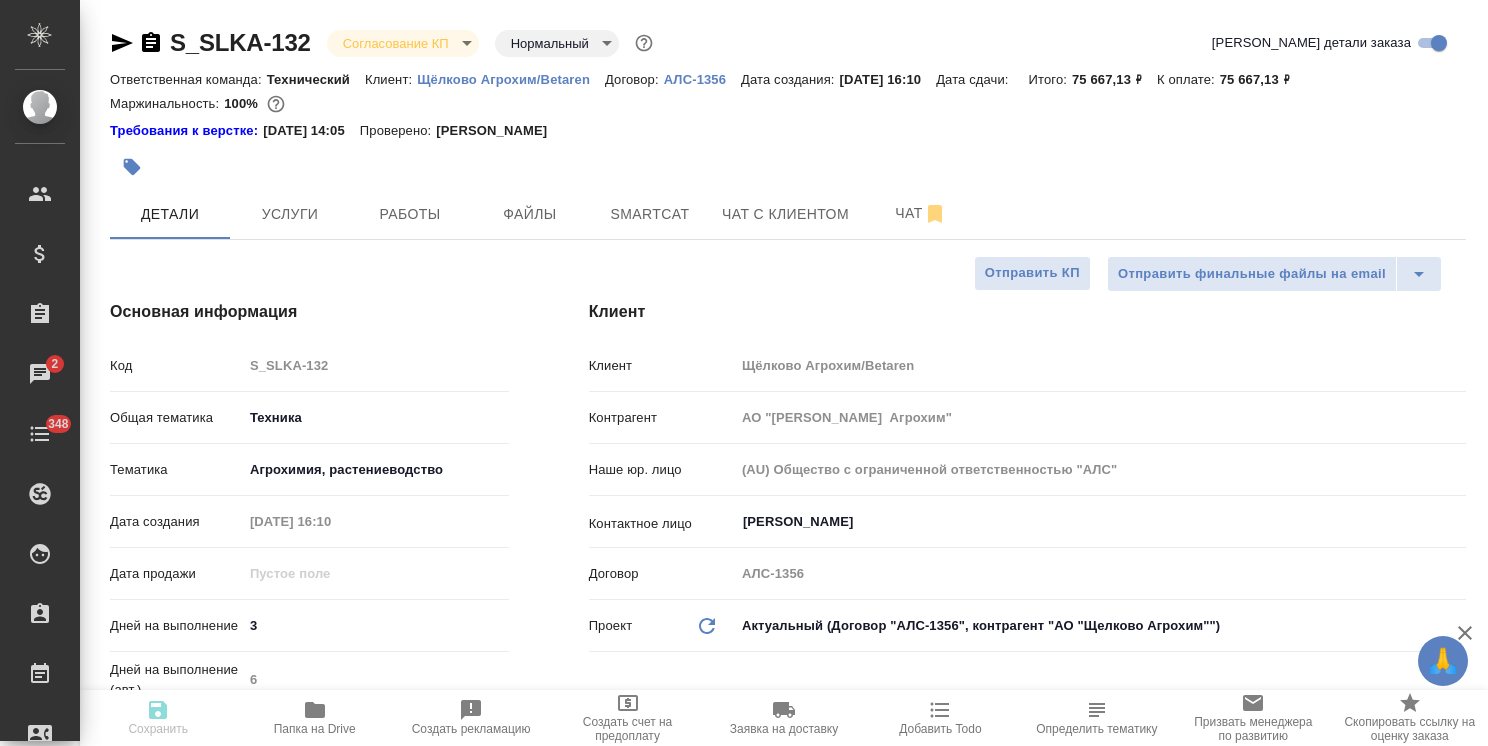 type on "x" 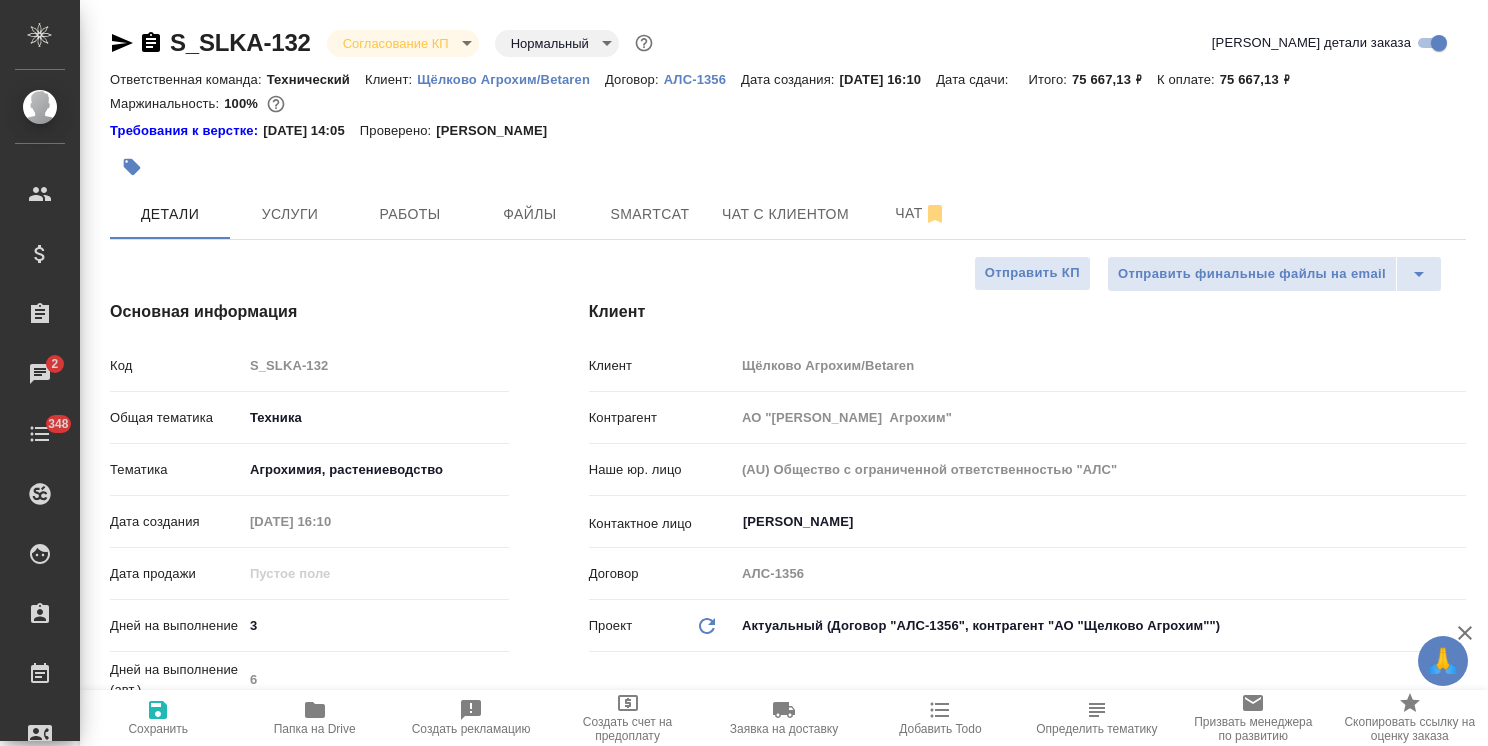 type on "x" 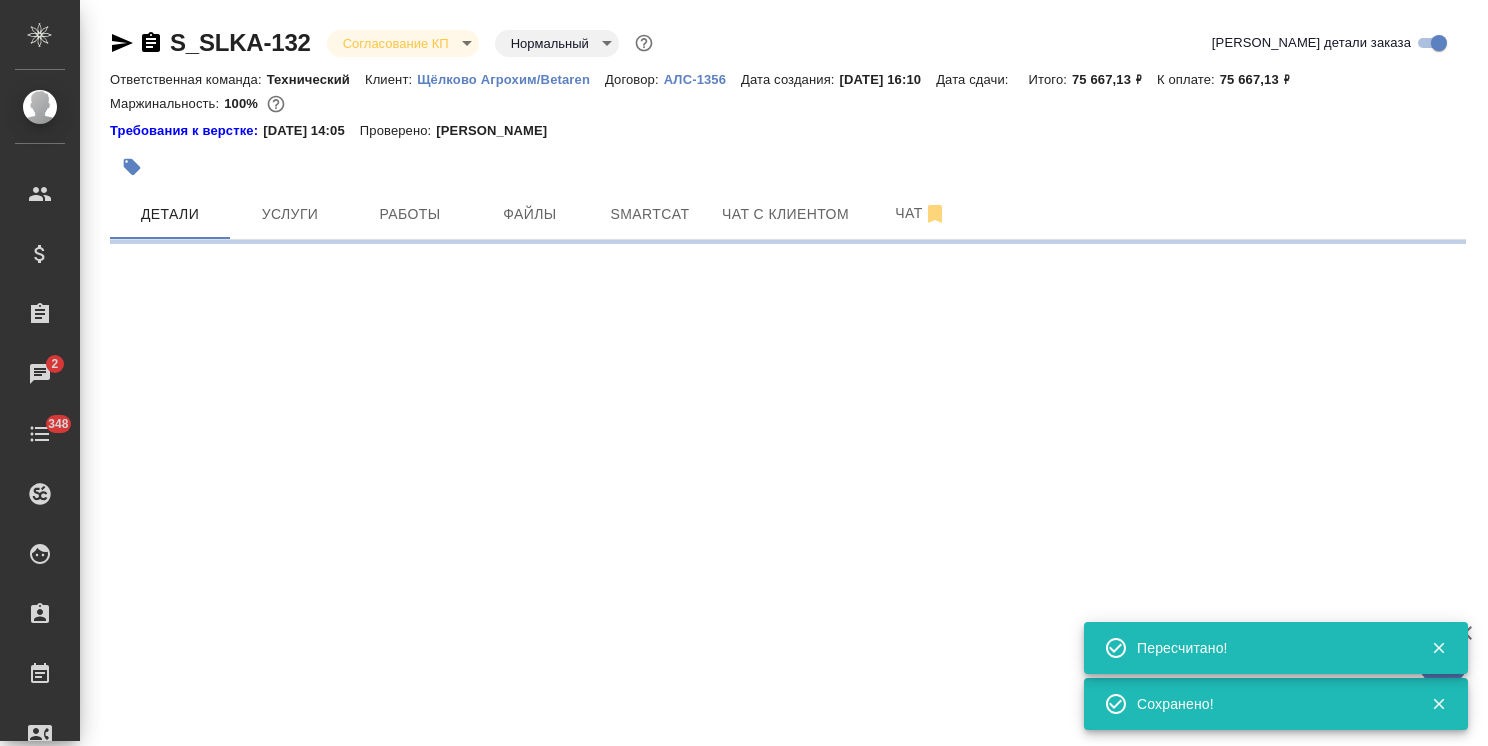 select on "RU" 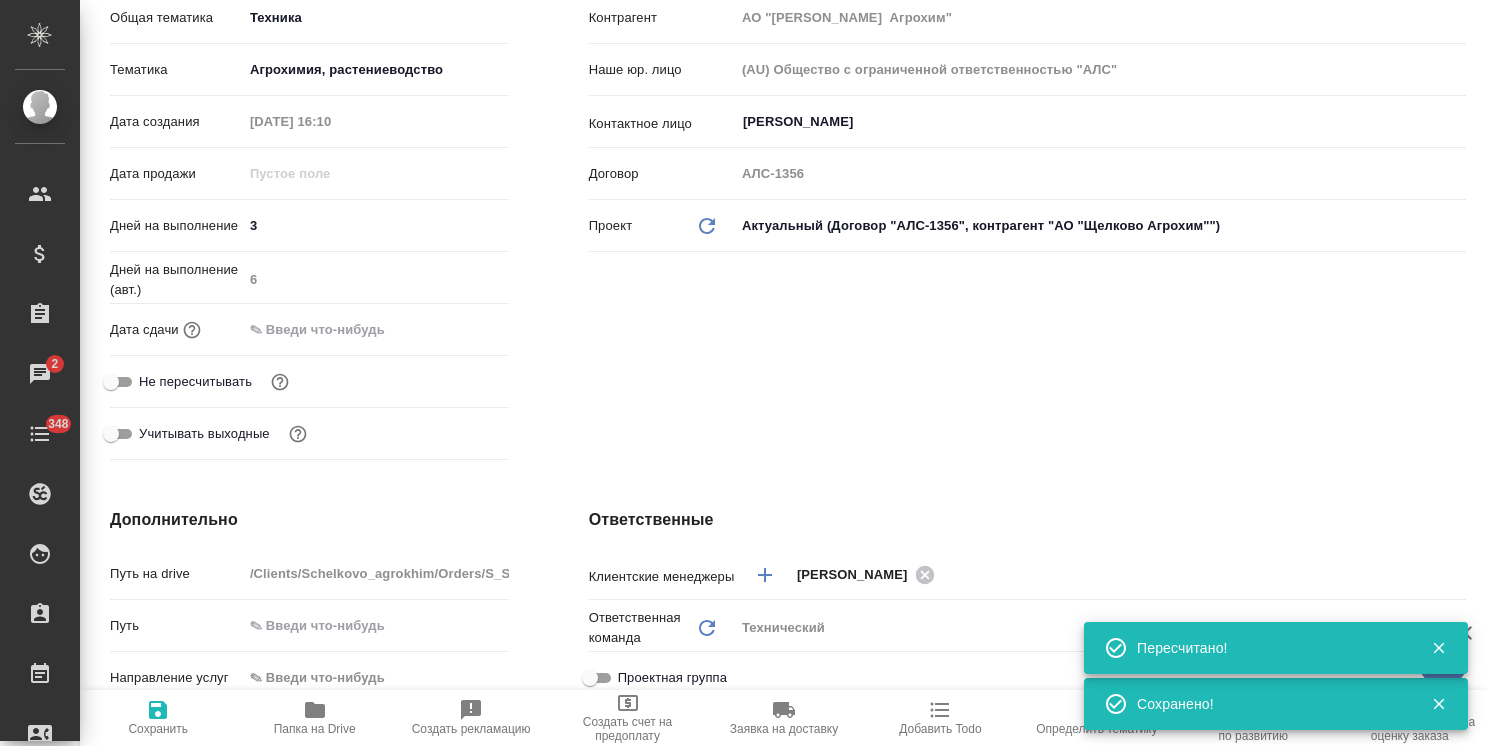 type on "x" 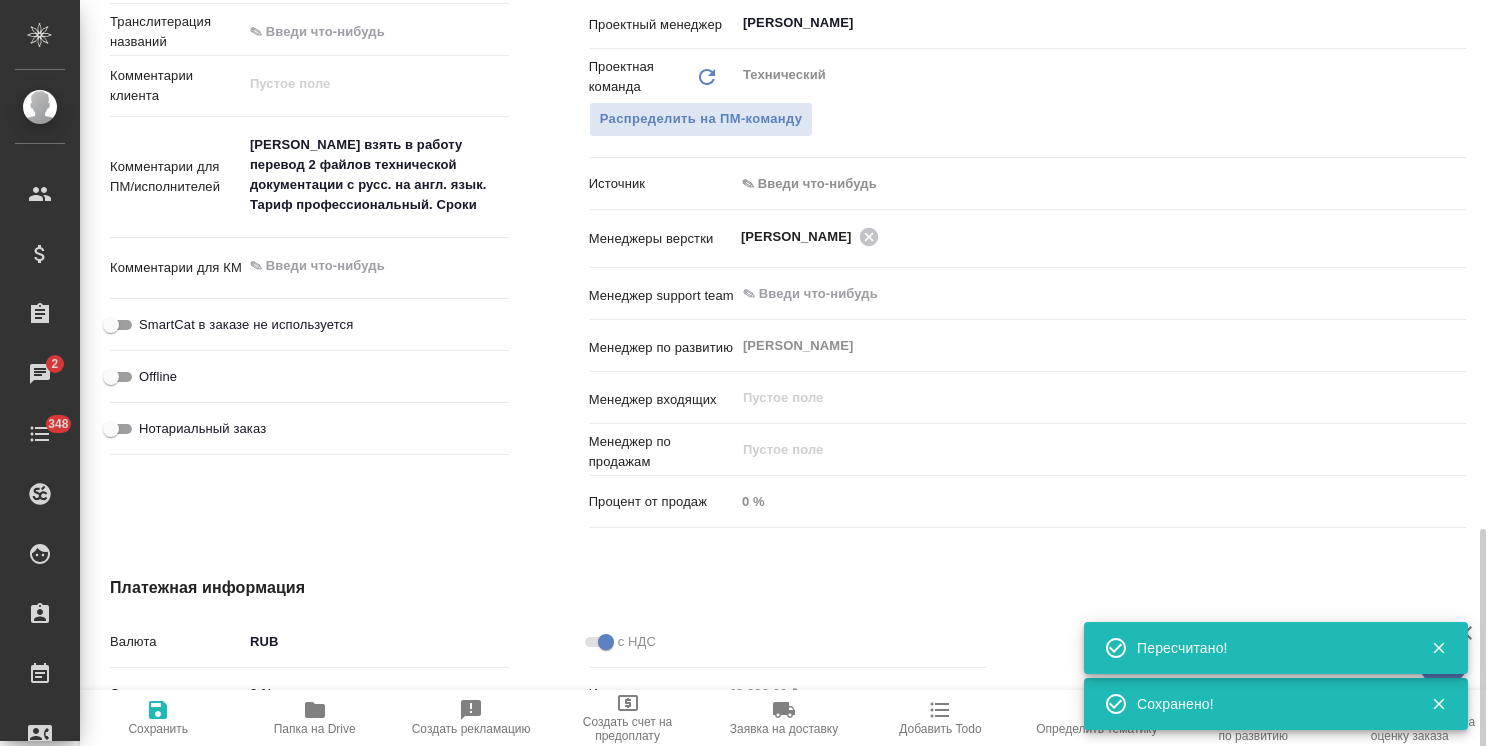 scroll, scrollTop: 1200, scrollLeft: 0, axis: vertical 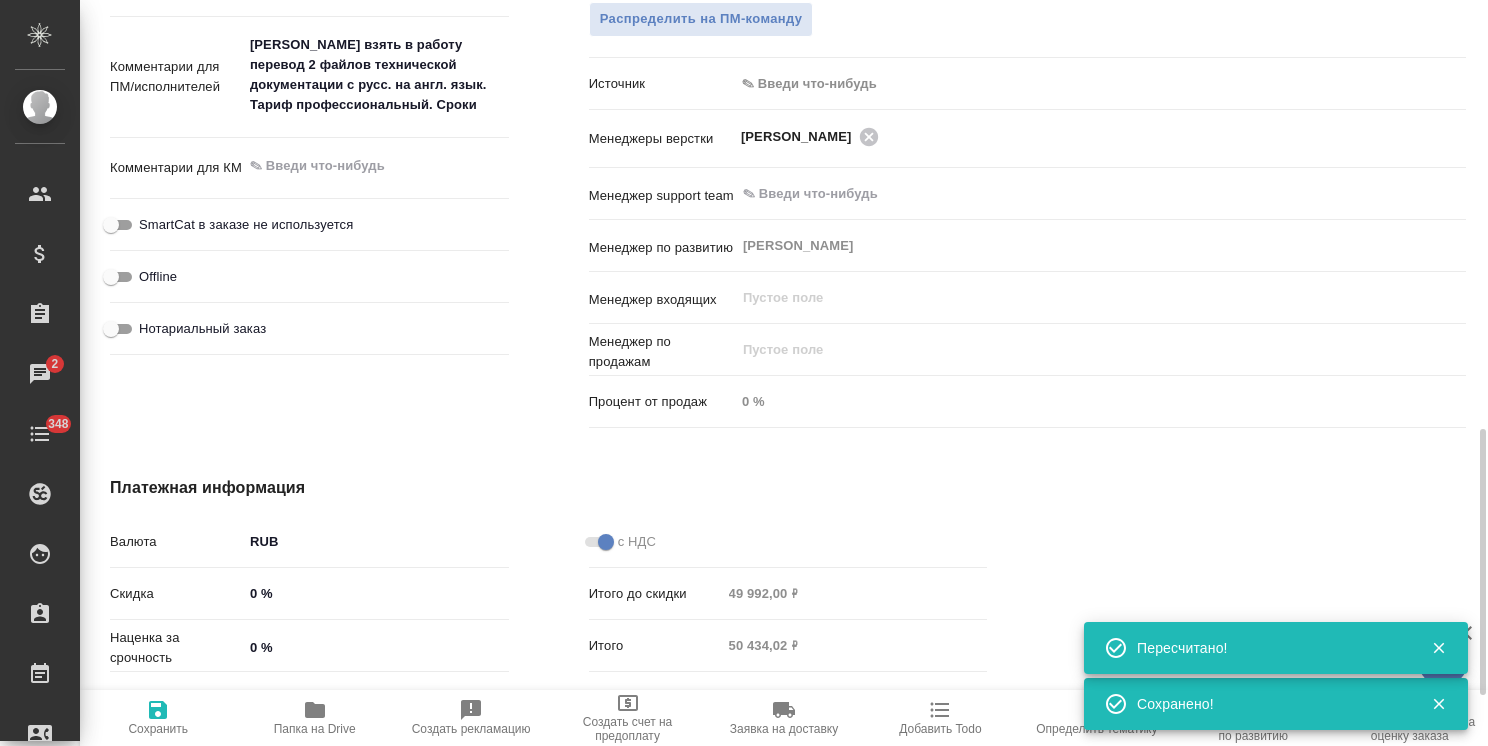 click on "0 %" at bounding box center [376, 647] 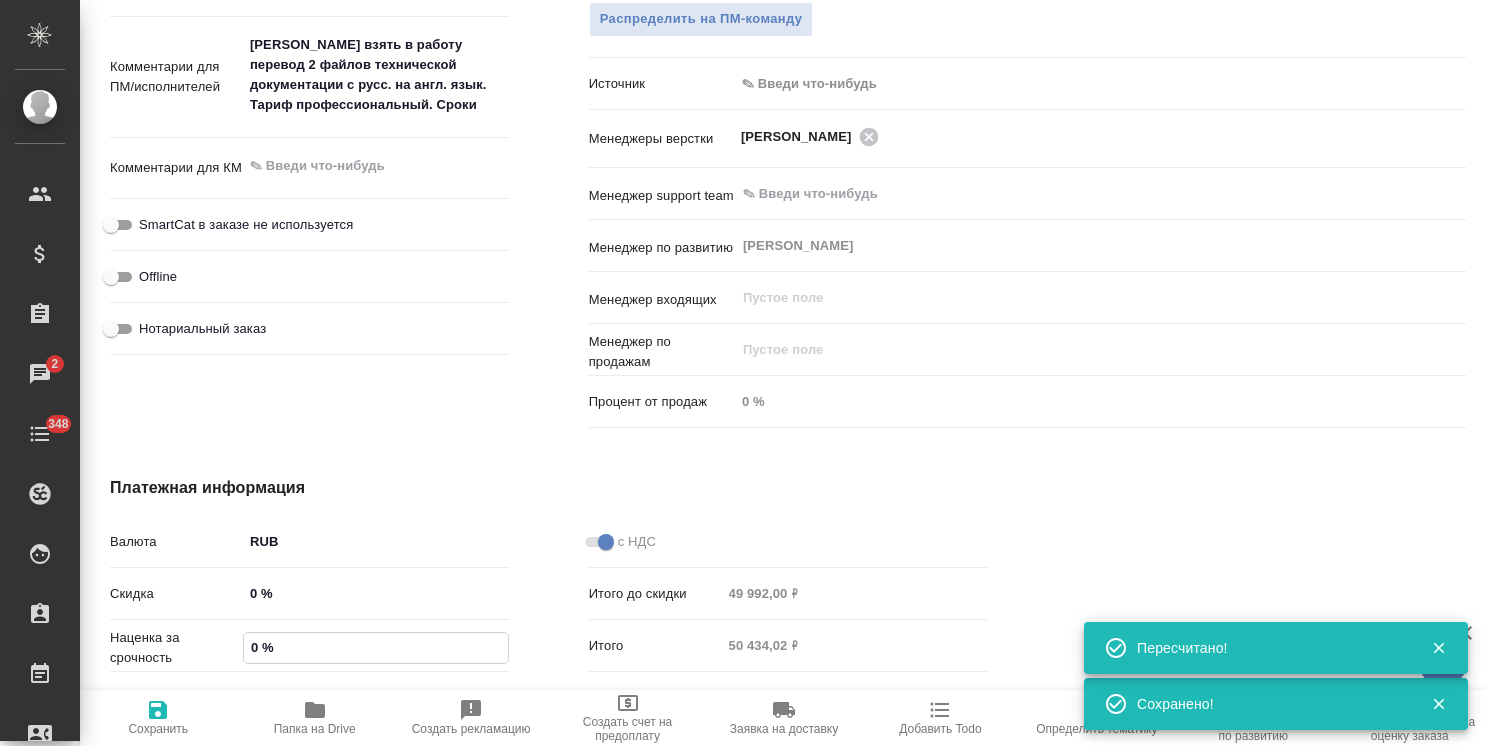 click on "0 %" at bounding box center [376, 647] 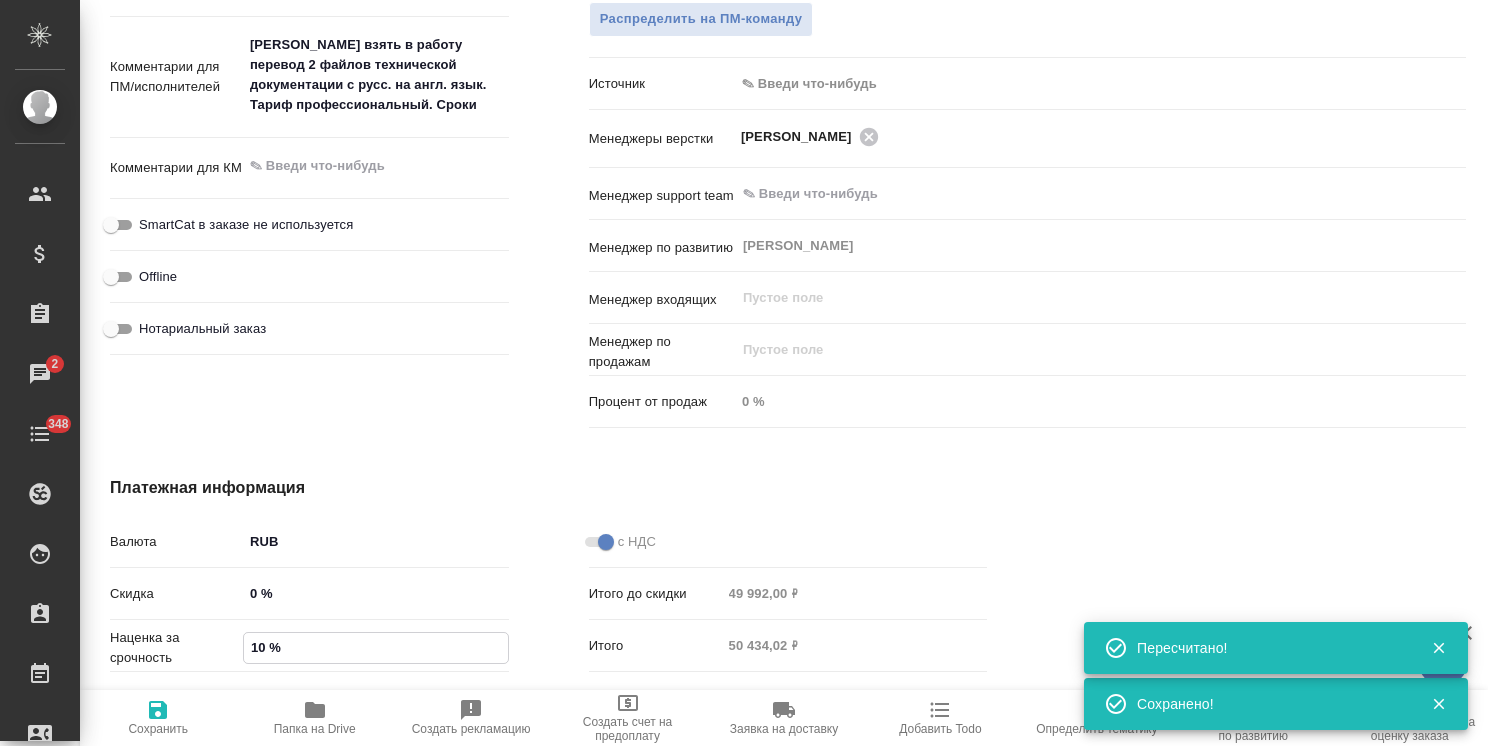 type on "x" 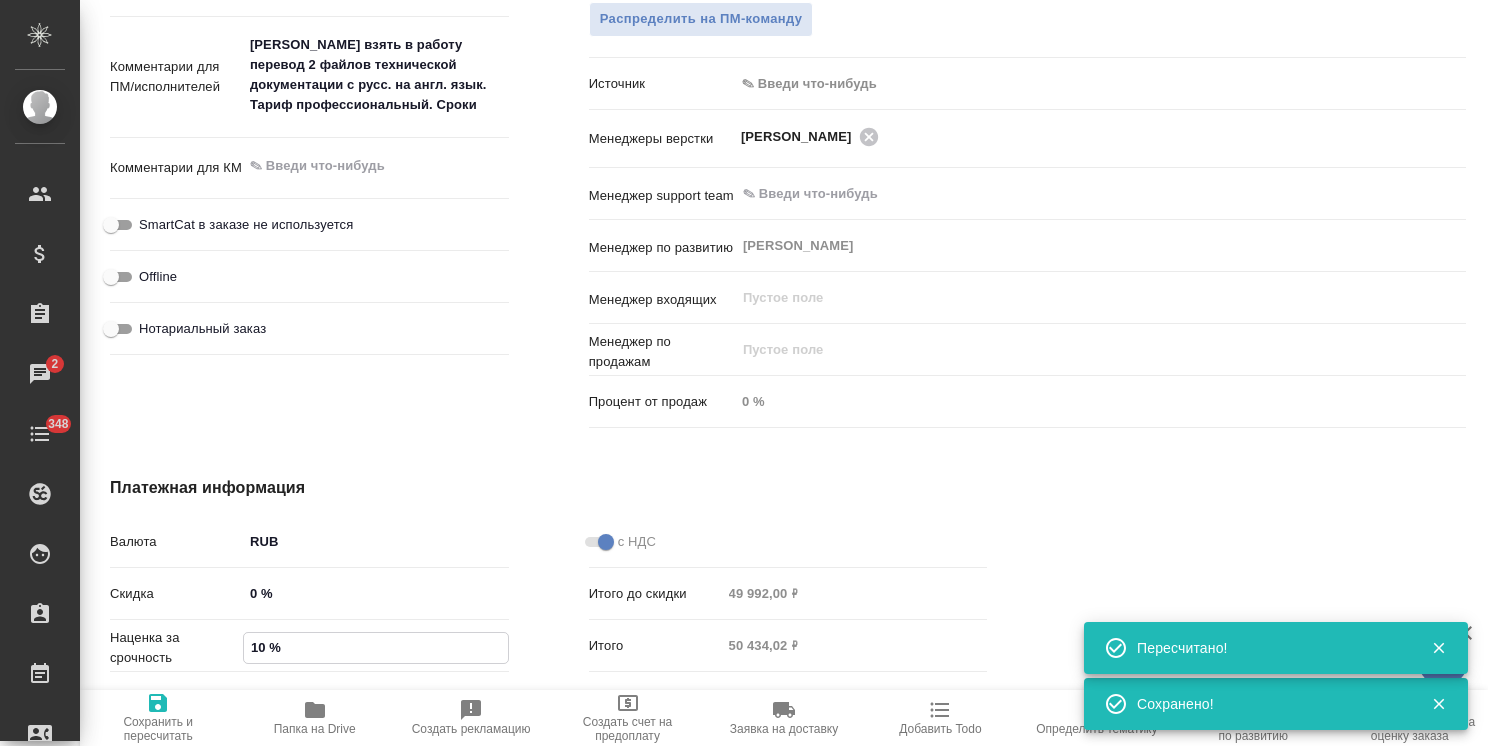 type on "100 %" 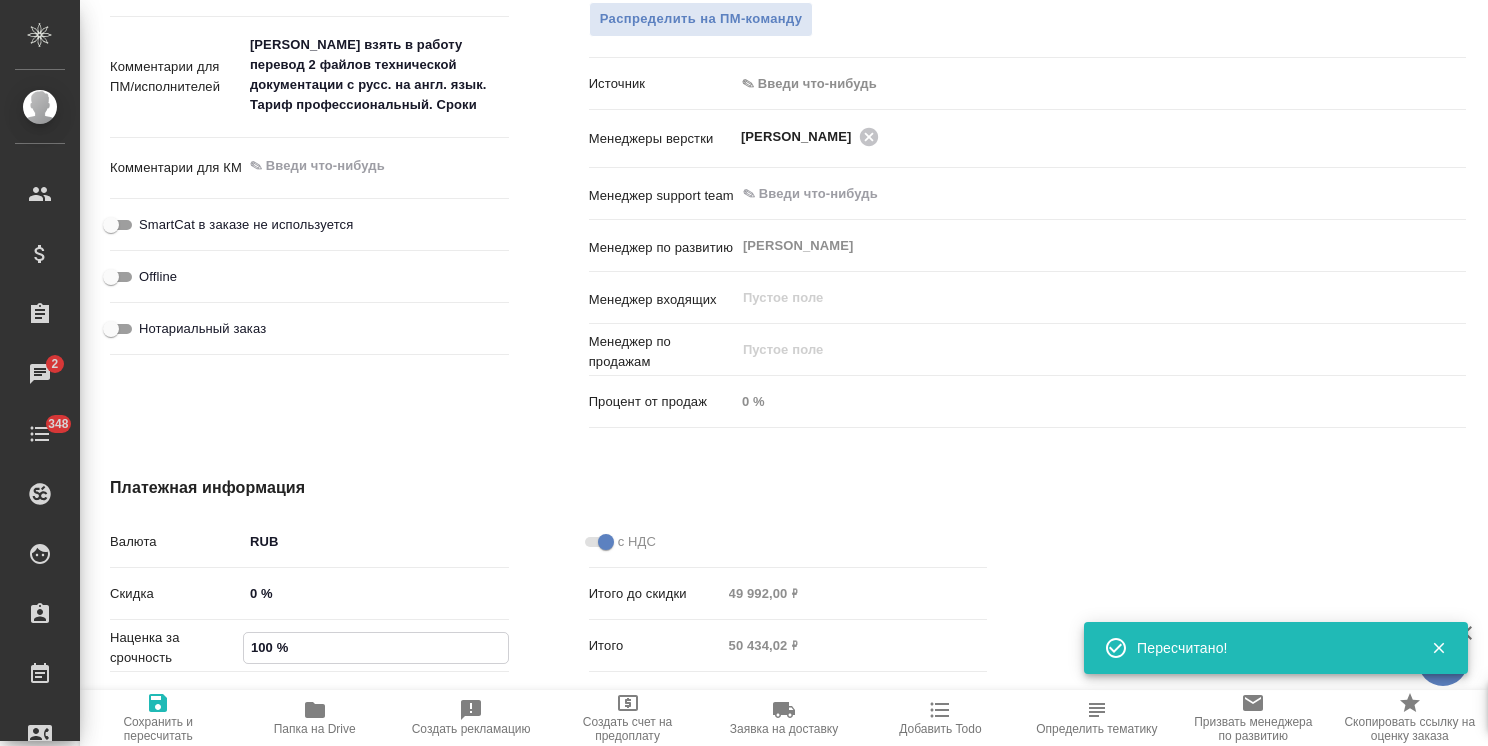 type on "x" 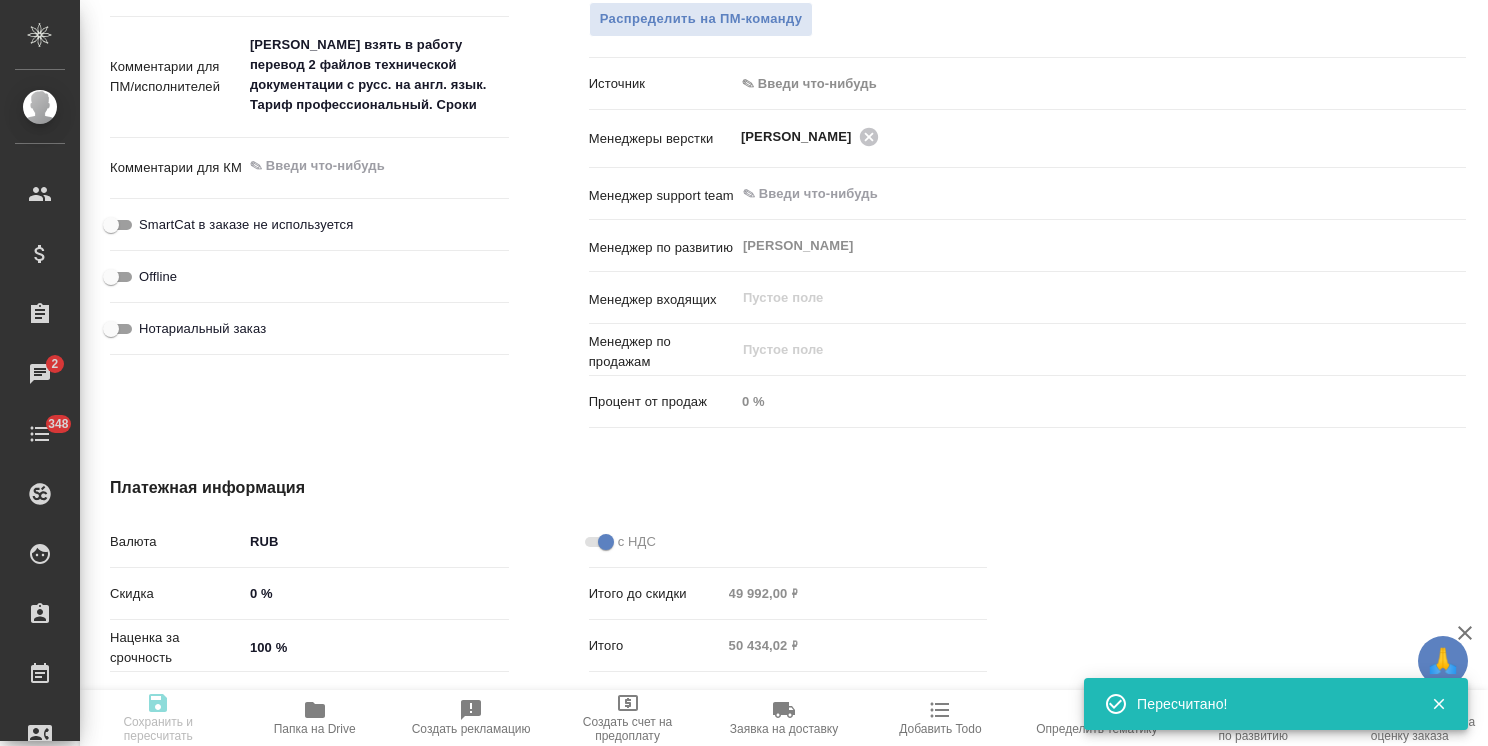 type on "x" 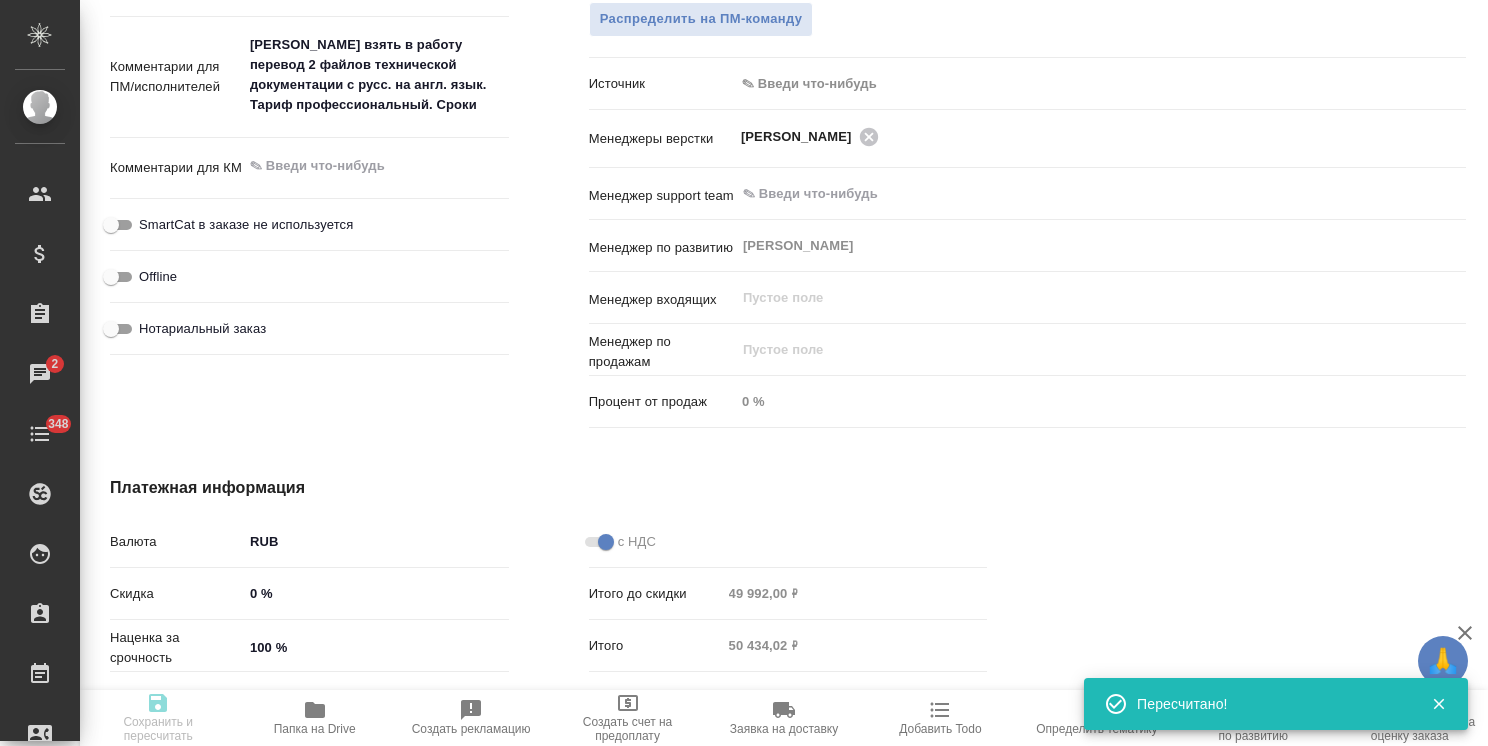 type on "x" 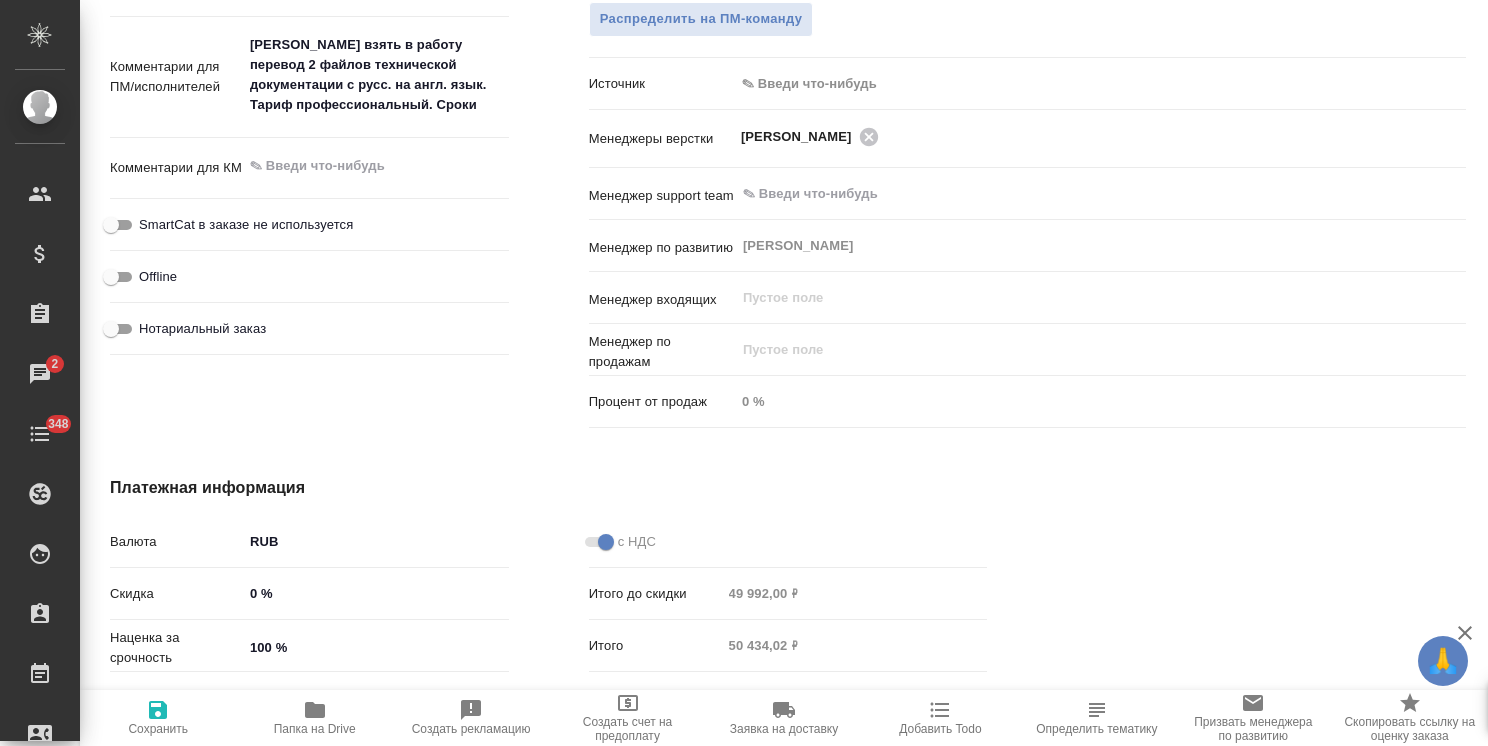 type on "x" 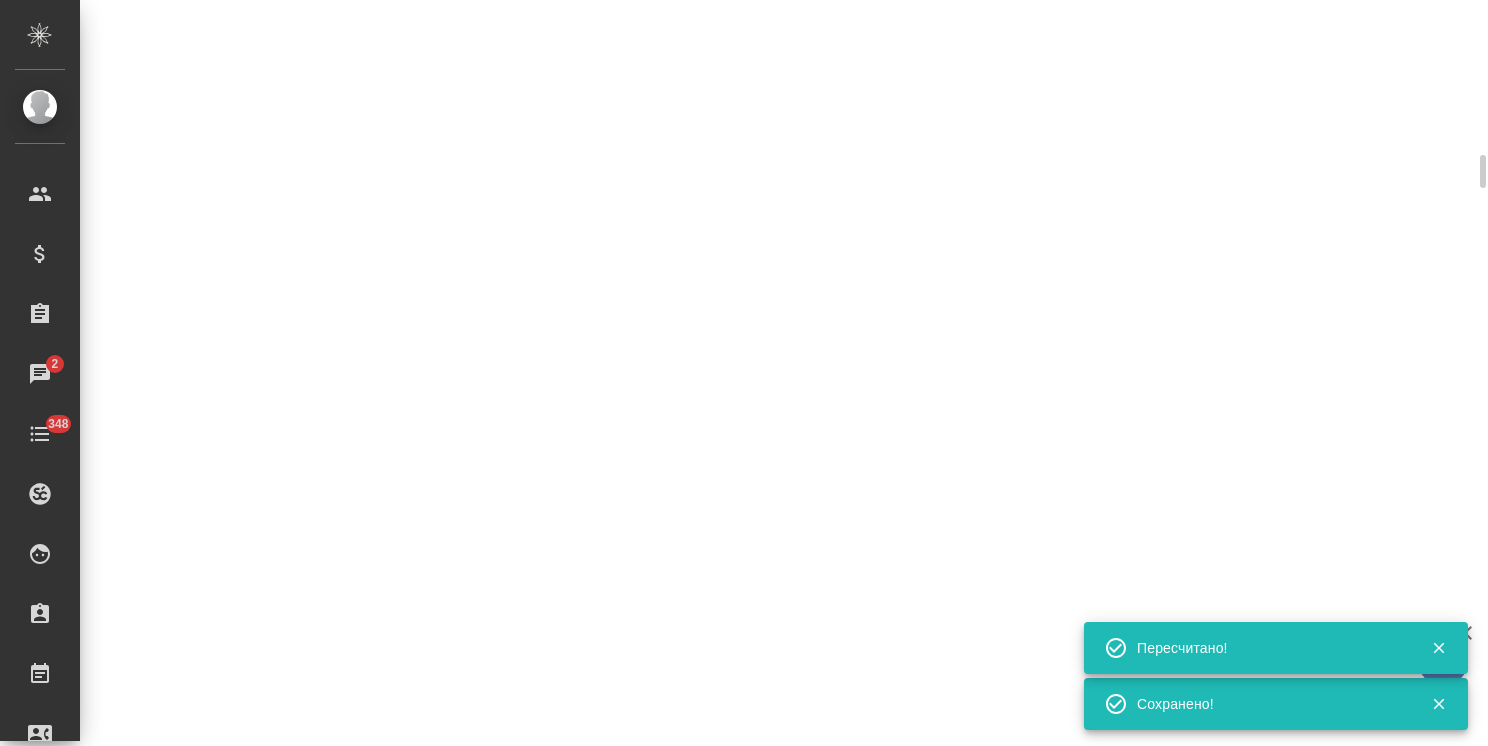 select on "RU" 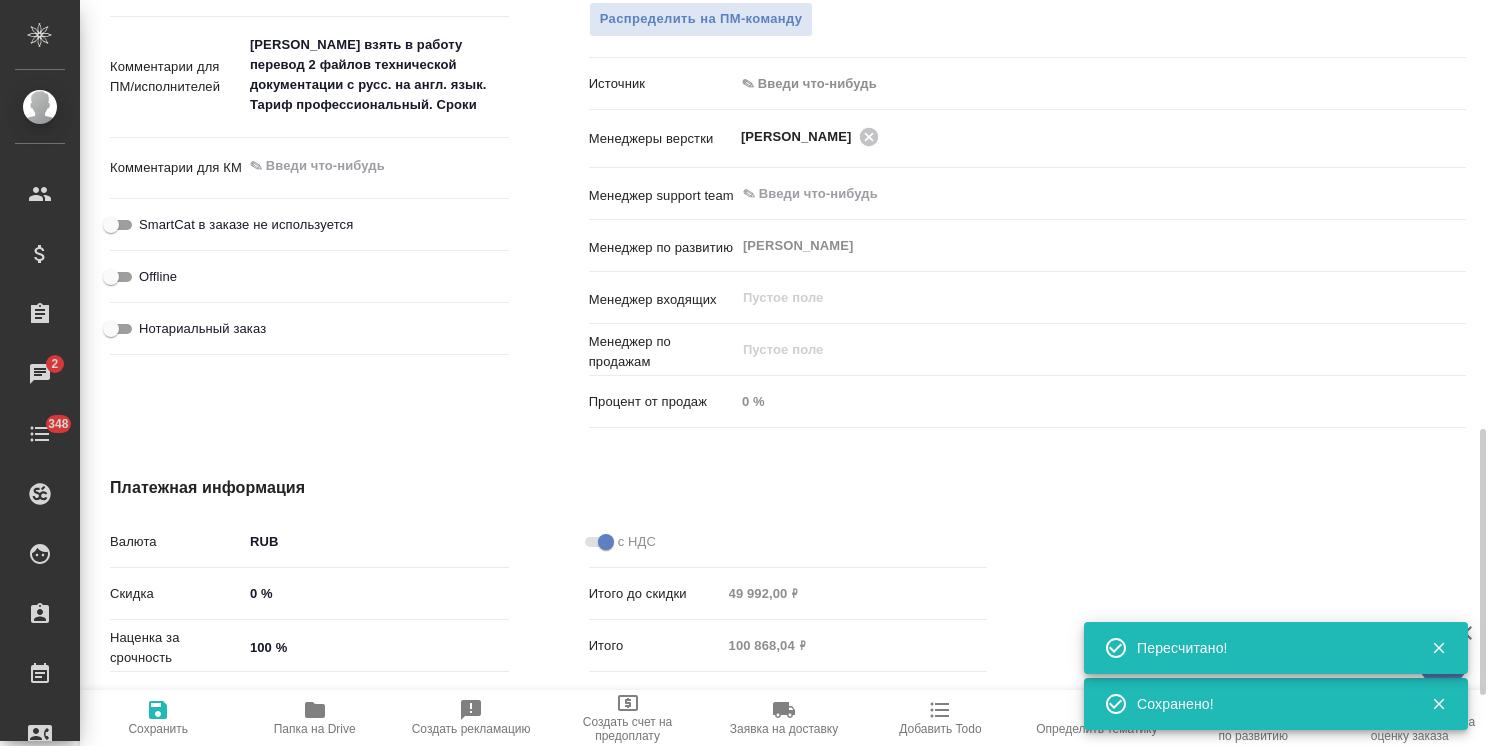 type on "x" 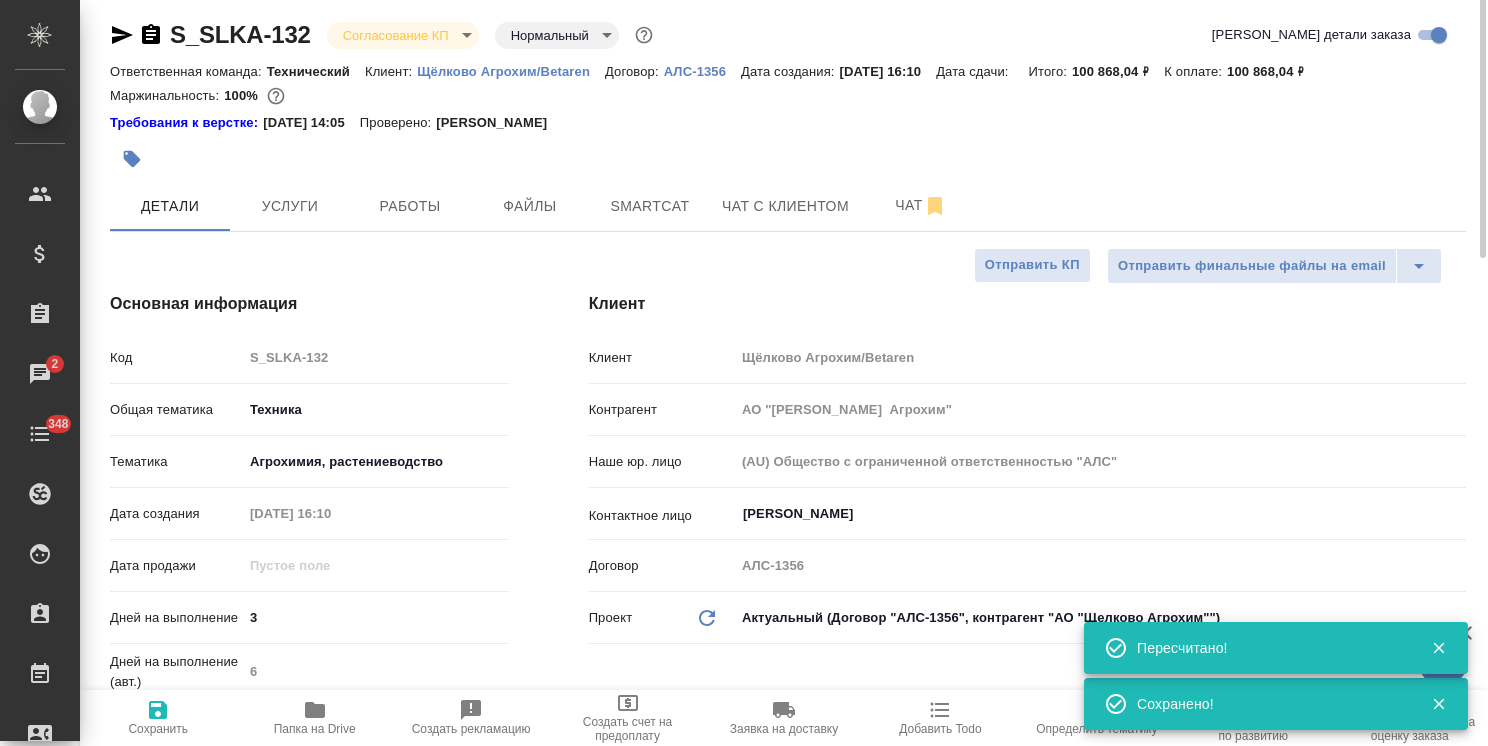 scroll, scrollTop: 0, scrollLeft: 0, axis: both 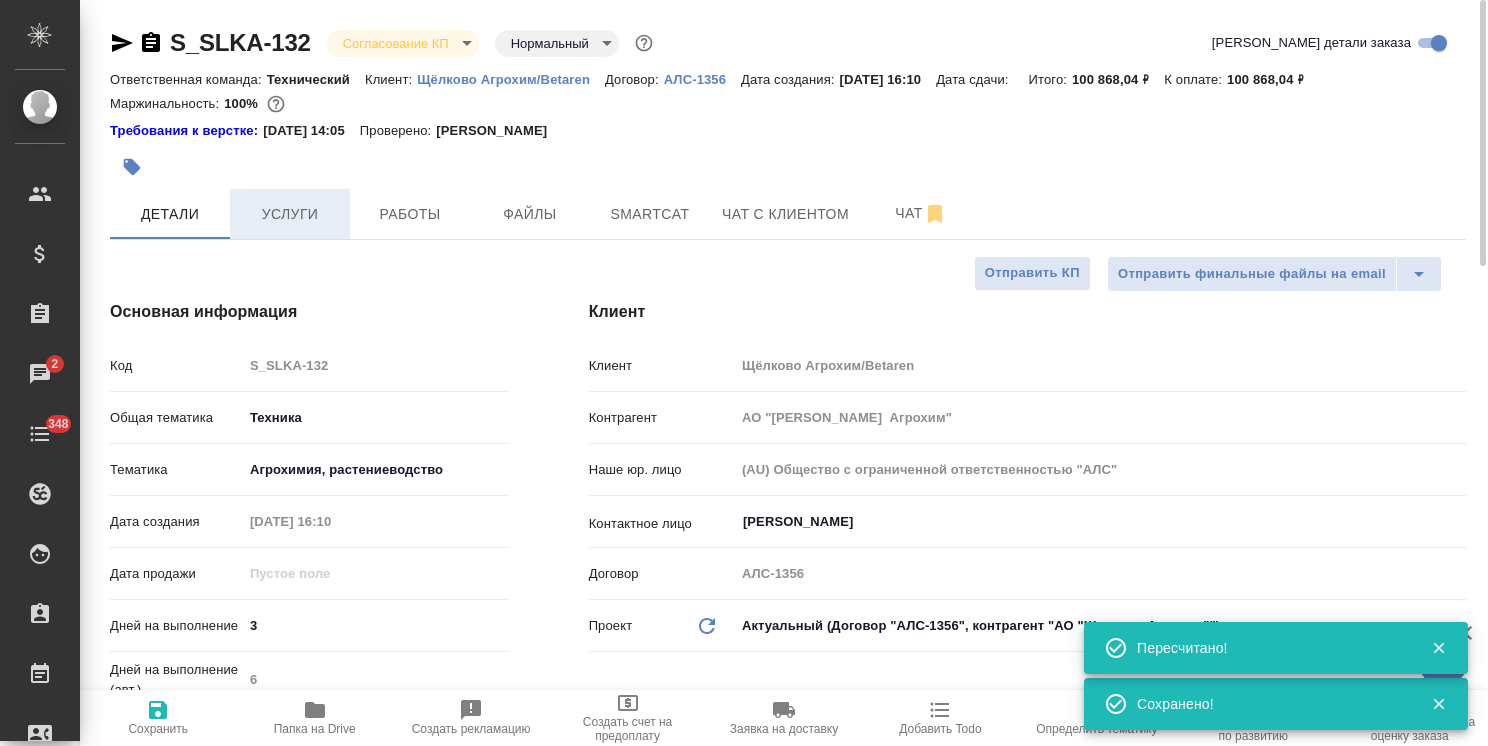 click on "Услуги" at bounding box center [290, 214] 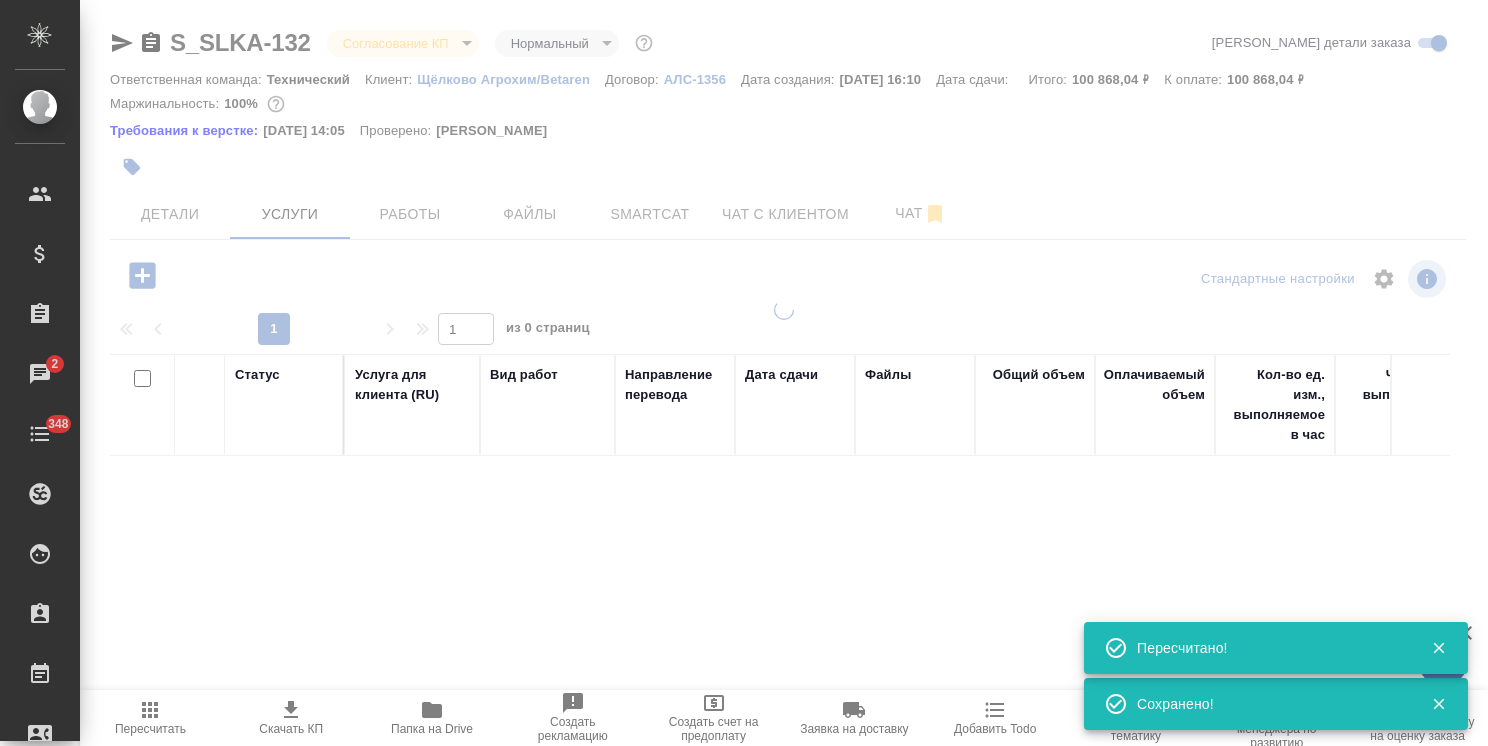 click 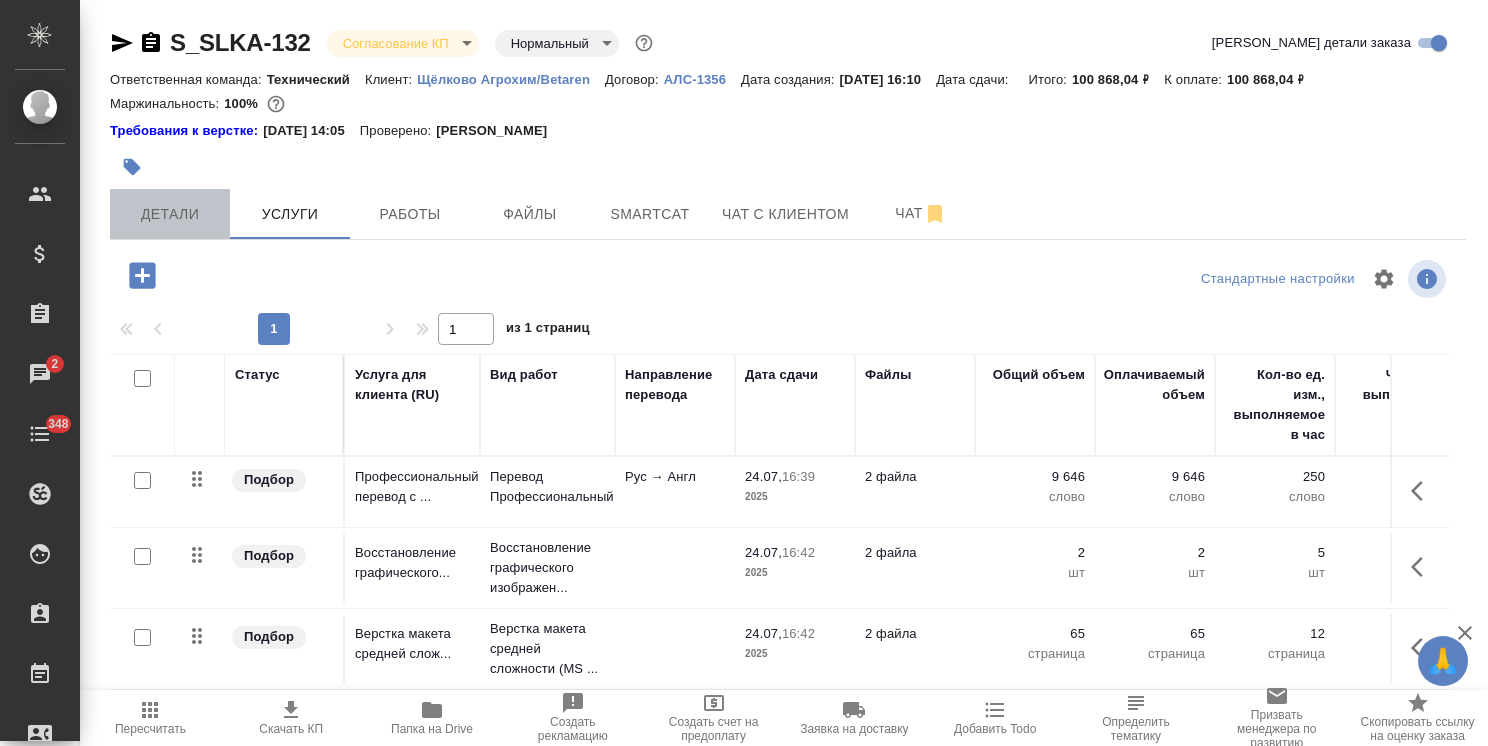 click on "Детали" at bounding box center [170, 214] 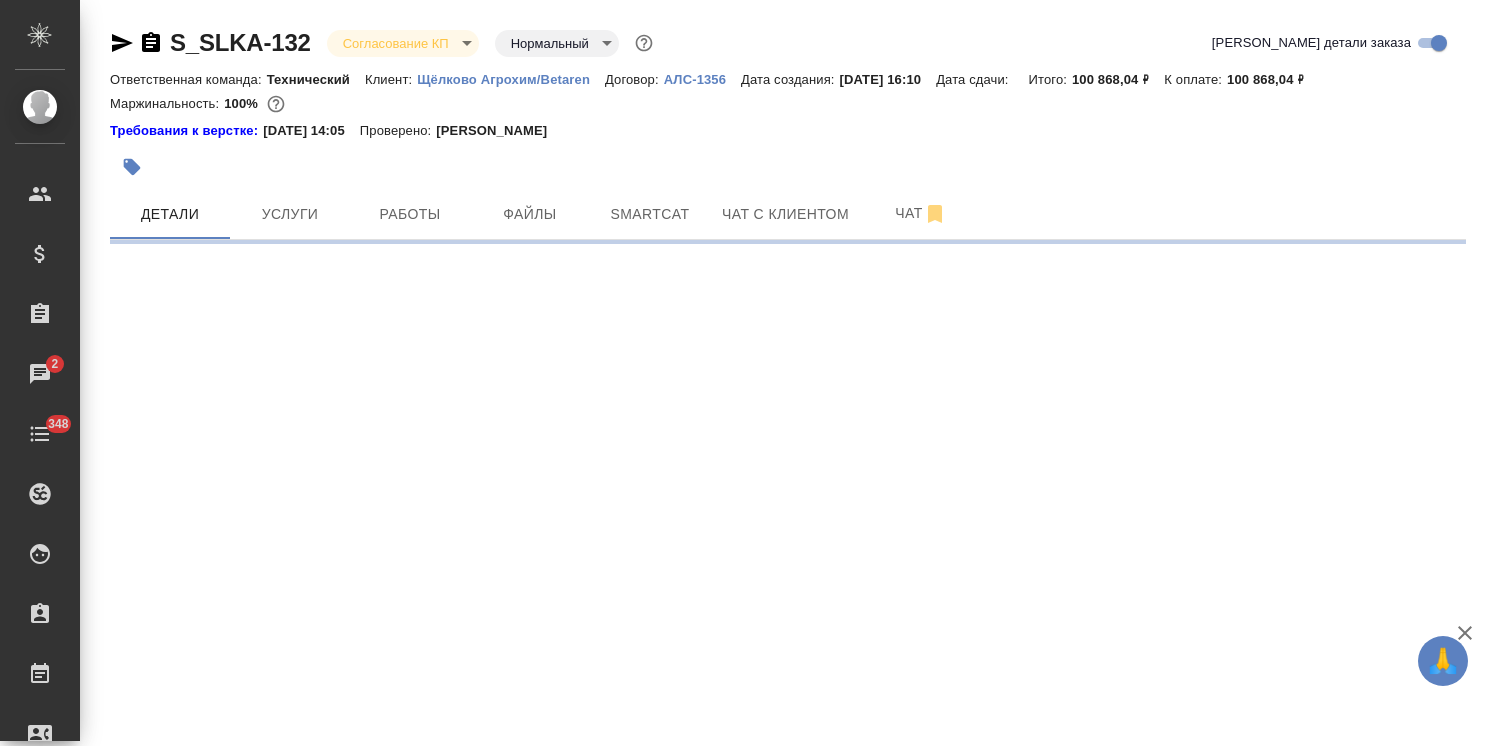 select on "RU" 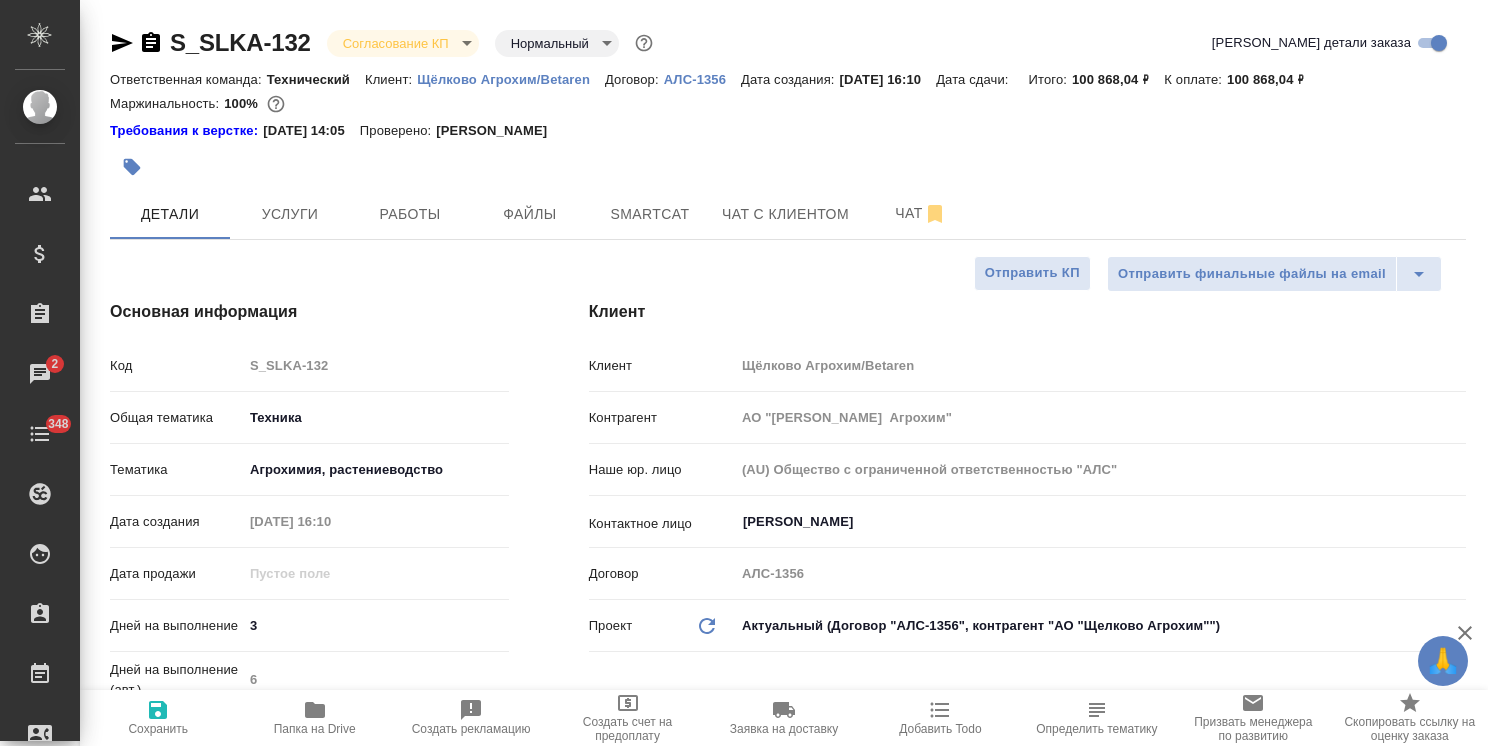 type on "x" 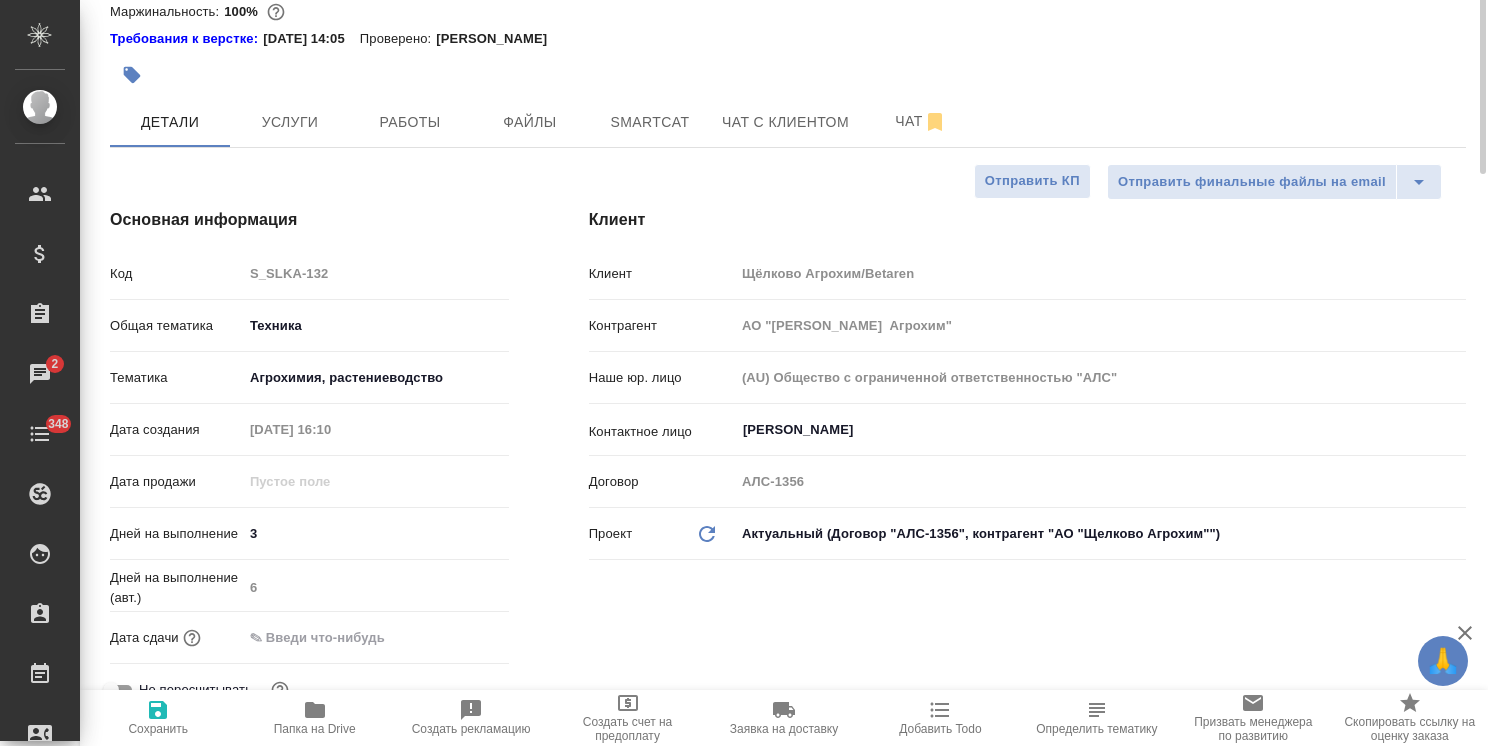 scroll, scrollTop: 0, scrollLeft: 0, axis: both 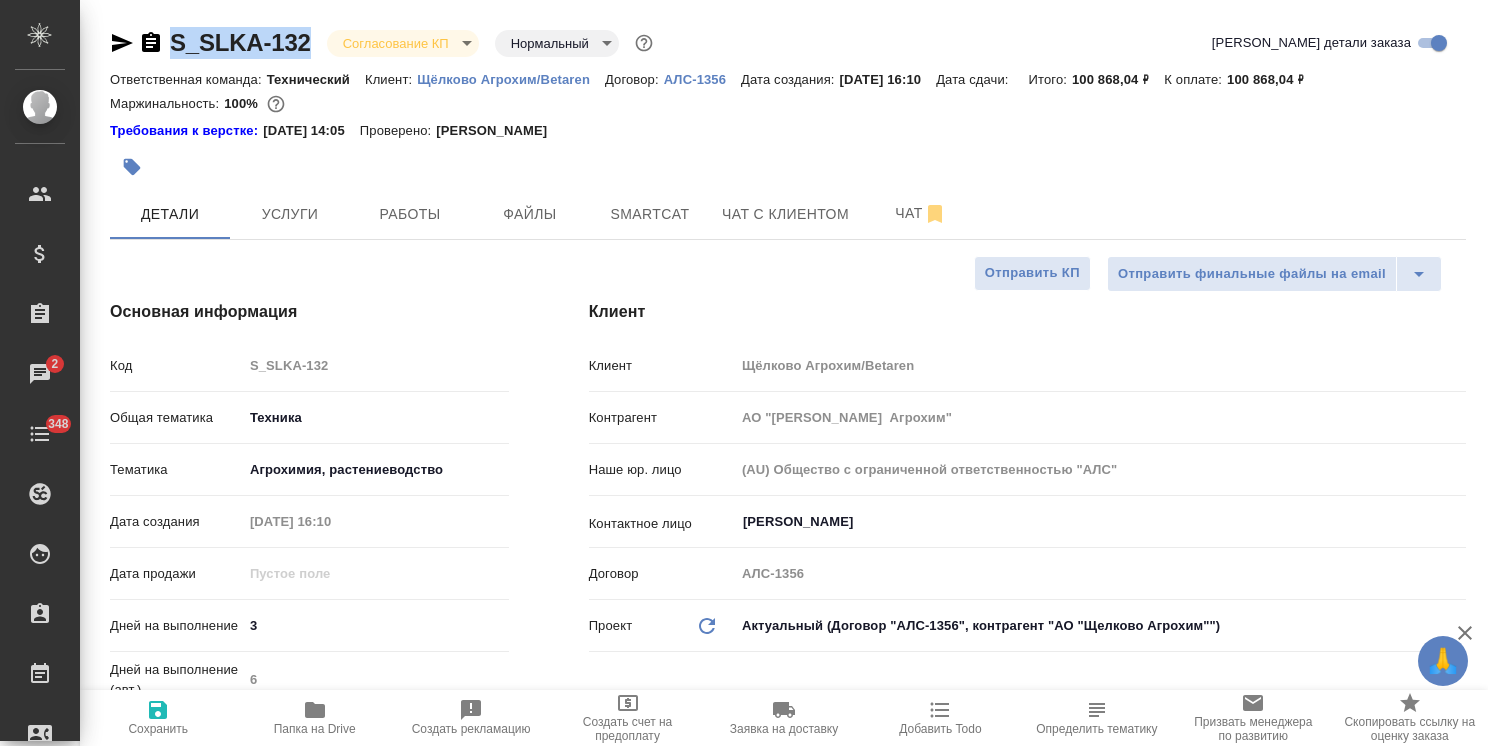 drag, startPoint x: 308, startPoint y: 26, endPoint x: 156, endPoint y: 13, distance: 152.5549 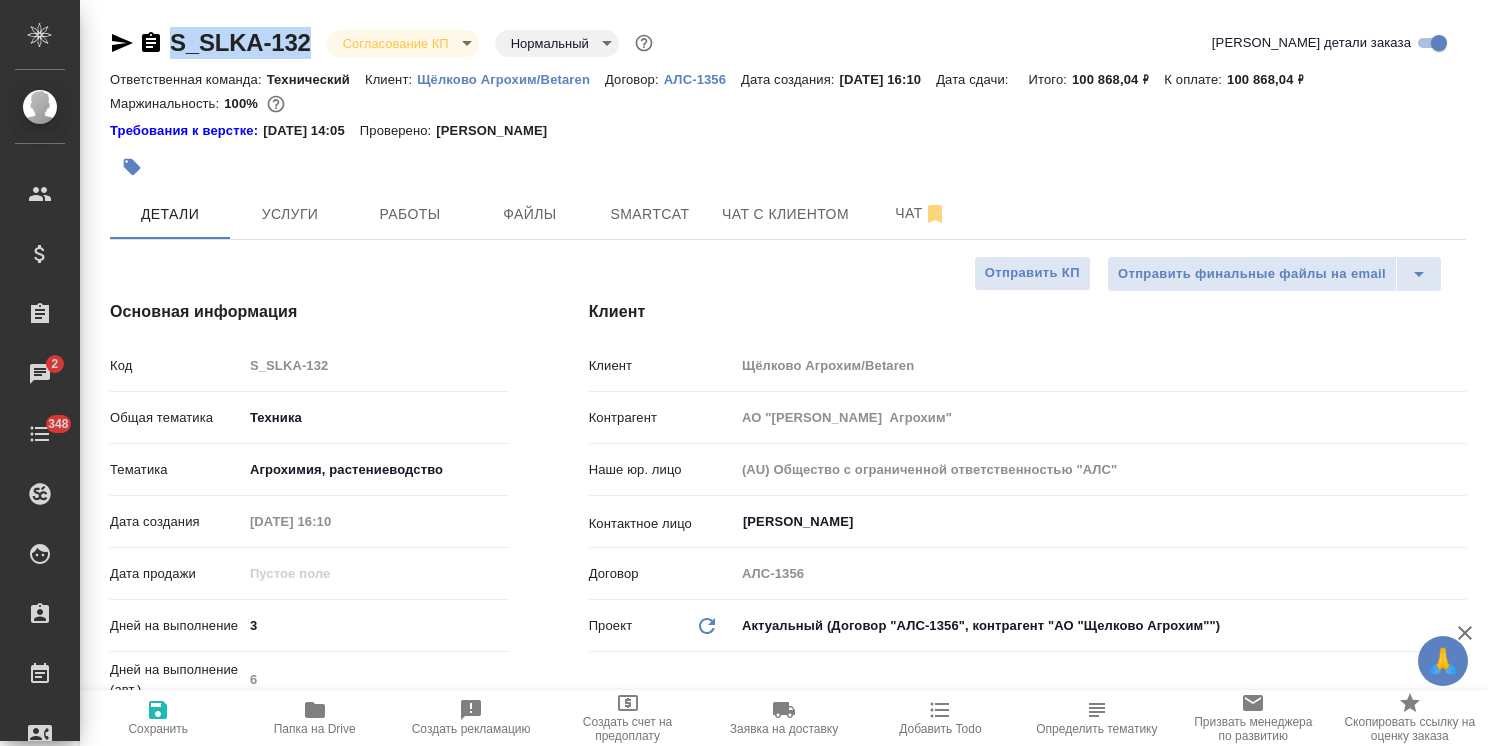 copy on "S_SLKA-132" 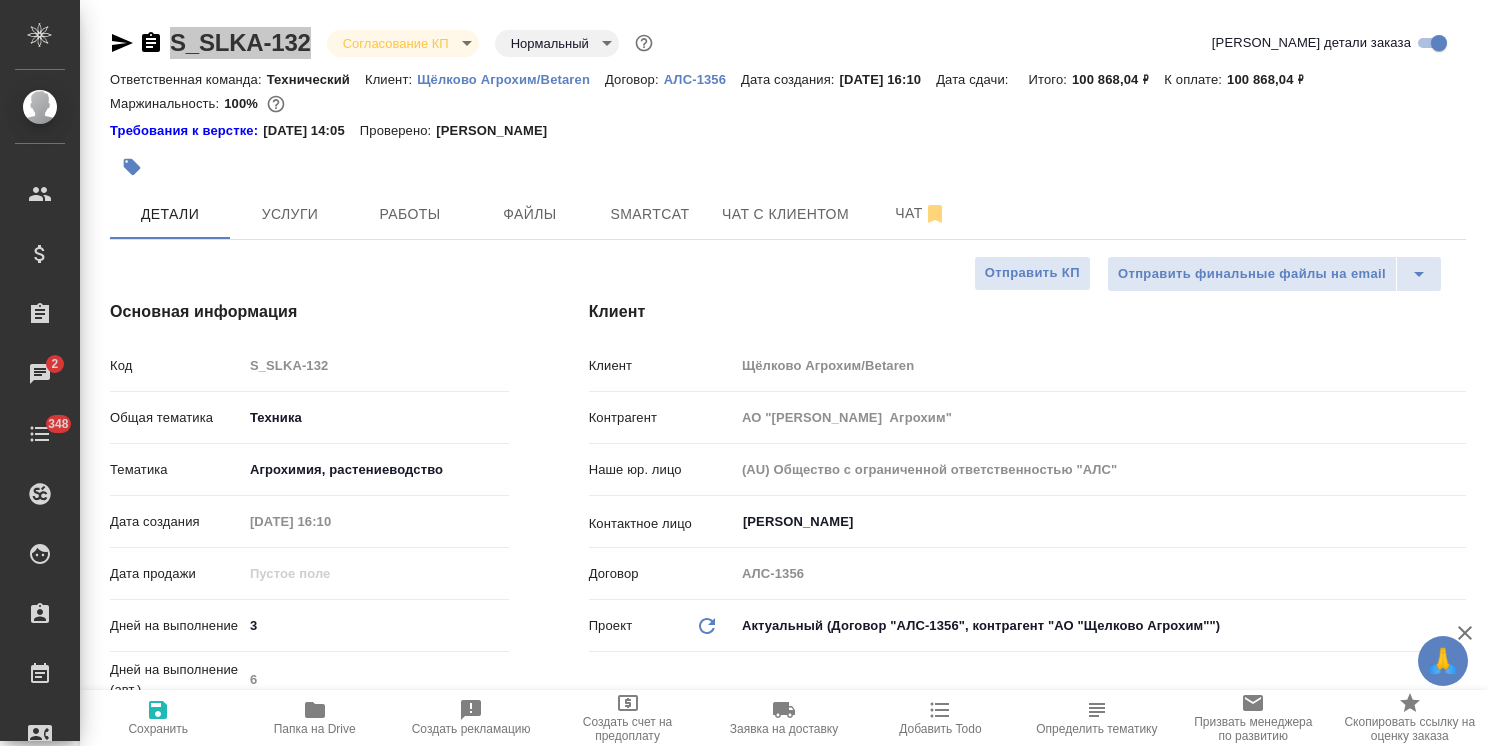 type on "x" 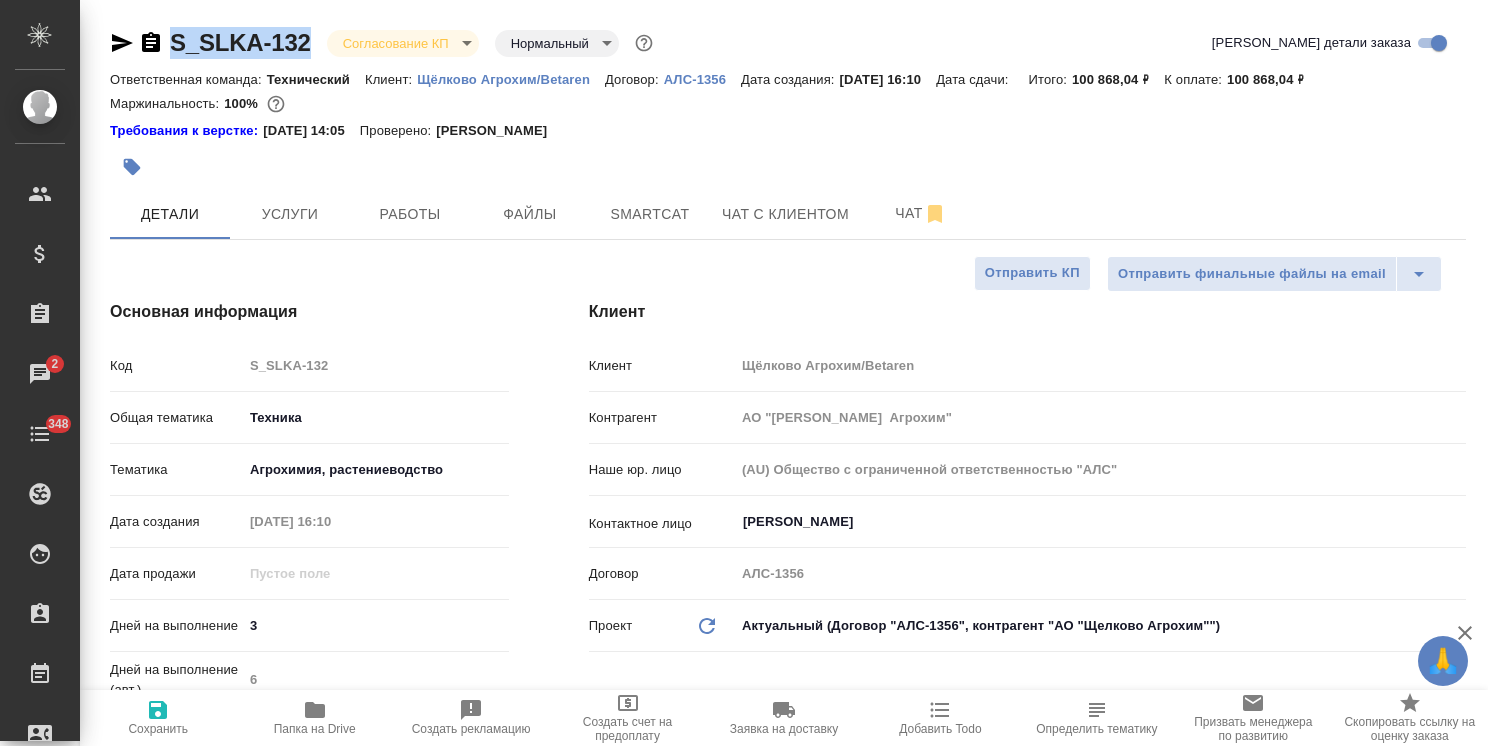 type on "x" 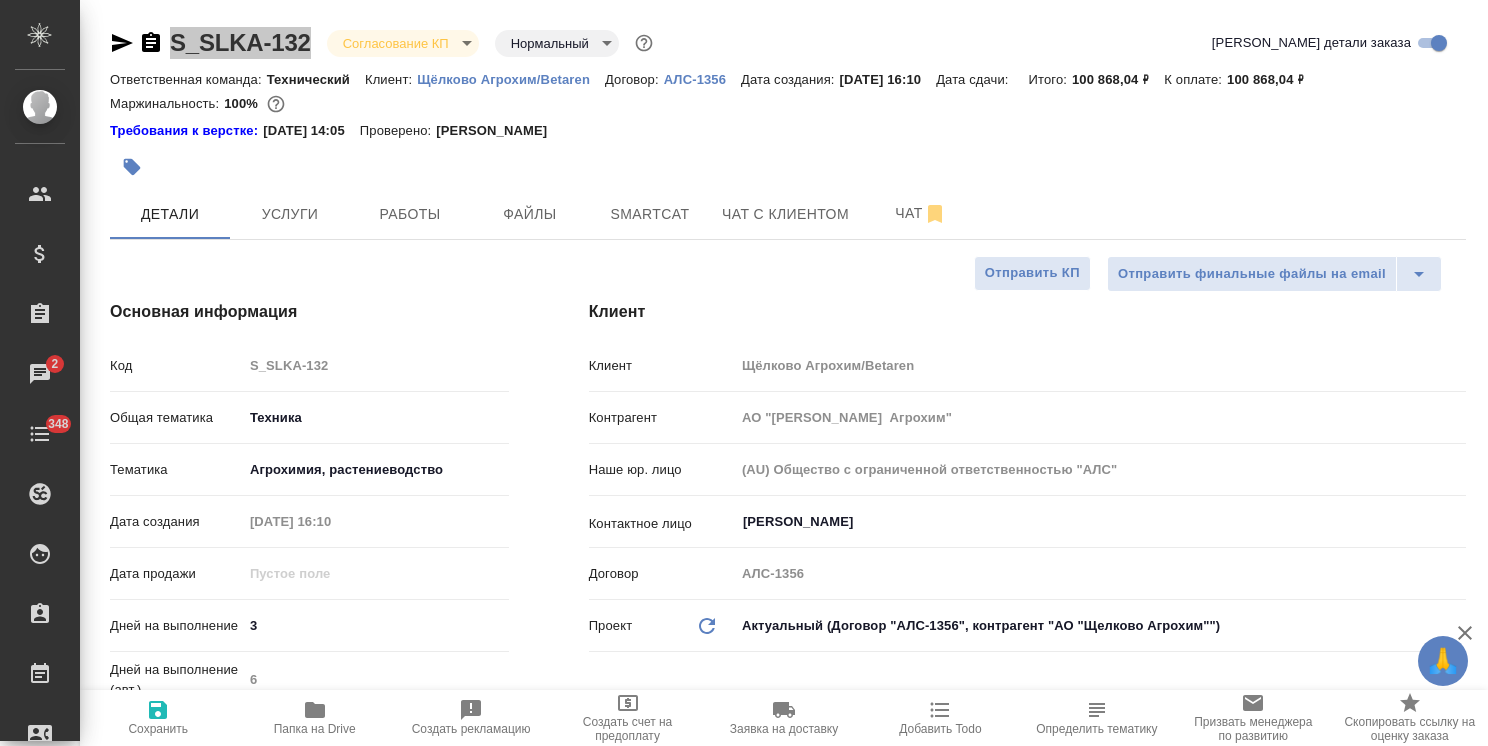 type on "x" 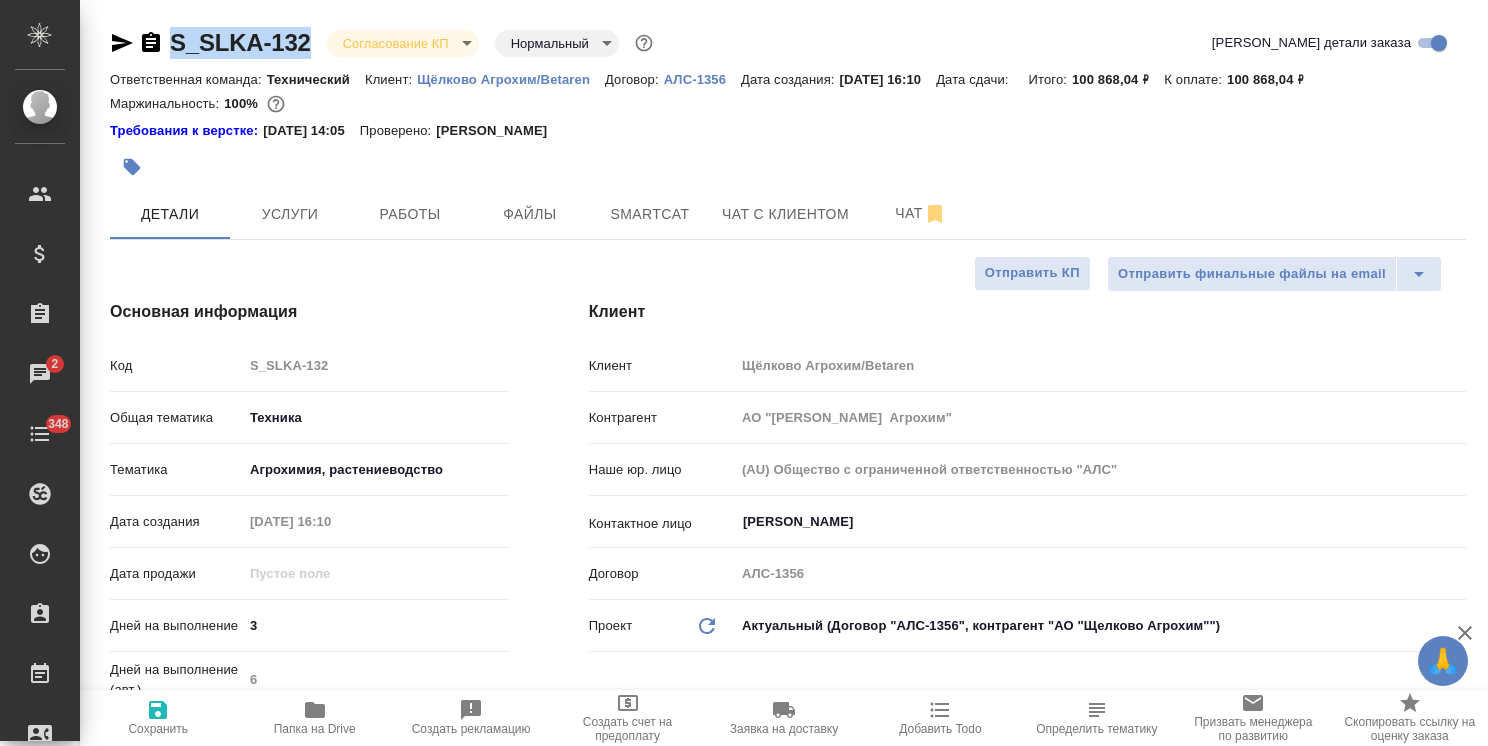 type on "x" 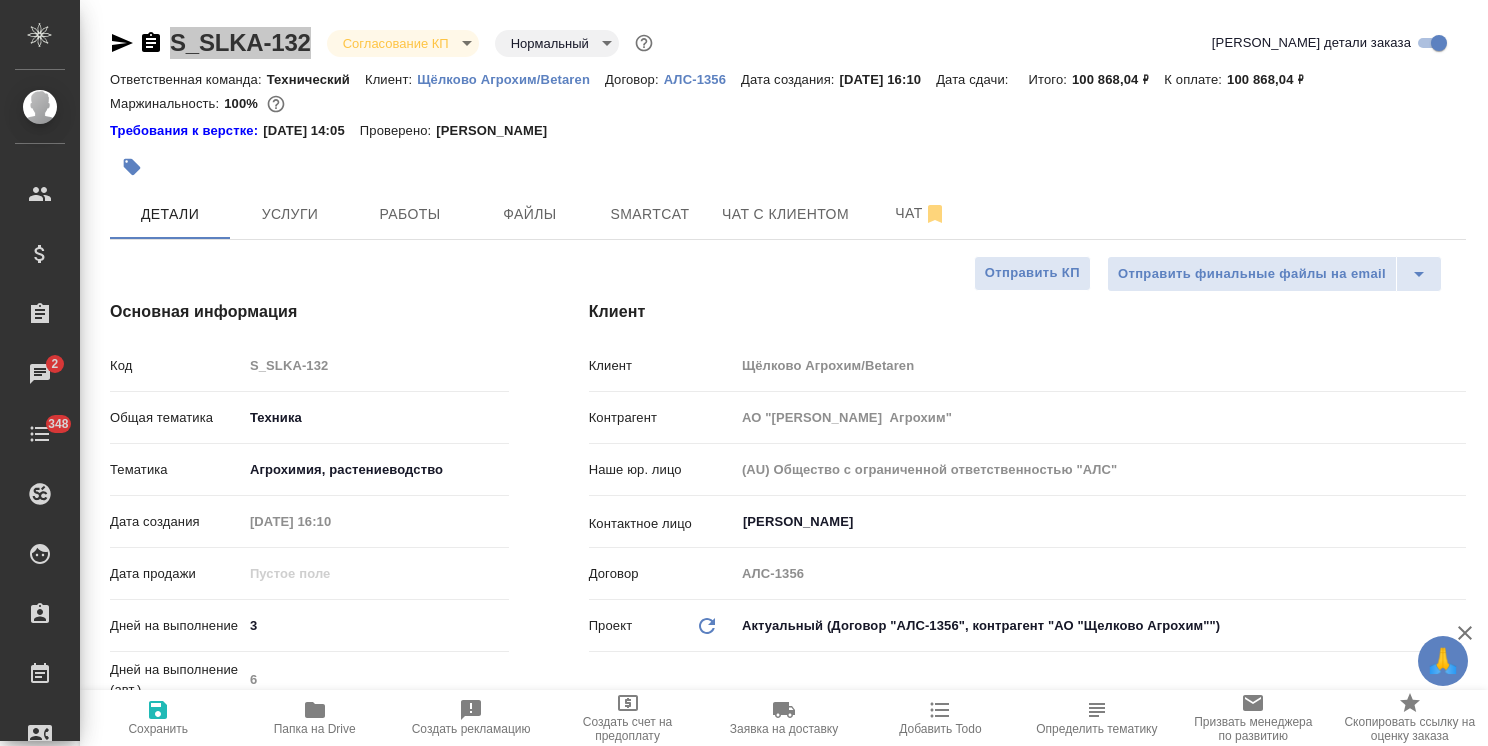type on "x" 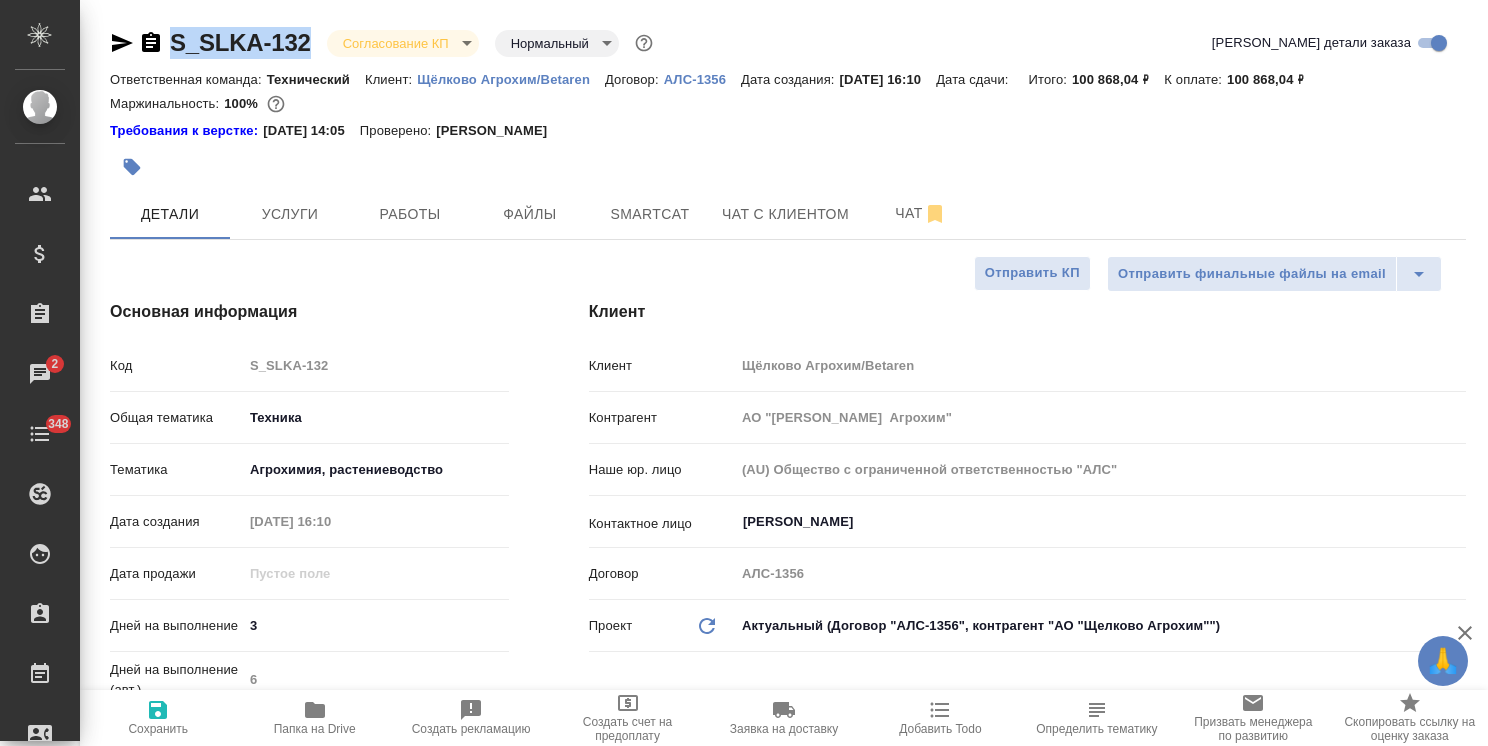 type on "x" 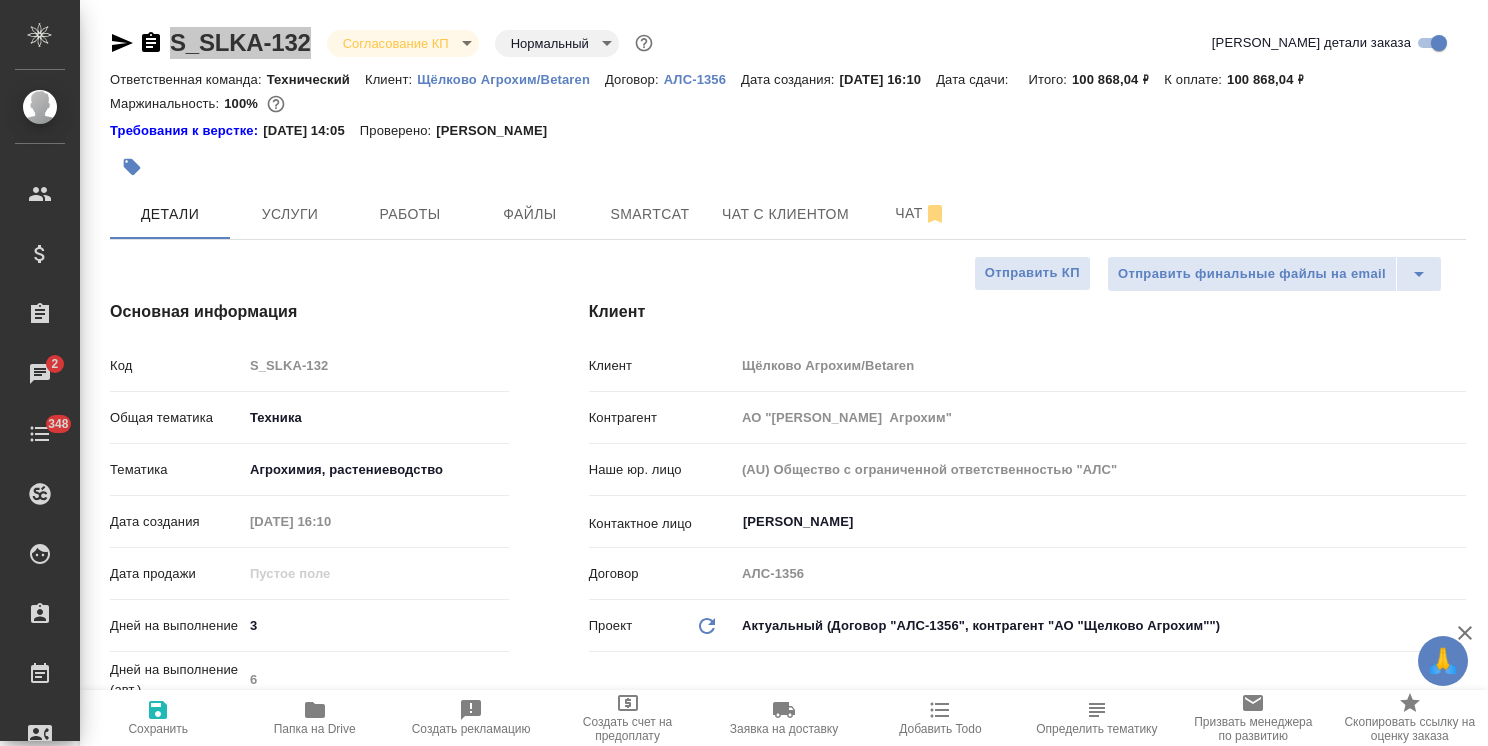 type on "x" 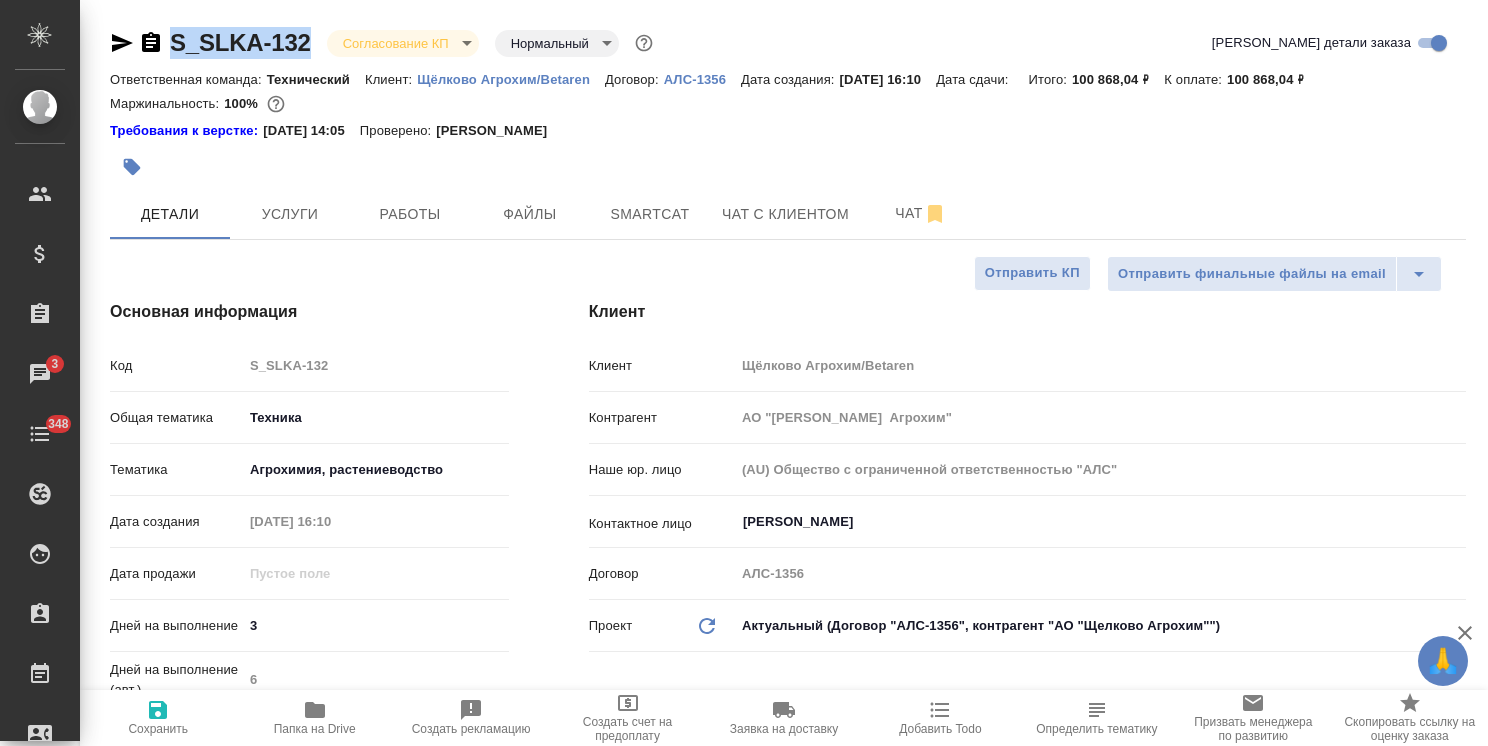type on "x" 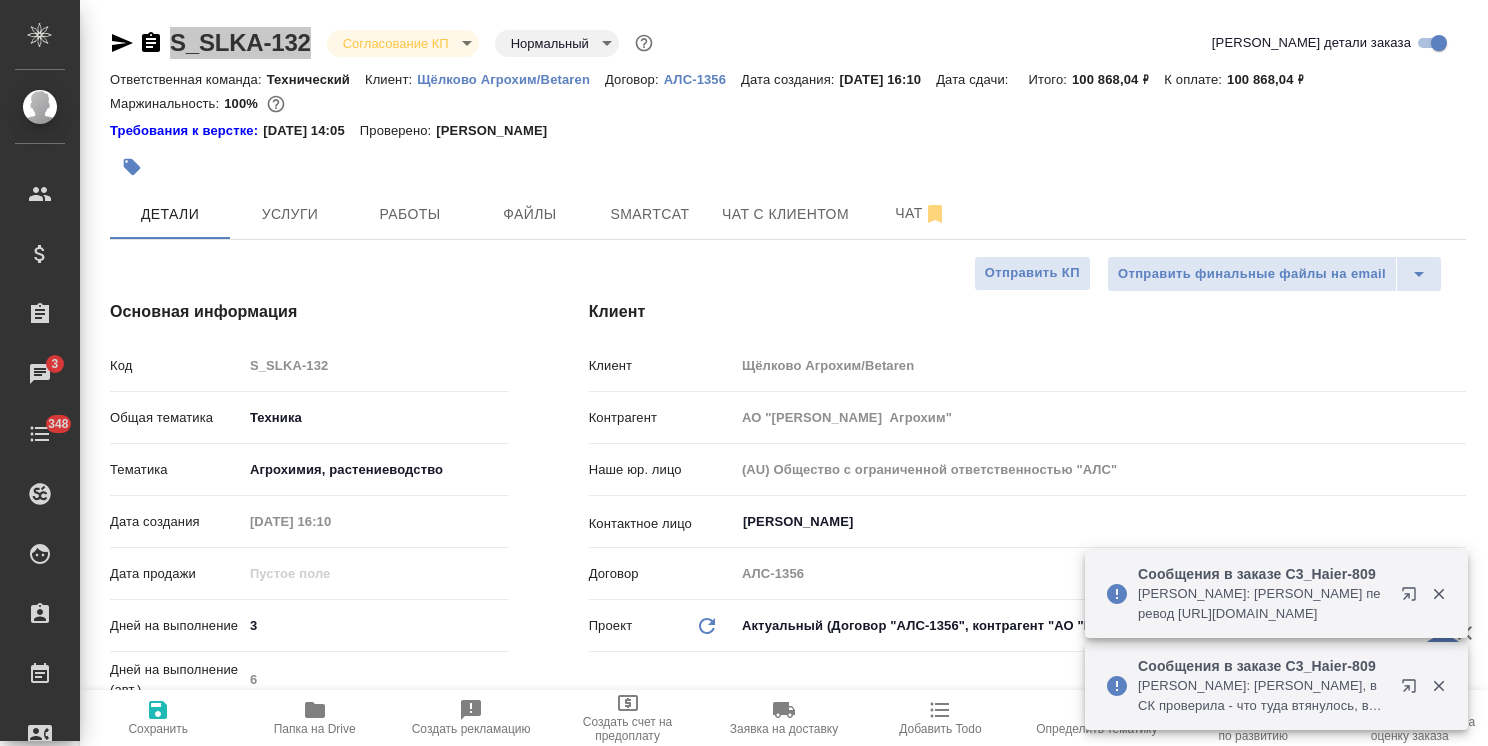 type on "x" 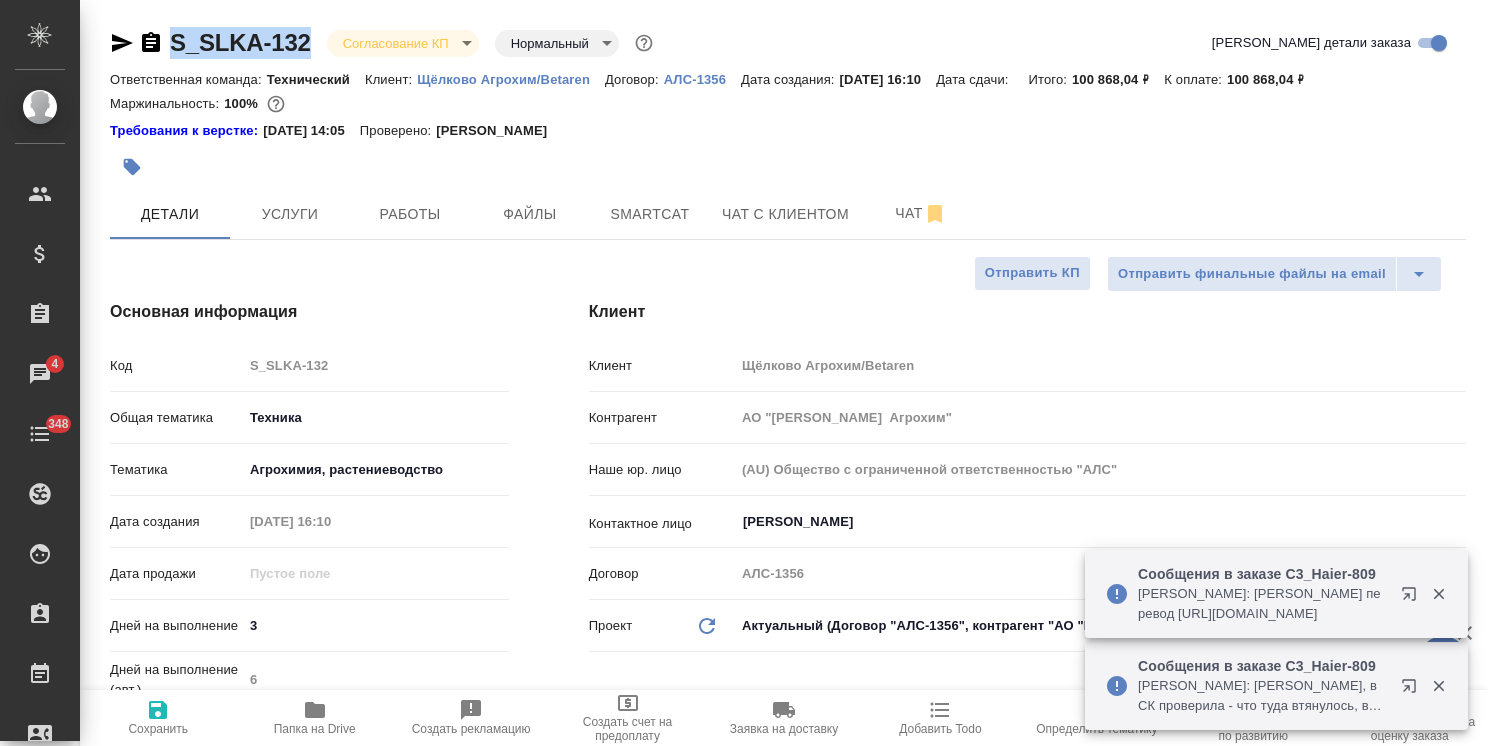 type on "x" 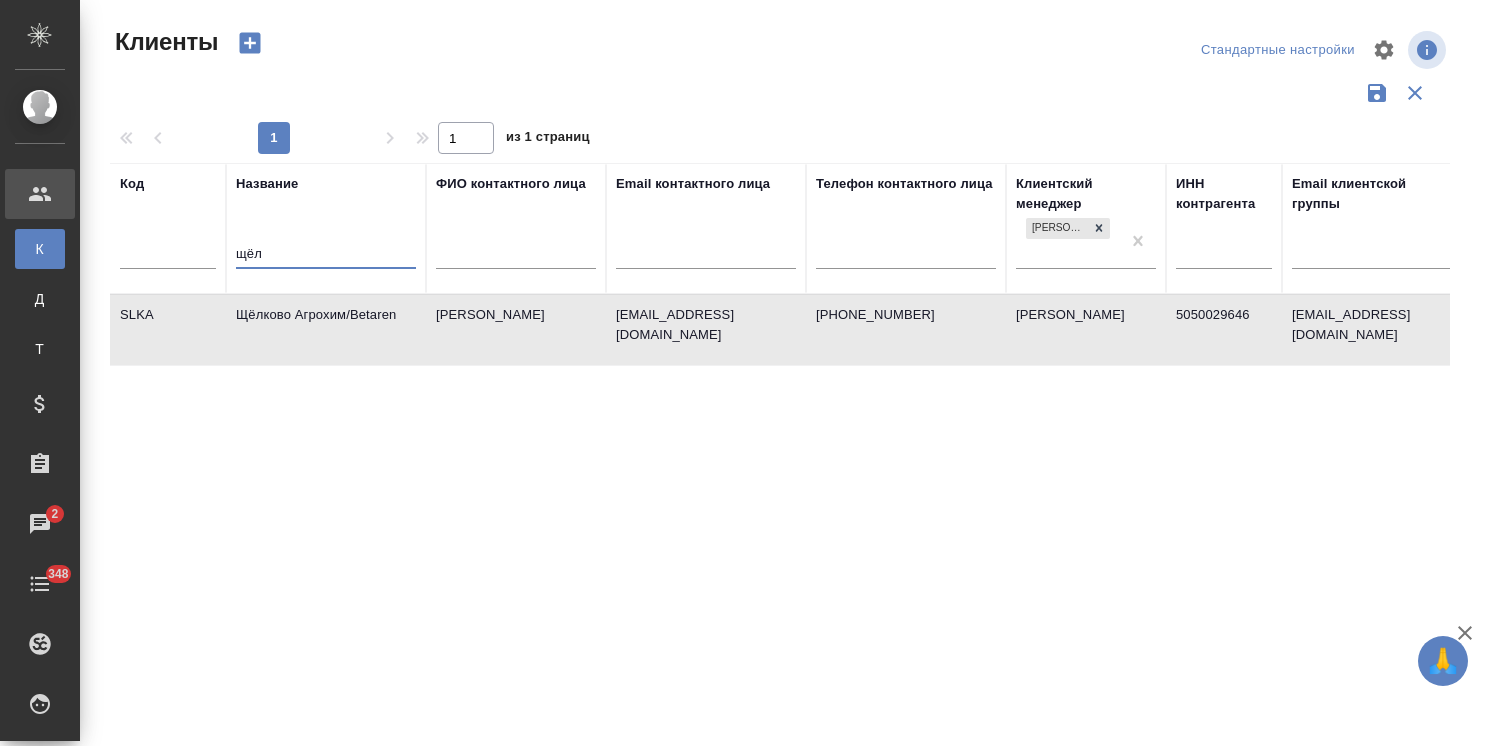 select on "RU" 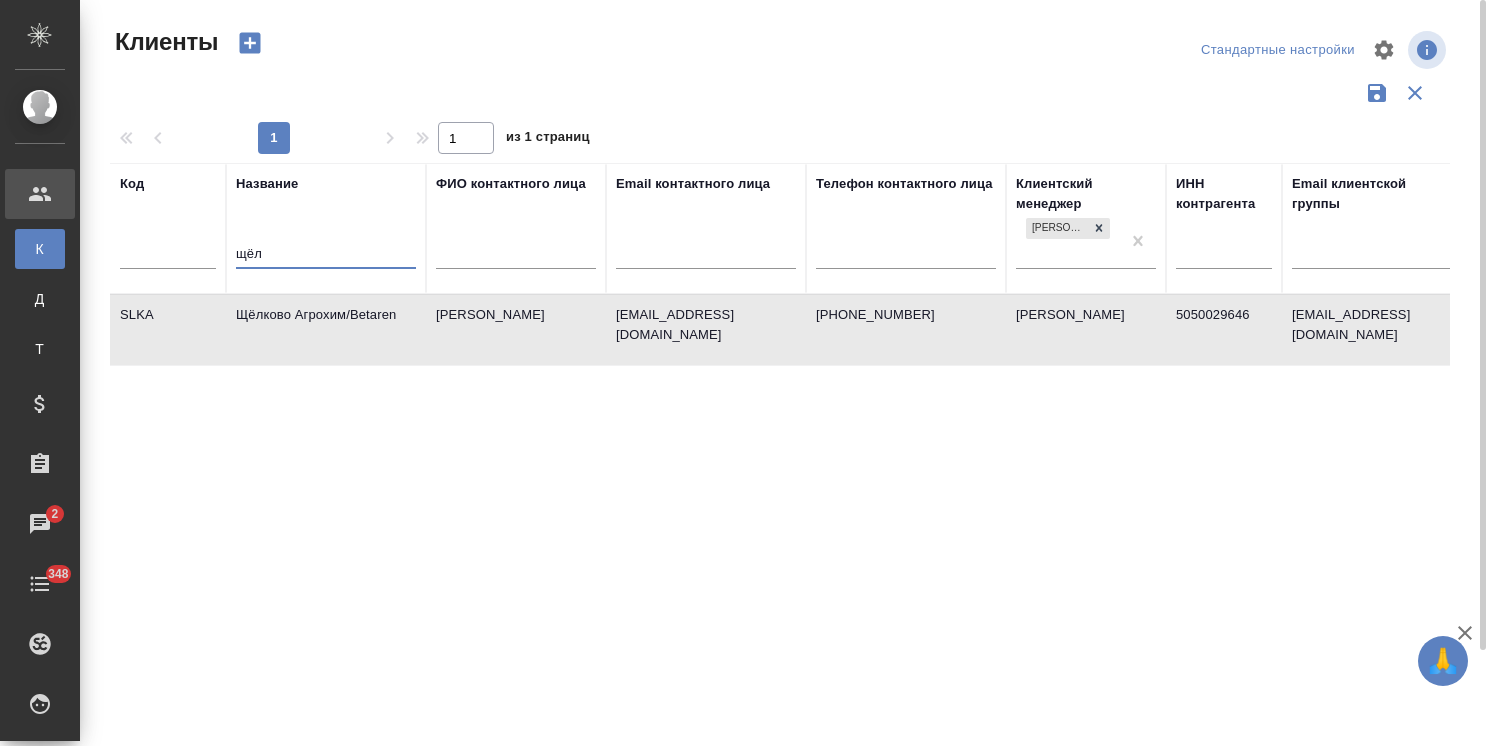 scroll, scrollTop: 0, scrollLeft: 0, axis: both 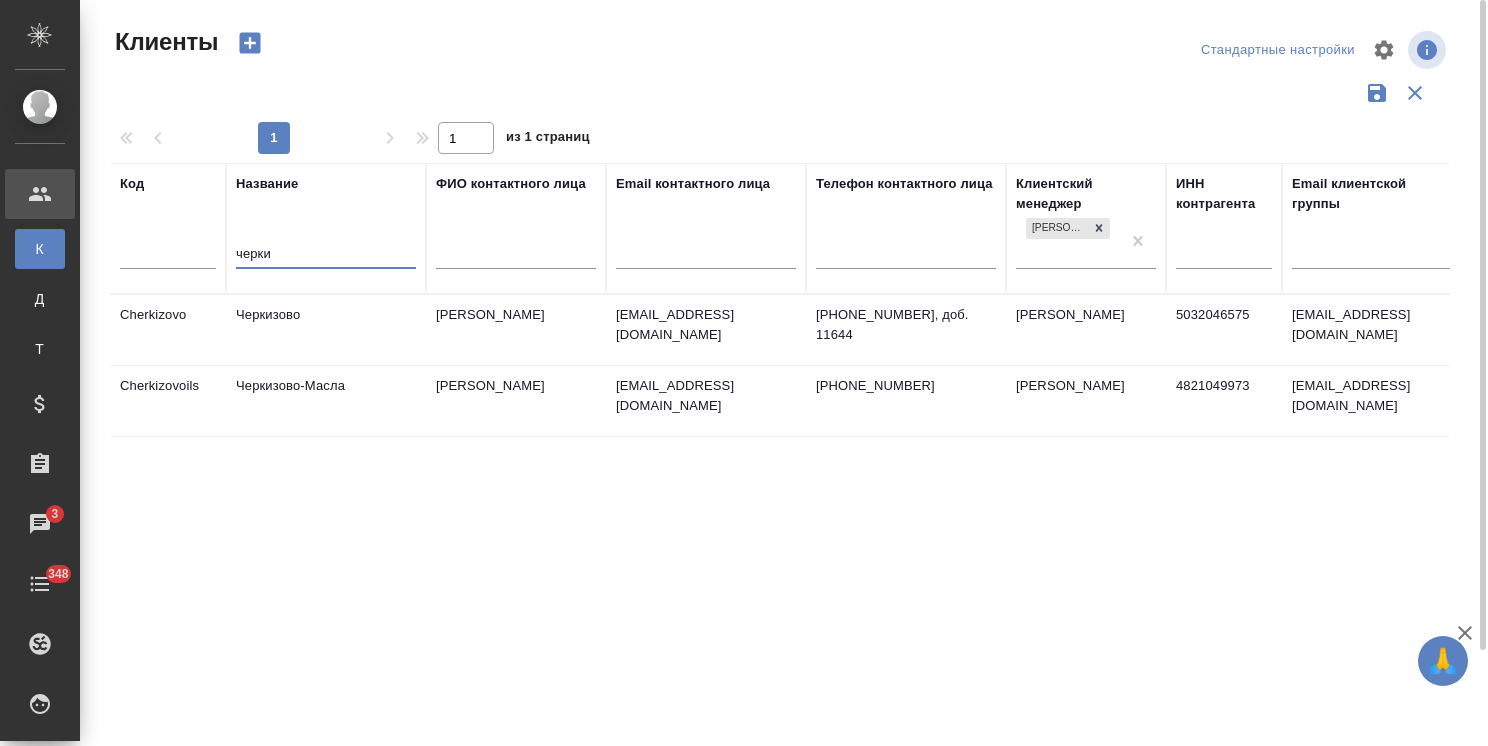 type on "черки" 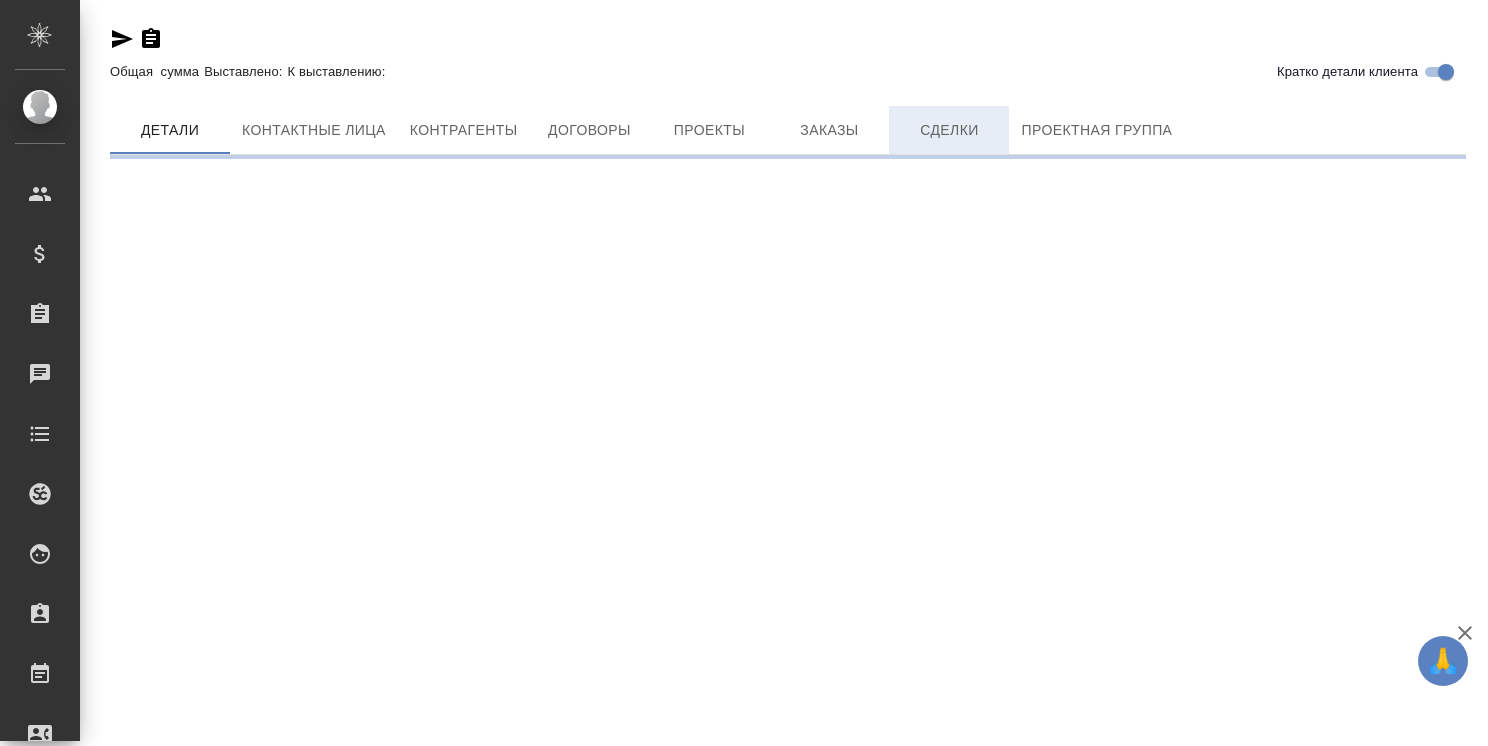 scroll, scrollTop: 0, scrollLeft: 0, axis: both 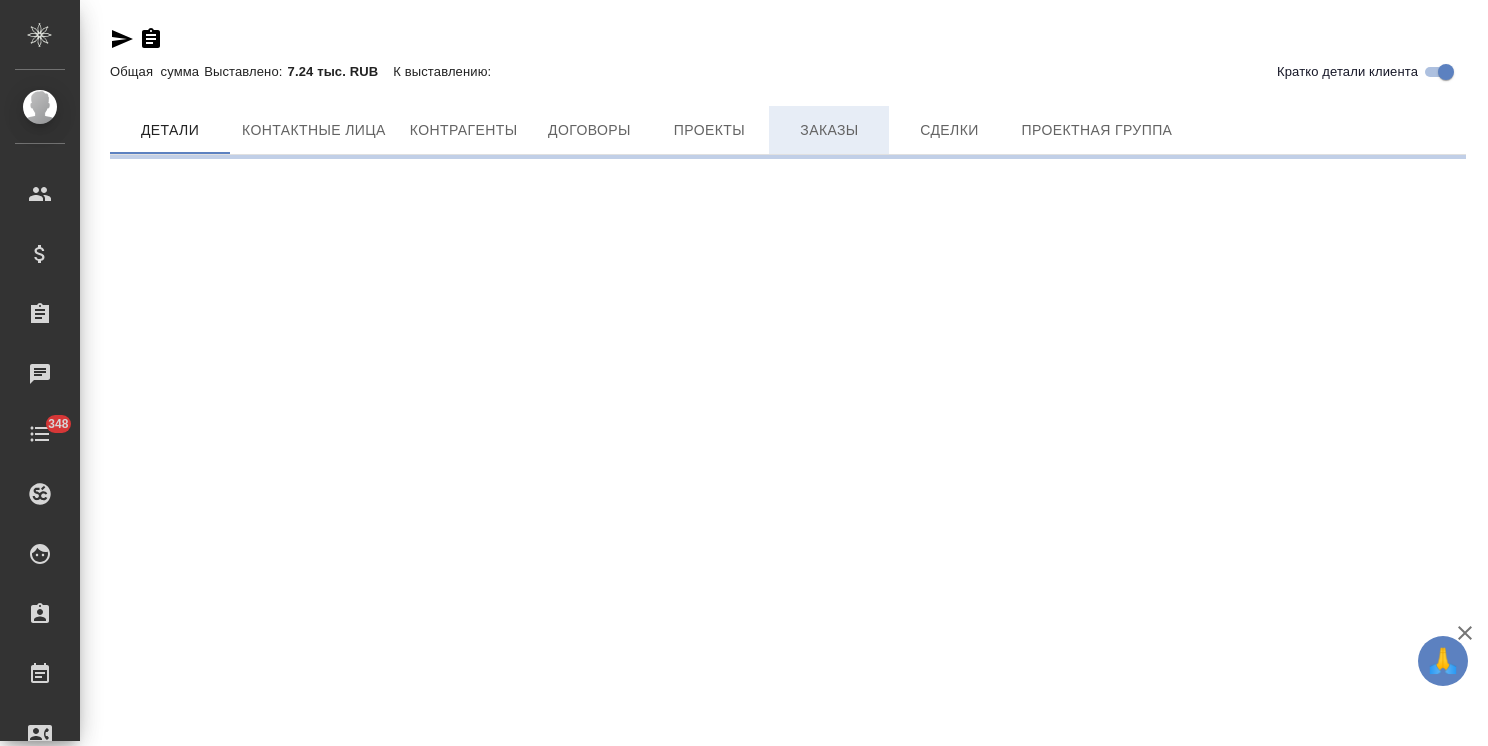 click on "Заказы" at bounding box center (829, 130) 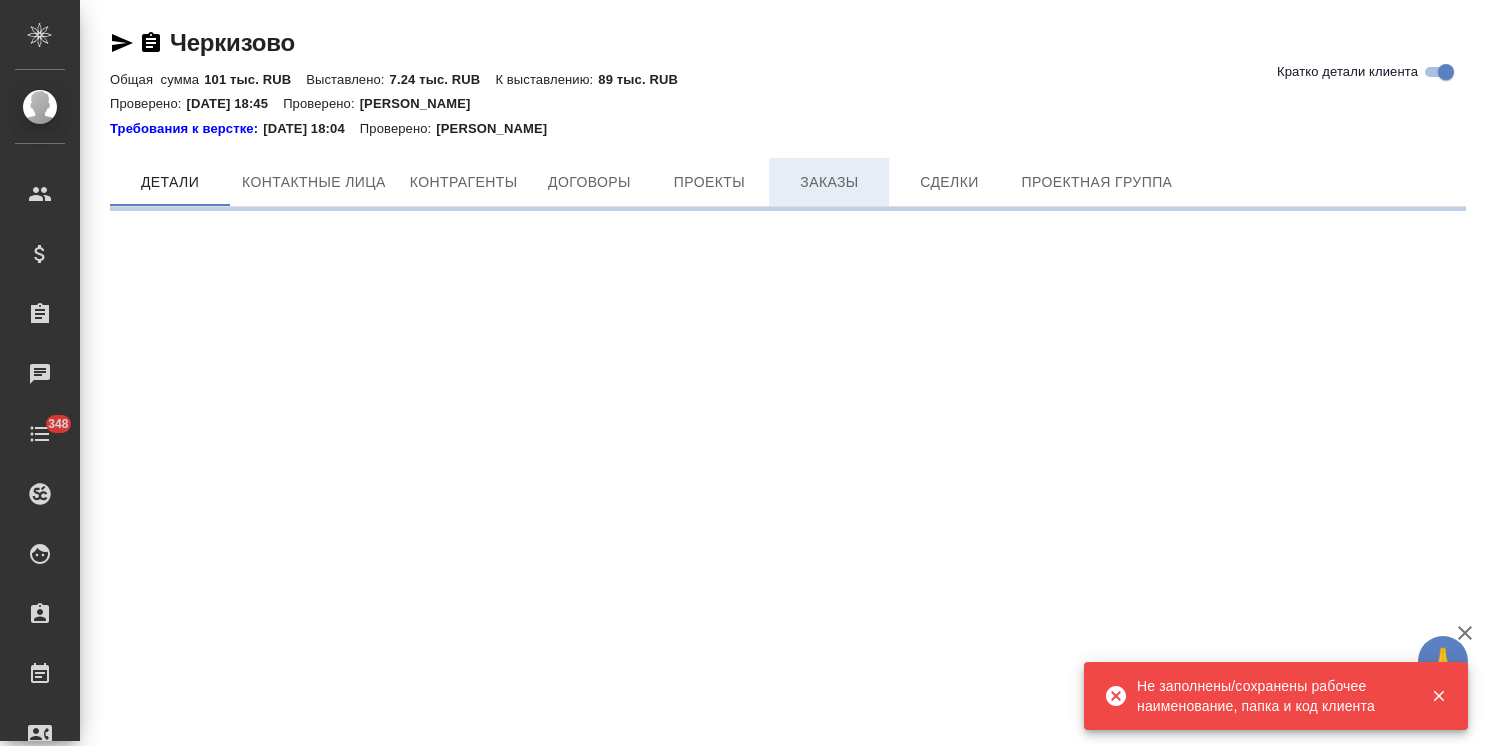 click on "Заказы" at bounding box center (829, 182) 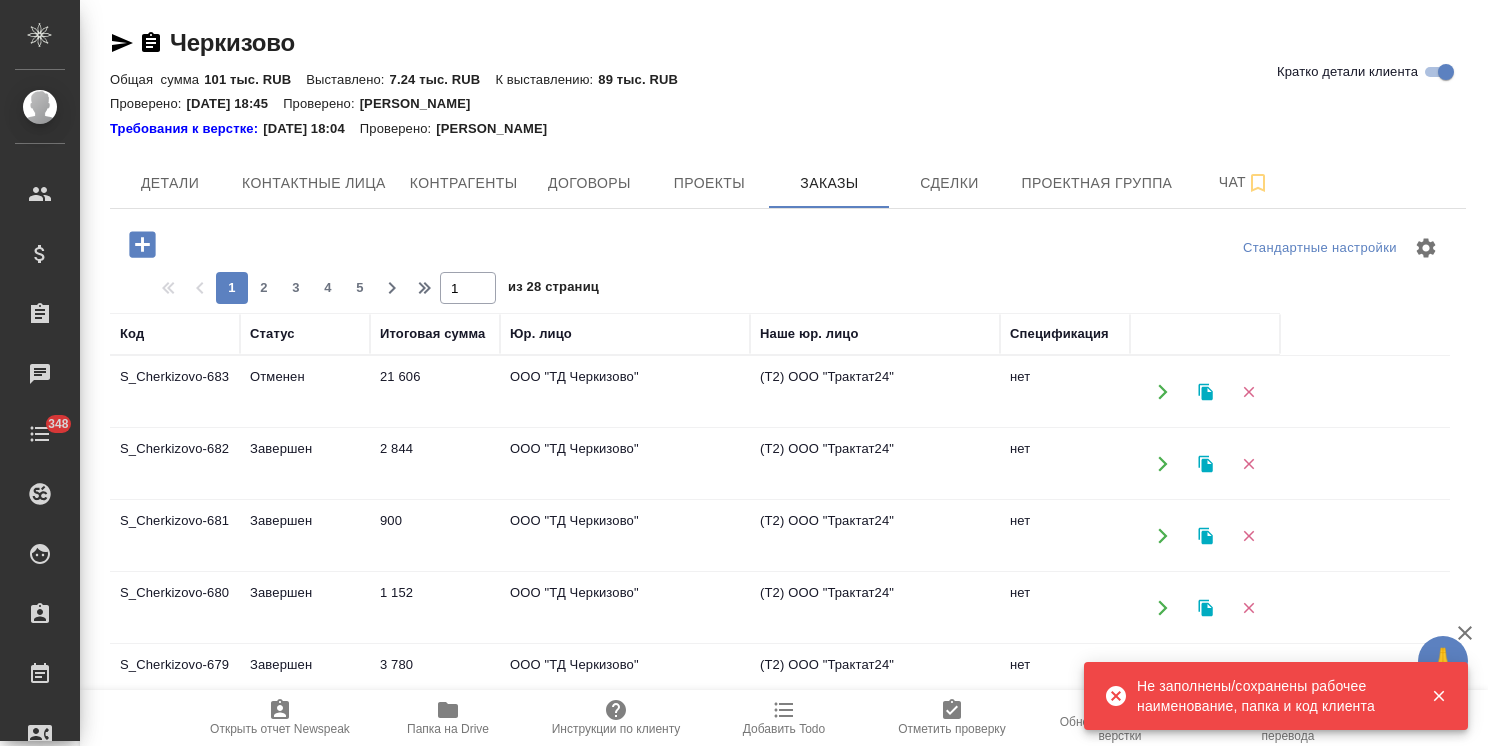 click 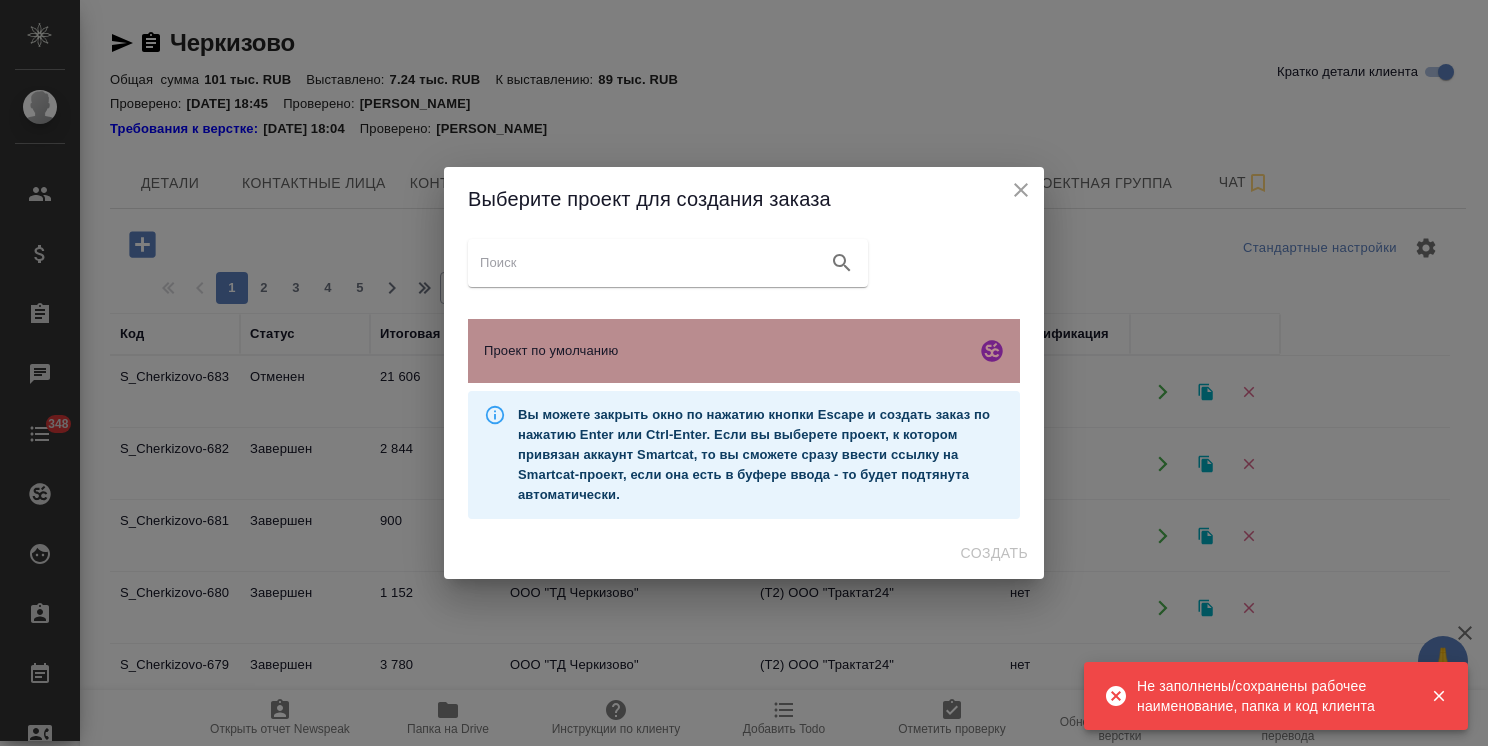 click on "Проект по умолчанию" at bounding box center (726, 351) 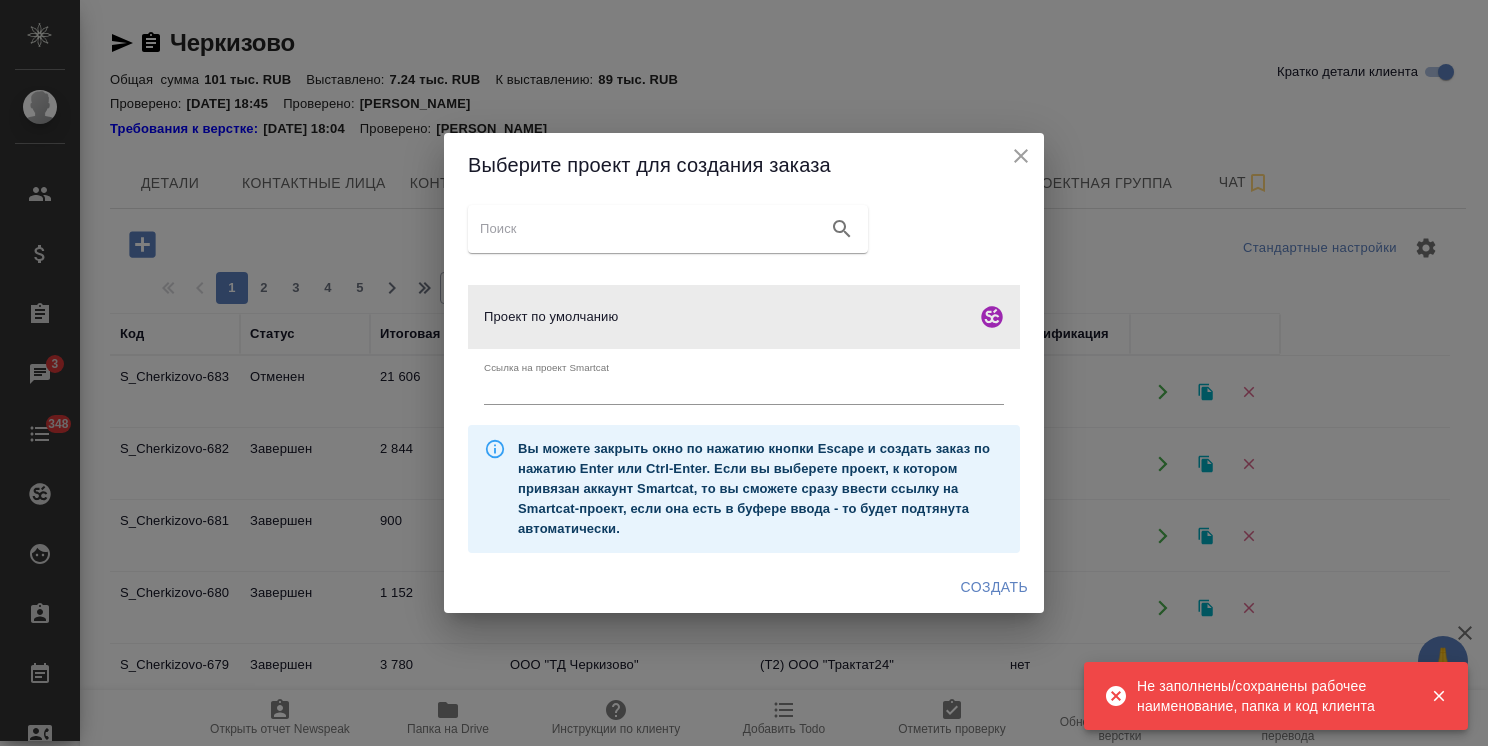 click on "Создать" at bounding box center (994, 587) 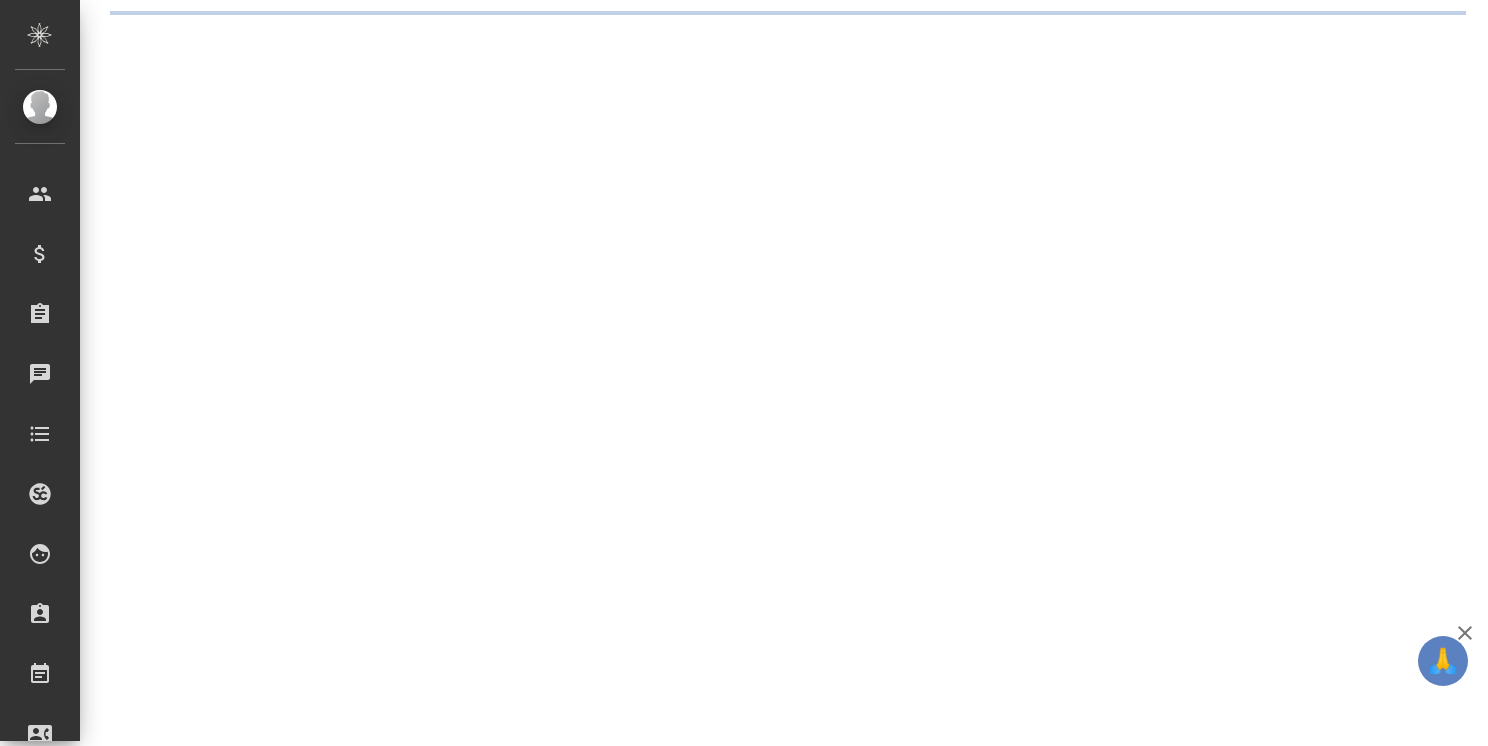 scroll, scrollTop: 0, scrollLeft: 0, axis: both 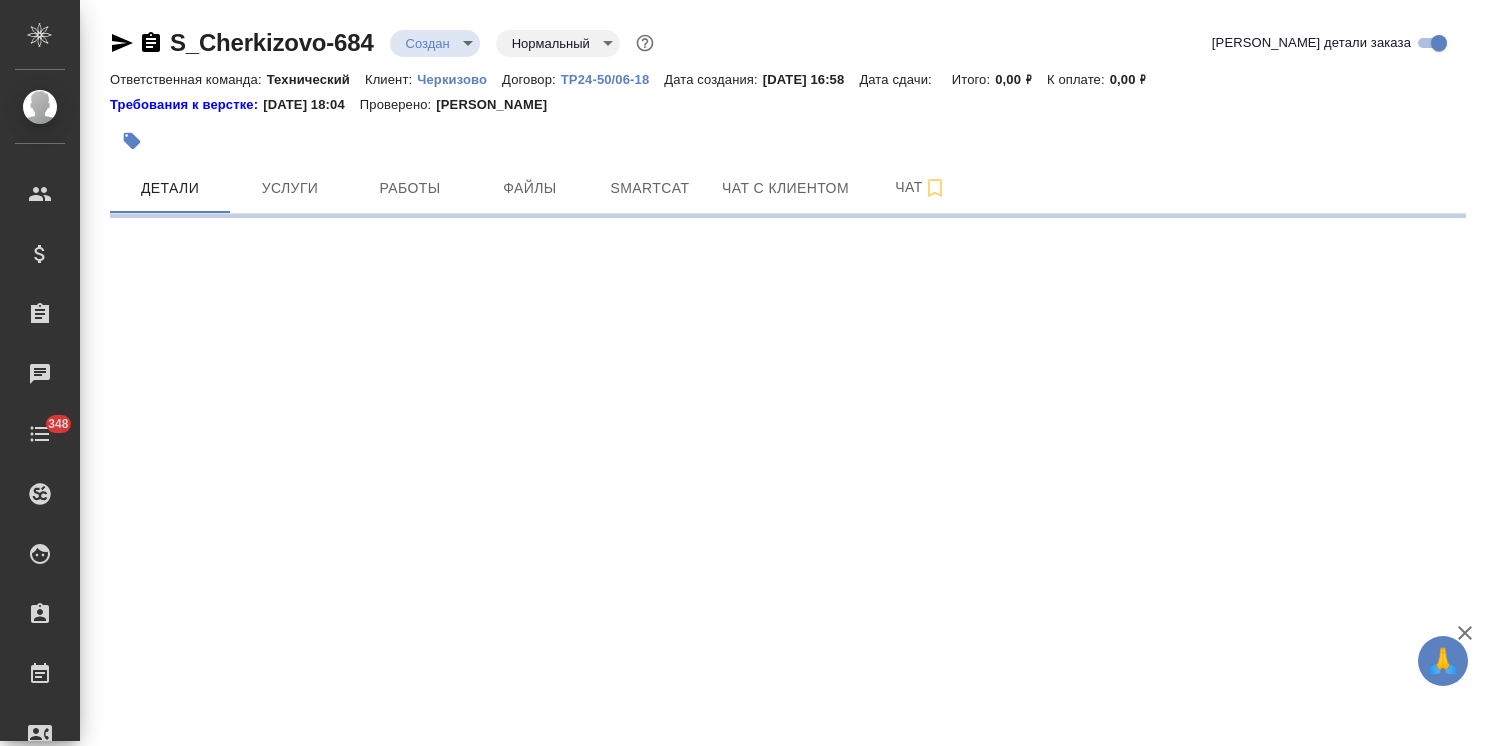 select on "RU" 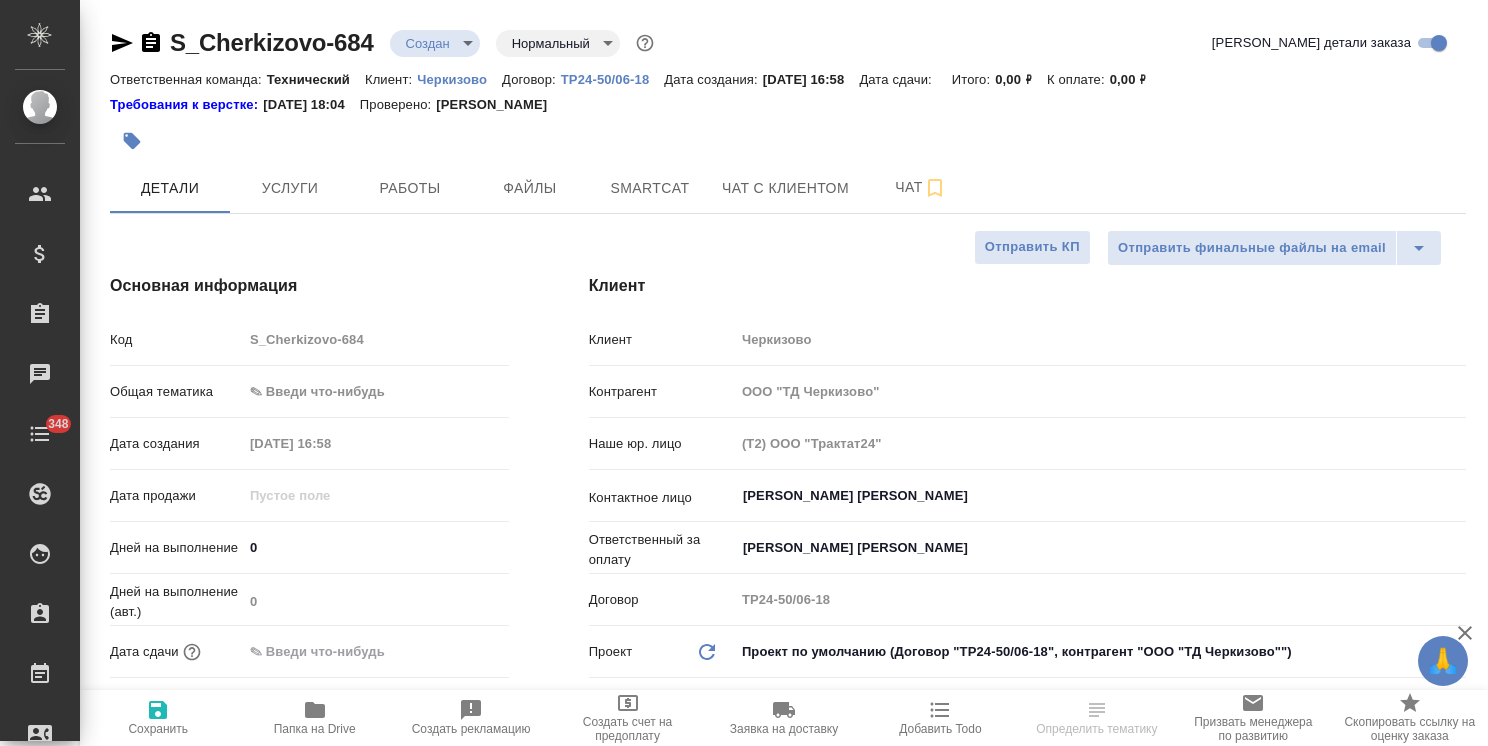 type on "x" 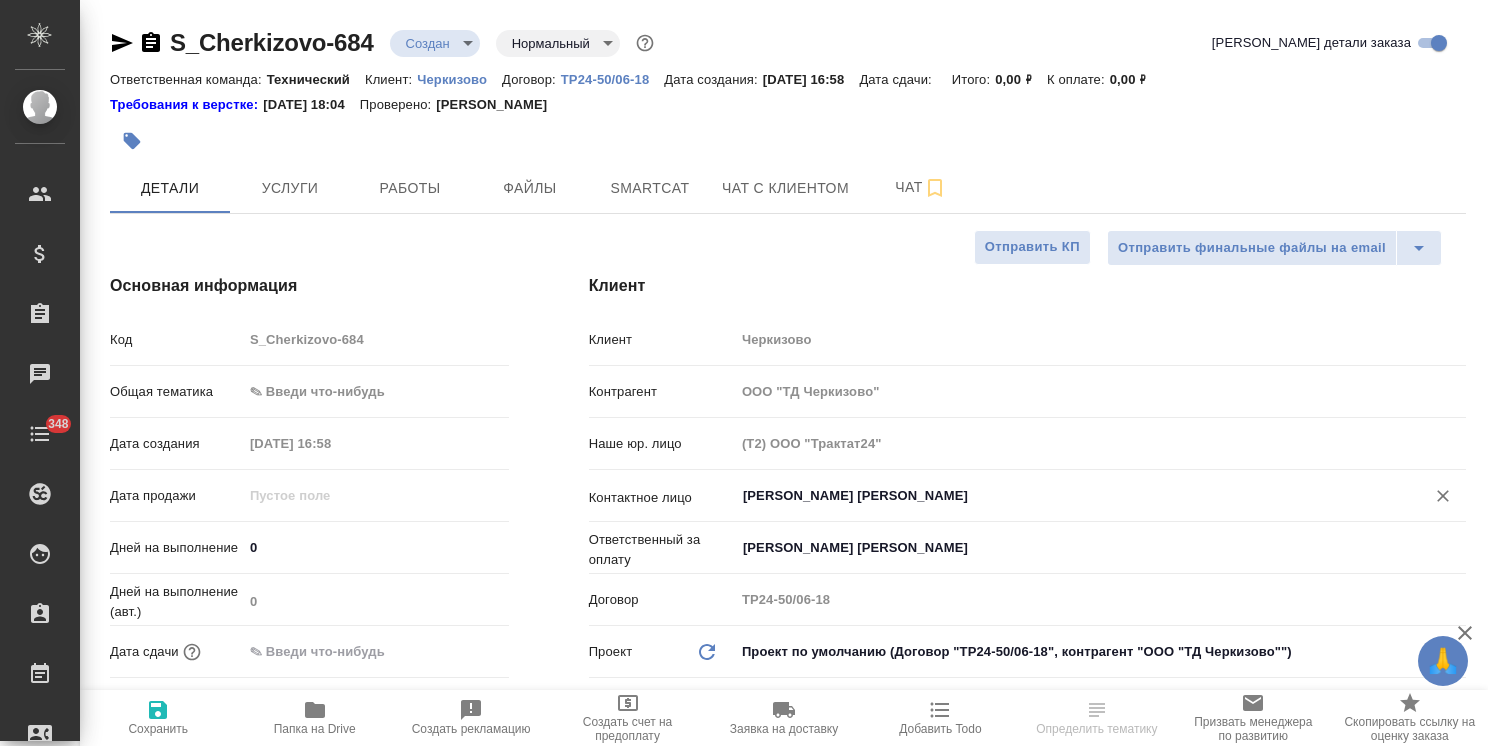 type on "x" 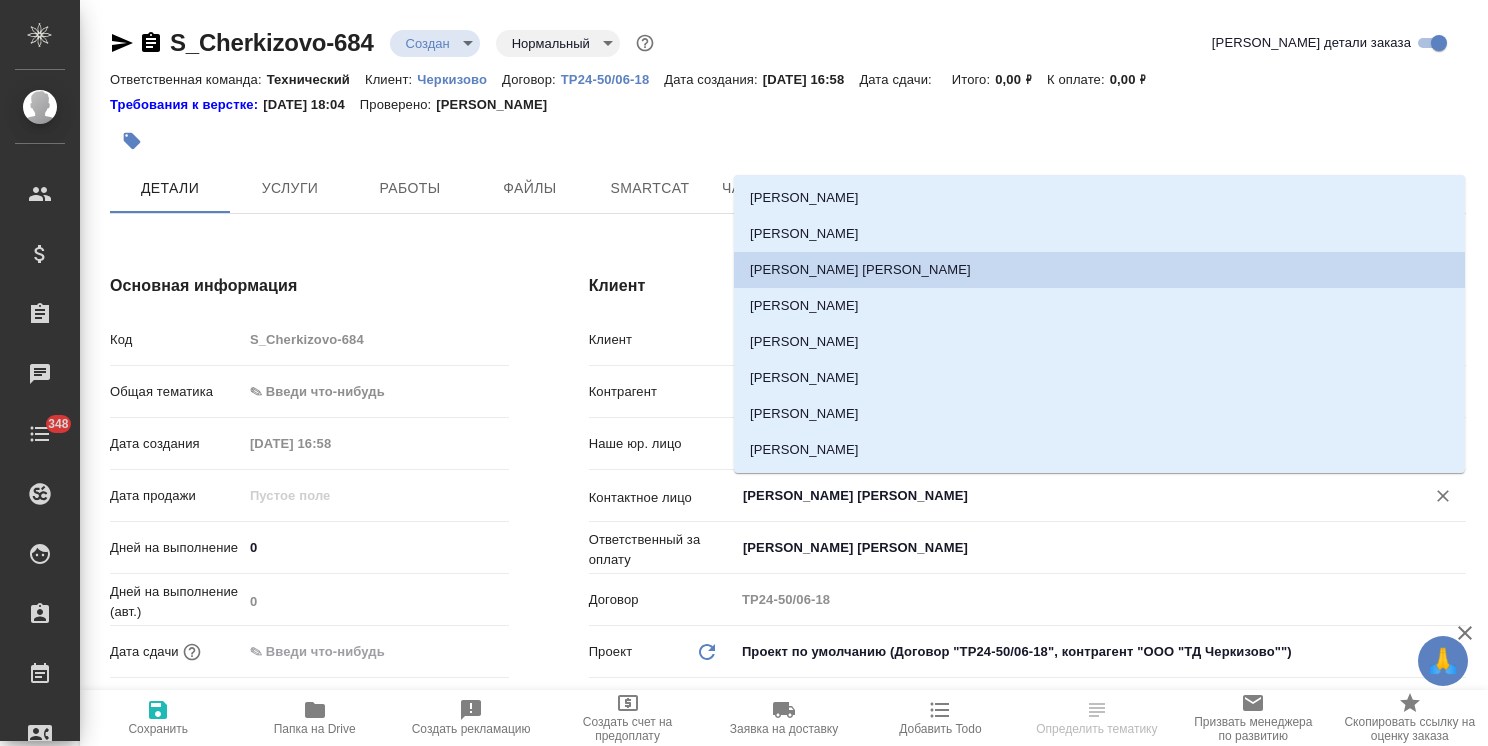 click on "[PERSON_NAME] [PERSON_NAME]" at bounding box center (1067, 496) 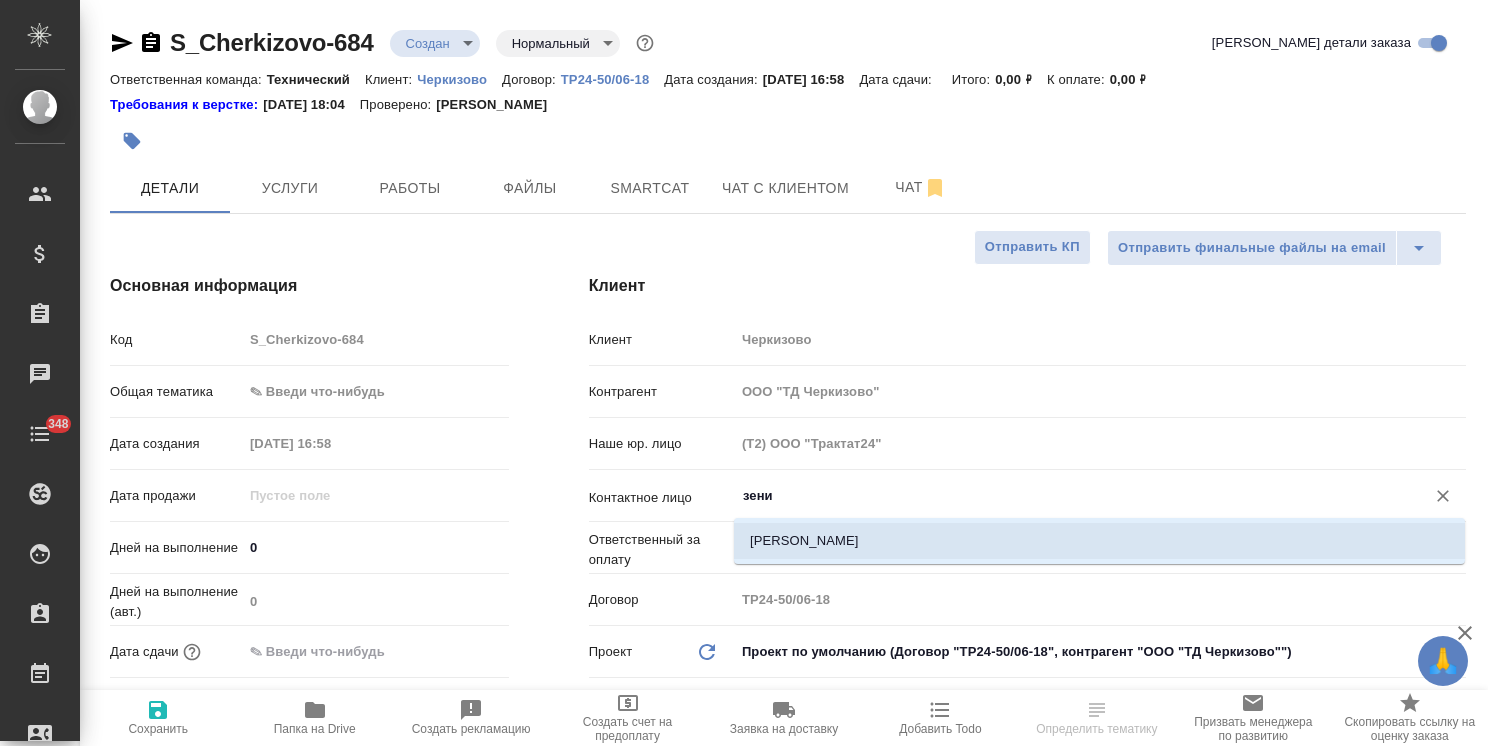 click on "[PERSON_NAME]" at bounding box center (1099, 541) 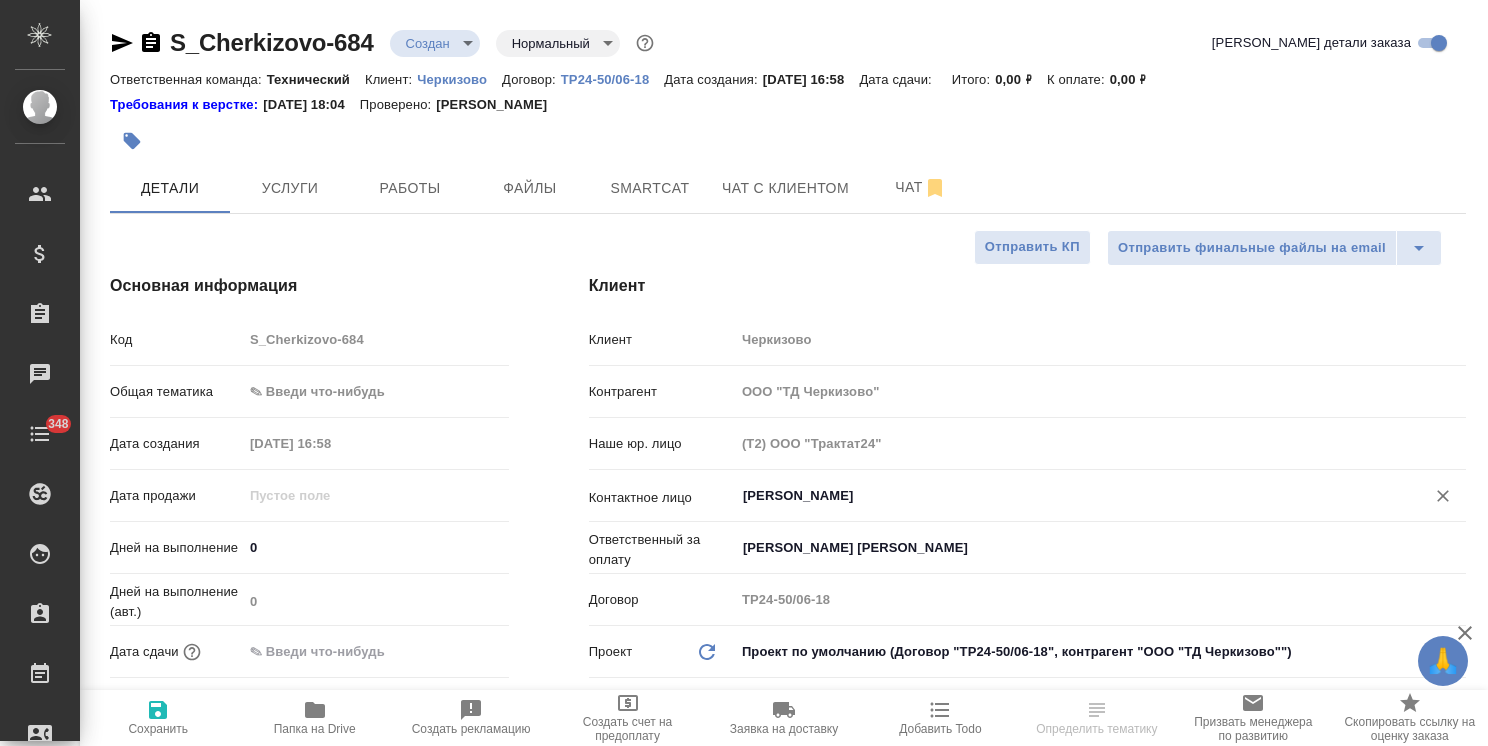 type on "[PERSON_NAME]" 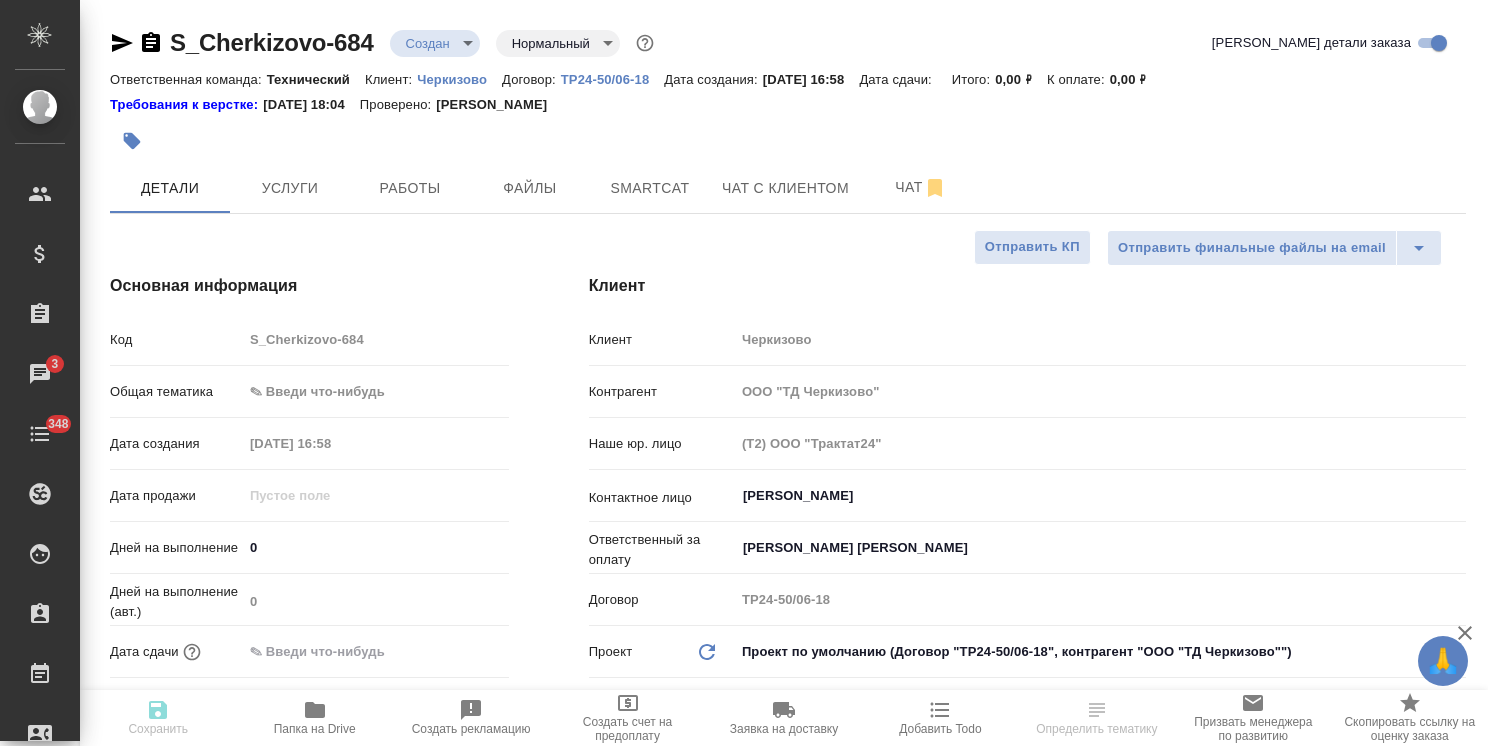 type on "x" 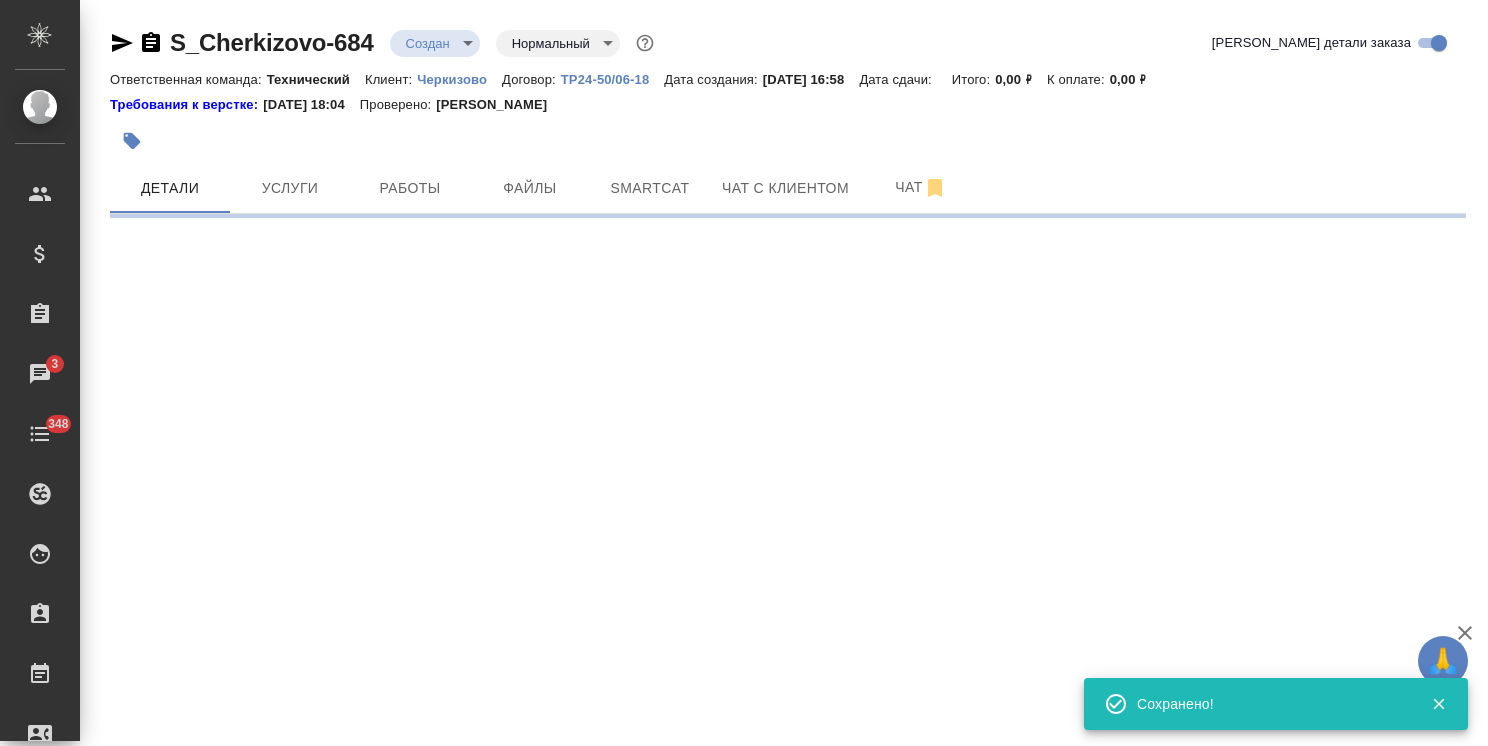 select on "RU" 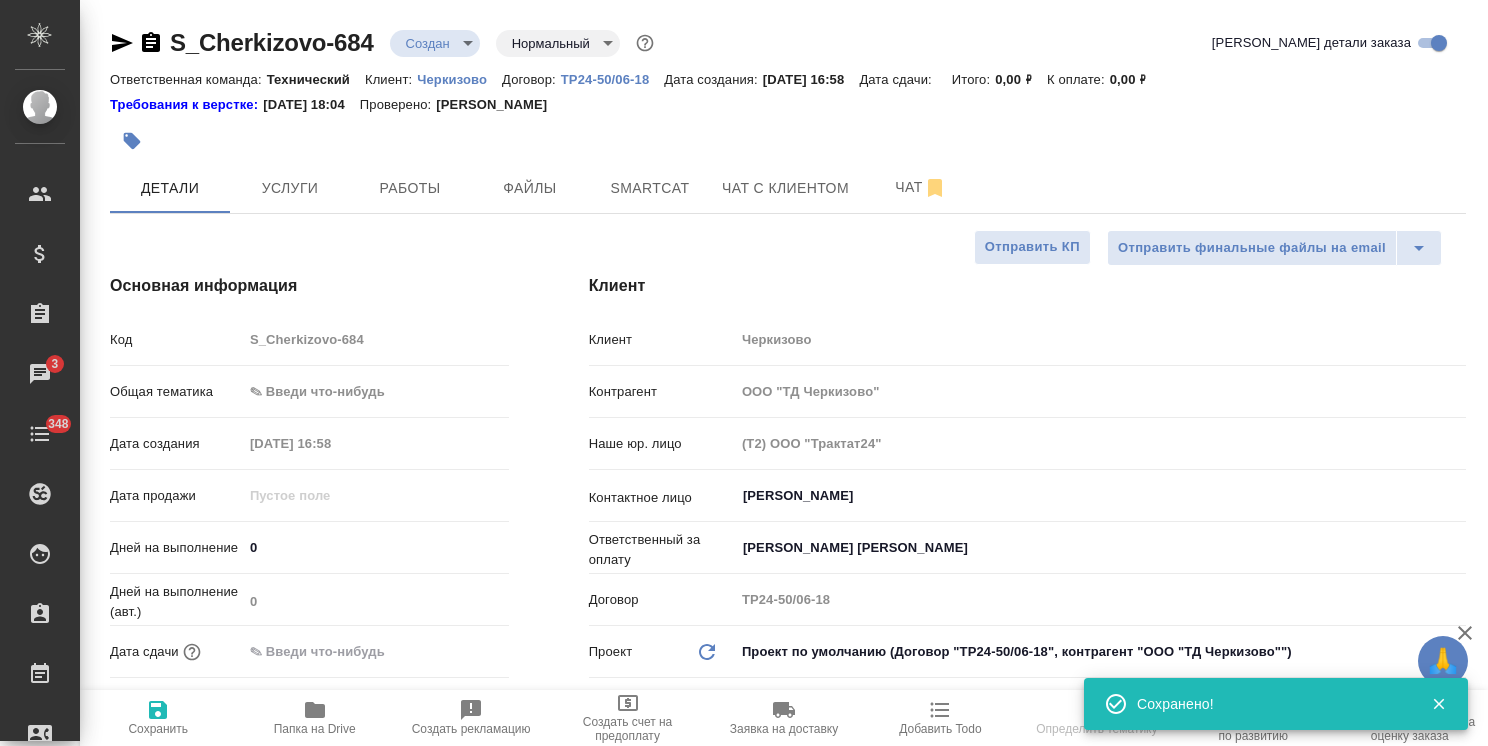 type on "x" 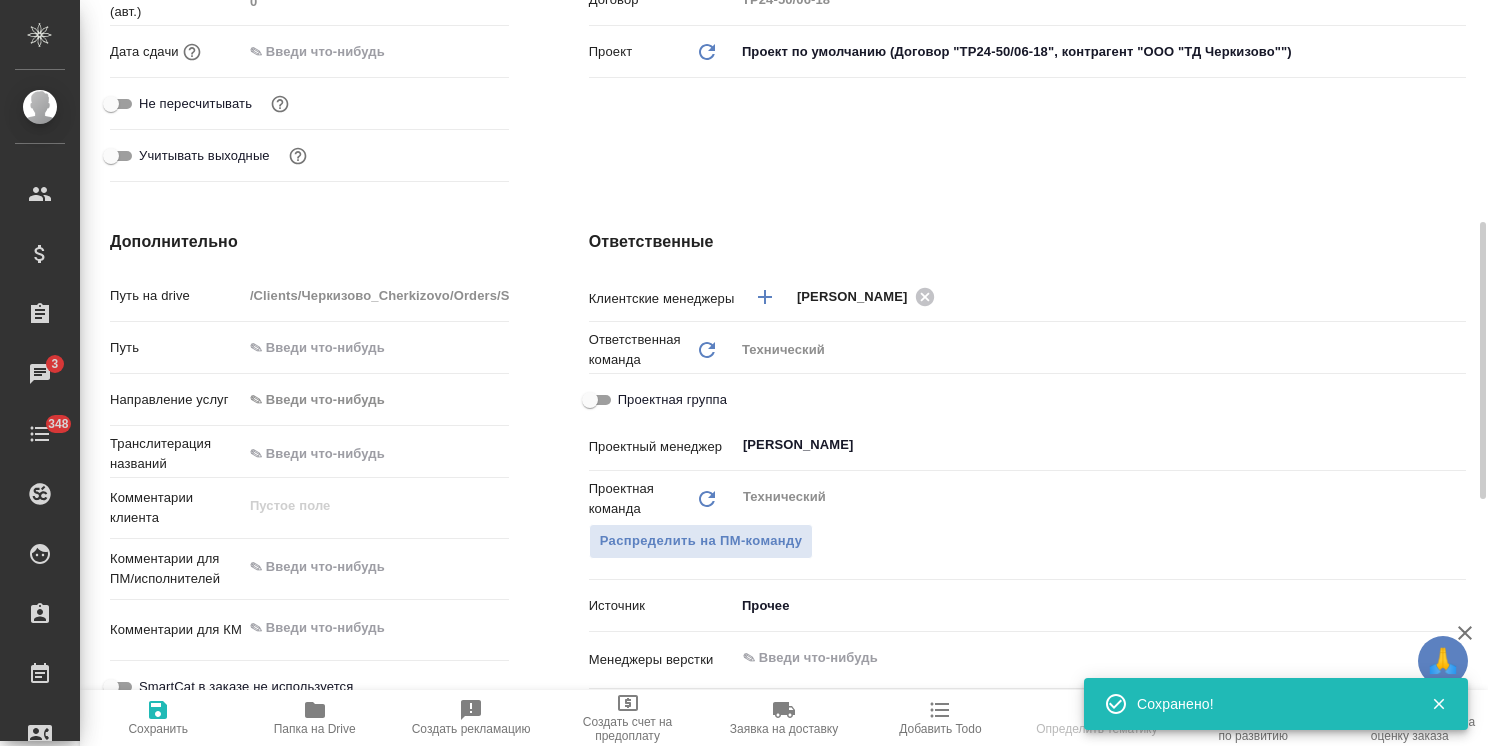 scroll, scrollTop: 900, scrollLeft: 0, axis: vertical 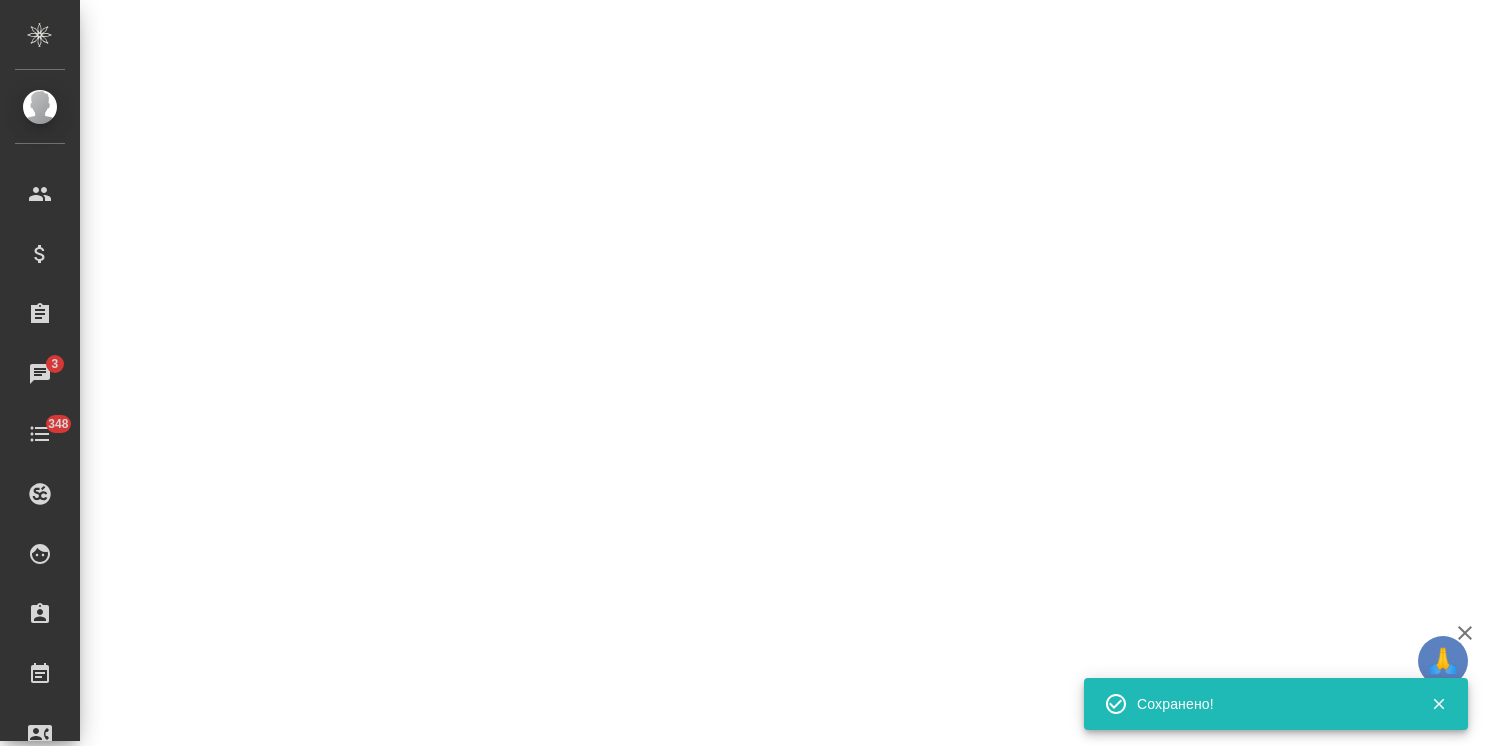 select on "RU" 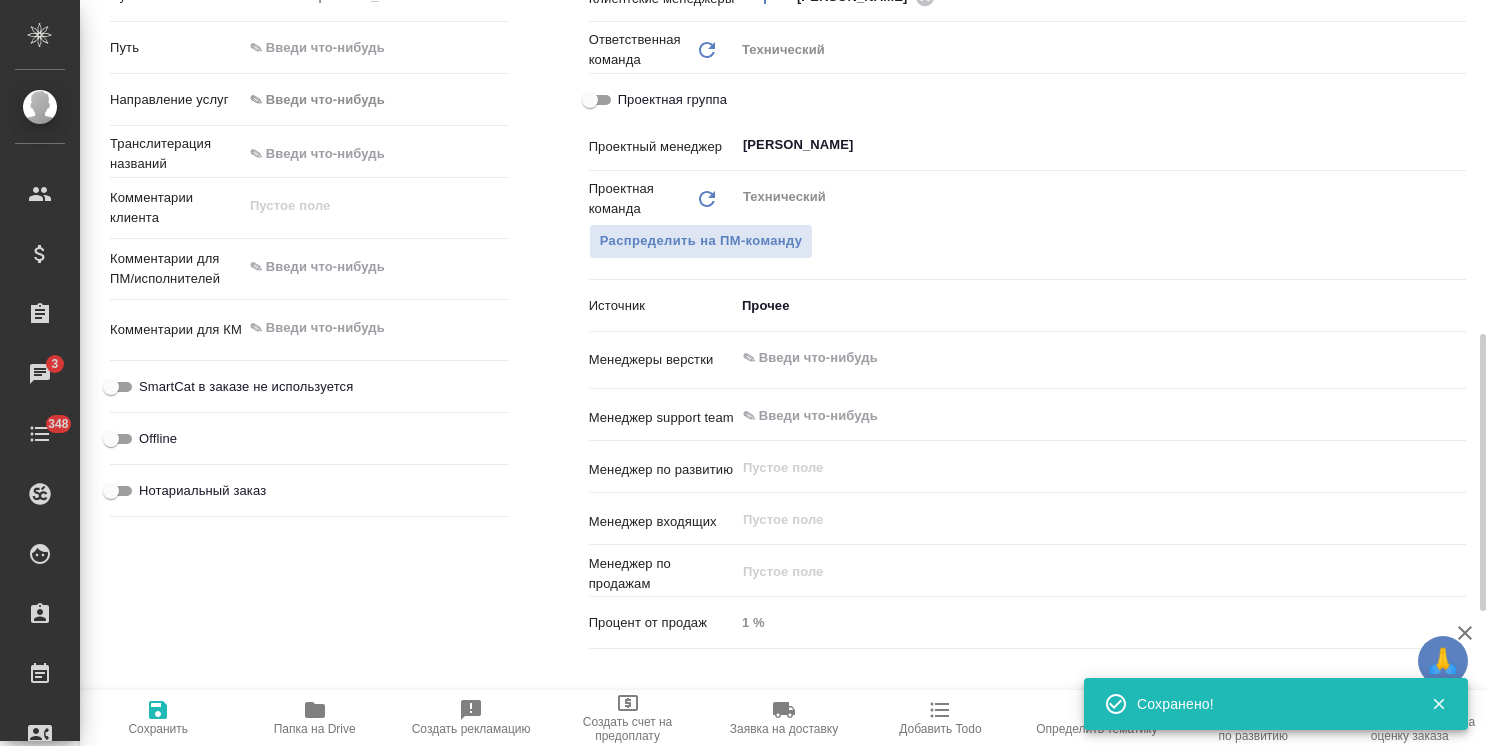type on "x" 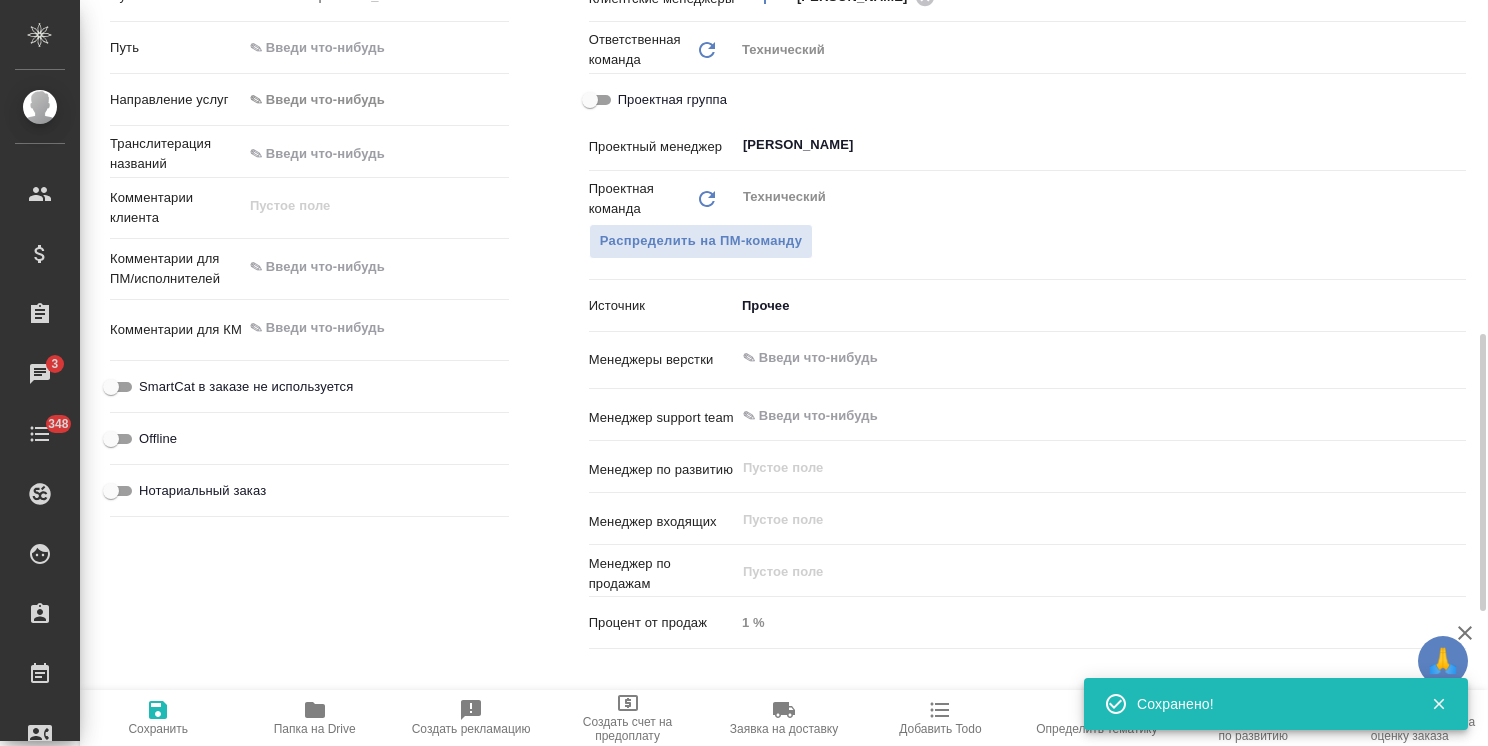 type on "x" 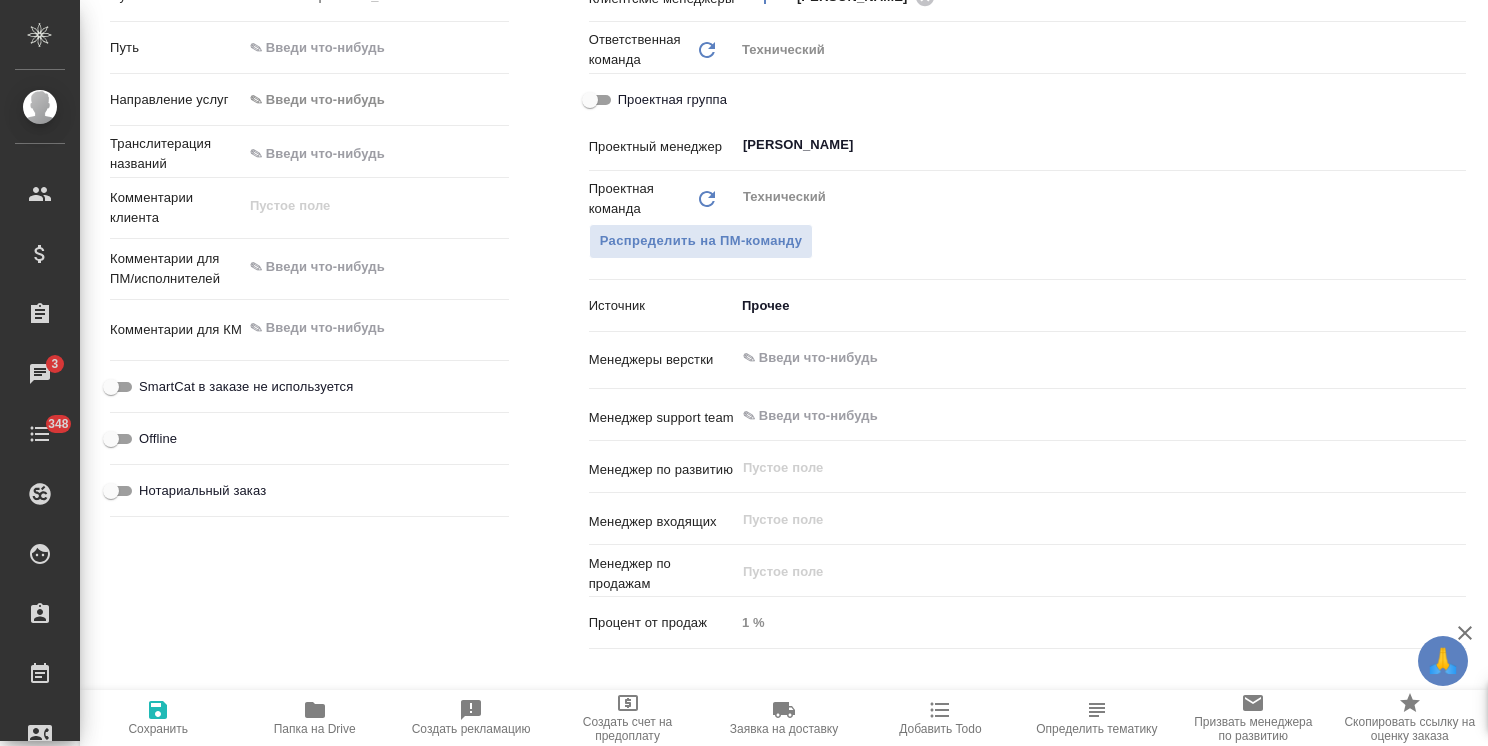 type on "x" 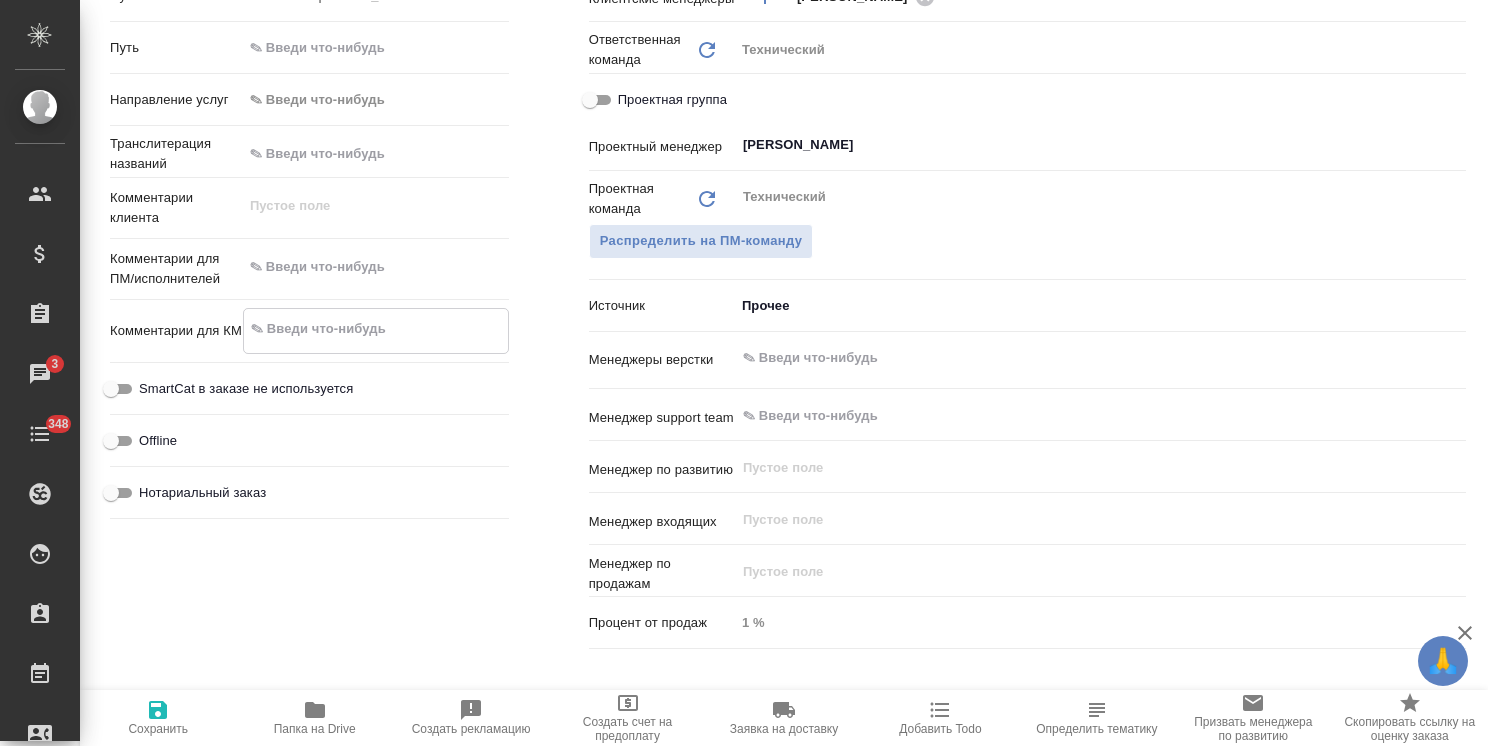 type on "x" 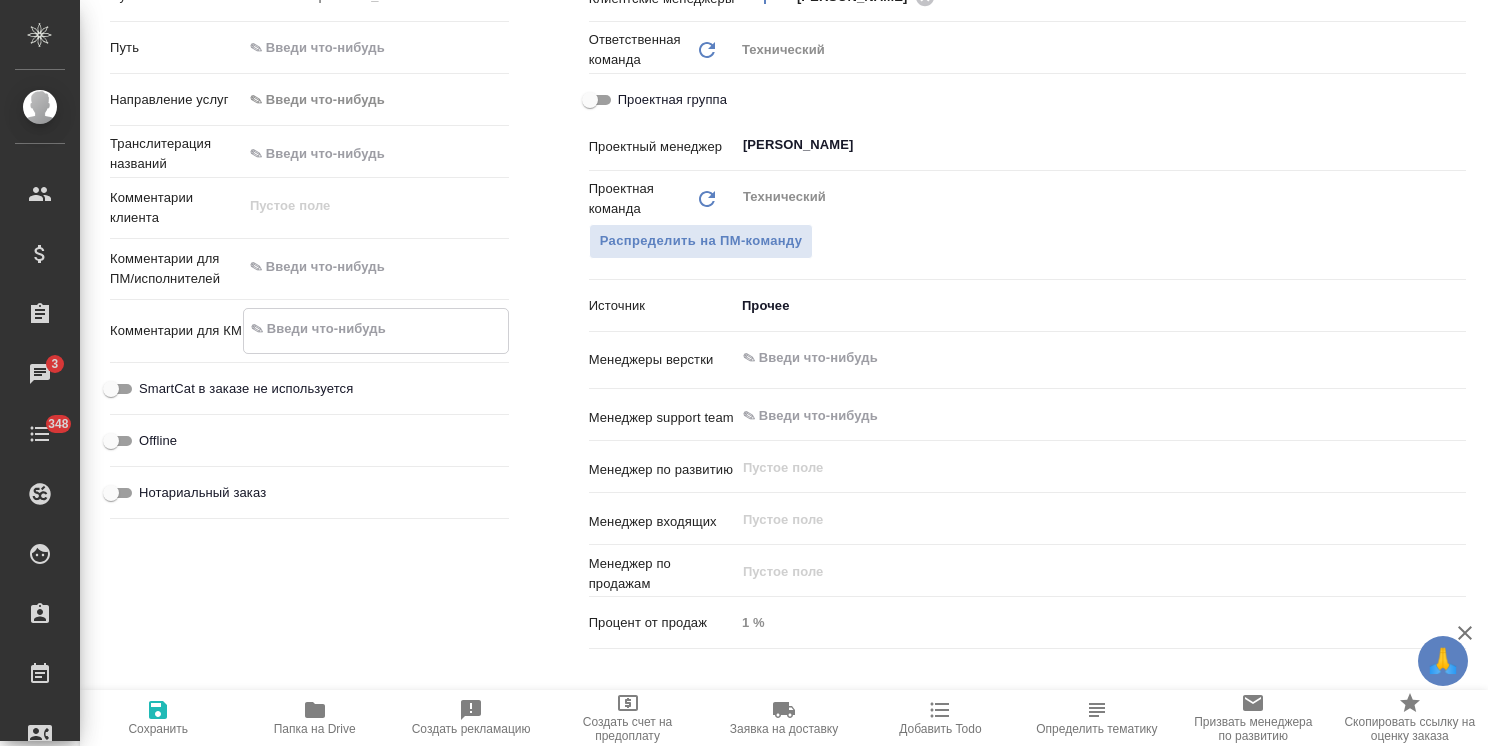 type on "x" 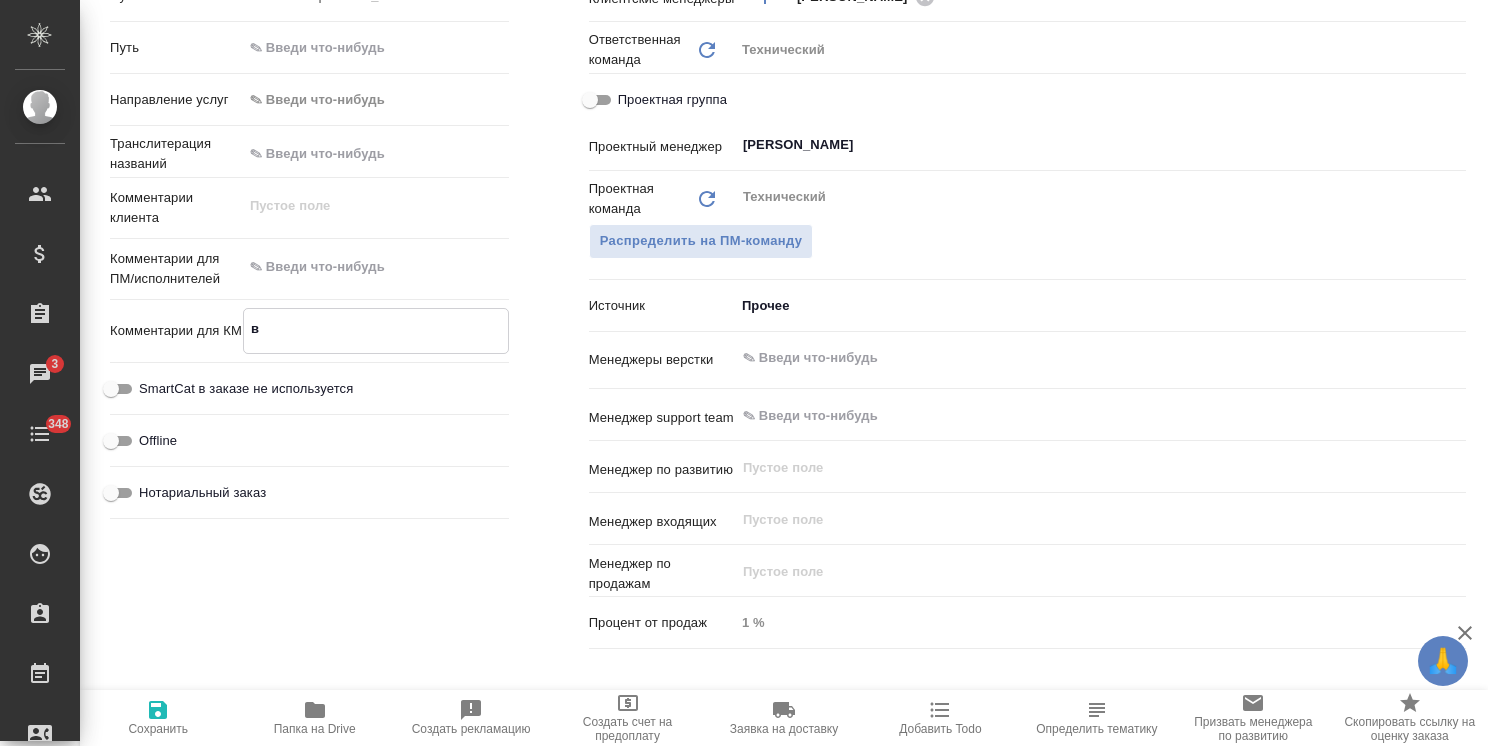 type on "x" 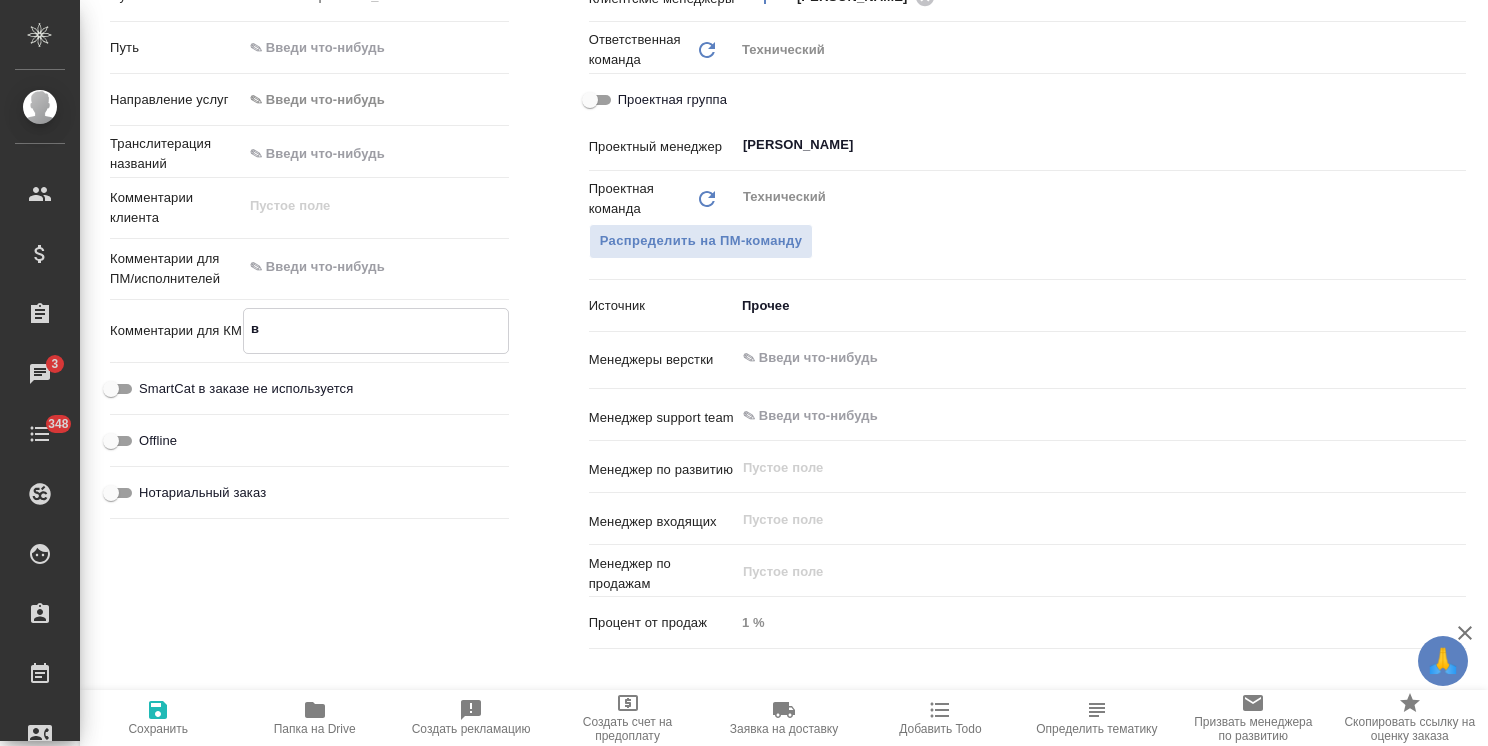 type on "x" 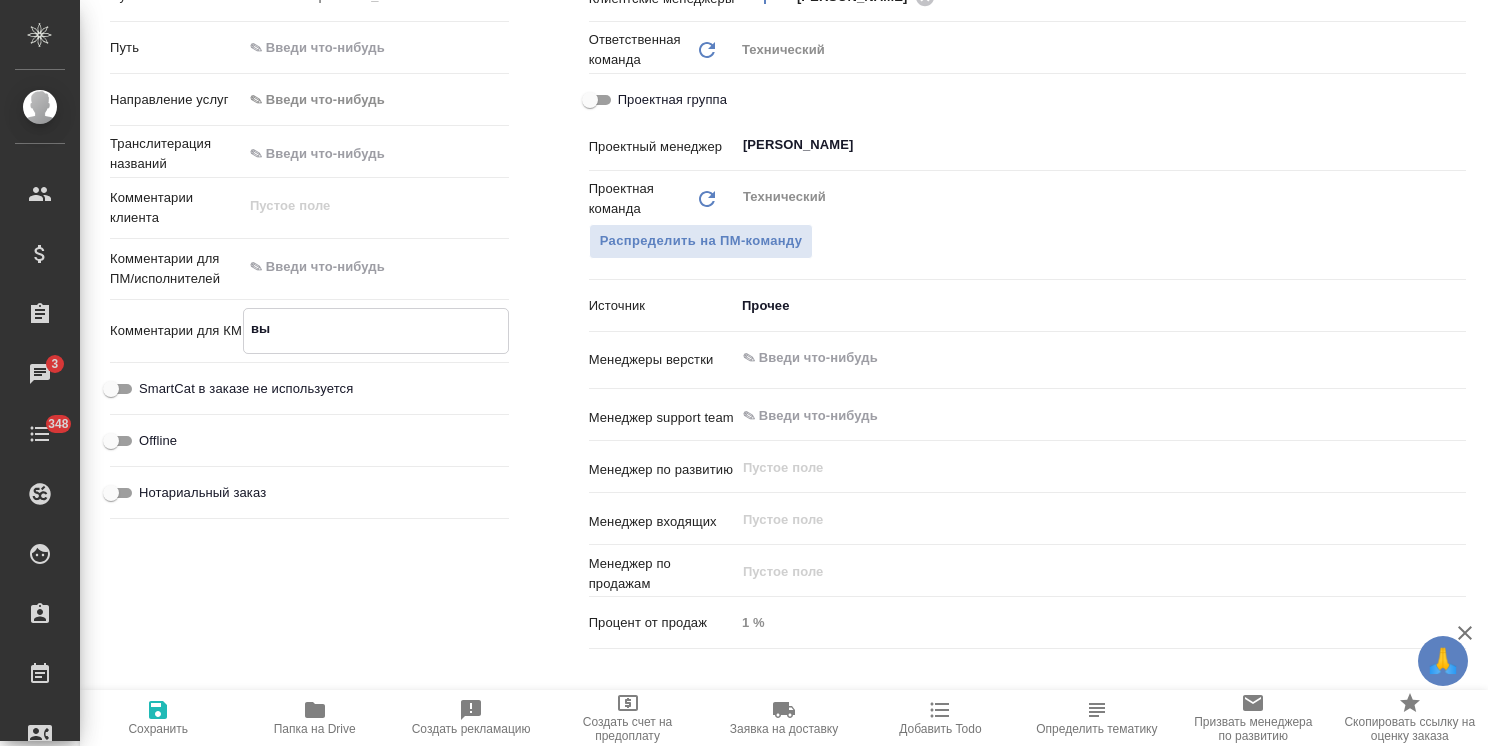 type on "x" 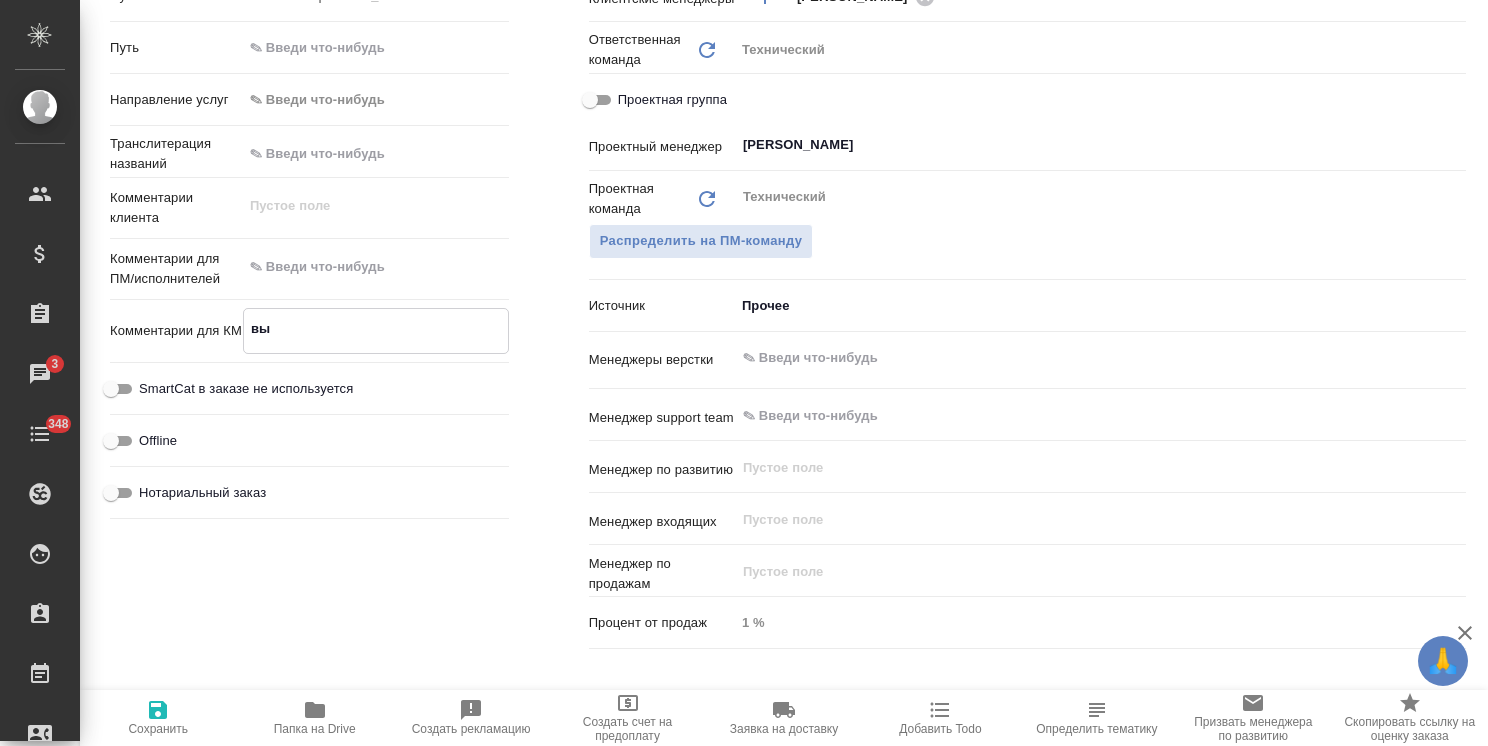 type on "x" 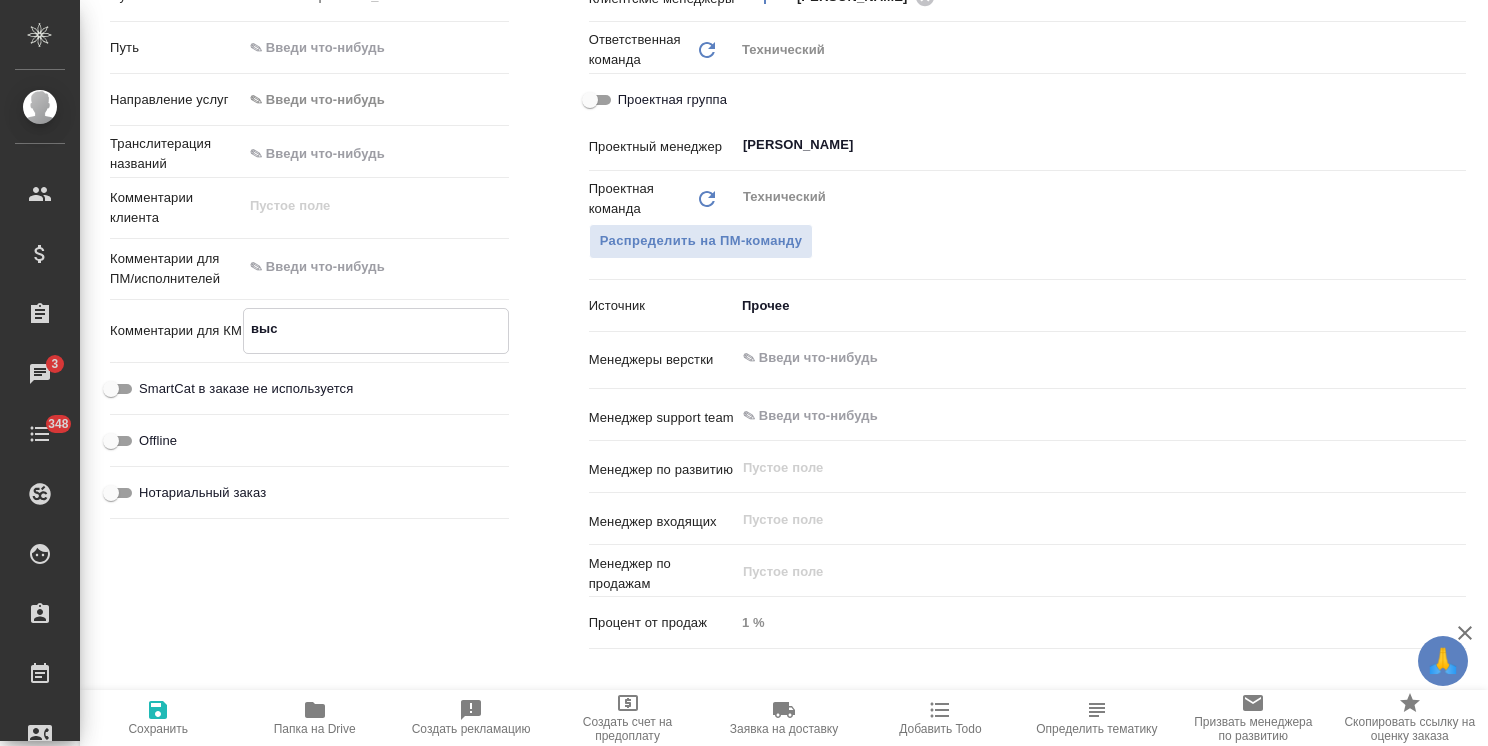 type on "x" 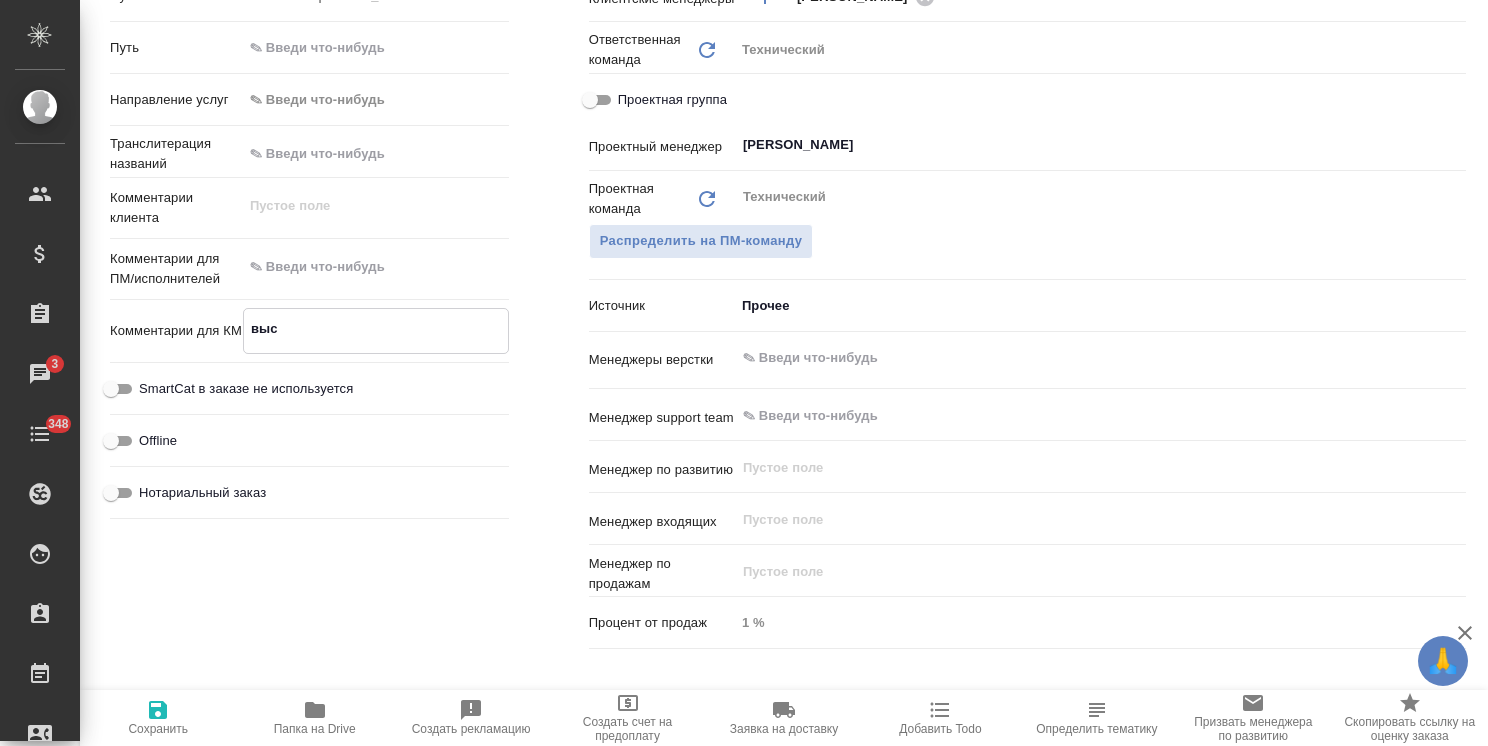 type on "x" 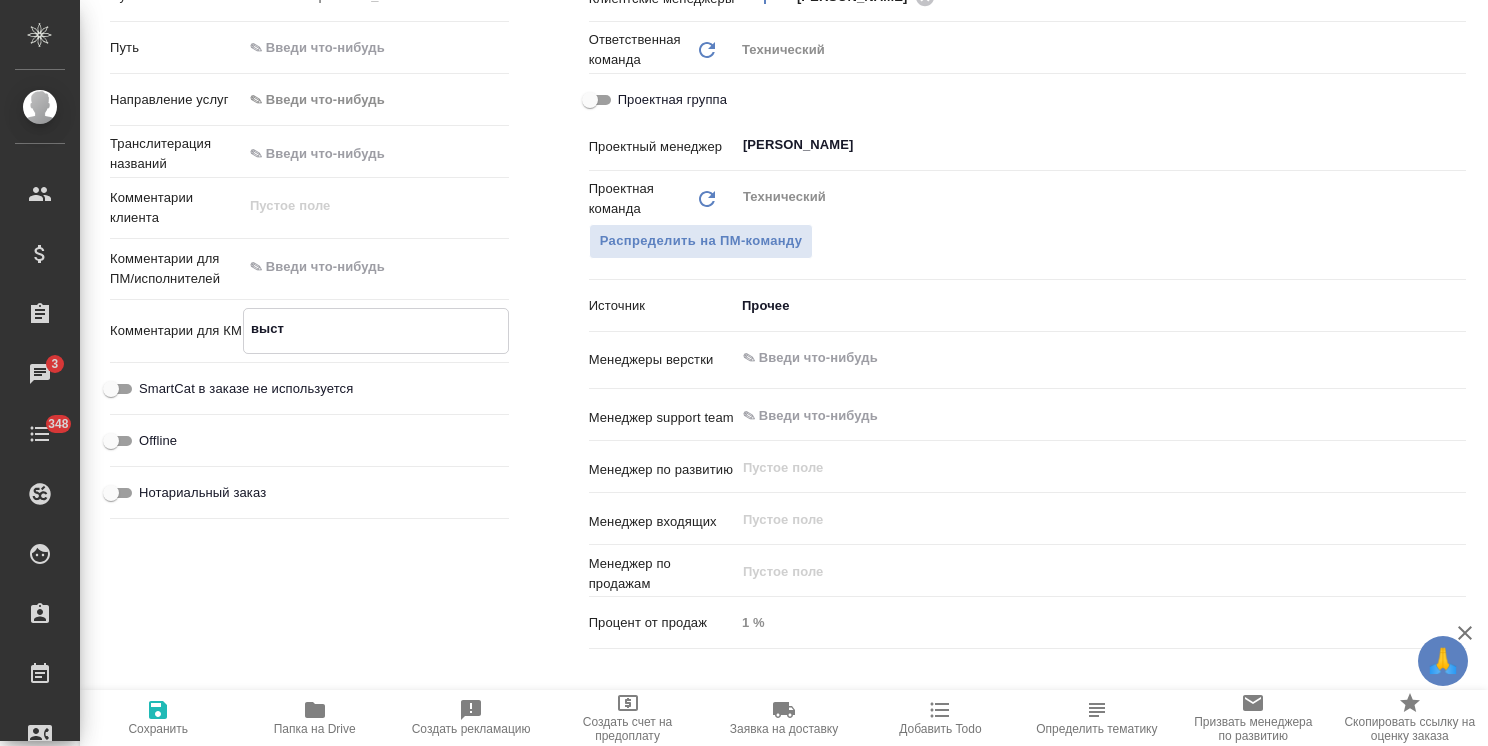 type on "выста" 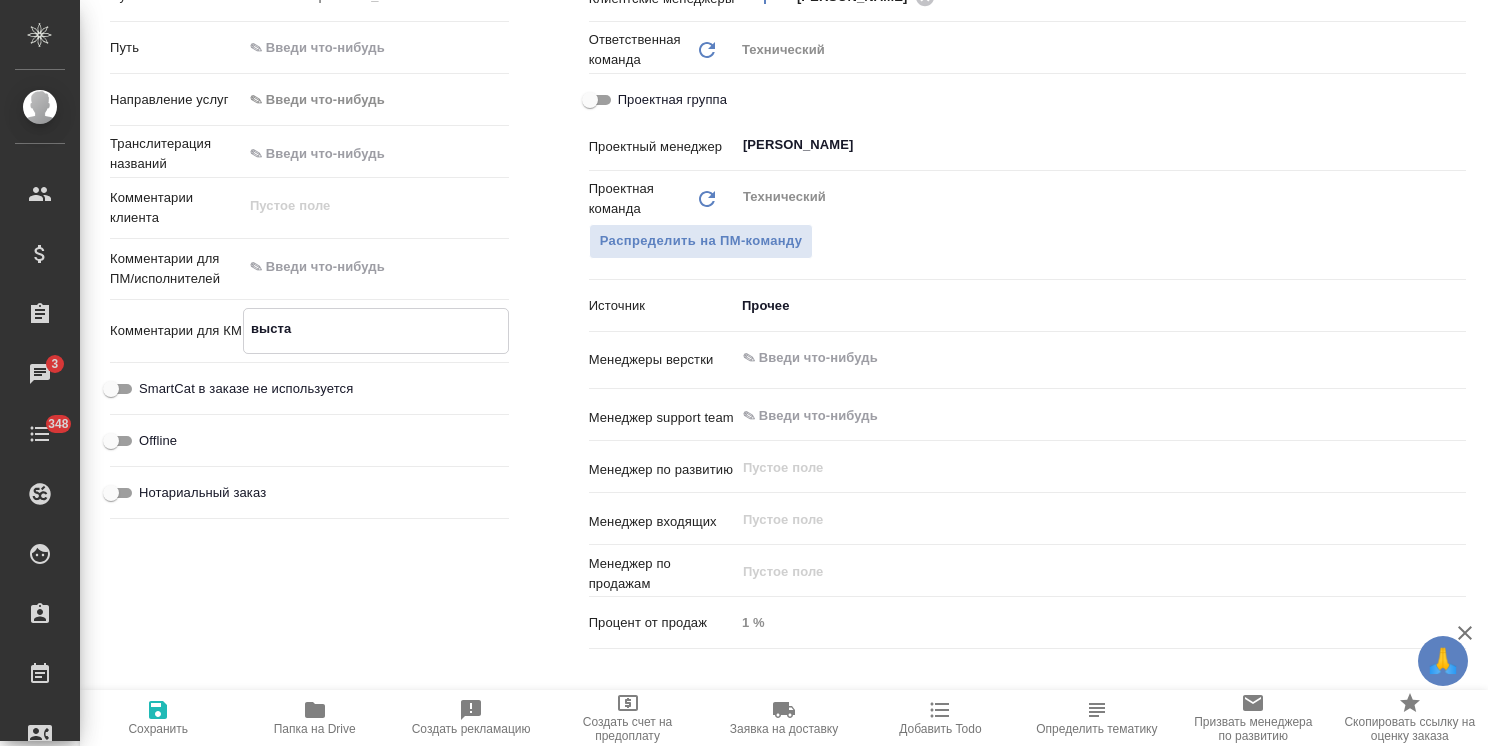 type on "x" 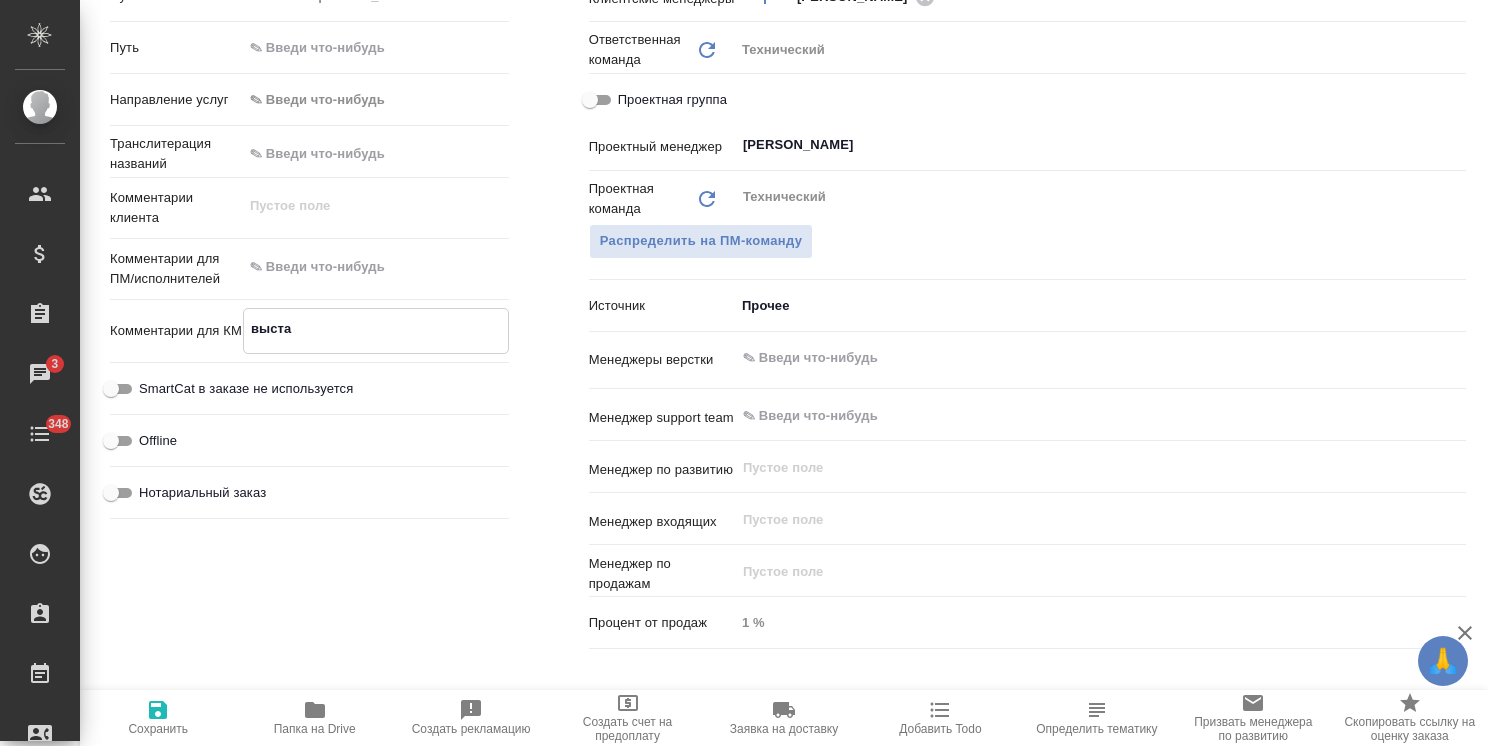 type on "x" 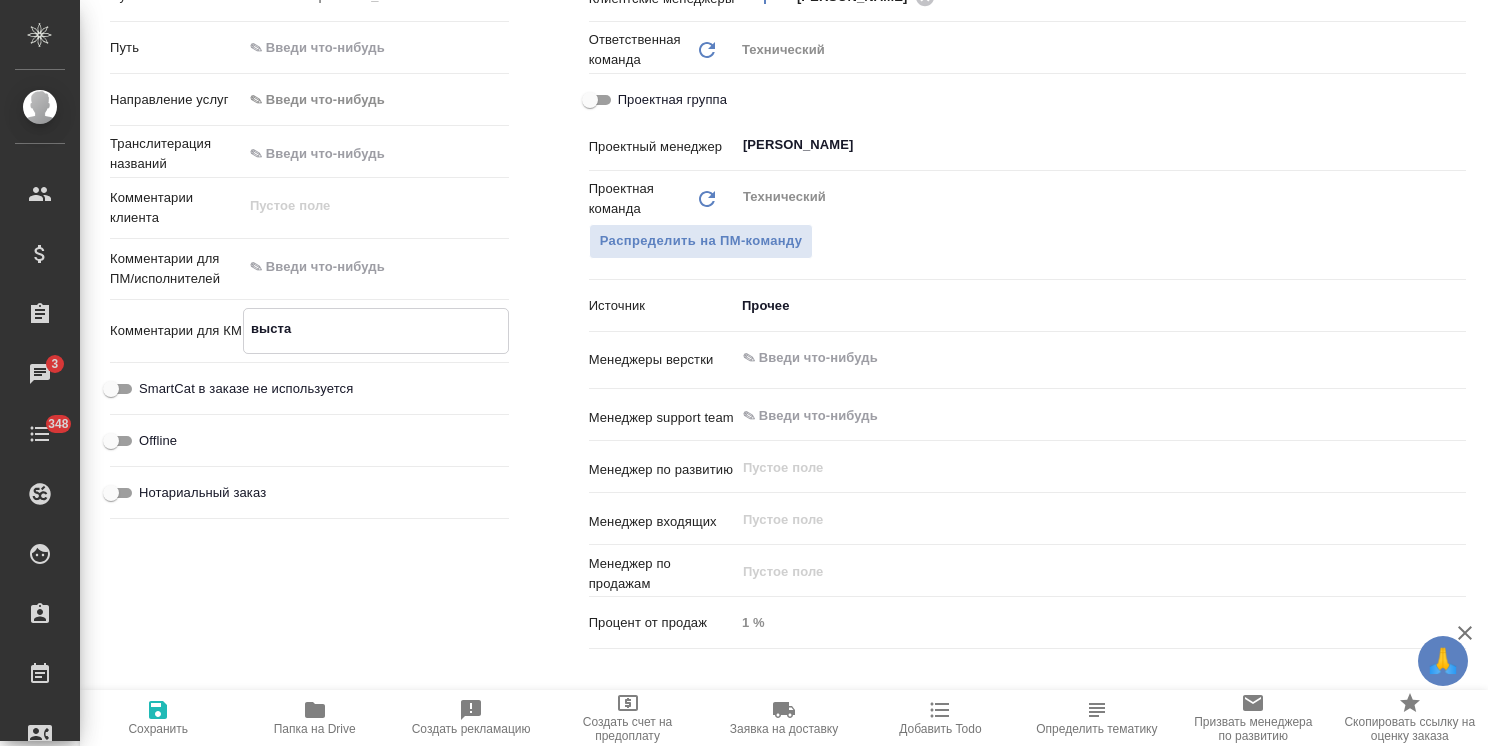 type on "x" 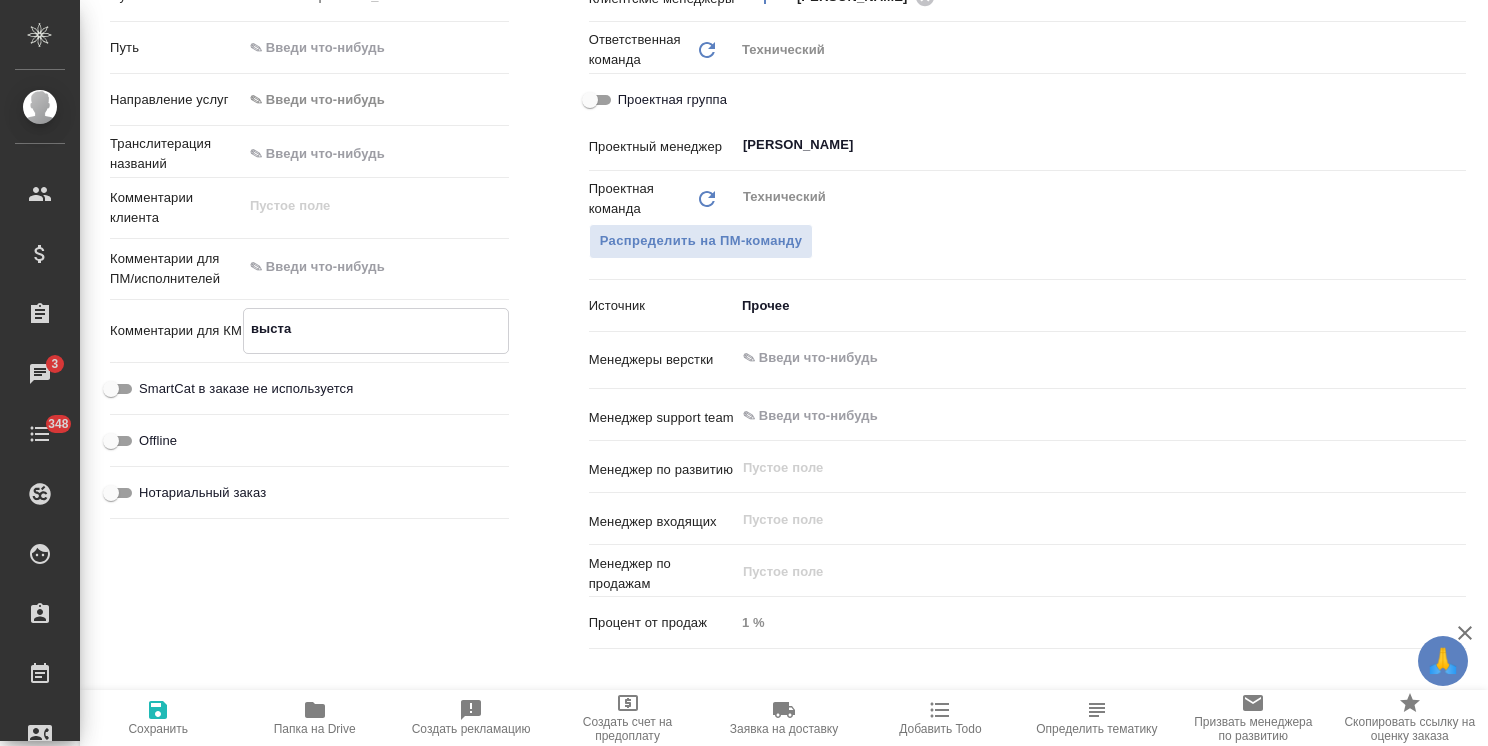 type on "x" 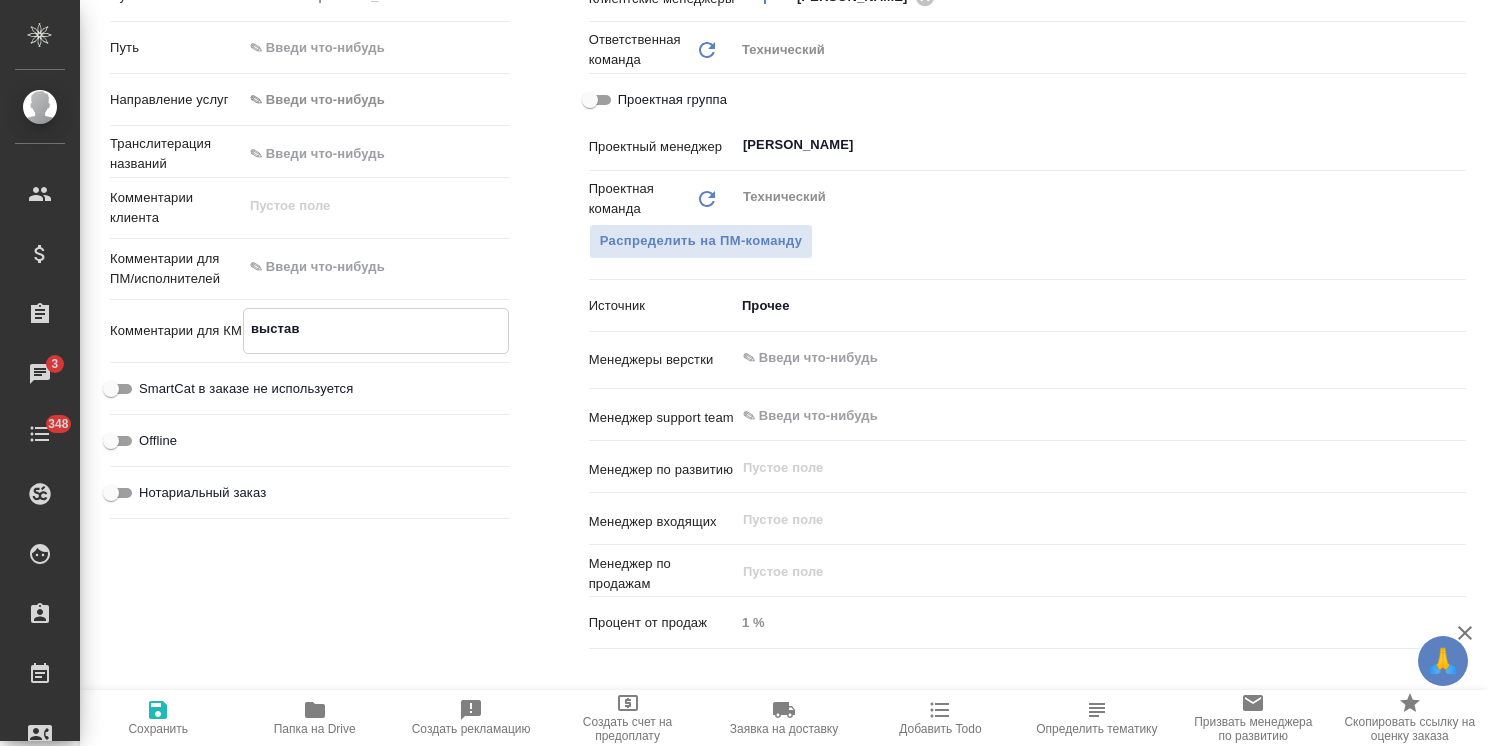 type on "x" 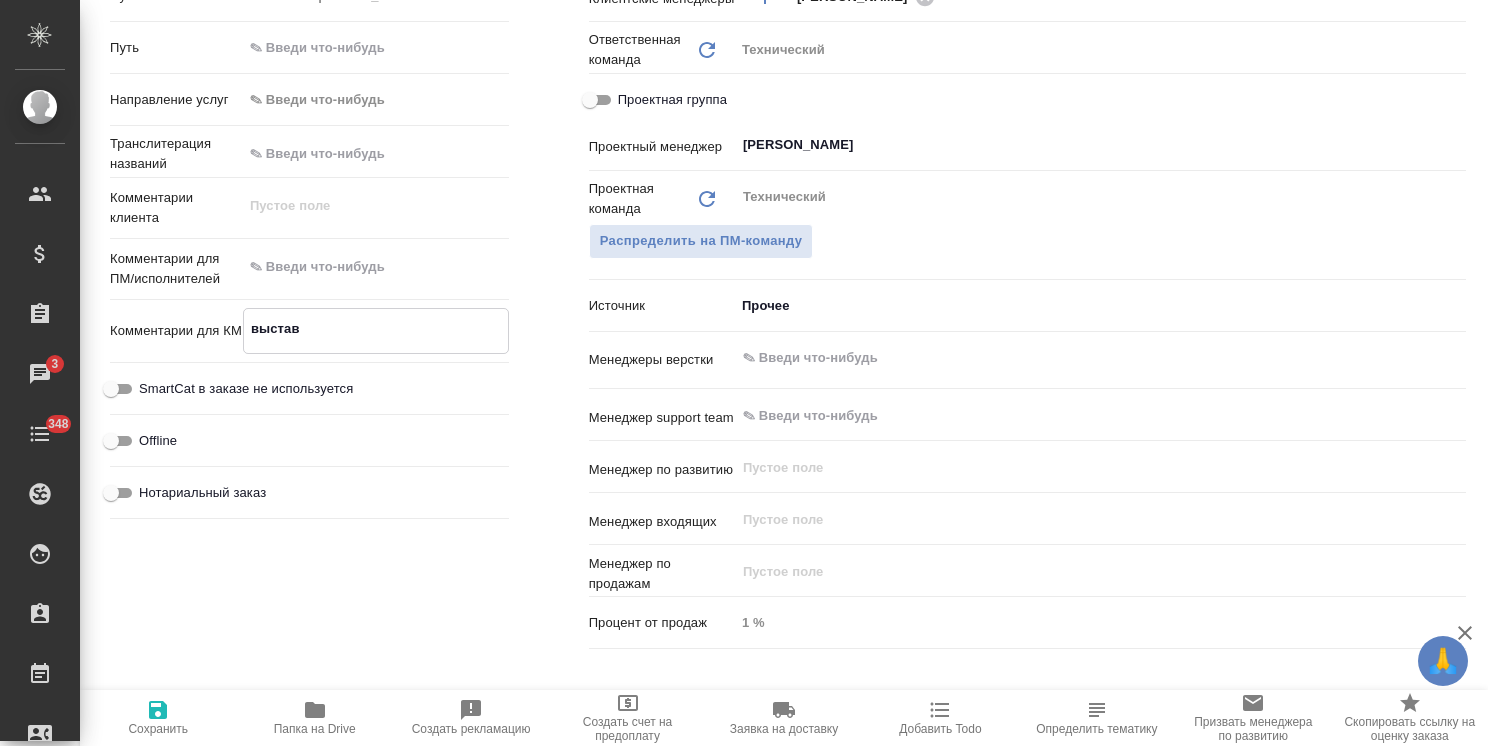 type on "x" 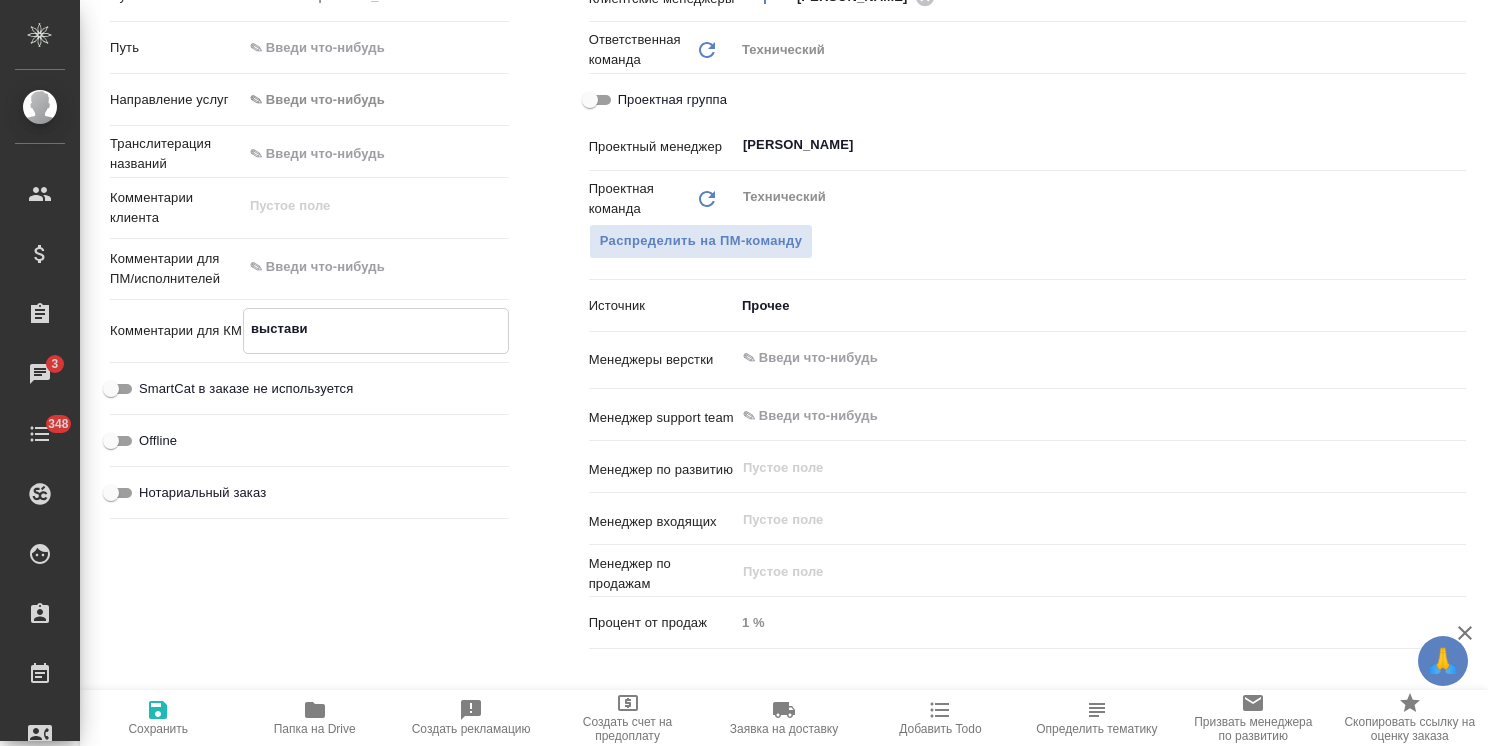 type on "x" 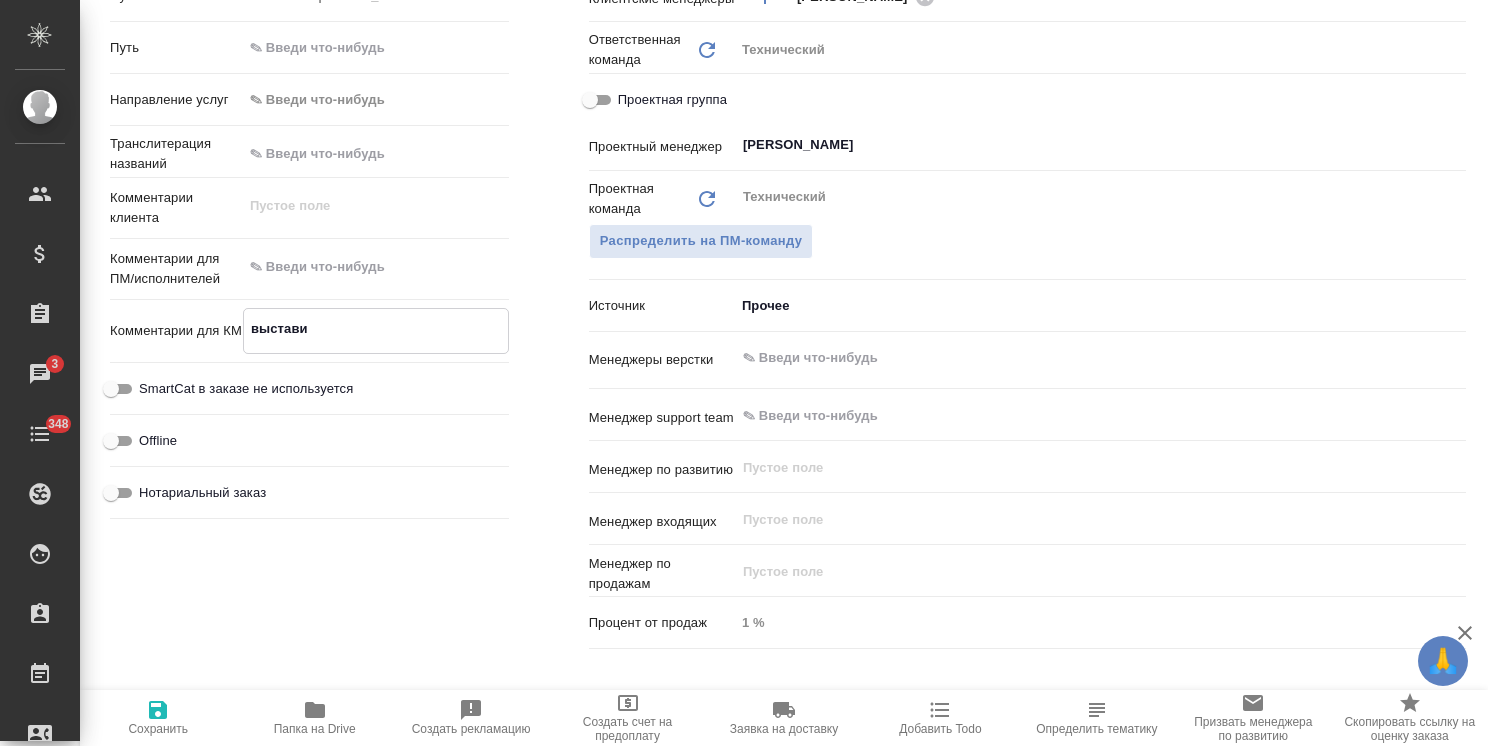 type on "x" 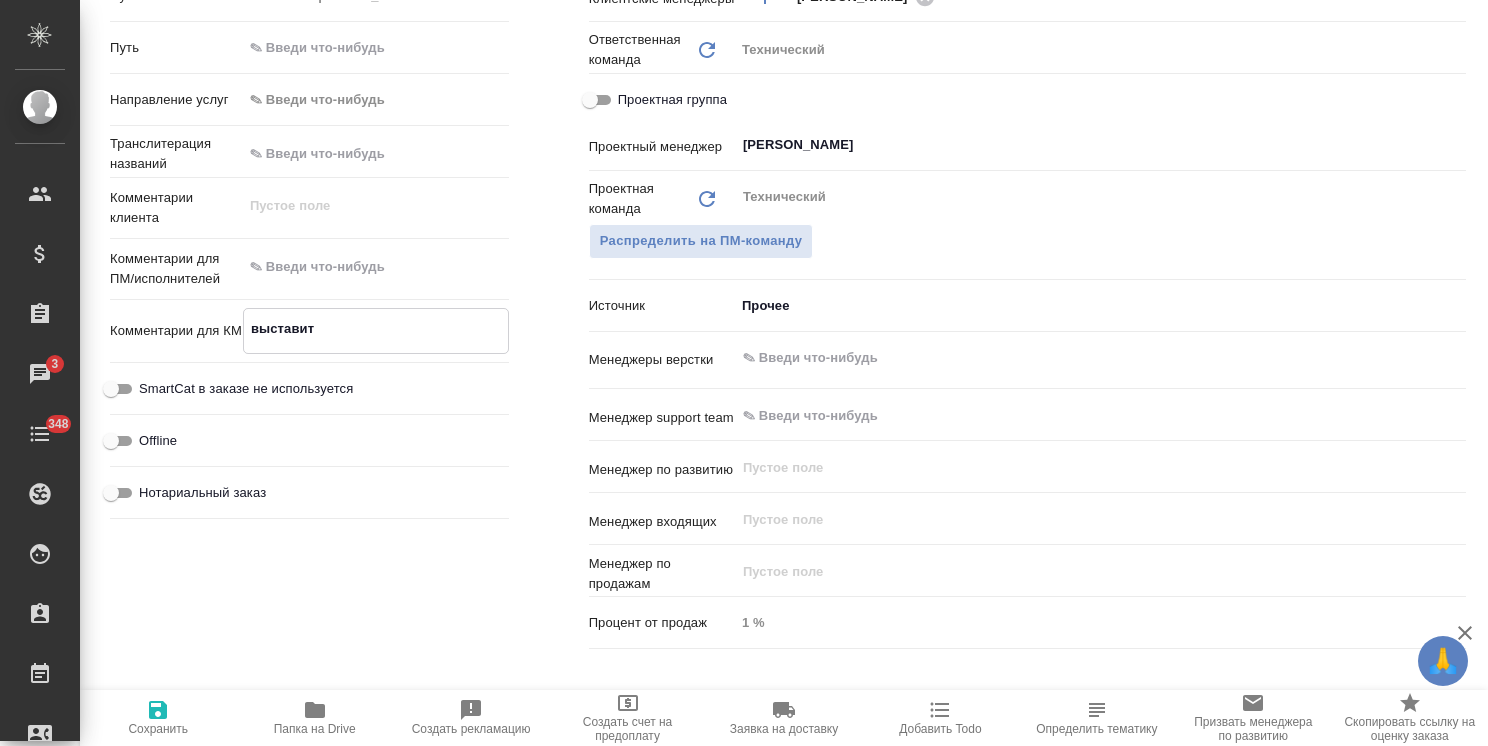 type on "x" 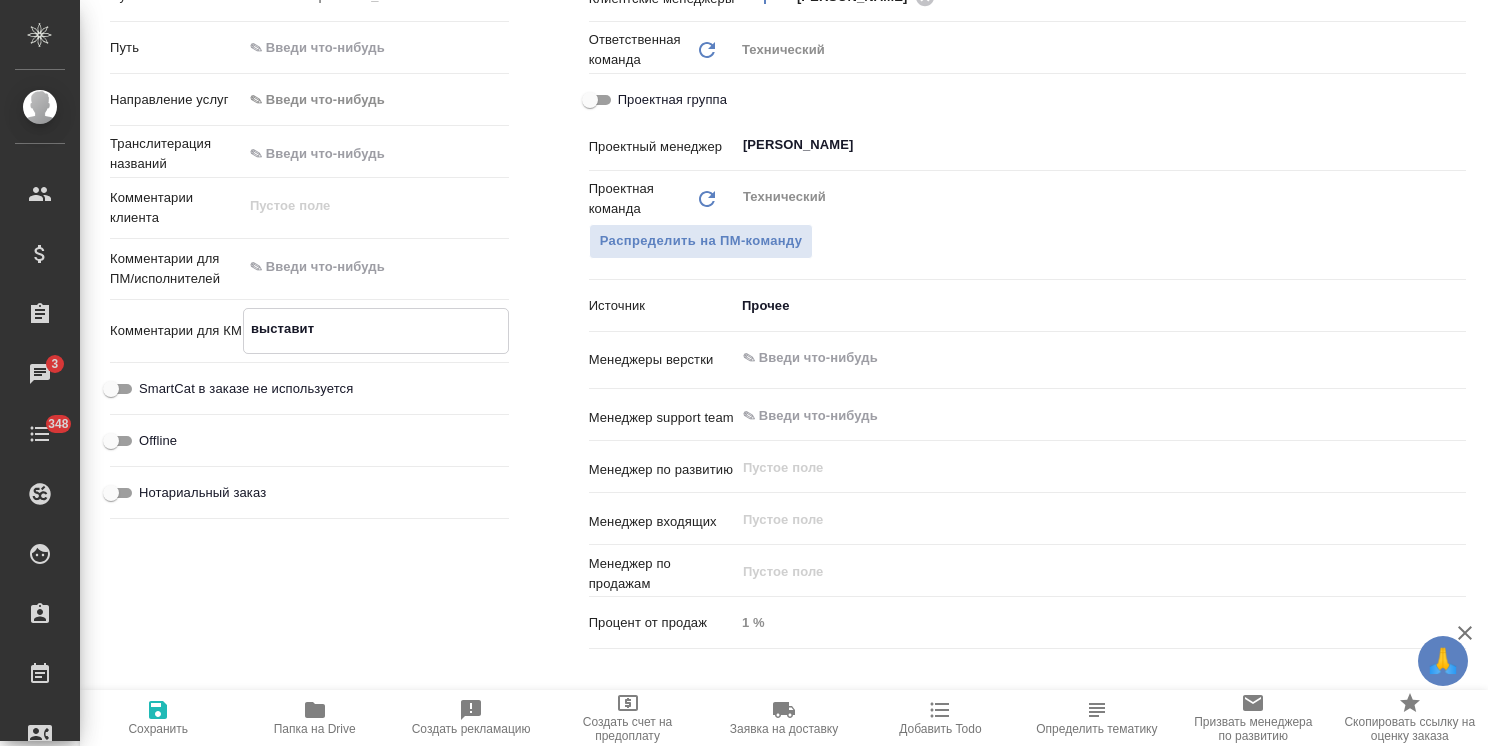 type on "x" 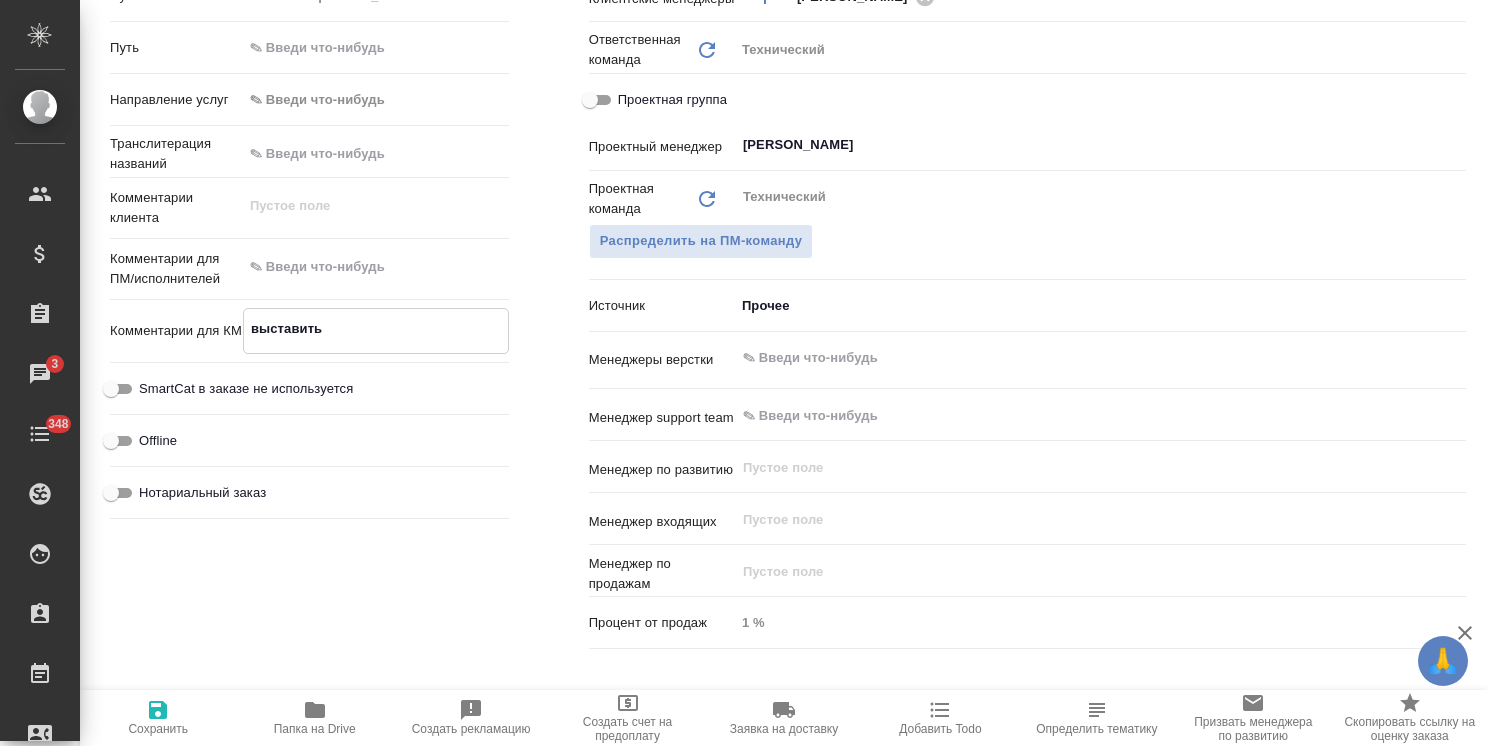 type on "x" 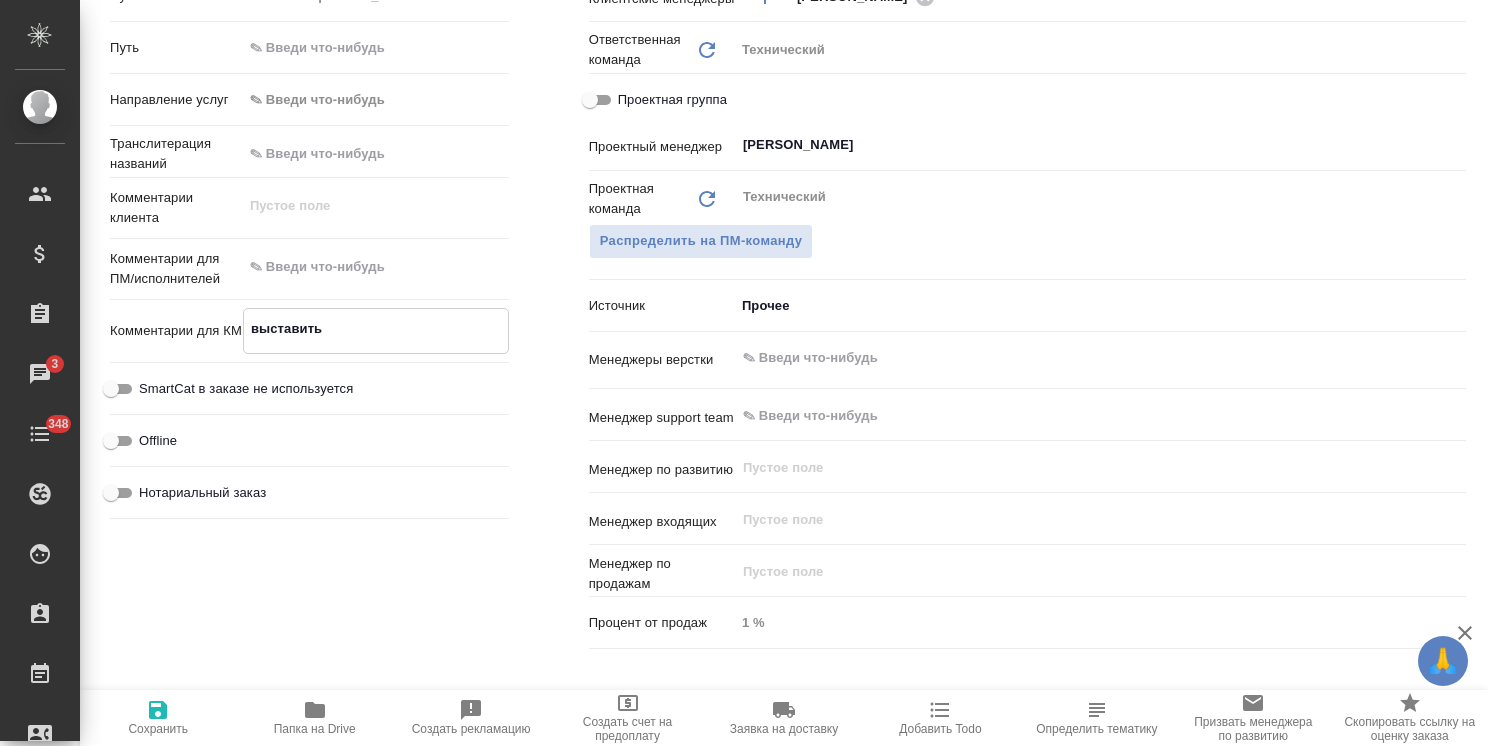 type on "x" 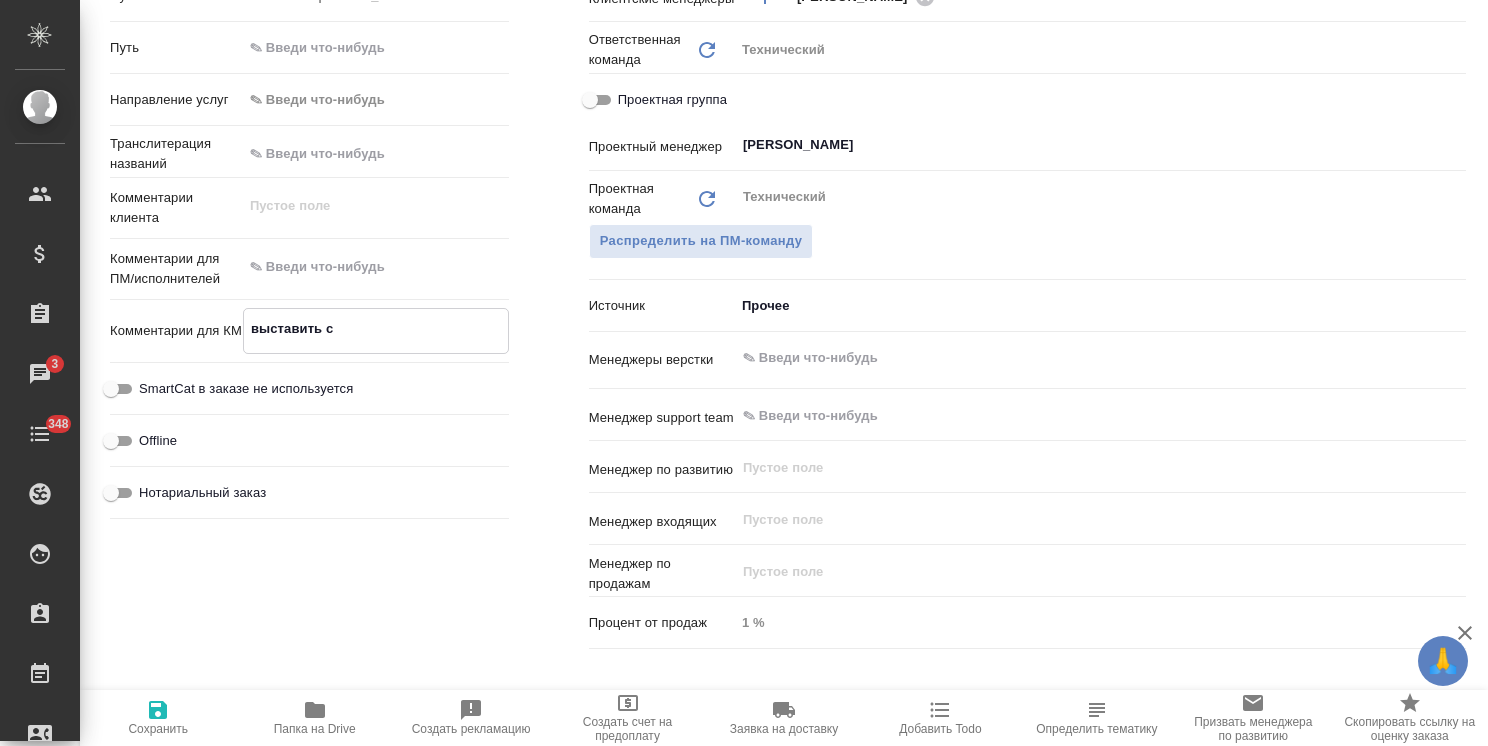 type on "x" 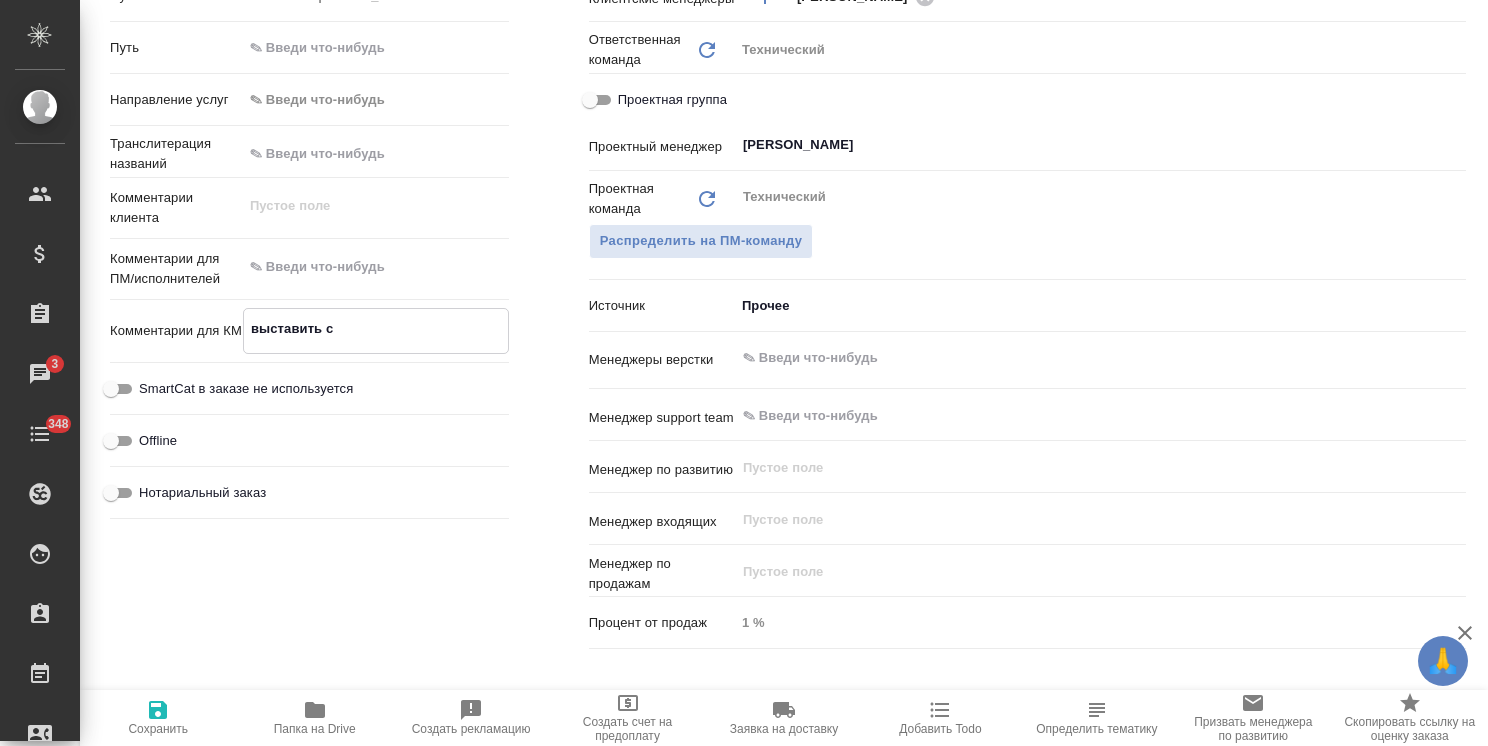 type on "x" 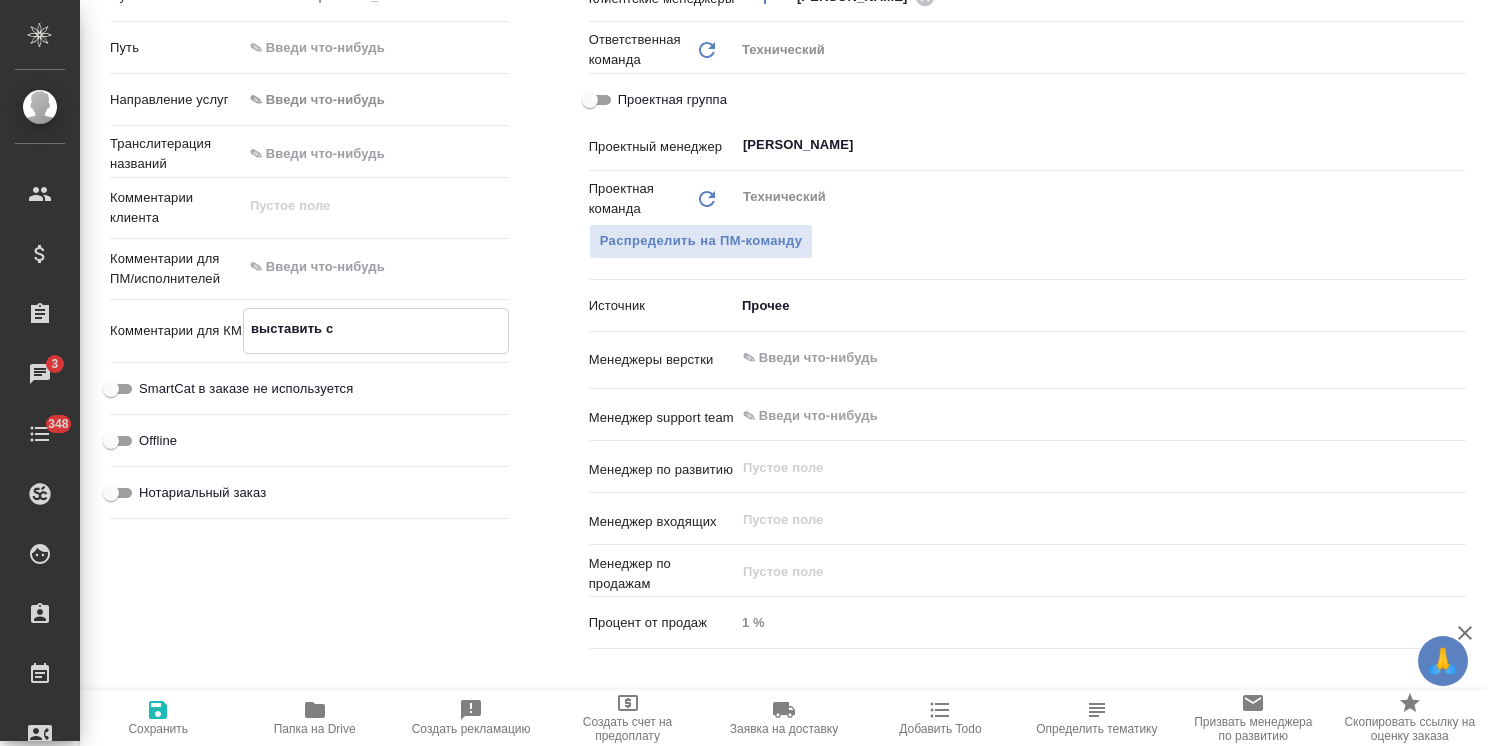 type on "x" 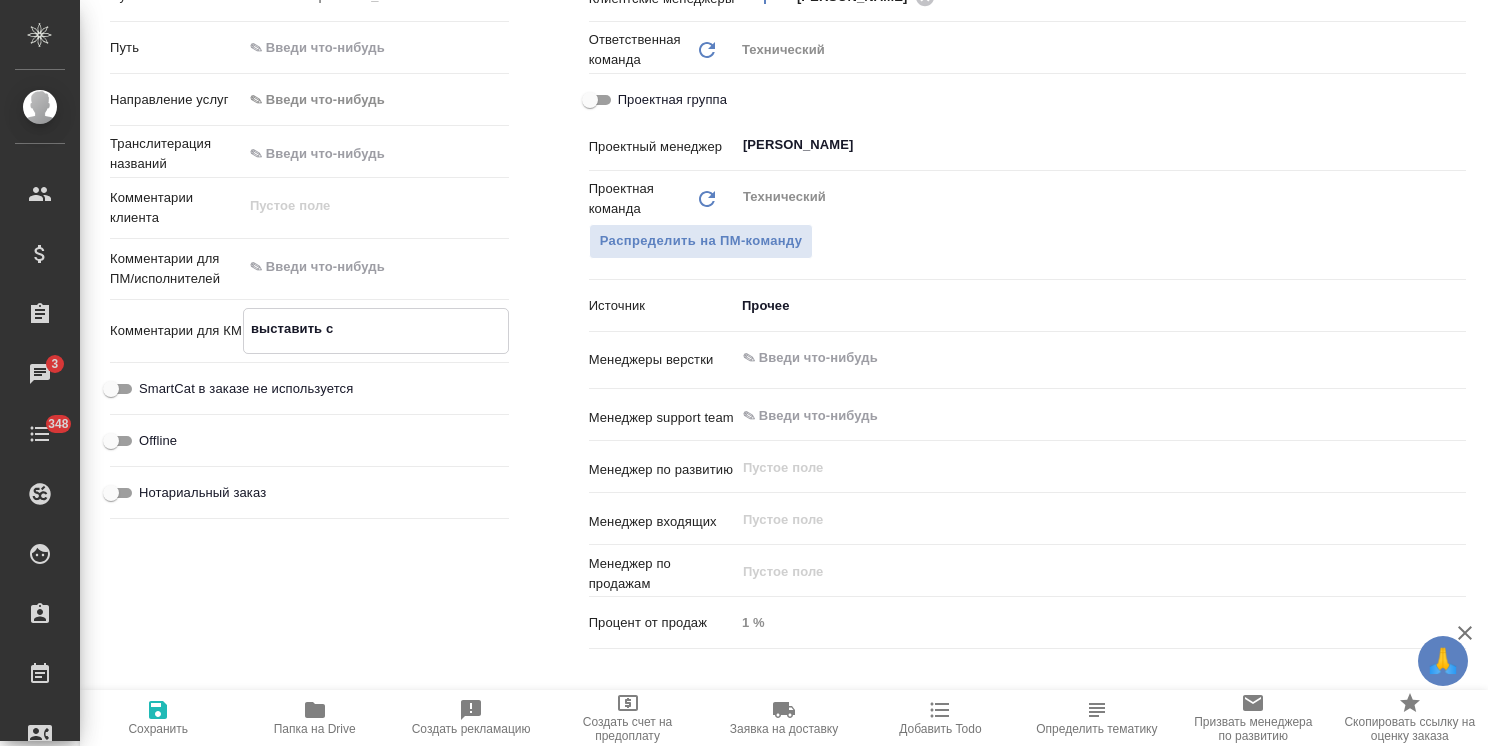 type on "x" 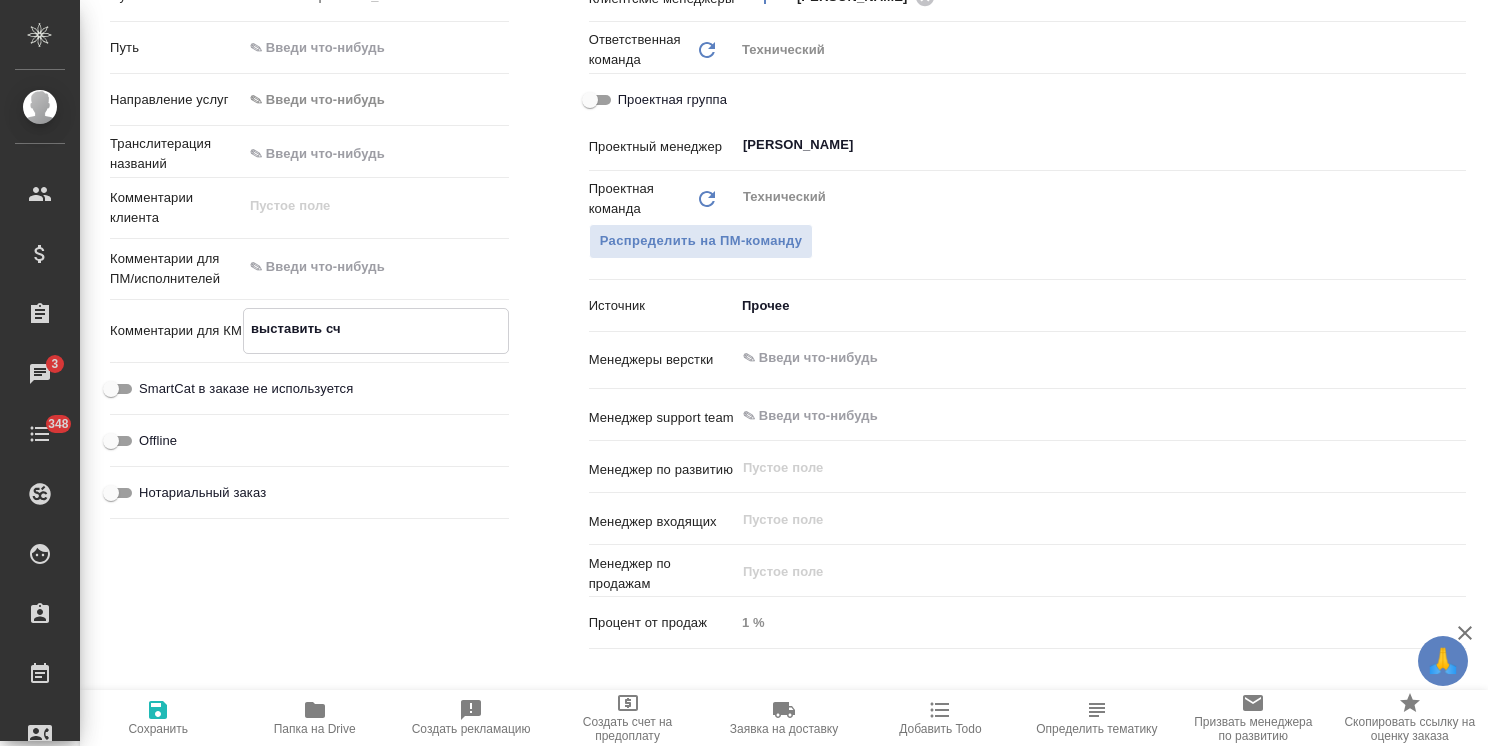 type on "x" 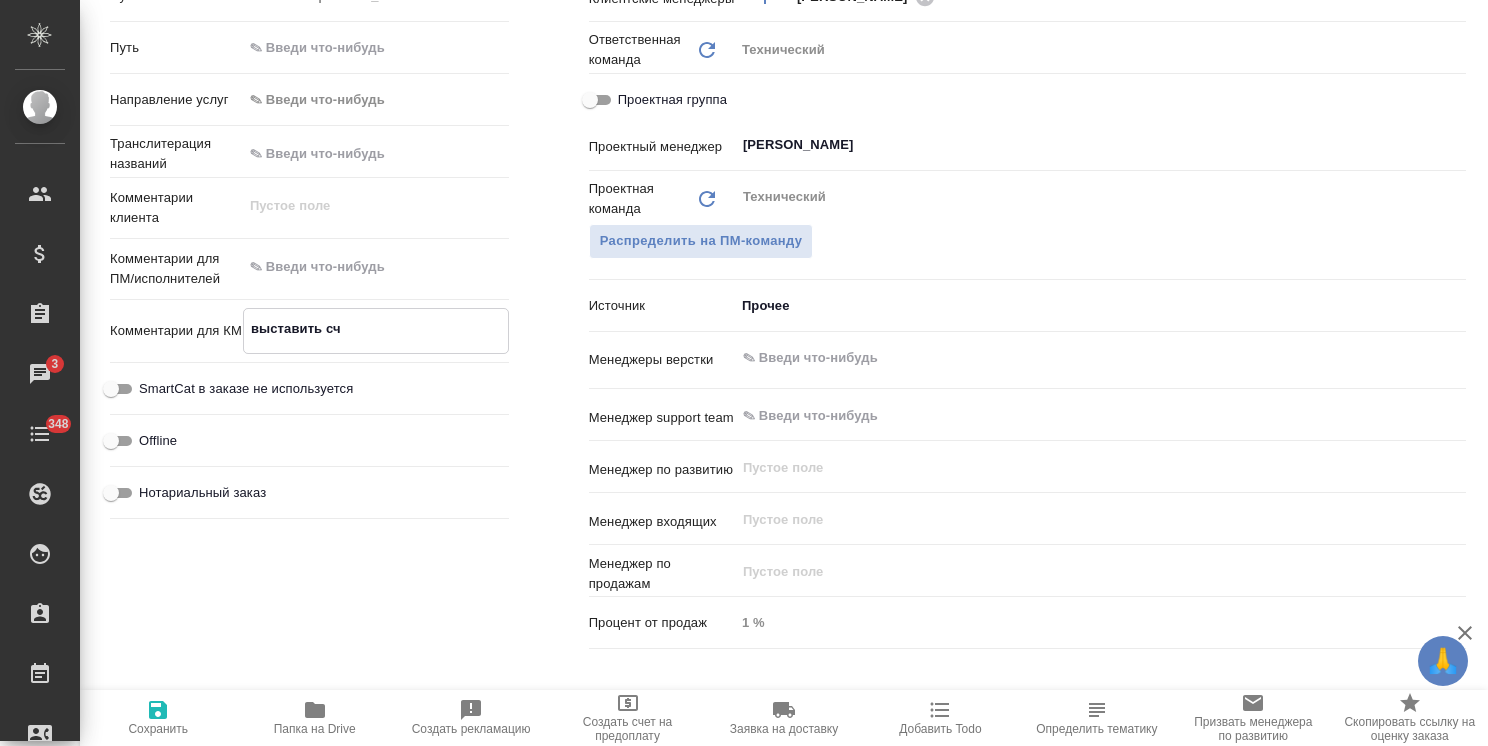 type on "x" 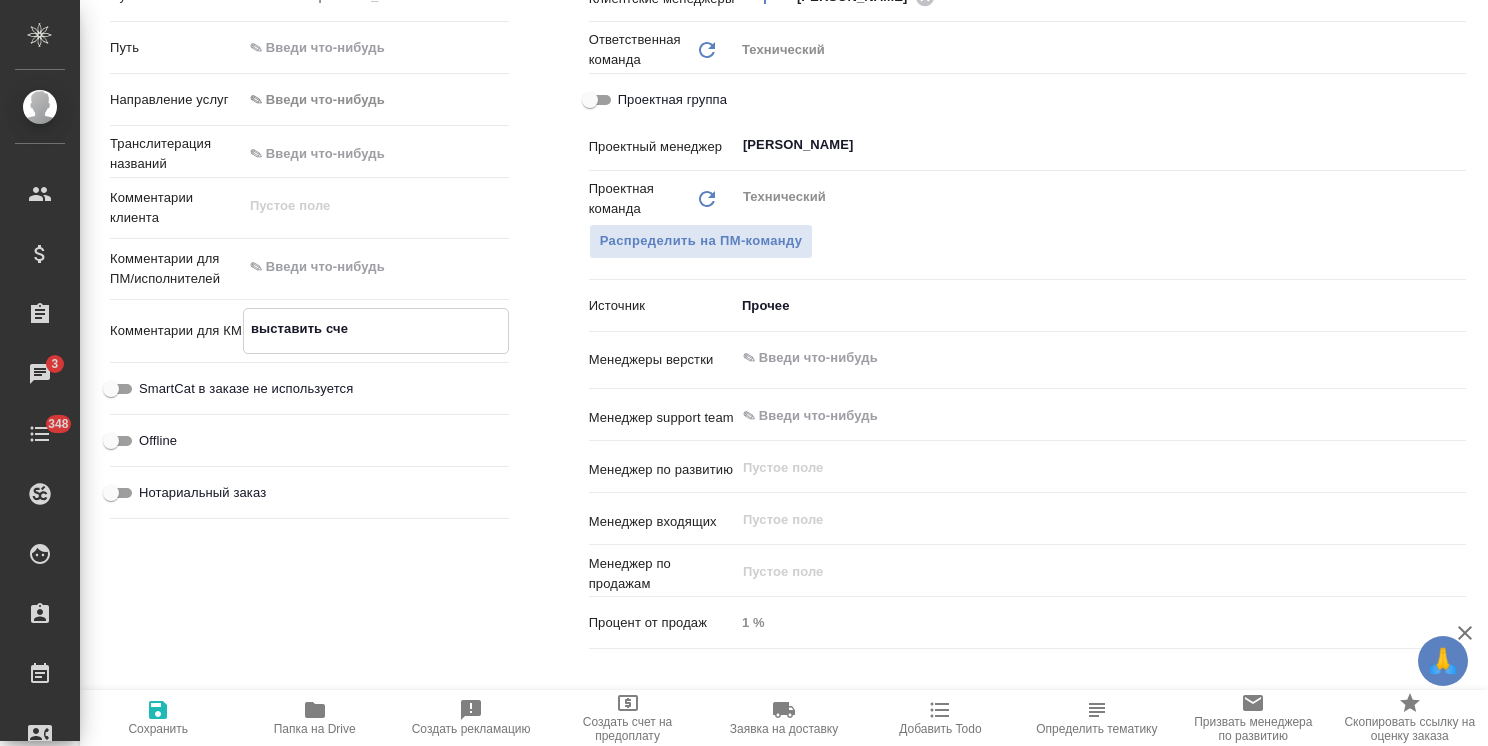 type on "x" 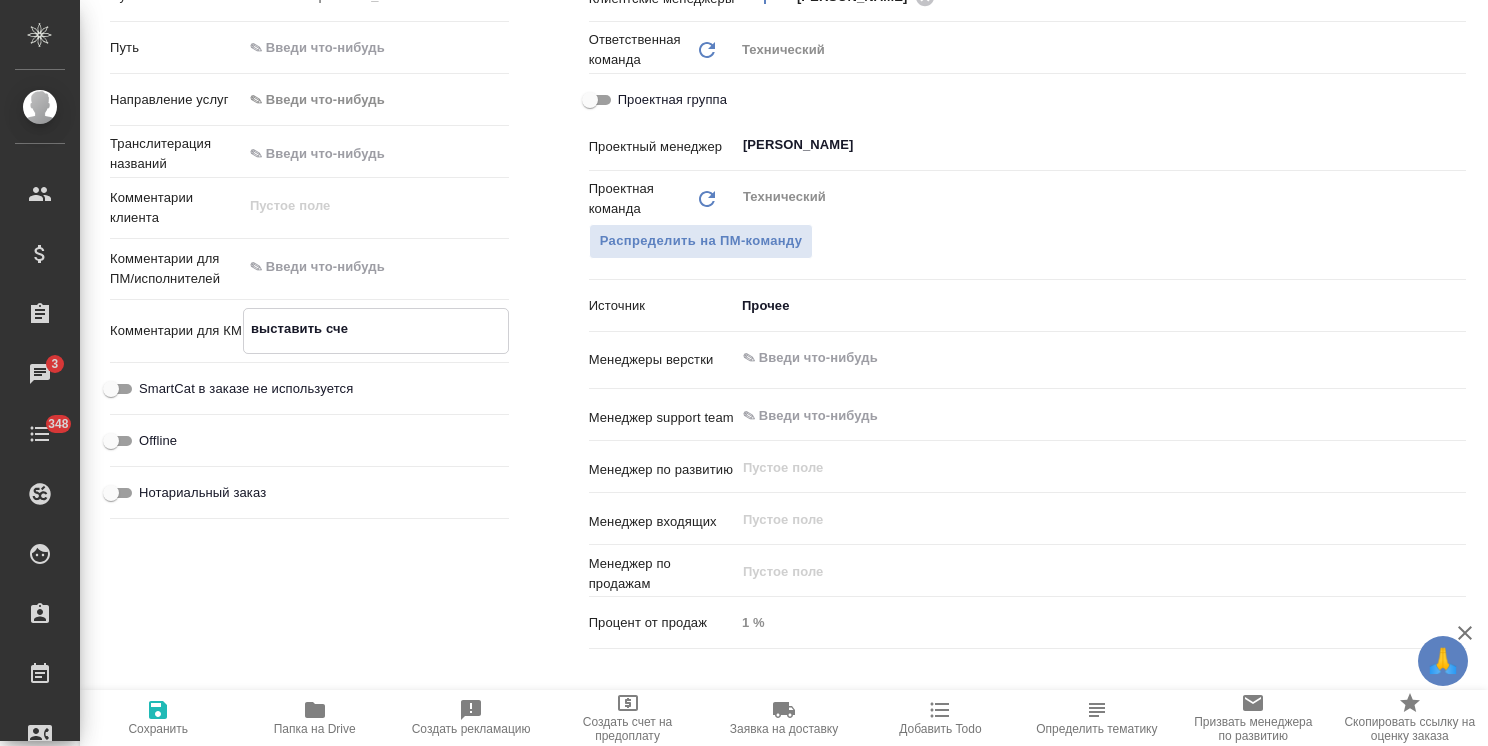 type on "x" 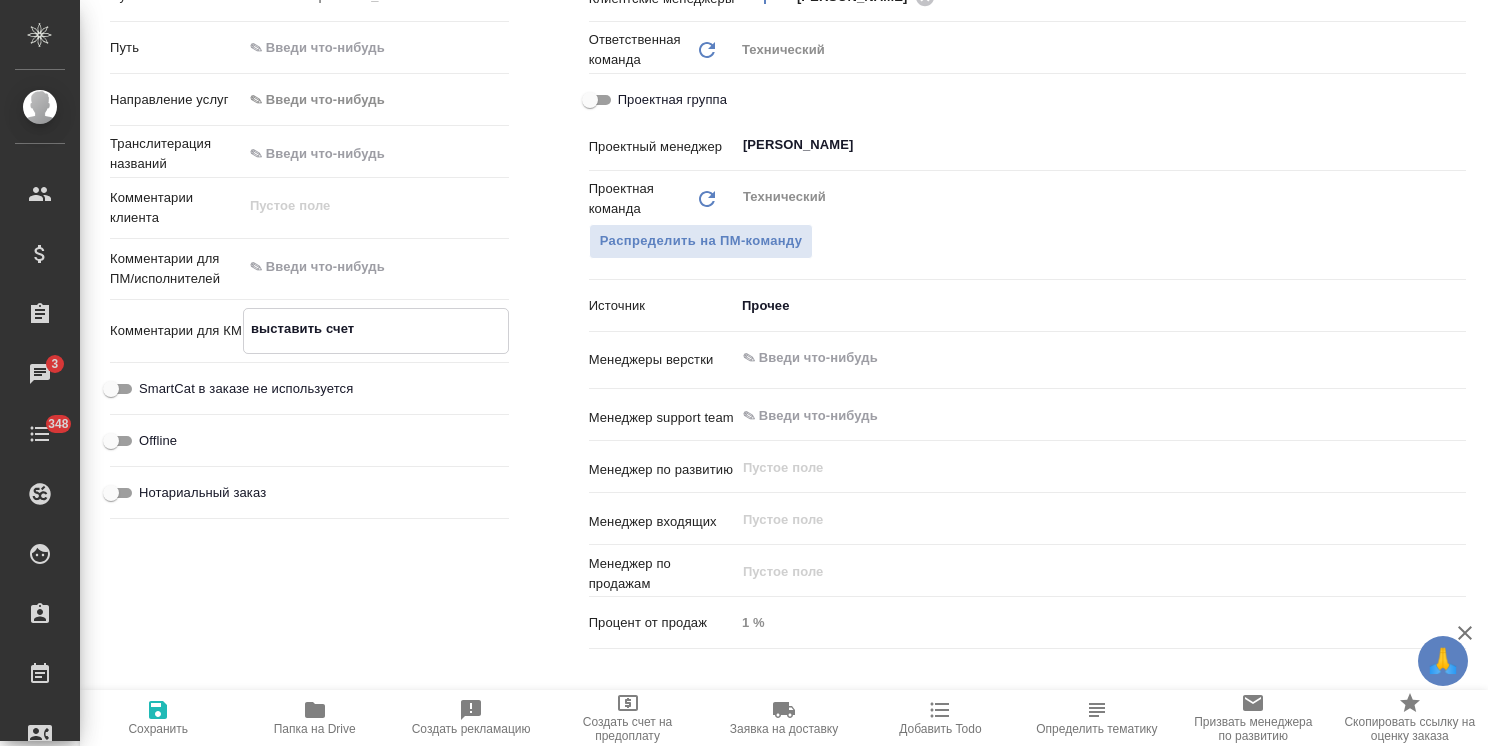 type on "x" 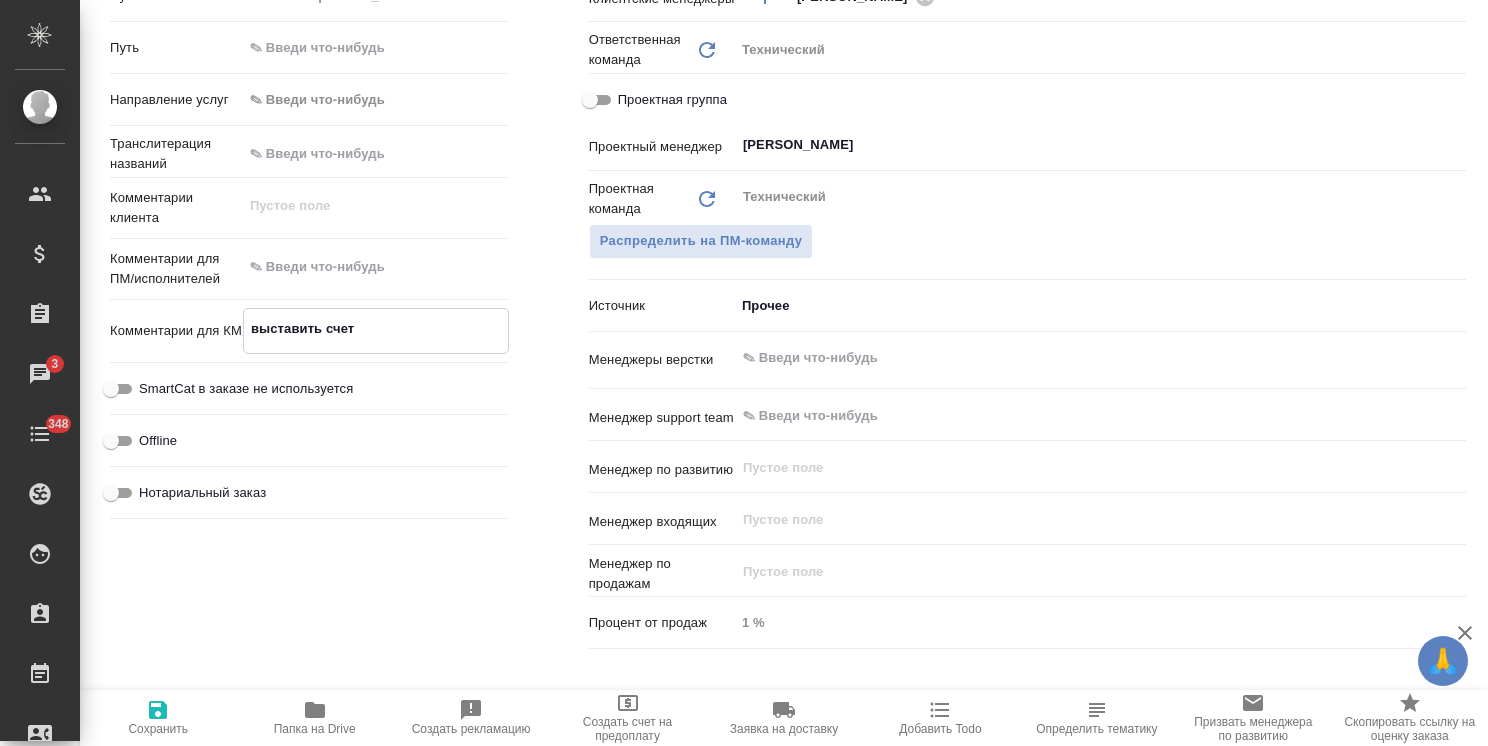 type on "x" 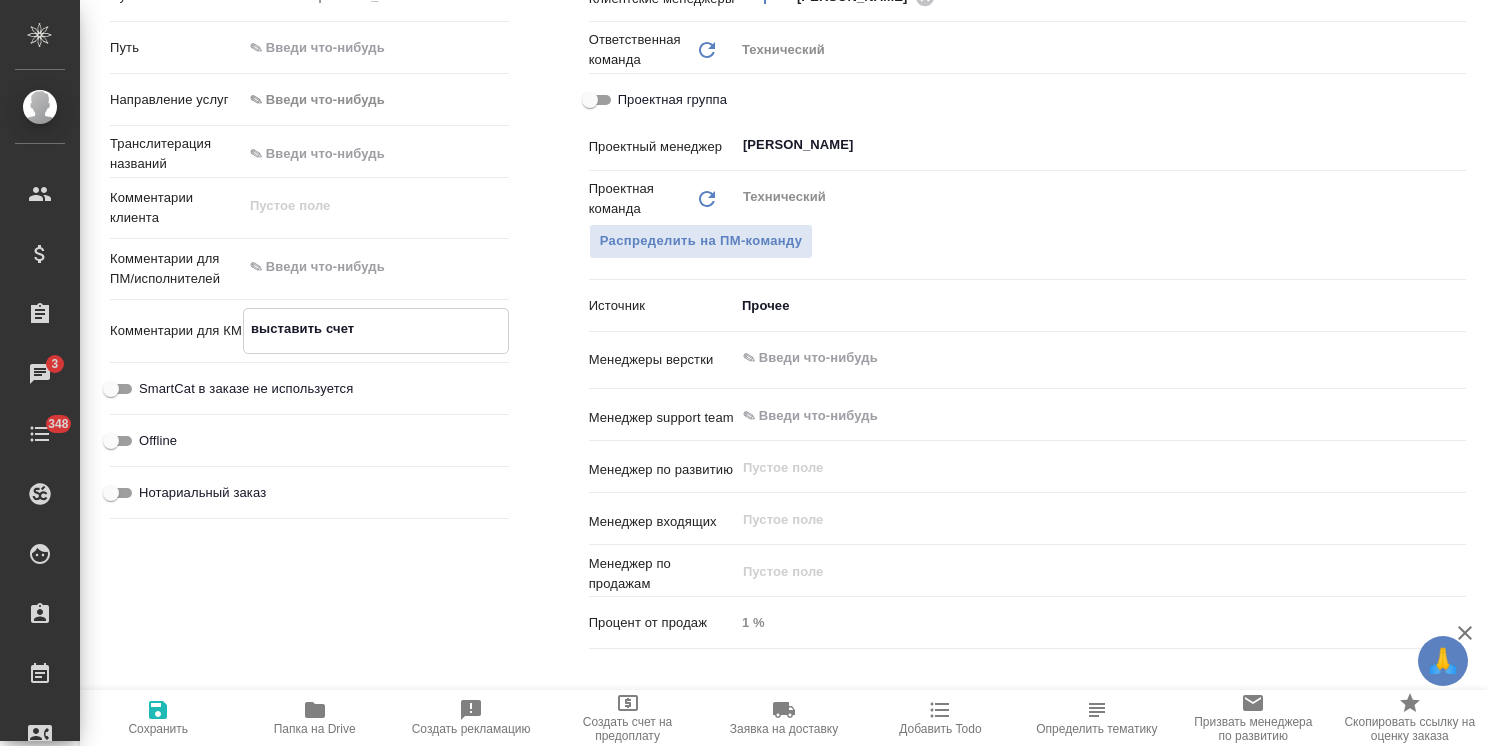 type on "x" 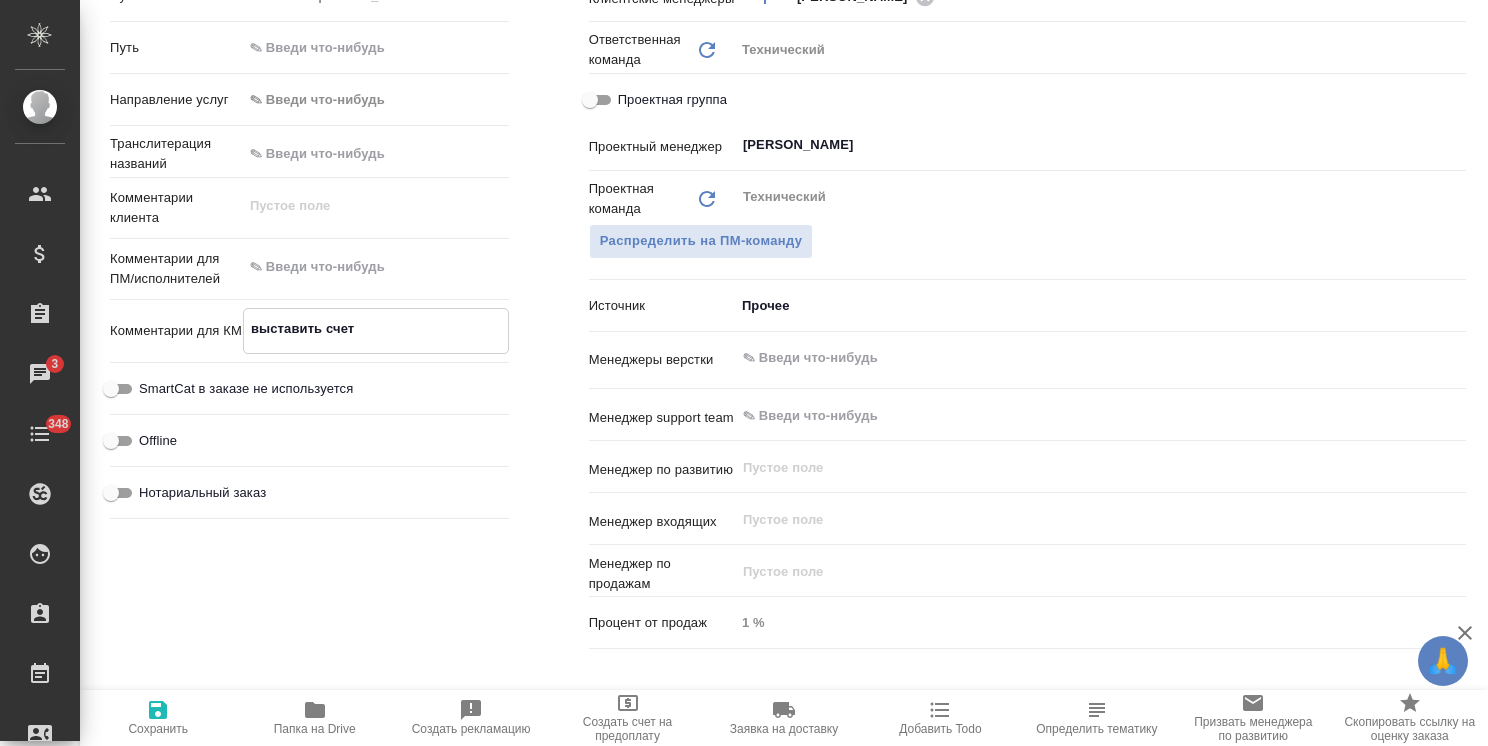 type on "x" 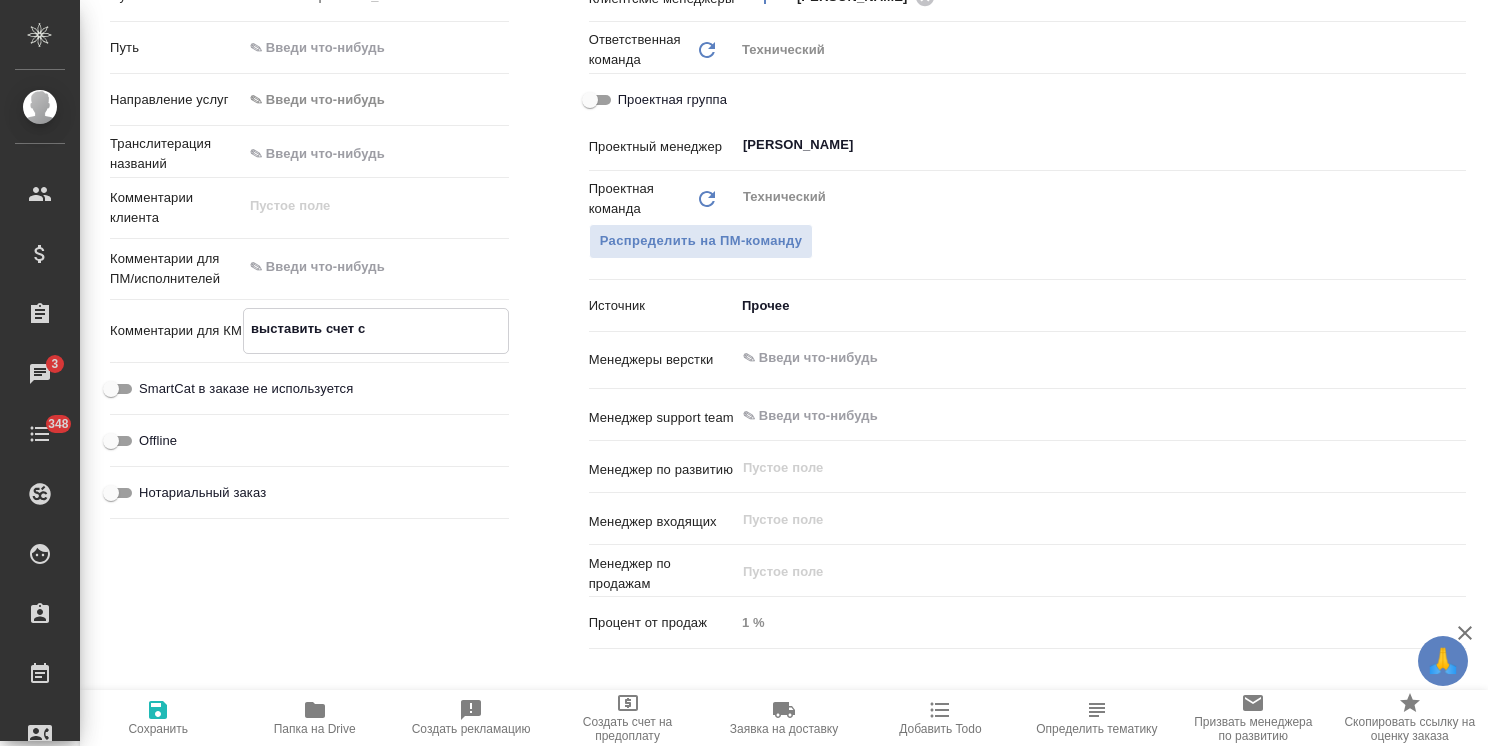 type on "x" 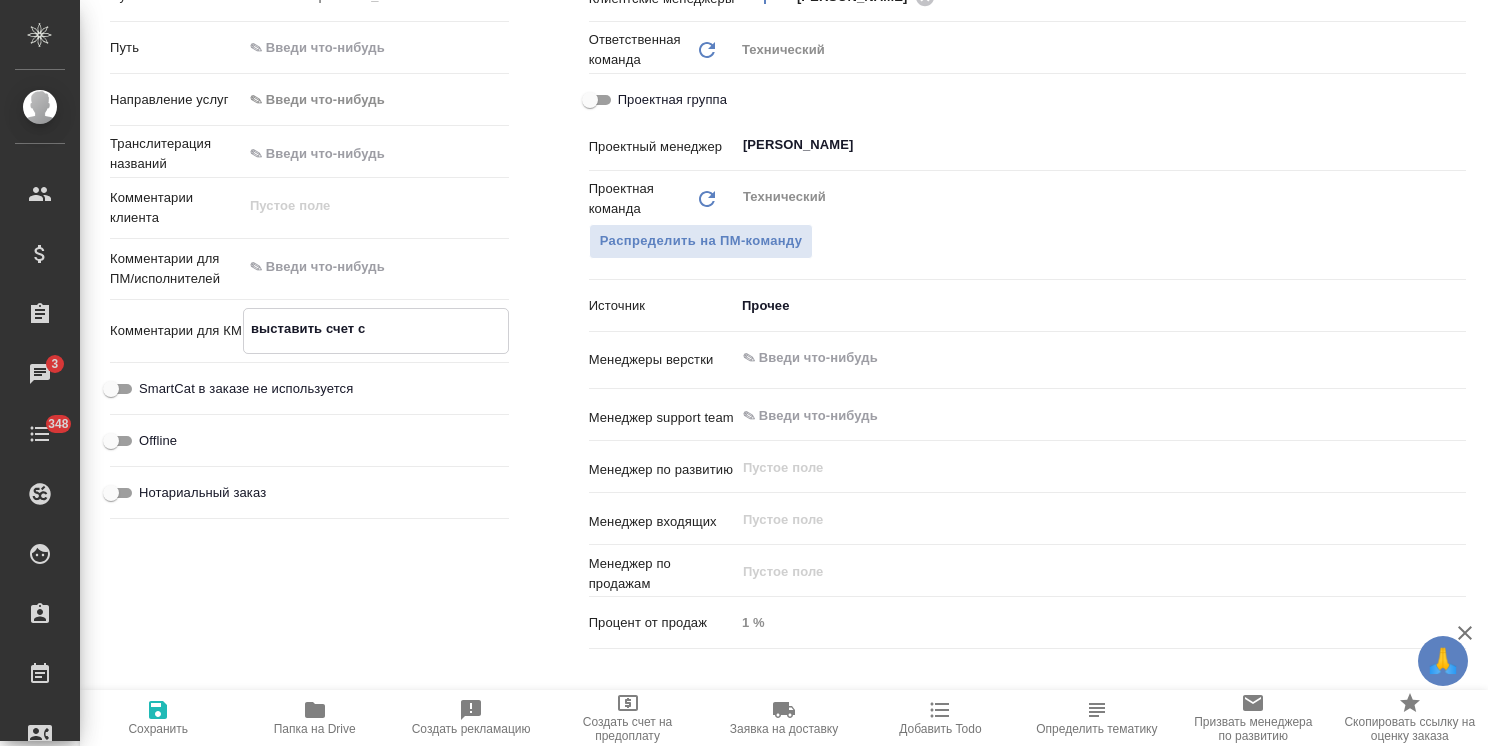 type on "x" 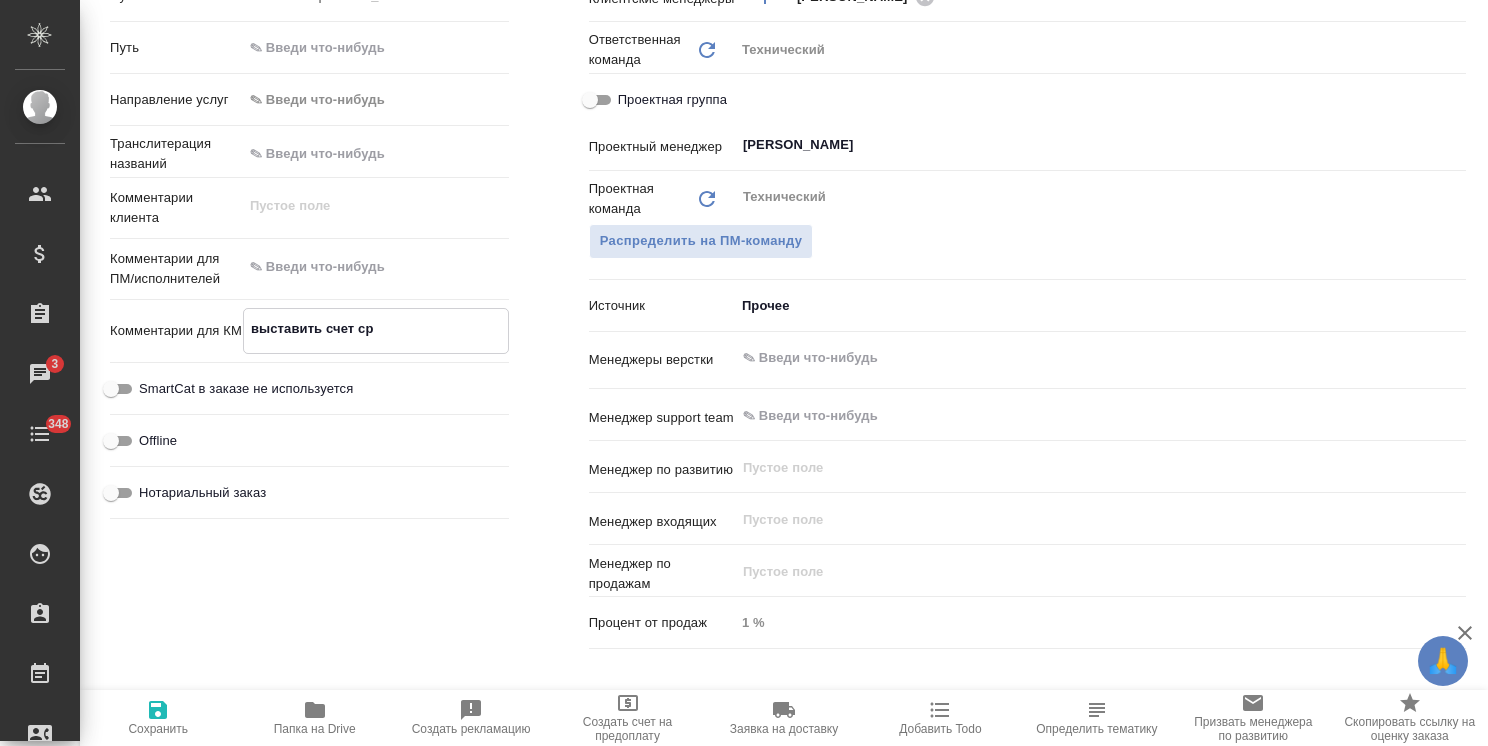 type on "x" 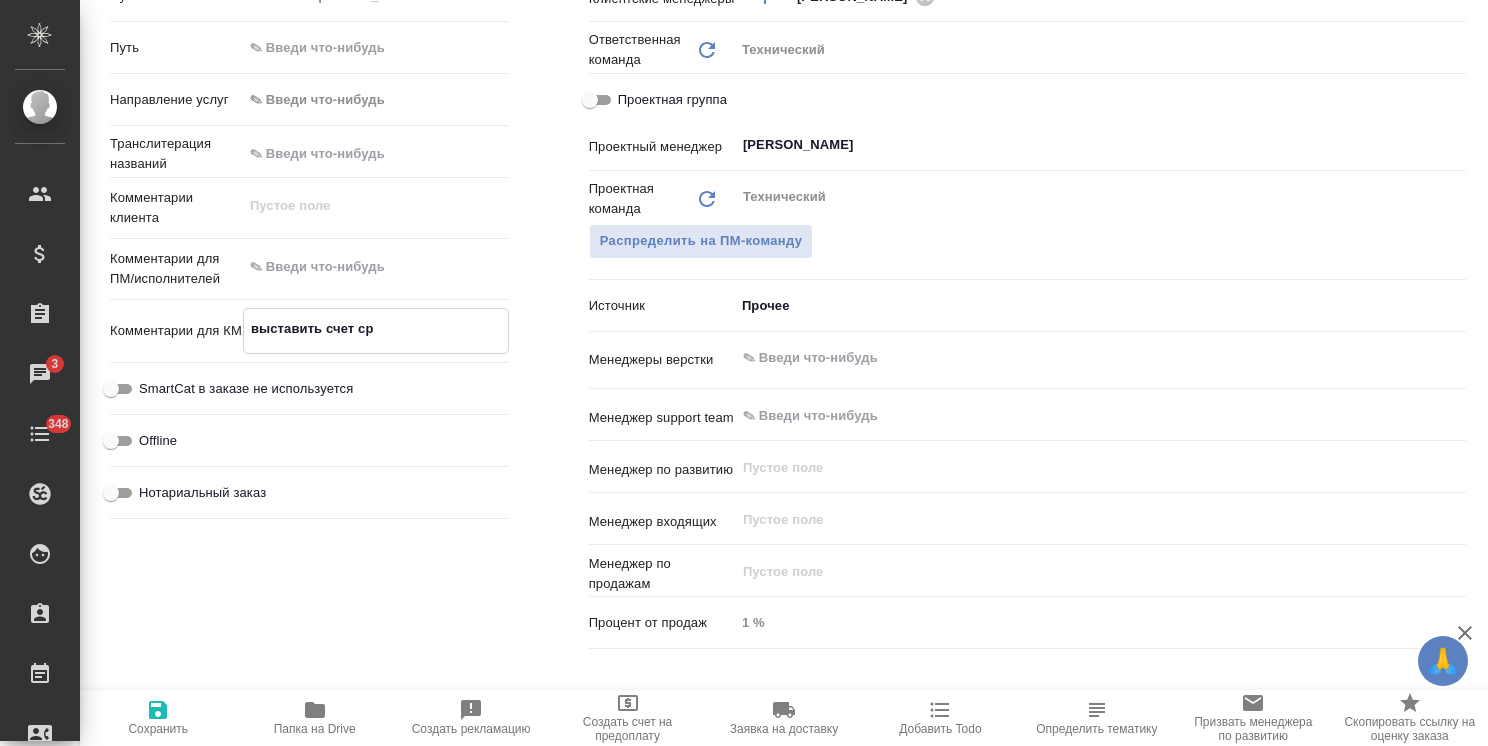 type on "x" 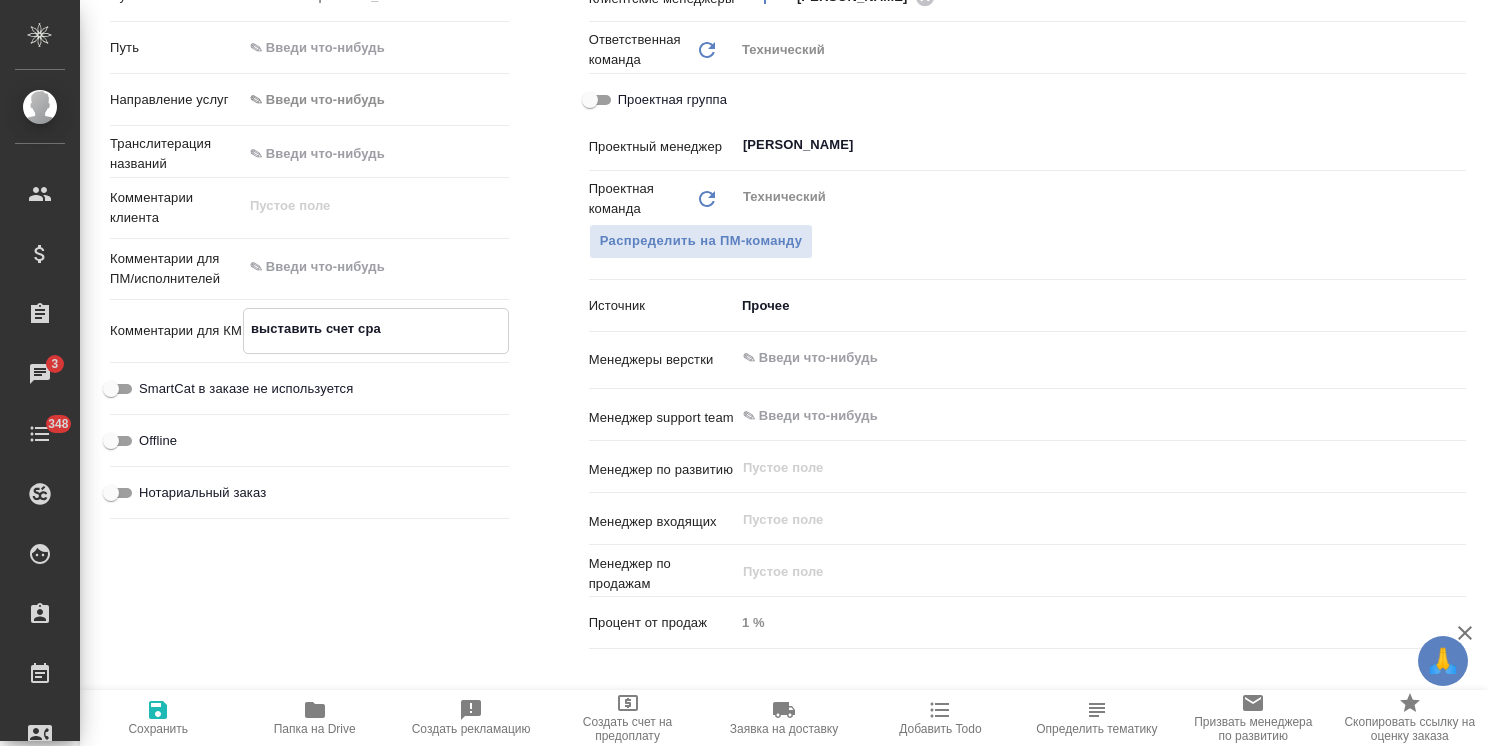 type on "x" 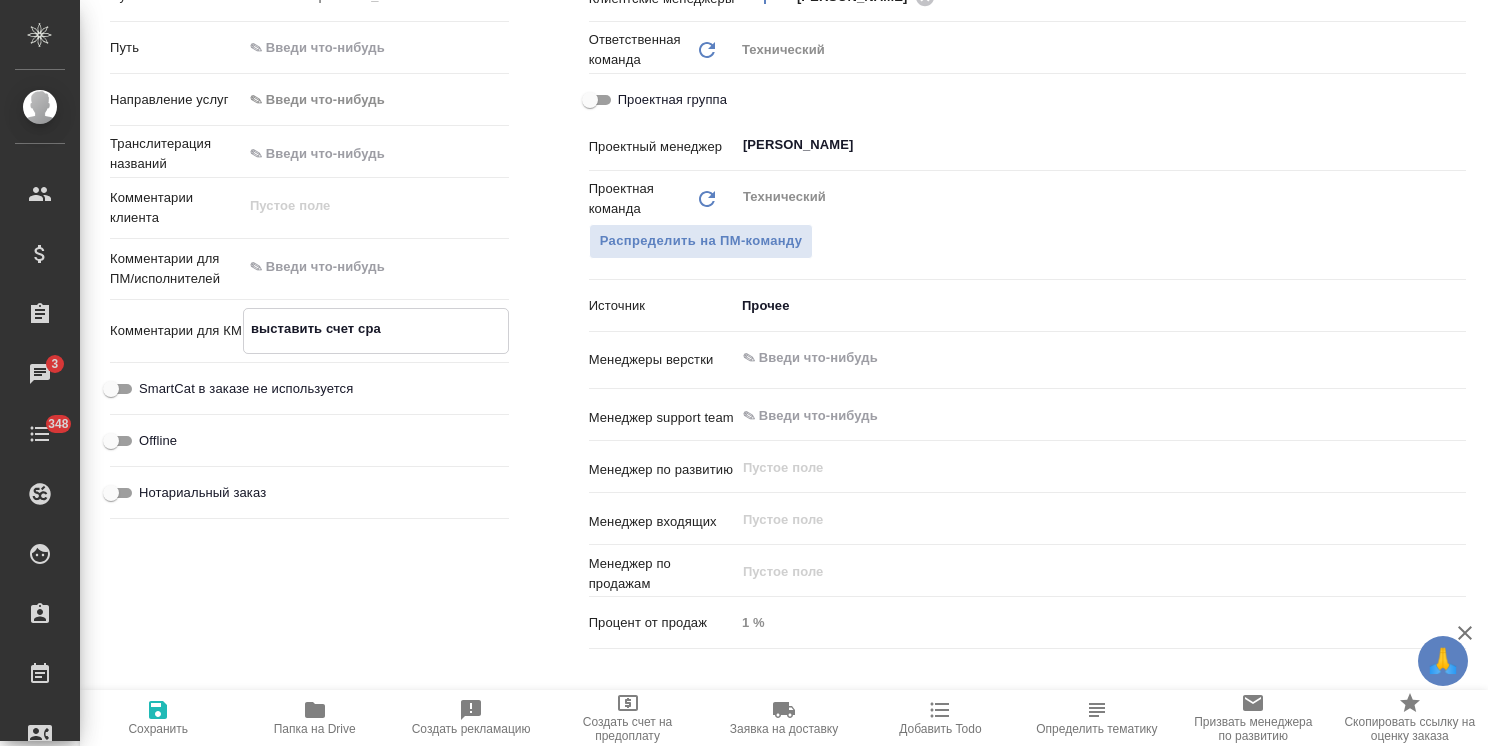 type on "x" 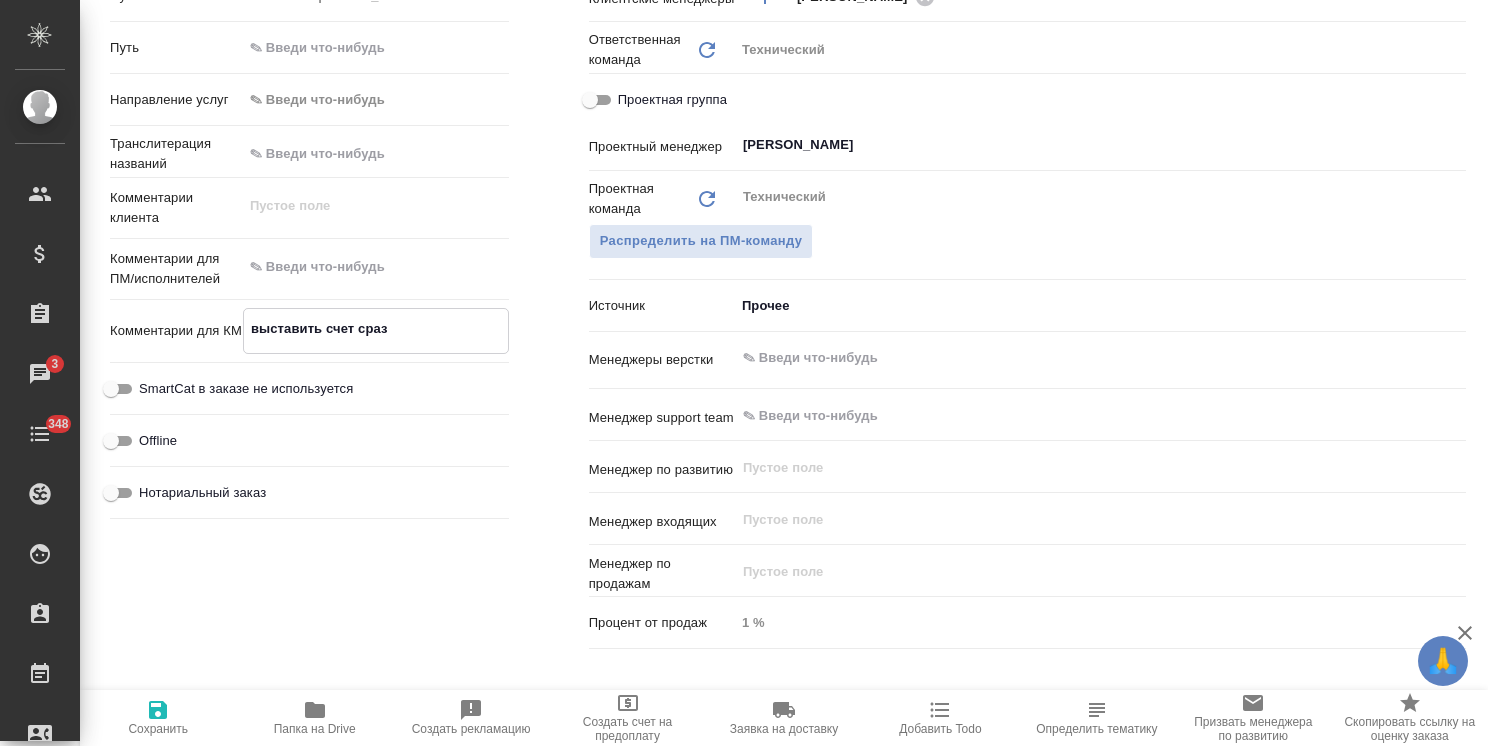 type on "x" 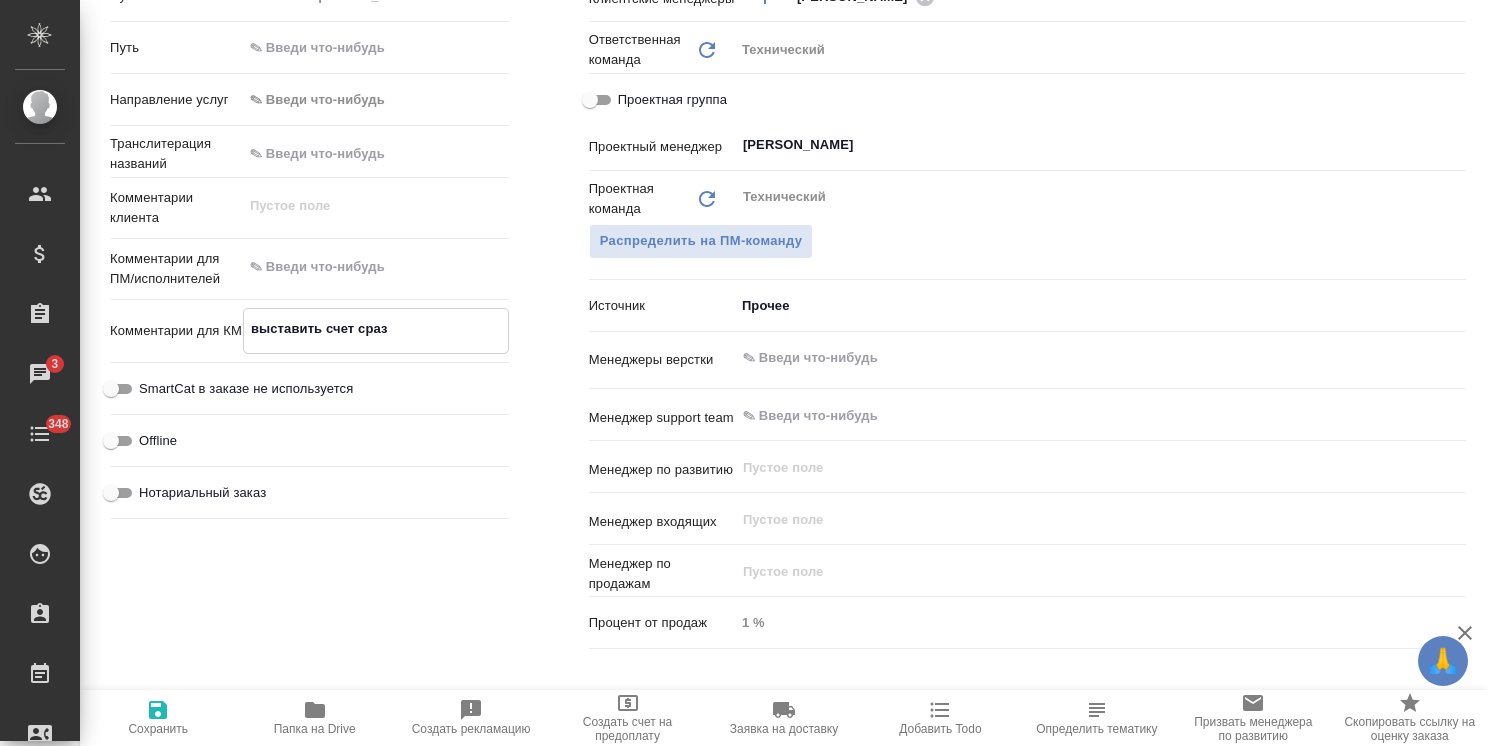 type on "x" 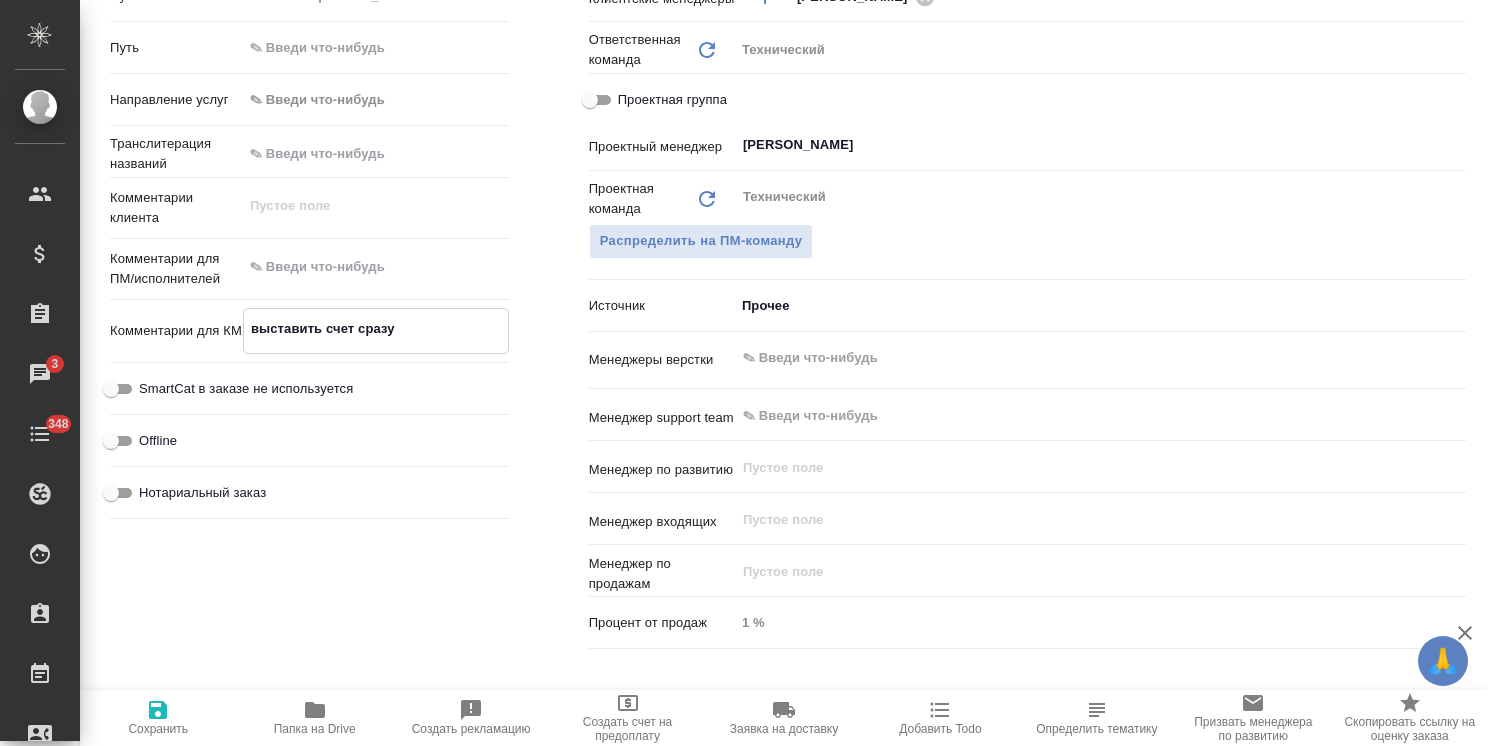 type on "x" 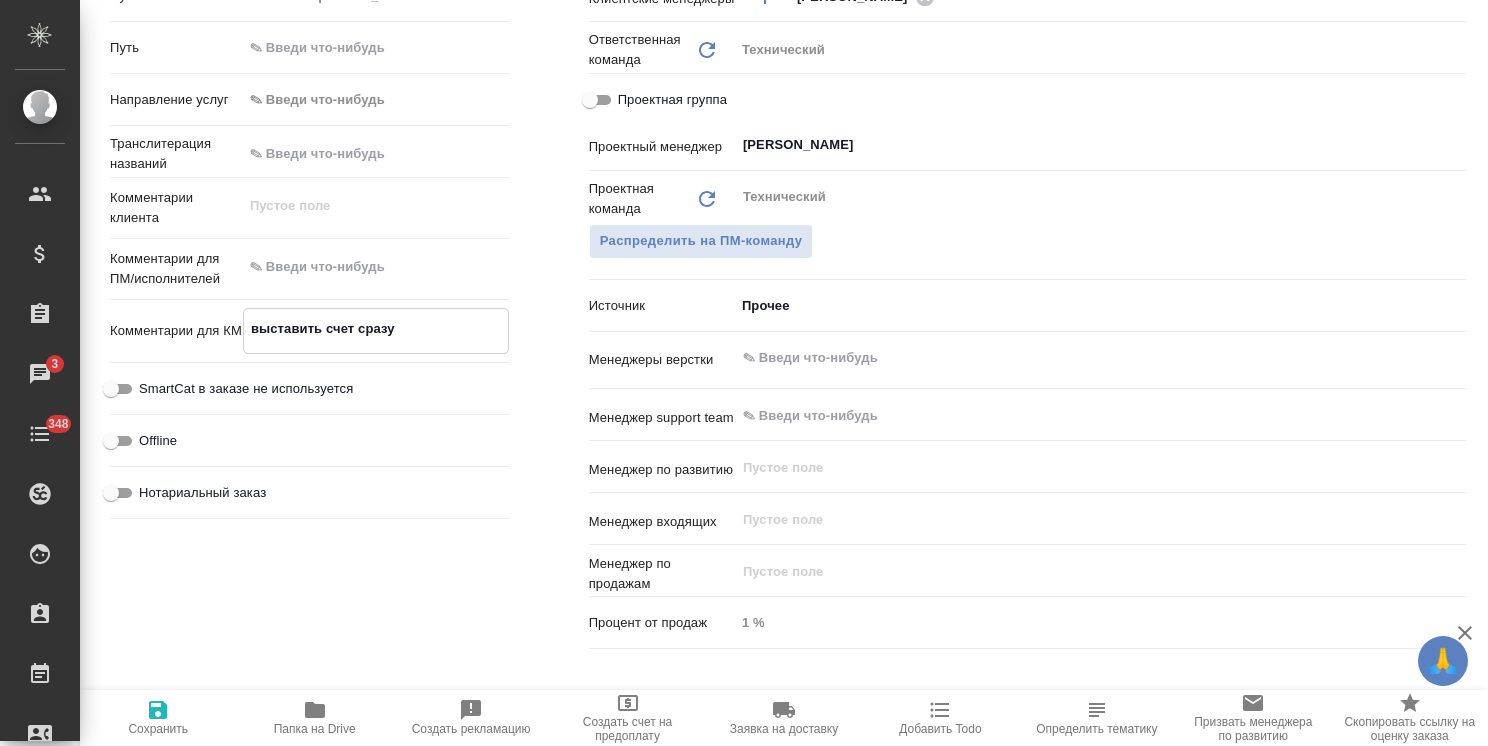 type on "x" 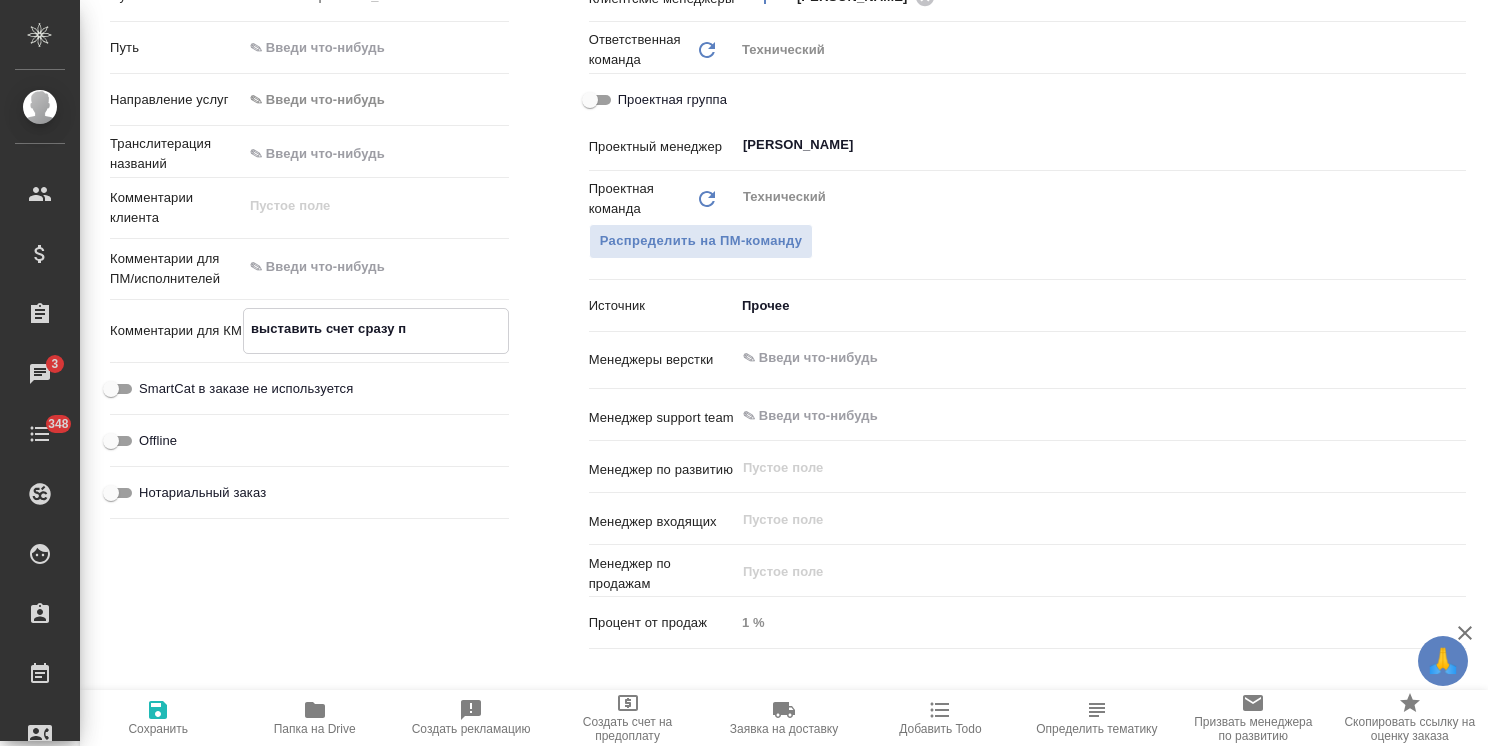 type on "x" 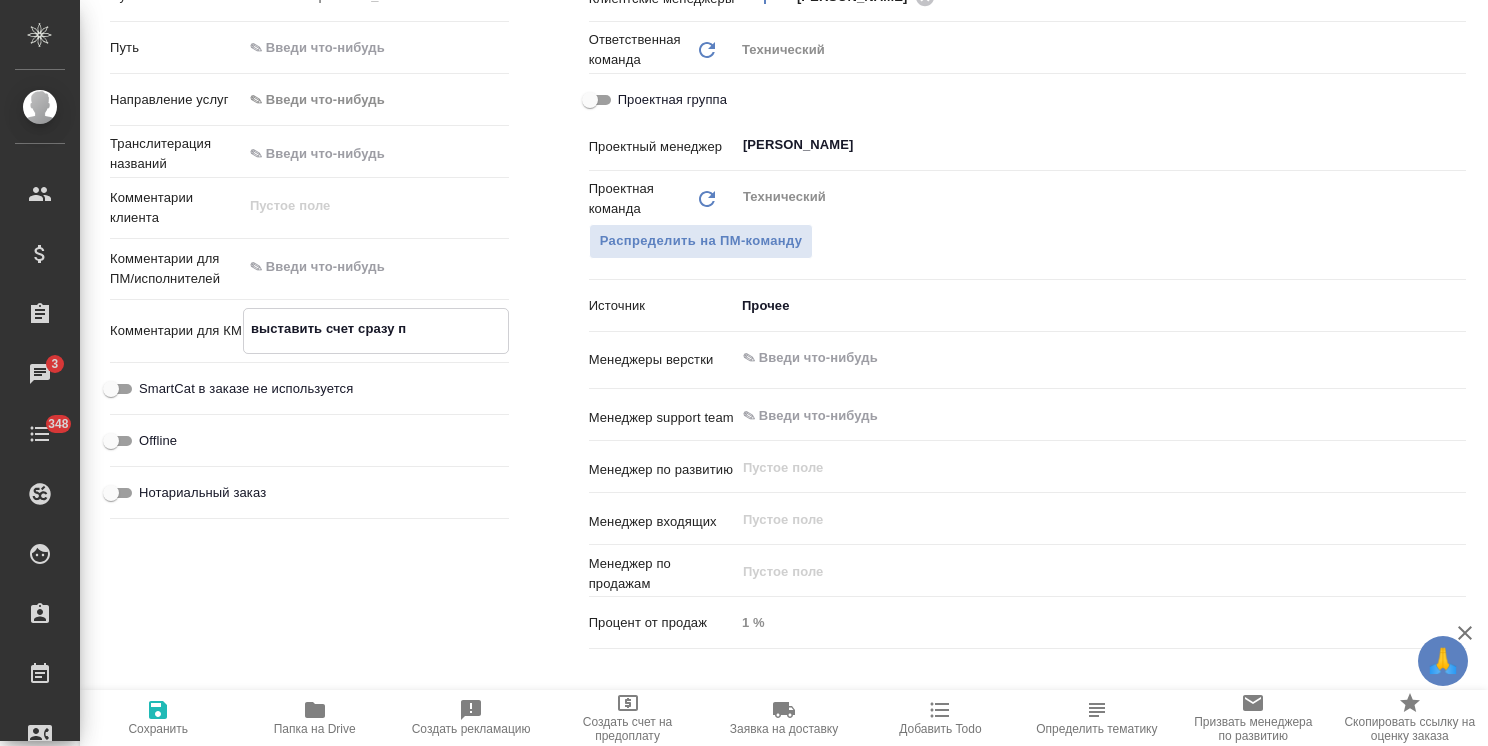 type on "x" 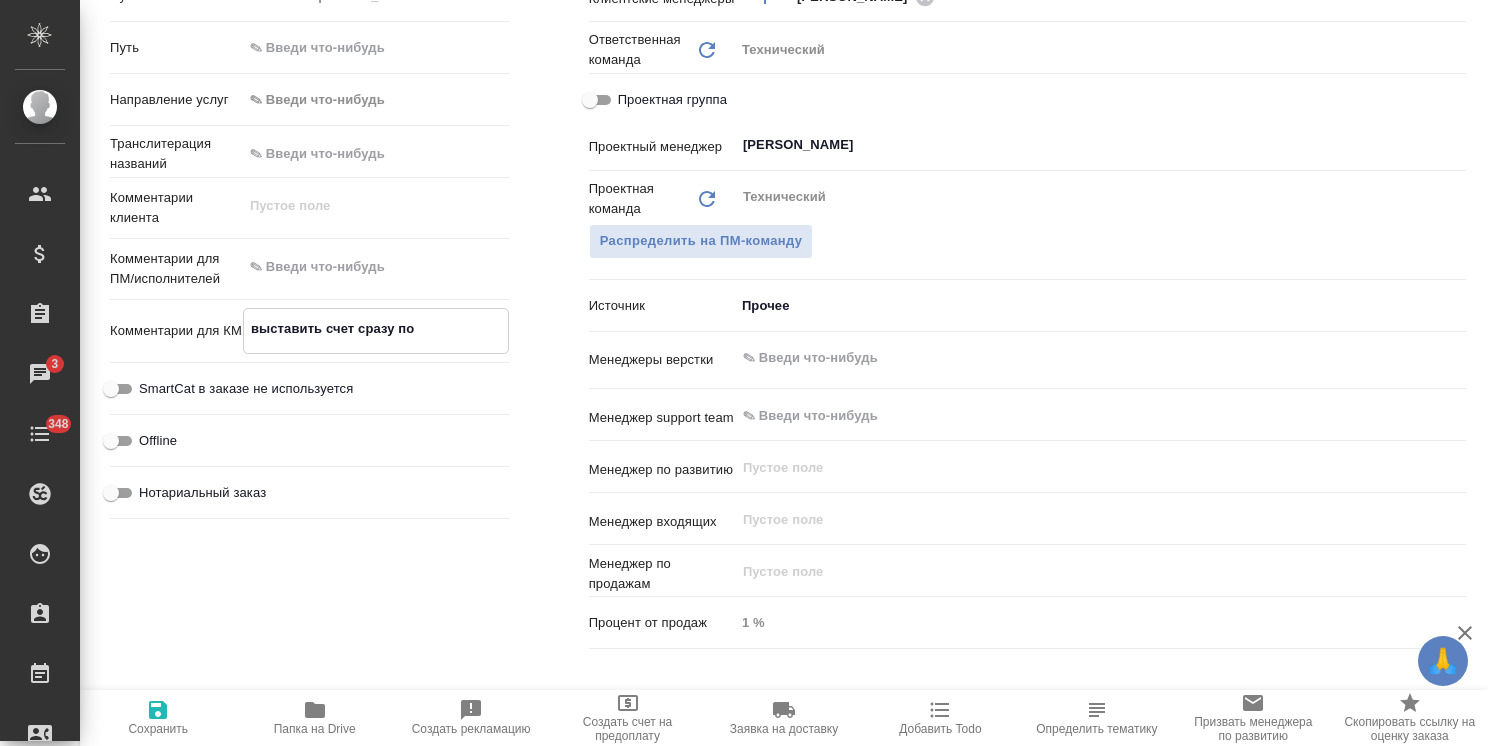 type on "выставить счет сразу по" 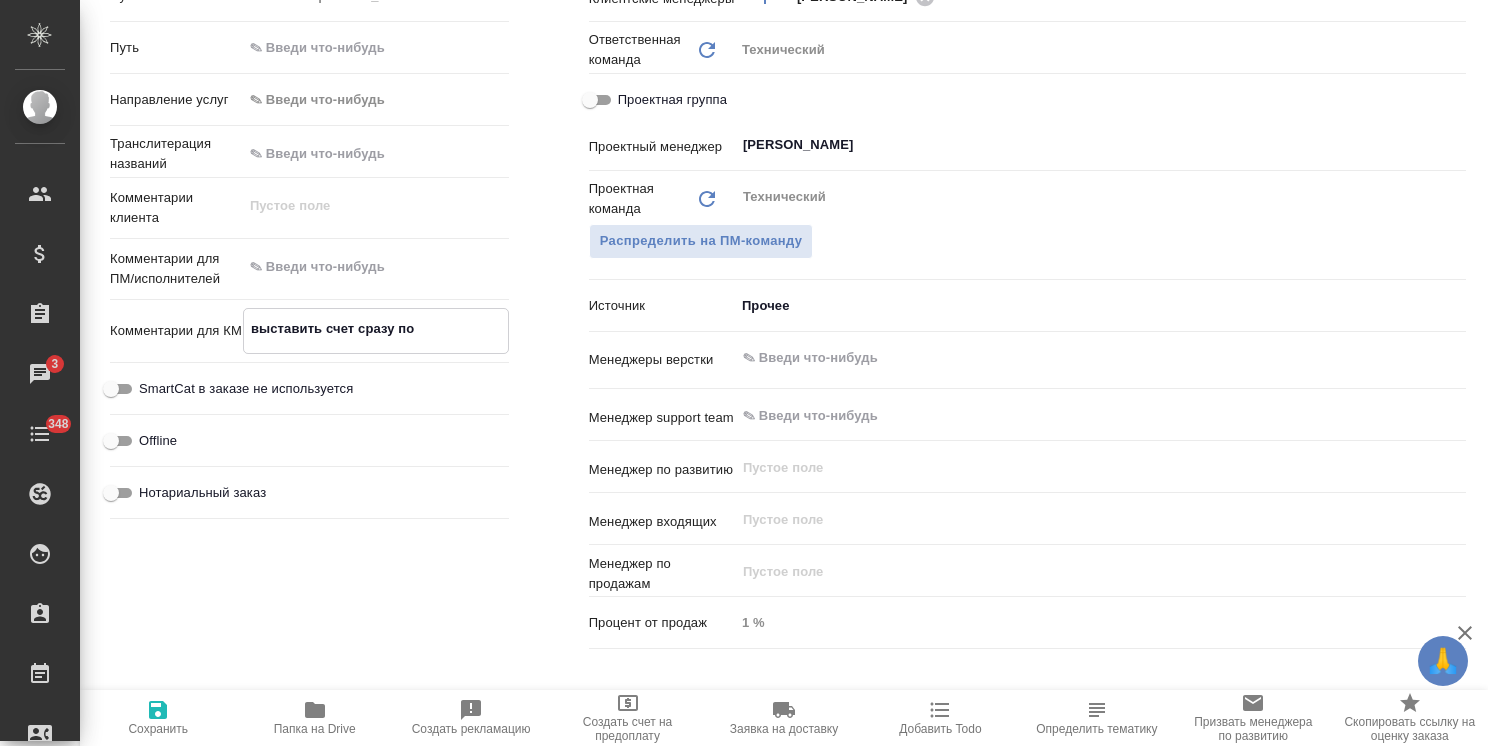 type on "x" 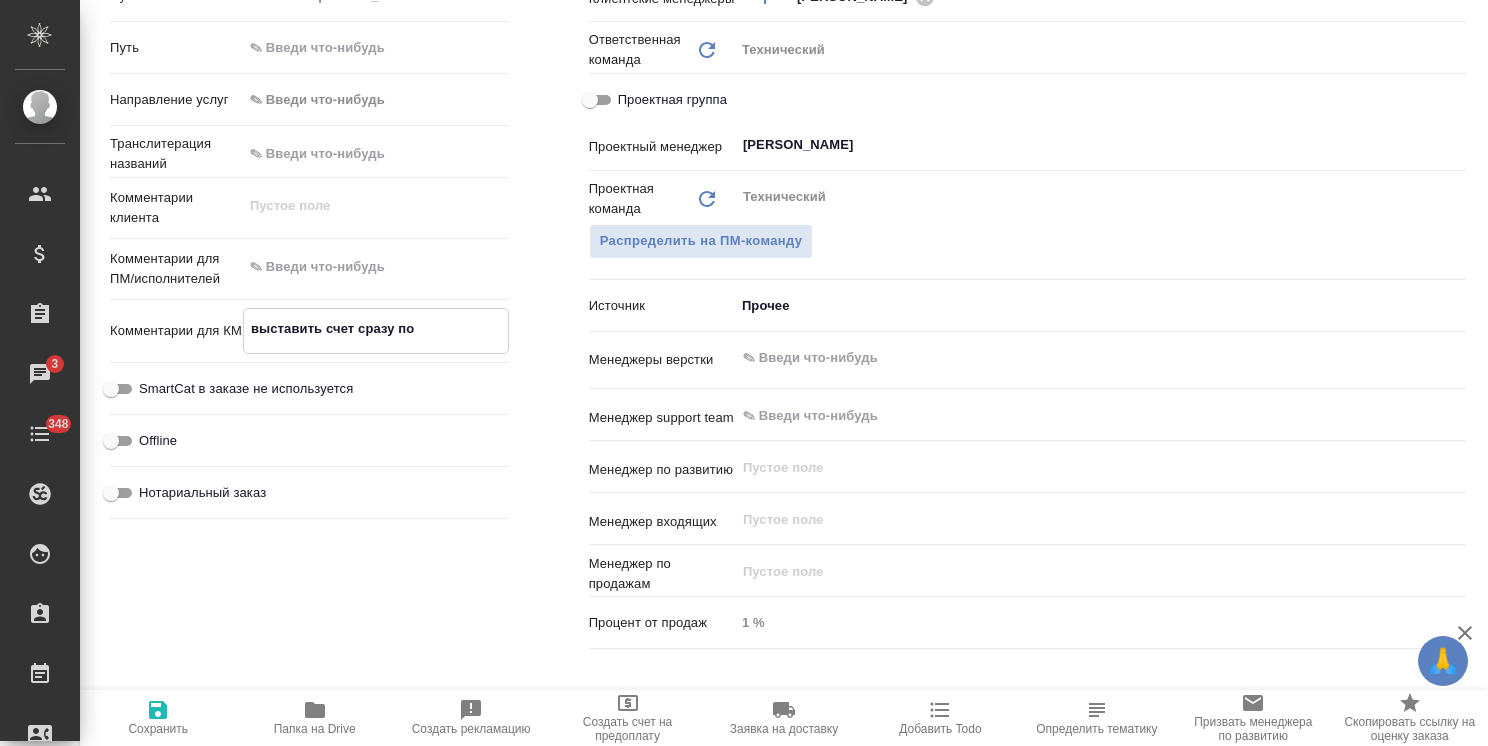 type on "x" 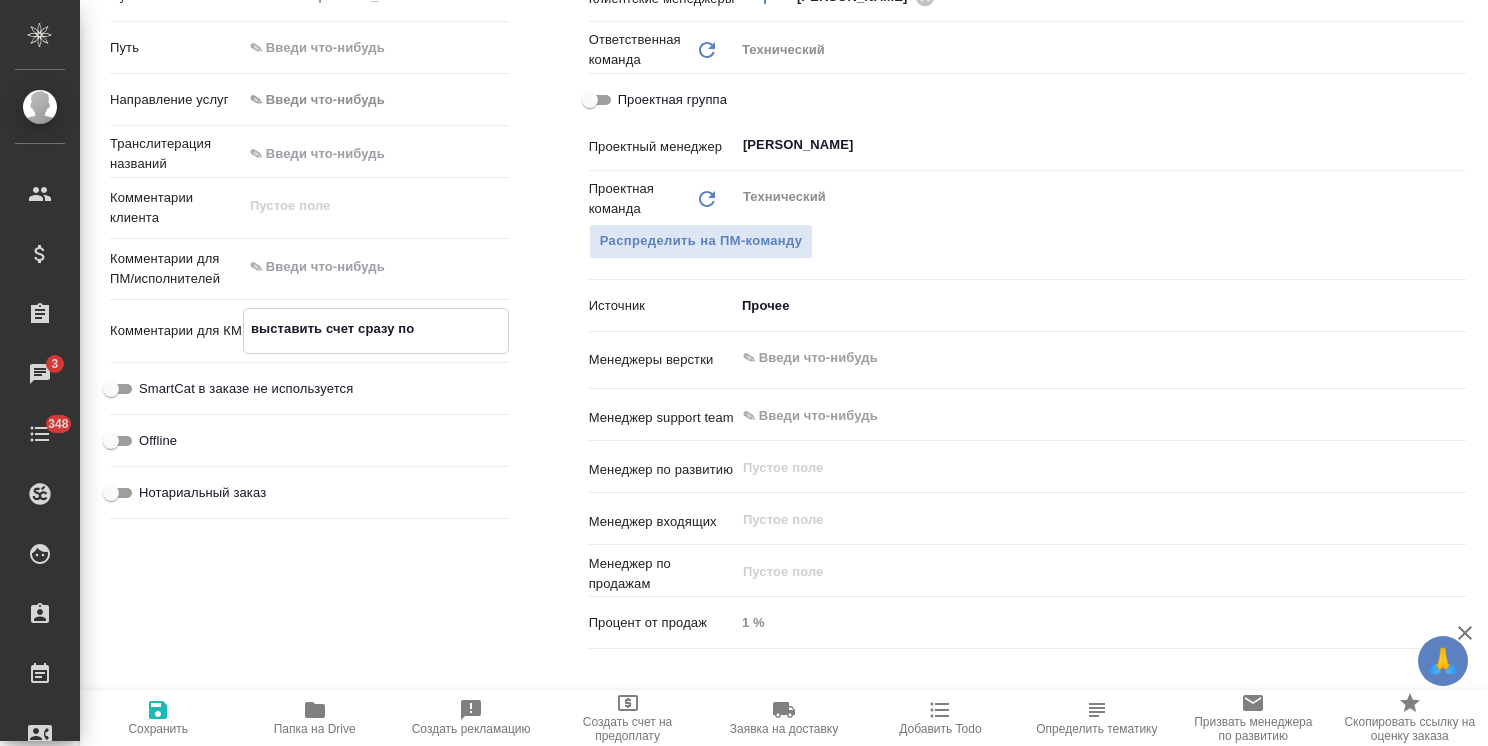 type on "x" 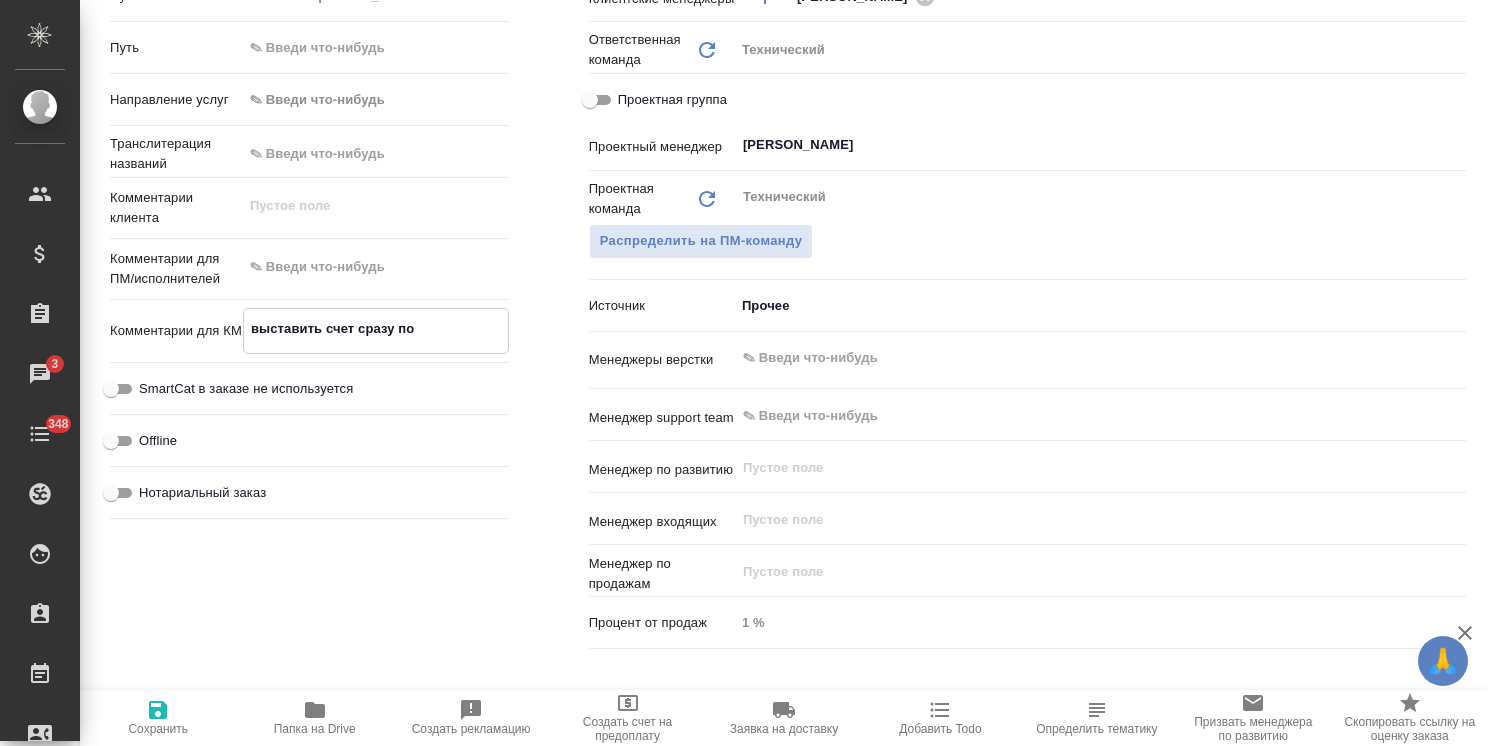 type on "x" 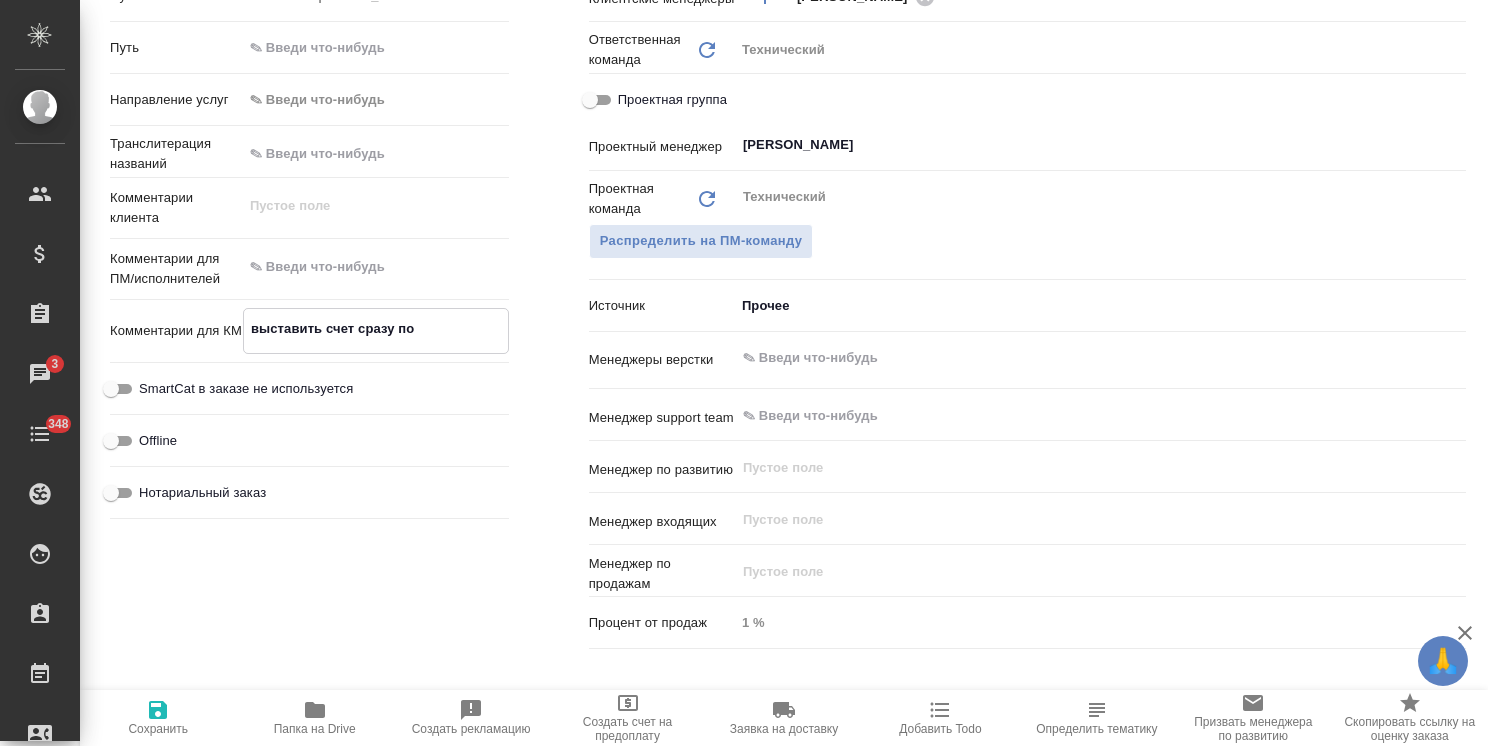 type on "x" 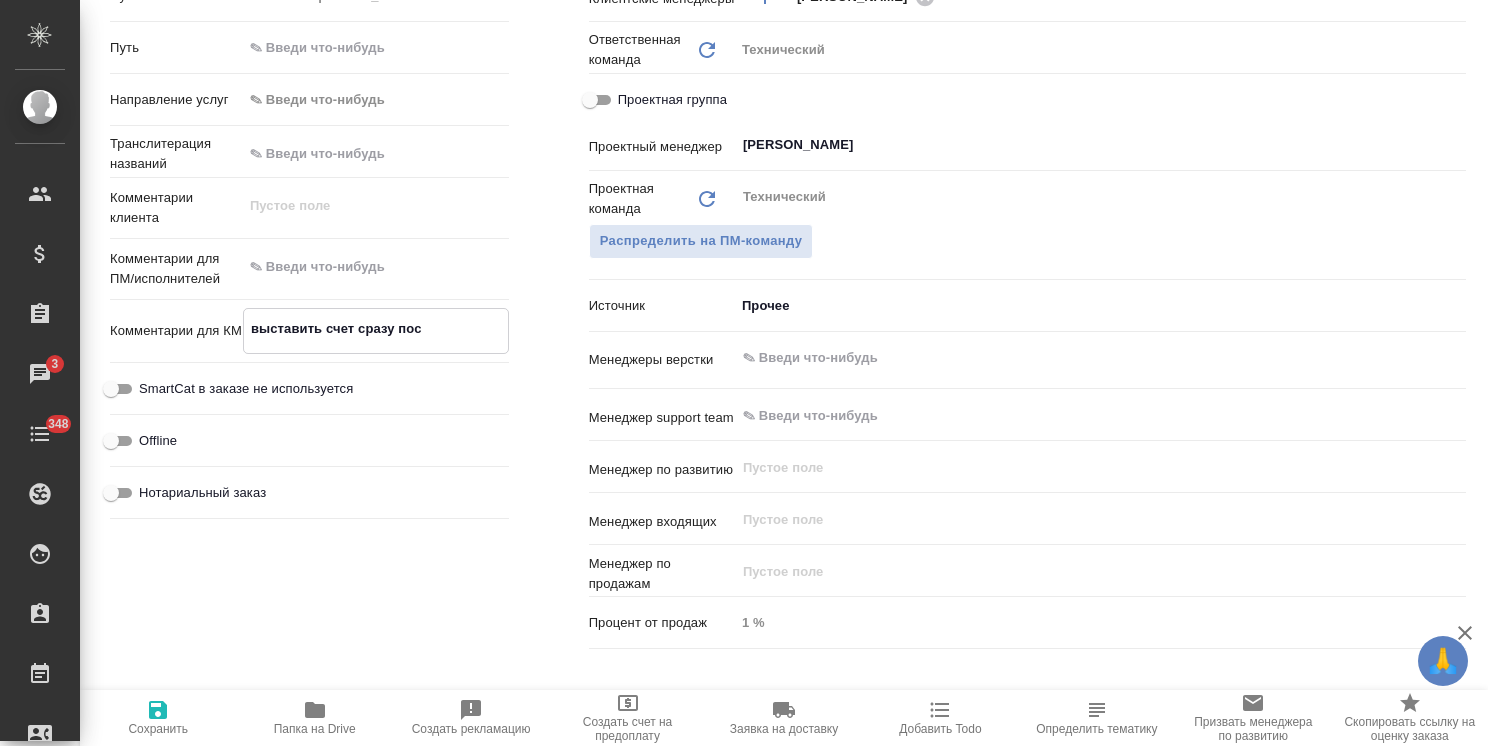 type on "x" 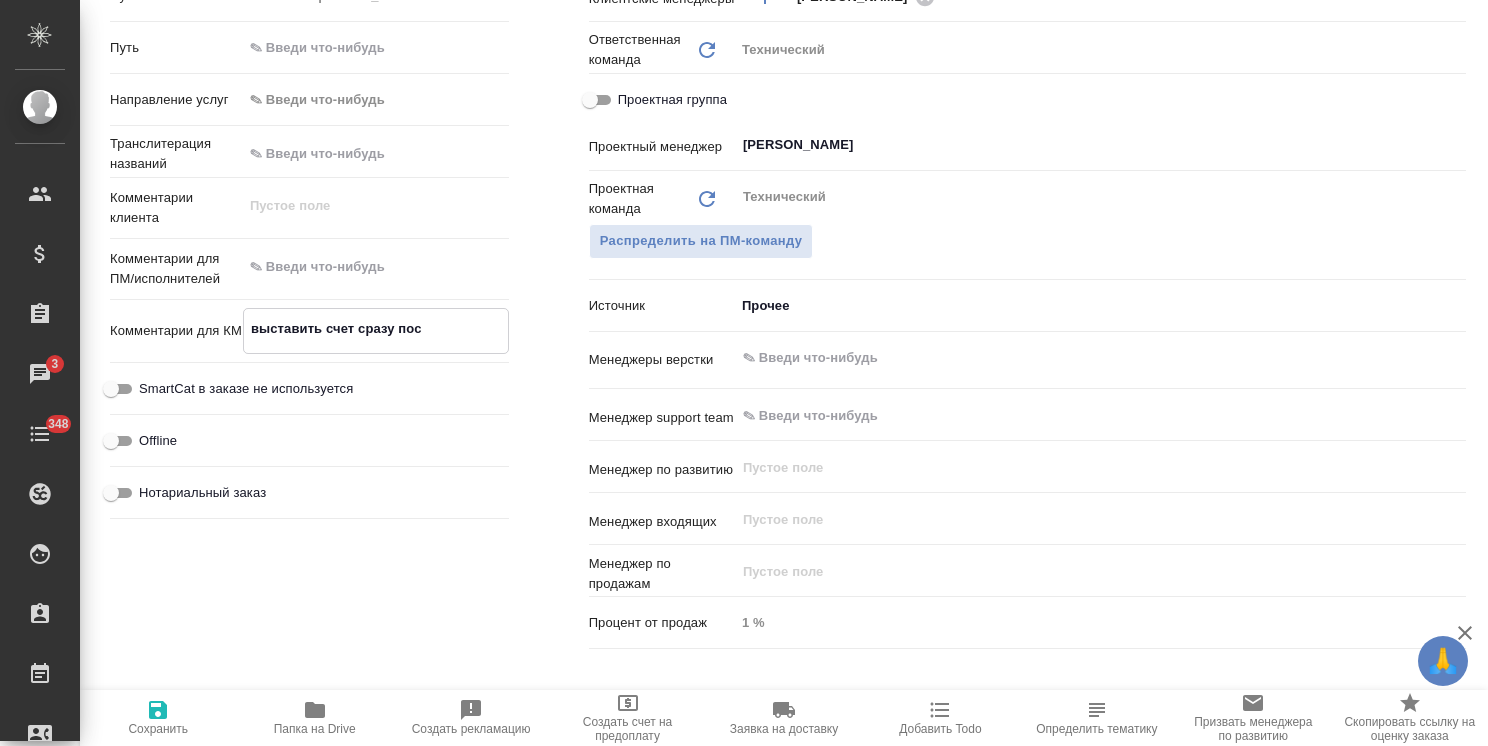 type on "x" 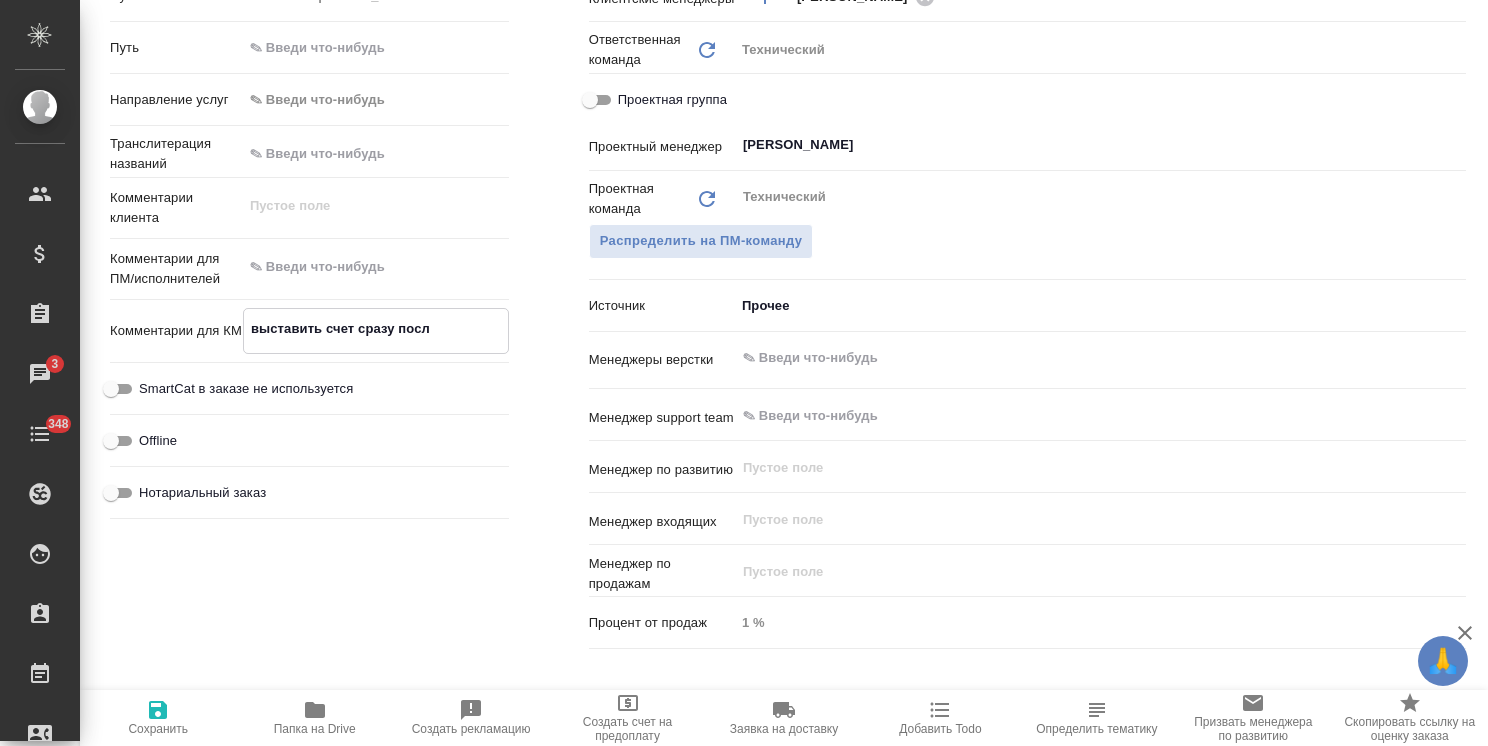 type on "x" 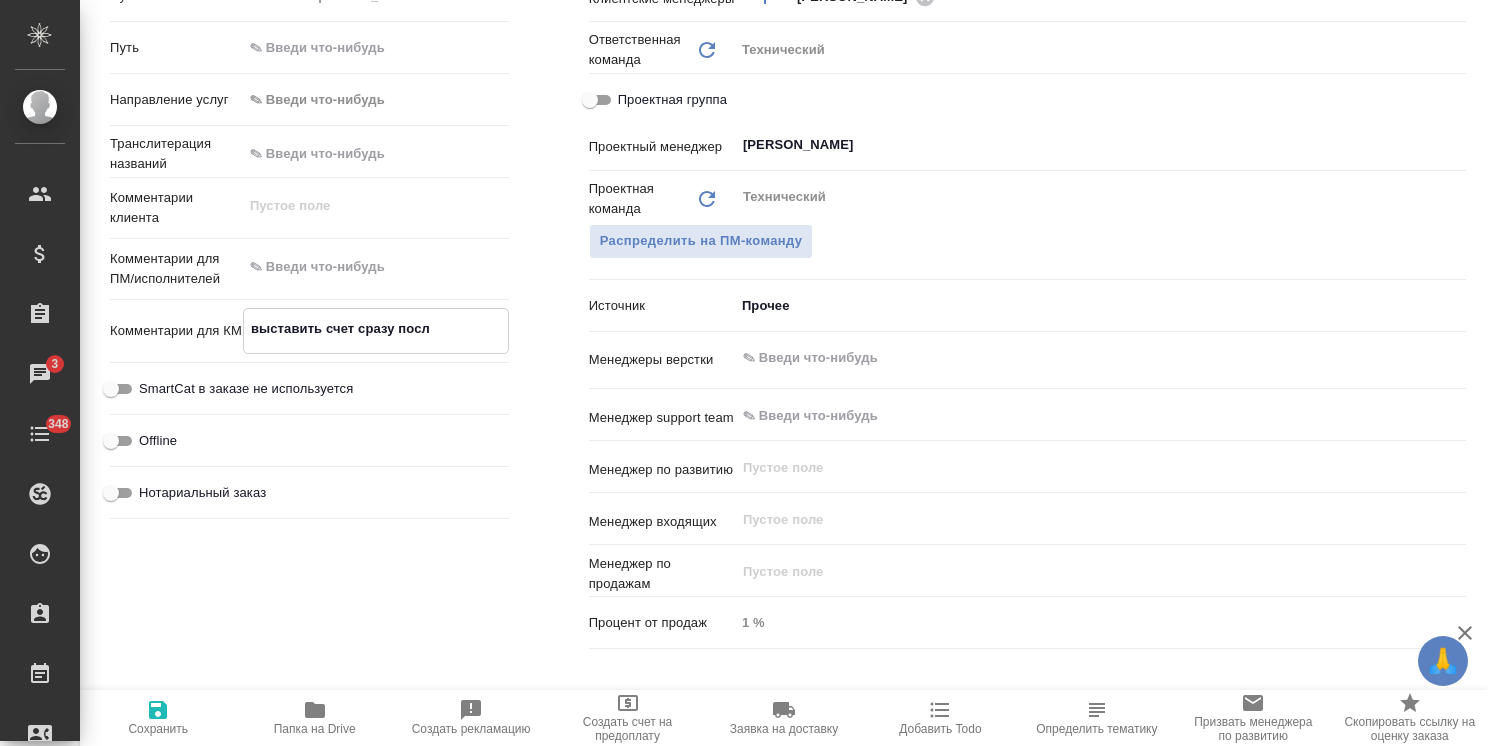 type on "x" 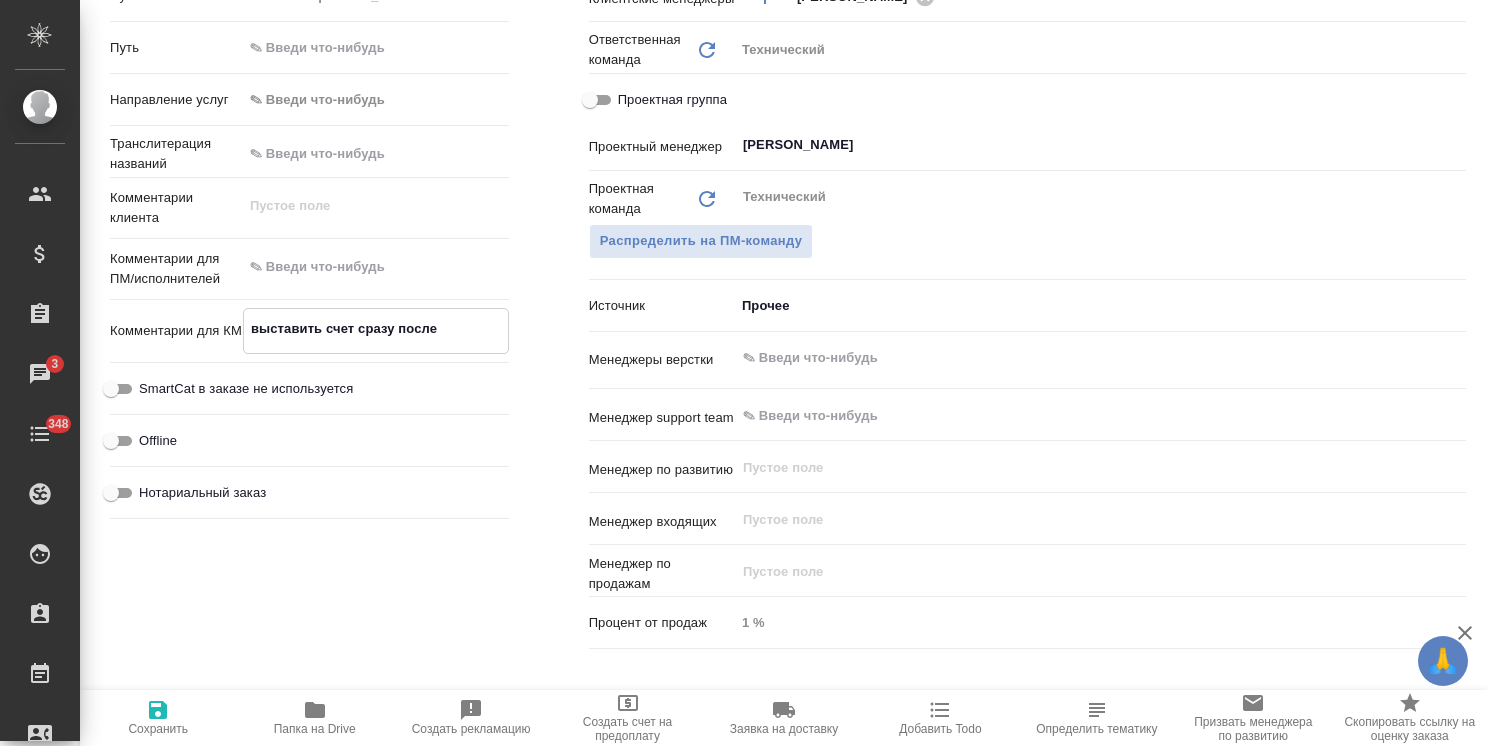 type on "x" 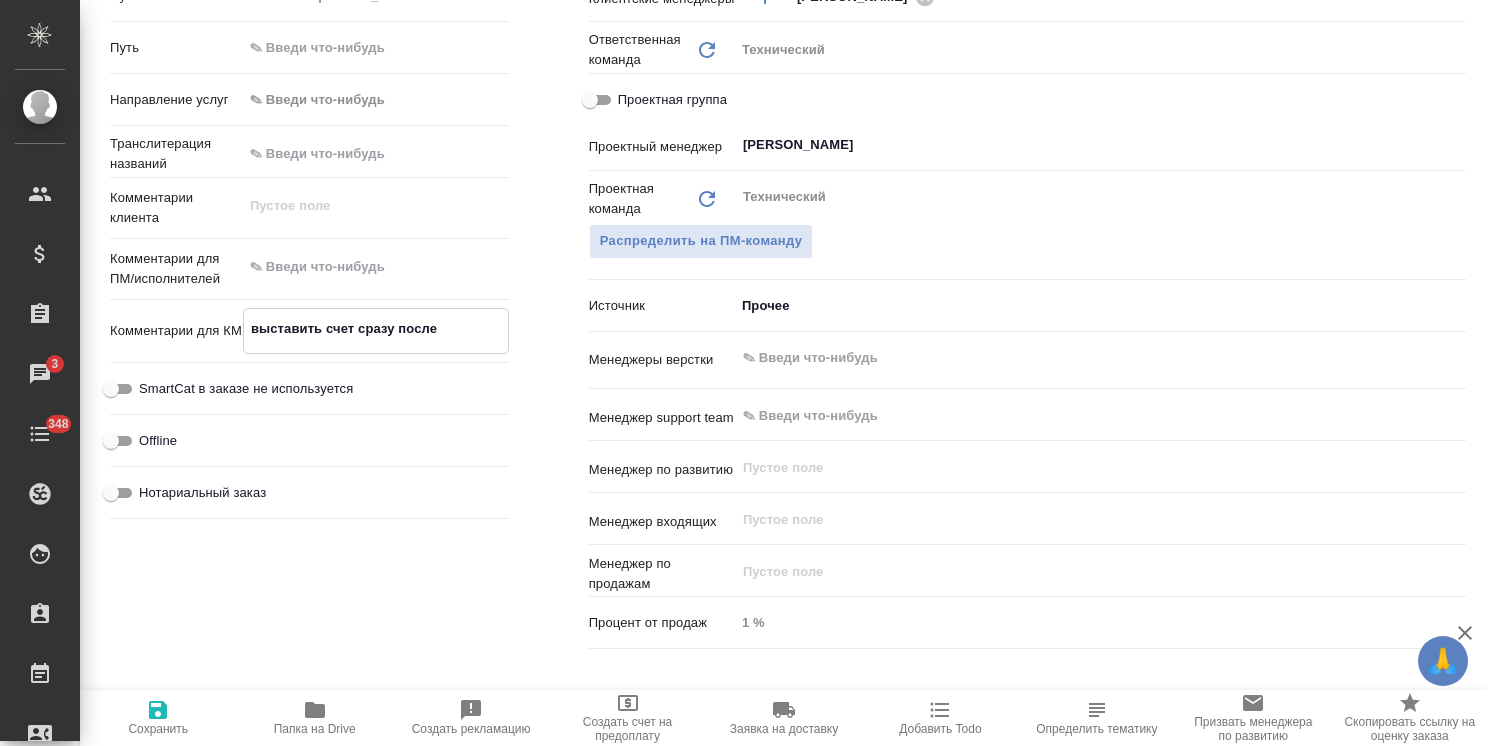 type on "x" 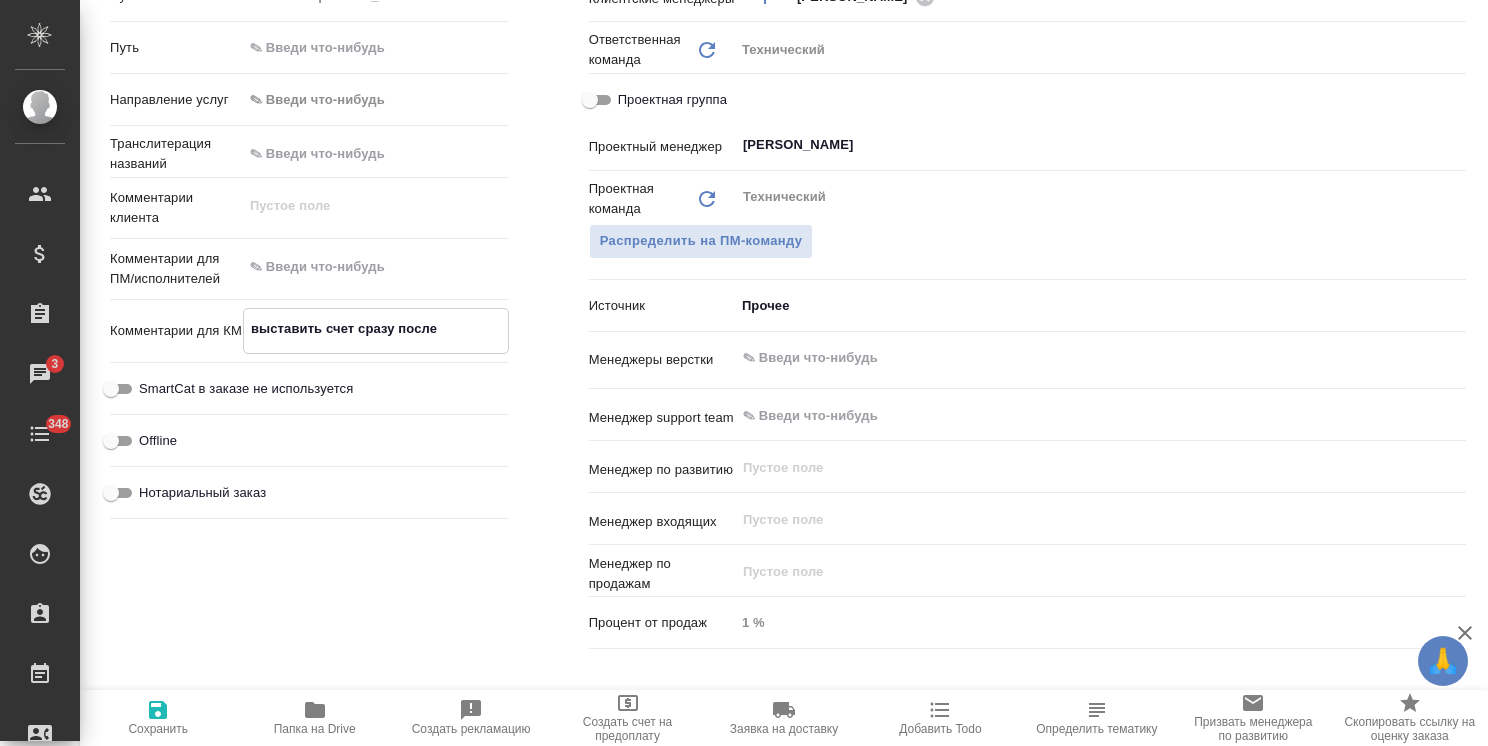type on "выставить счет сразу после в" 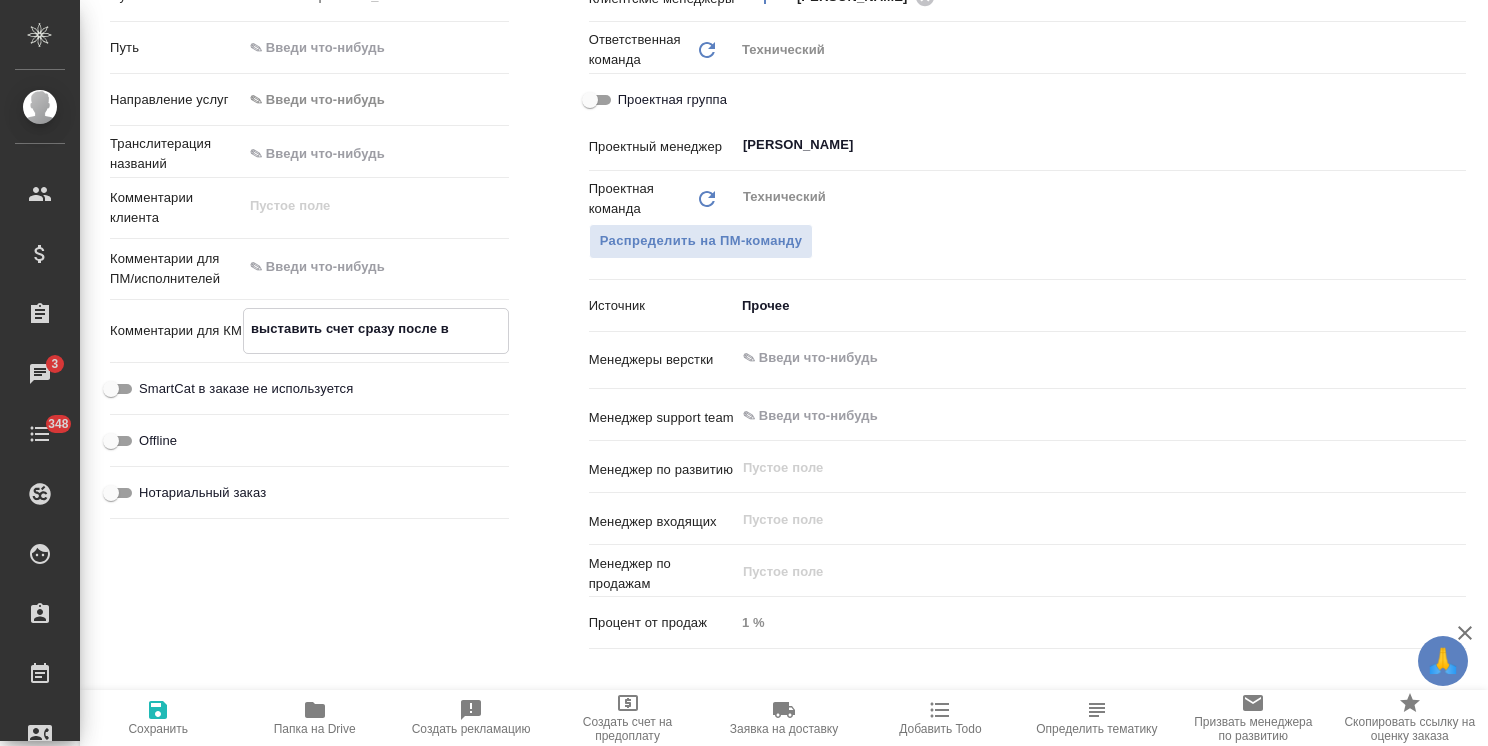 type on "x" 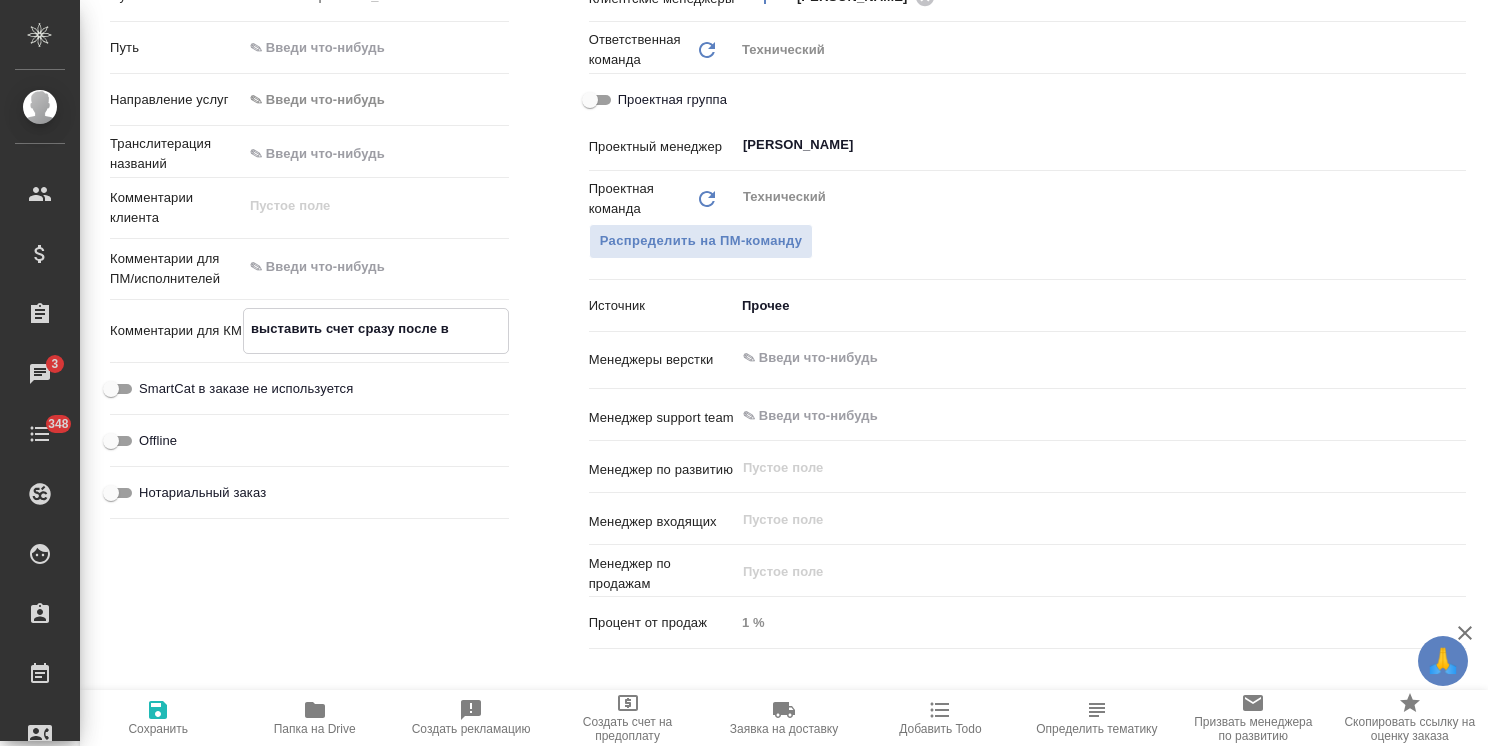type on "x" 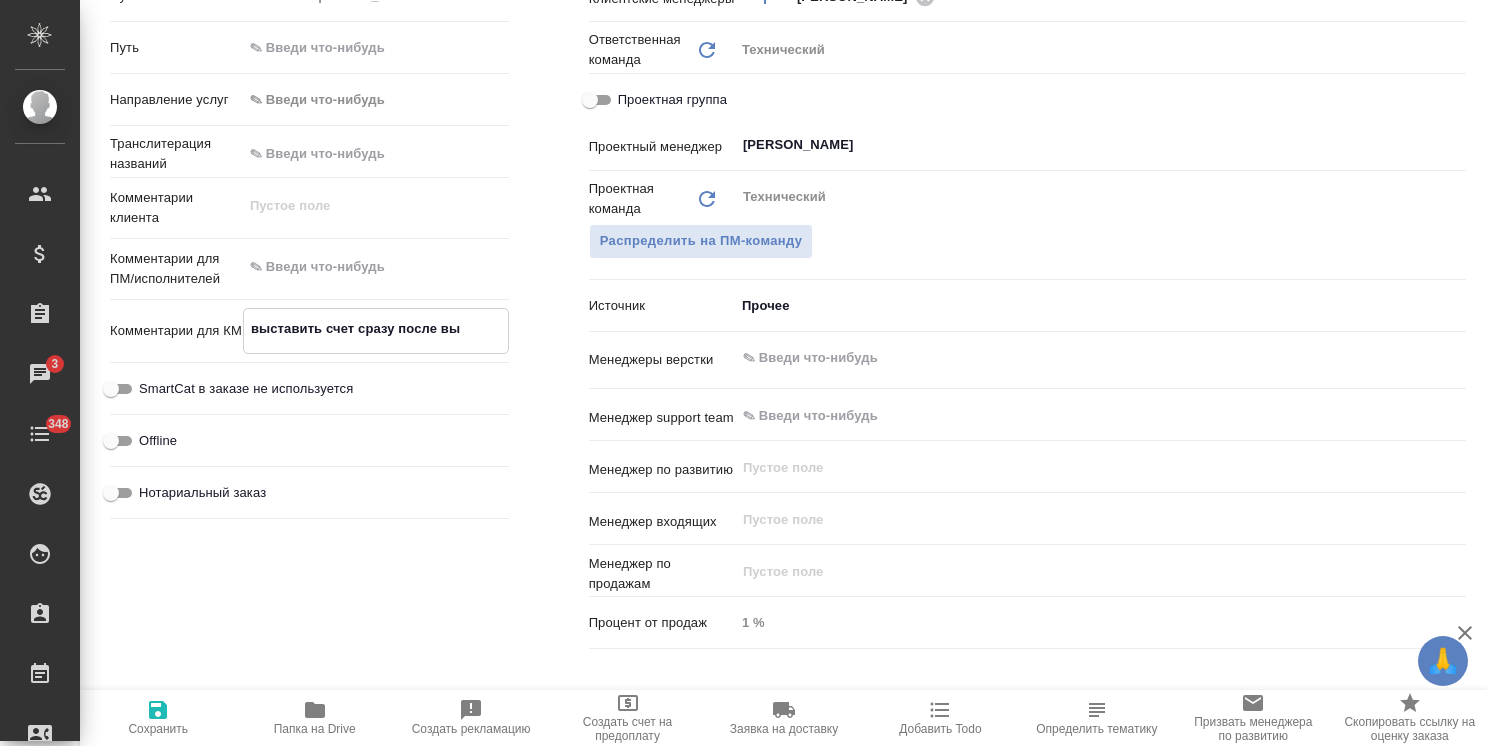 type on "выставить счет сразу после вып" 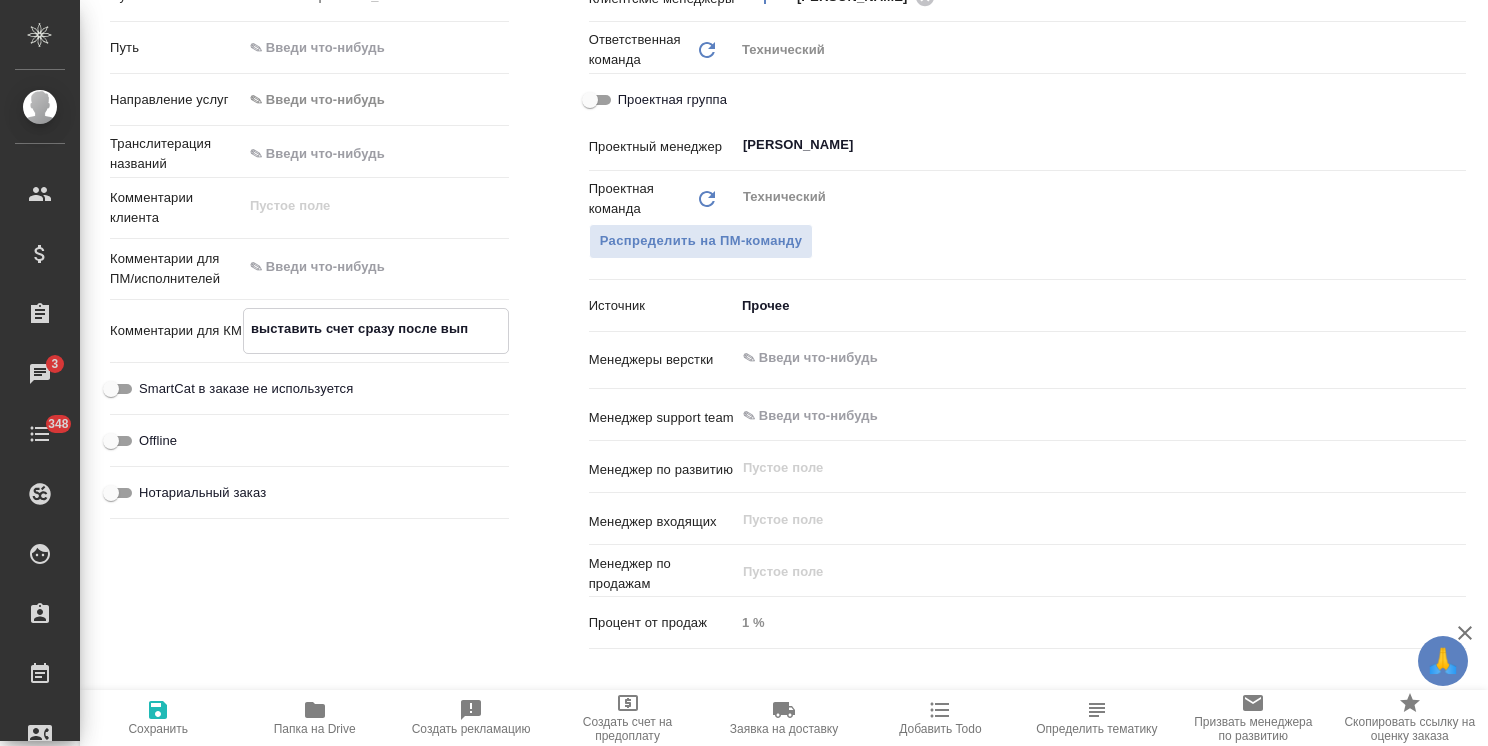 type on "x" 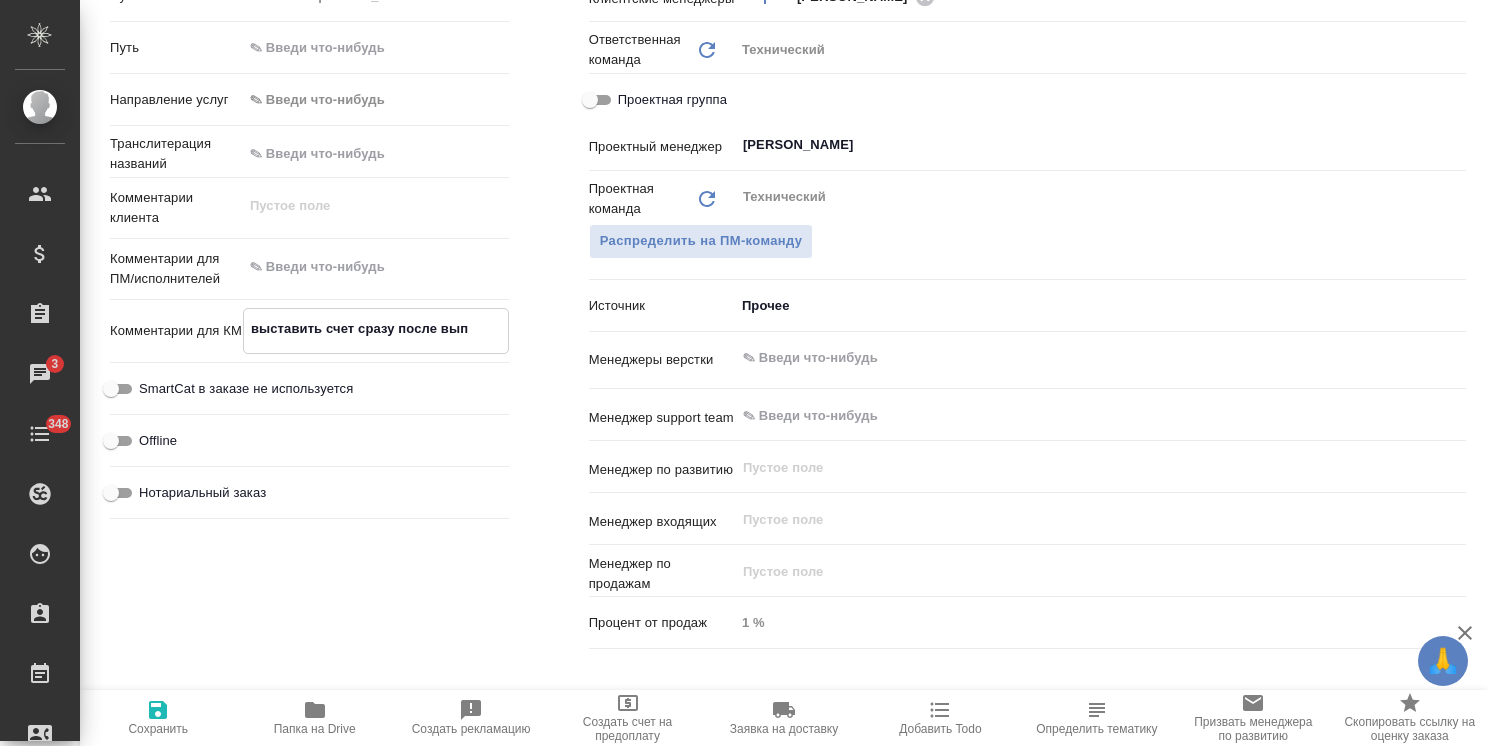 type on "x" 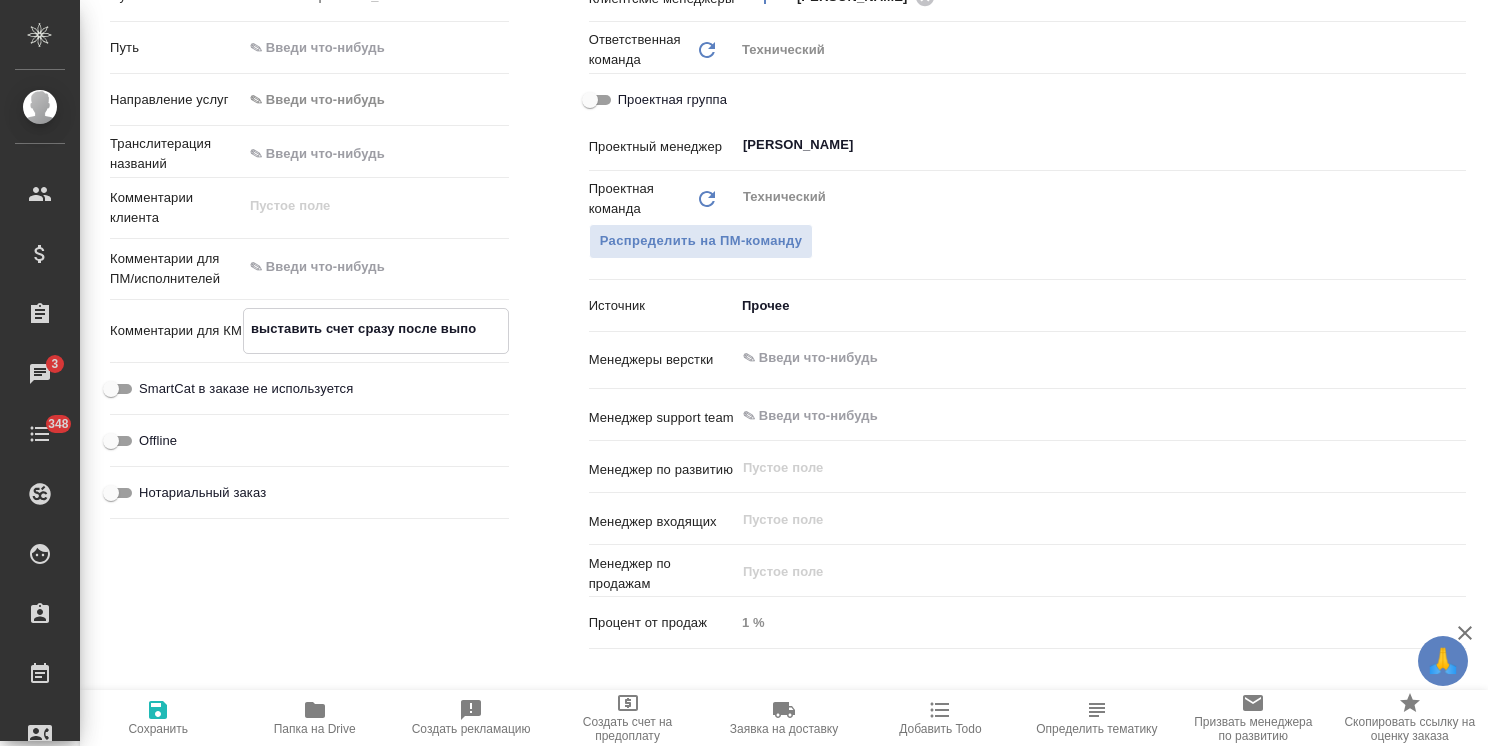 type on "x" 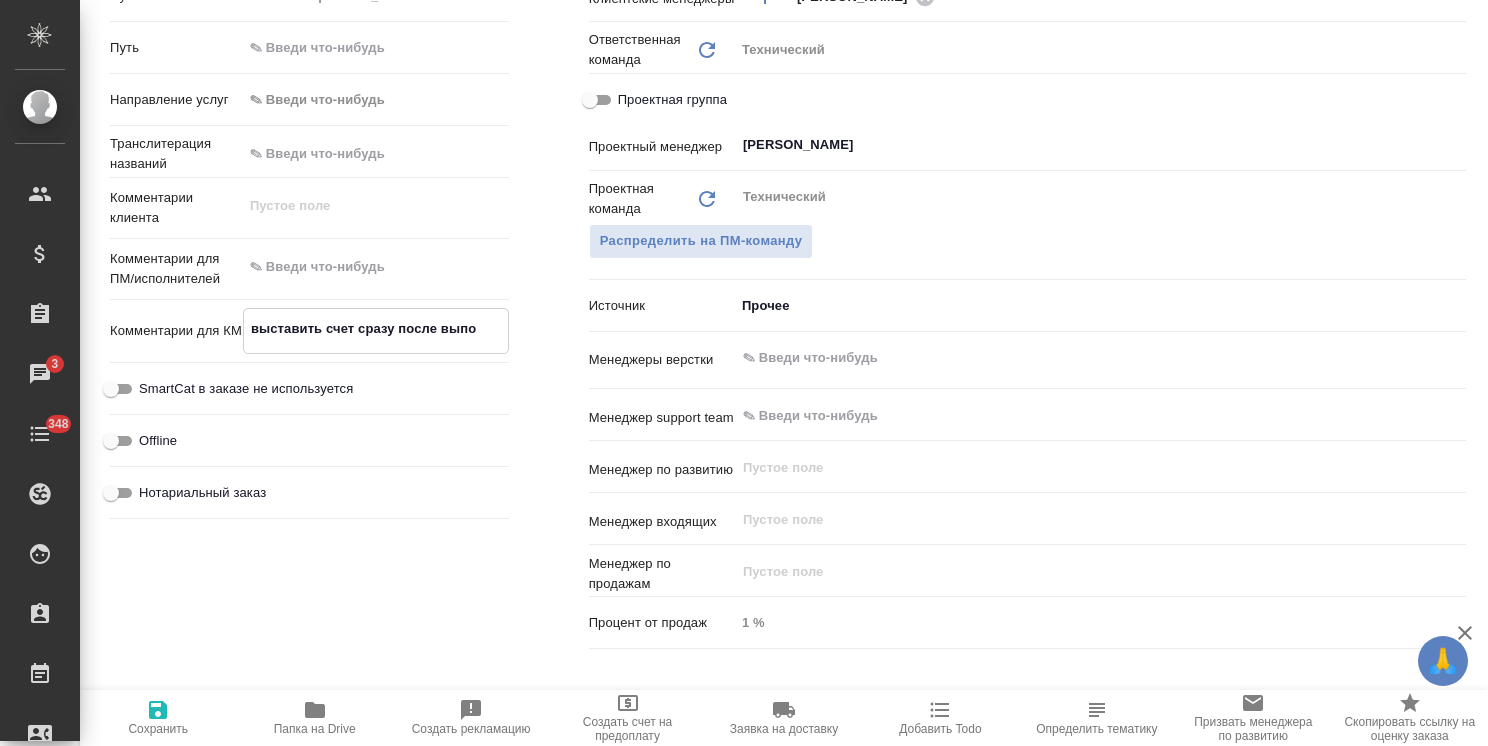 type on "x" 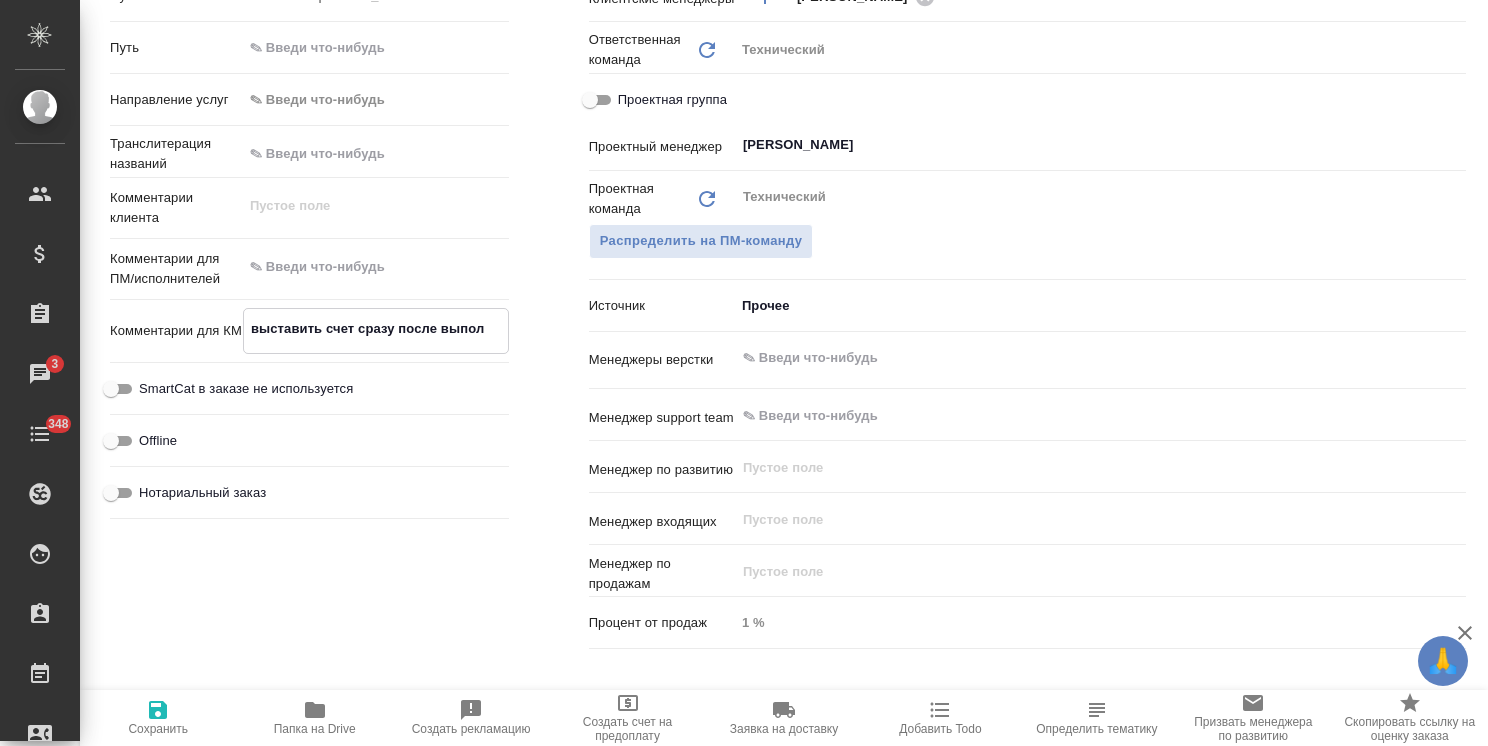 type on "x" 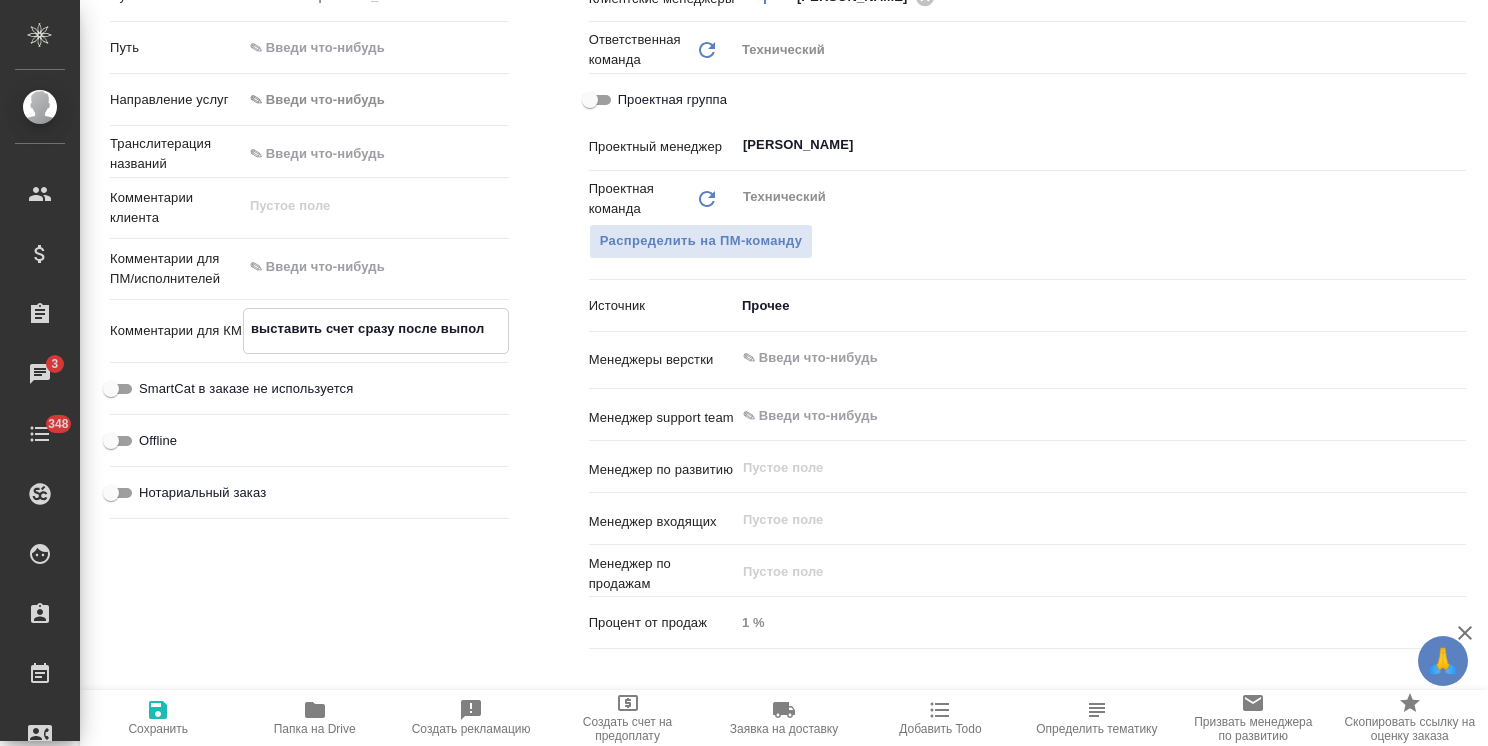 type on "x" 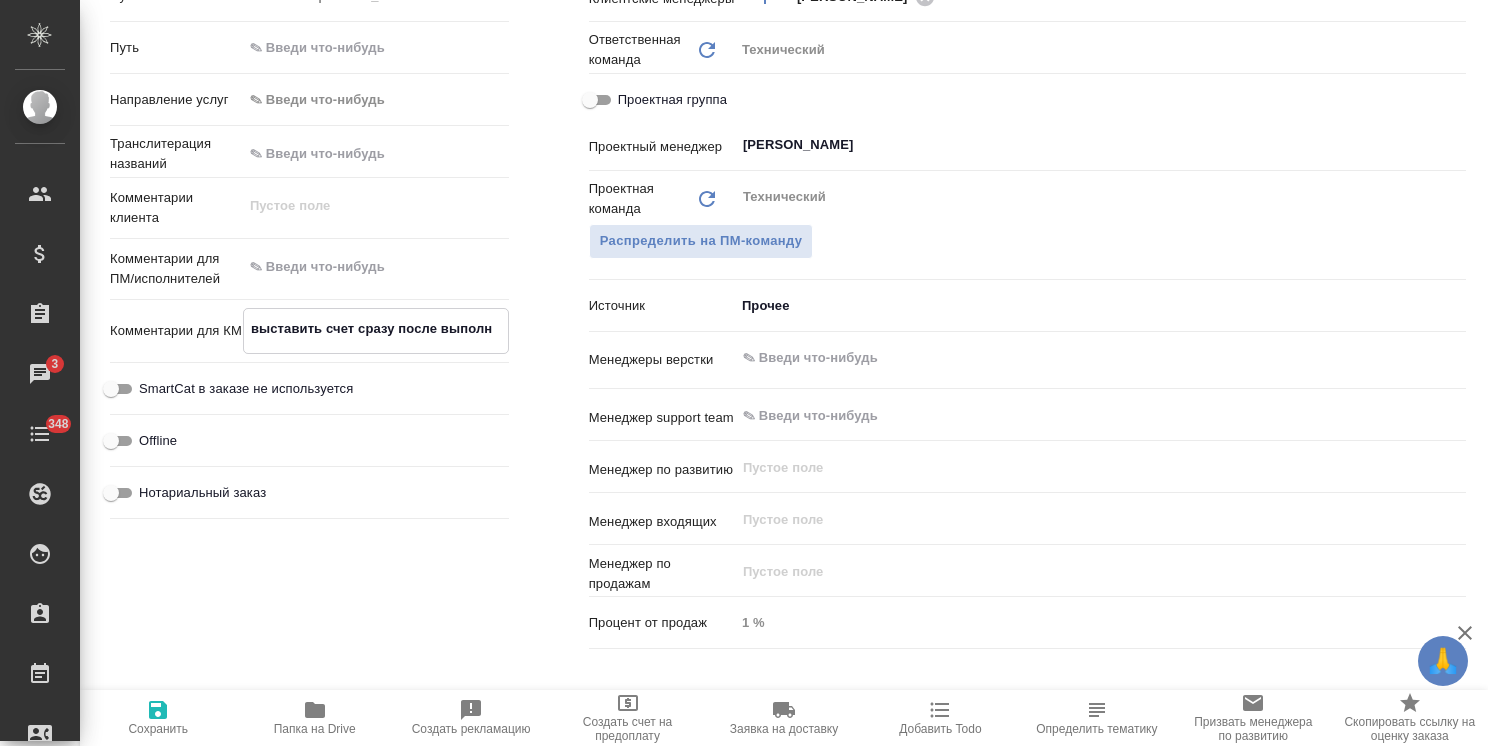 type on "выставить счет сразу после выполне" 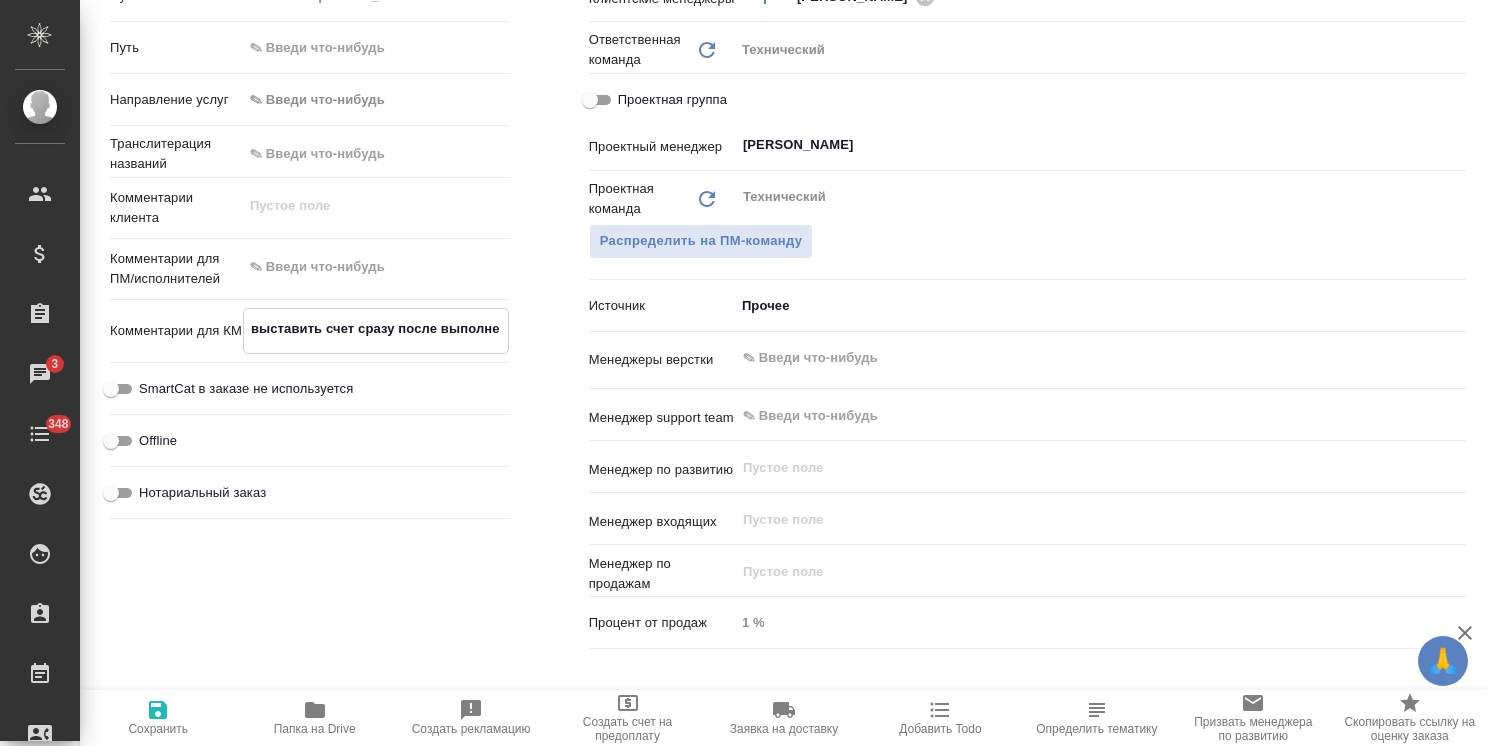 type on "x" 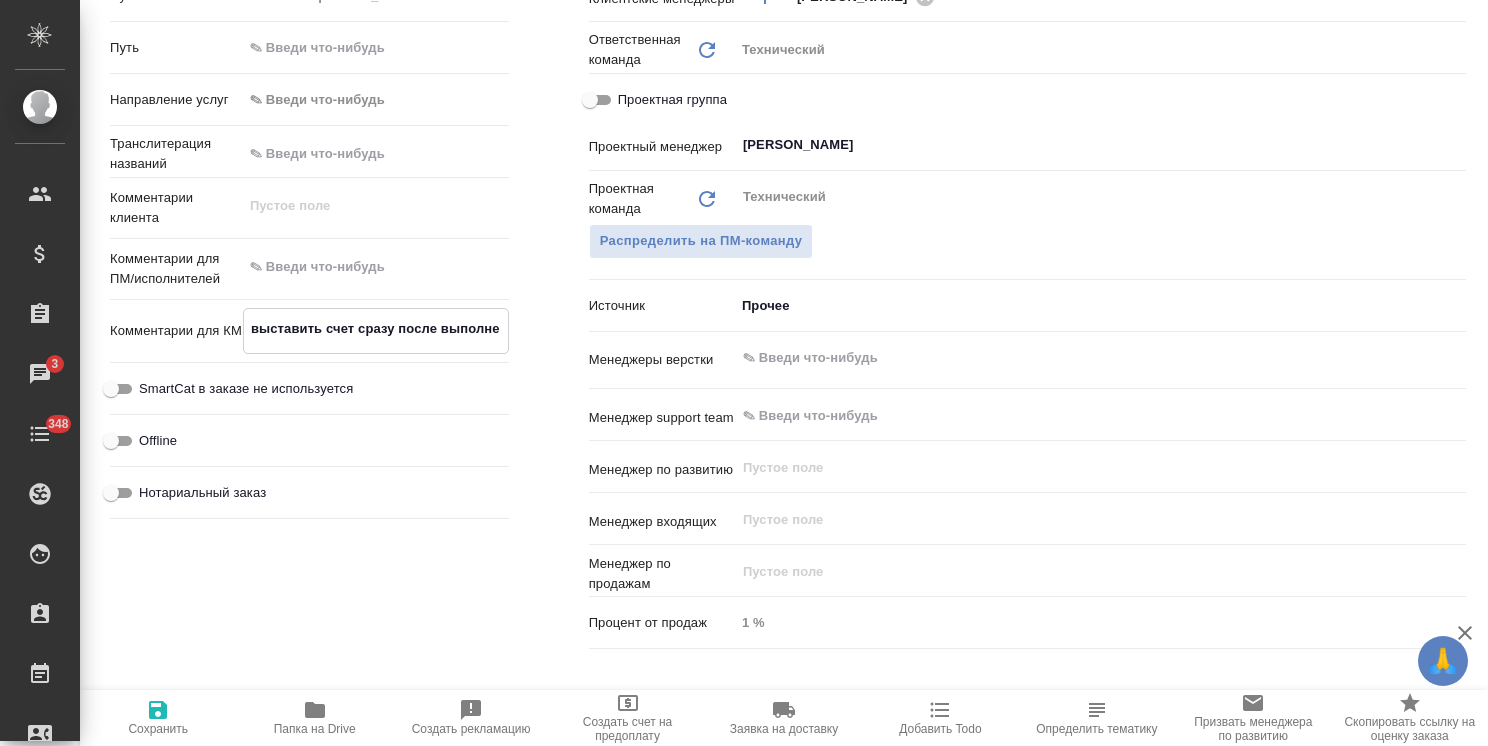 type on "x" 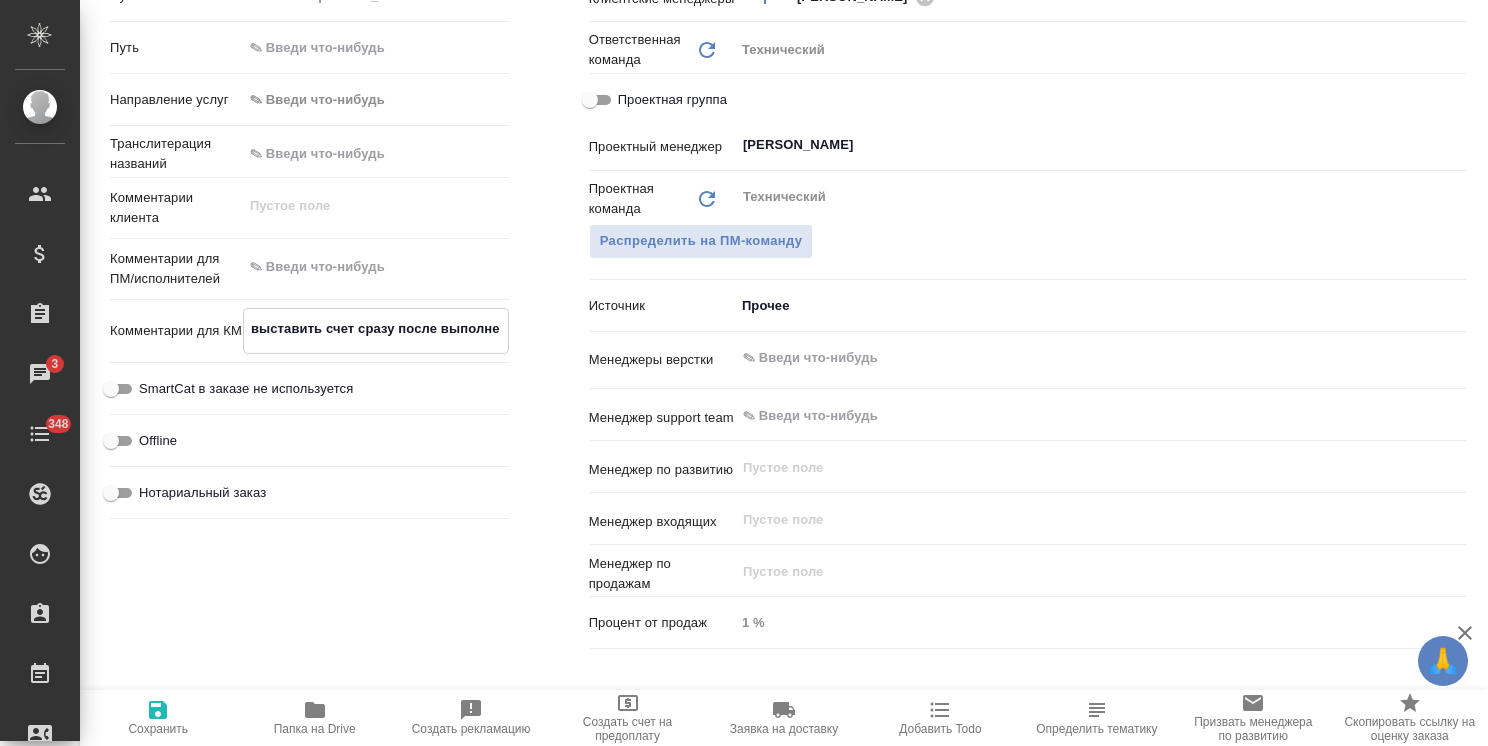 type on "выставить счет сразу после выполнен" 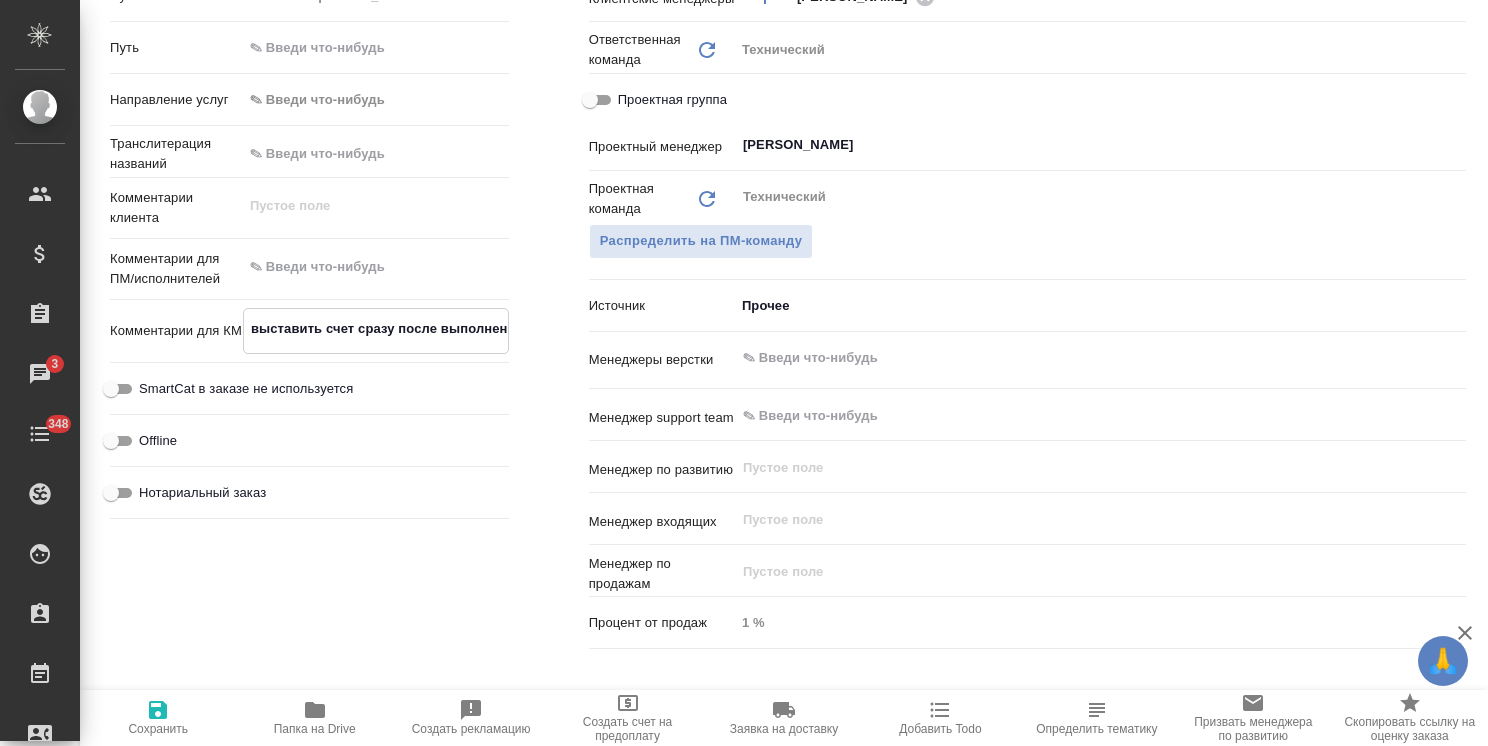 type on "x" 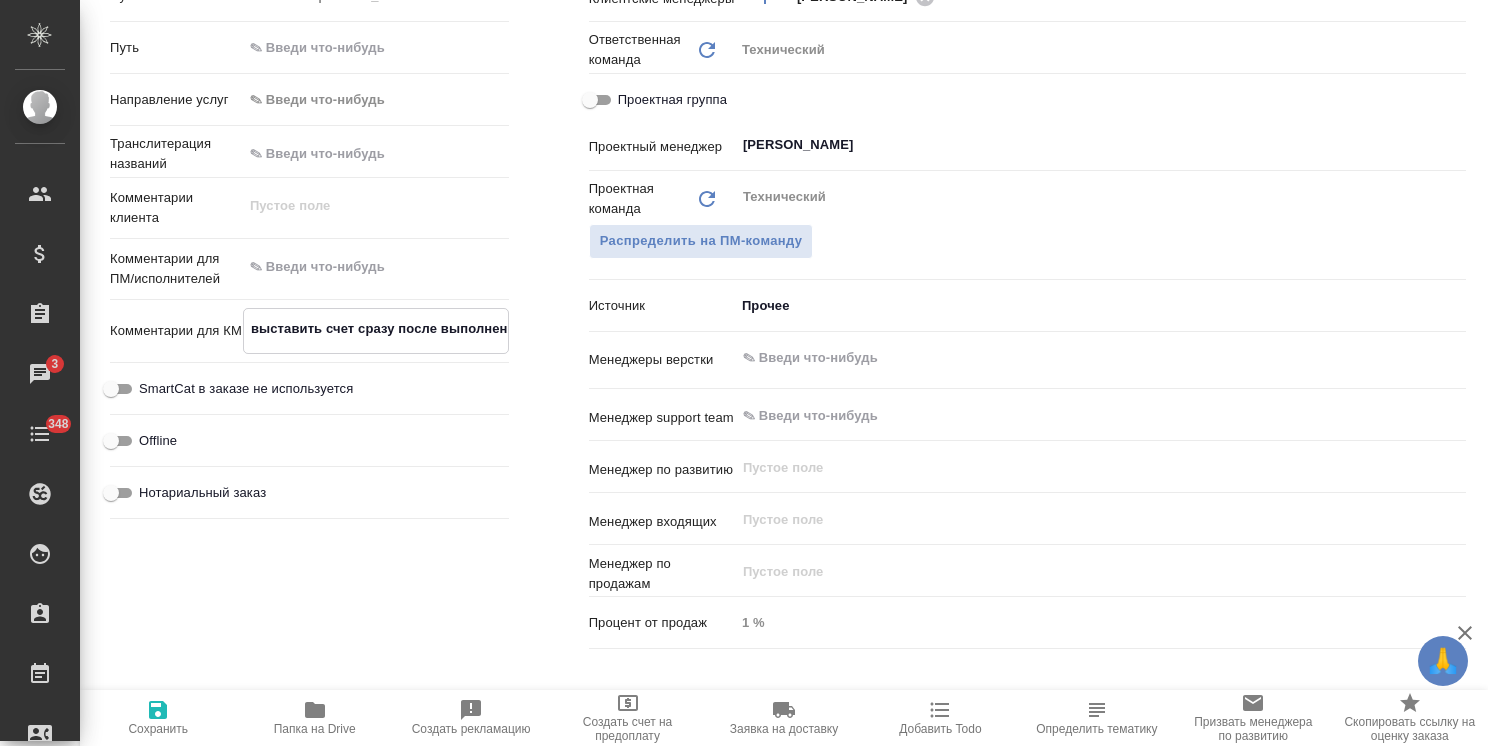type on "x" 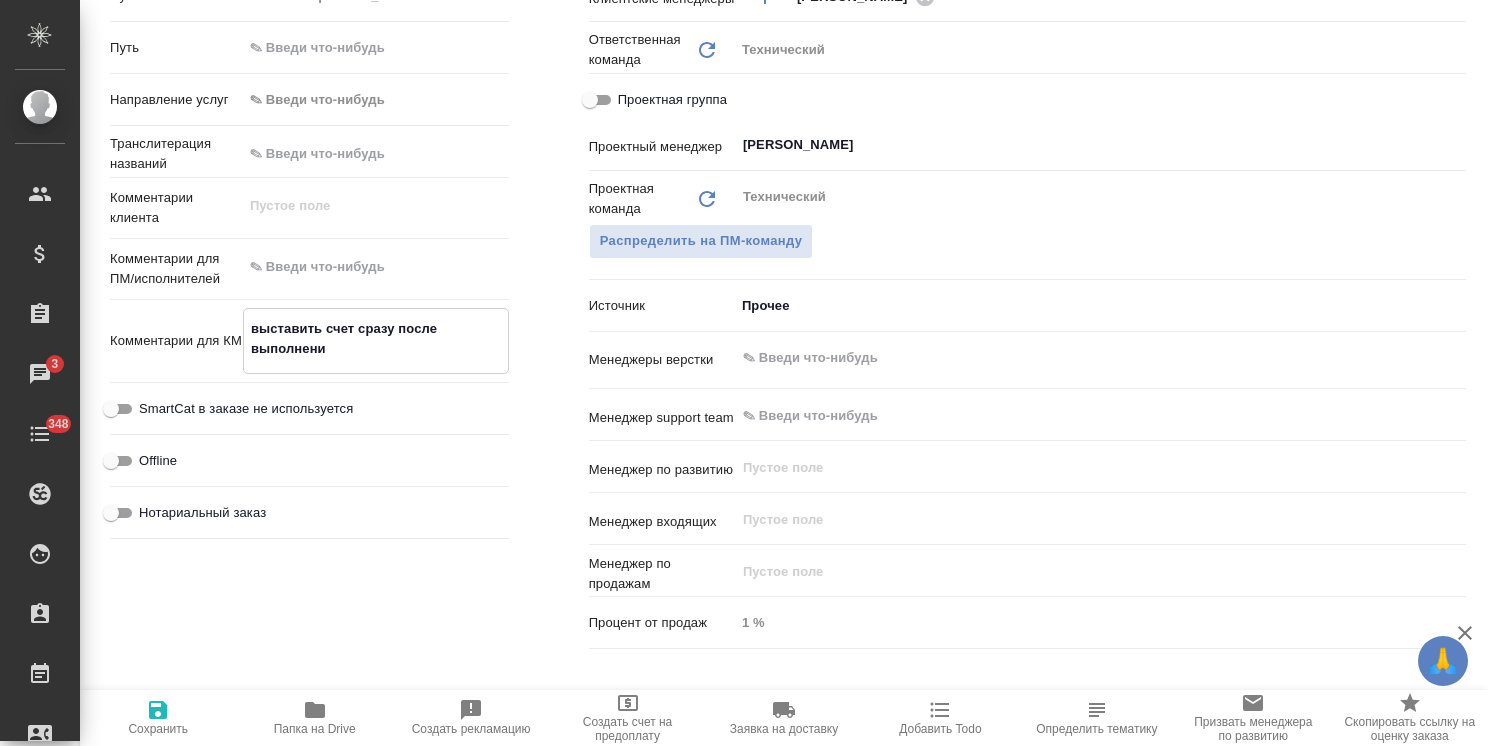 type on "x" 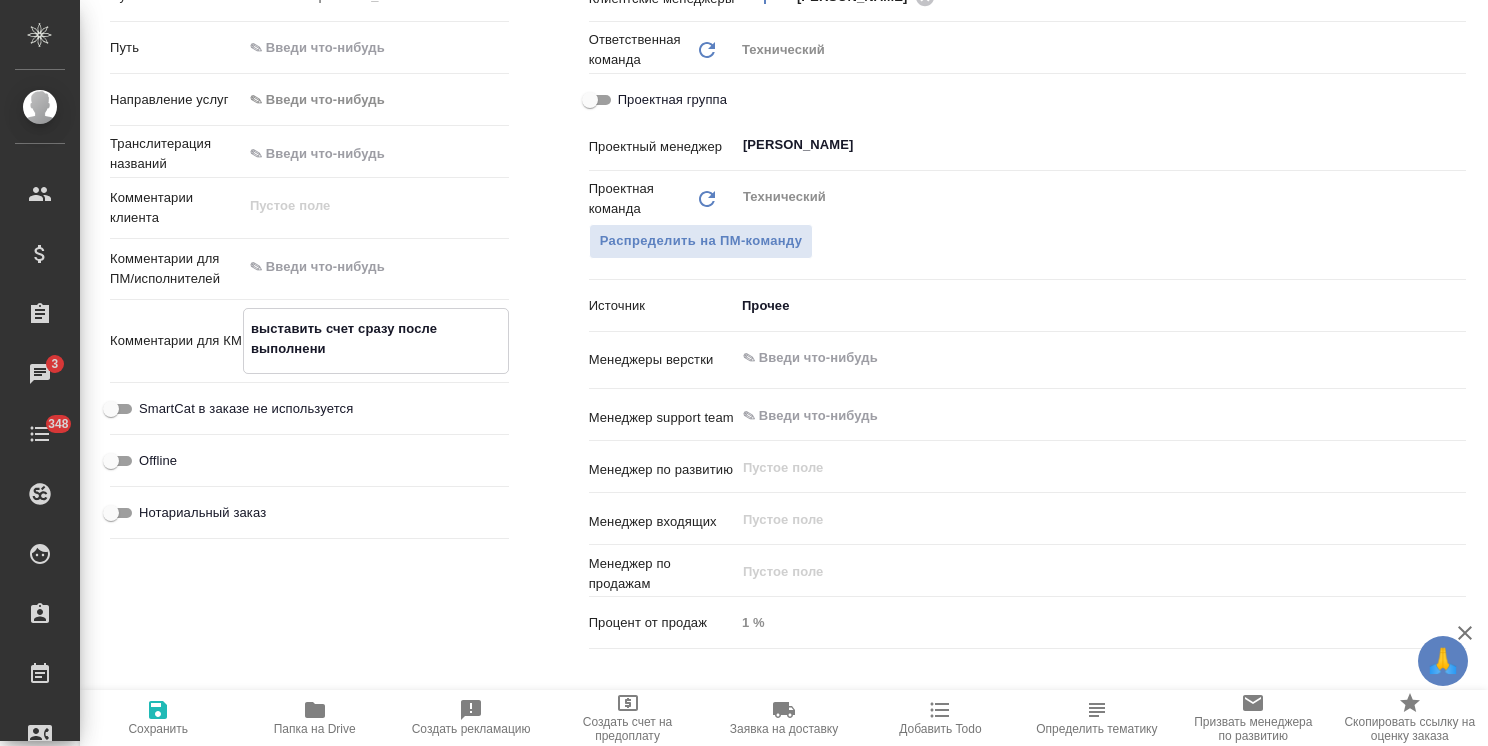 type on "x" 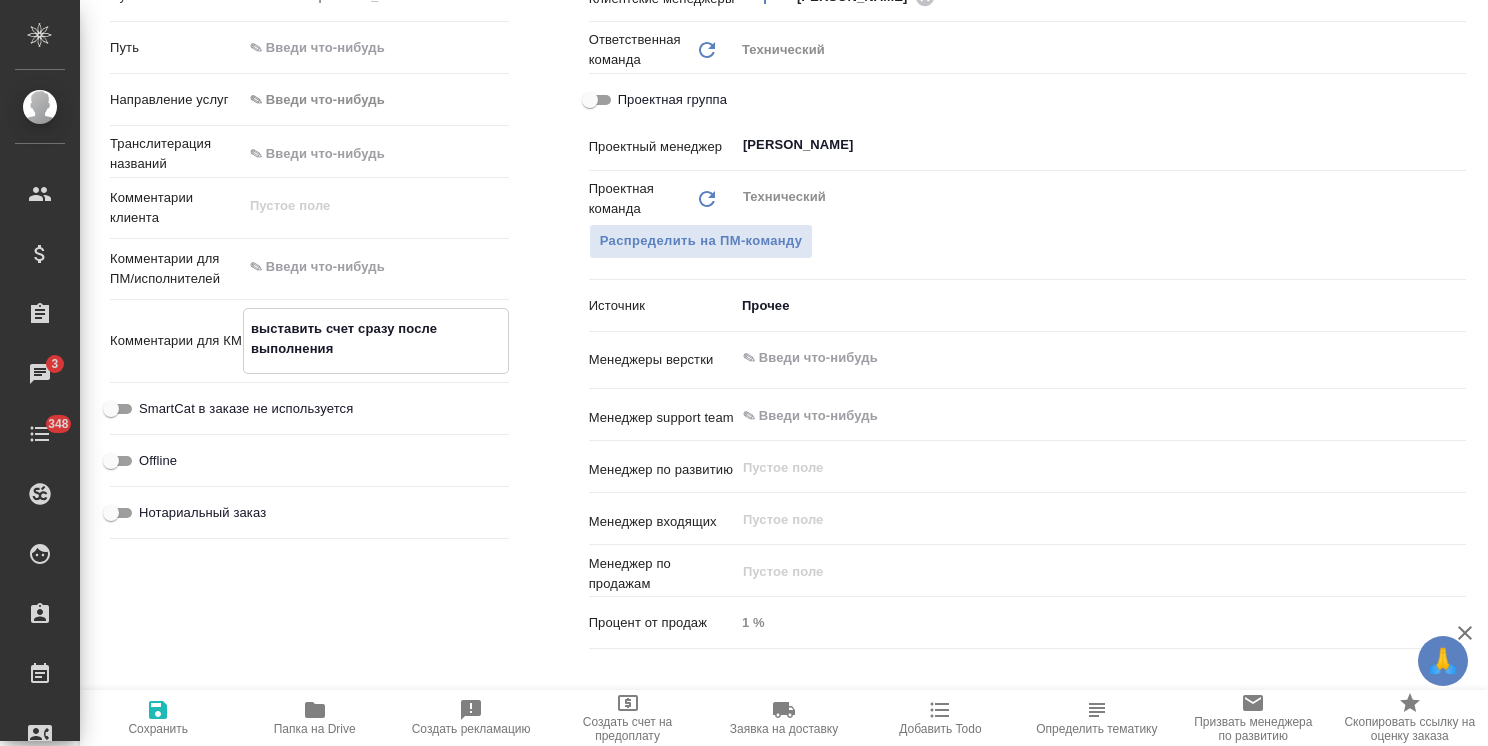 type on "x" 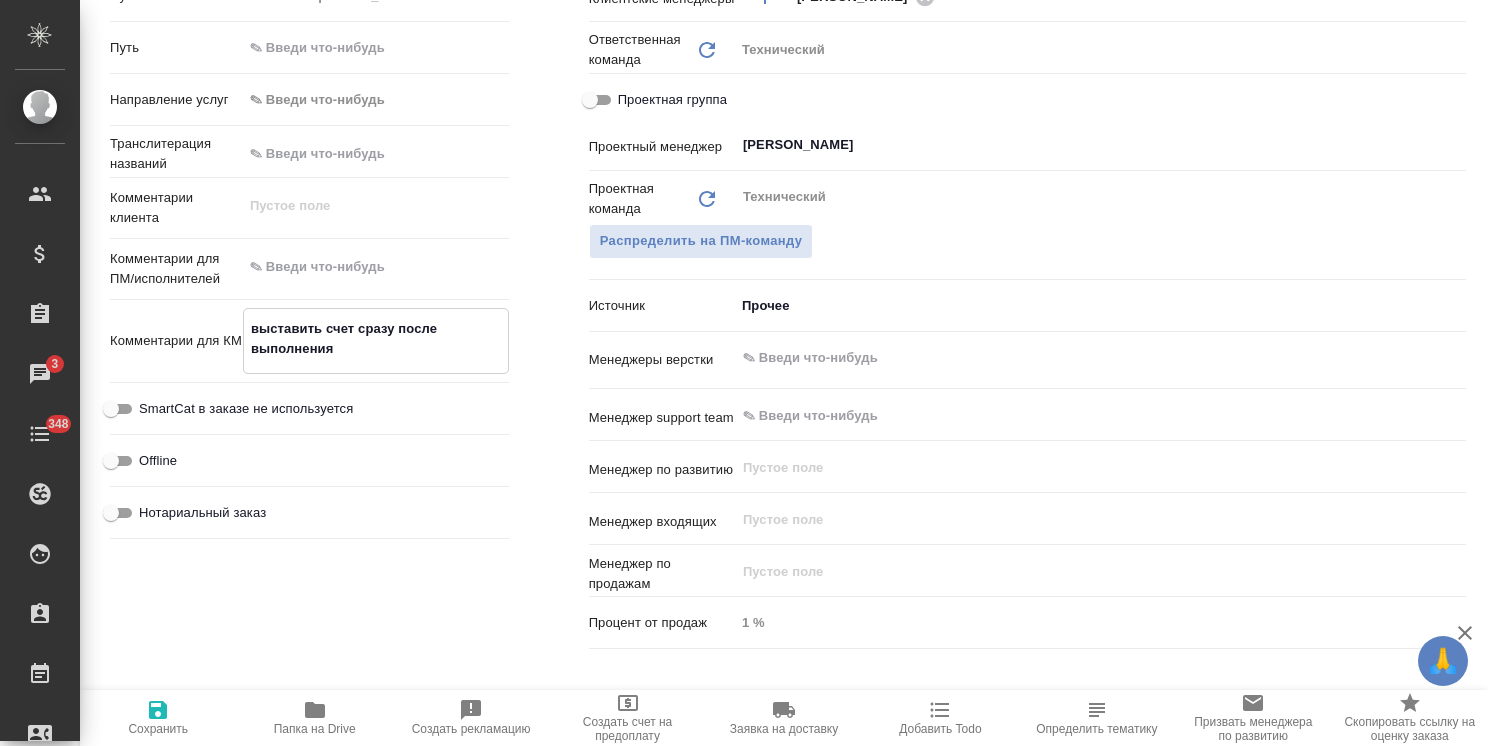 type on "x" 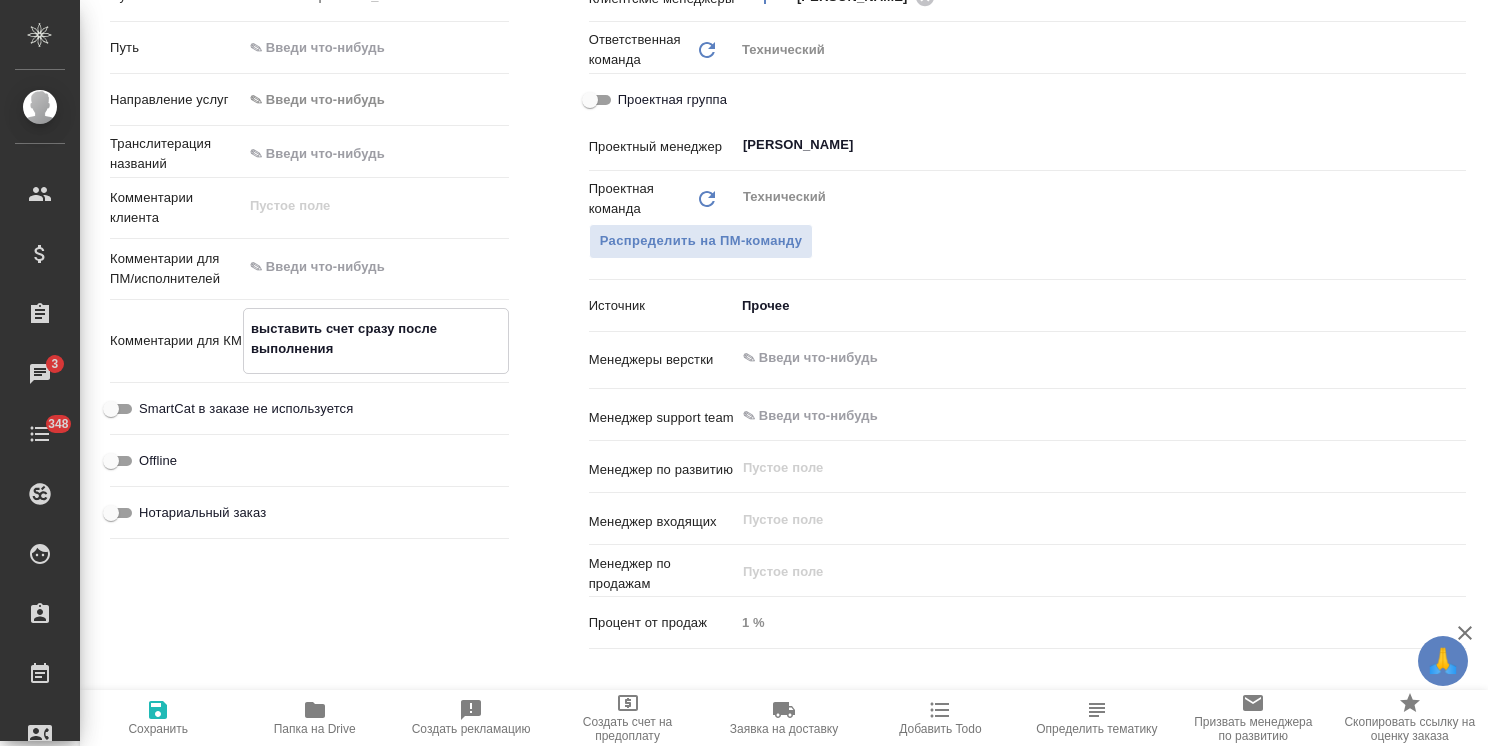 type on "x" 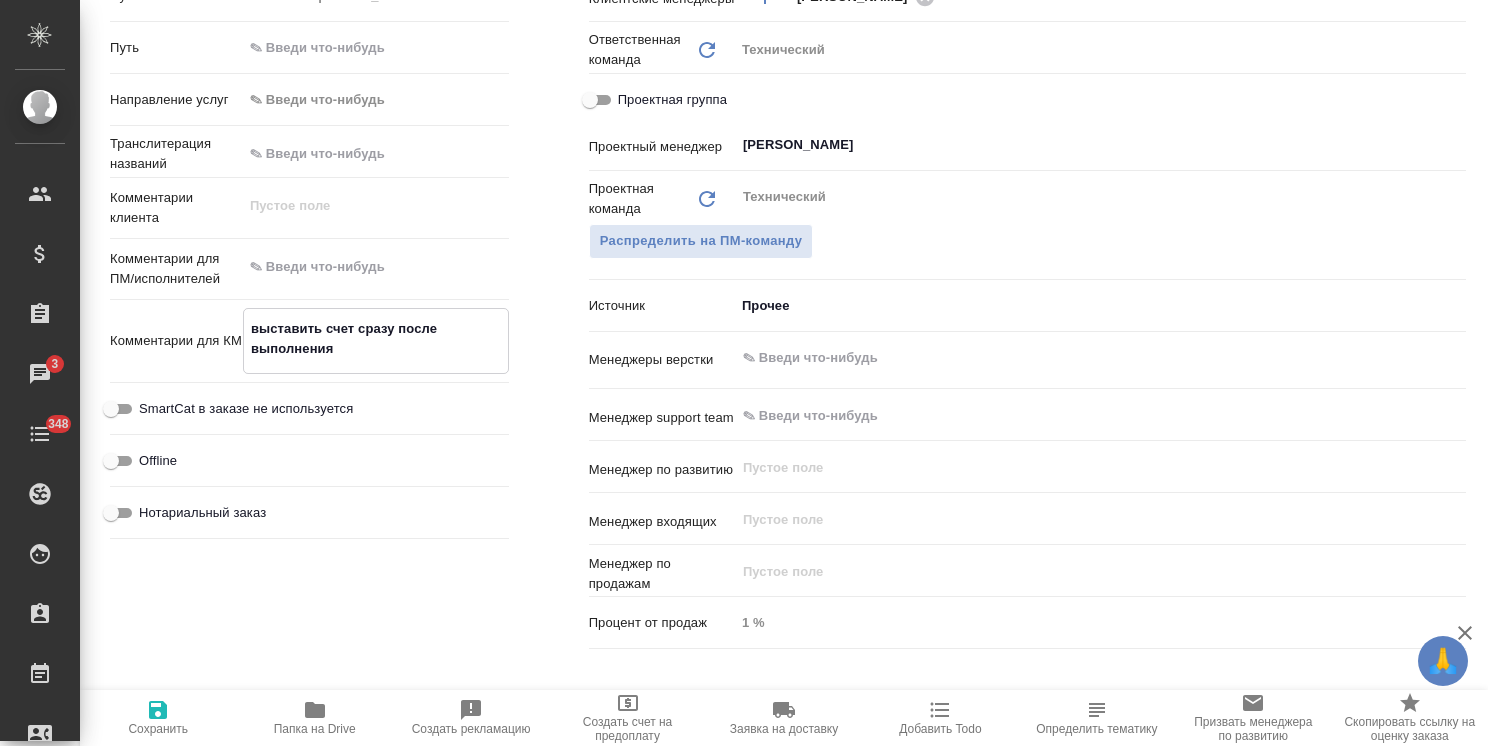 type on "x" 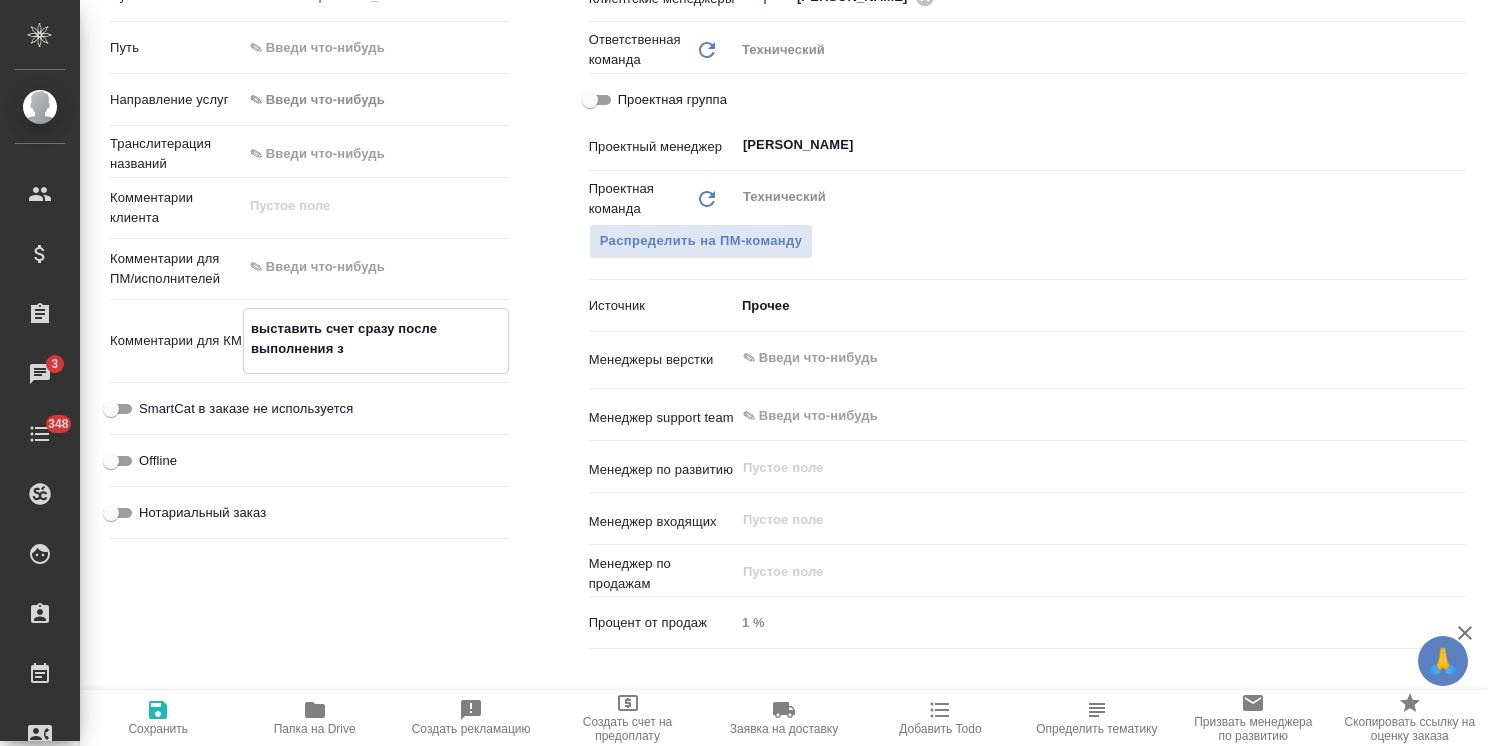 type on "x" 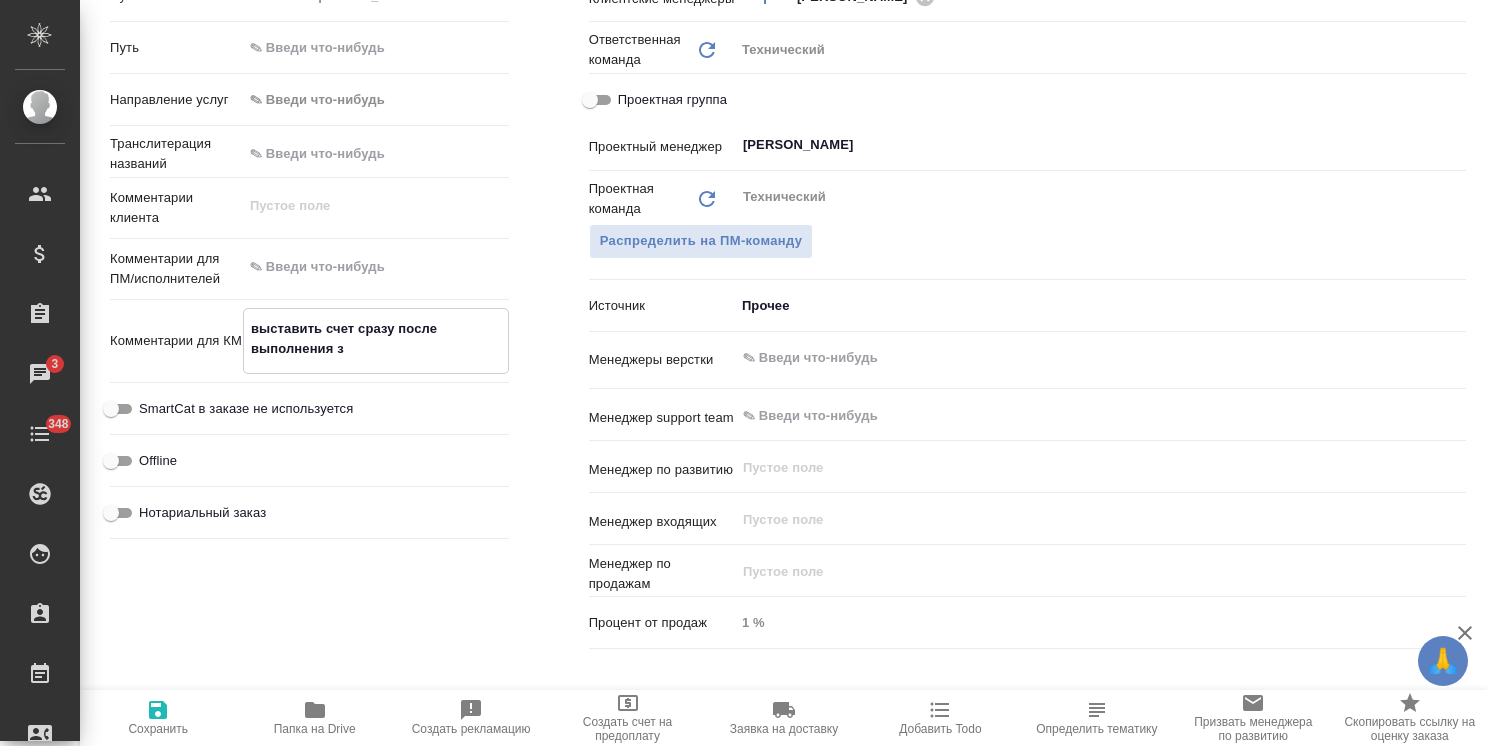 type on "x" 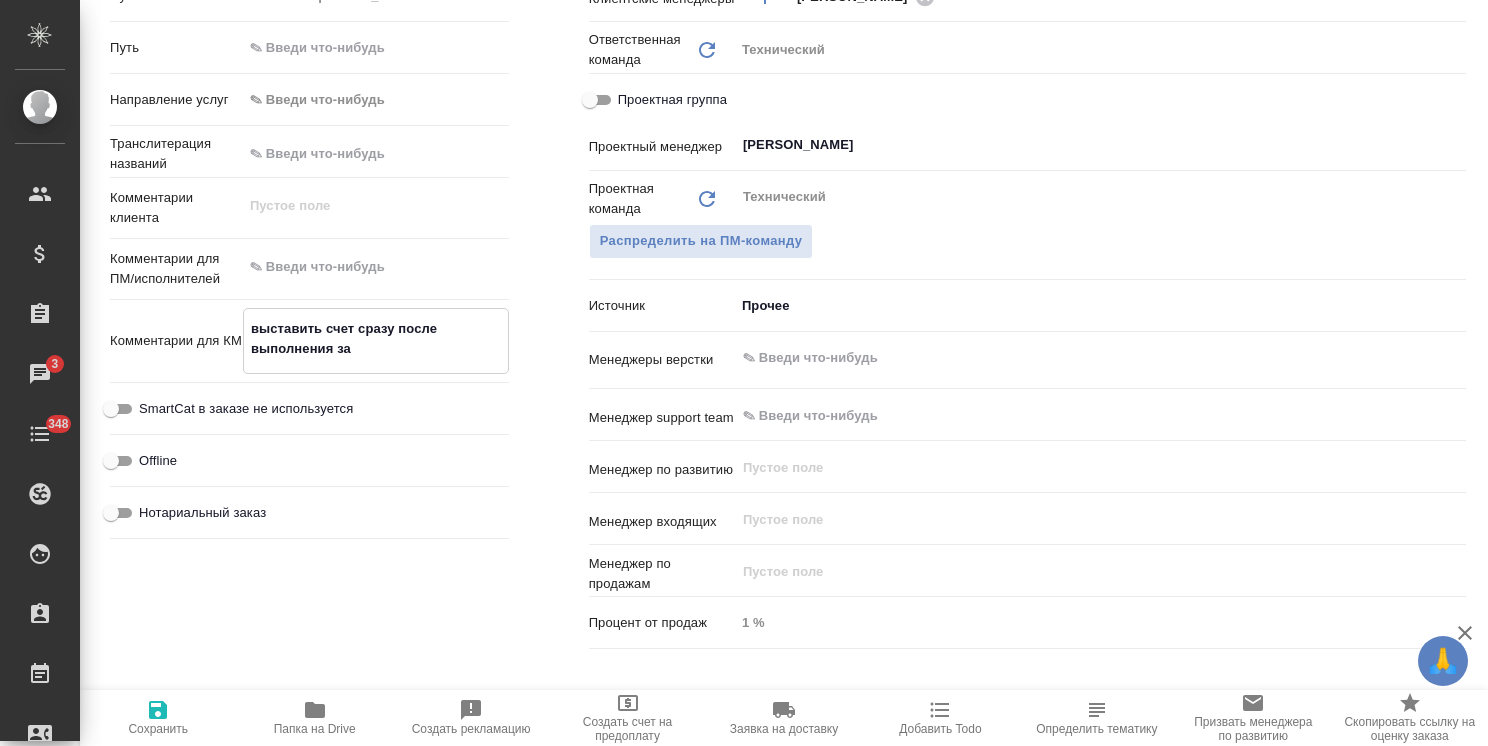 type on "x" 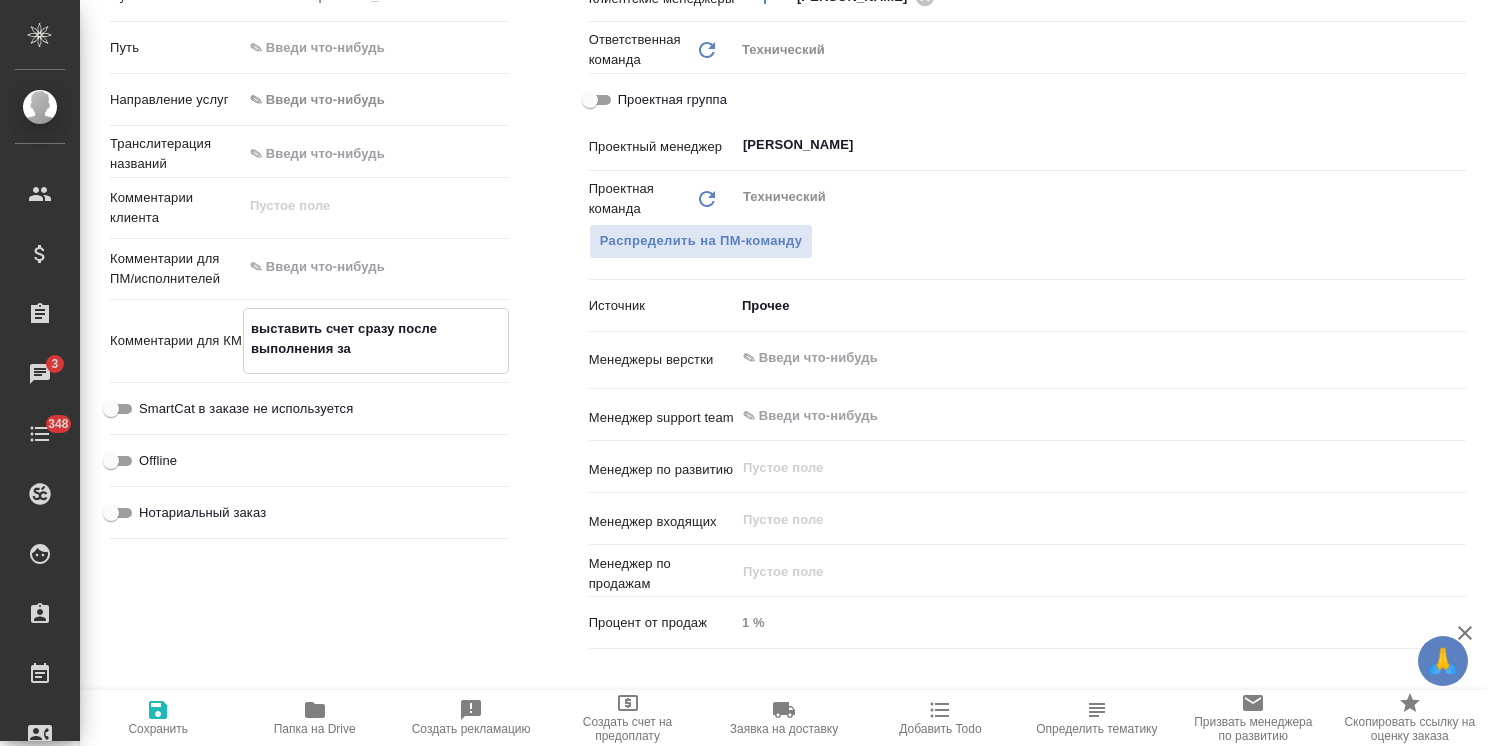 type on "x" 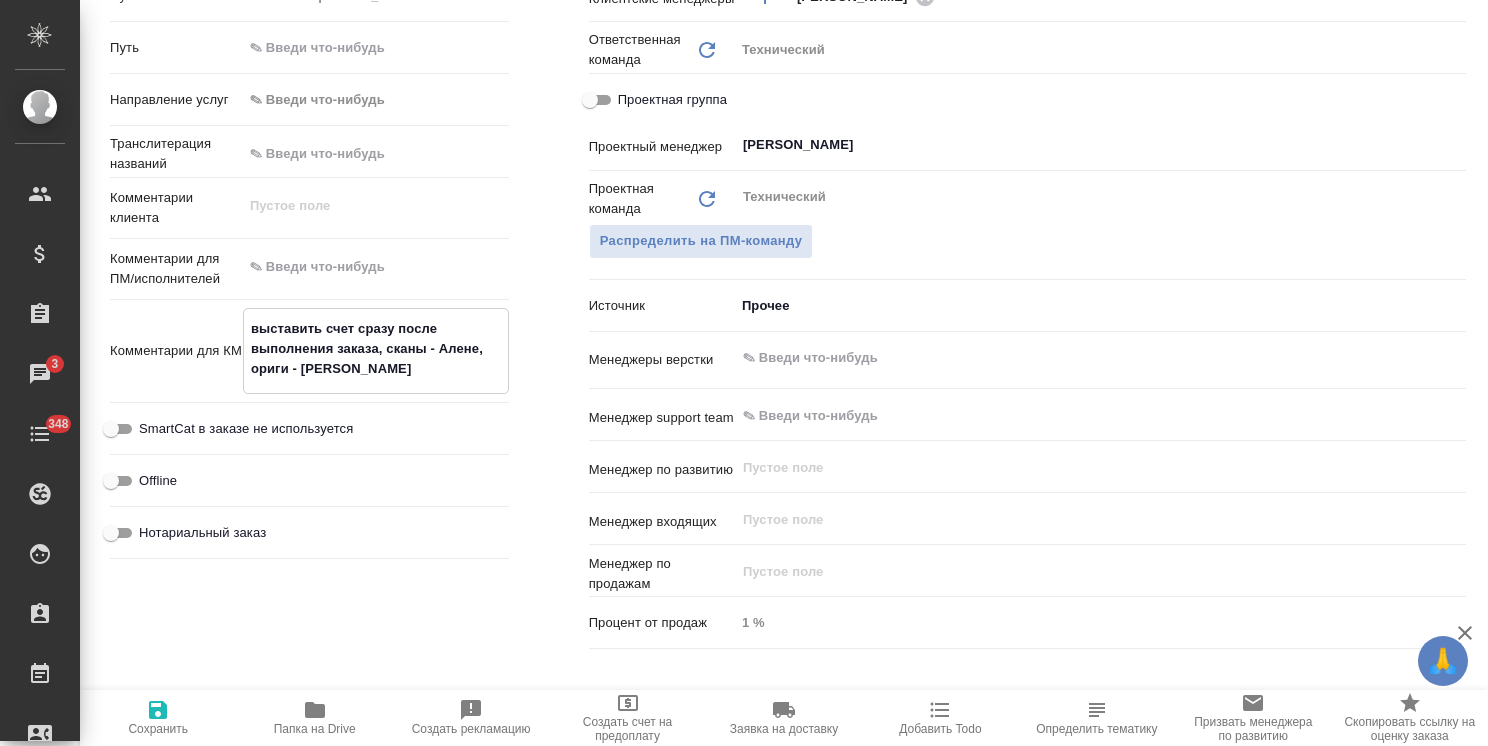 click 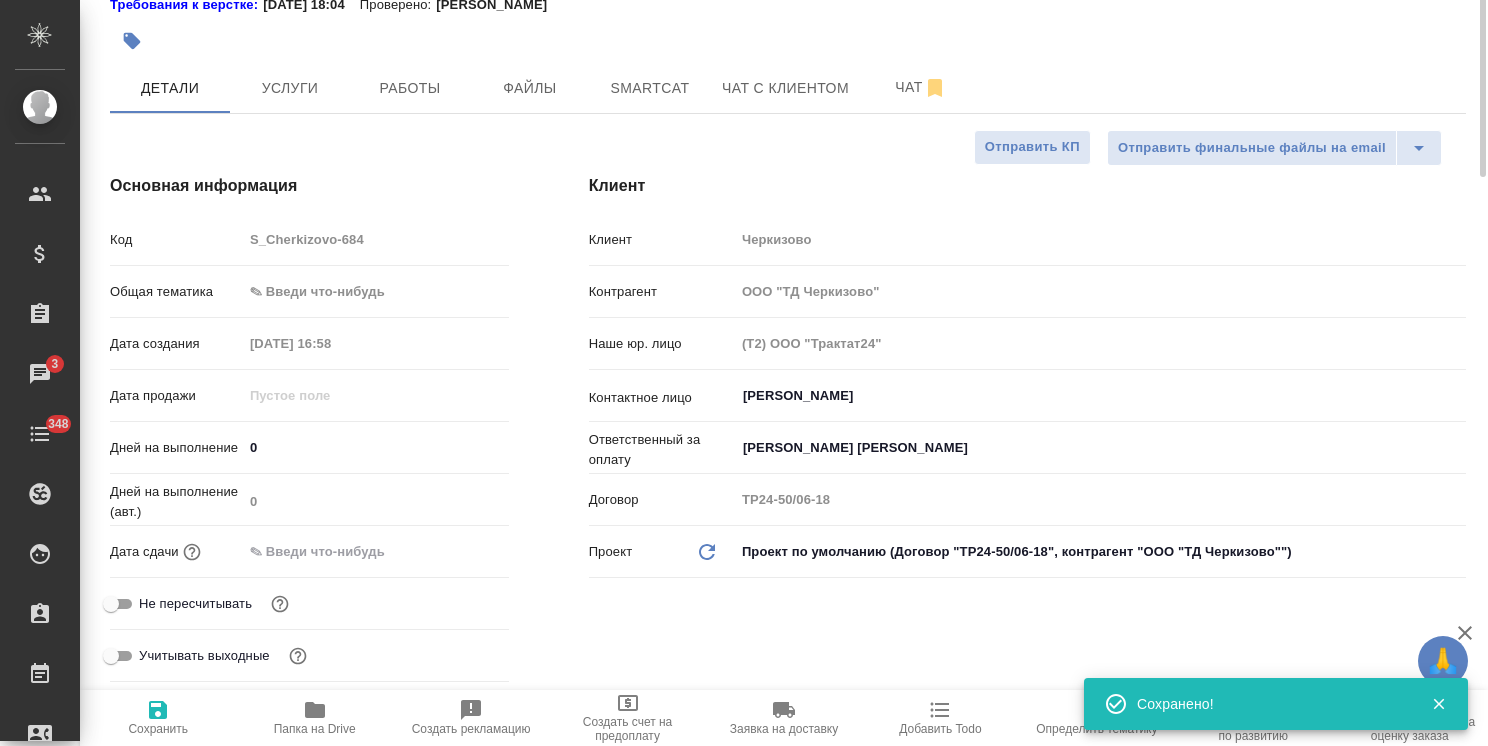 scroll, scrollTop: 0, scrollLeft: 0, axis: both 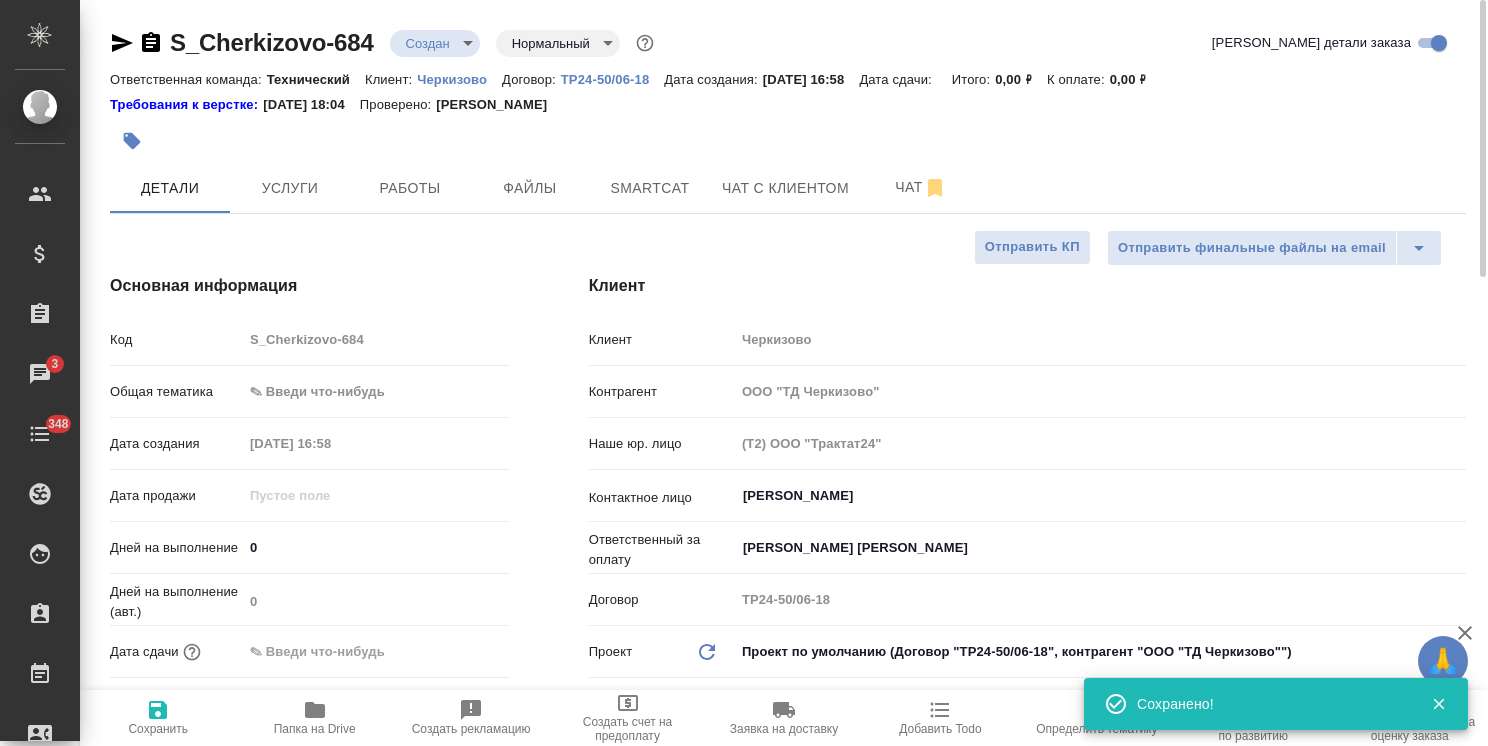click on "🙏 .cls-1
fill:#fff;
AWATERA Usmanova Olga Клиенты Спецификации Заказы 3 Чаты 348 Todo Проекты SC Исполнители Кандидаты Работы Входящие заявки Заявки на доставку Рекламации Проекты процессинга Конференции Выйти S_Cherkizovo-684 Создан new Нормальный normal Кратко детали заказа Ответственная команда: Технический Клиент: Черкизово Договор: ТР24-50/06-18 Дата создания: 24.07.2025, 16:58 Дата сдачи: Итого: 0,00 ₽ К оплате: 0,00 ₽ Требования к верстке: 03.09.2024 18:04 Проверено: Петрова Валерия Детали Услуги Работы Файлы Smartcat Чат с клиентом Чат Отправить финальные файлы на email Отправить КП Код 0 0 ​" at bounding box center [744, 373] 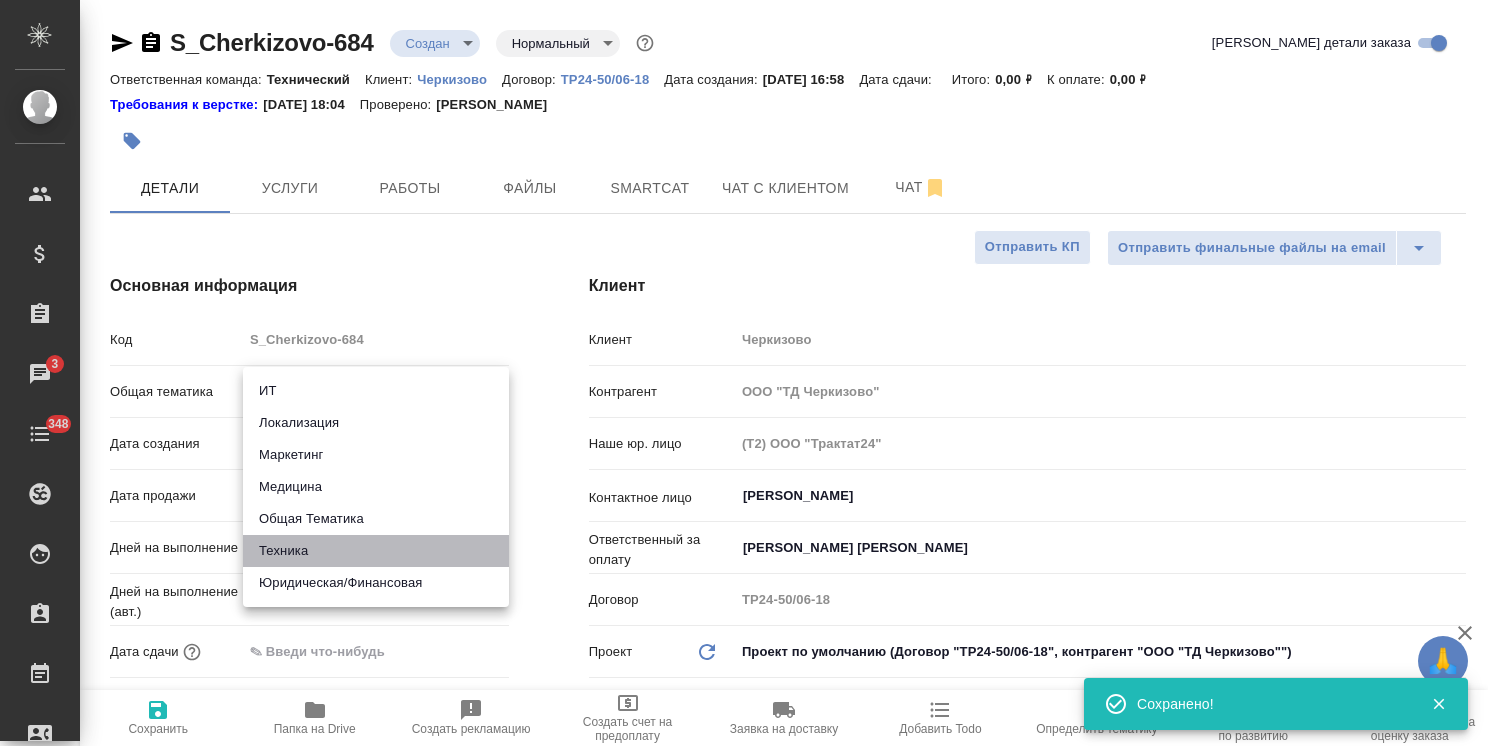 click on "Техника" at bounding box center (376, 551) 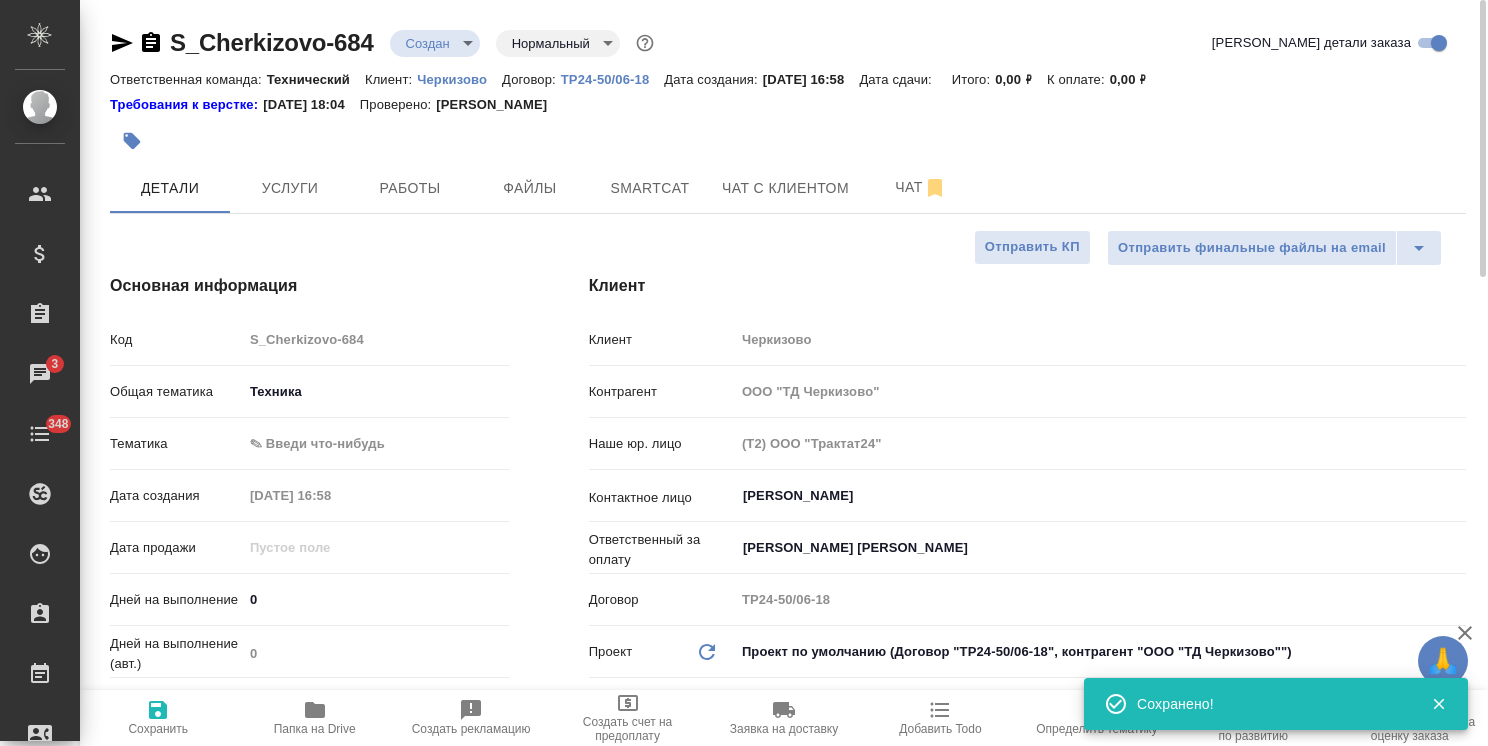 click on "🙏 .cls-1
fill:#fff;
AWATERA Usmanova Olga Клиенты Спецификации Заказы 3 Чаты 348 Todo Проекты SC Исполнители Кандидаты Работы Входящие заявки Заявки на доставку Рекламации Проекты процессинга Конференции Выйти S_Cherkizovo-684 Создан new Нормальный normal Кратко детали заказа Ответственная команда: Технический Клиент: Черкизово Договор: ТР24-50/06-18 Дата создания: 24.07.2025, 16:58 Дата сдачи: Итого: 0,00 ₽ К оплате: 0,00 ₽ Требования к верстке: 03.09.2024 18:04 Проверено: Петрова Валерия Детали Услуги Работы Файлы Smartcat Чат с клиентом Чат Отправить финальные файлы на email Отправить КП Код tech 0 0" at bounding box center (744, 373) 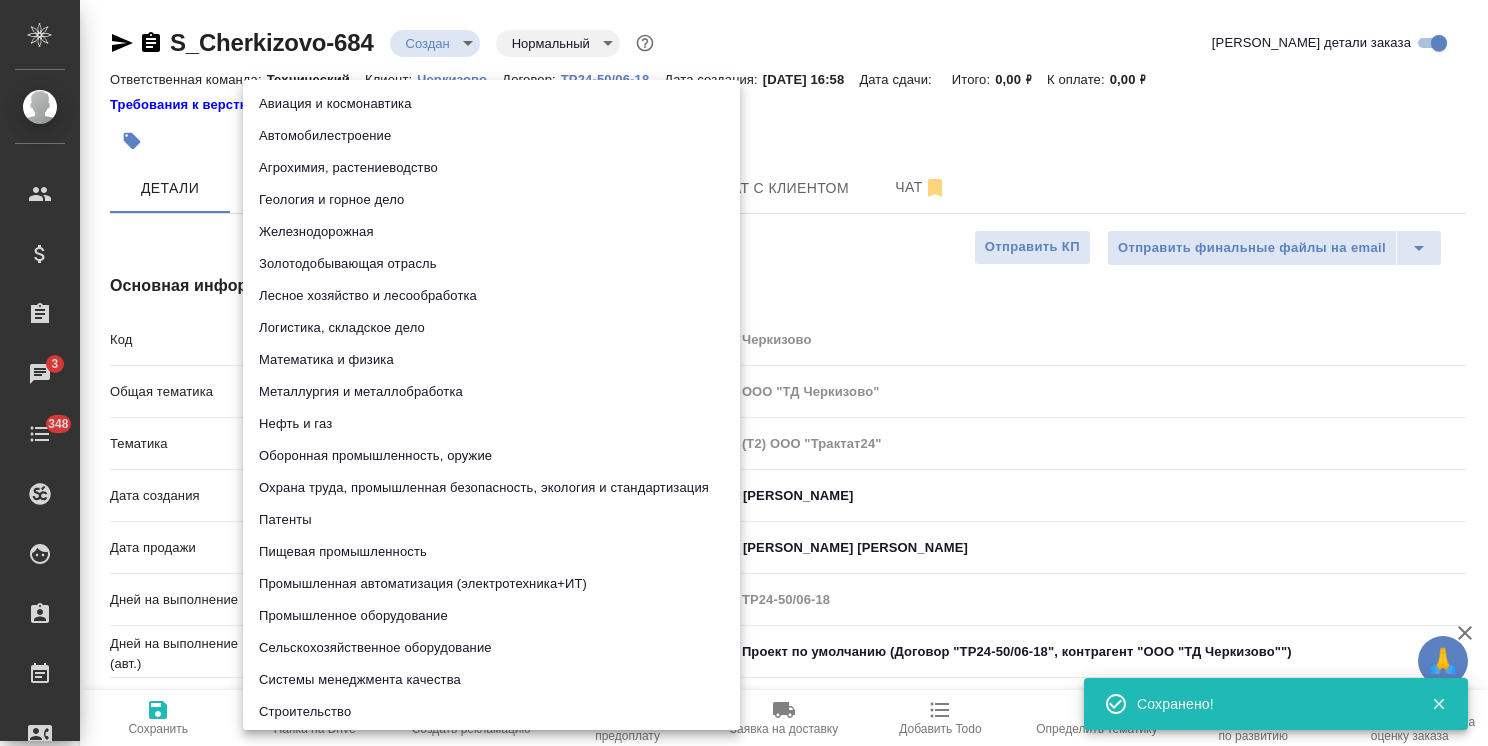 click on "Пищевая промышленность" at bounding box center (491, 552) 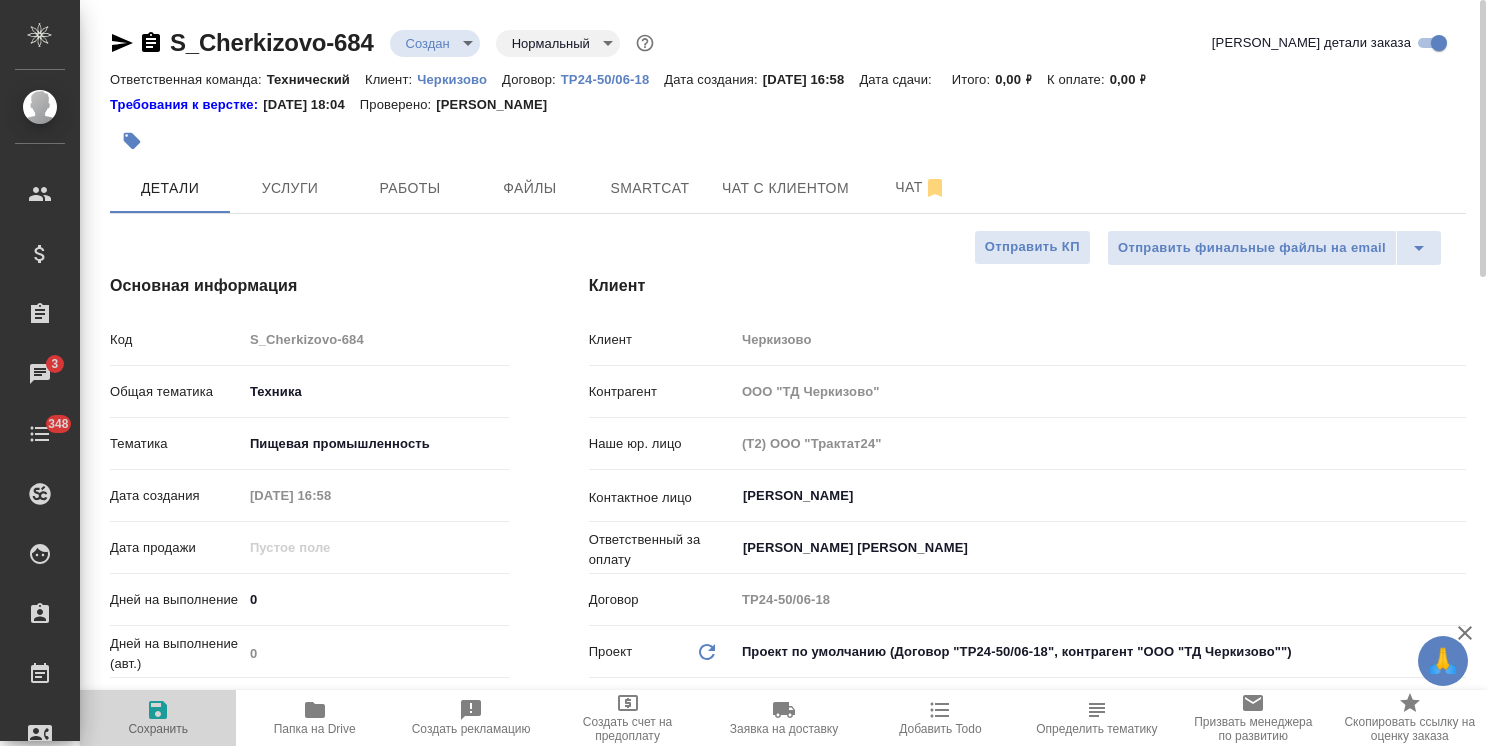 click 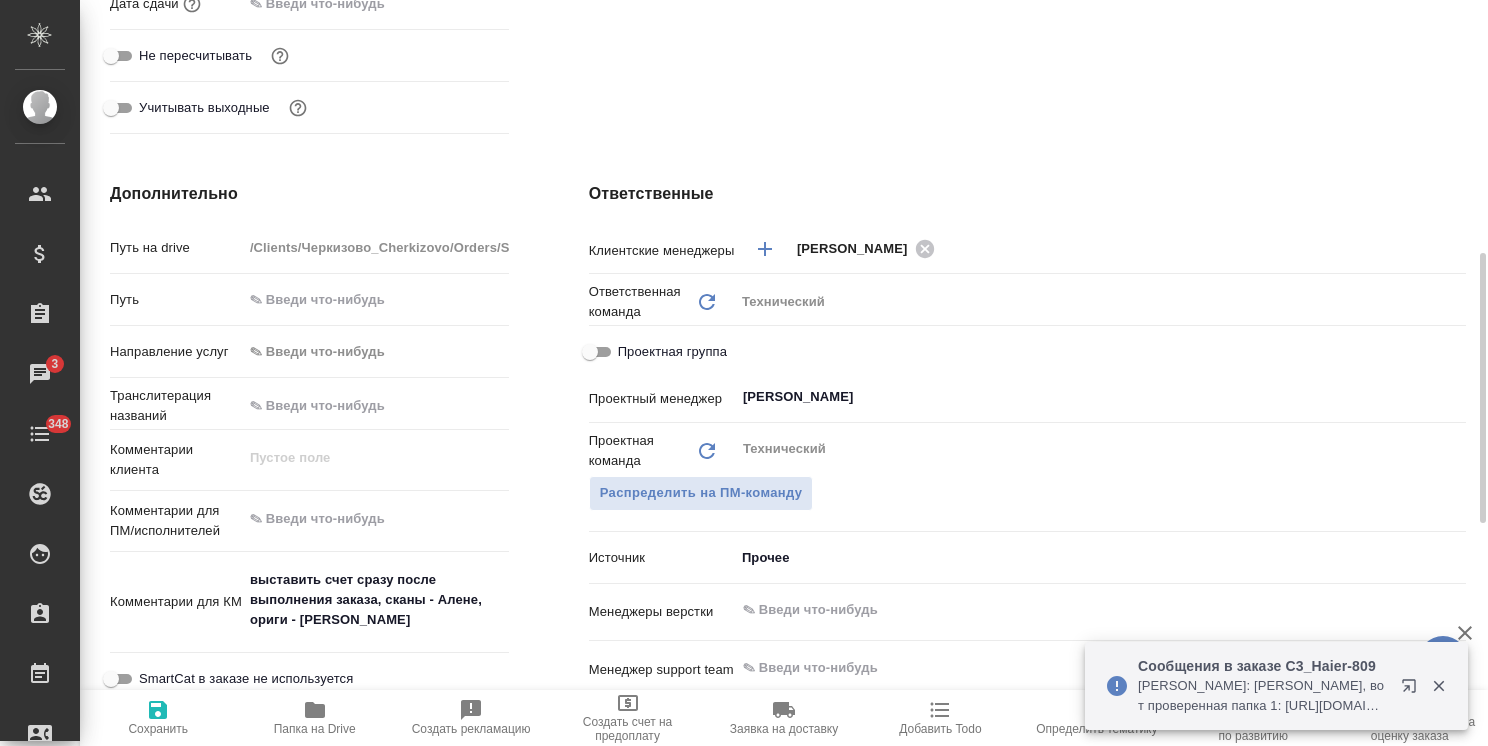 scroll, scrollTop: 800, scrollLeft: 0, axis: vertical 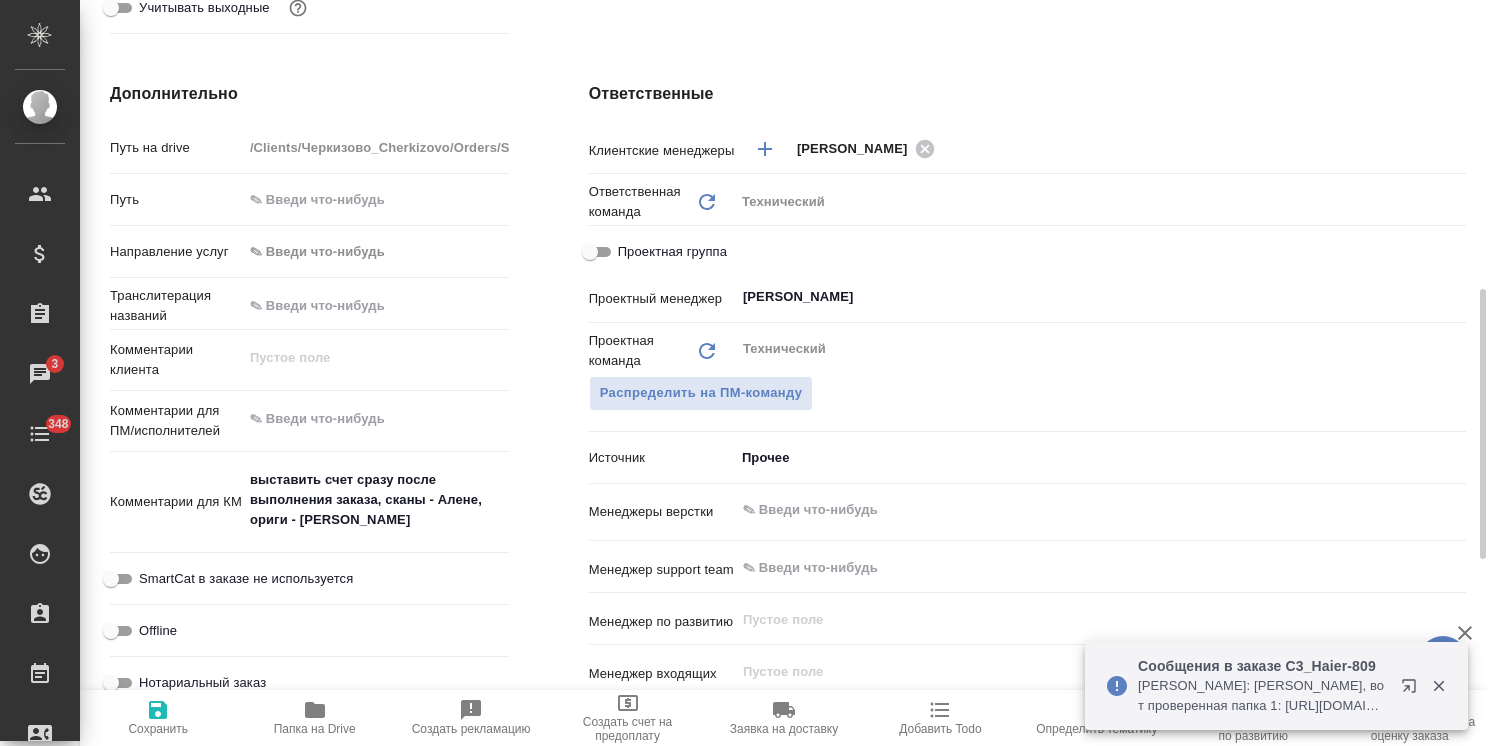 click on "x" at bounding box center [376, 421] 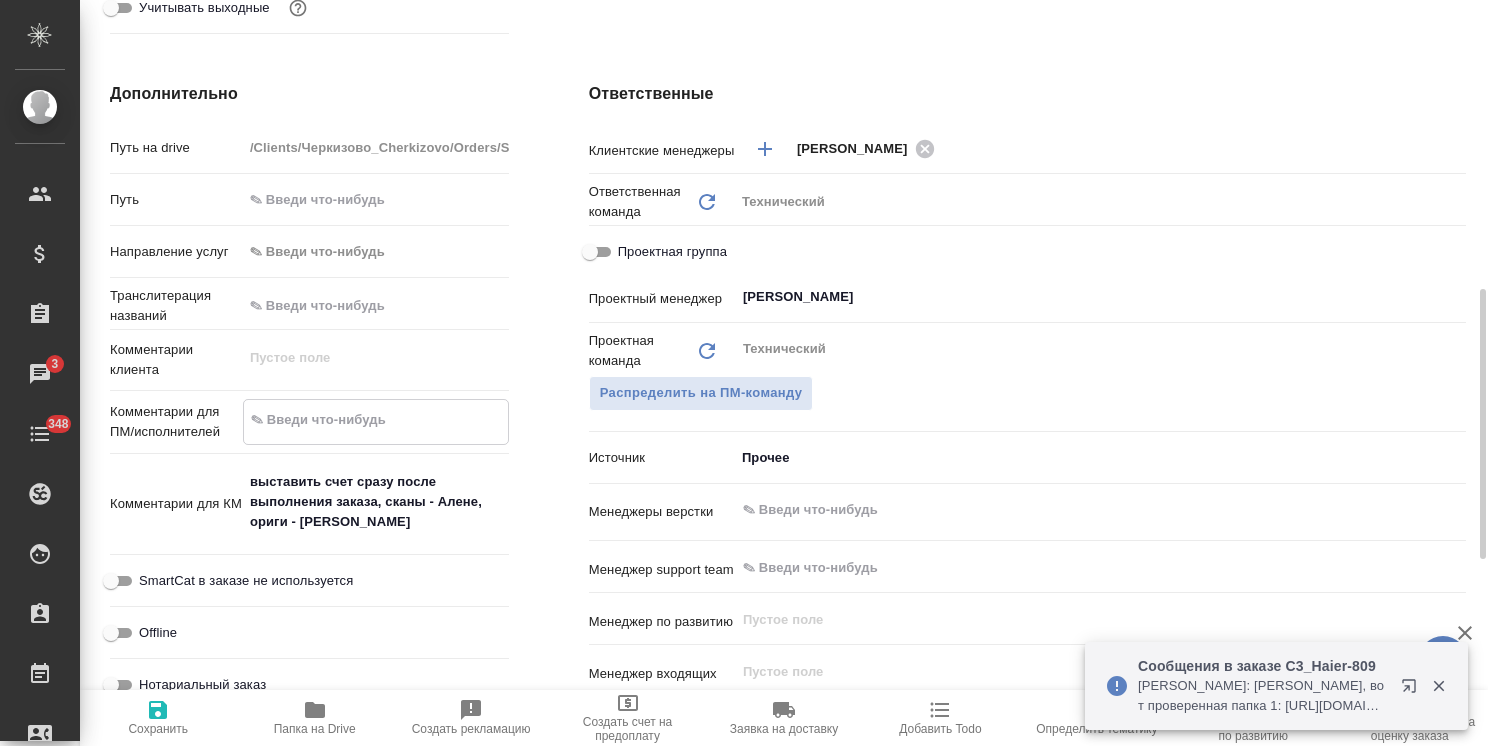 paste on "на казахский язык" 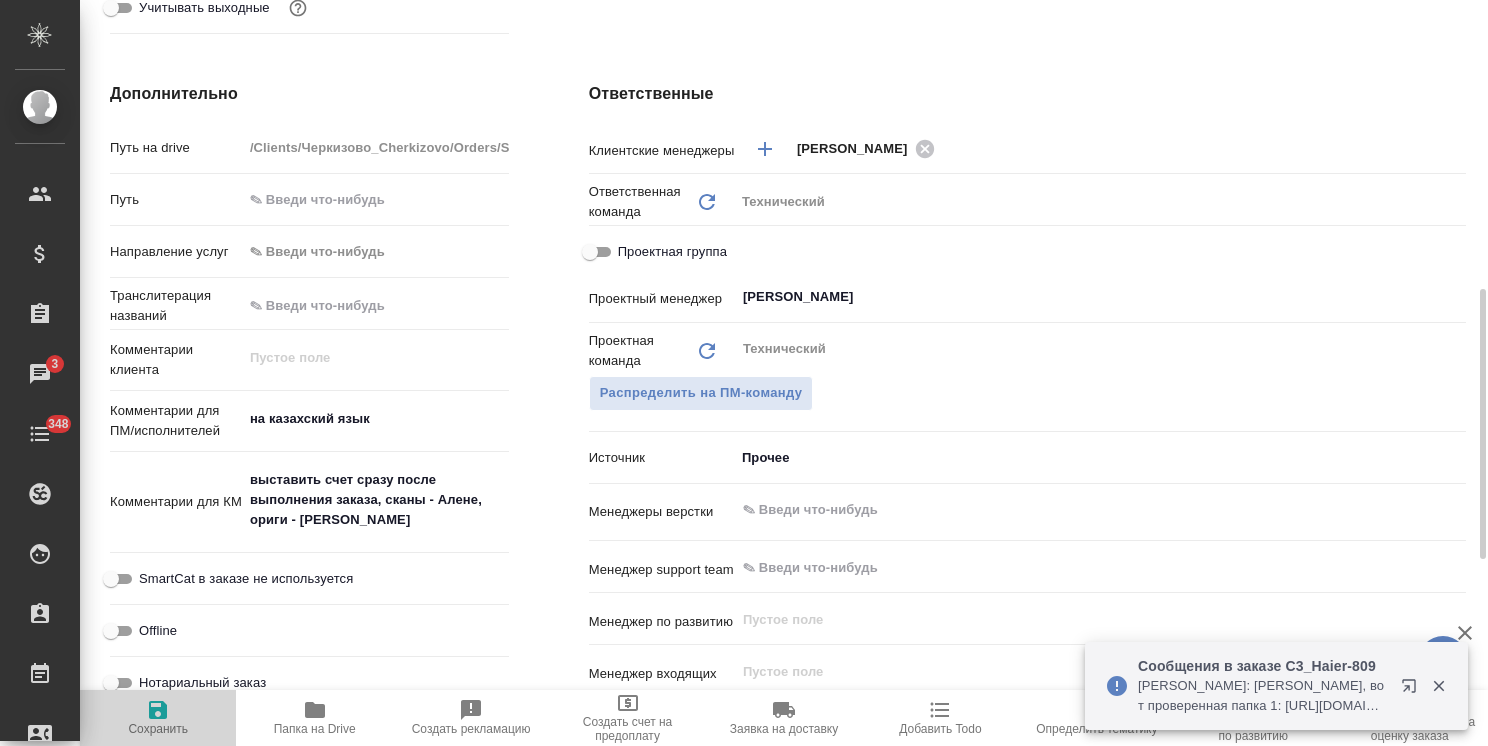 click 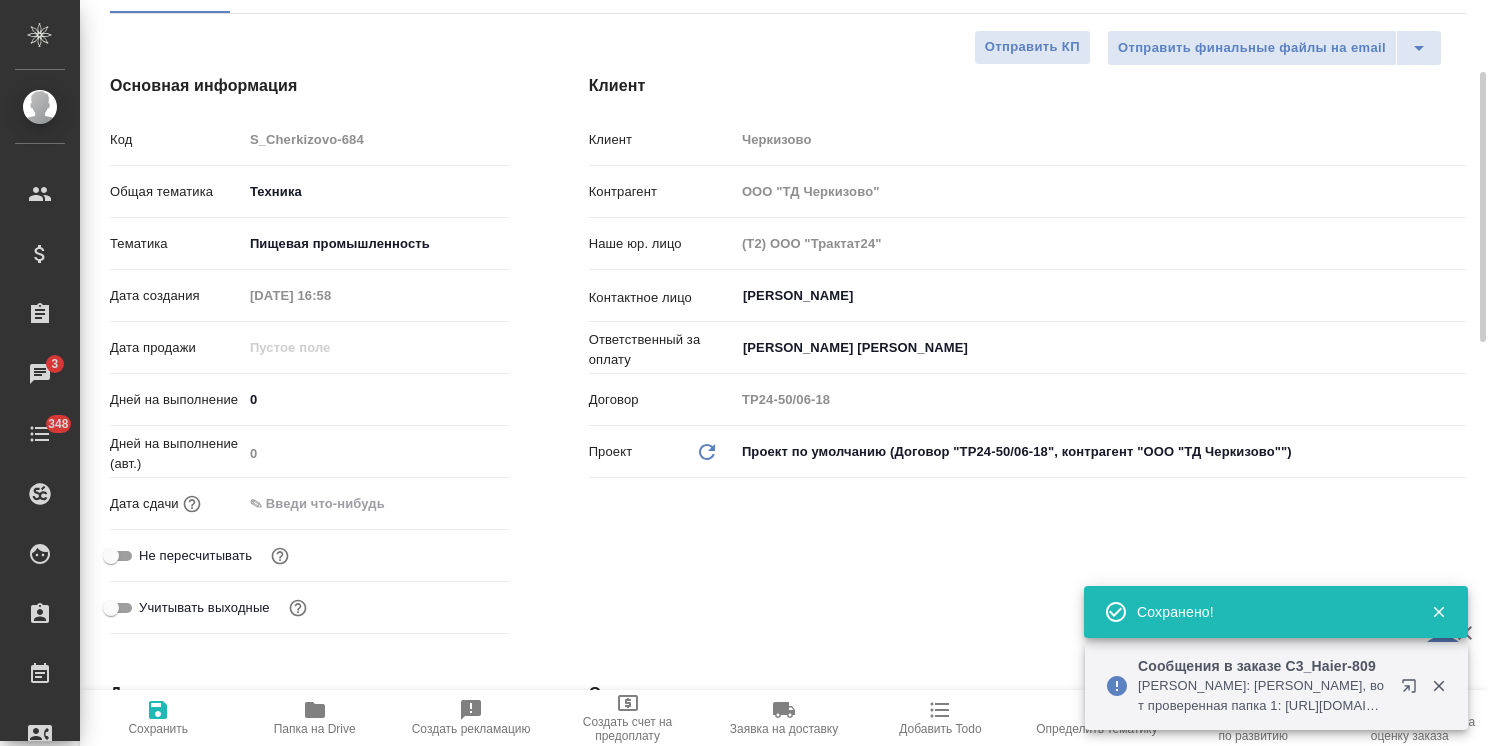 scroll, scrollTop: 0, scrollLeft: 0, axis: both 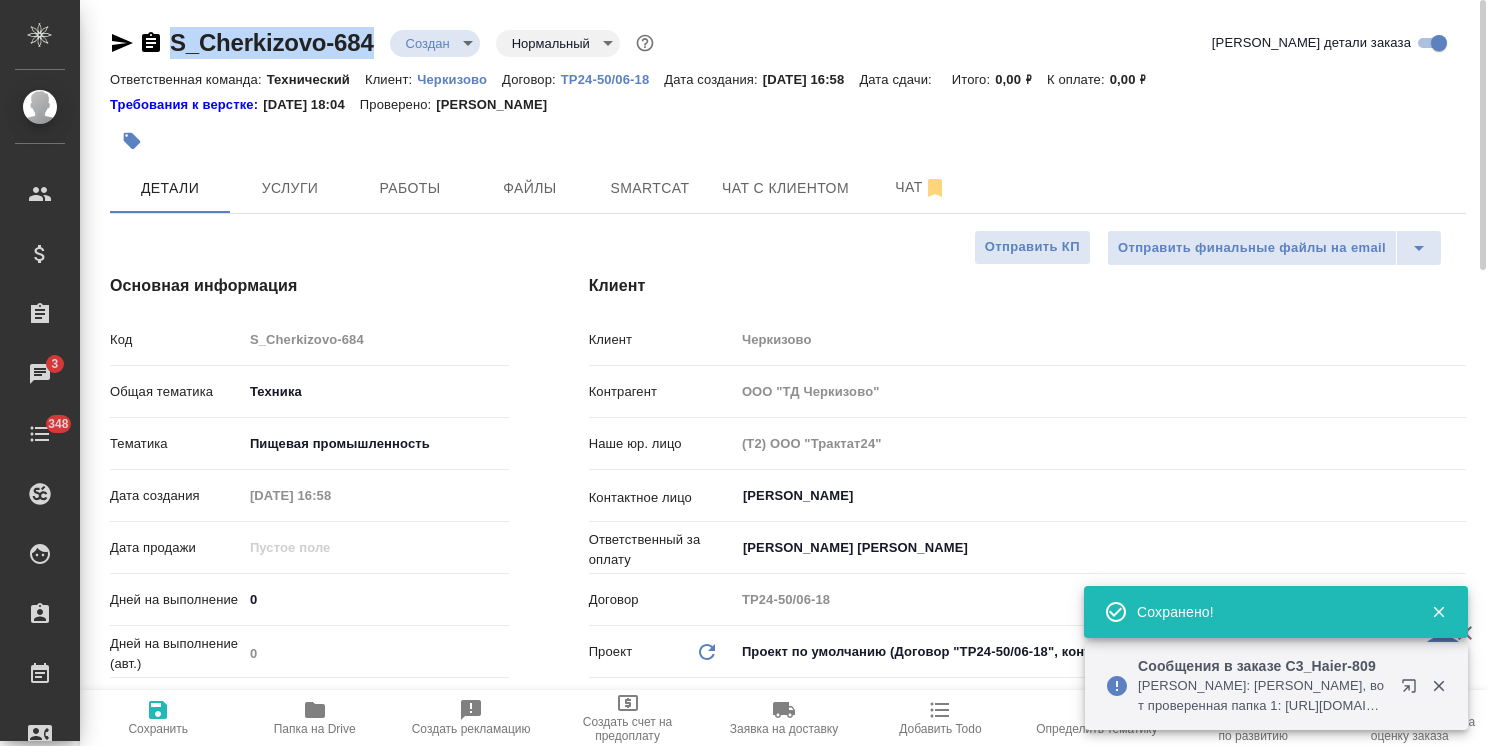 drag, startPoint x: 340, startPoint y: 36, endPoint x: 166, endPoint y: 46, distance: 174.28712 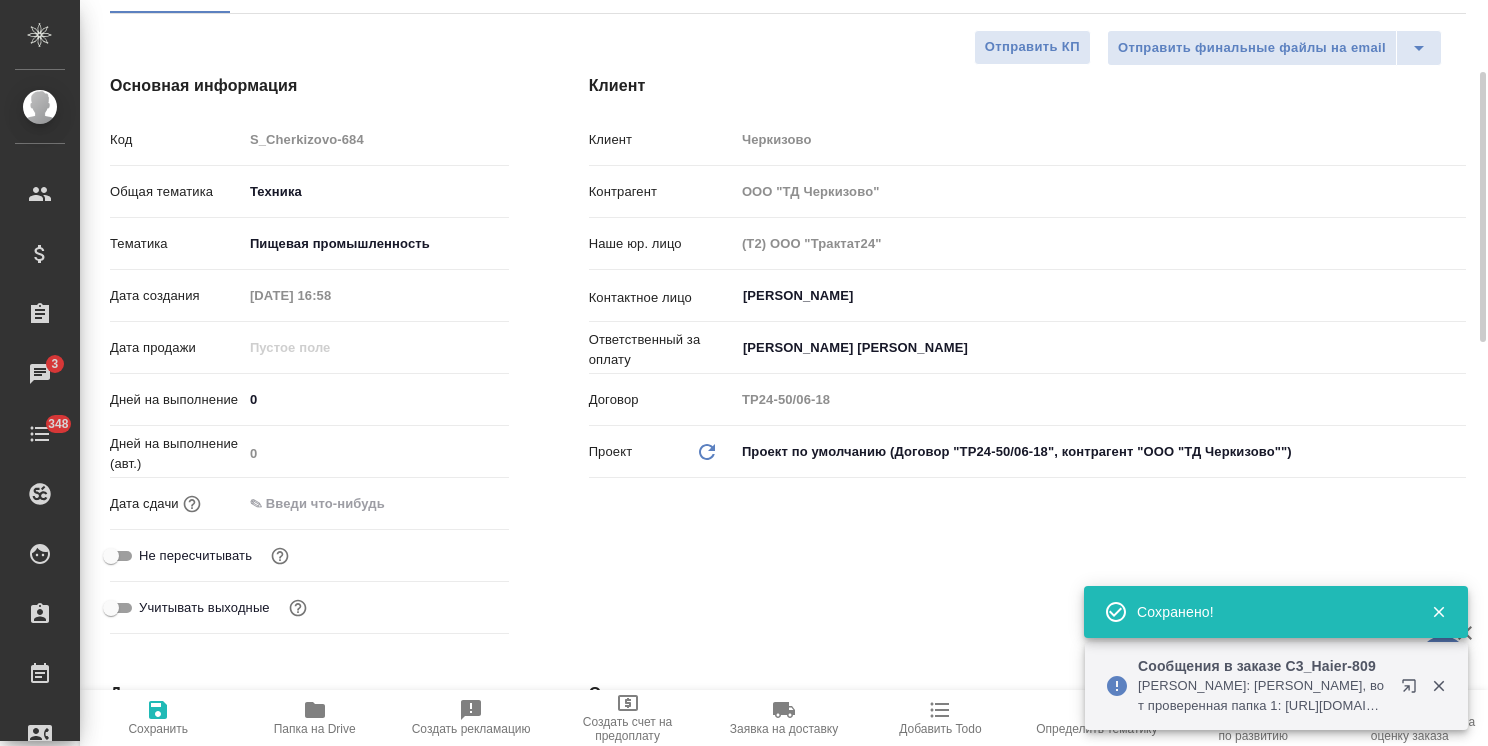 scroll, scrollTop: 0, scrollLeft: 0, axis: both 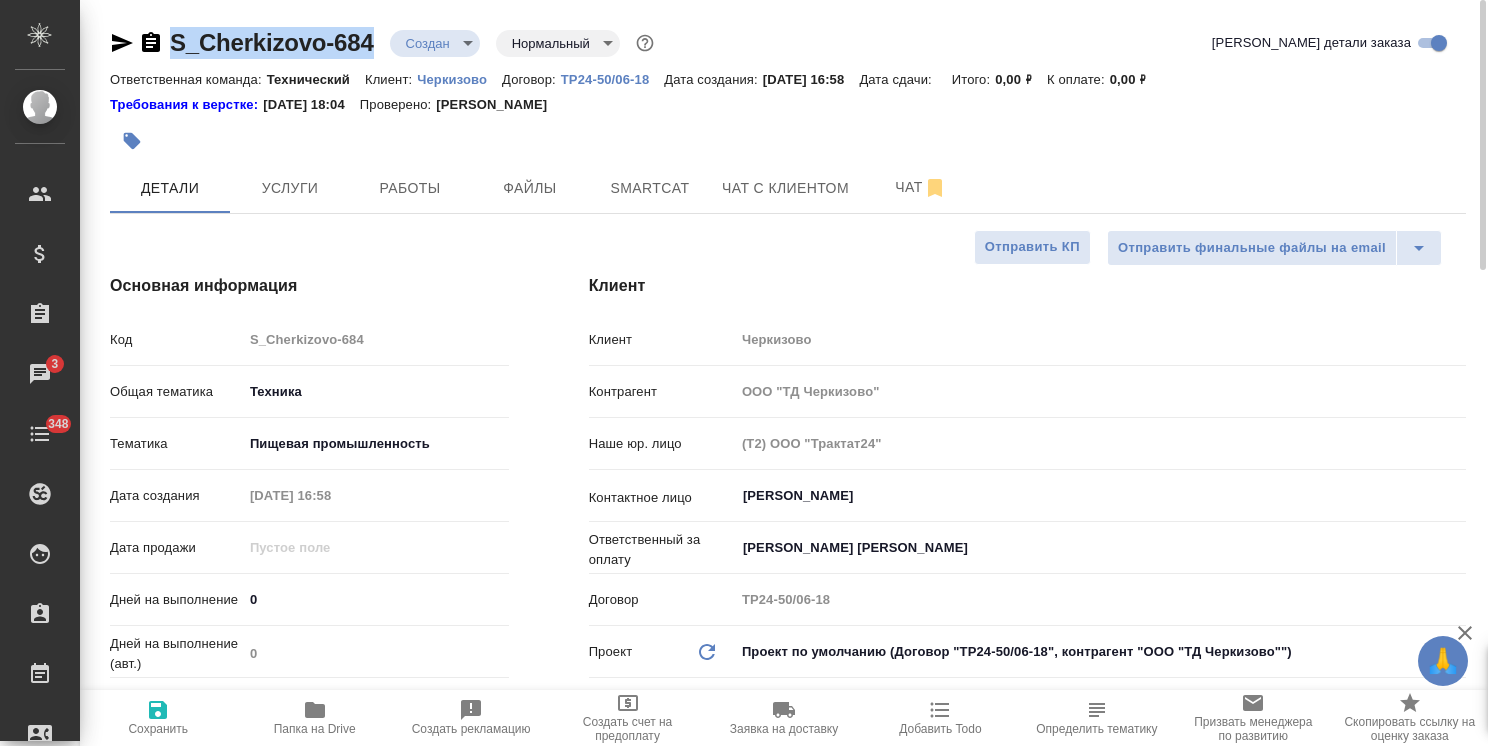 drag, startPoint x: 379, startPoint y: 21, endPoint x: 161, endPoint y: 35, distance: 218.44908 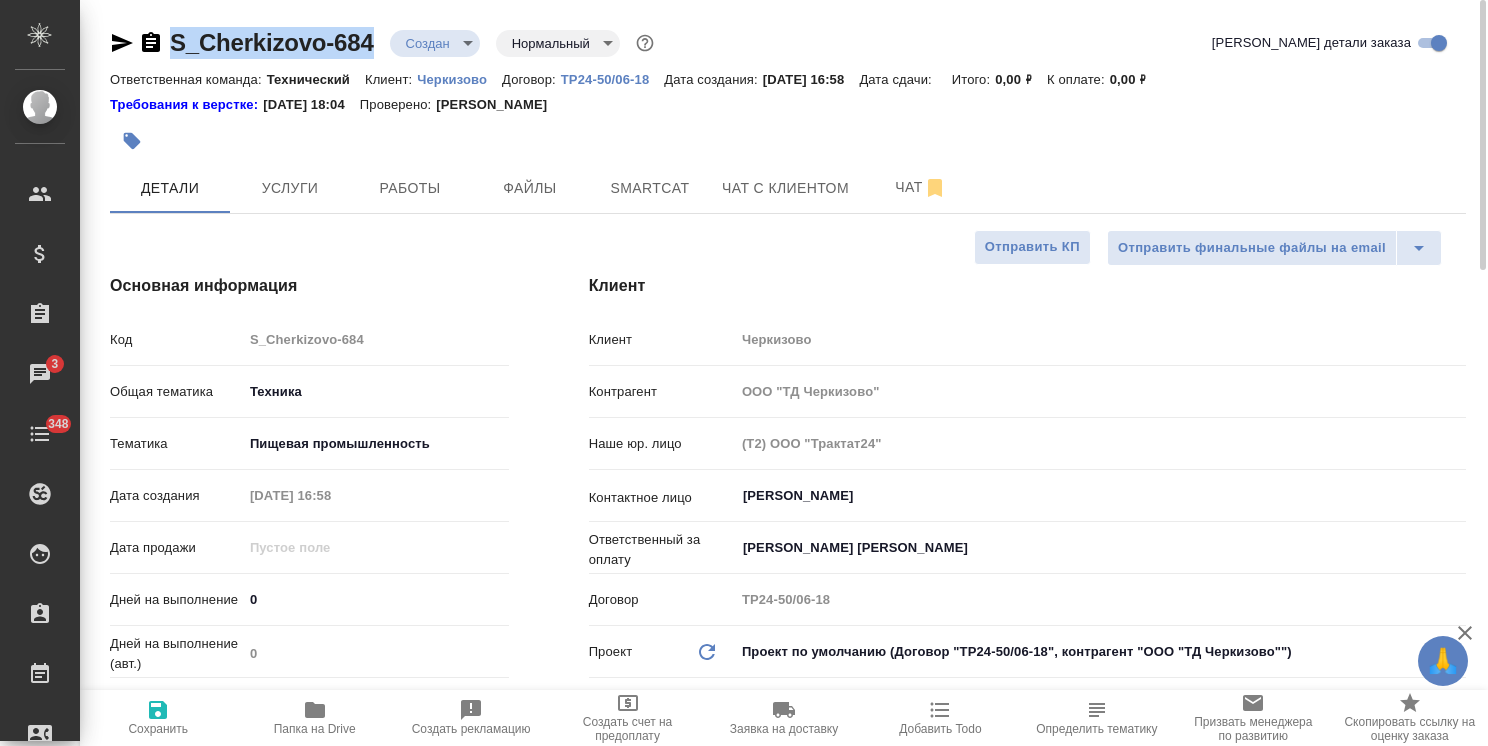 copy on "S_Cherkizovo-684" 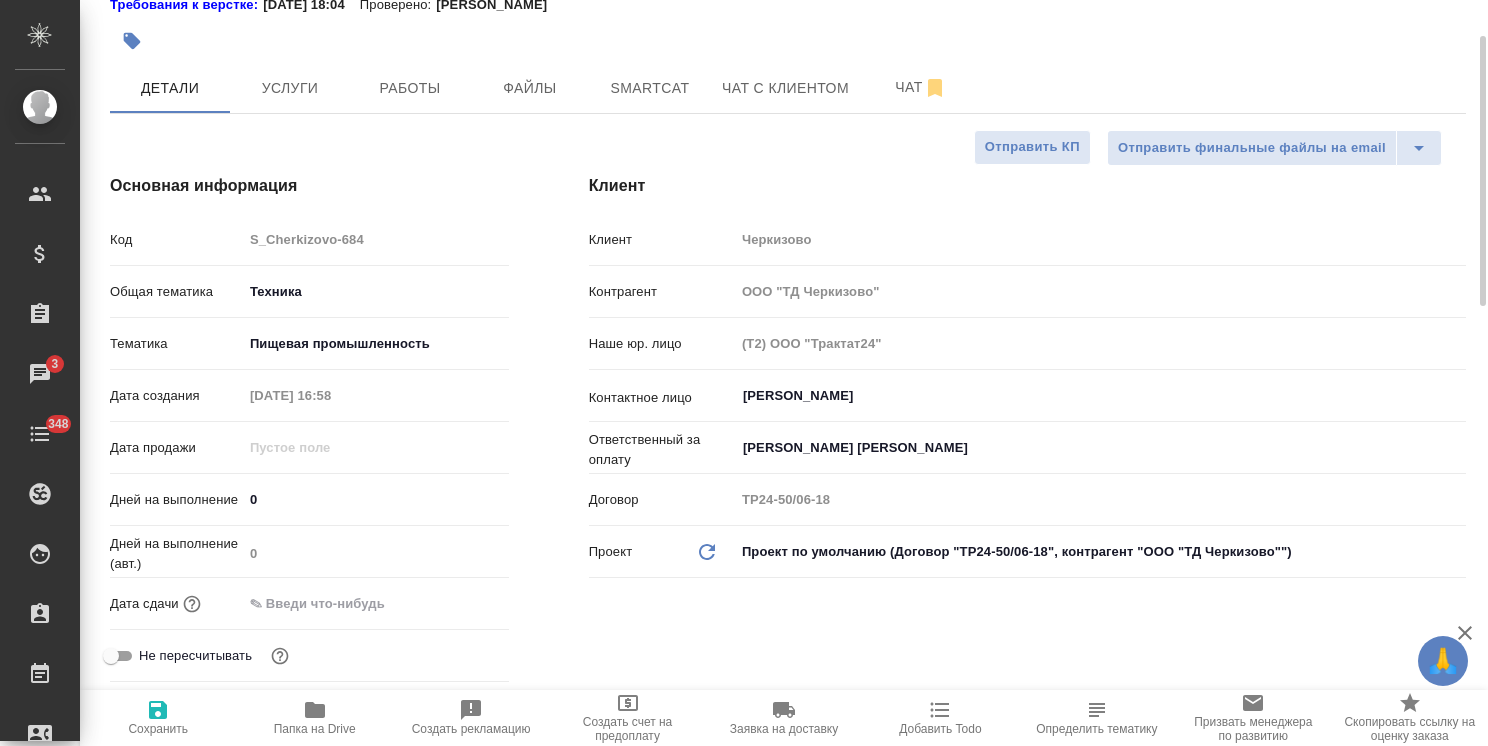 scroll, scrollTop: 0, scrollLeft: 0, axis: both 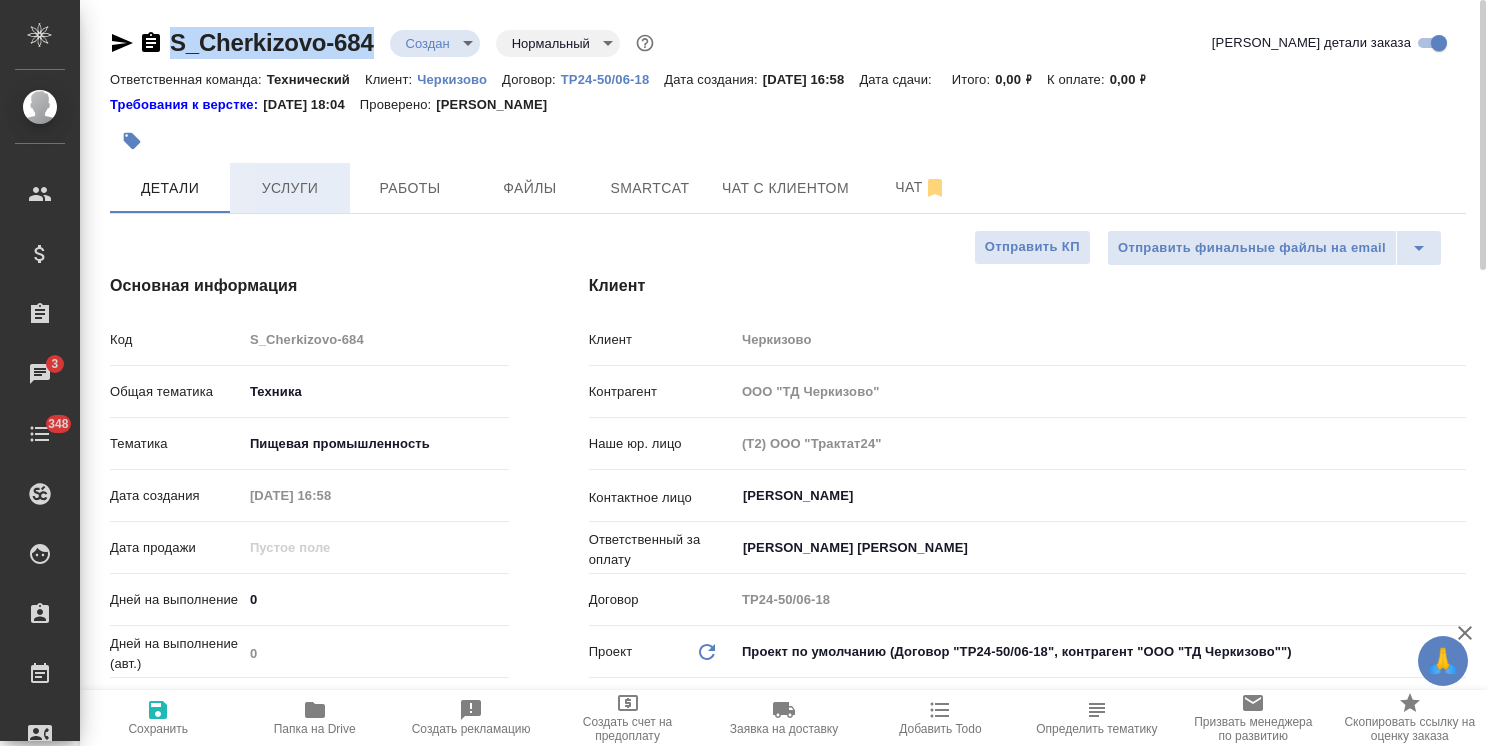 click on "Услуги" at bounding box center [290, 188] 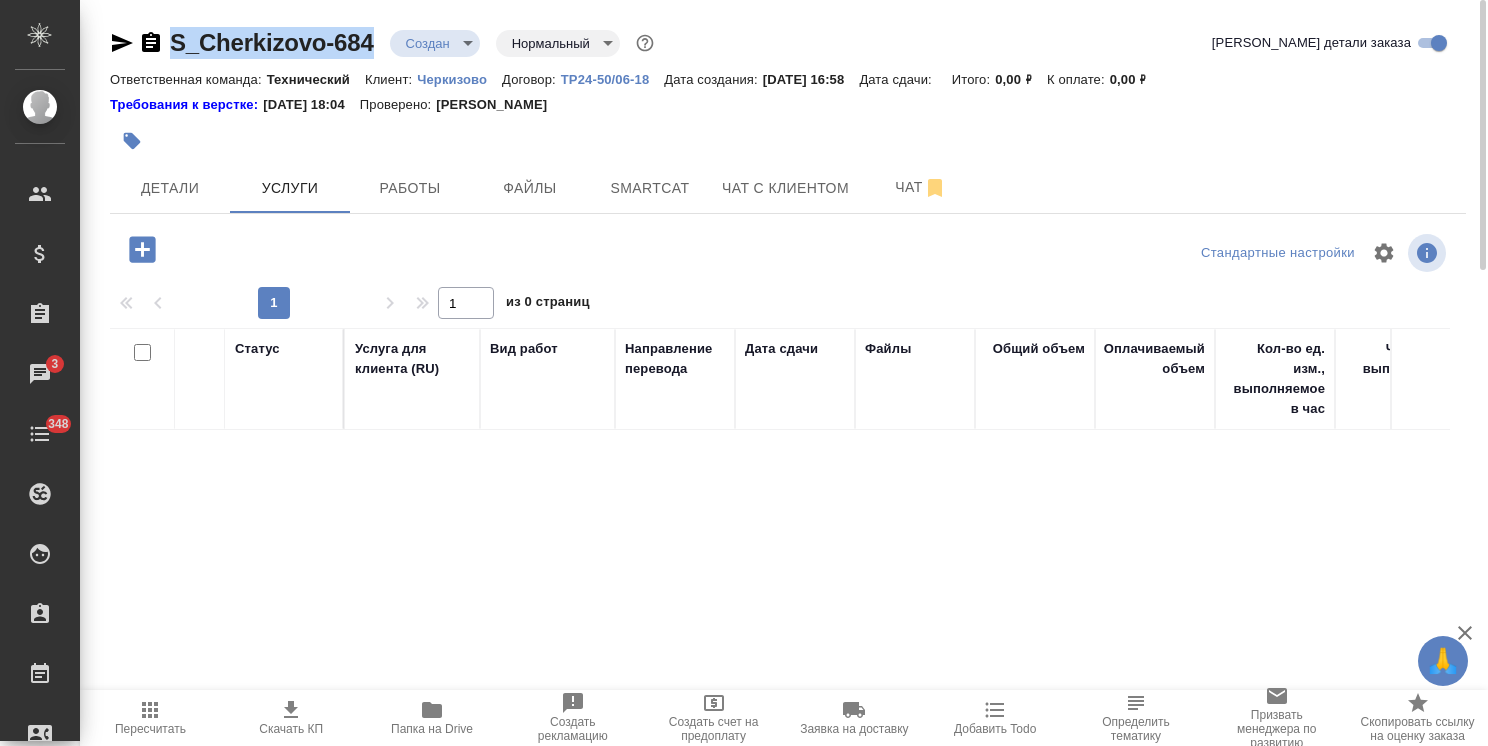 click 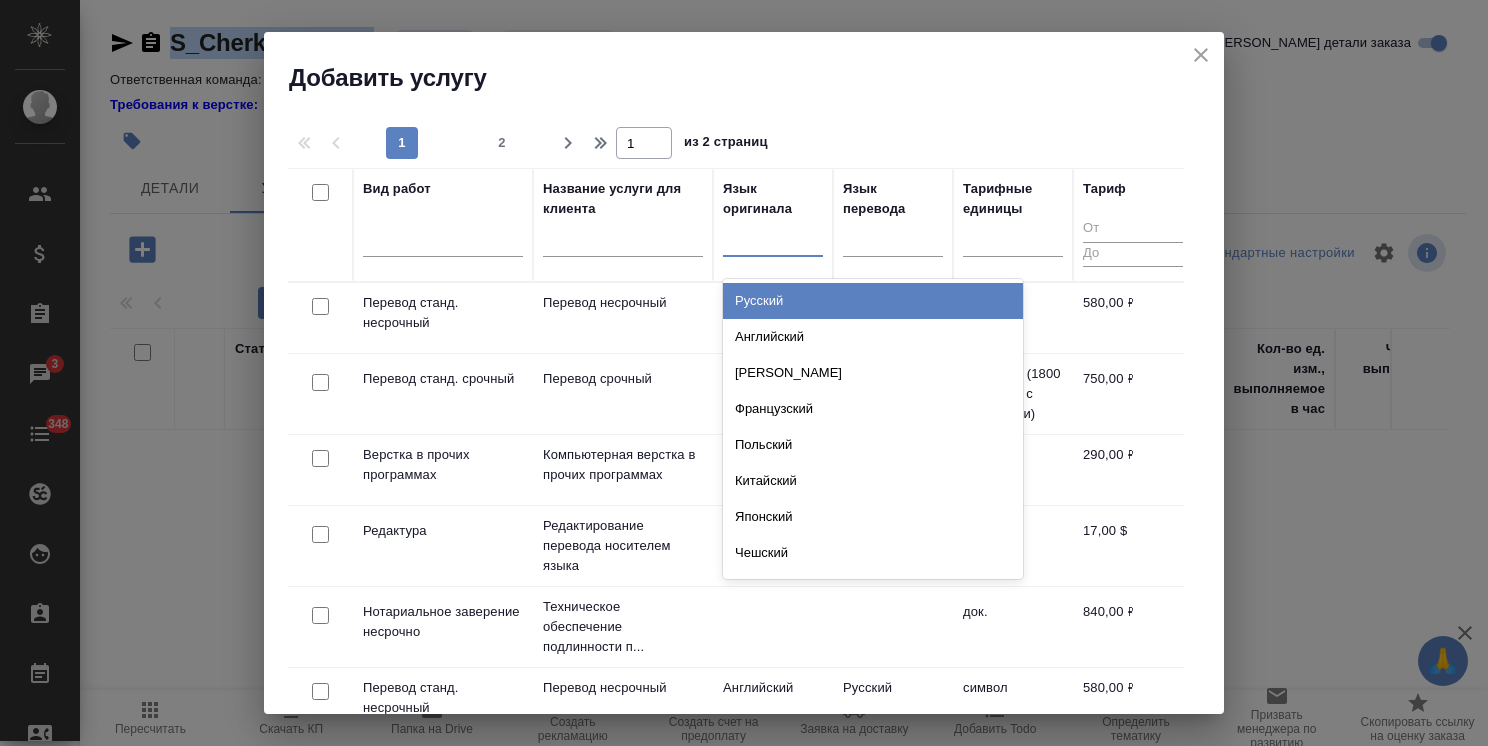 click at bounding box center [773, 236] 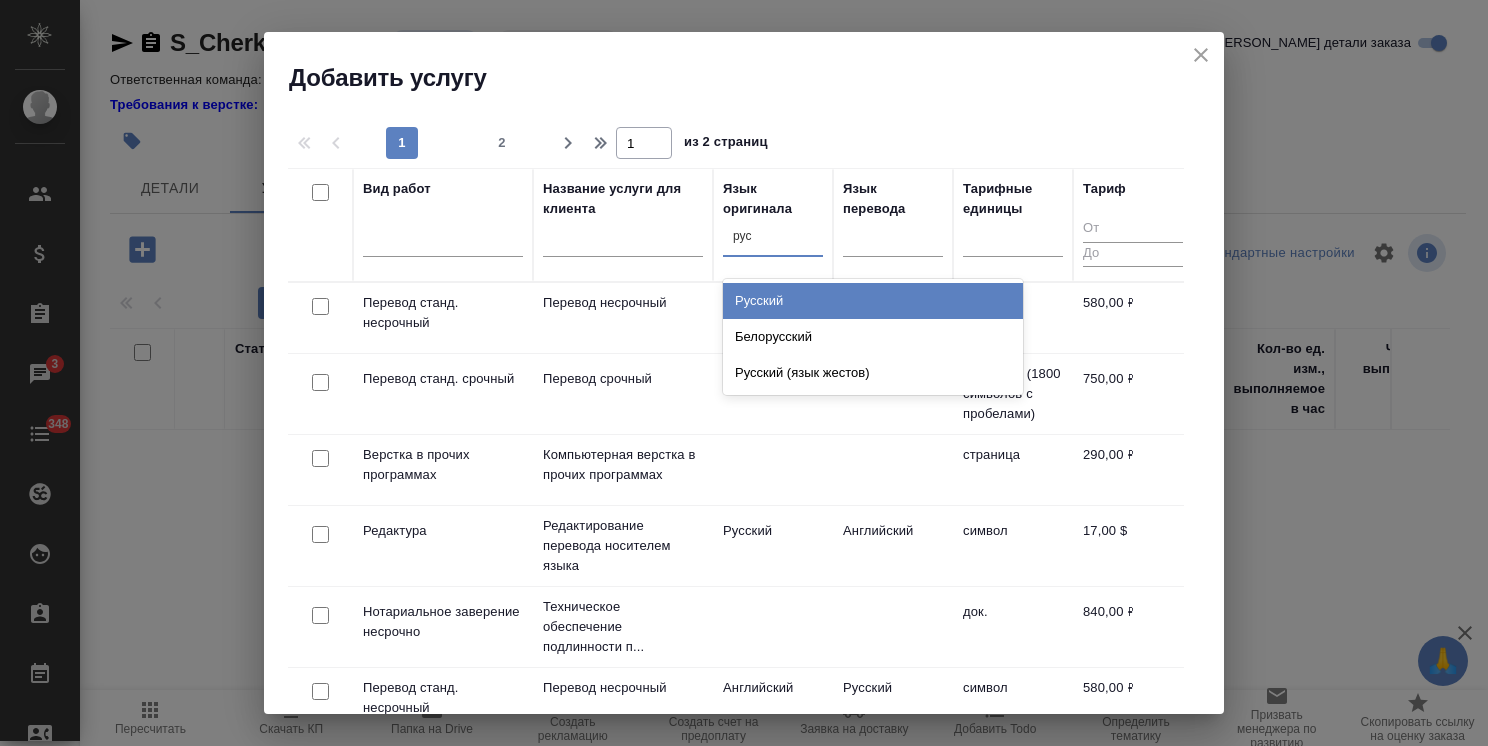 click on "Русский" at bounding box center (873, 301) 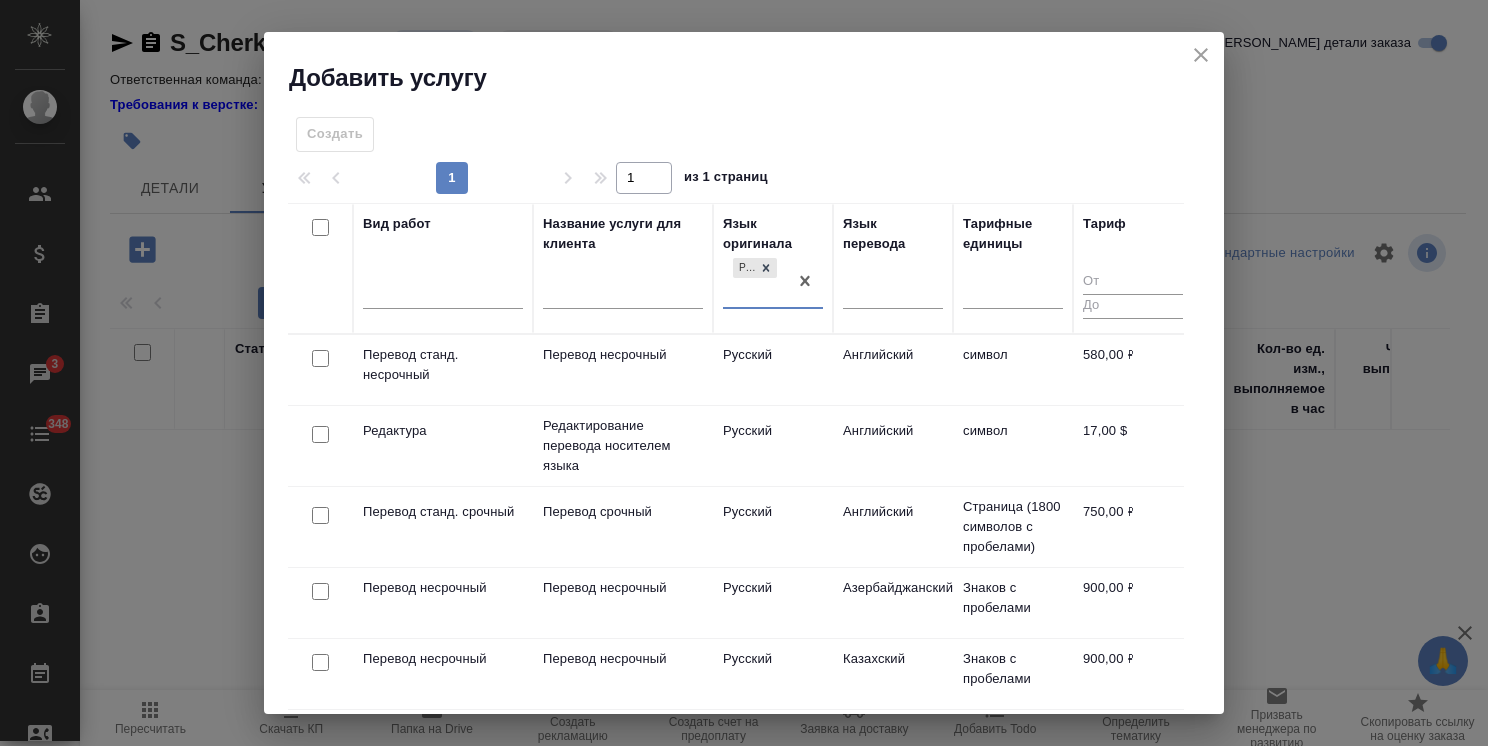 click on "Язык перевода" at bounding box center (893, 269) 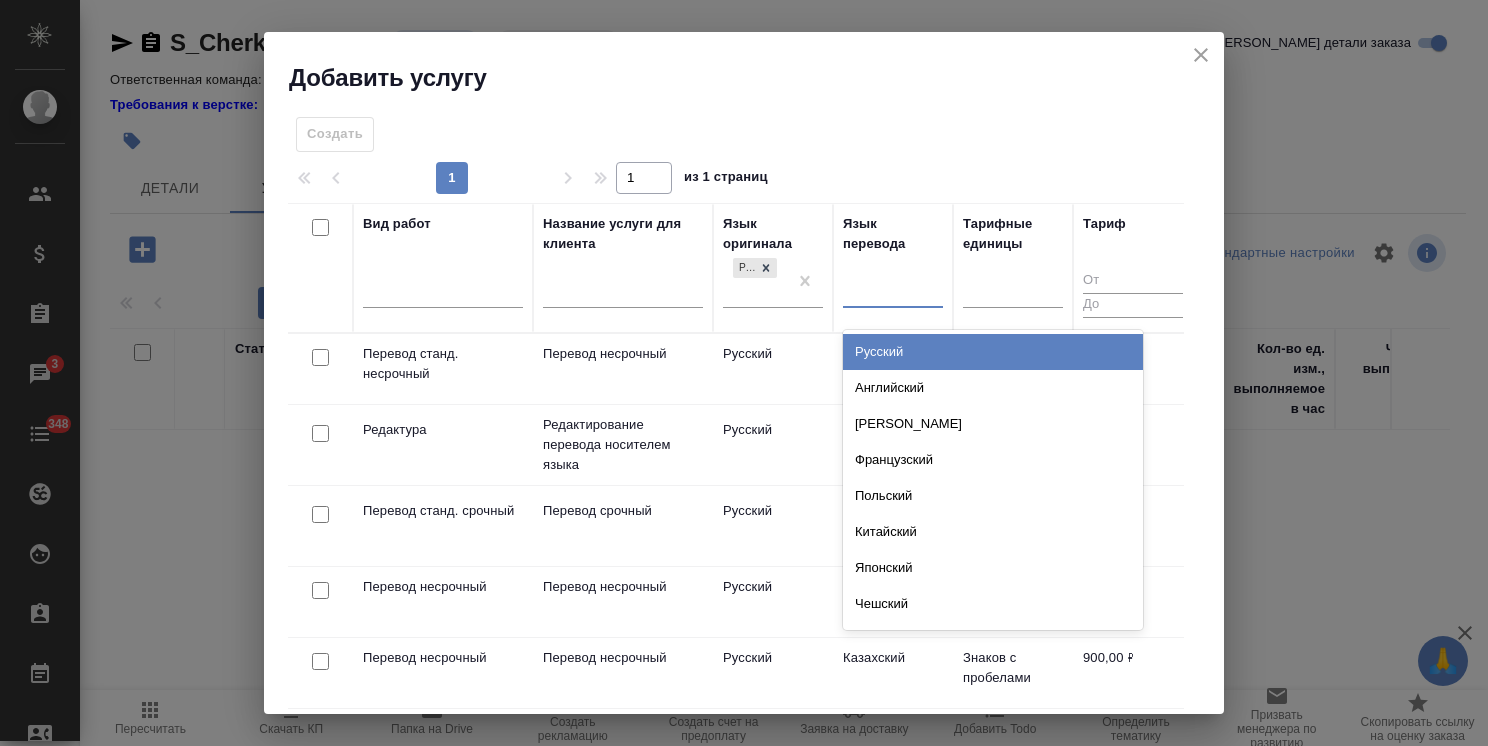 click at bounding box center (893, 288) 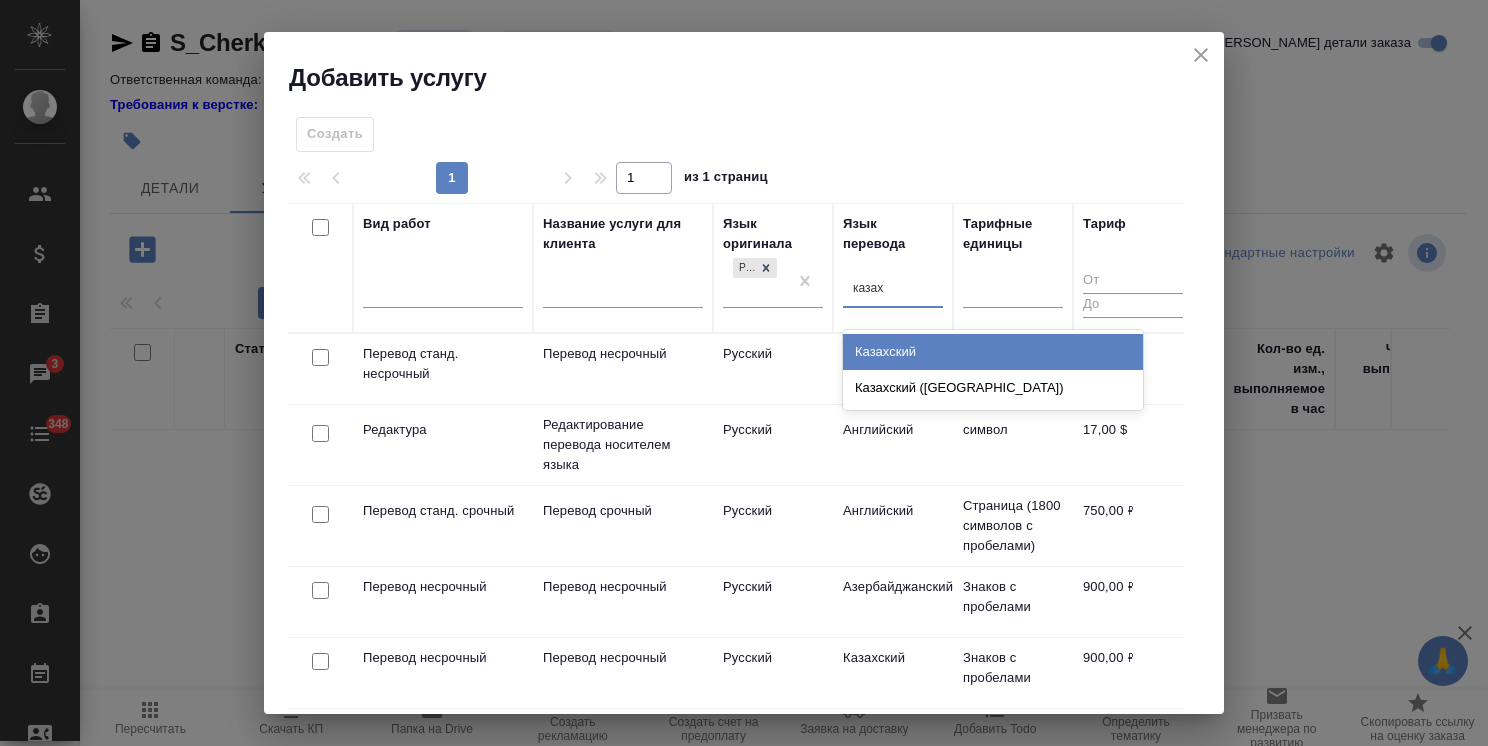 click on "Казахский" at bounding box center (993, 352) 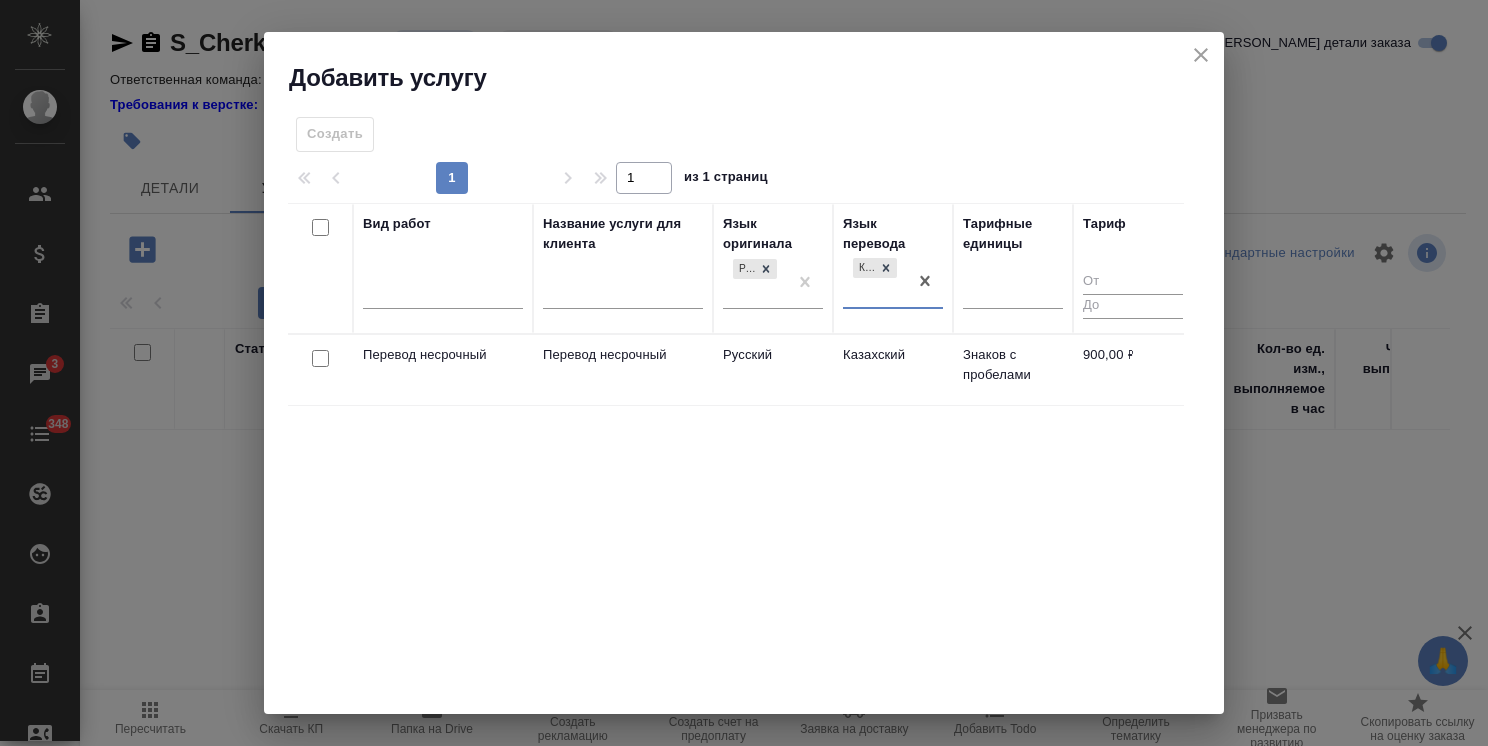 click at bounding box center (320, 358) 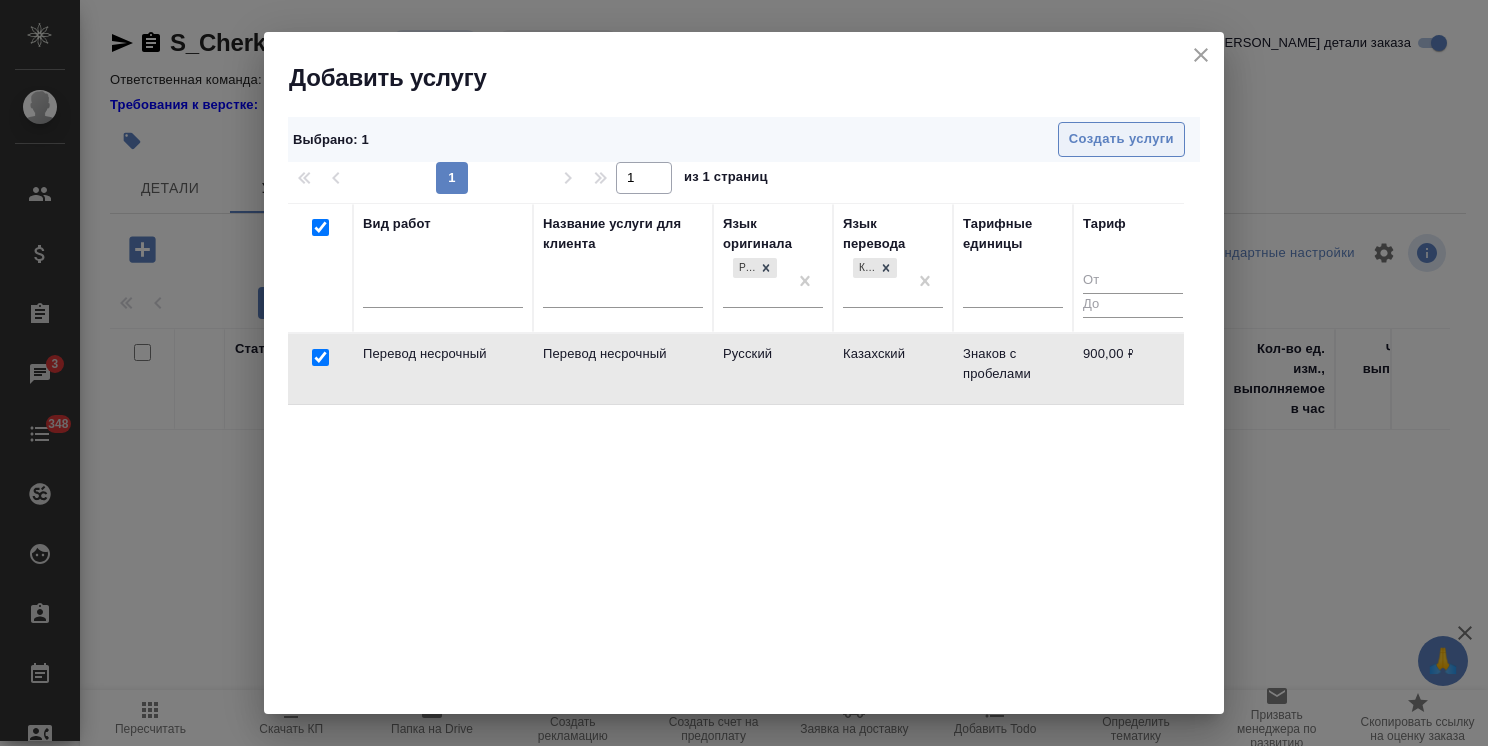 click on "Создать услуги" at bounding box center [1121, 139] 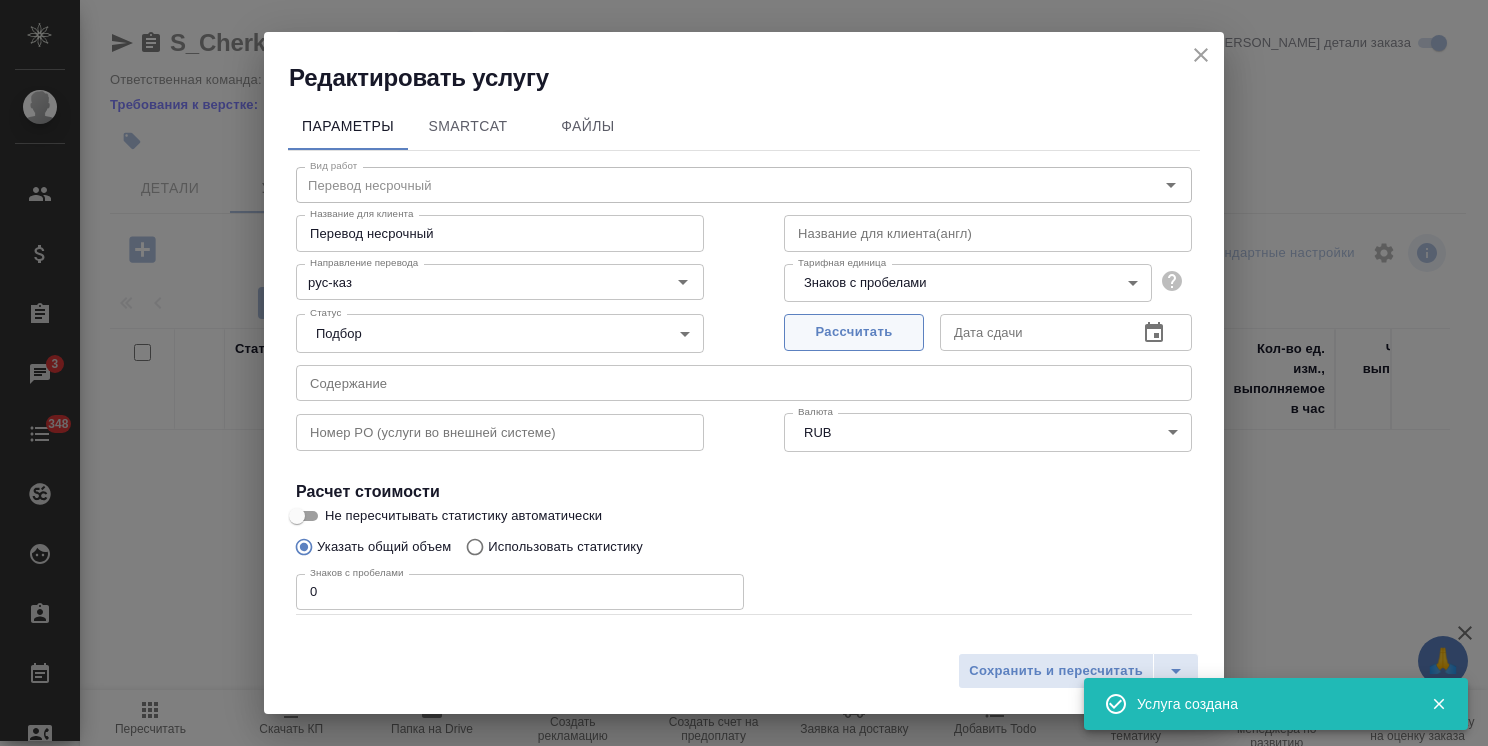 click on "Рассчитать" at bounding box center [854, 332] 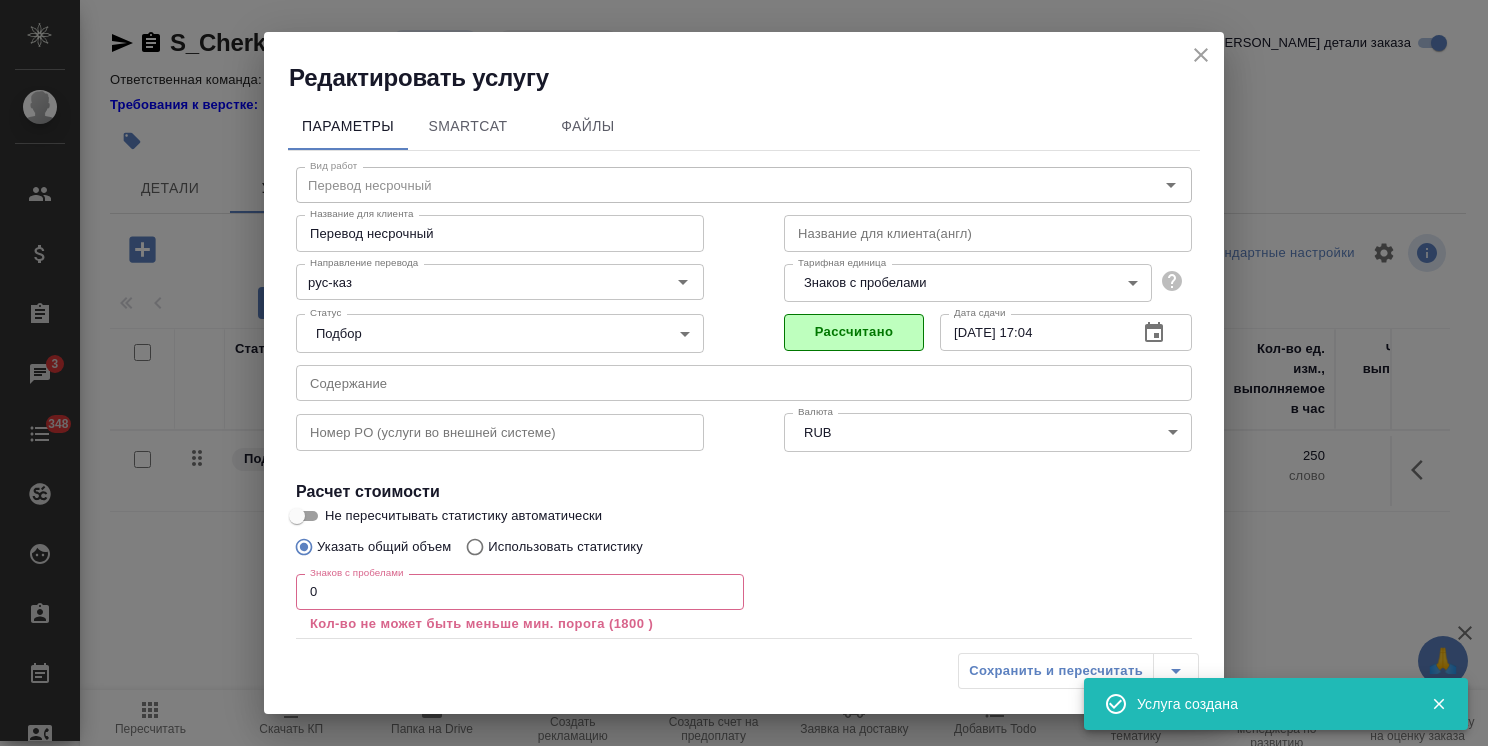 click on "Не пересчитывать статистику автоматически" at bounding box center [297, 516] 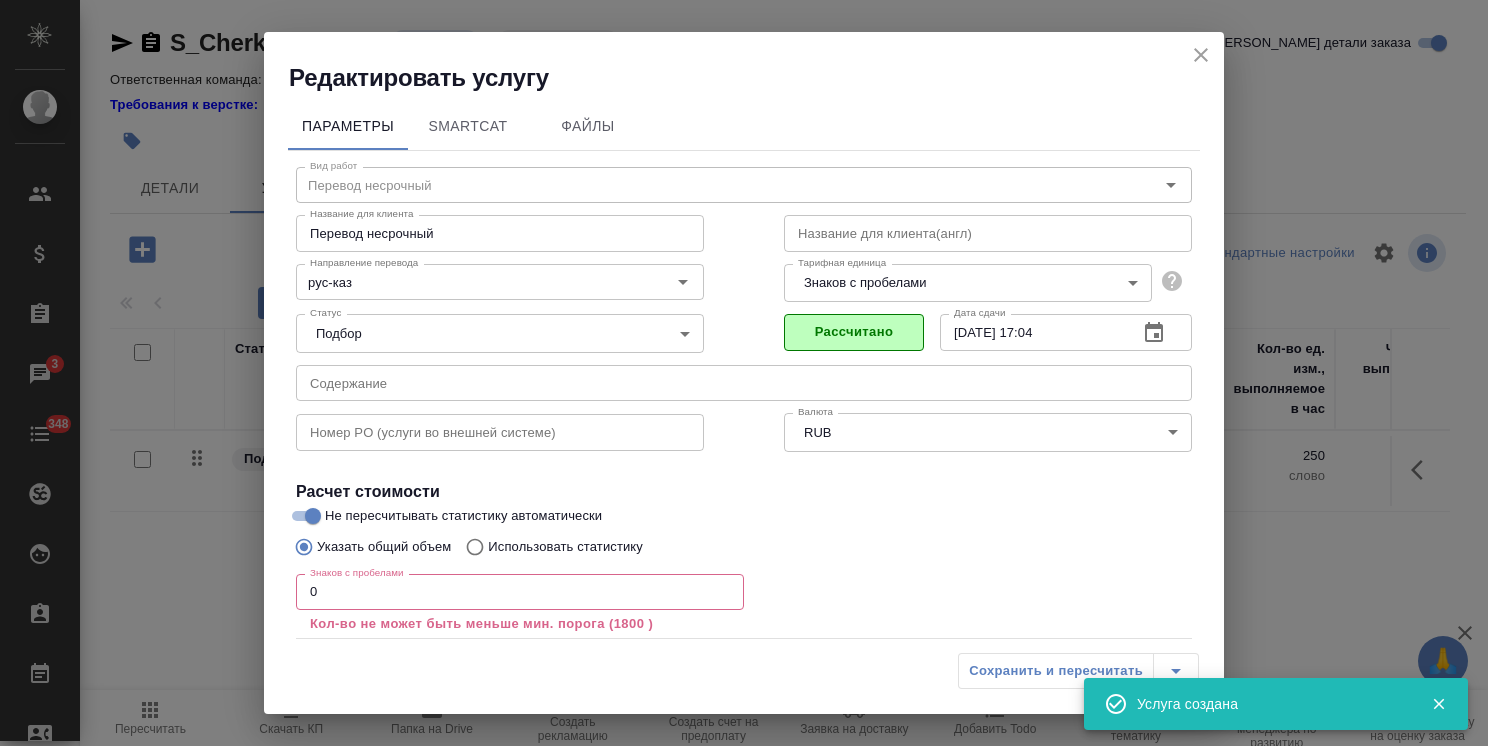 click on "Редактировать услугу Параметры SmartCat Файлы Вид работ Перевод несрочный Вид работ Название для клиента Перевод несрочный Название для клиента Название для клиента(англ) Название для клиента(англ) Направление перевода рус-каз Направление перевода Тарифная единица Знаков с пробелами 5ecc3eb601299b59f9a1aec2 Тарифная единица Статус Подбор none Статус Рассчитано Дата сдачи 24.07.2025 17:04 Дата сдачи Содержание Содержание Номер PO (услуги во внешней системе) Номер PO (услуги во внешней системе) Валюта RUB RUB Валюта Расчет стоимости Не пересчитывать статистику автоматически 0 0 % 0" at bounding box center [744, 373] 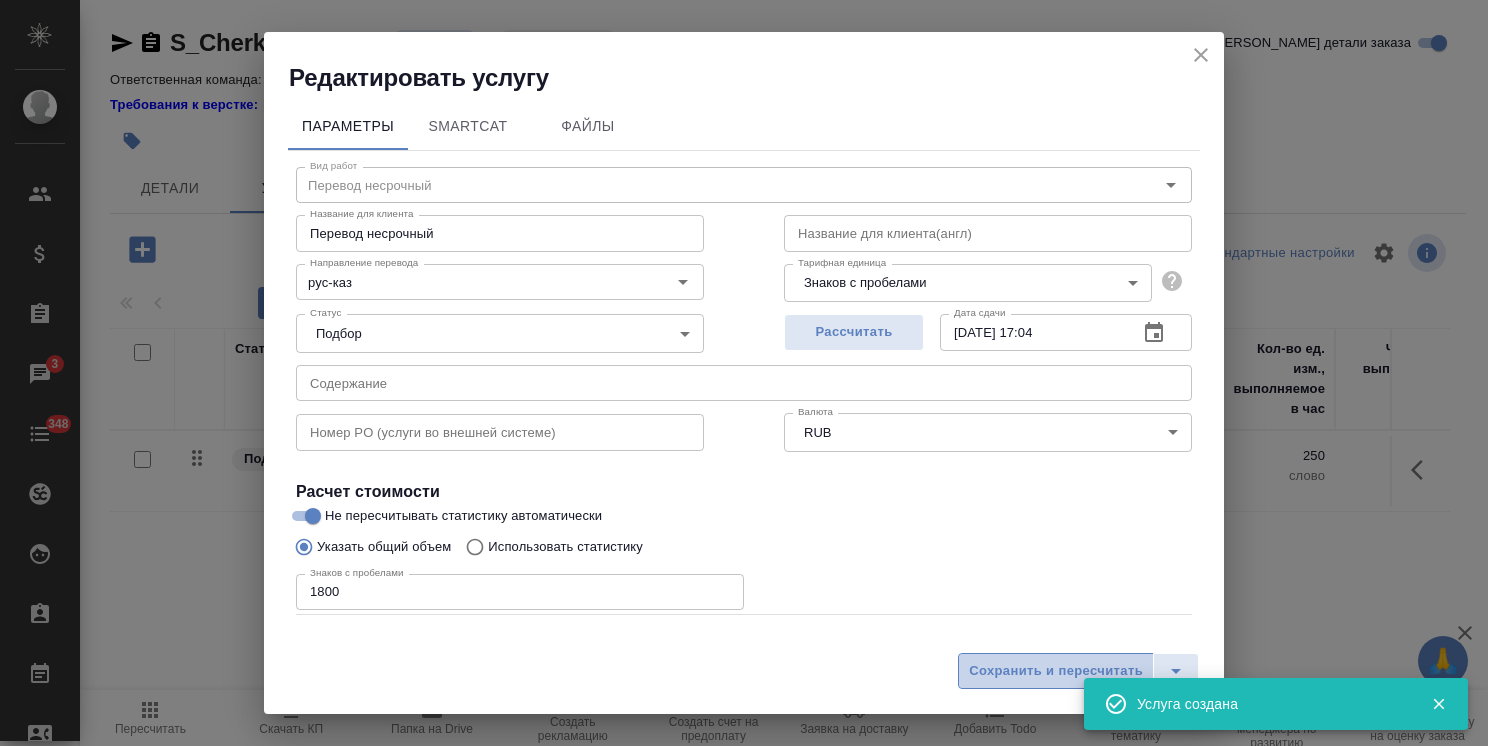 click on "Сохранить и пересчитать" at bounding box center [1056, 671] 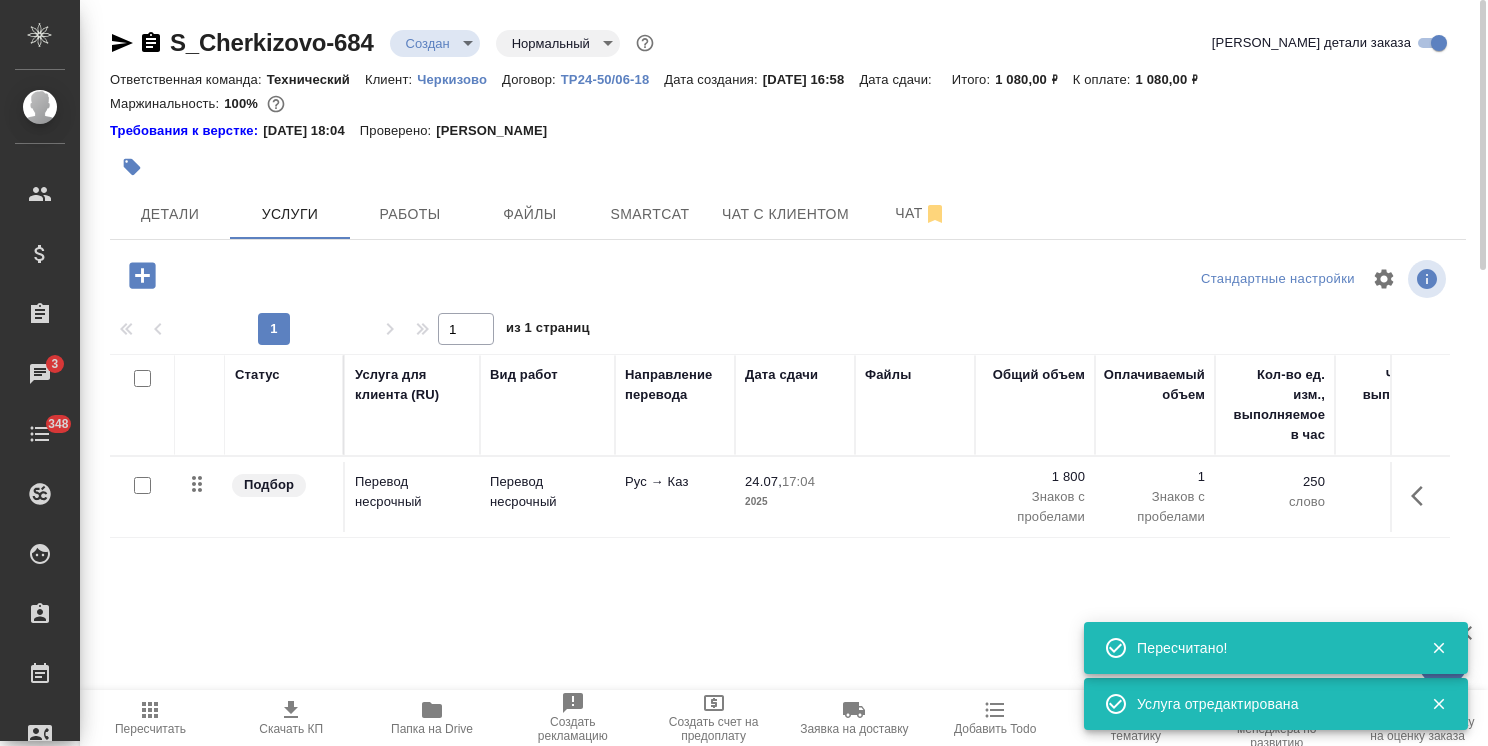click on "Рус → Каз" at bounding box center [675, 497] 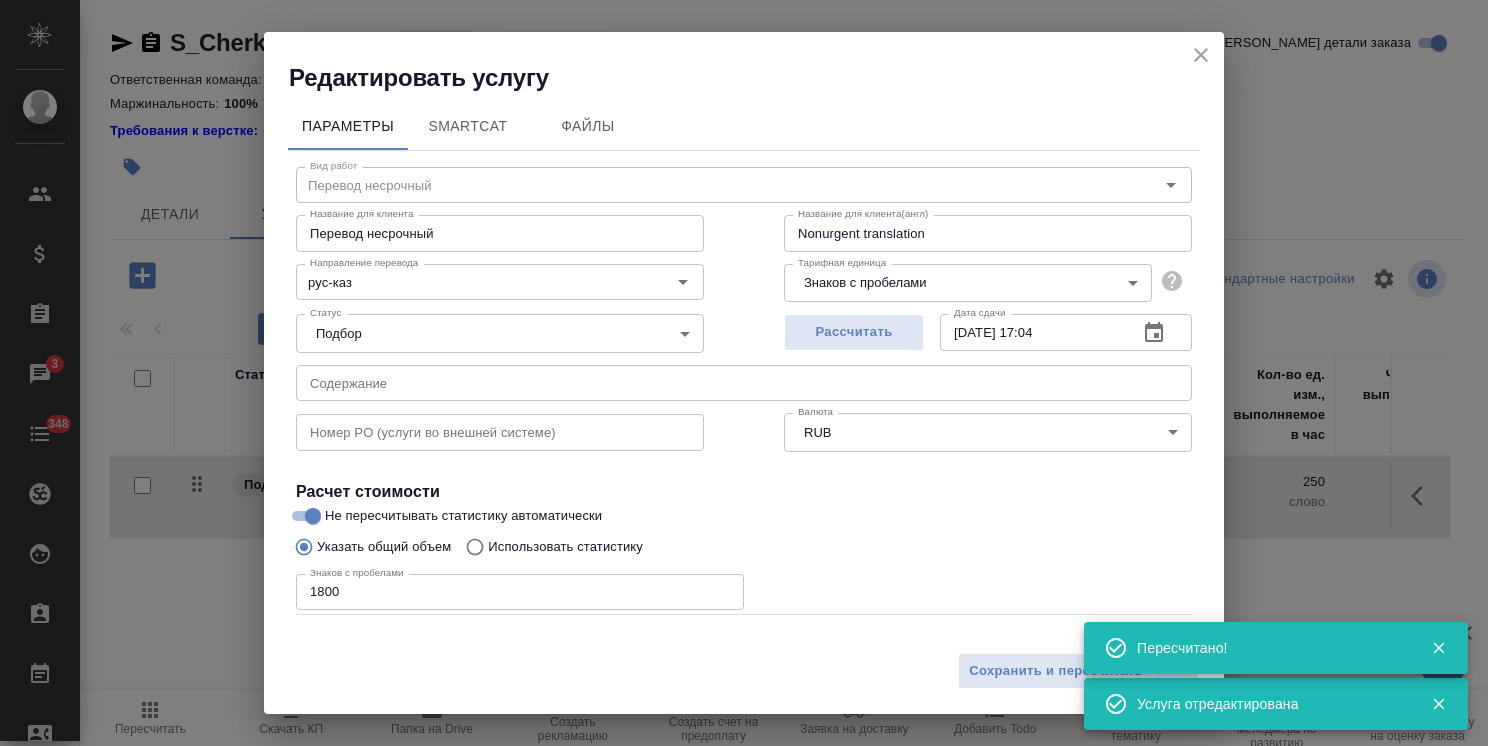 click 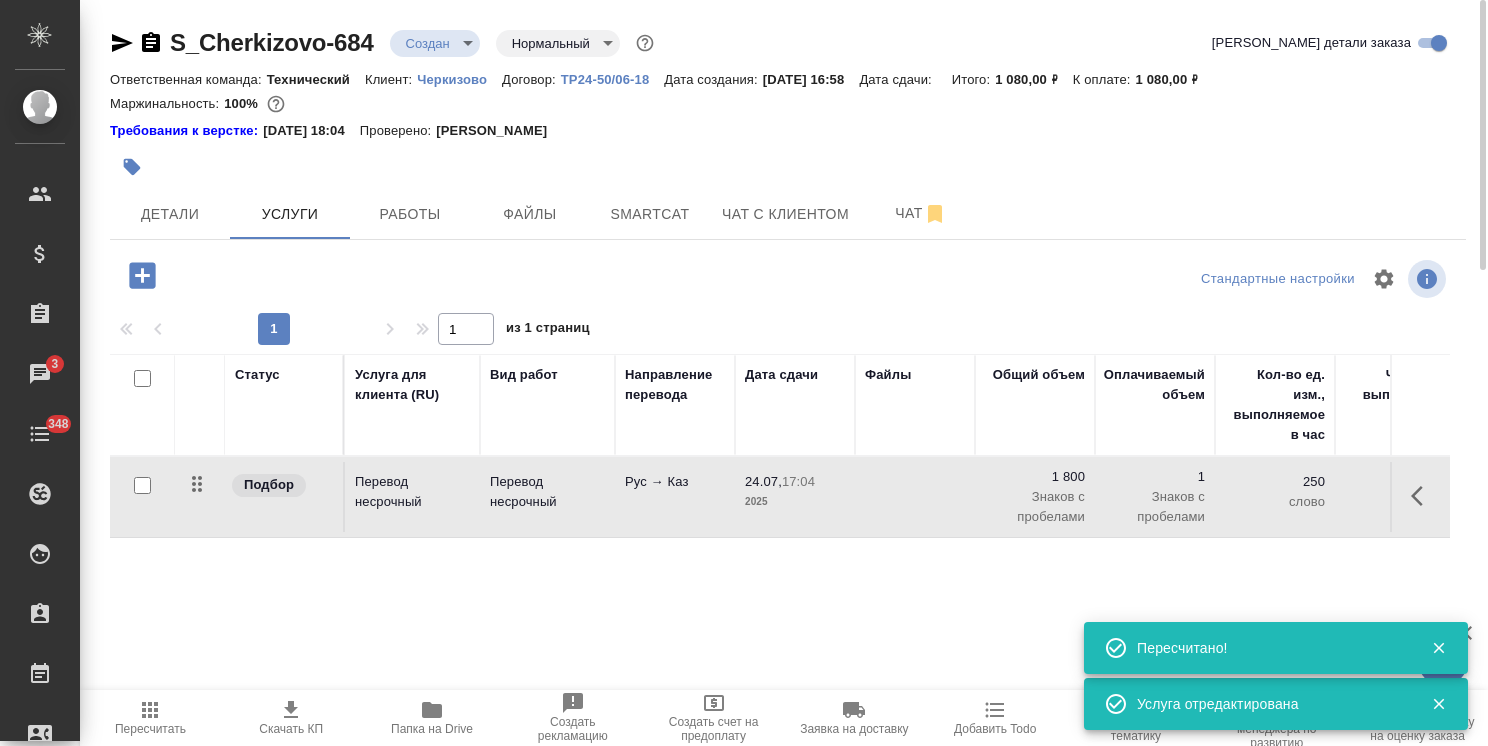 click at bounding box center [142, 485] 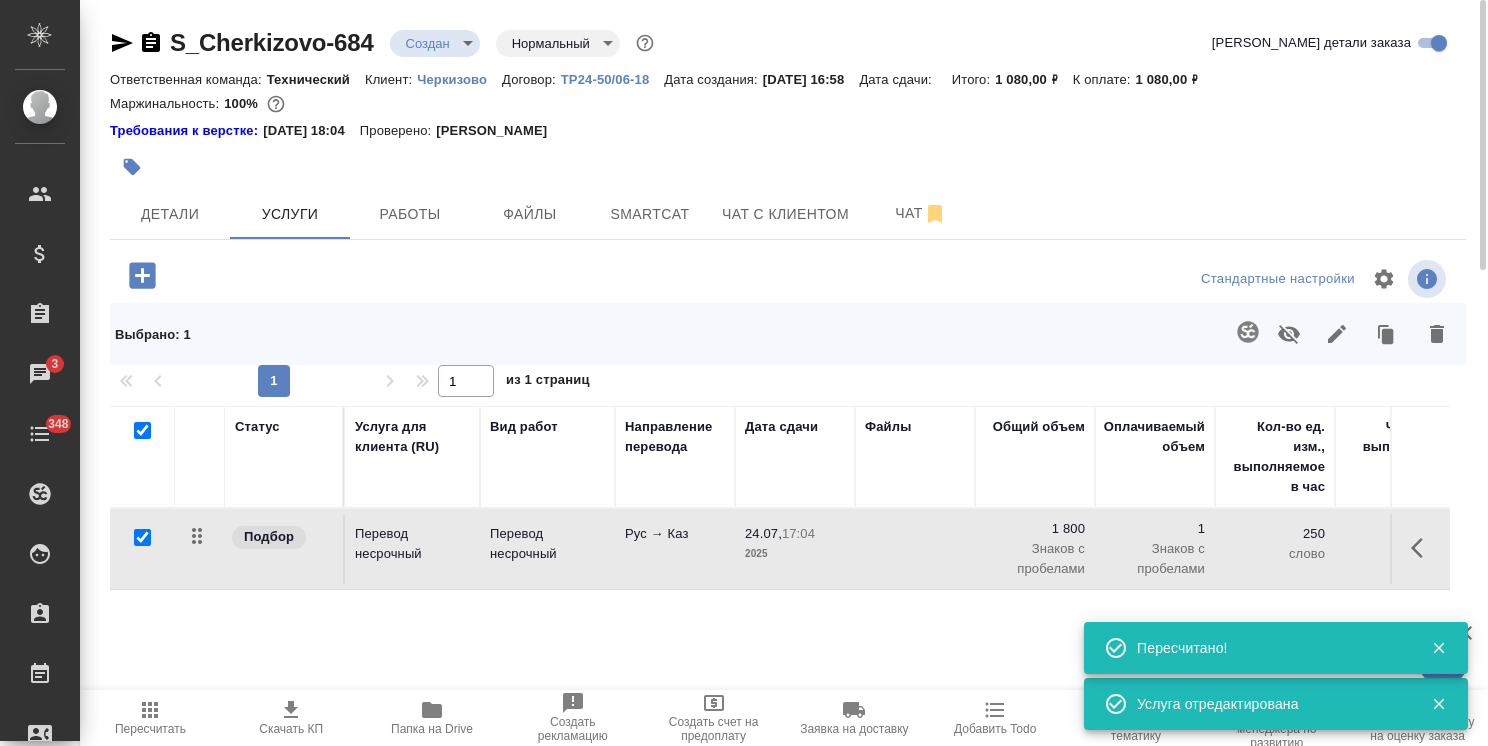 click 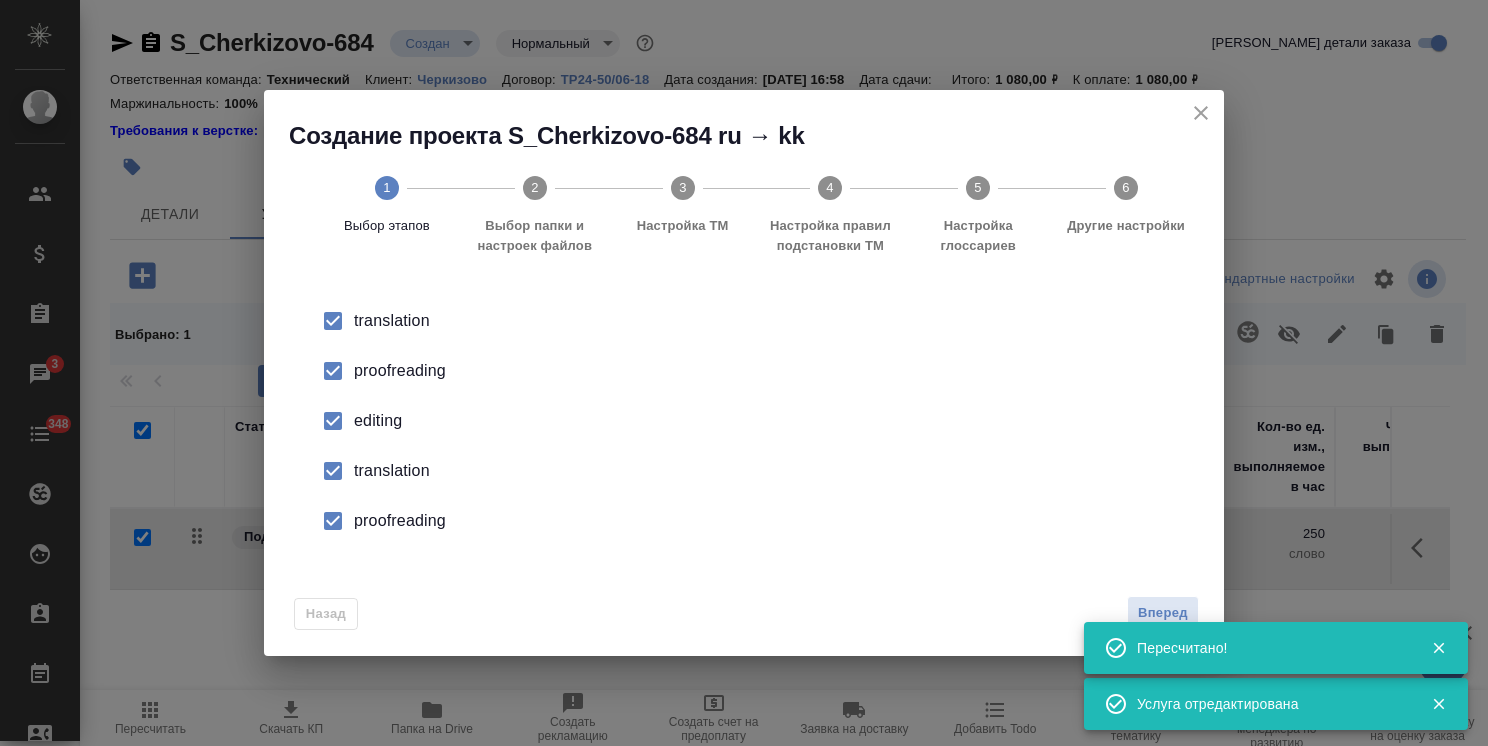 click on "Назад Вперед" at bounding box center (744, 609) 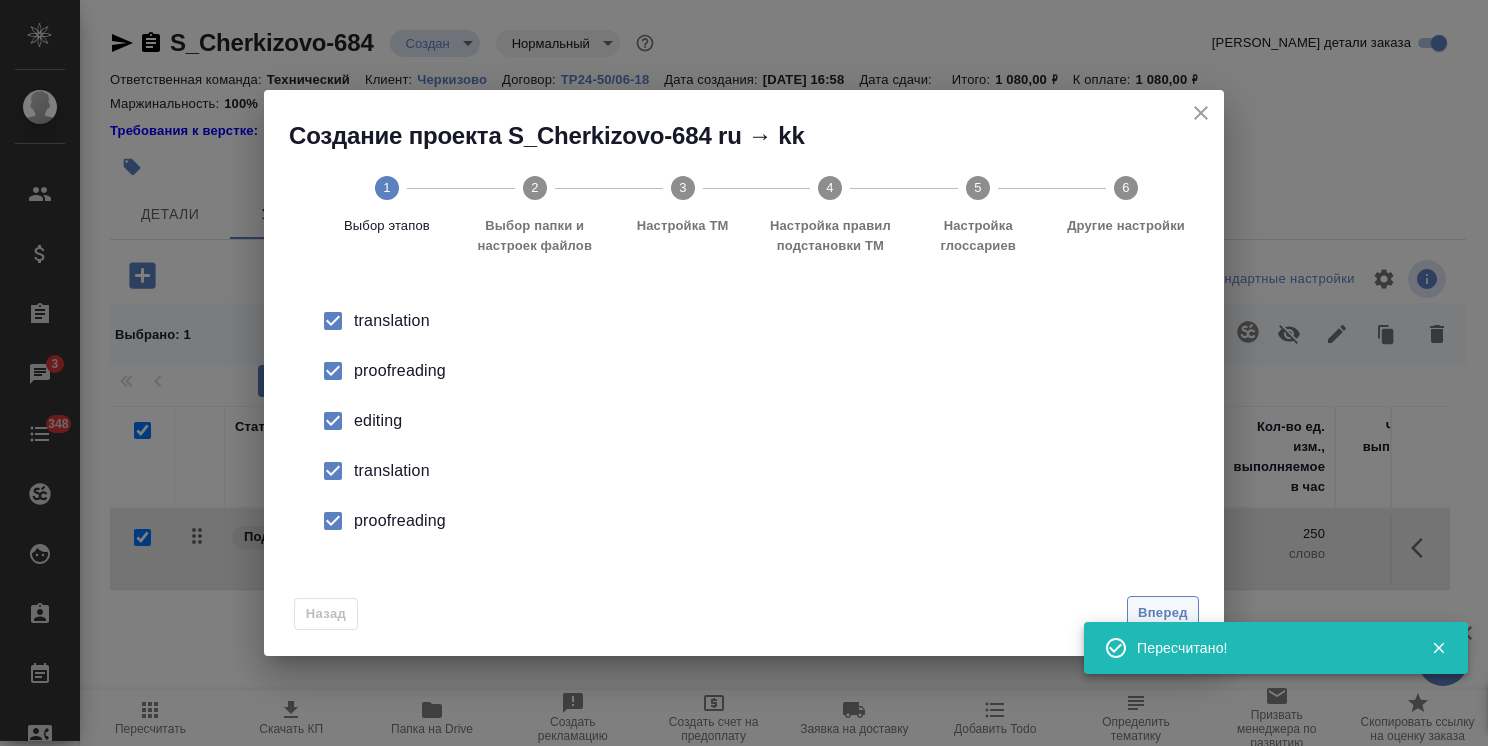 click on "Вперед" at bounding box center [1163, 613] 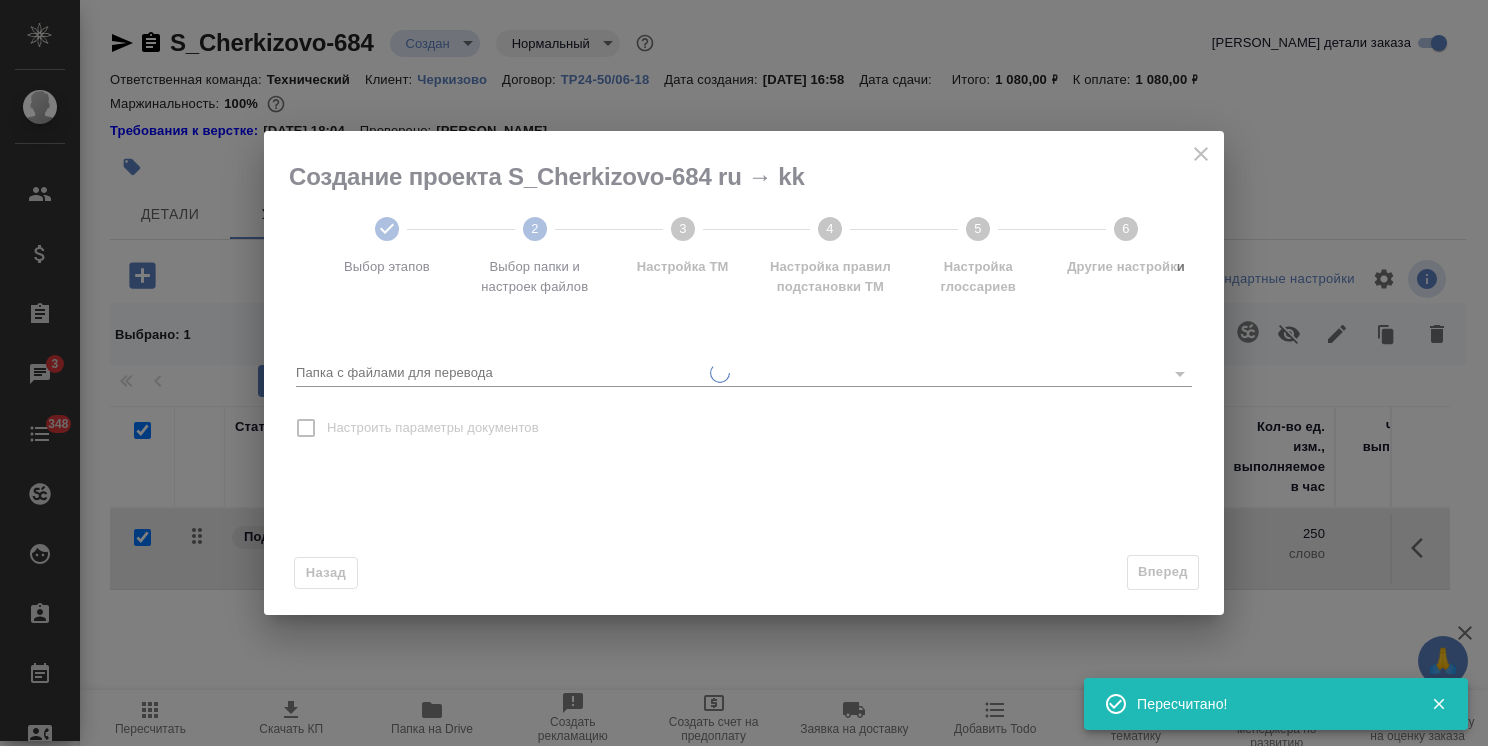 click on "Папка с файлами для перевода" at bounding box center (725, 373) 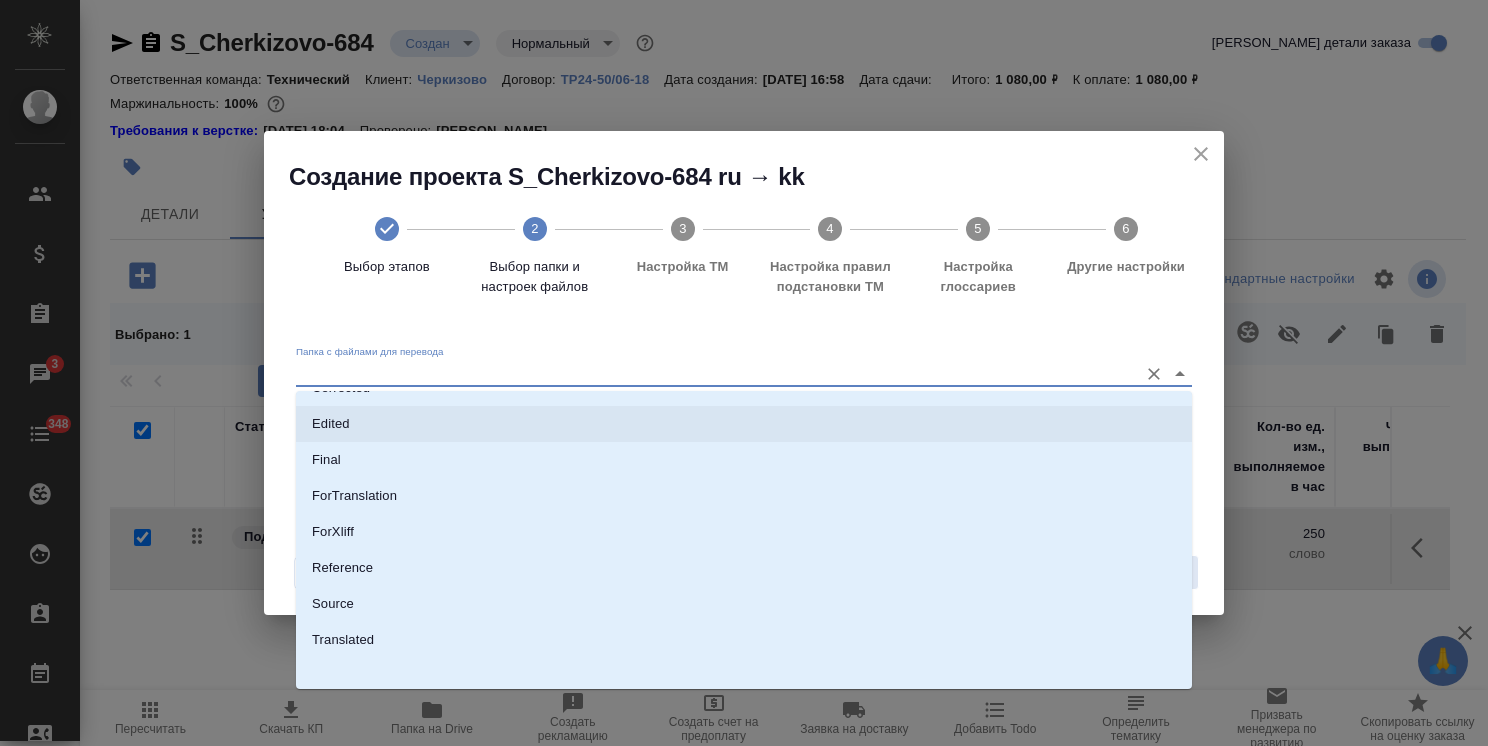 scroll, scrollTop: 140, scrollLeft: 0, axis: vertical 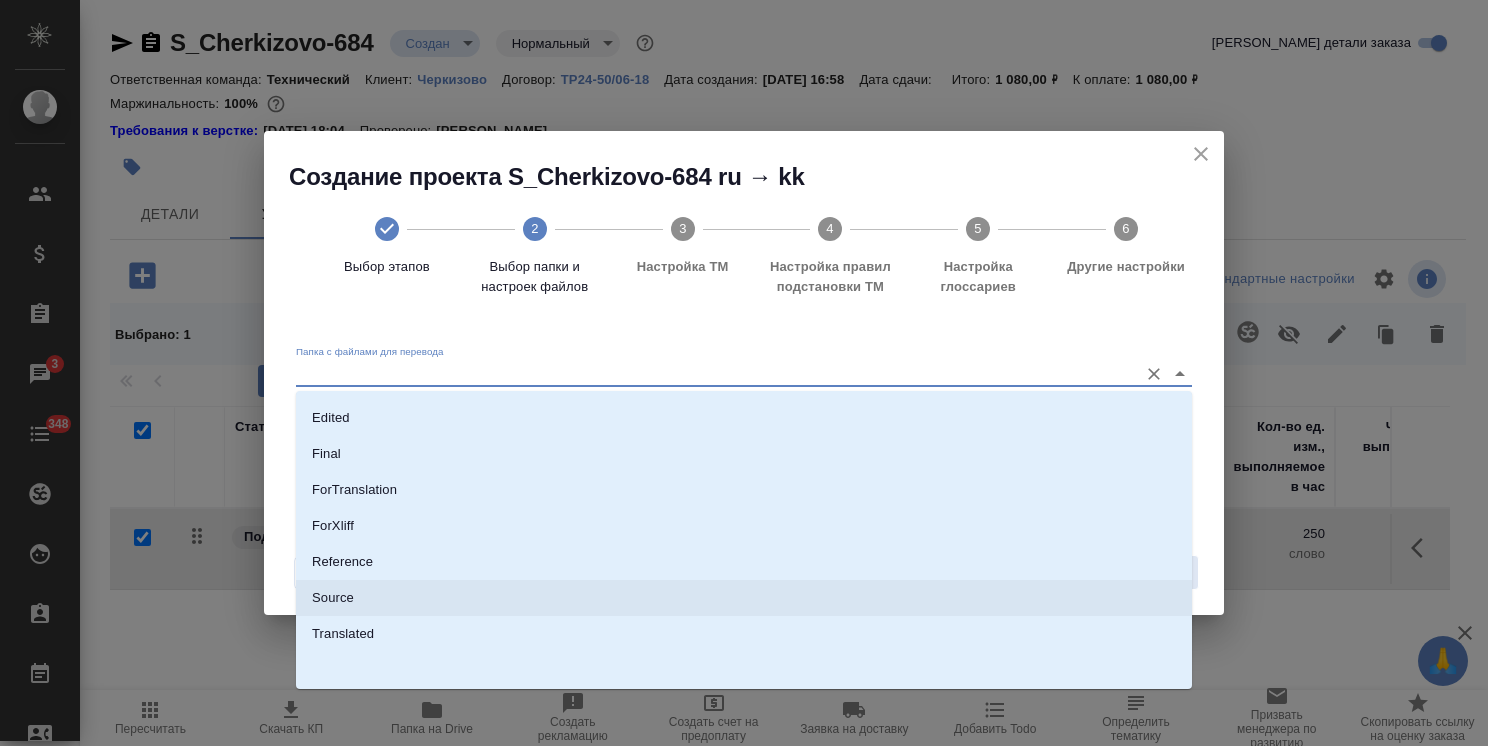 click on "Source" at bounding box center [744, 598] 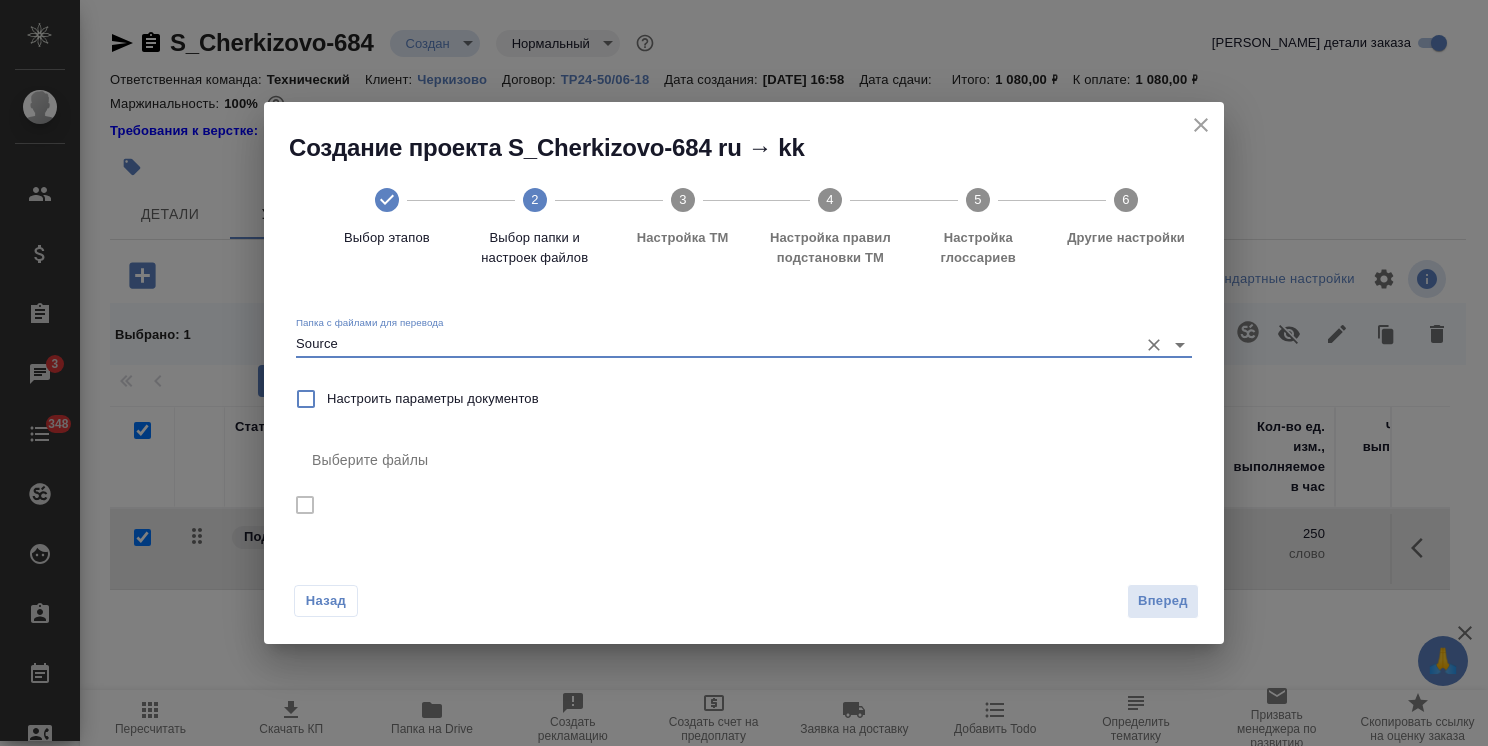 click 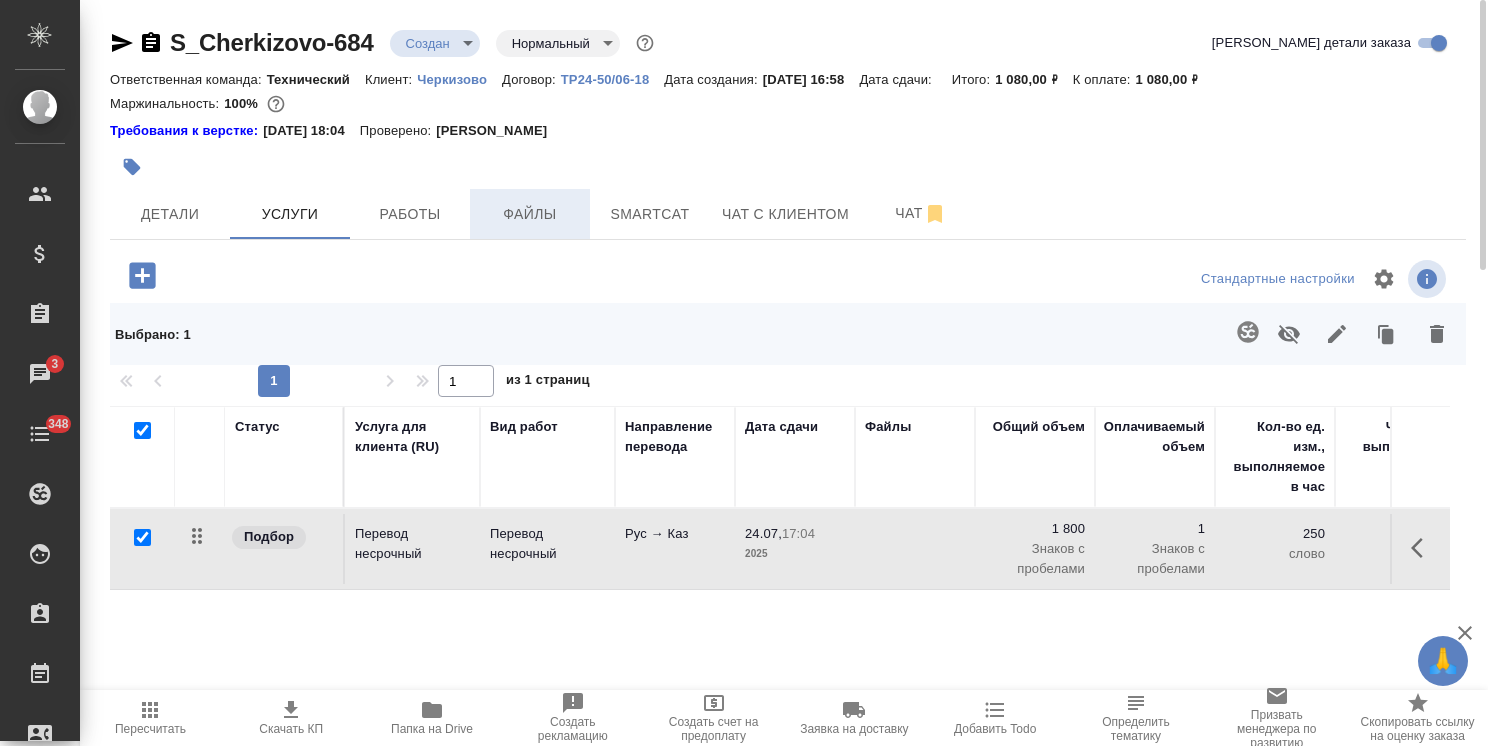 click on "Файлы" at bounding box center (530, 214) 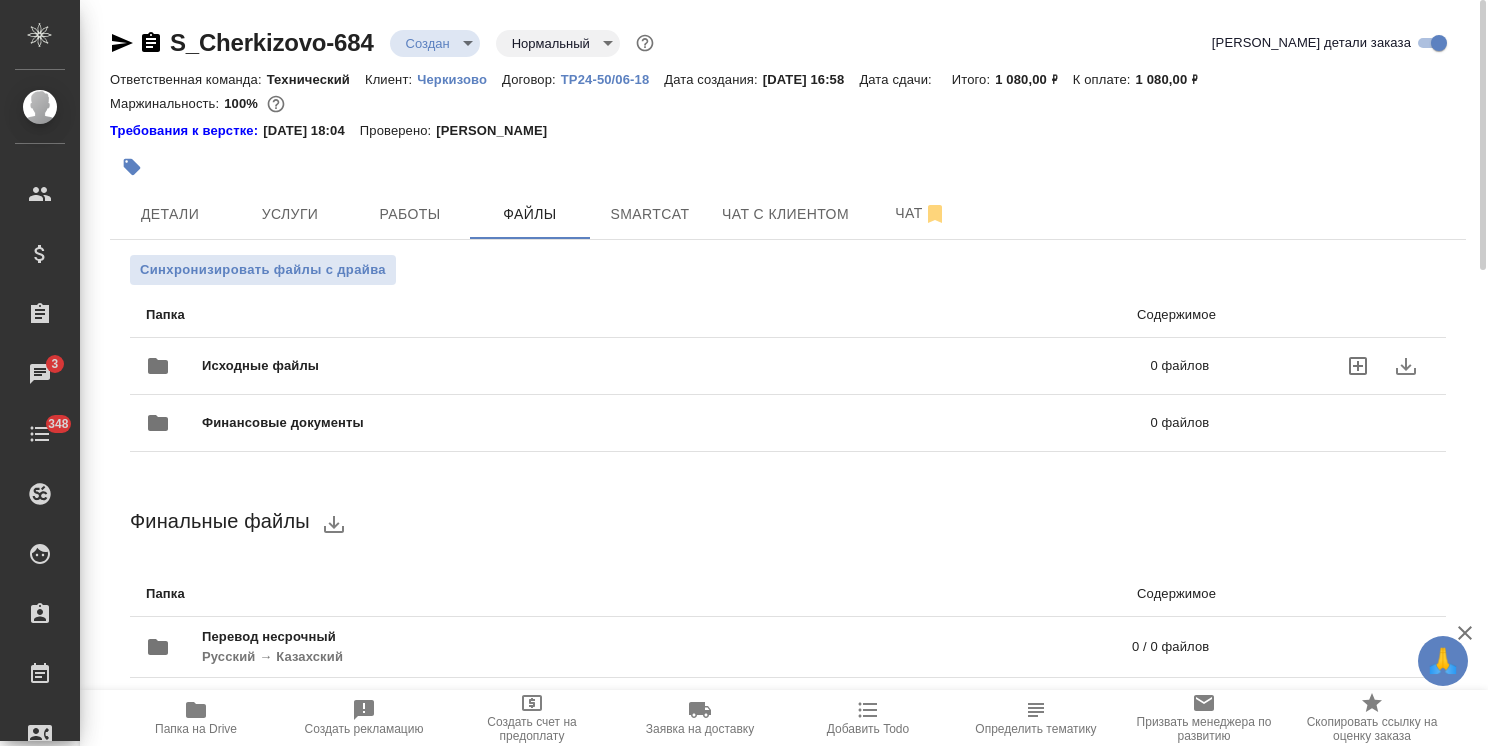 click on "Исходные файлы" at bounding box center [468, 366] 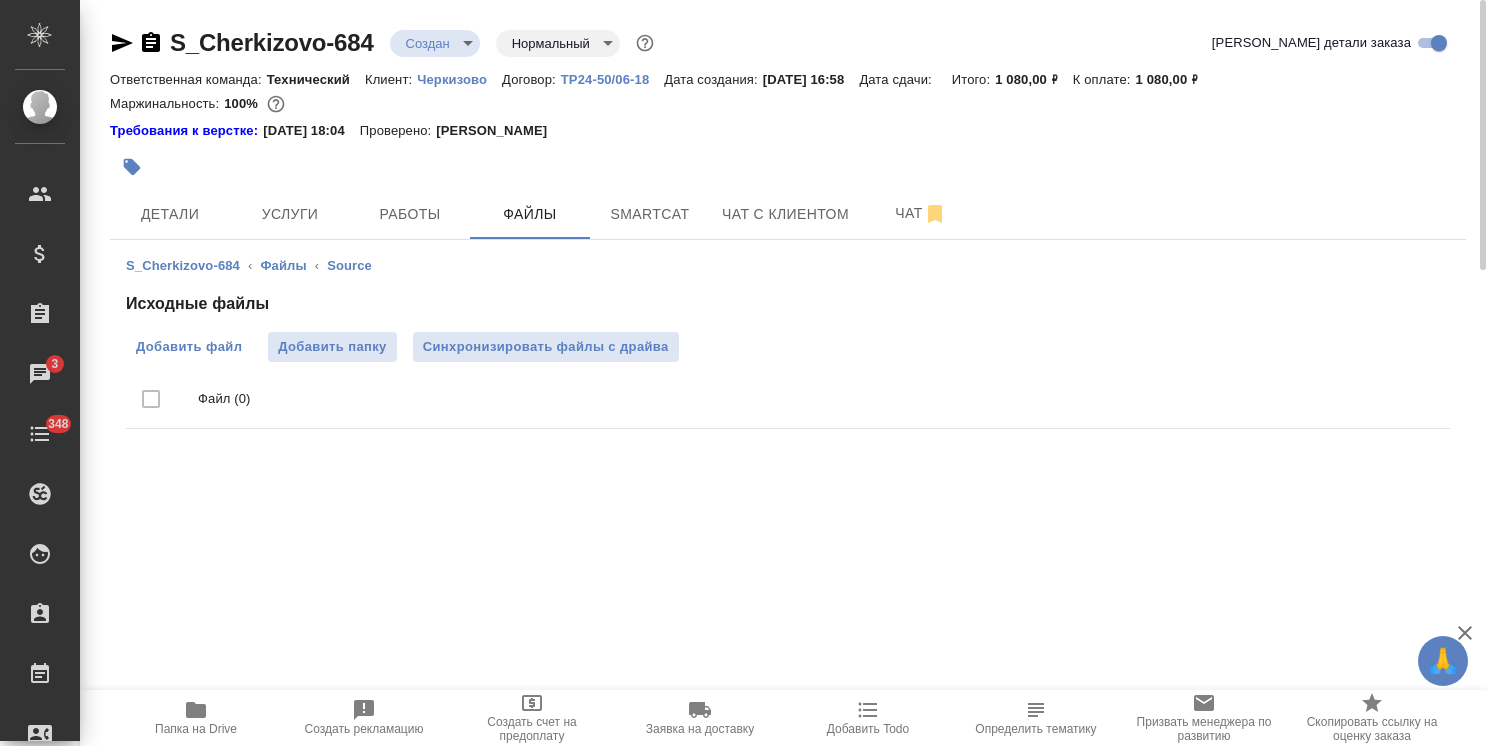 click on "Добавить файл" at bounding box center (189, 347) 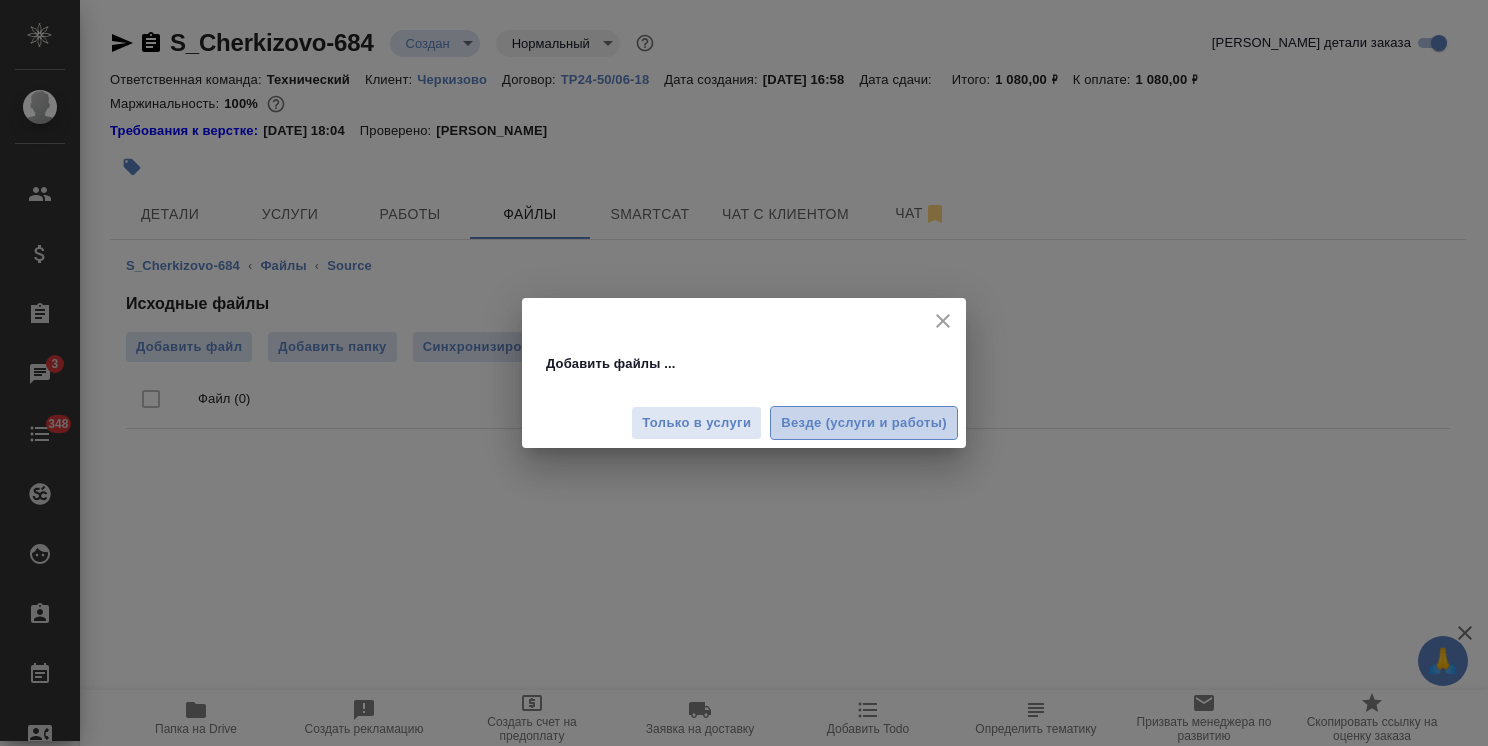 click on "Везде (услуги и работы)" at bounding box center [864, 423] 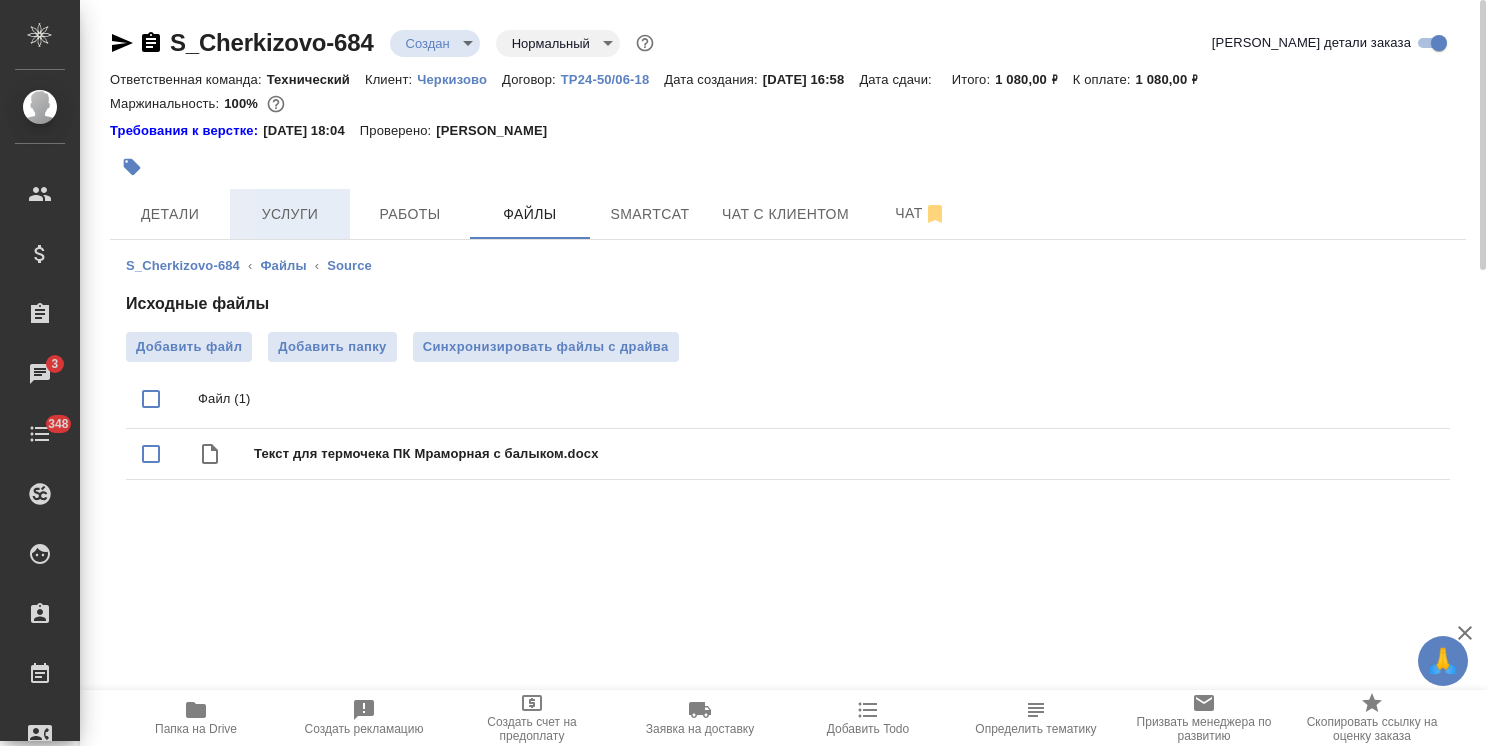 click on "Услуги" at bounding box center [290, 214] 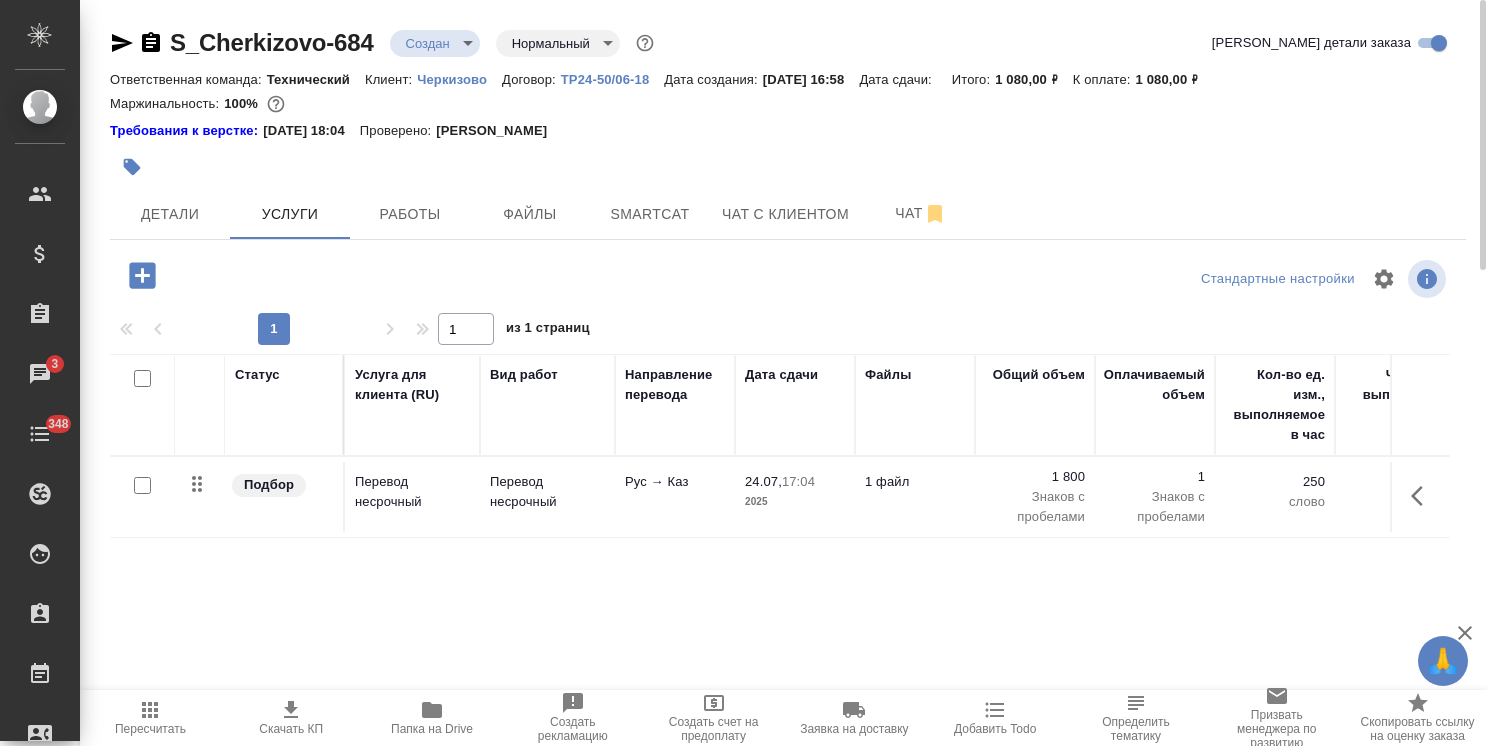 click at bounding box center [142, 485] 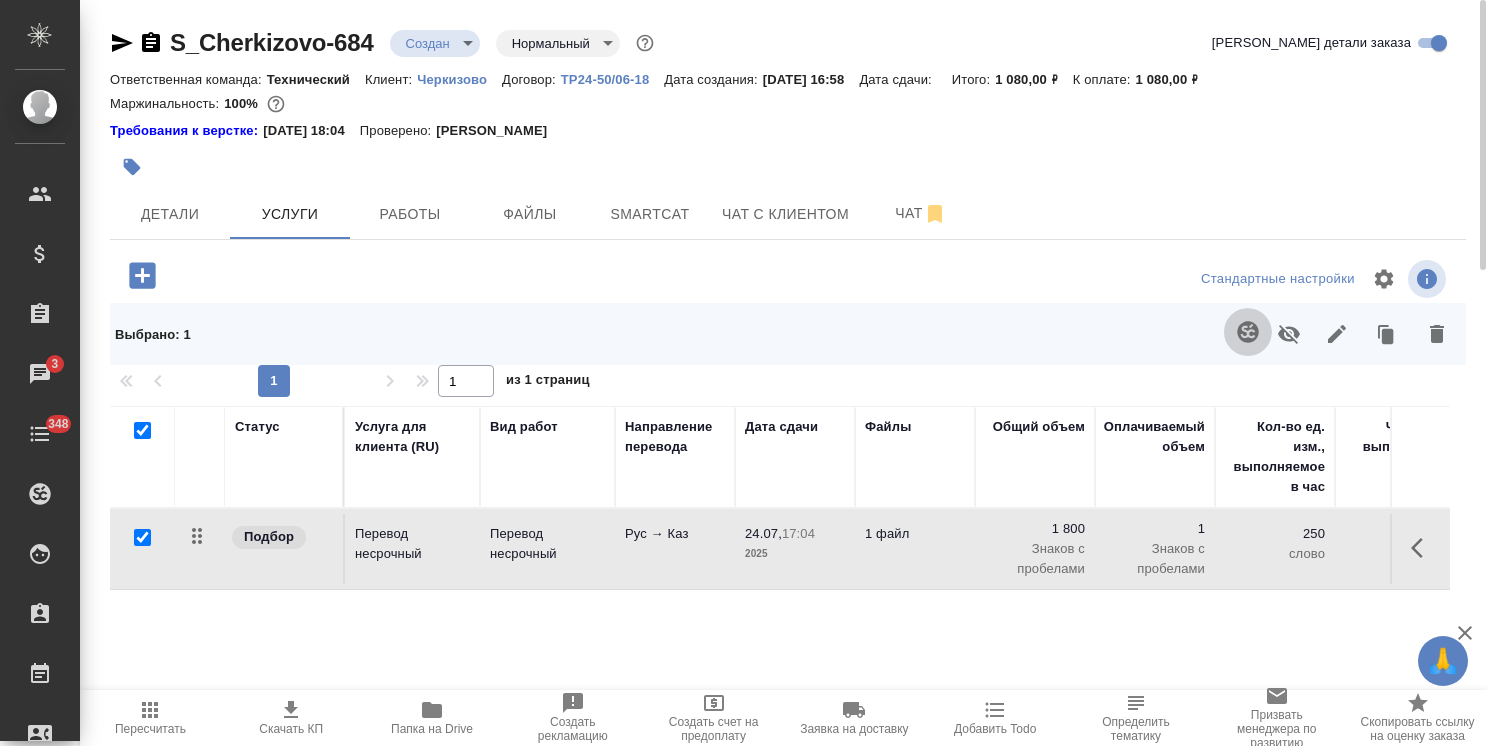 click at bounding box center (1248, 332) 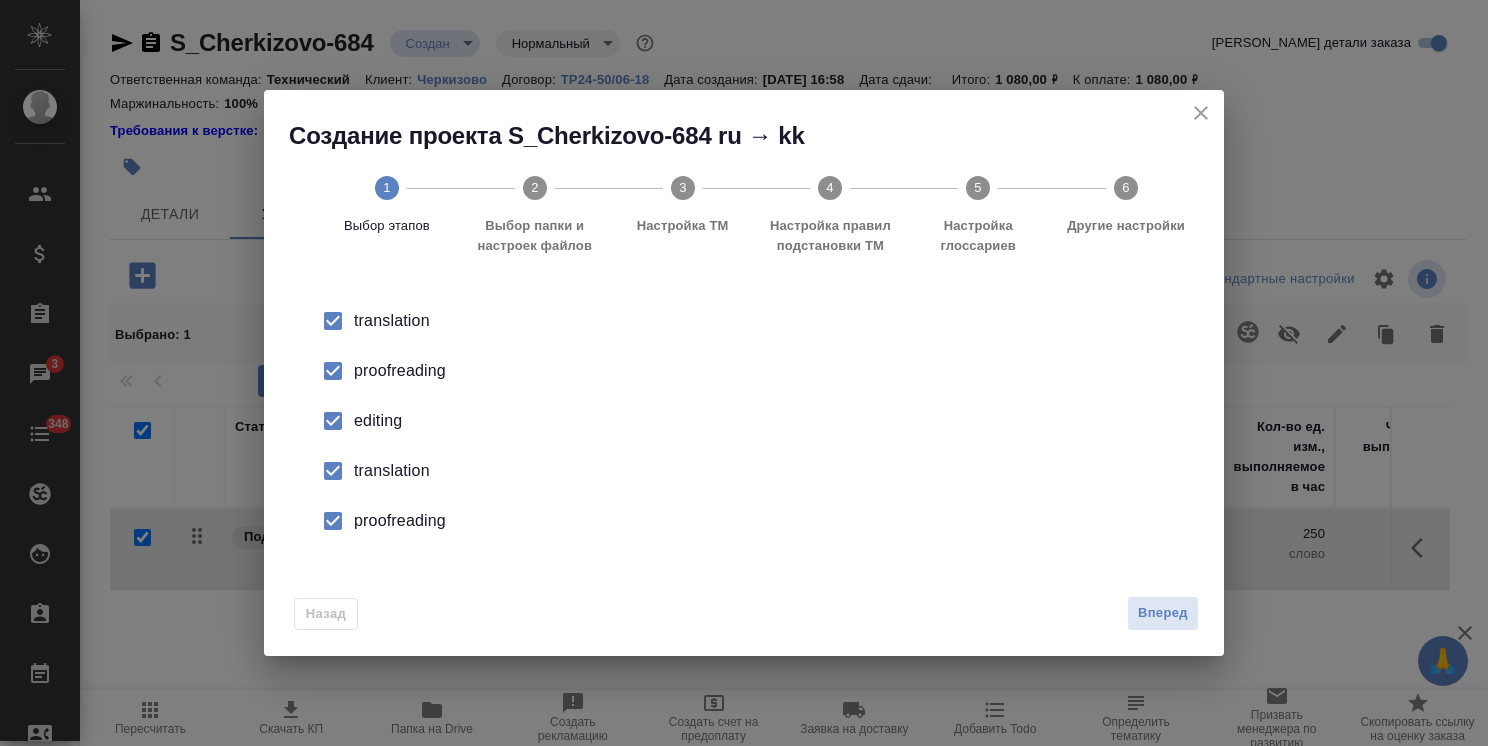 click on "Вперед" at bounding box center (1163, 613) 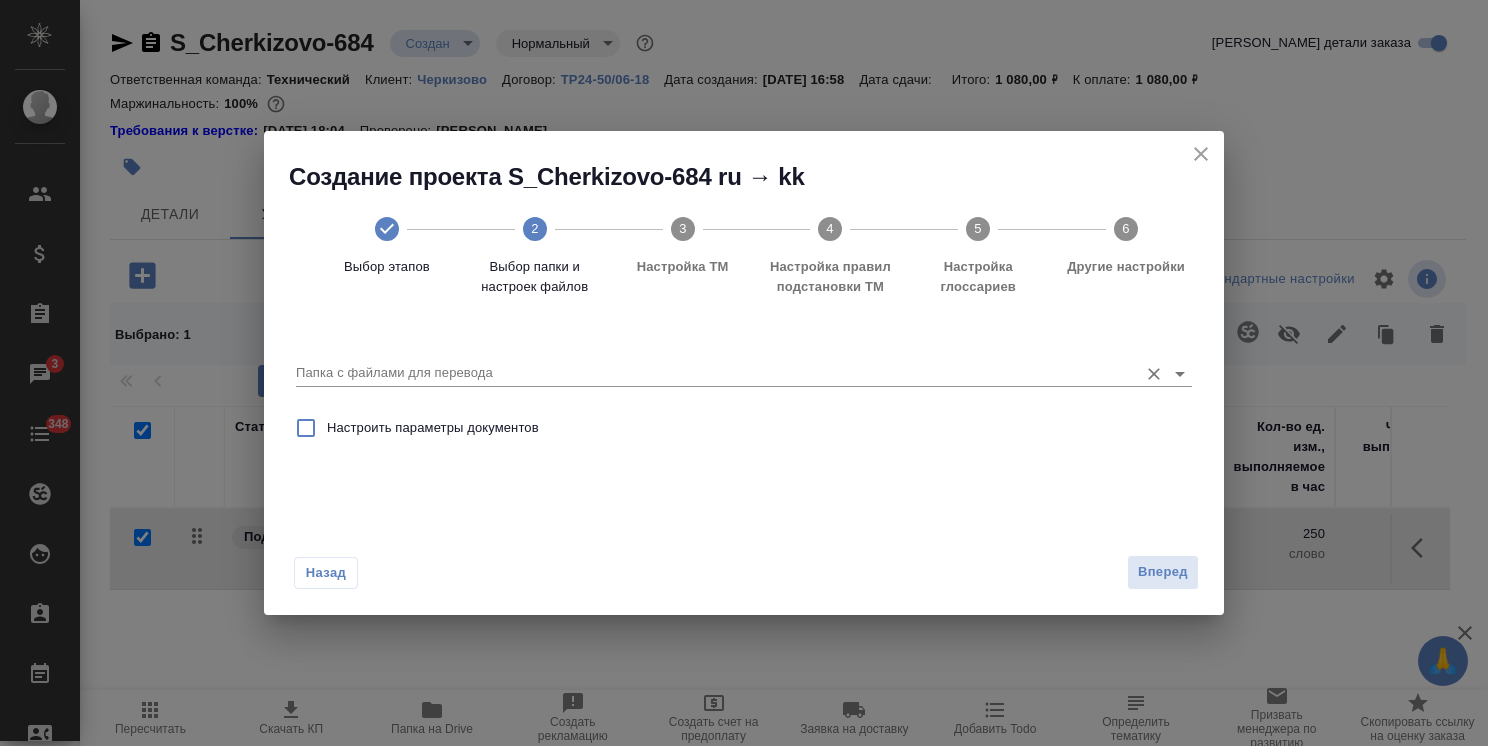 click on "Папка с файлами для перевода" at bounding box center (744, 365) 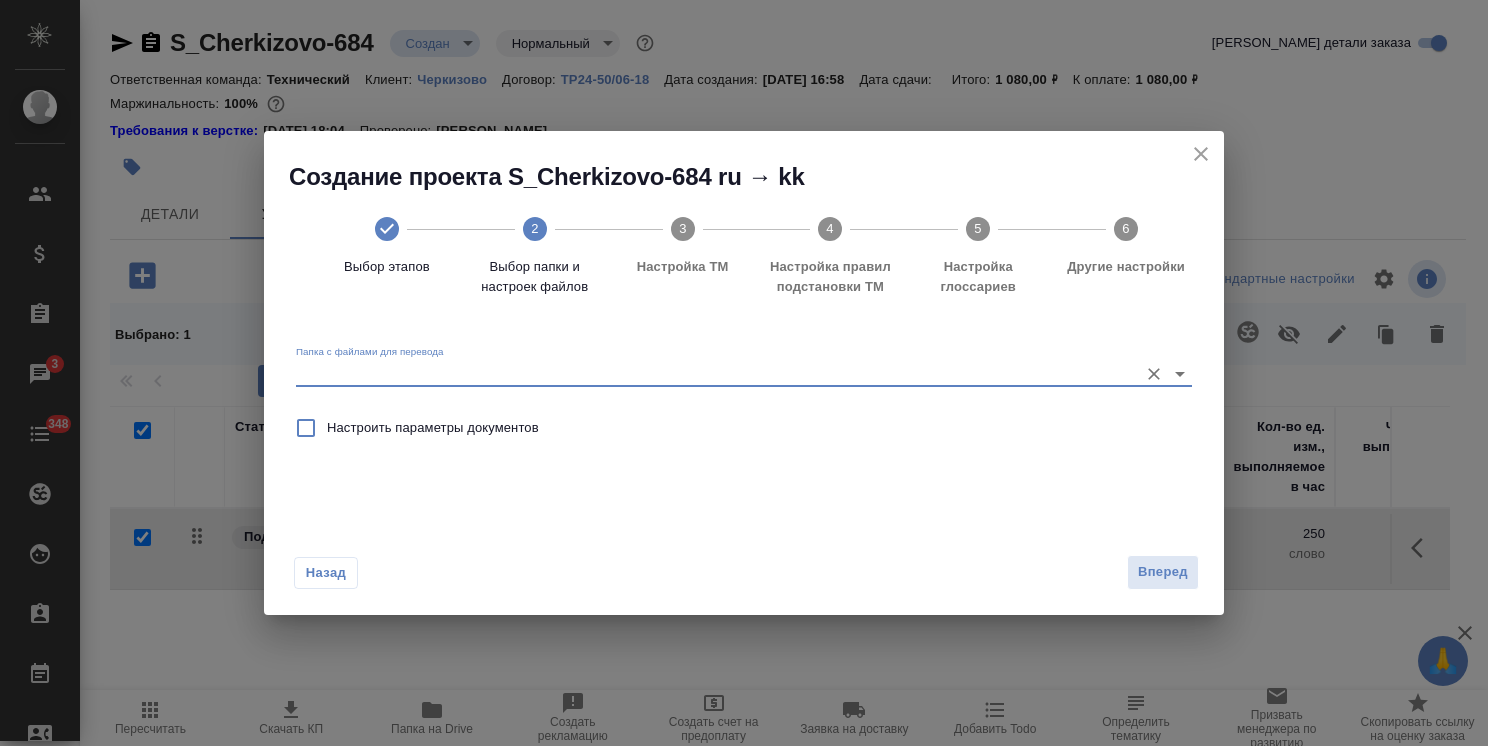 click on "Папка с файлами для перевода" at bounding box center [712, 373] 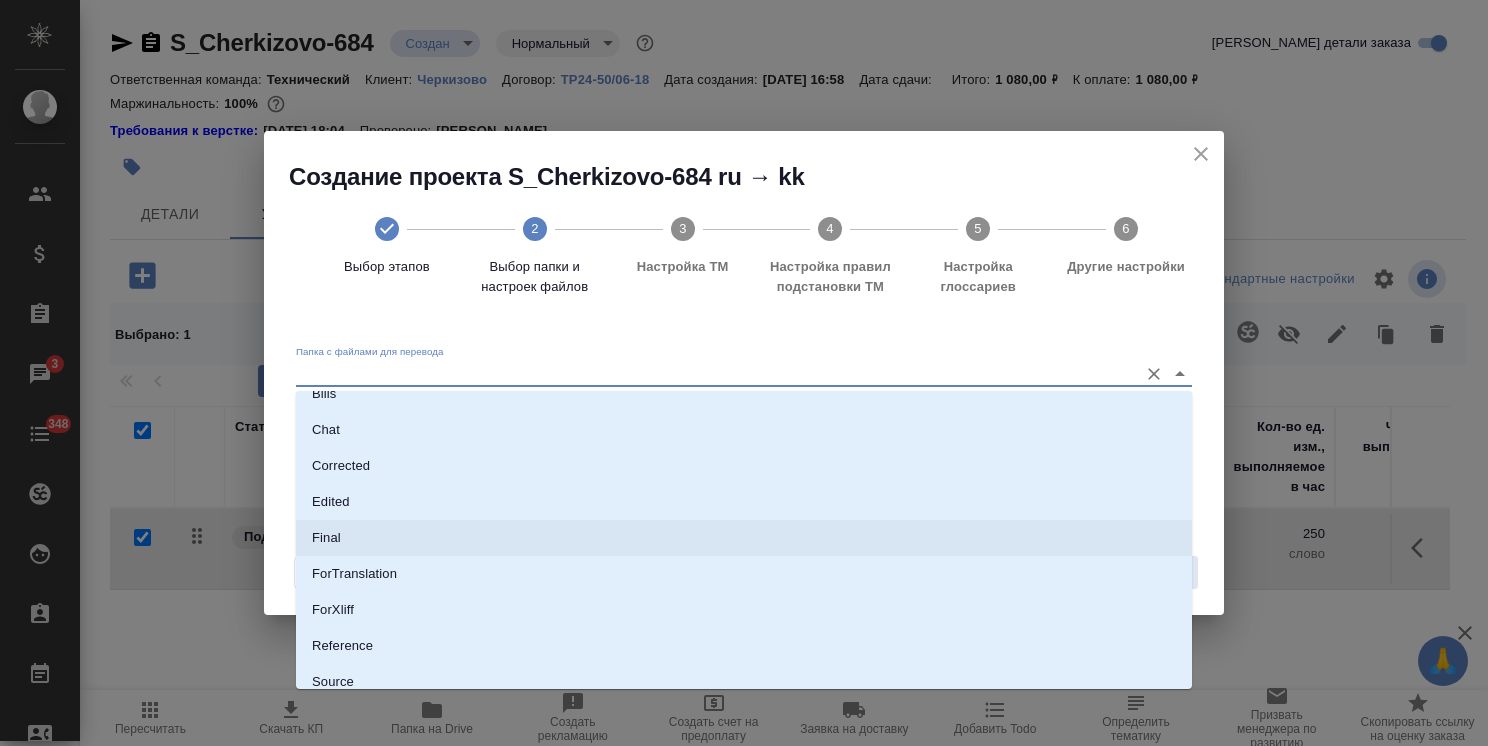 scroll, scrollTop: 140, scrollLeft: 0, axis: vertical 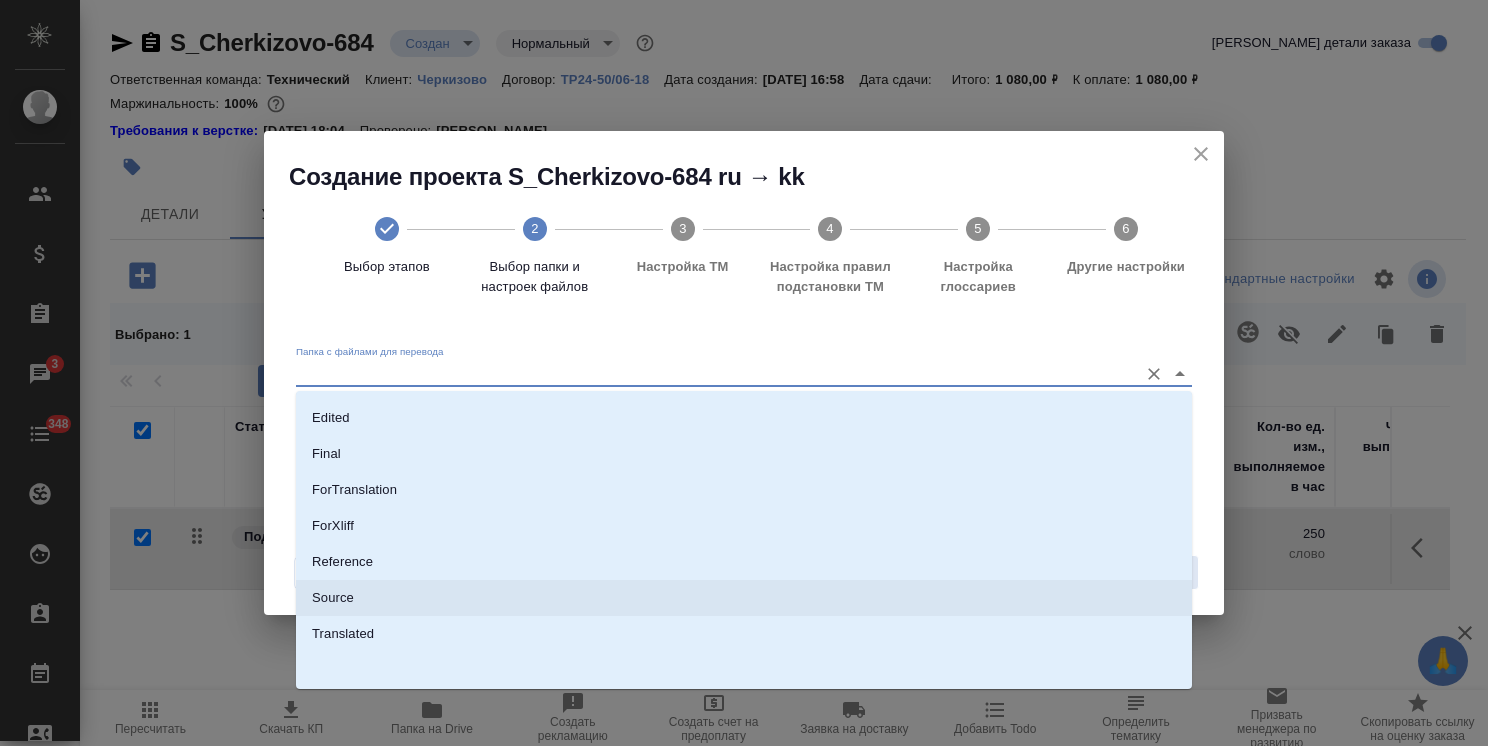 click on "Source" at bounding box center (333, 598) 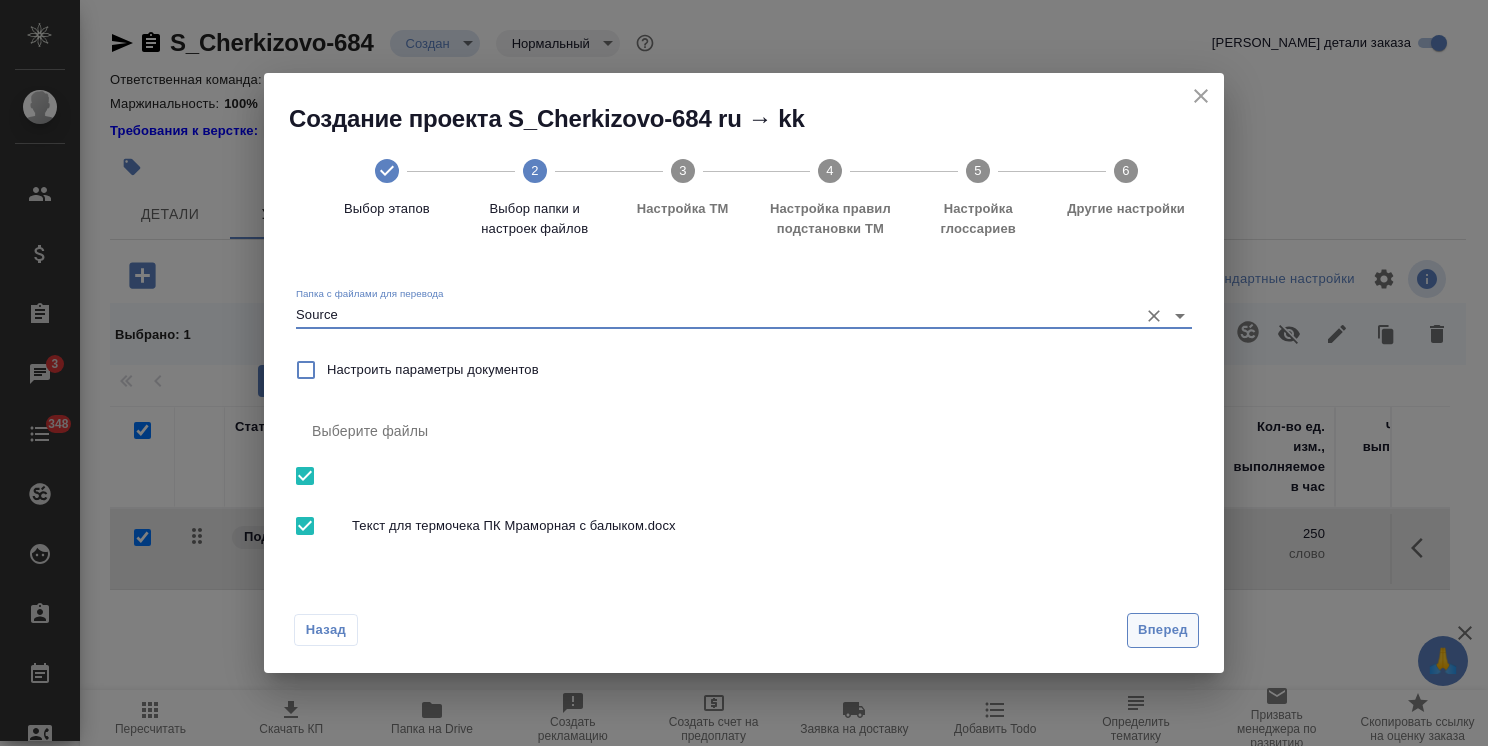 click on "Вперед" at bounding box center (1163, 630) 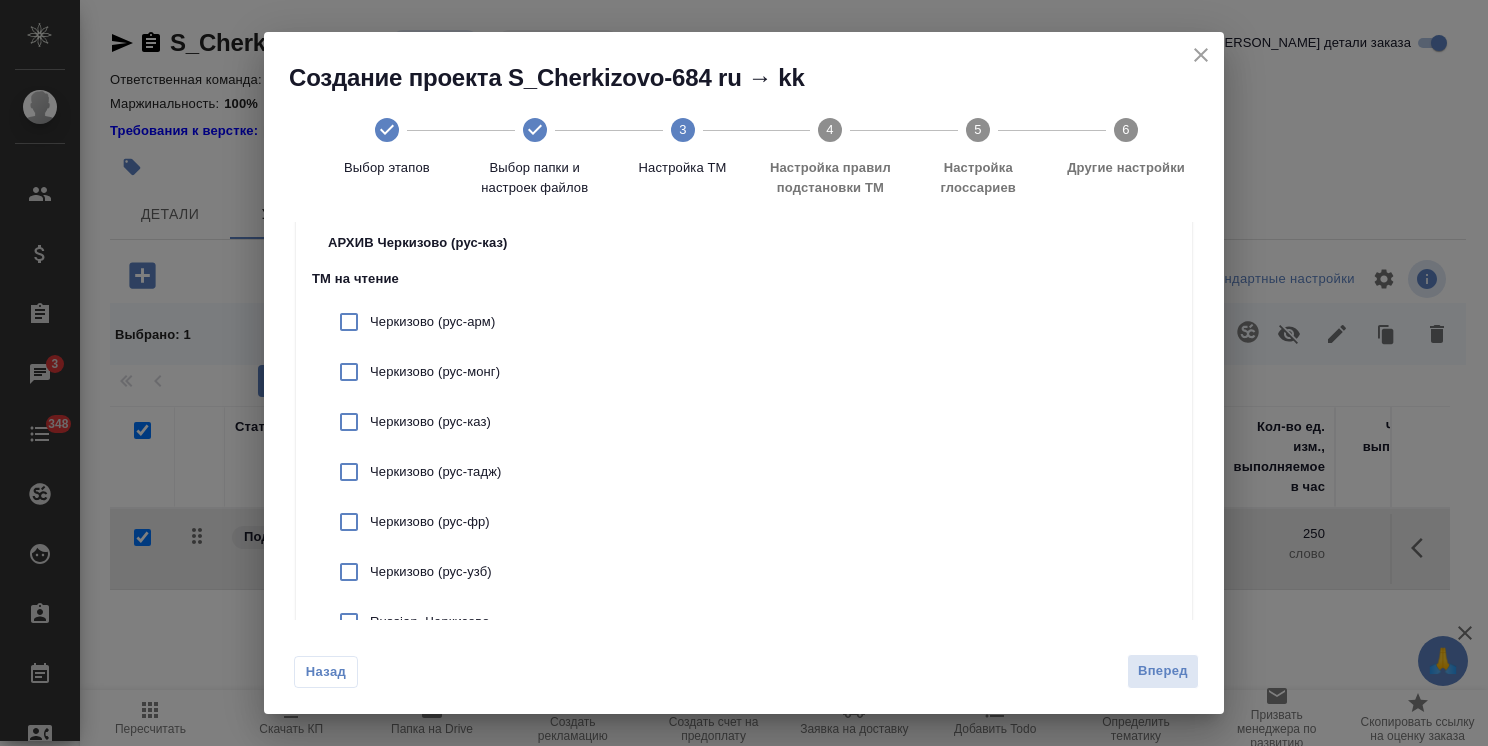 scroll, scrollTop: 200, scrollLeft: 0, axis: vertical 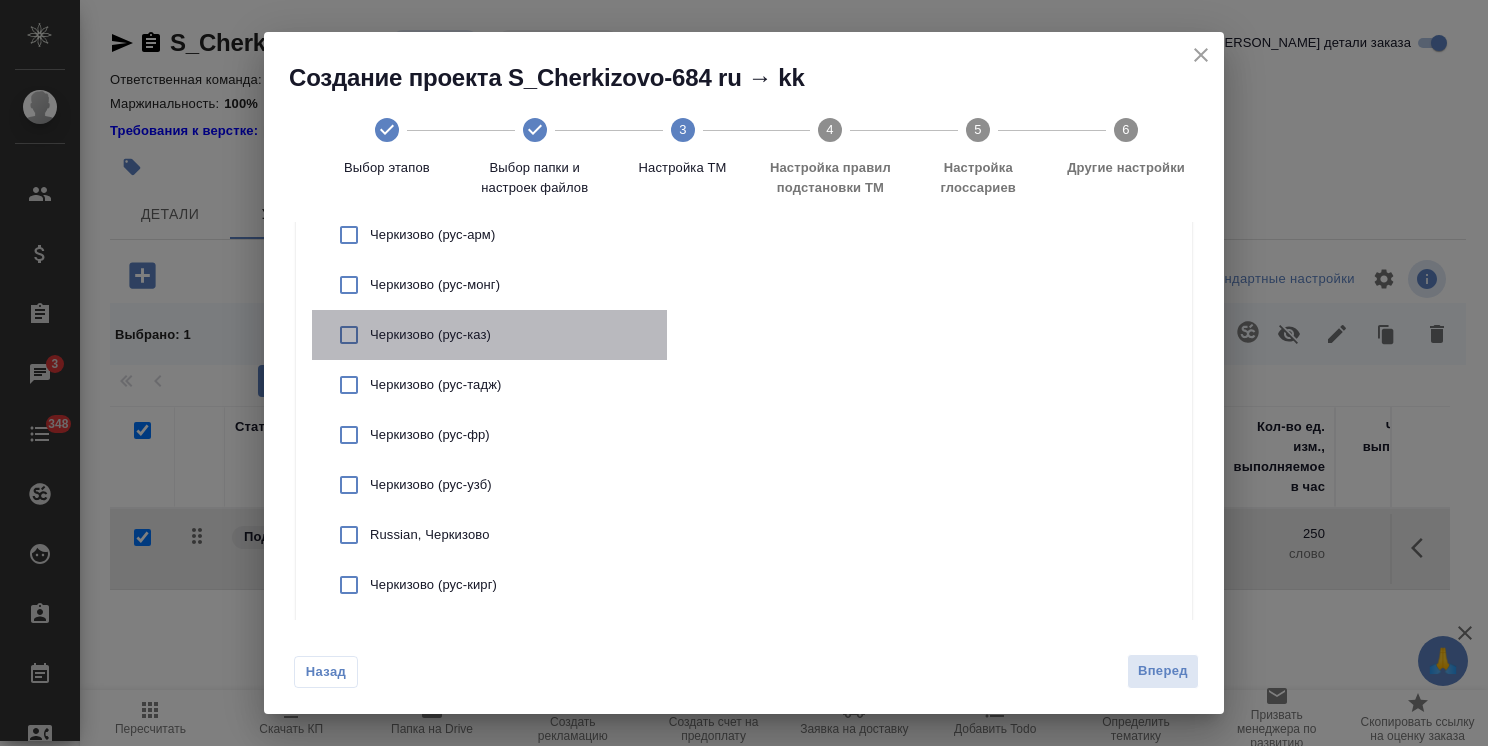 click on "Черкизово (рус-каз)" at bounding box center [489, 335] 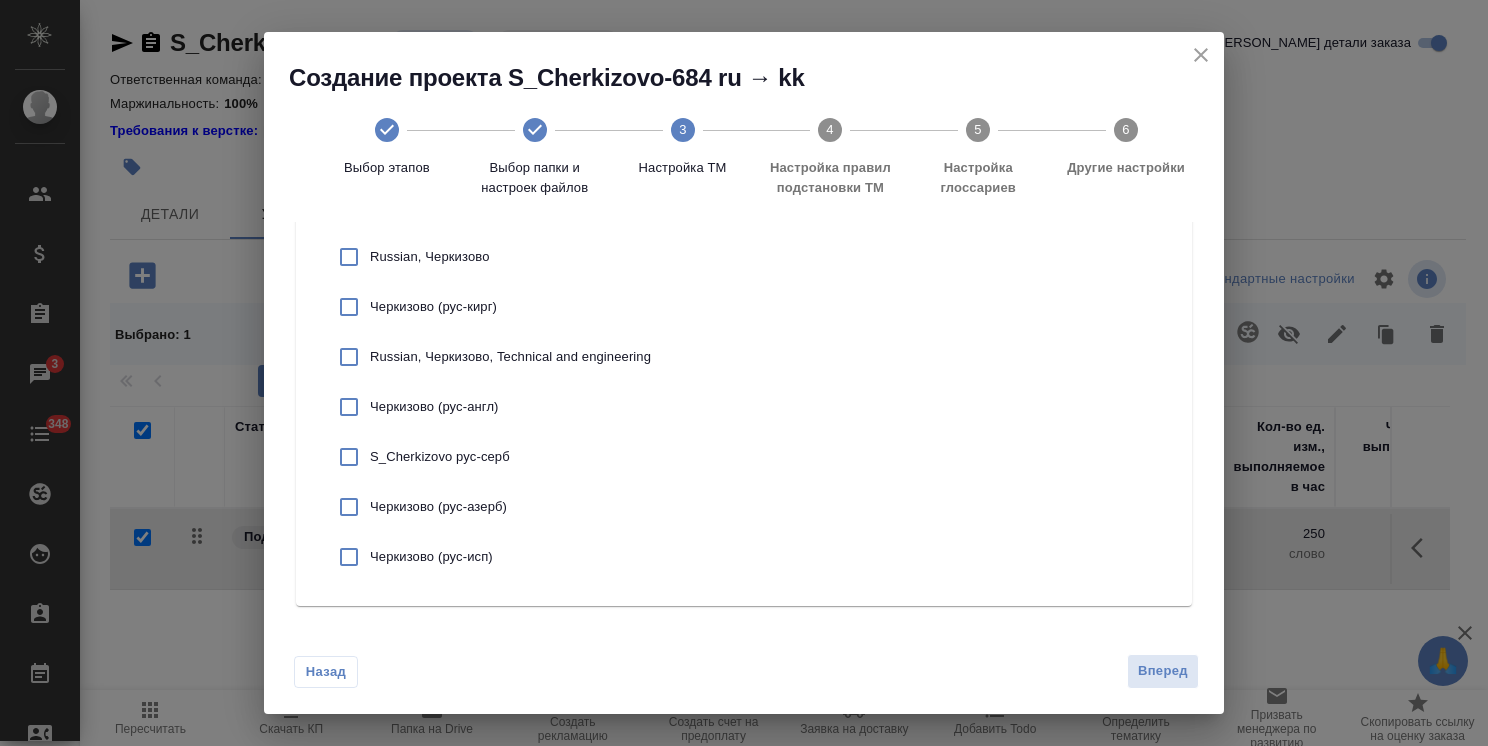 scroll, scrollTop: 479, scrollLeft: 0, axis: vertical 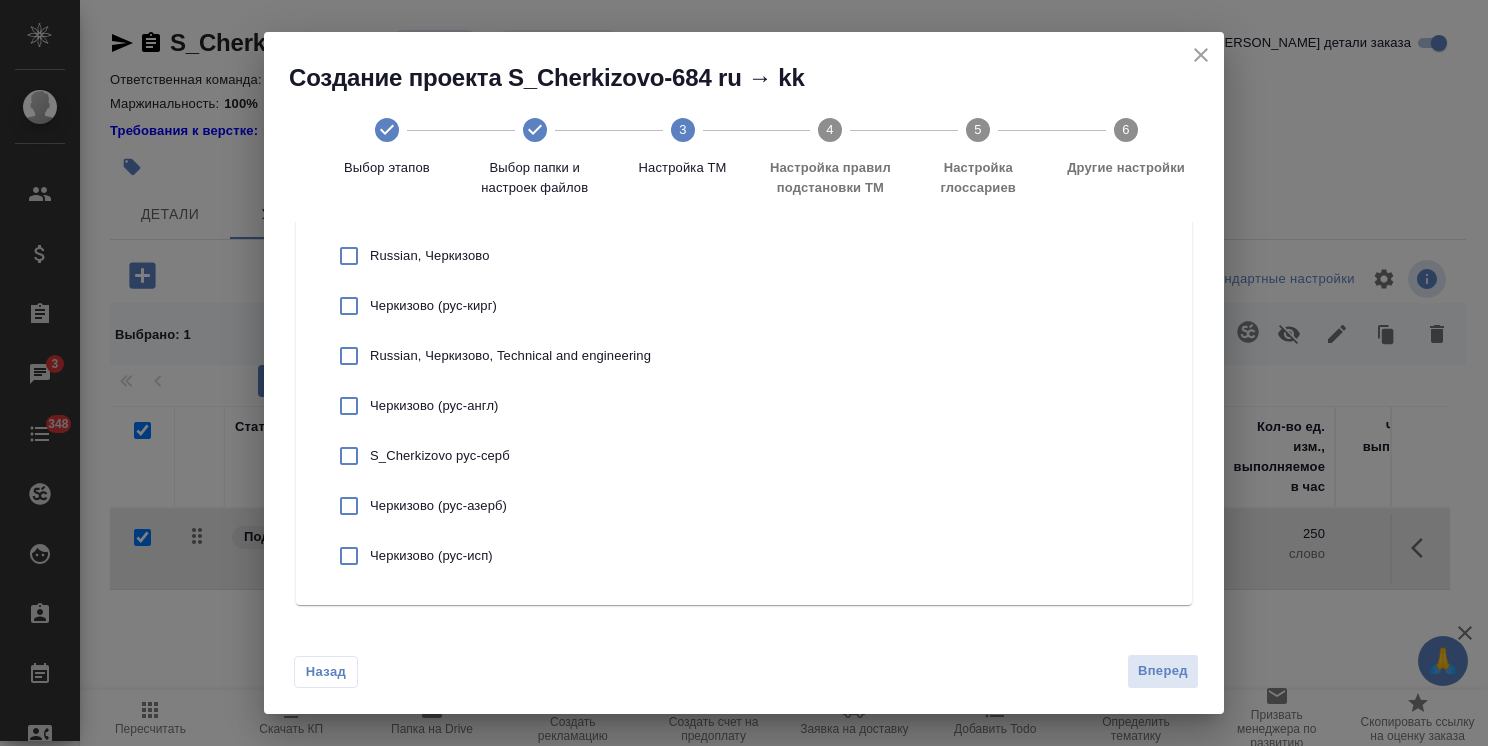 click on "Russian, Черкизово" at bounding box center (510, 256) 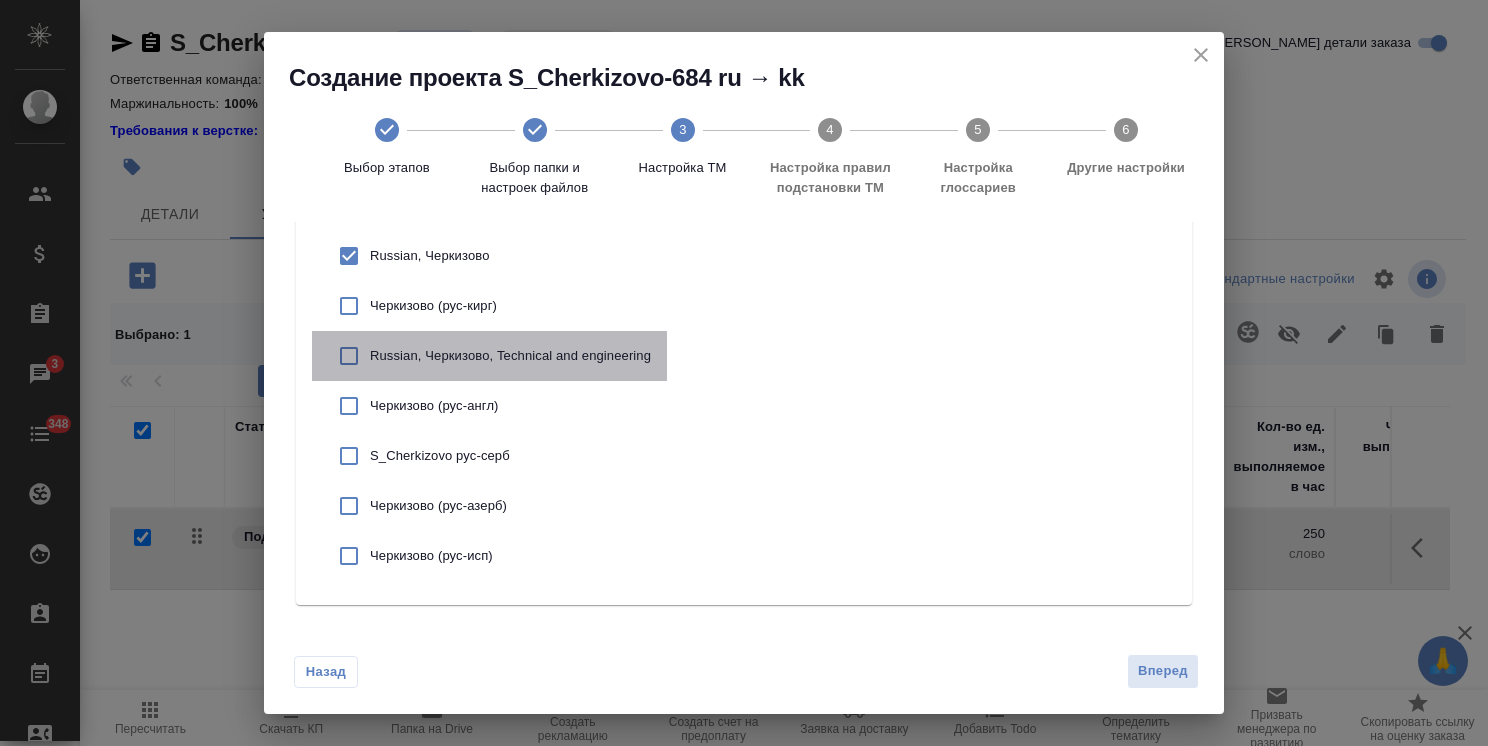 click on "Russian, Черкизово, Technical and engineering" at bounding box center (510, 356) 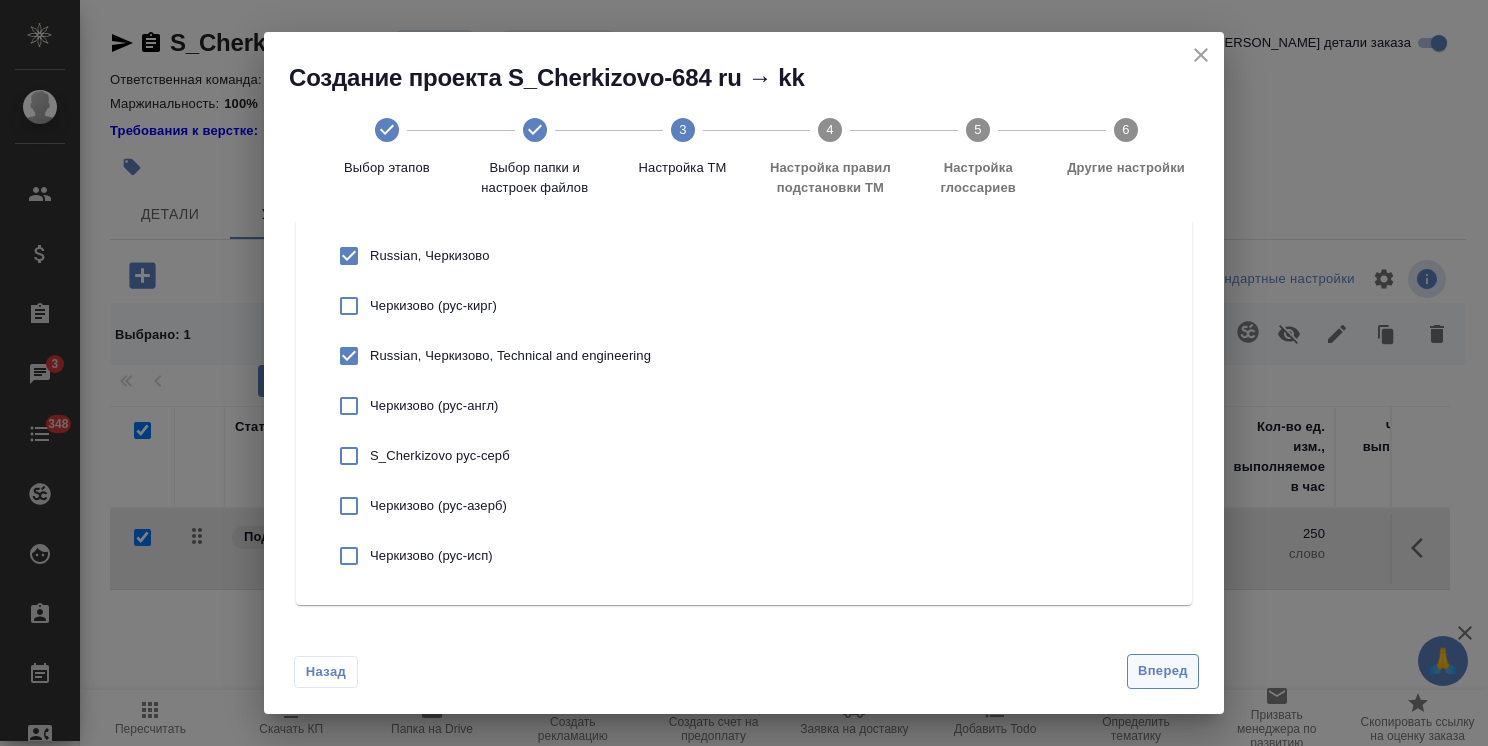 click on "Вперед" at bounding box center (1163, 671) 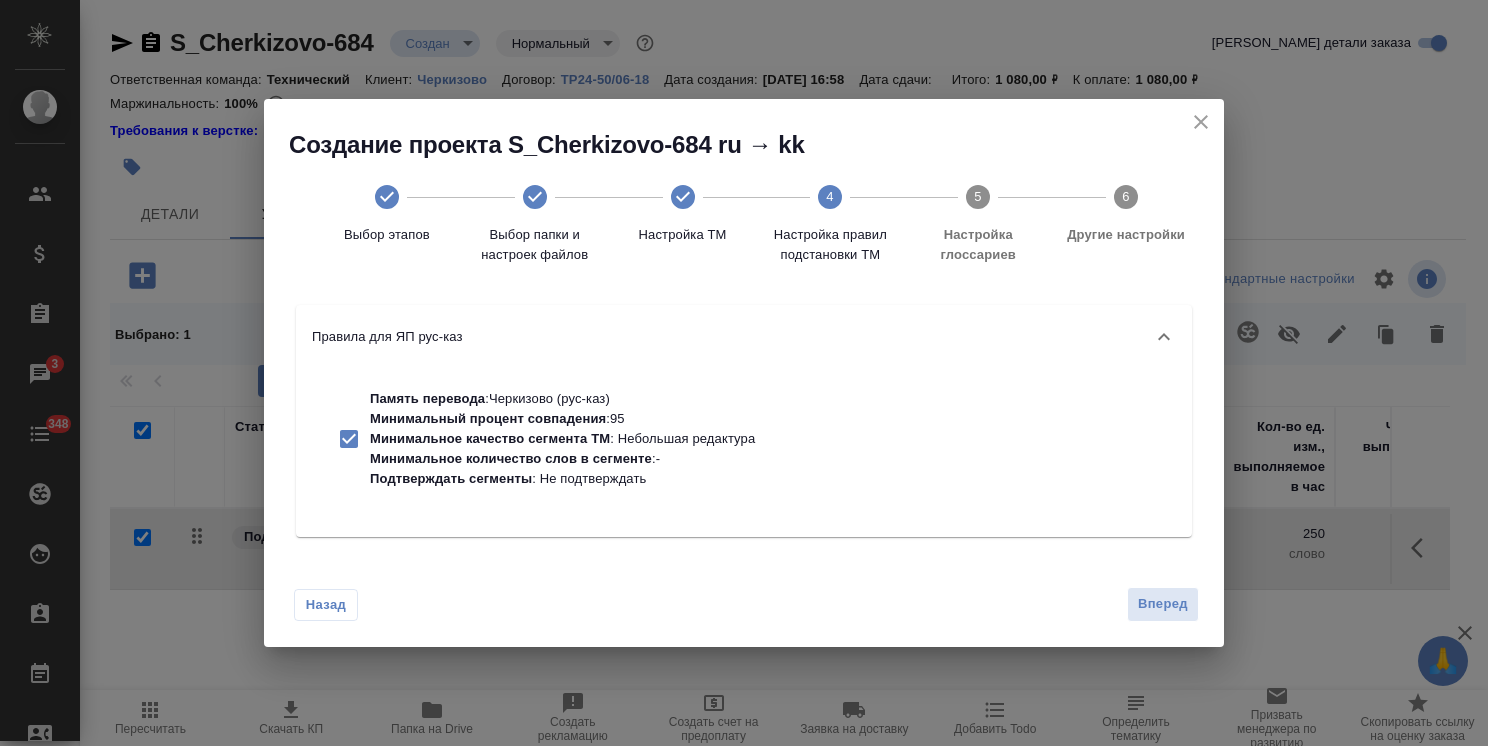 scroll, scrollTop: 0, scrollLeft: 0, axis: both 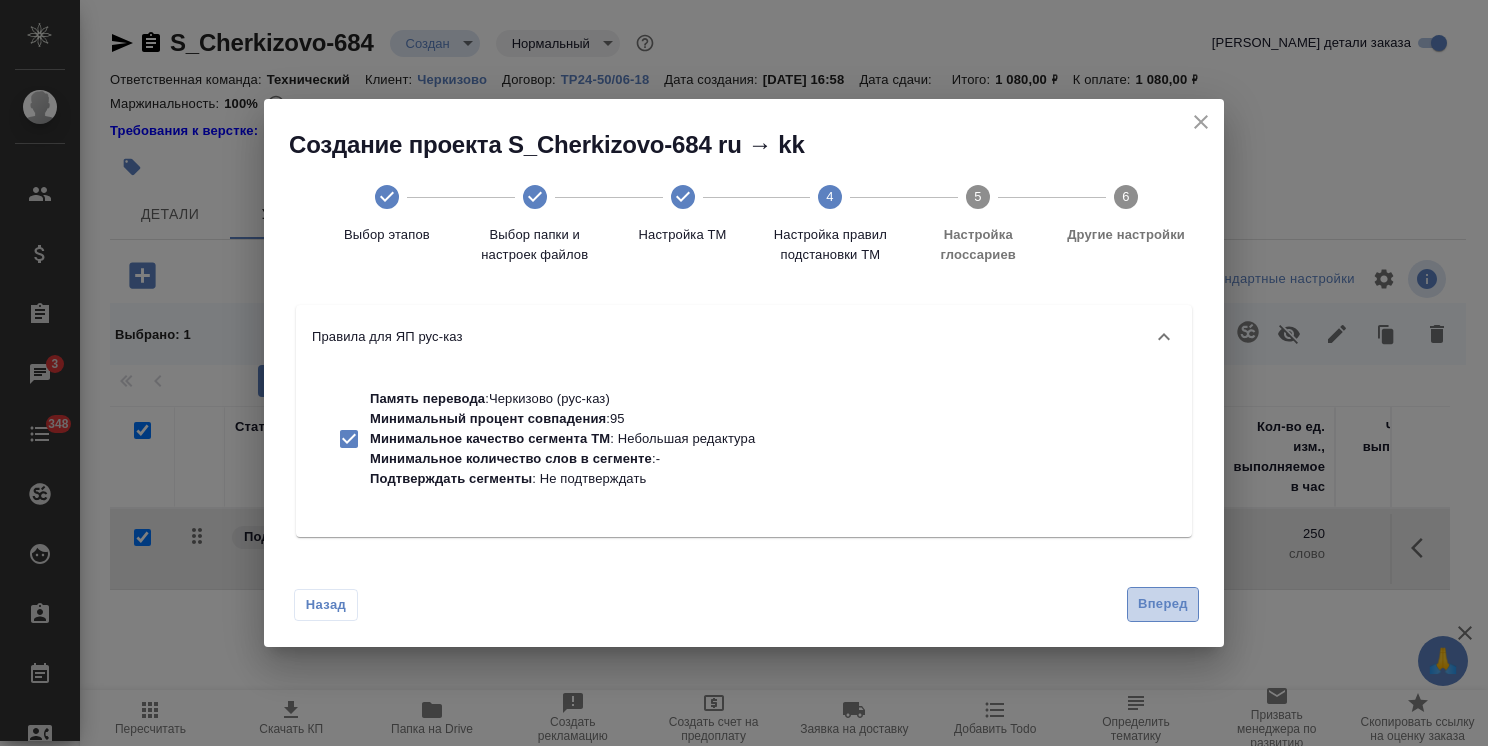 click on "Вперед" at bounding box center (1163, 604) 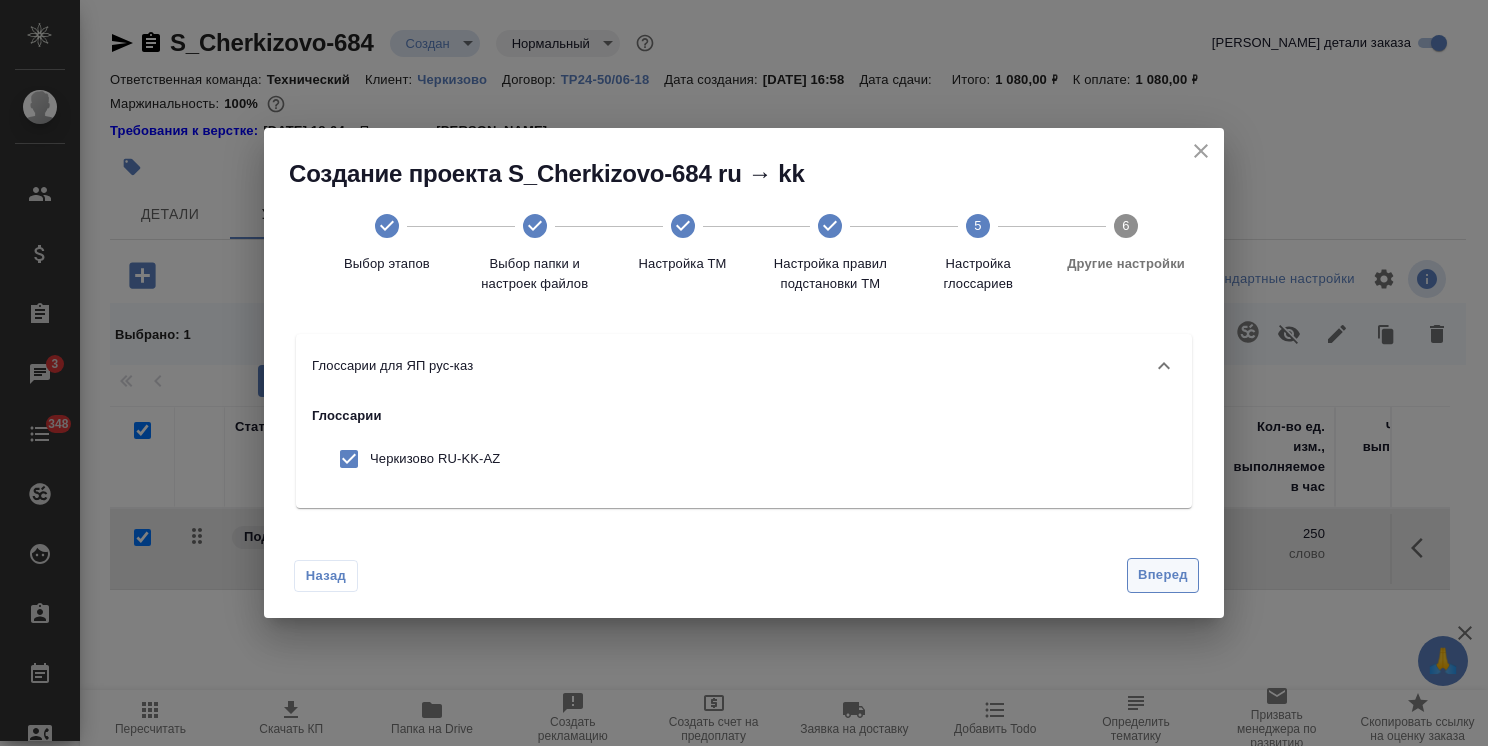 click on "Вперед" at bounding box center [1163, 575] 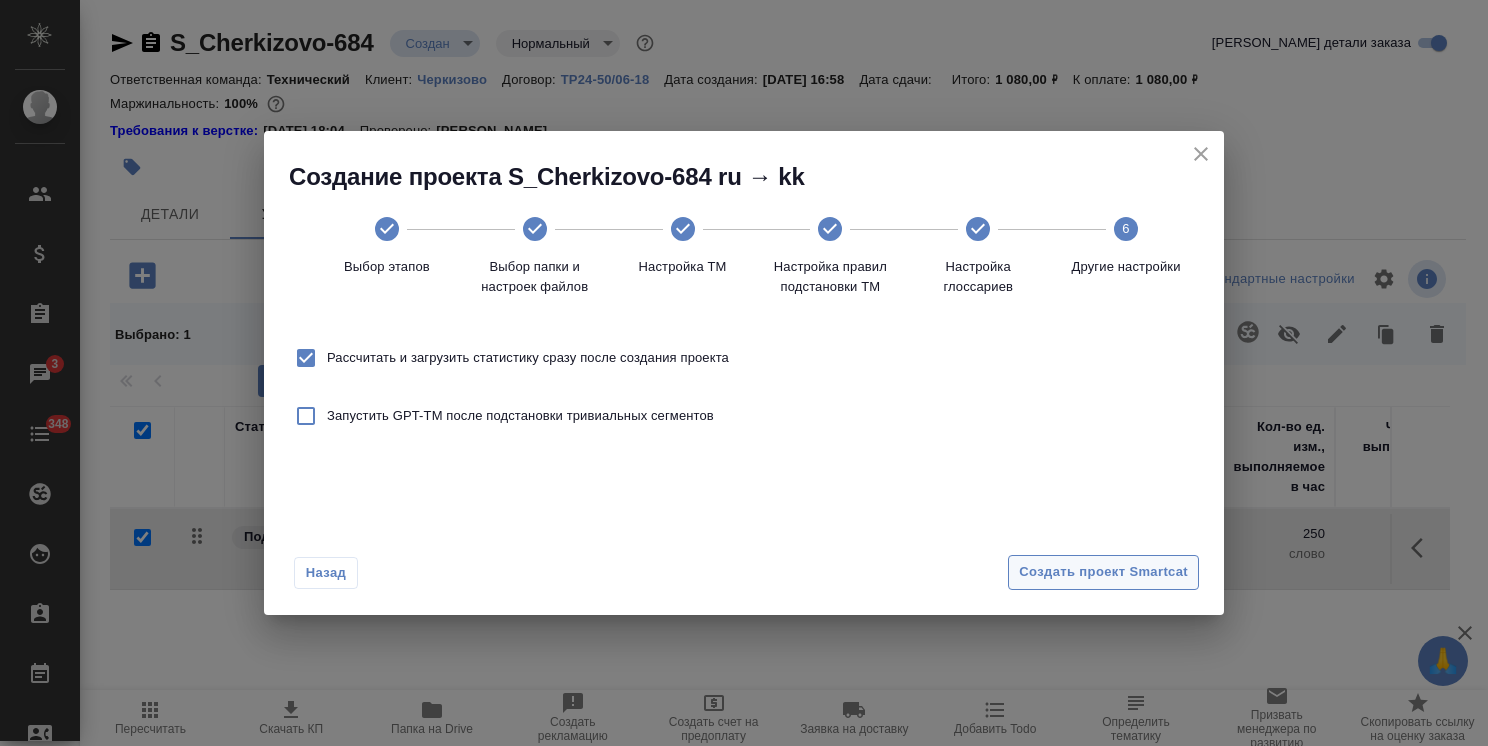 click on "Создать проект Smartcat" at bounding box center (1103, 572) 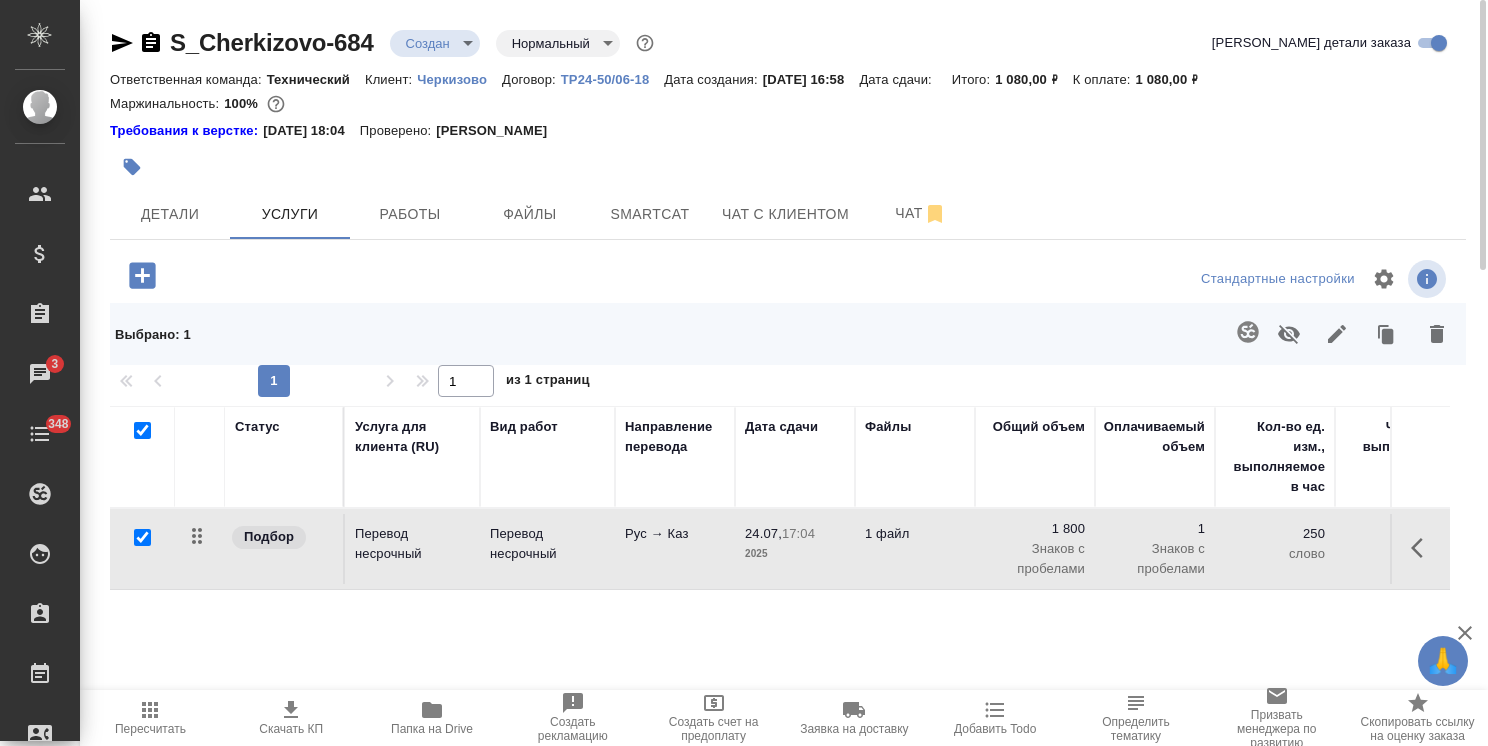click at bounding box center (142, 430) 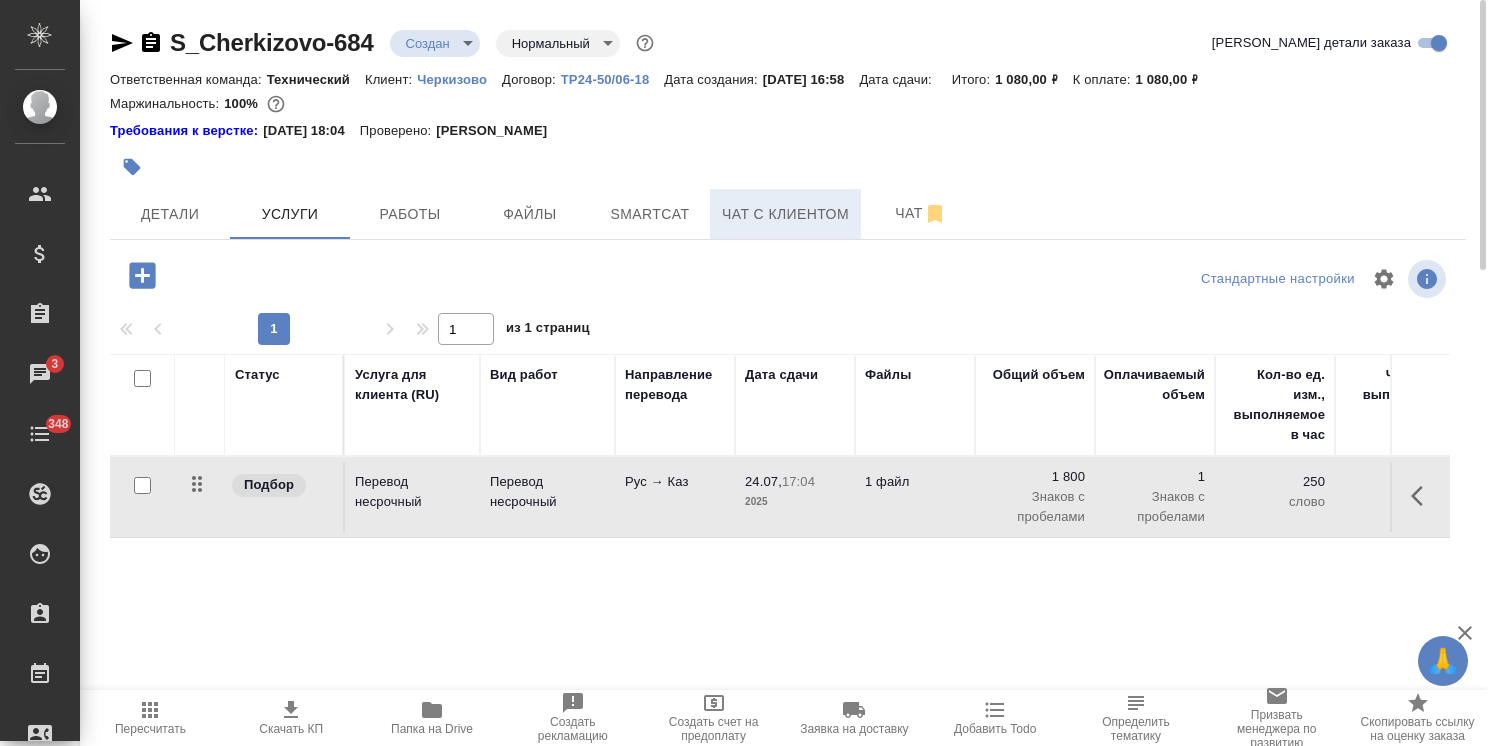 click on "Чат с клиентом" at bounding box center (785, 214) 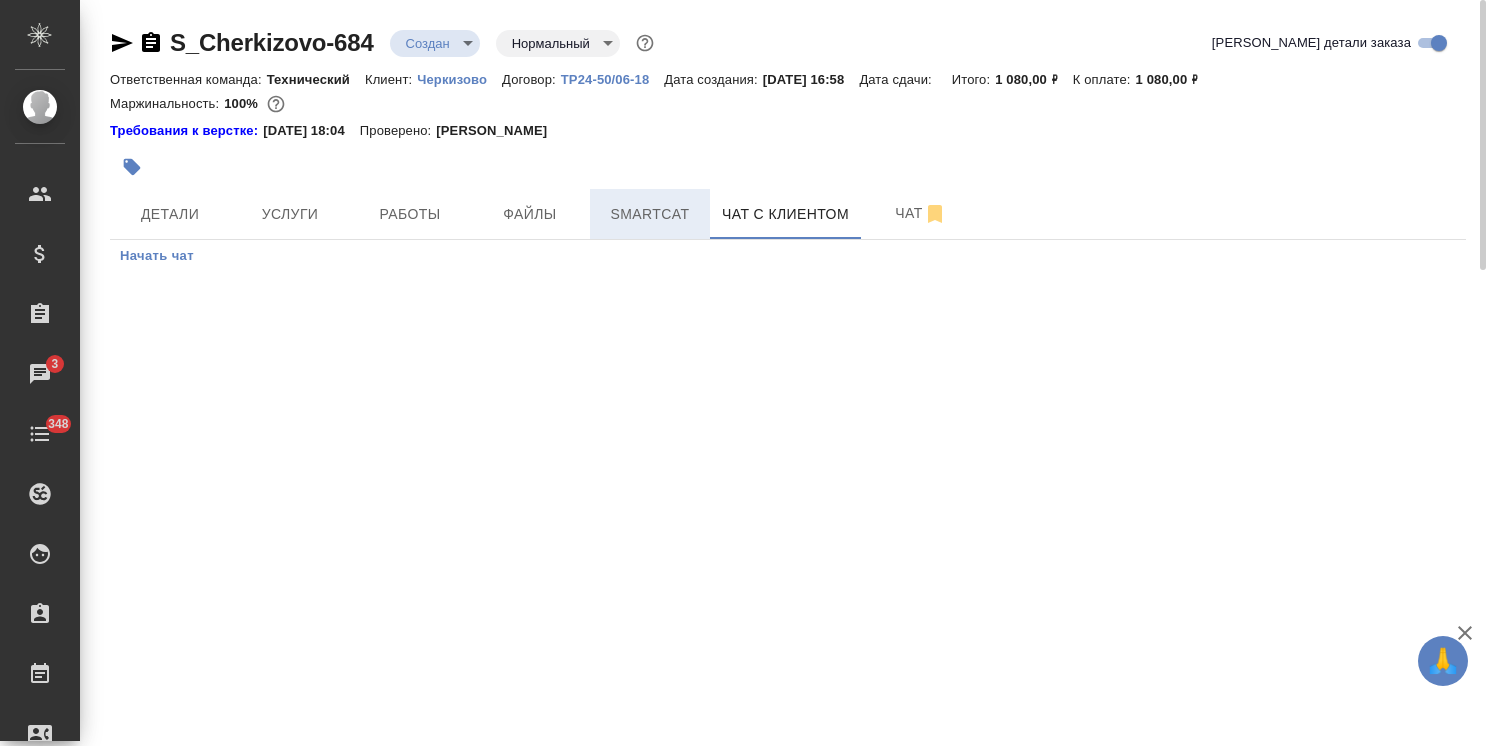 click on "Smartcat" at bounding box center [650, 214] 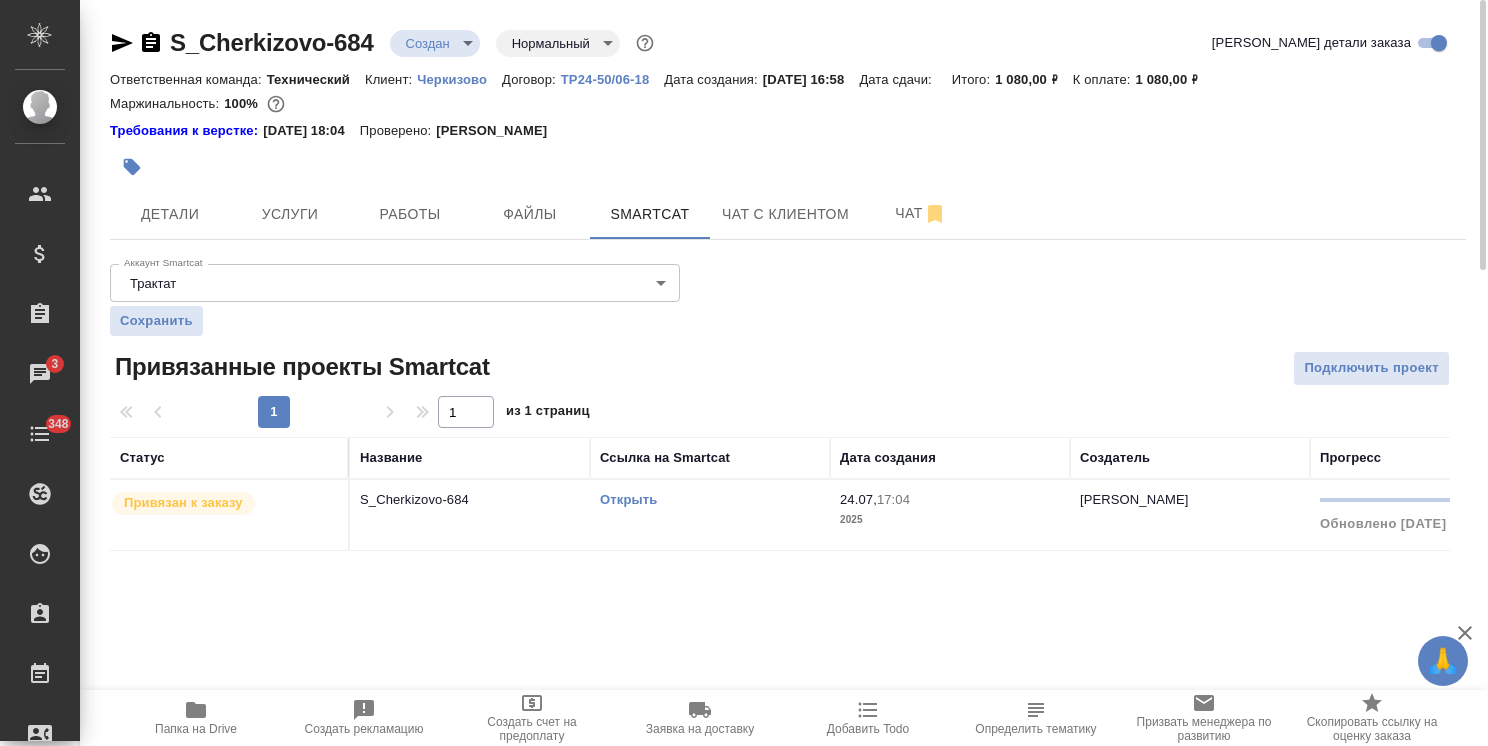 click on "Открыть" at bounding box center [628, 499] 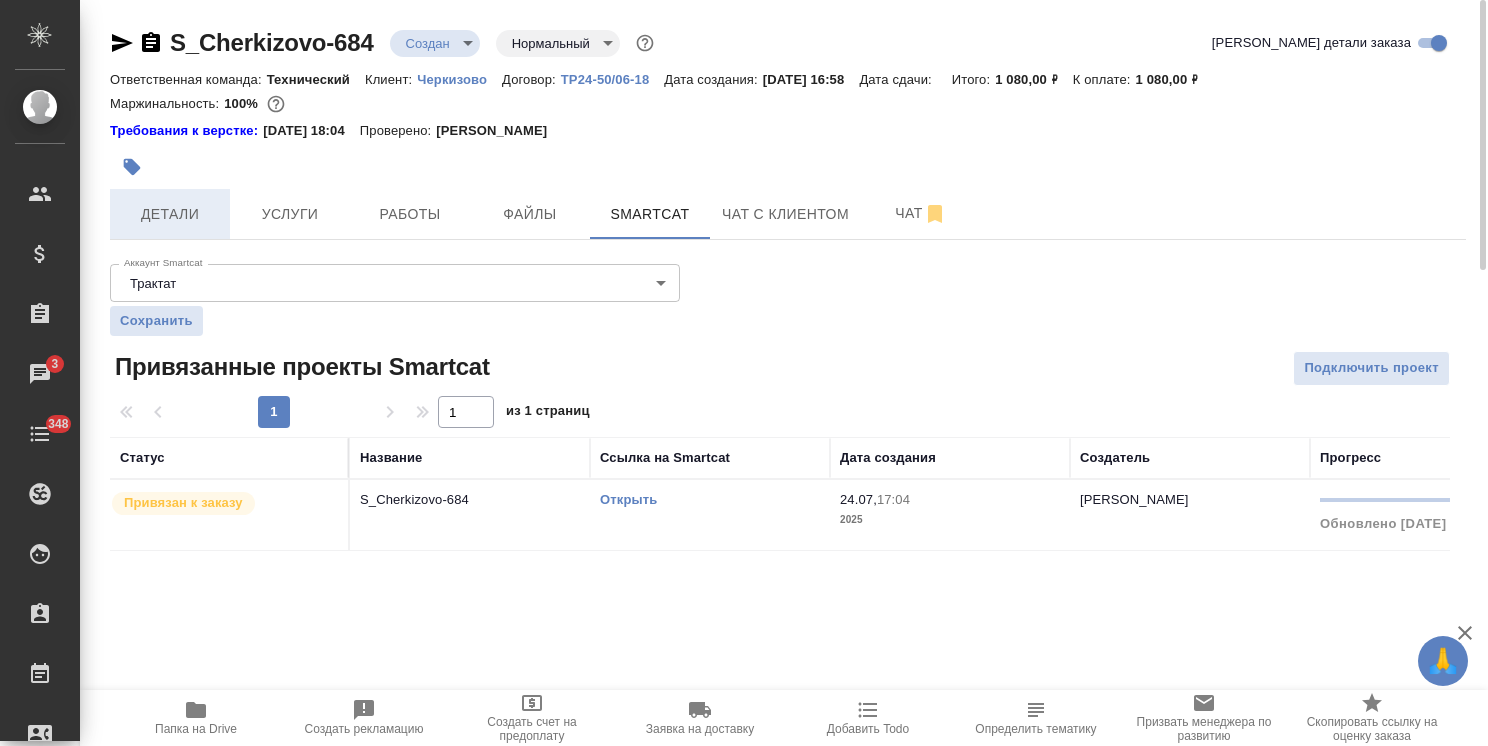 click on "Детали" at bounding box center (170, 214) 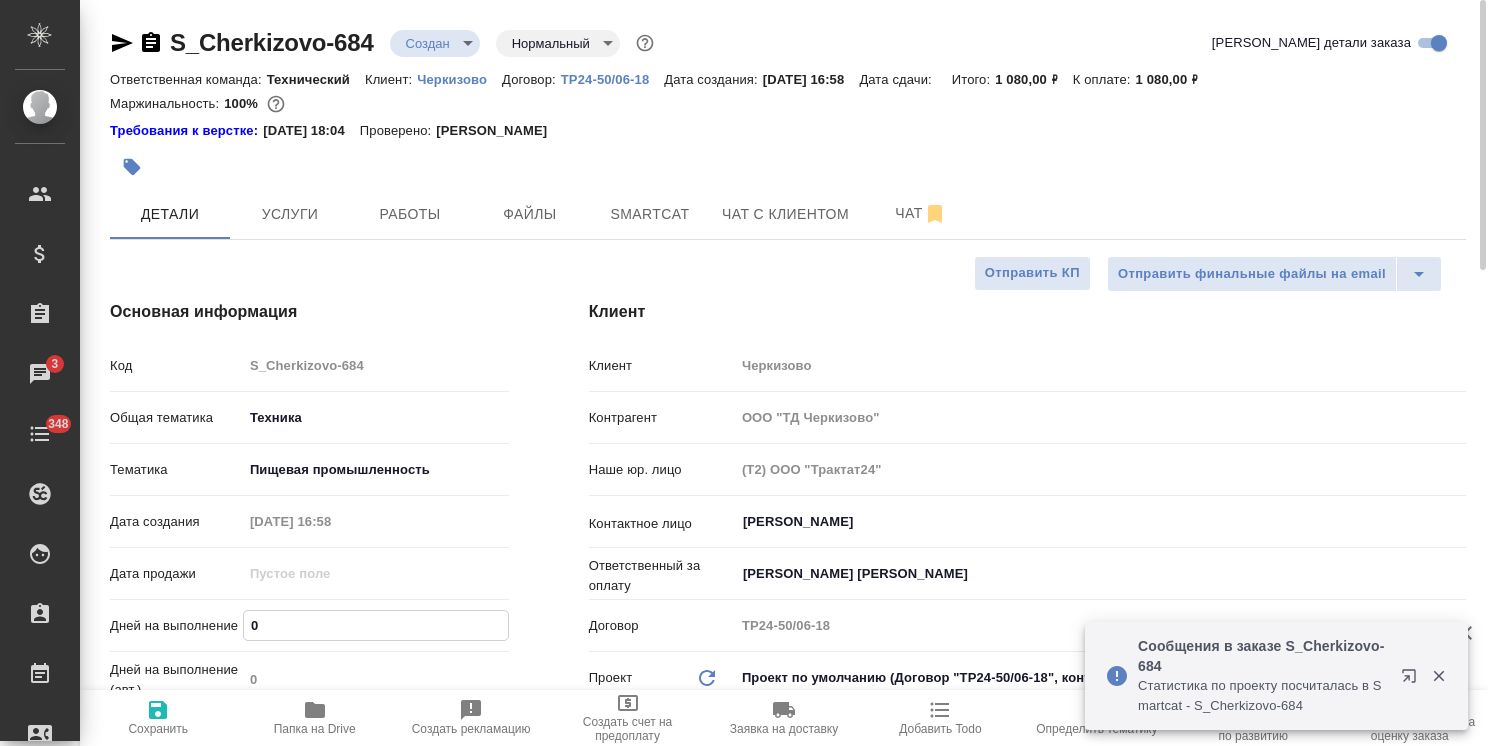 drag, startPoint x: 281, startPoint y: 618, endPoint x: 204, endPoint y: 644, distance: 81.27115 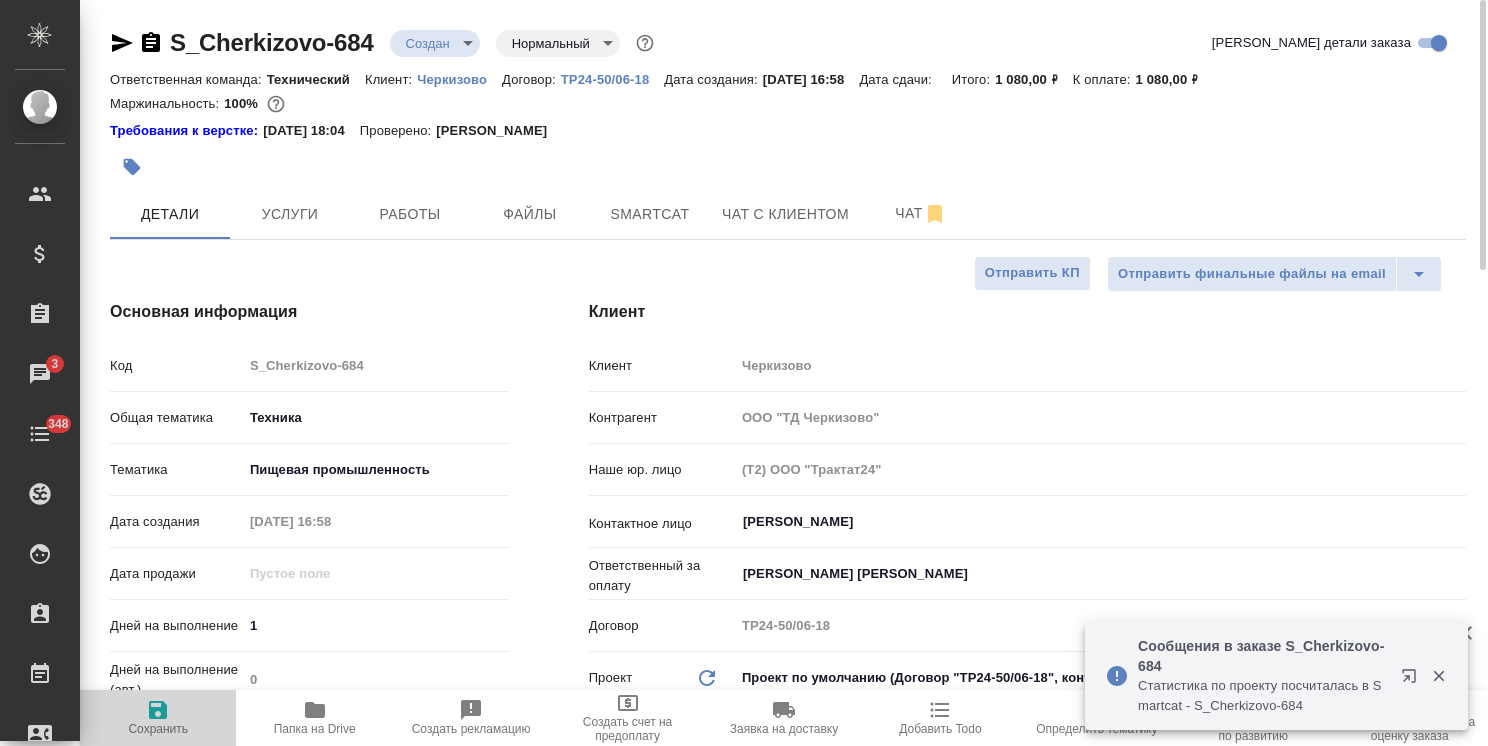 click 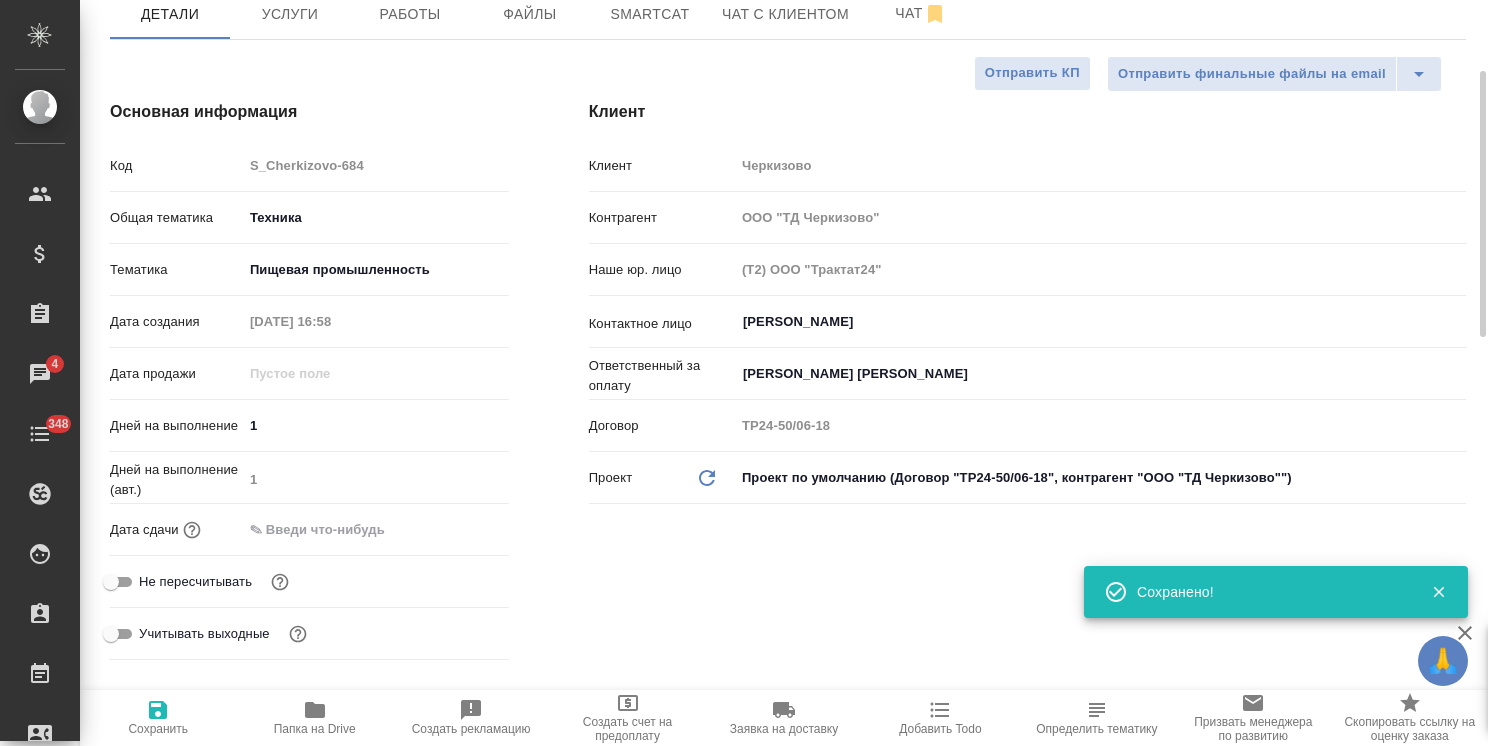 scroll, scrollTop: 0, scrollLeft: 0, axis: both 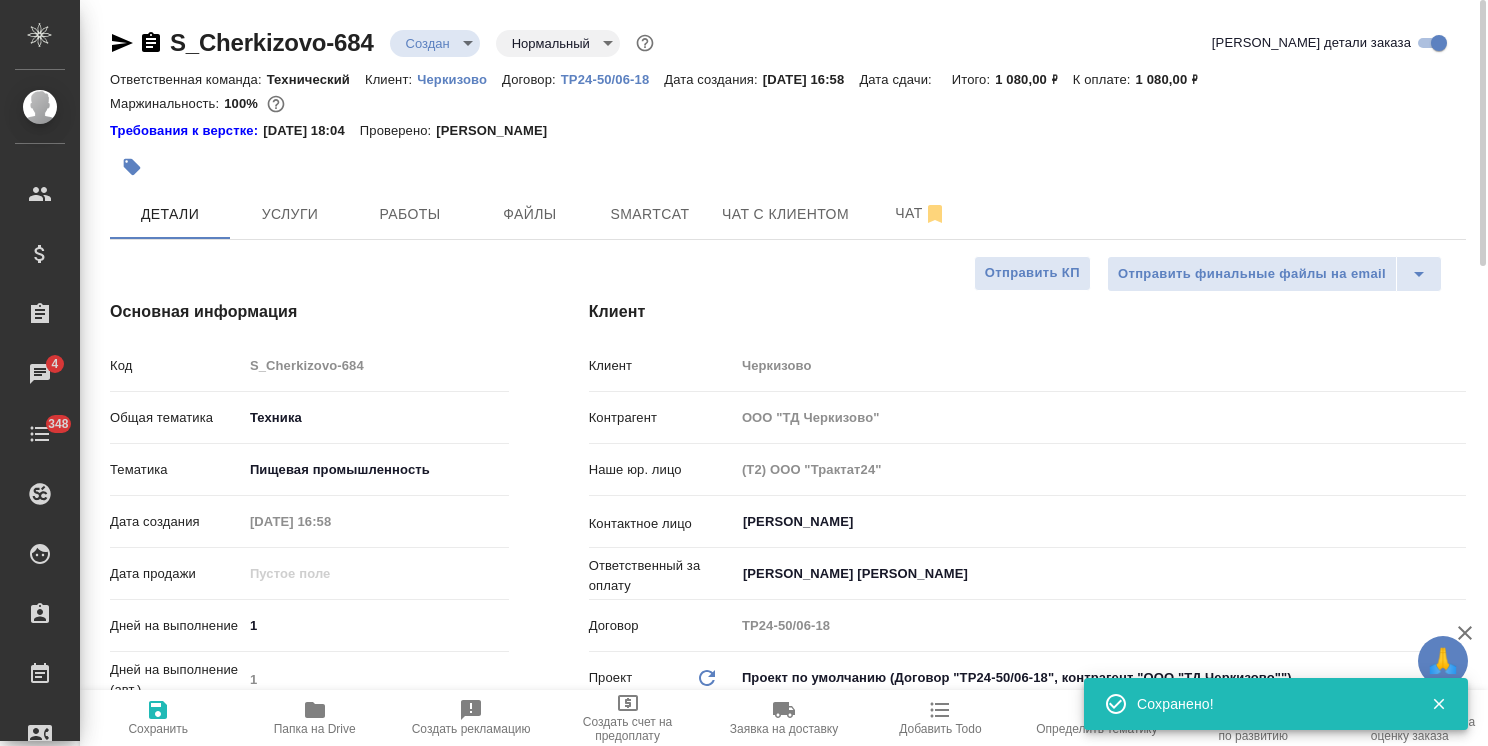 click on "🙏 .cls-1
fill:#fff;
AWATERA Usmanova Olga Клиенты Спецификации Заказы 4 Чаты 348 Todo Проекты SC Исполнители Кандидаты Работы Входящие заявки Заявки на доставку Рекламации Проекты процессинга Конференции Выйти S_Cherkizovo-684 Создан new Нормальный normal Кратко детали заказа Ответственная команда: Технический Клиент: Черкизово Договор: ТР24-50/06-18 Дата создания: 24.07.2025, 16:58 Дата сдачи: Итого: 1 080,00 ₽ К оплате: 1 080,00 ₽ Маржинальность: 100% Требования к верстке: 03.09.2024 18:04 Проверено: Петрова Валерия Детали Услуги Работы Файлы Smartcat Чат с клиентом Чат Отправить КП Код S_Cherkizovo-684 tech 1" at bounding box center [744, 373] 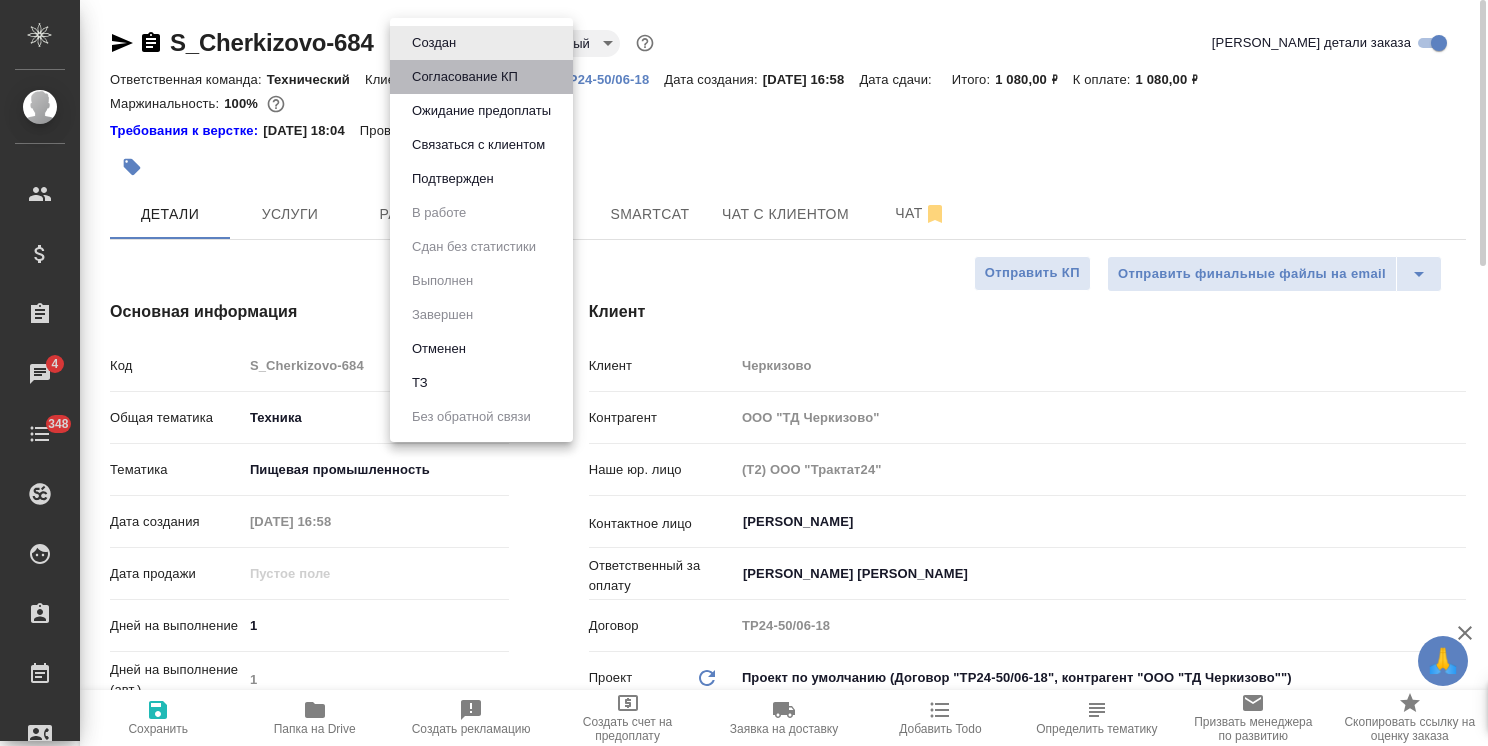 click on "Согласование КП" at bounding box center (434, 43) 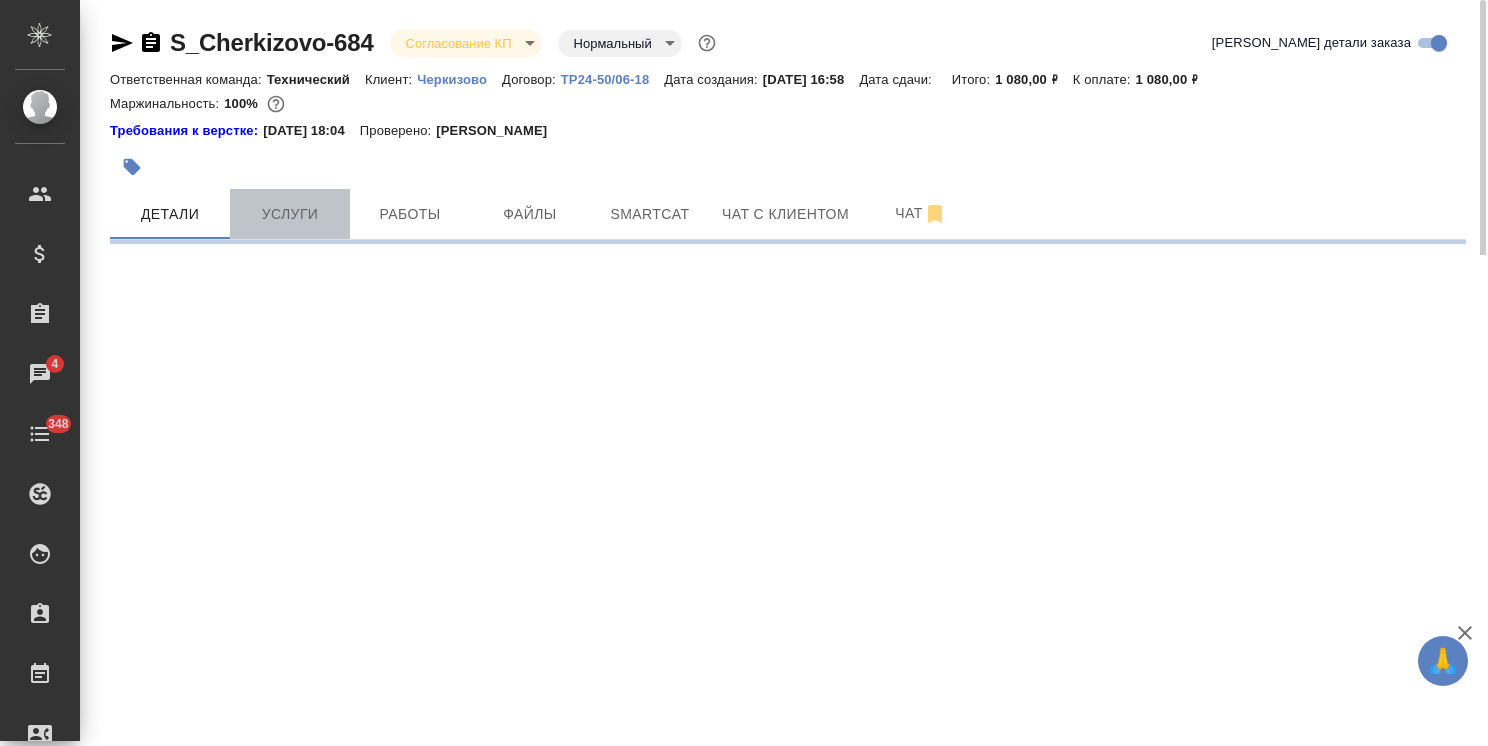click on "Услуги" at bounding box center (290, 214) 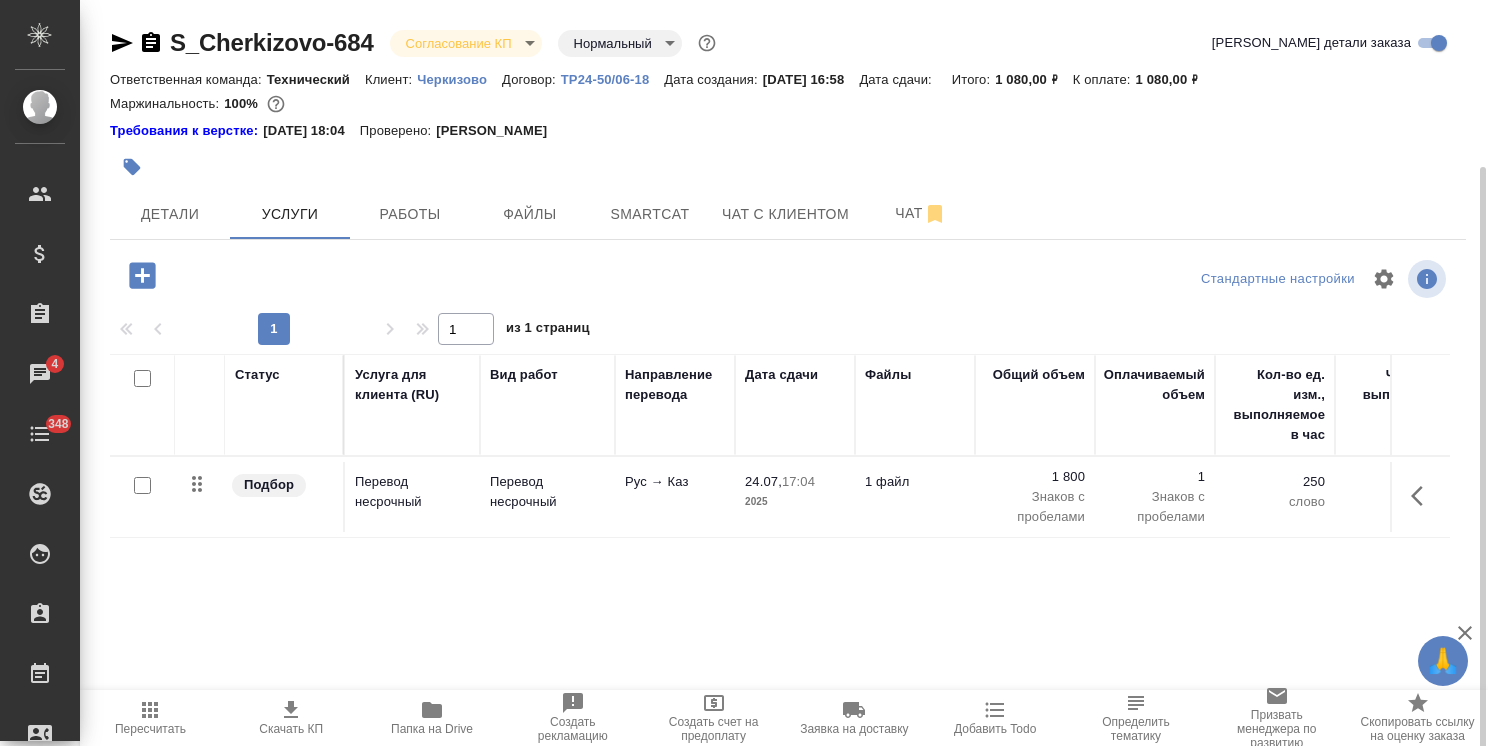 scroll, scrollTop: 88, scrollLeft: 0, axis: vertical 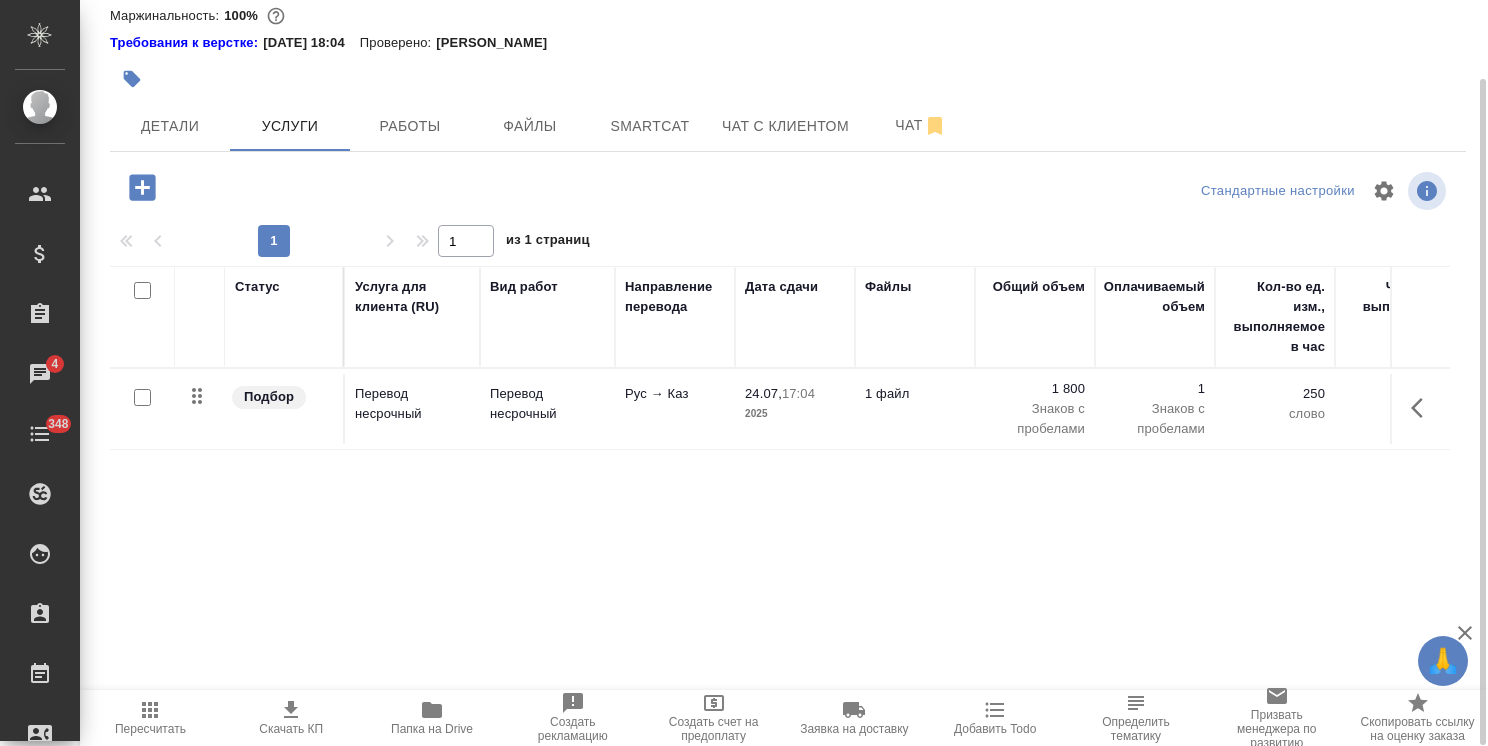 click 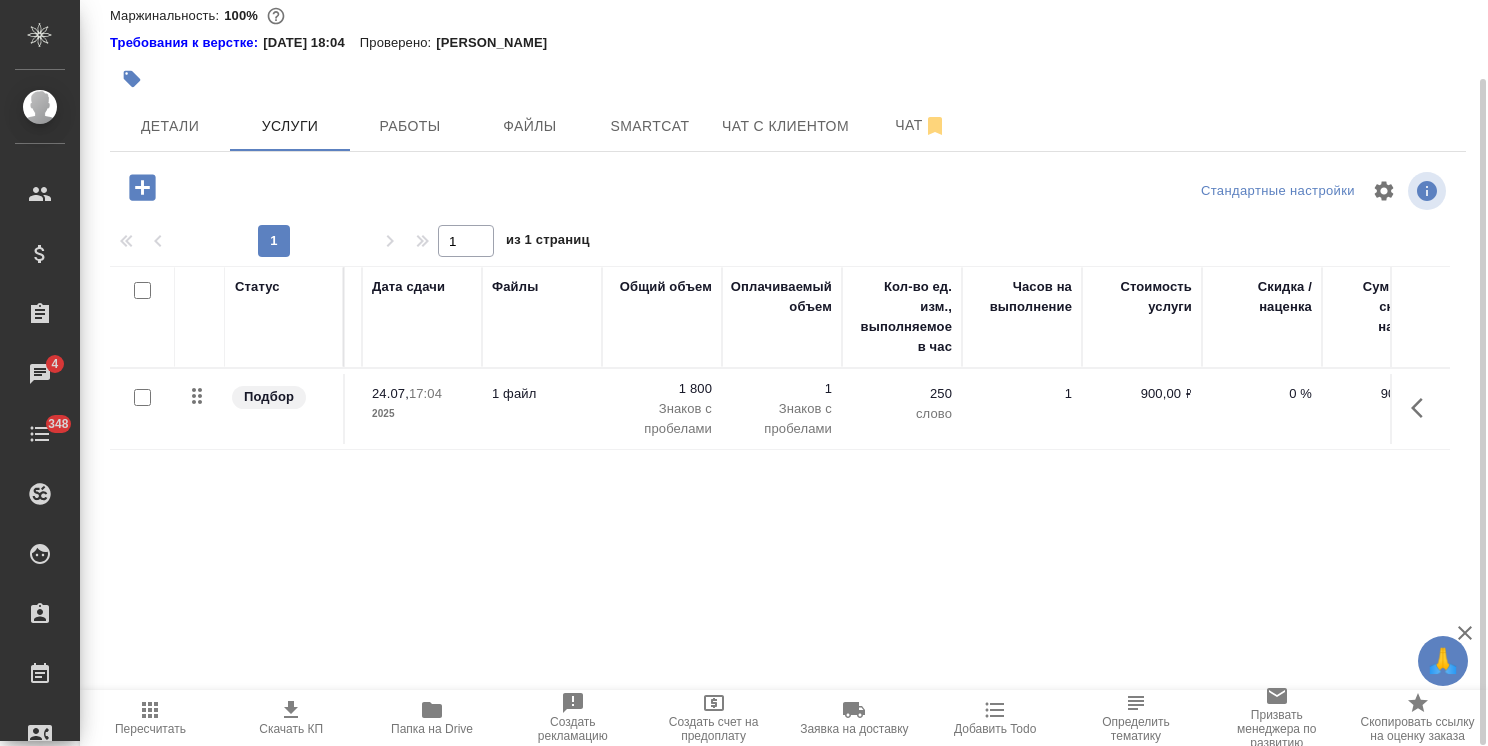scroll, scrollTop: 0, scrollLeft: 0, axis: both 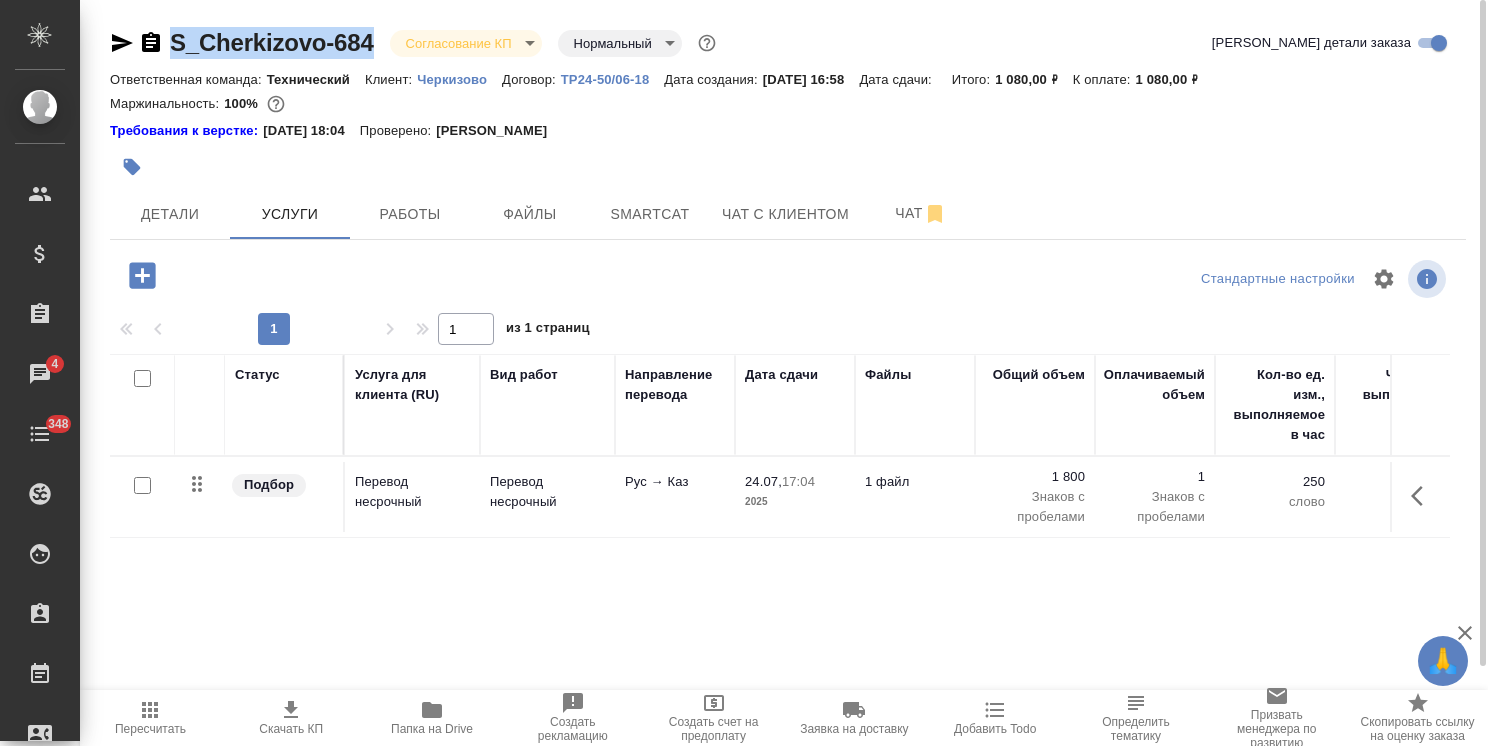 drag, startPoint x: 384, startPoint y: 34, endPoint x: 127, endPoint y: 20, distance: 257.38104 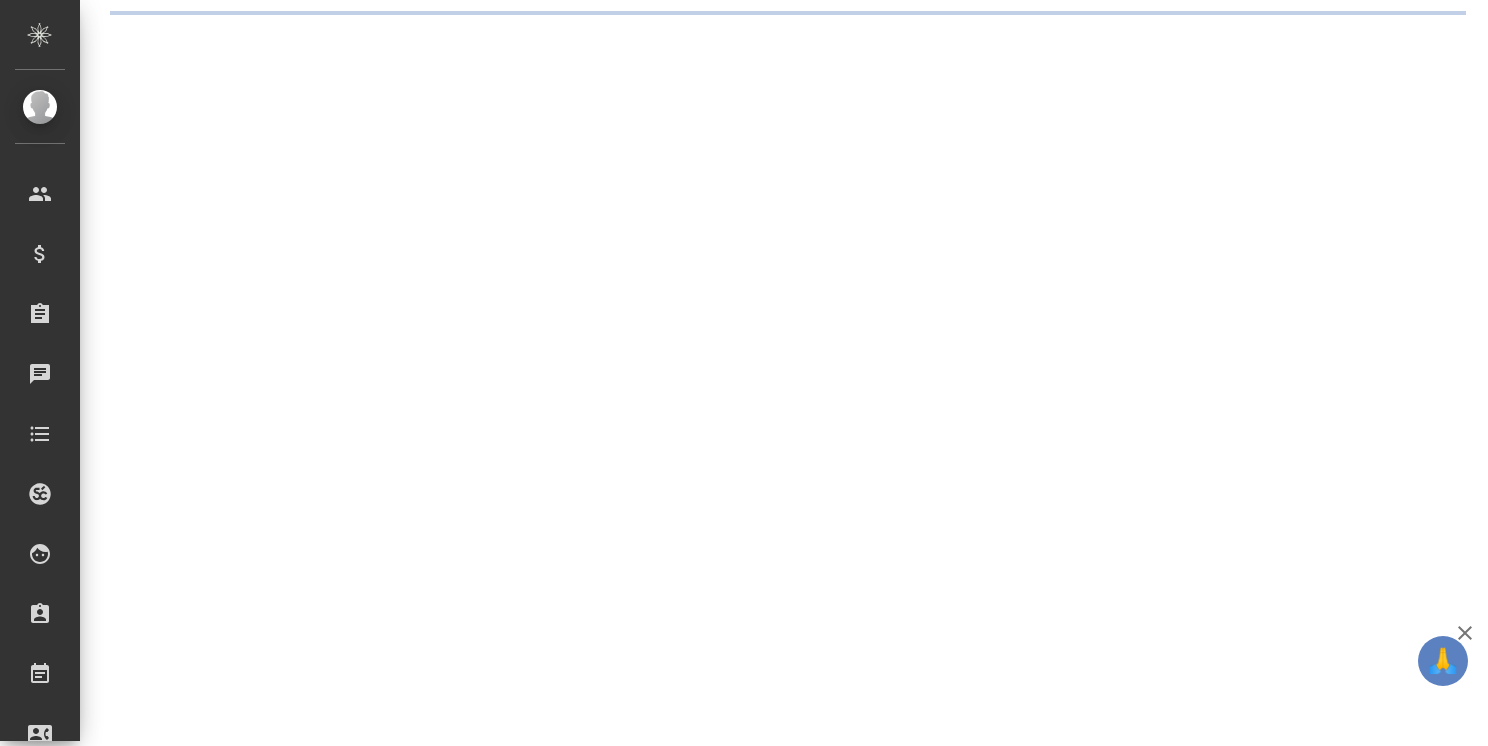 scroll, scrollTop: 0, scrollLeft: 0, axis: both 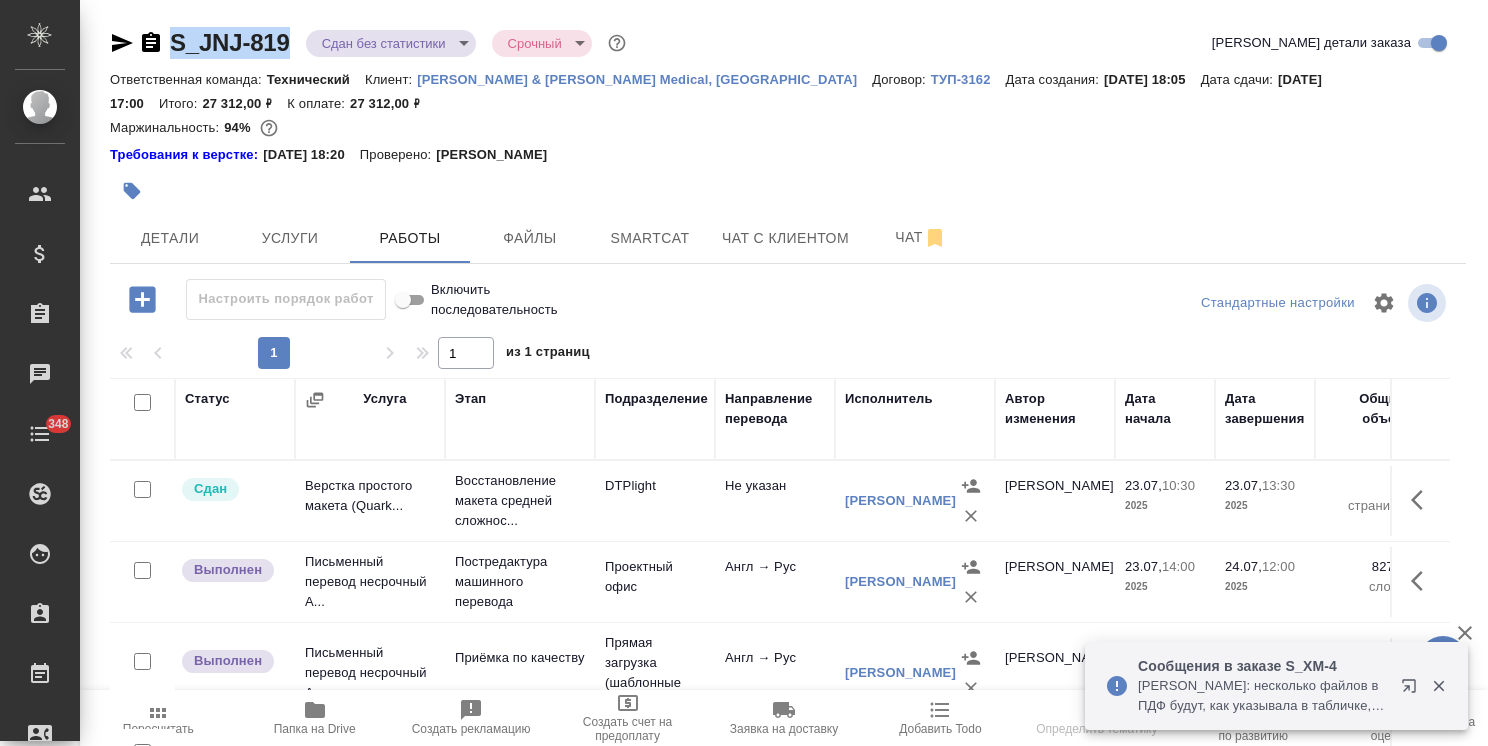drag, startPoint x: 288, startPoint y: 27, endPoint x: 157, endPoint y: 27, distance: 131 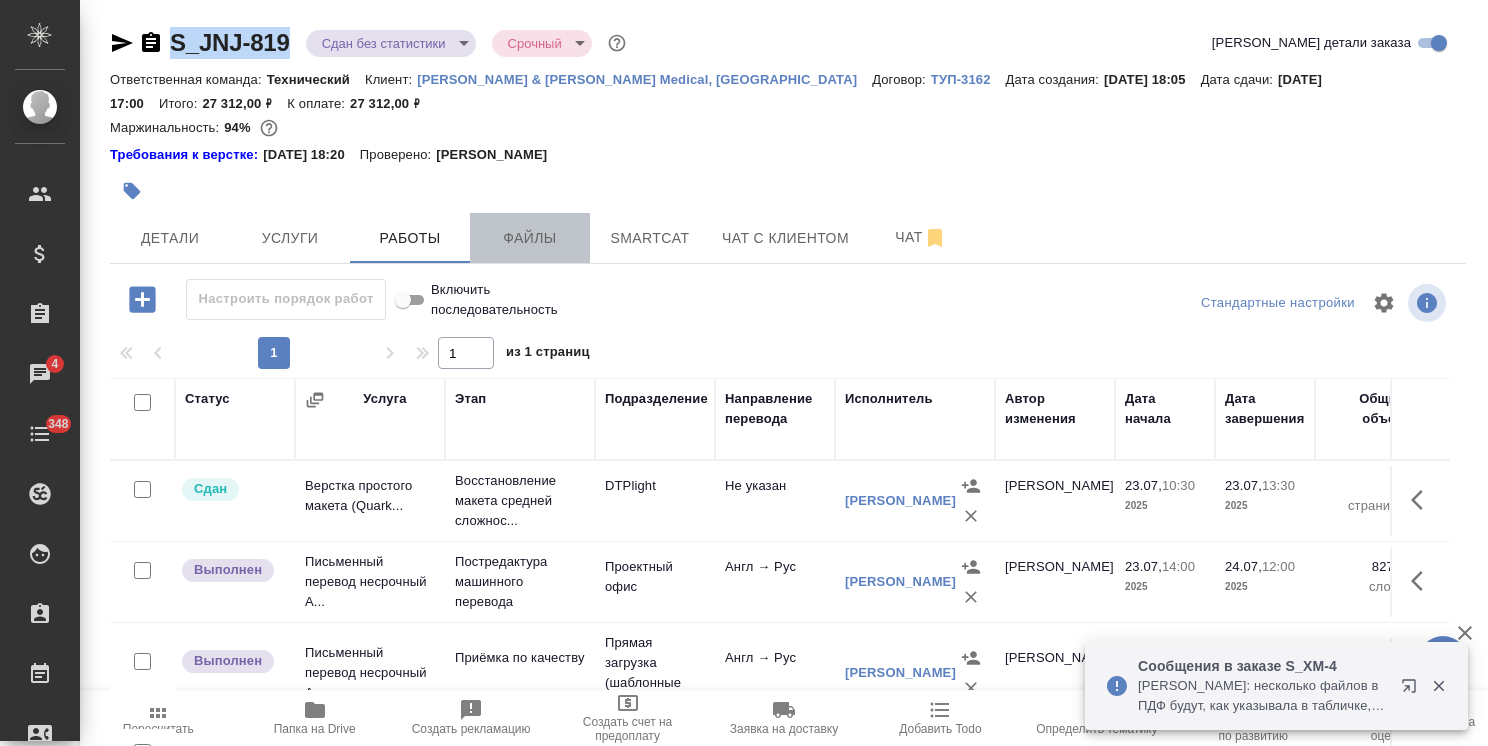 click on "Файлы" at bounding box center (530, 238) 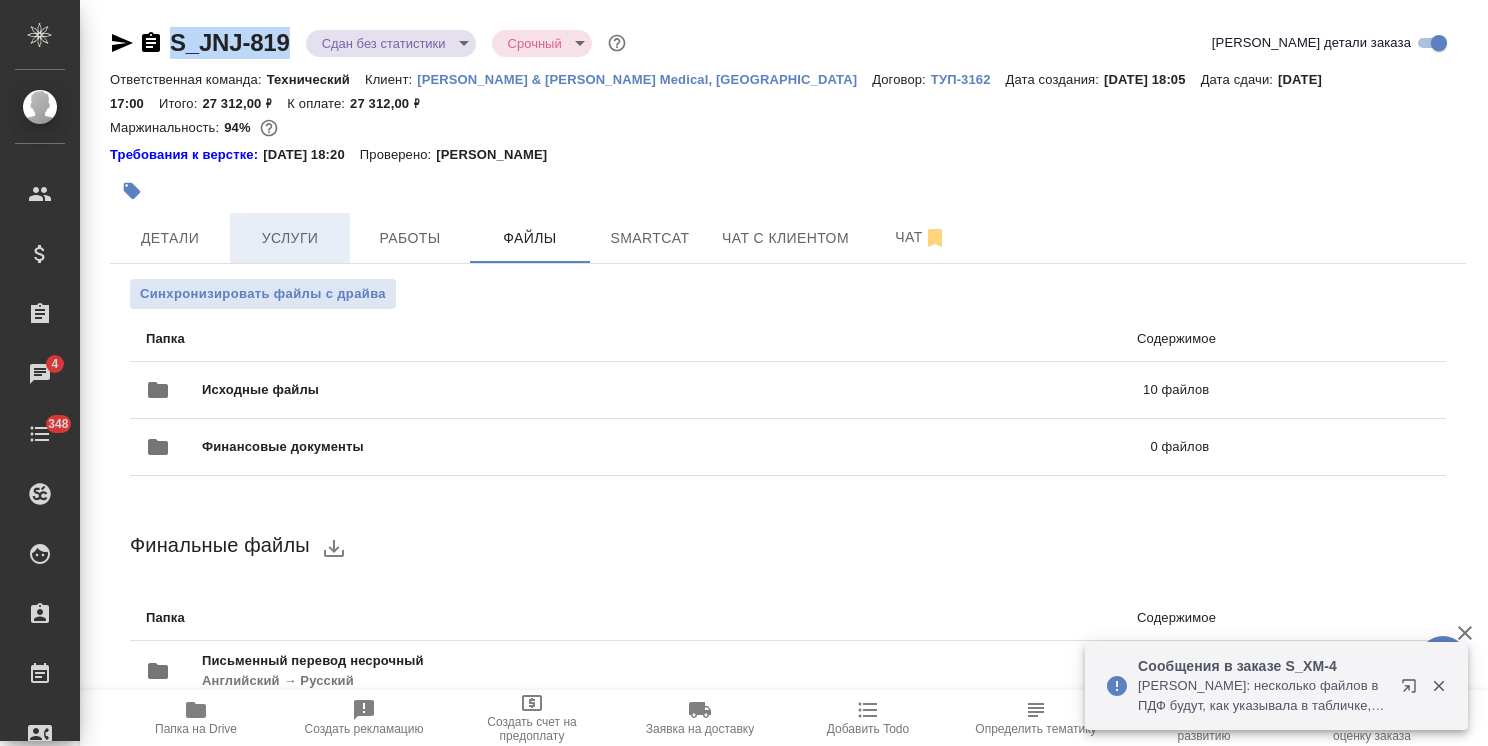 click on "Услуги" at bounding box center [290, 238] 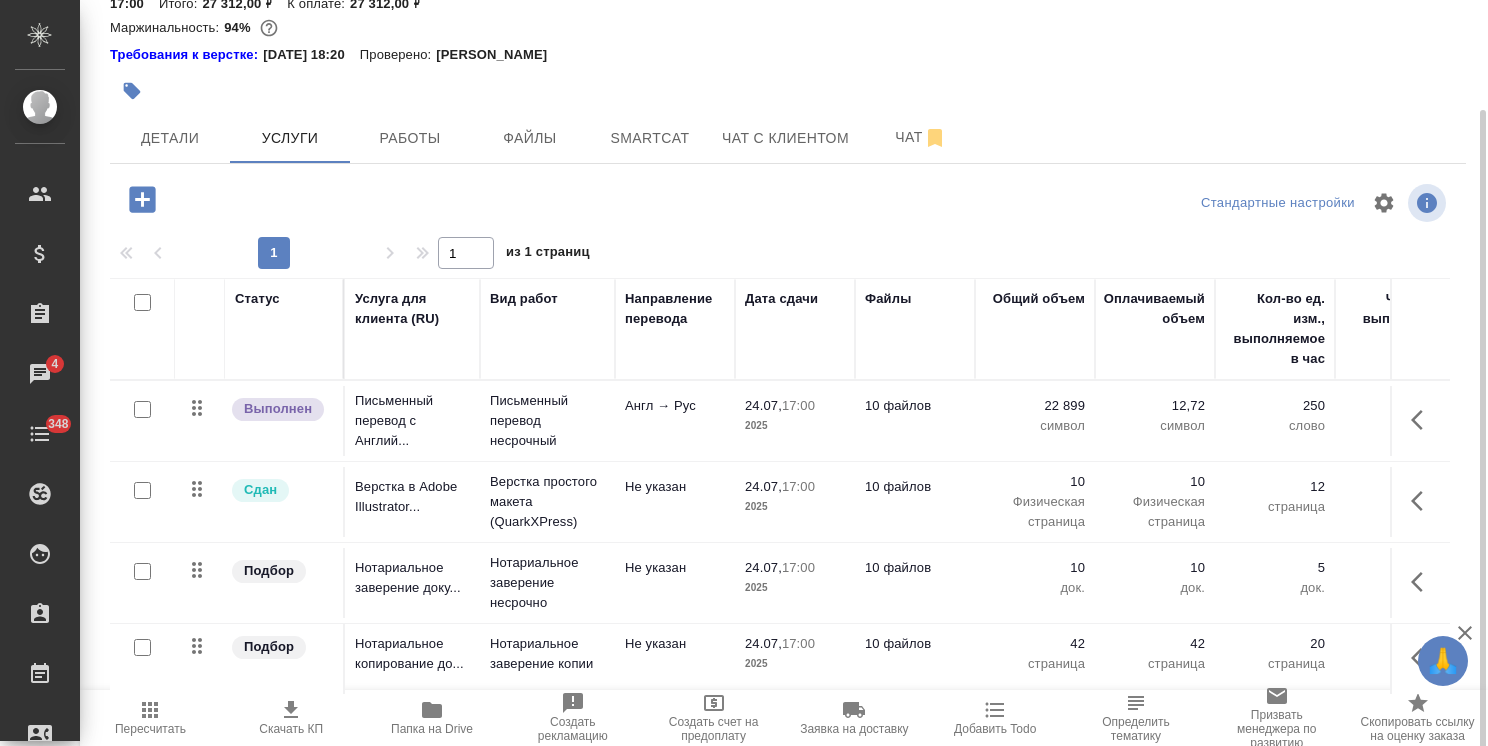 scroll, scrollTop: 112, scrollLeft: 0, axis: vertical 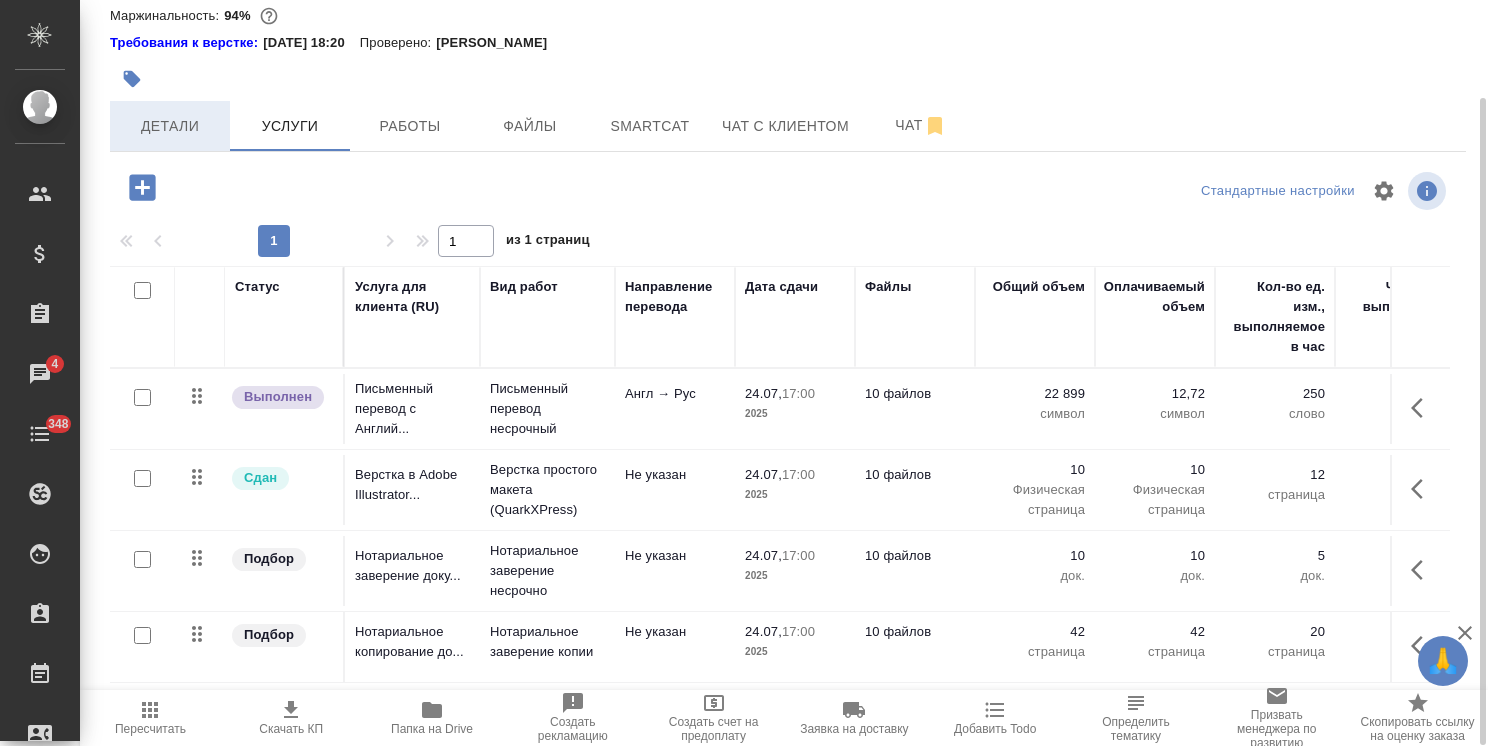 click on "Детали" at bounding box center [170, 126] 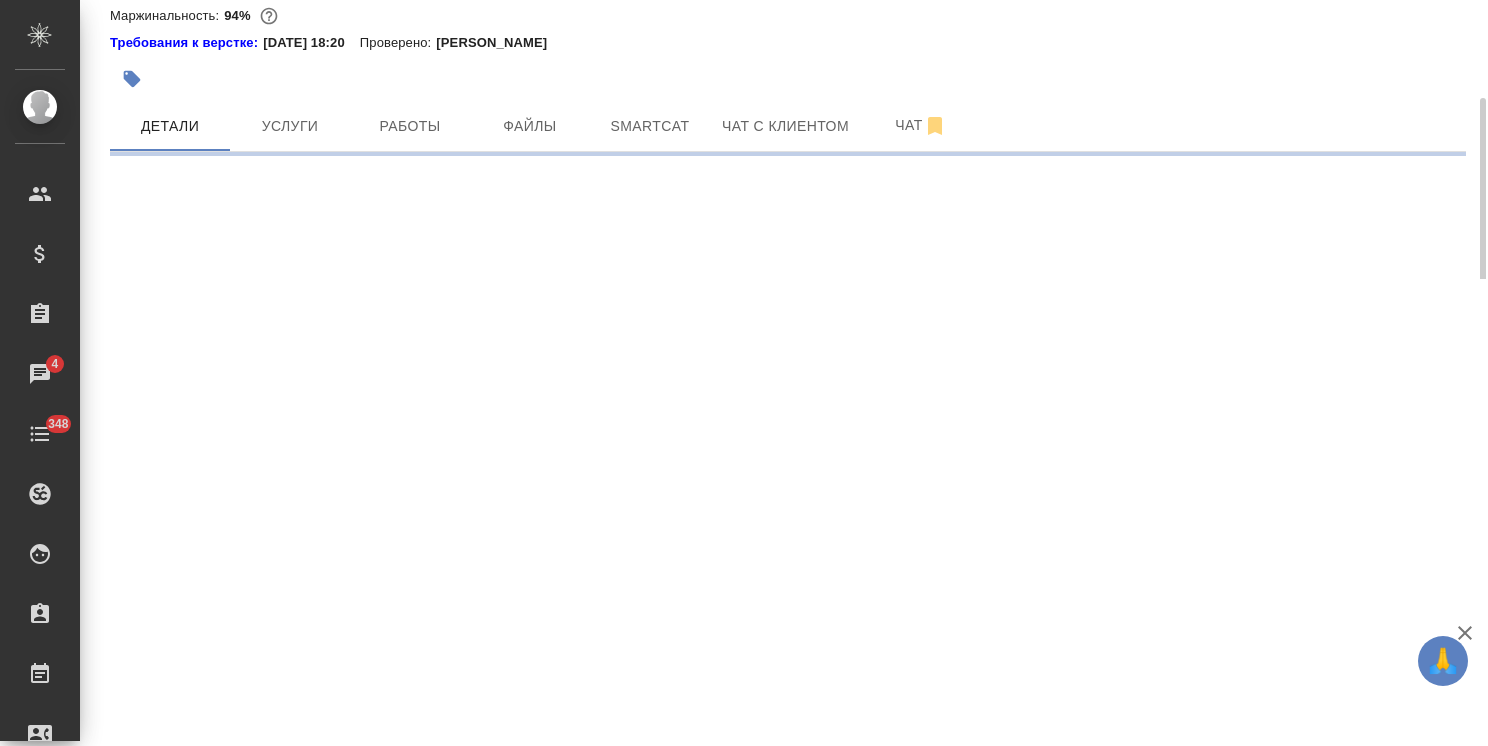 select on "RU" 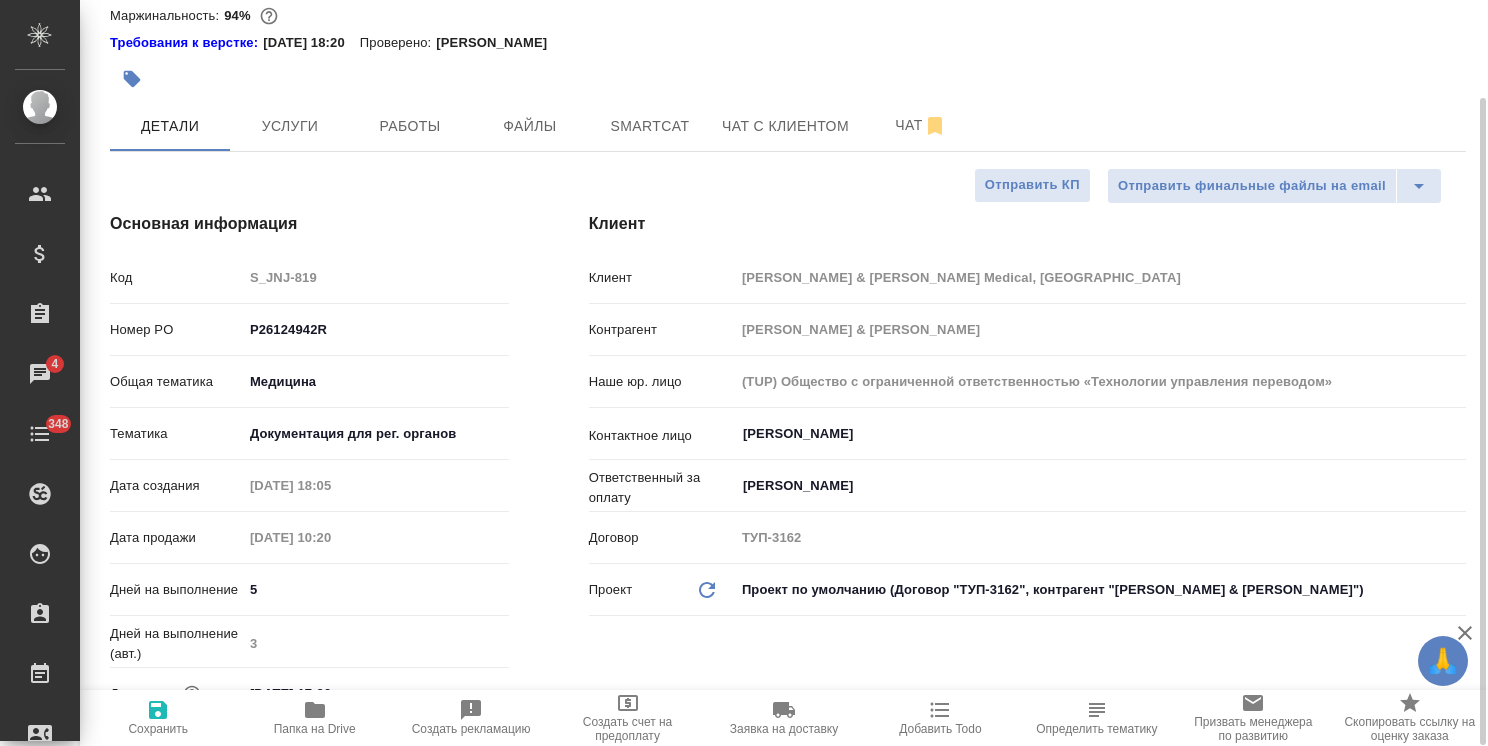type on "x" 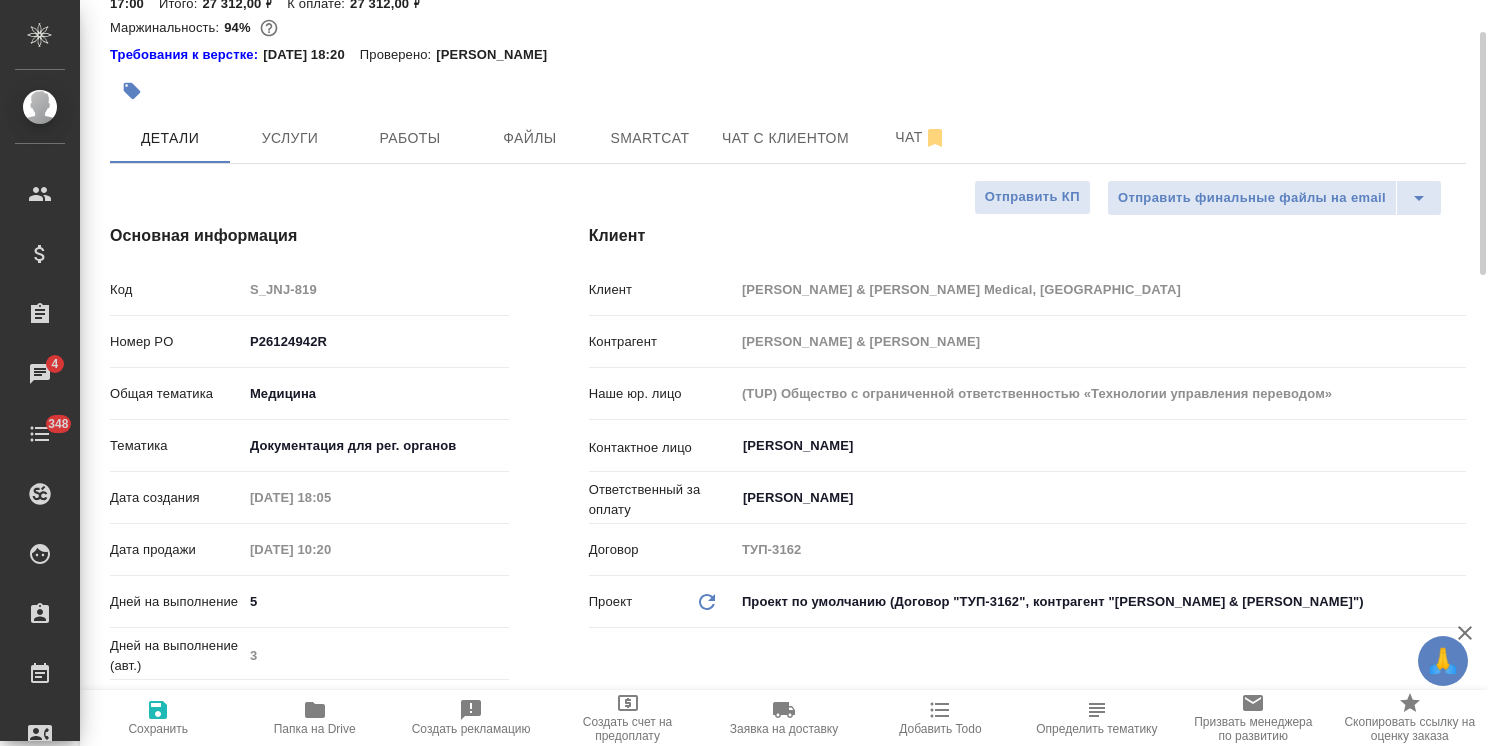scroll, scrollTop: 0, scrollLeft: 0, axis: both 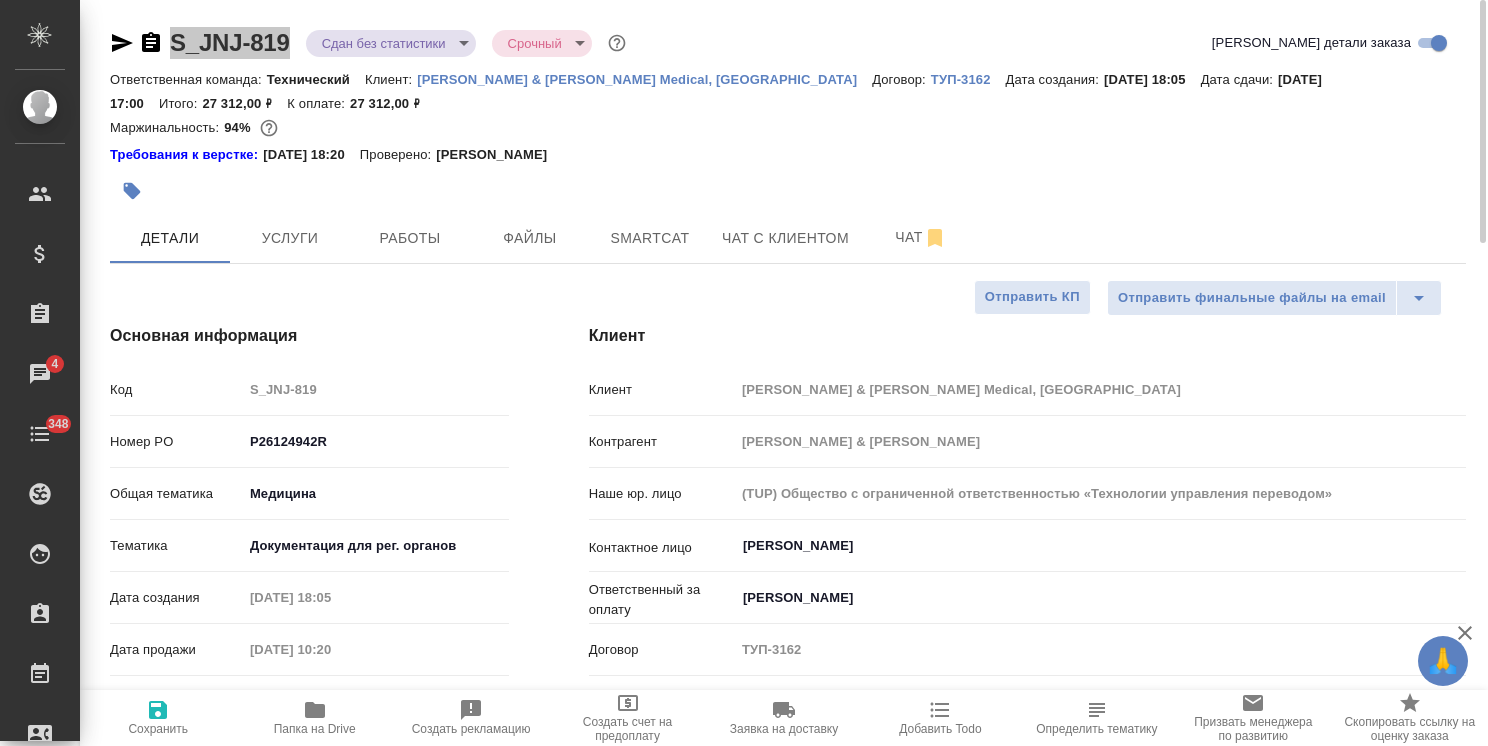type on "x" 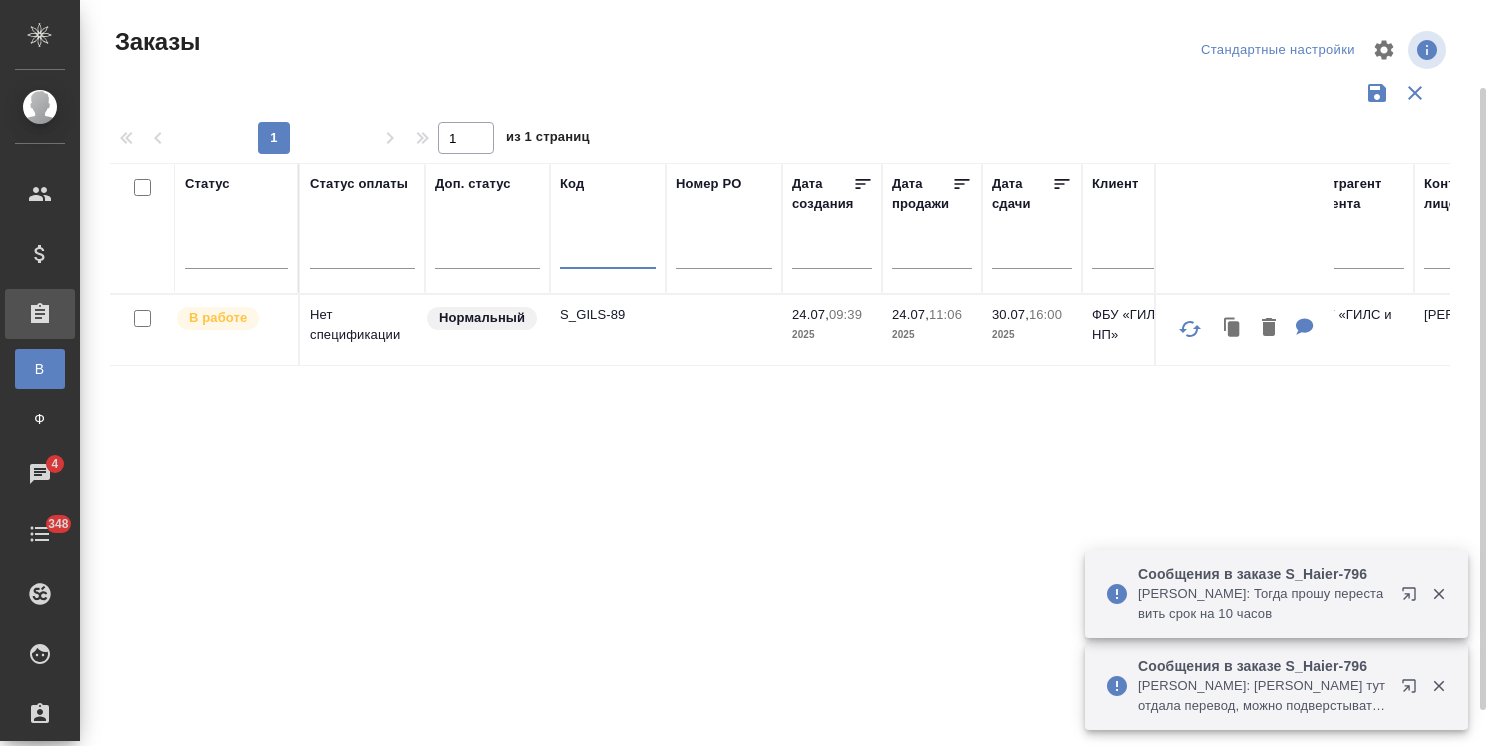 scroll, scrollTop: 0, scrollLeft: 0, axis: both 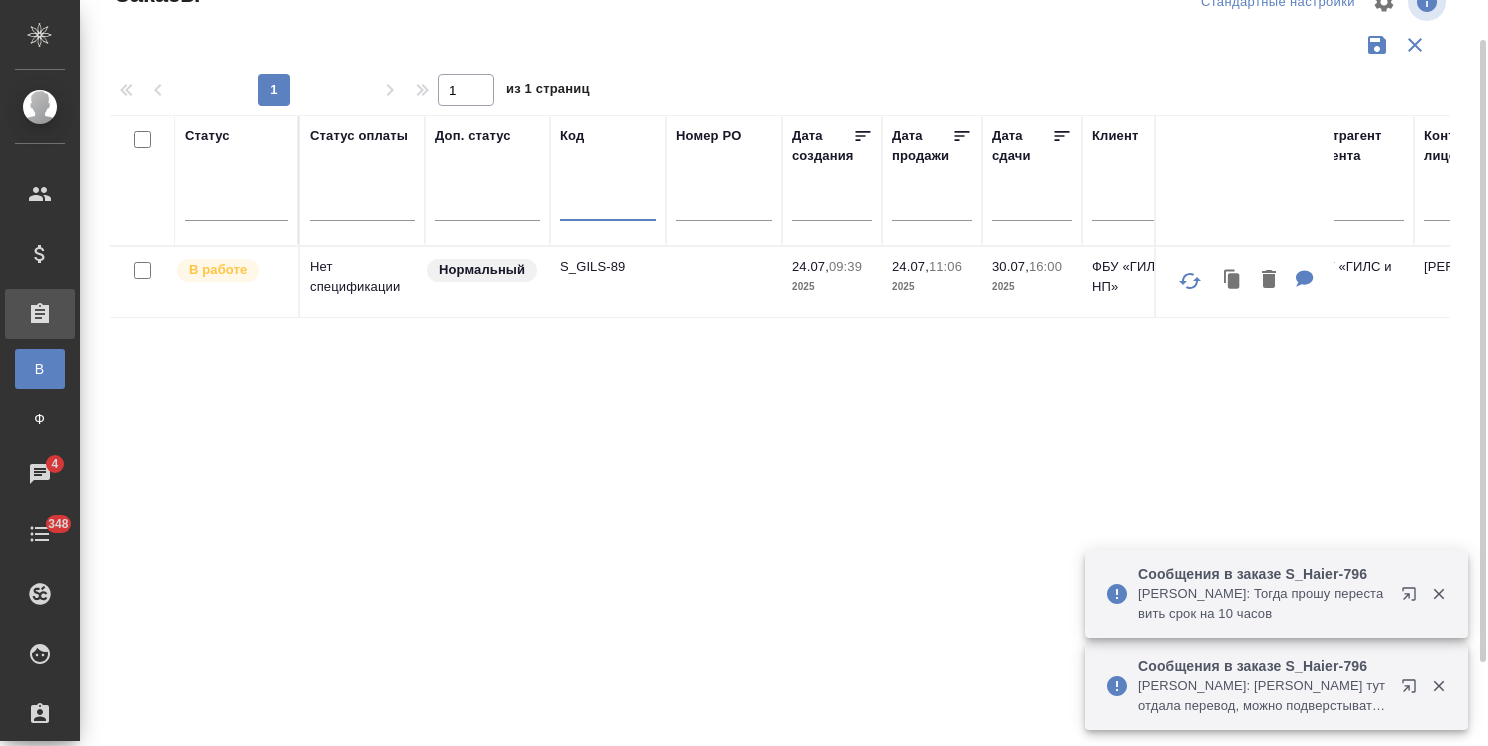 type 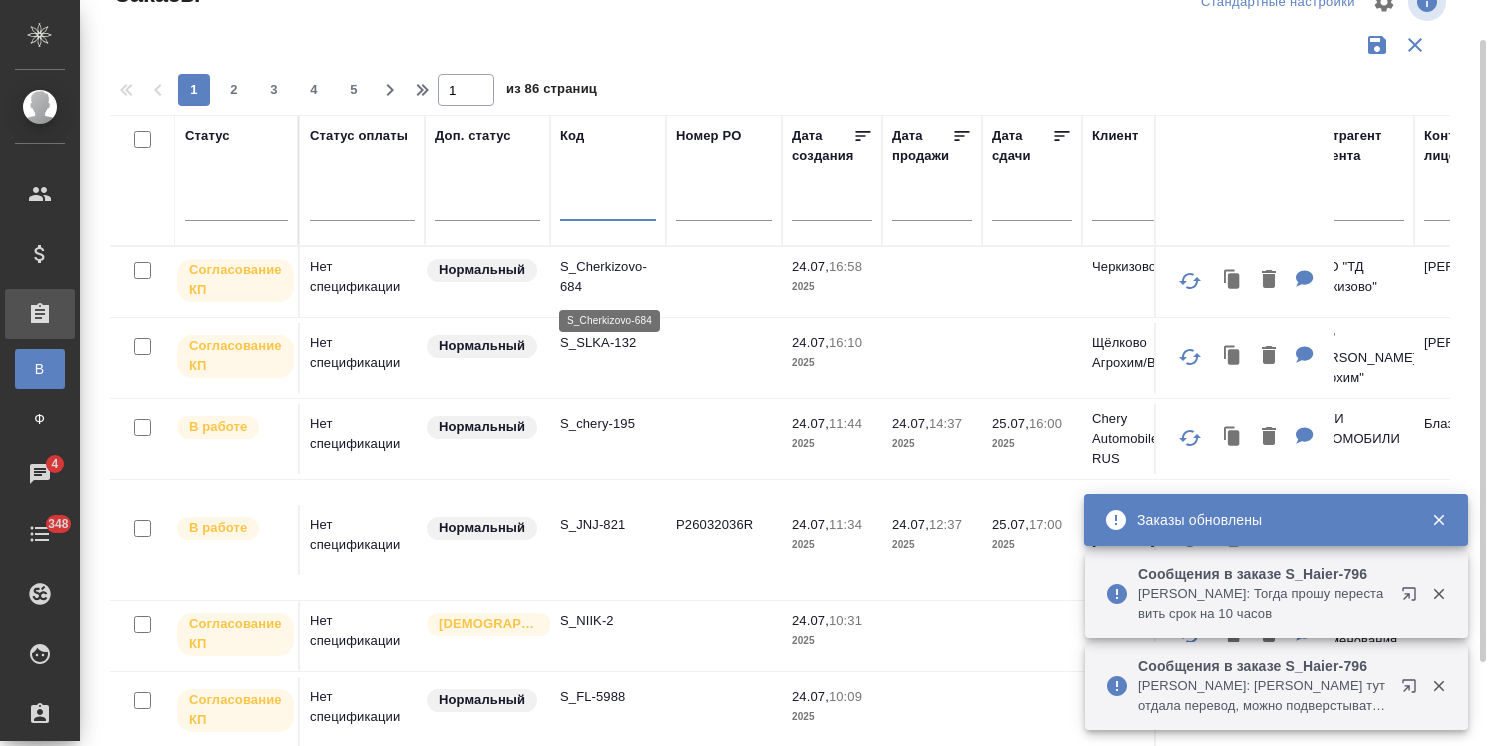 click on "S_Cherkizovo-684" at bounding box center (608, 277) 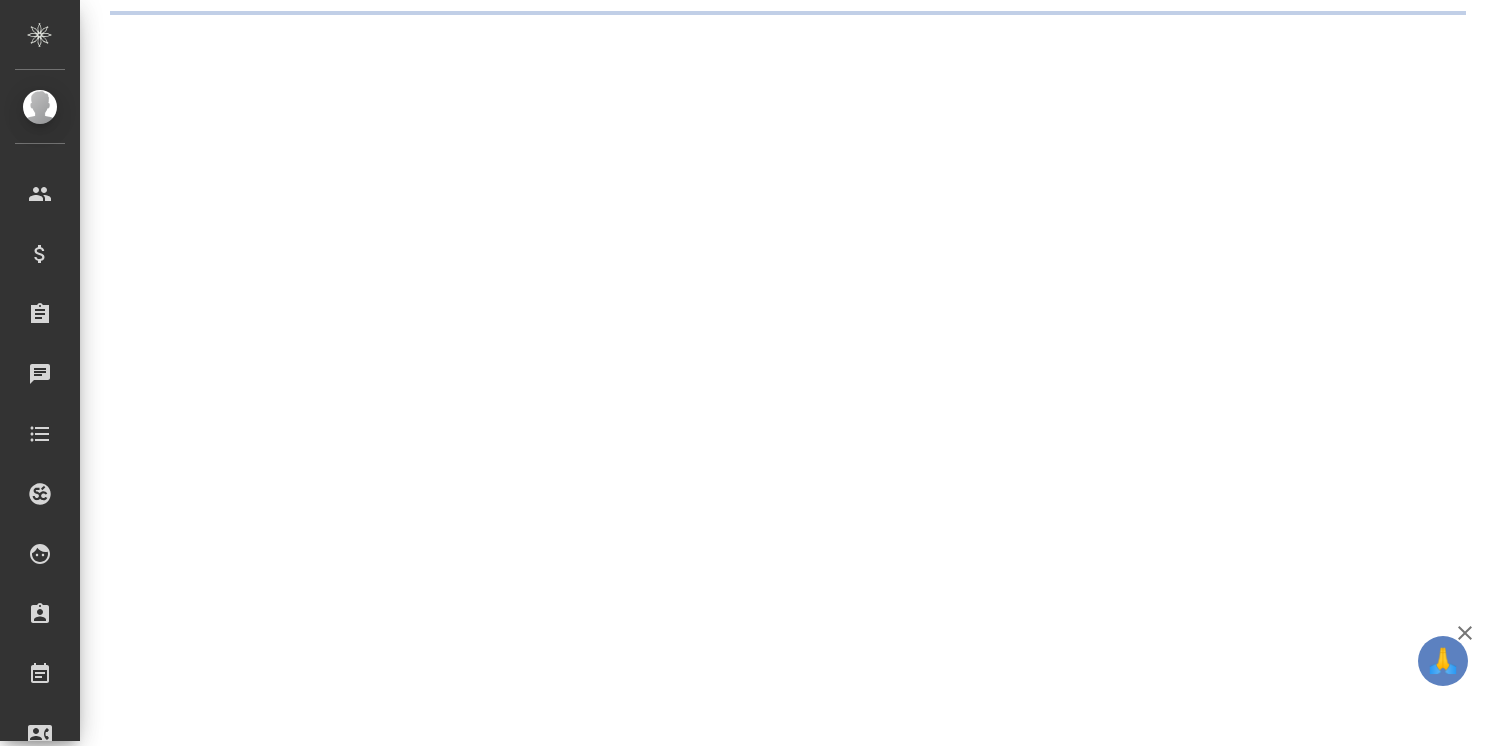 scroll, scrollTop: 0, scrollLeft: 0, axis: both 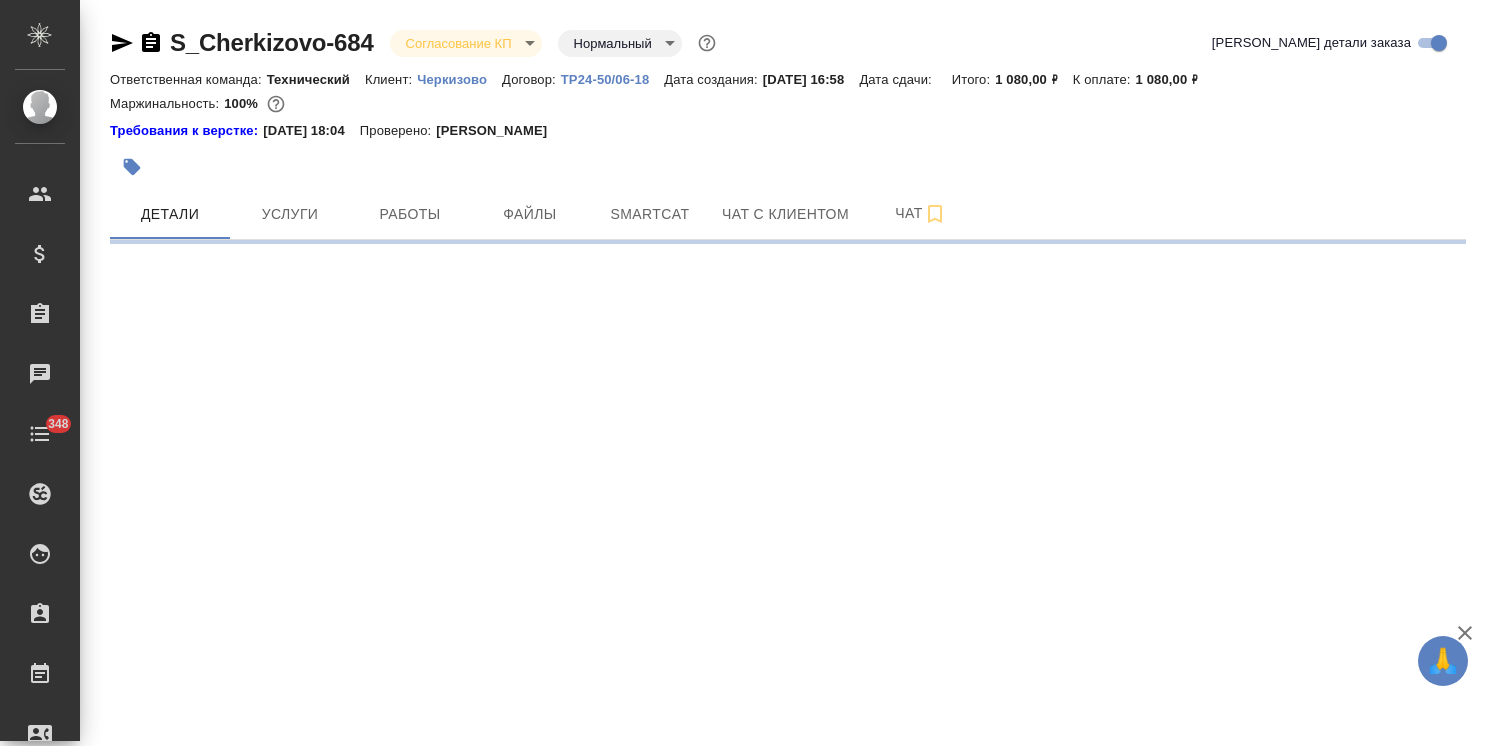 select on "RU" 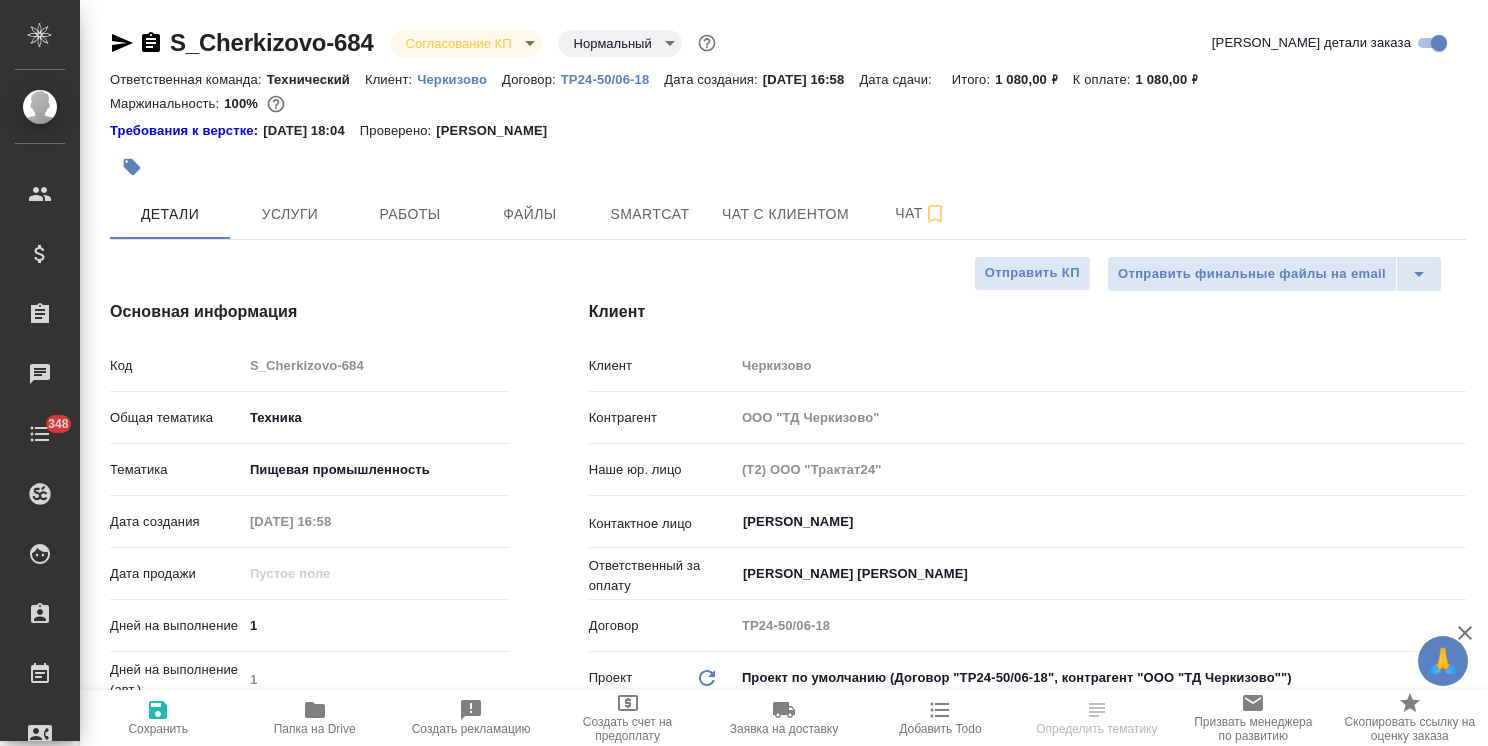 type on "x" 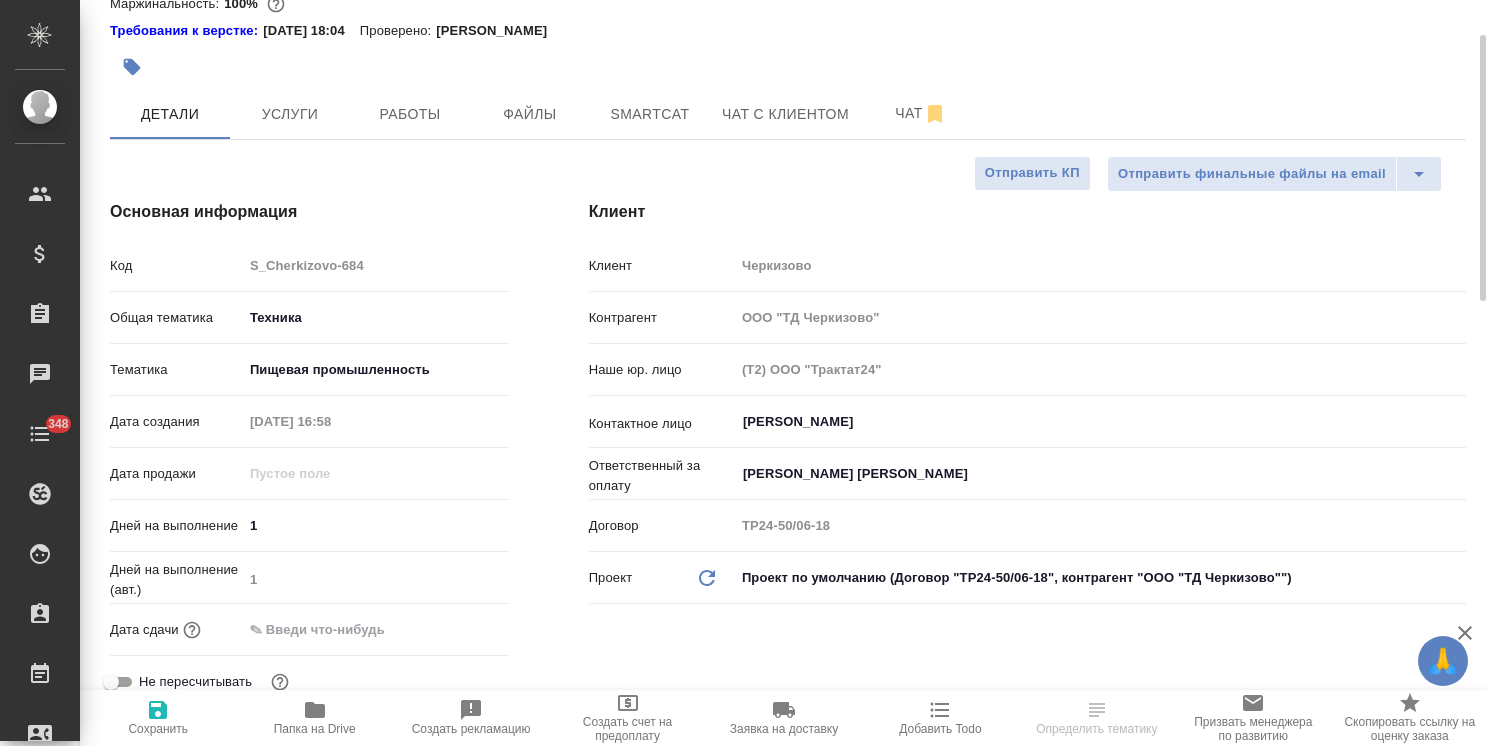 scroll, scrollTop: 0, scrollLeft: 0, axis: both 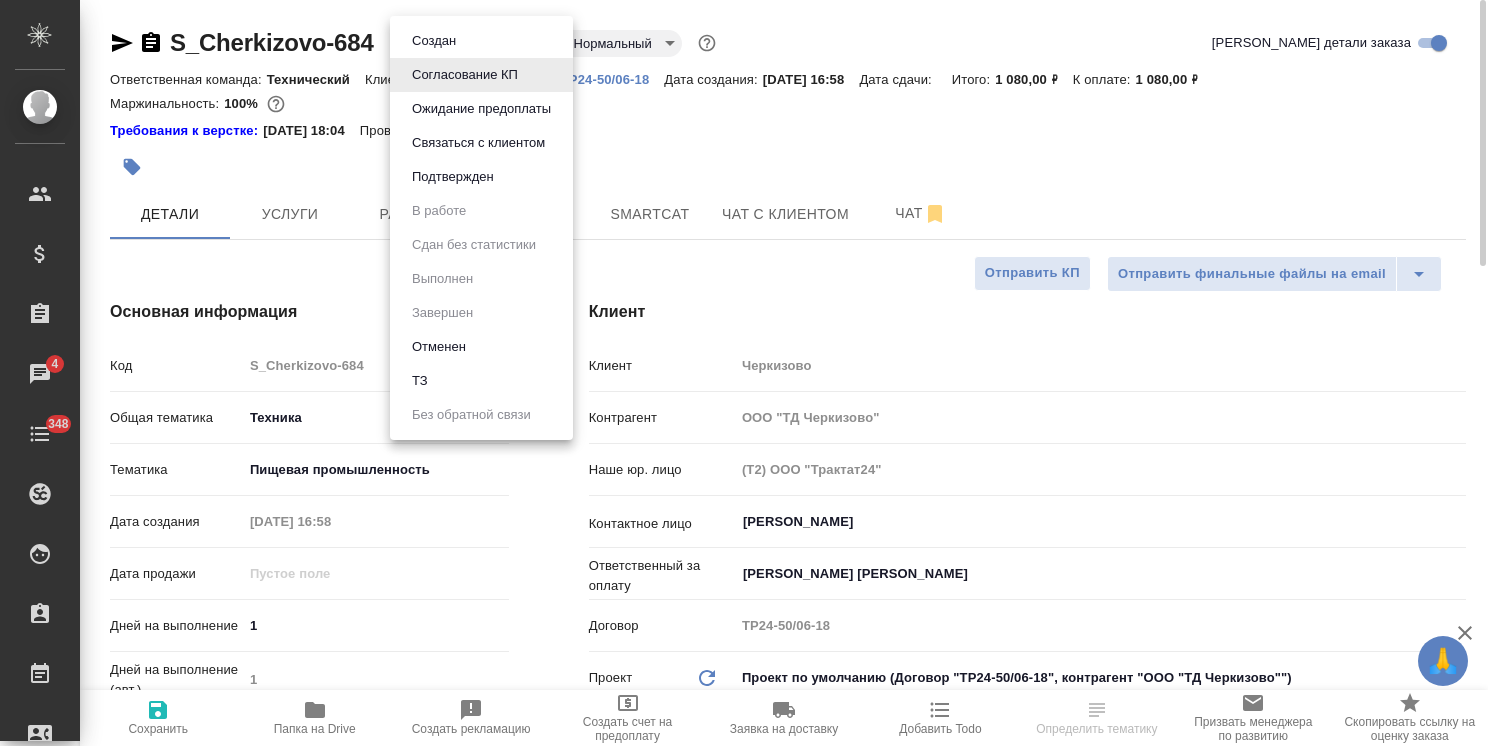 click on "🙏 .cls-1
fill:#fff;
AWATERA [PERSON_NAME] Спецификации Заказы 4 Чаты 348 Todo Проекты SC Исполнители Кандидаты Работы Входящие заявки Заявки на доставку Рекламации Проекты процессинга Конференции Выйти S_Cherkizovo-684 Согласование КП kpNegotiation Нормальный normal Кратко детали заказа Ответственная команда: Технический Клиент: Черкизово Договор: ТР24-50/06-18 Дата создания: [DATE] 16:58 Дата сдачи: Итого: 1 080,00 ₽ К оплате: 1 080,00 ₽ Маржинальность: 100% Требования к верстке: [DATE] 18:04 Проверено: [PERSON_NAME] Детали Услуги Работы Файлы Smartcat Чат с клиентом Чат Отправить КП 1 1" at bounding box center (744, 373) 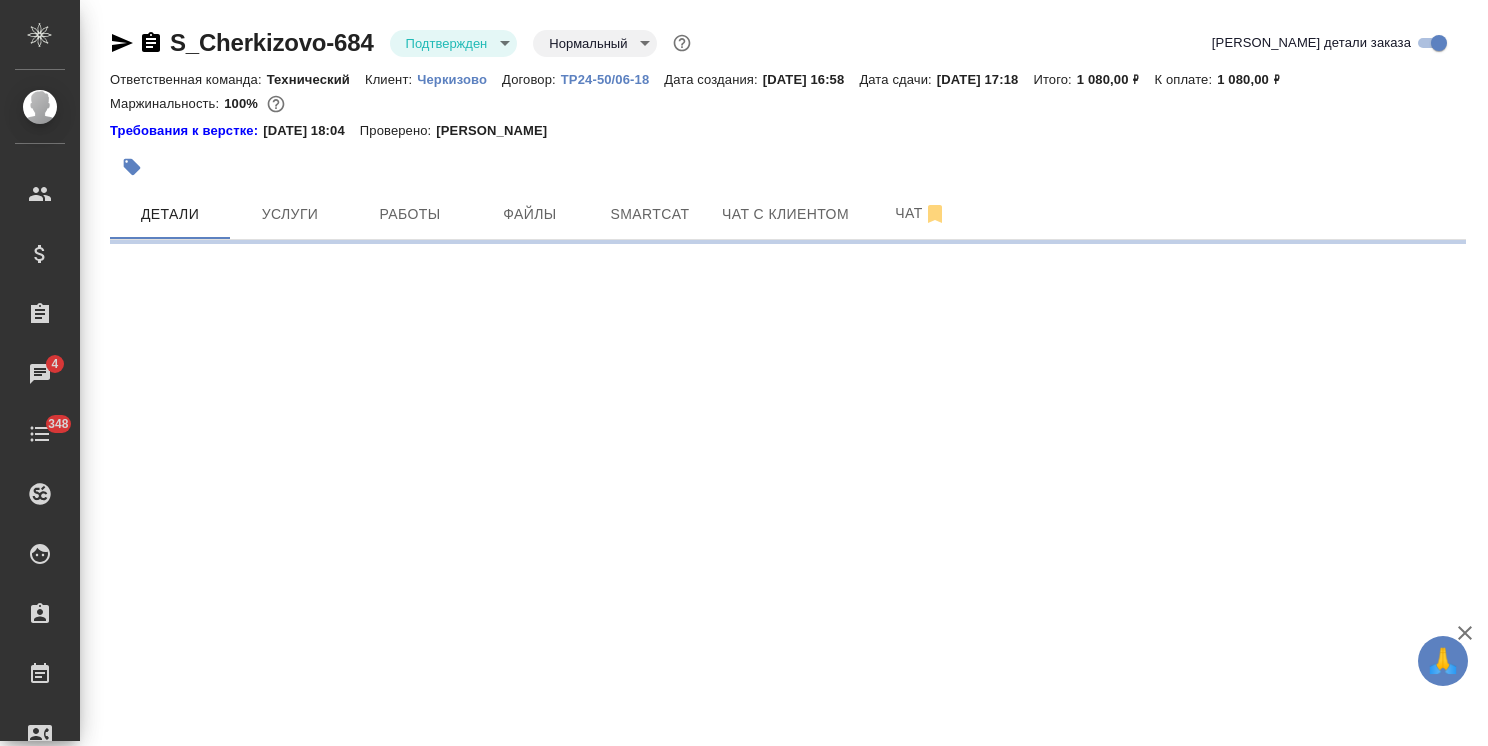 select on "RU" 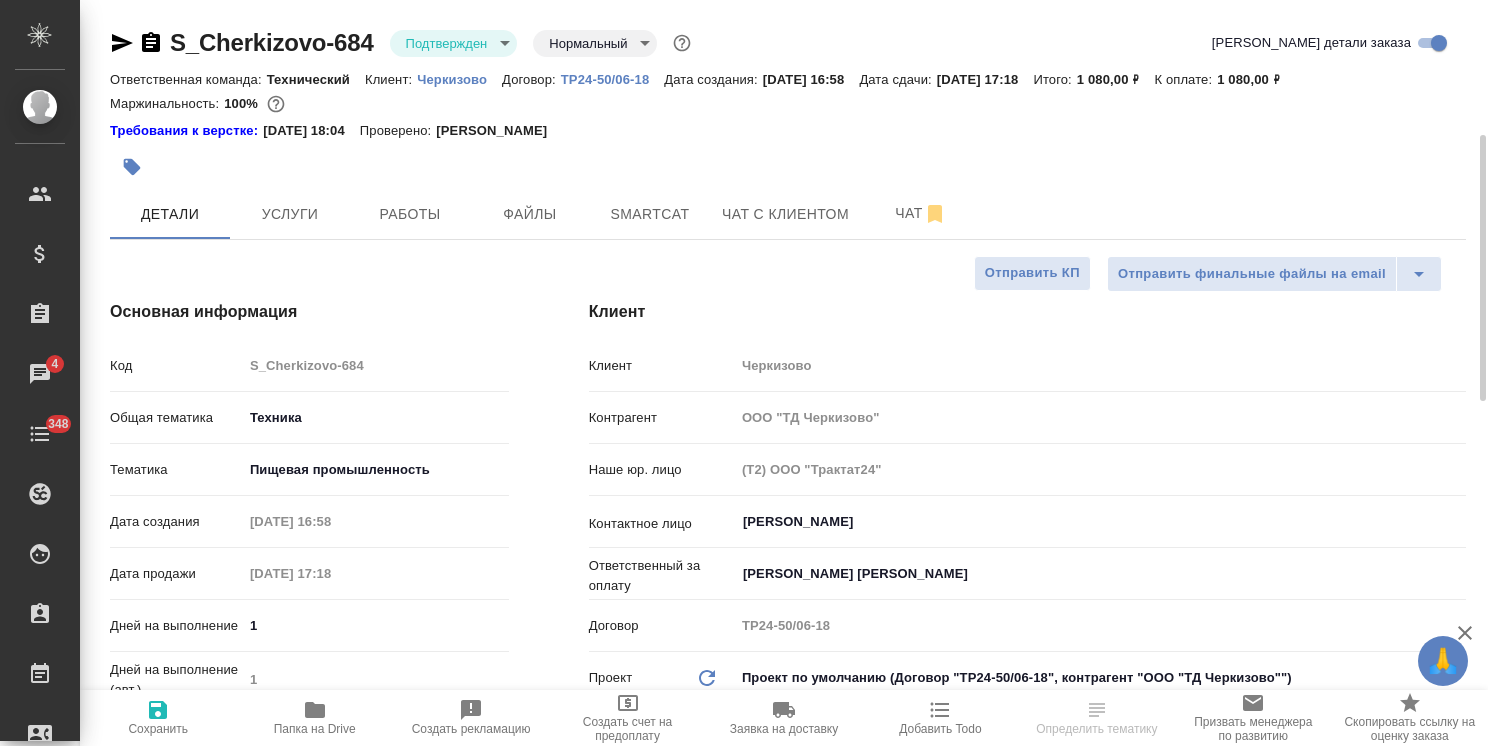 scroll, scrollTop: 100, scrollLeft: 0, axis: vertical 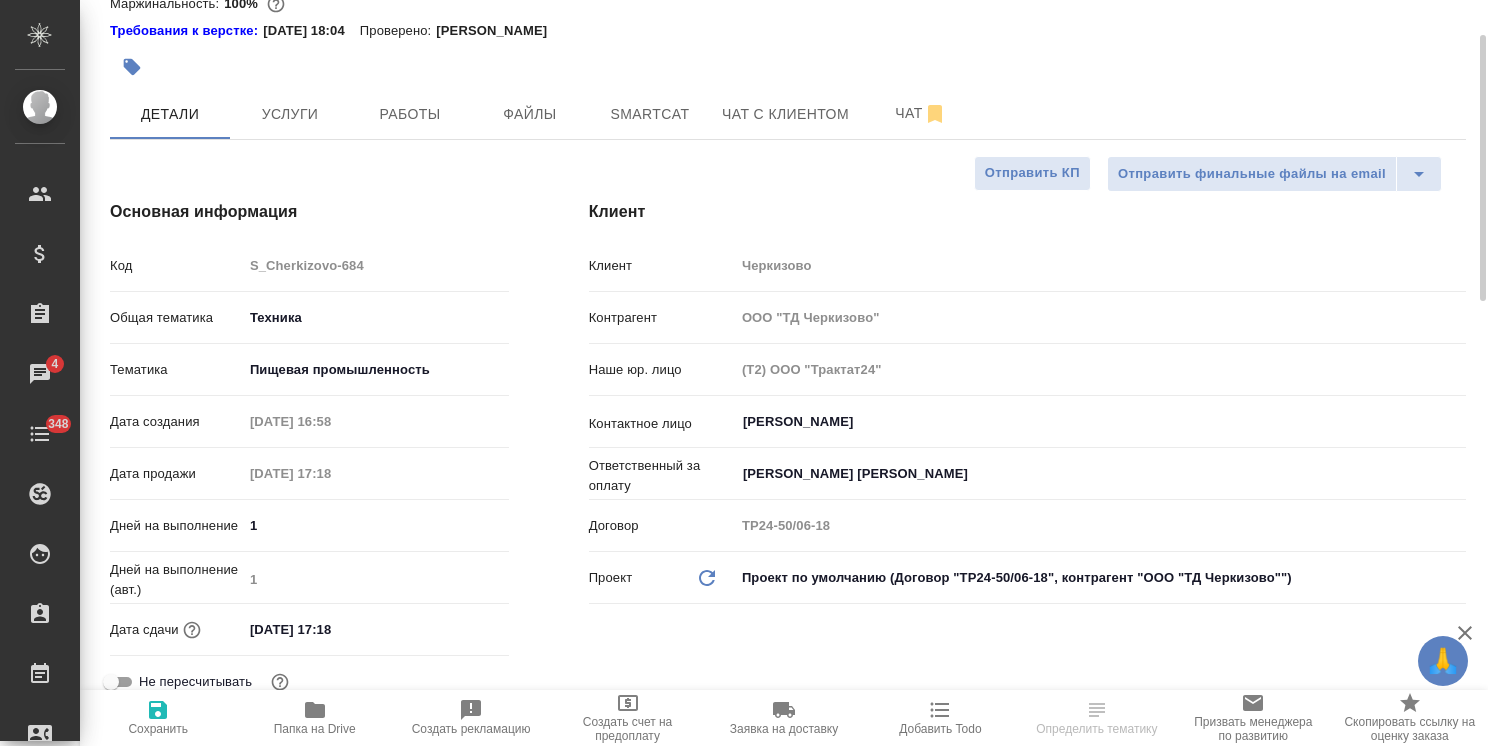 type on "x" 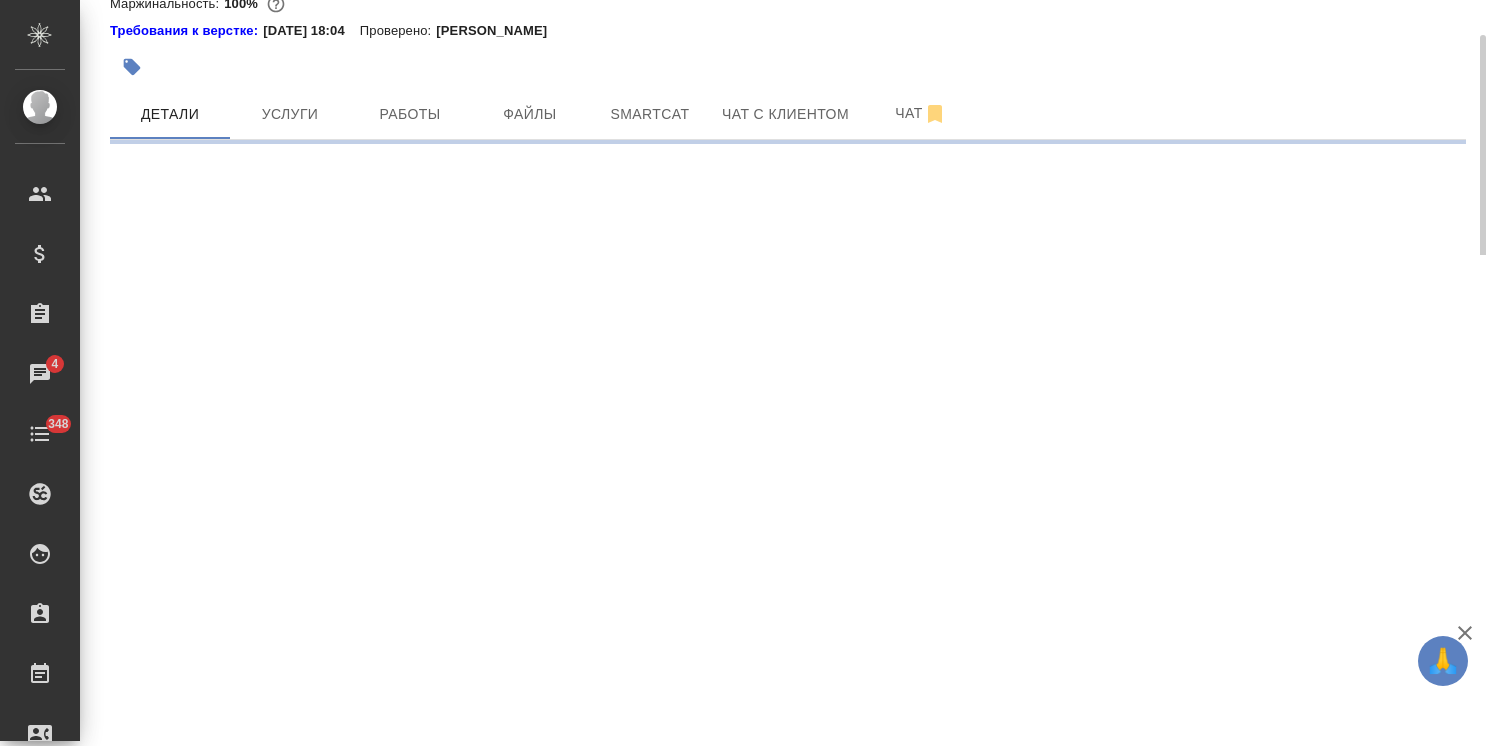 select on "RU" 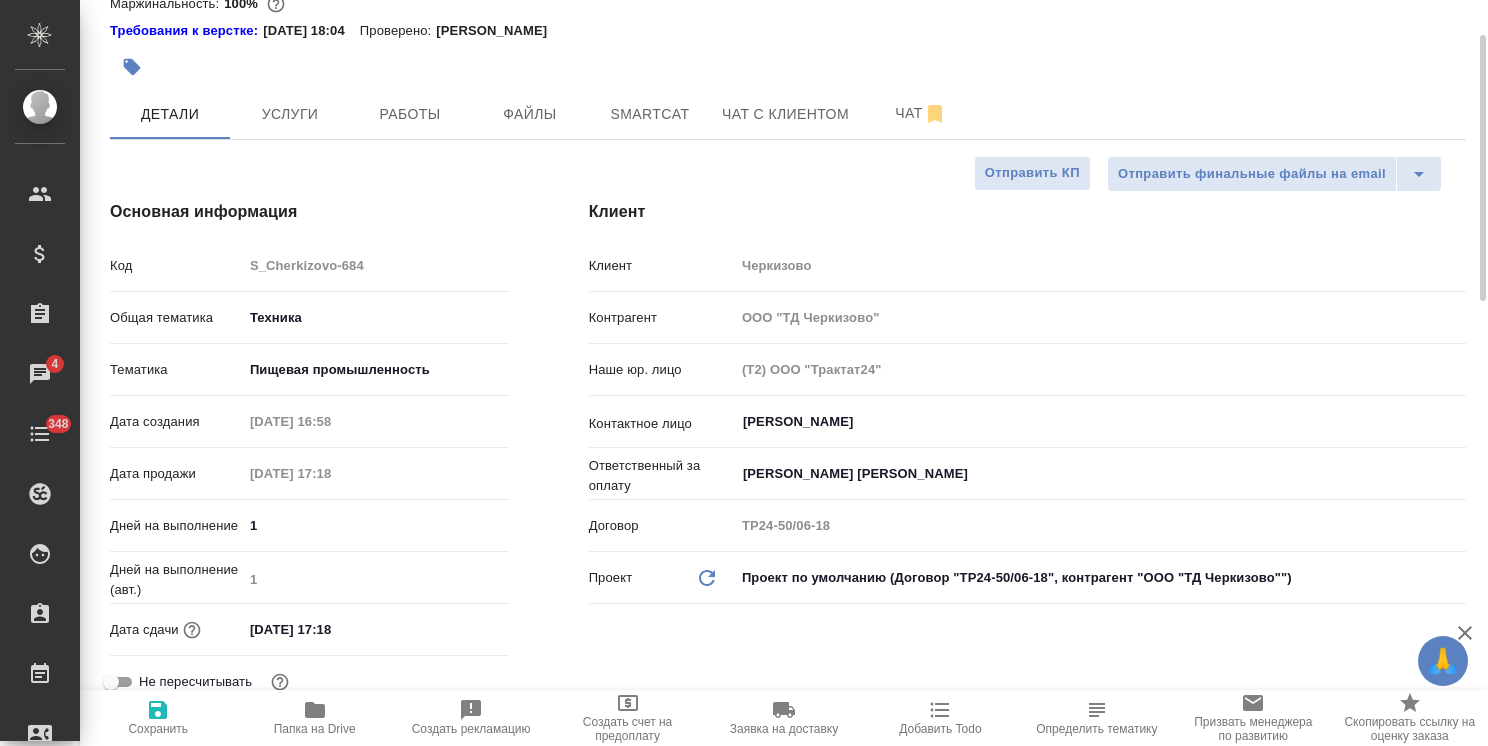 type on "x" 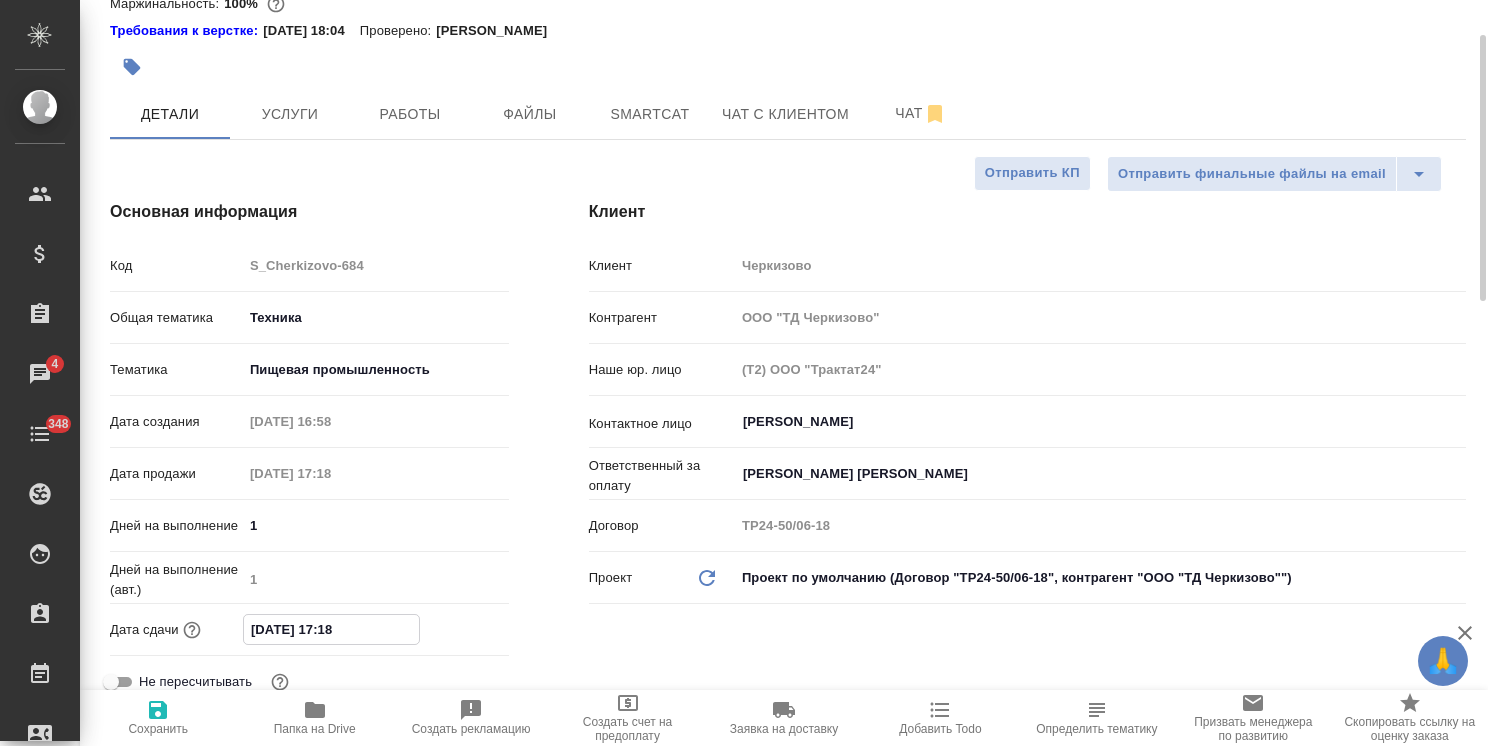 click on "[DATE] 17:18" at bounding box center (331, 629) 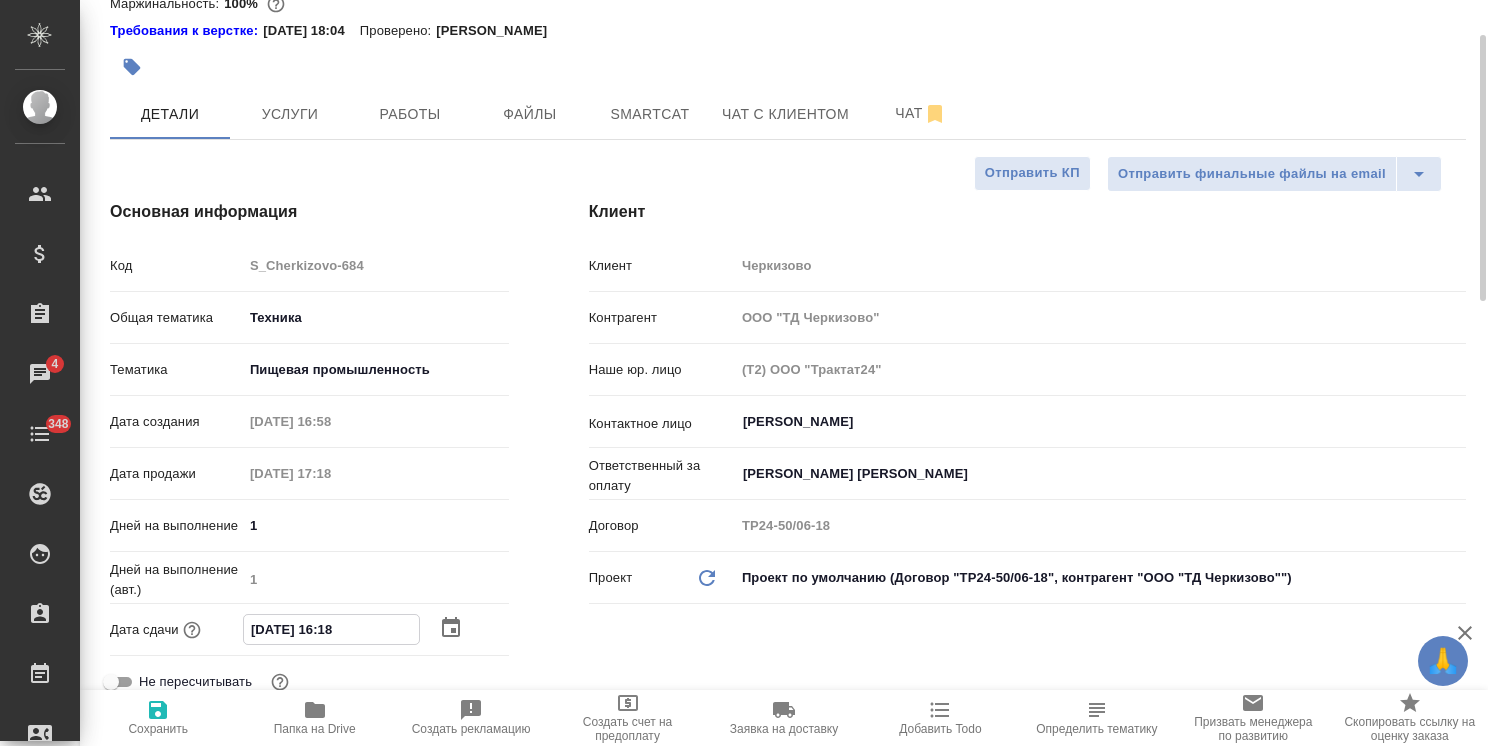 drag, startPoint x: 372, startPoint y: 626, endPoint x: 341, endPoint y: 634, distance: 32.01562 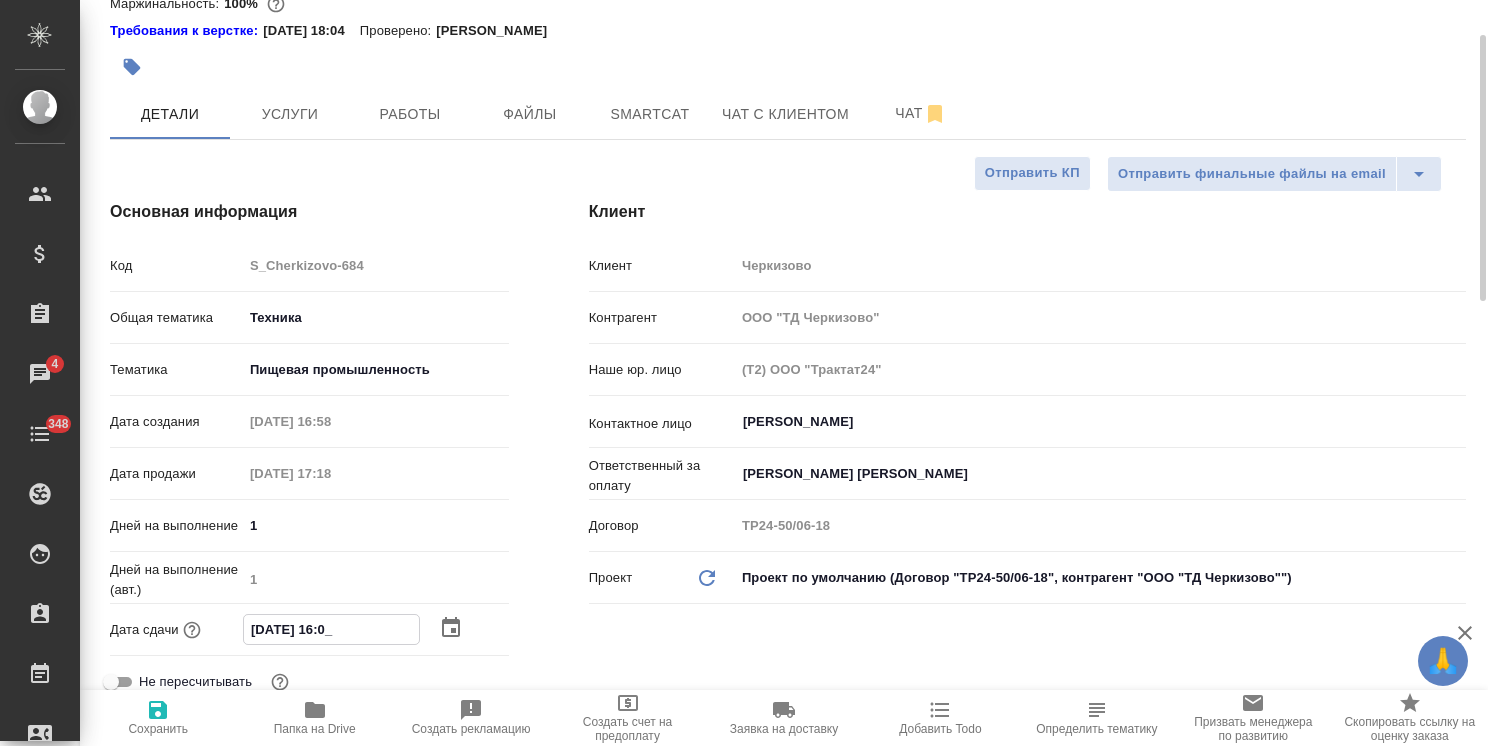 type on "[DATE] 16:00" 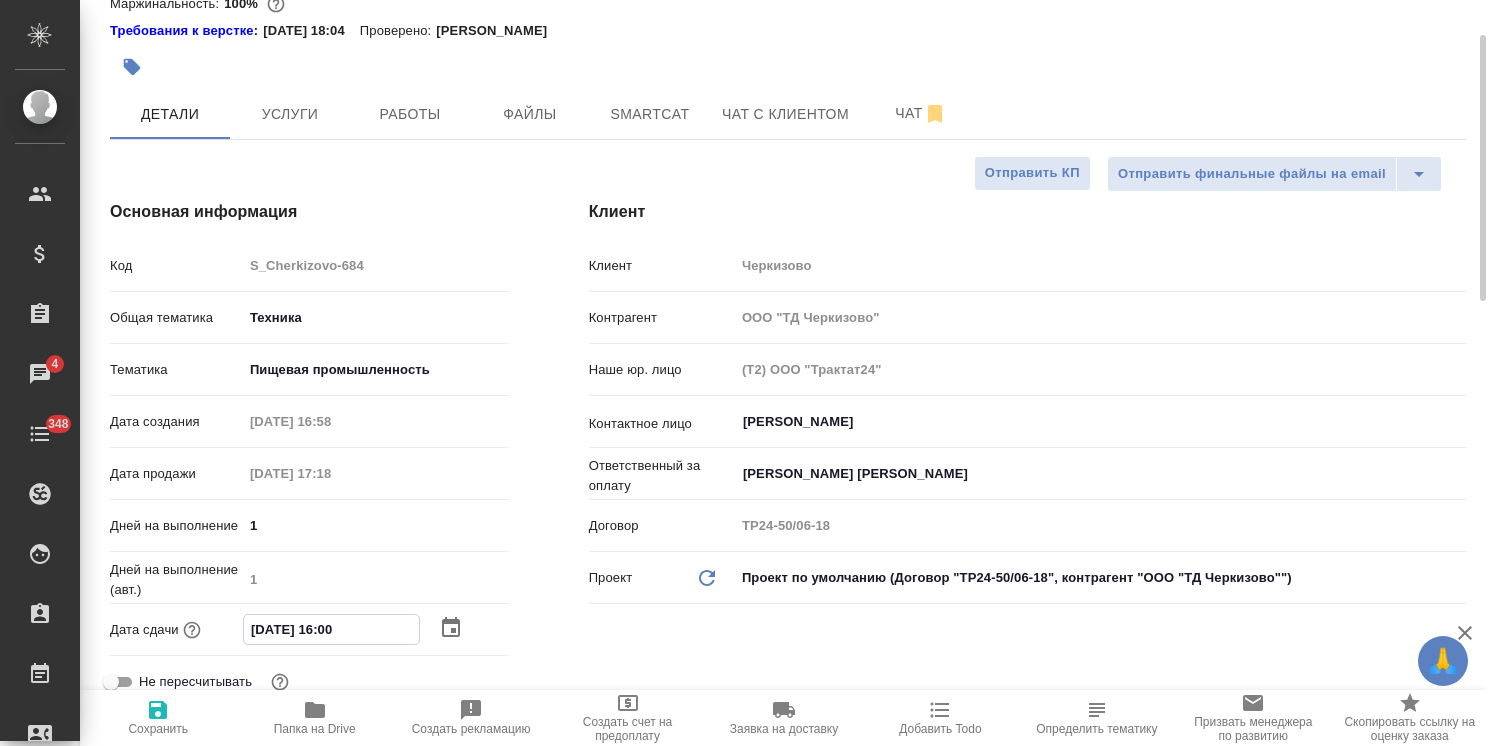 type on "[DATE] 16:00" 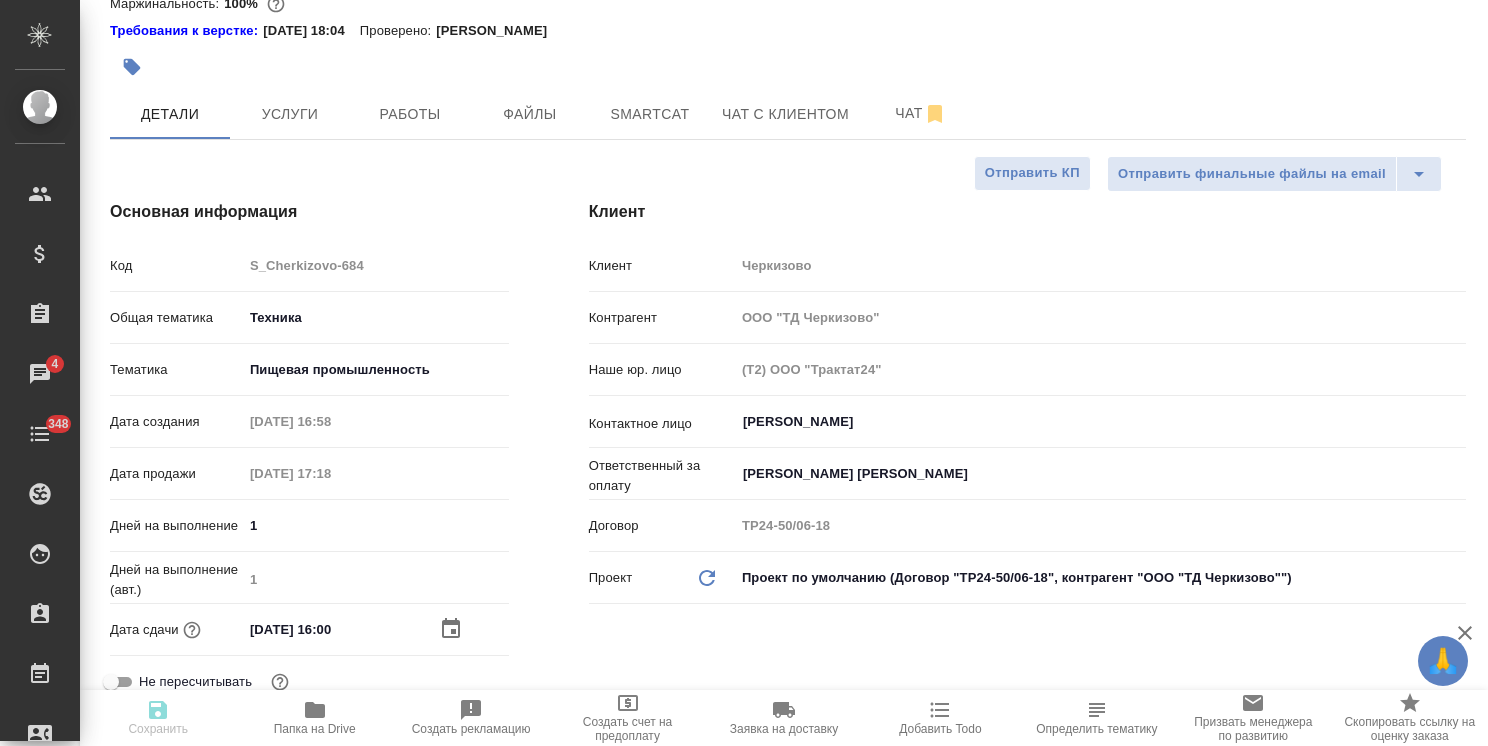 type on "x" 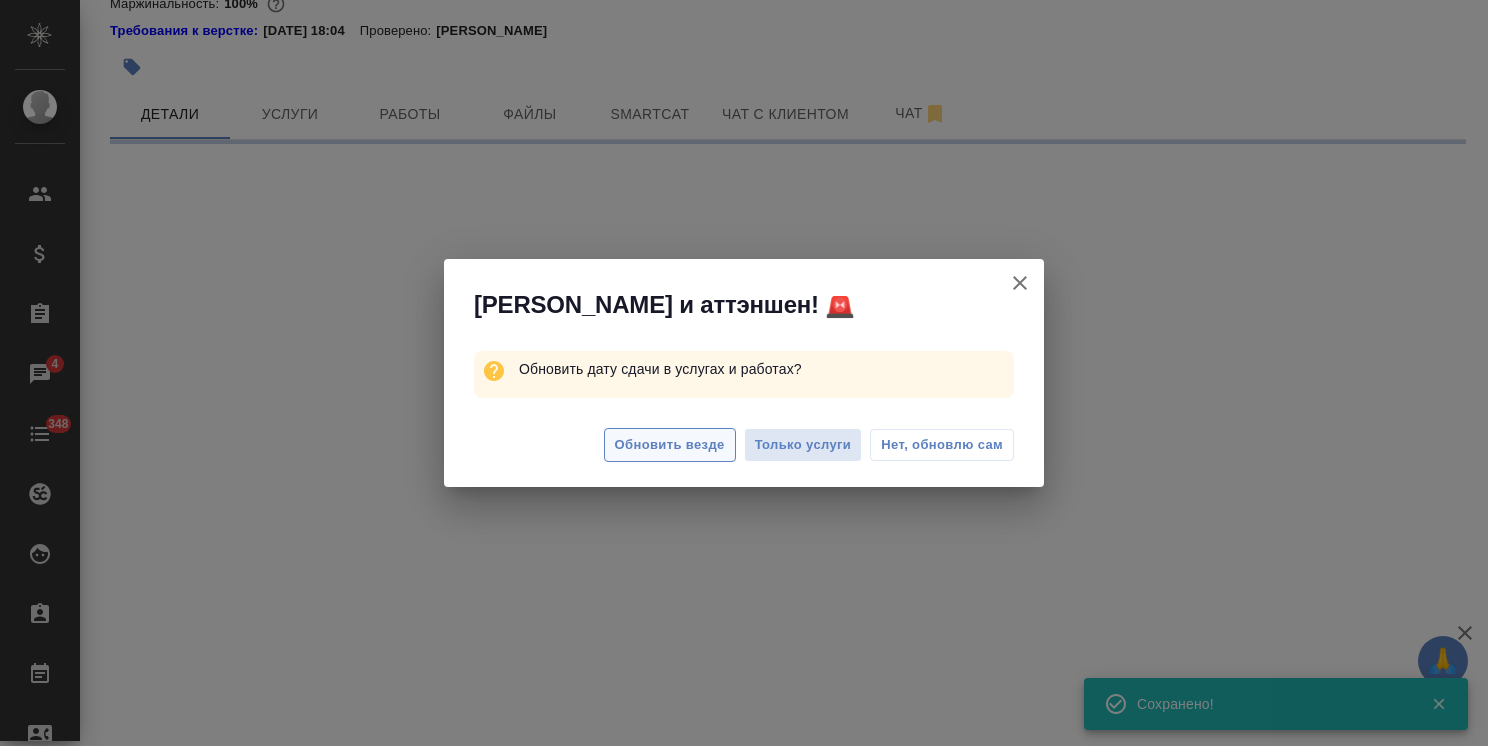 click on "Обновить везде" at bounding box center [670, 445] 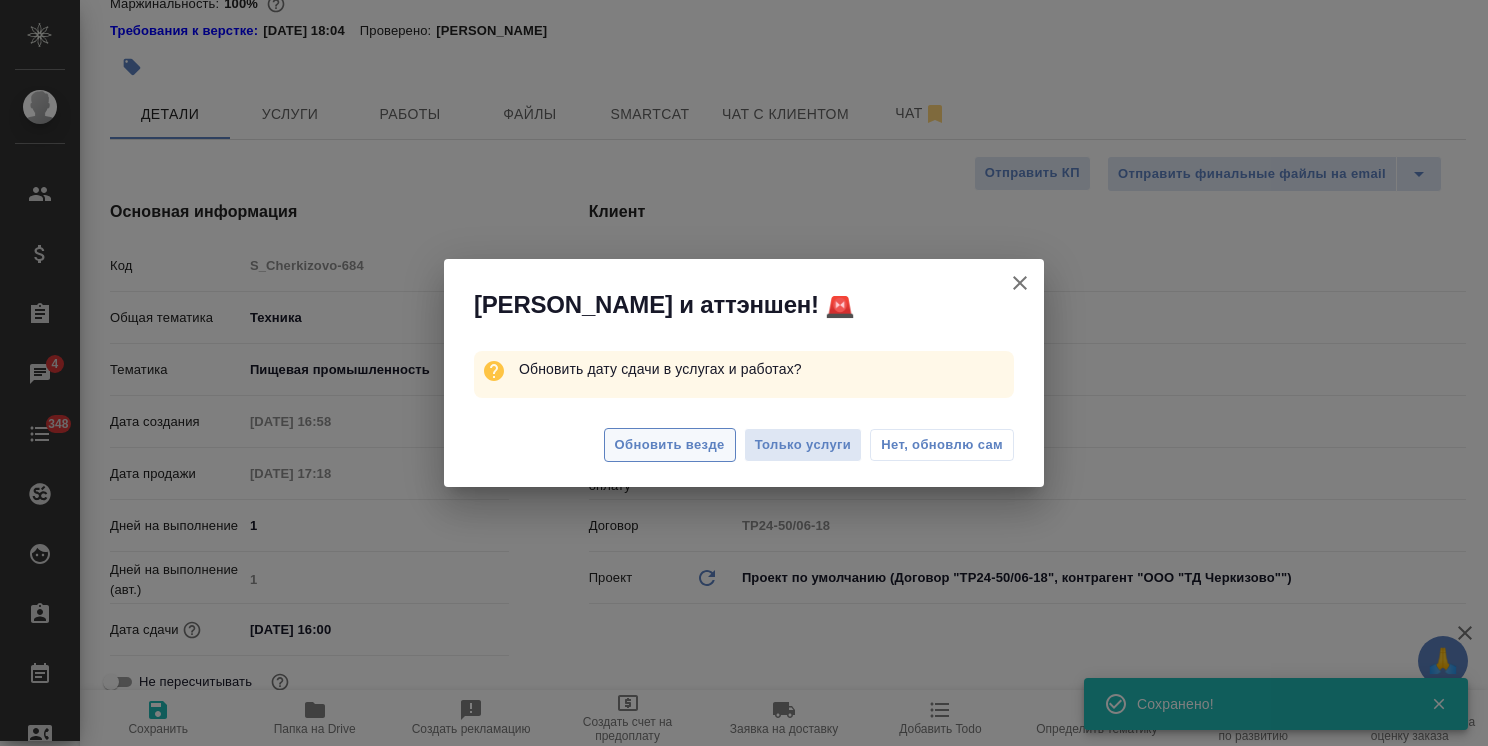 type on "x" 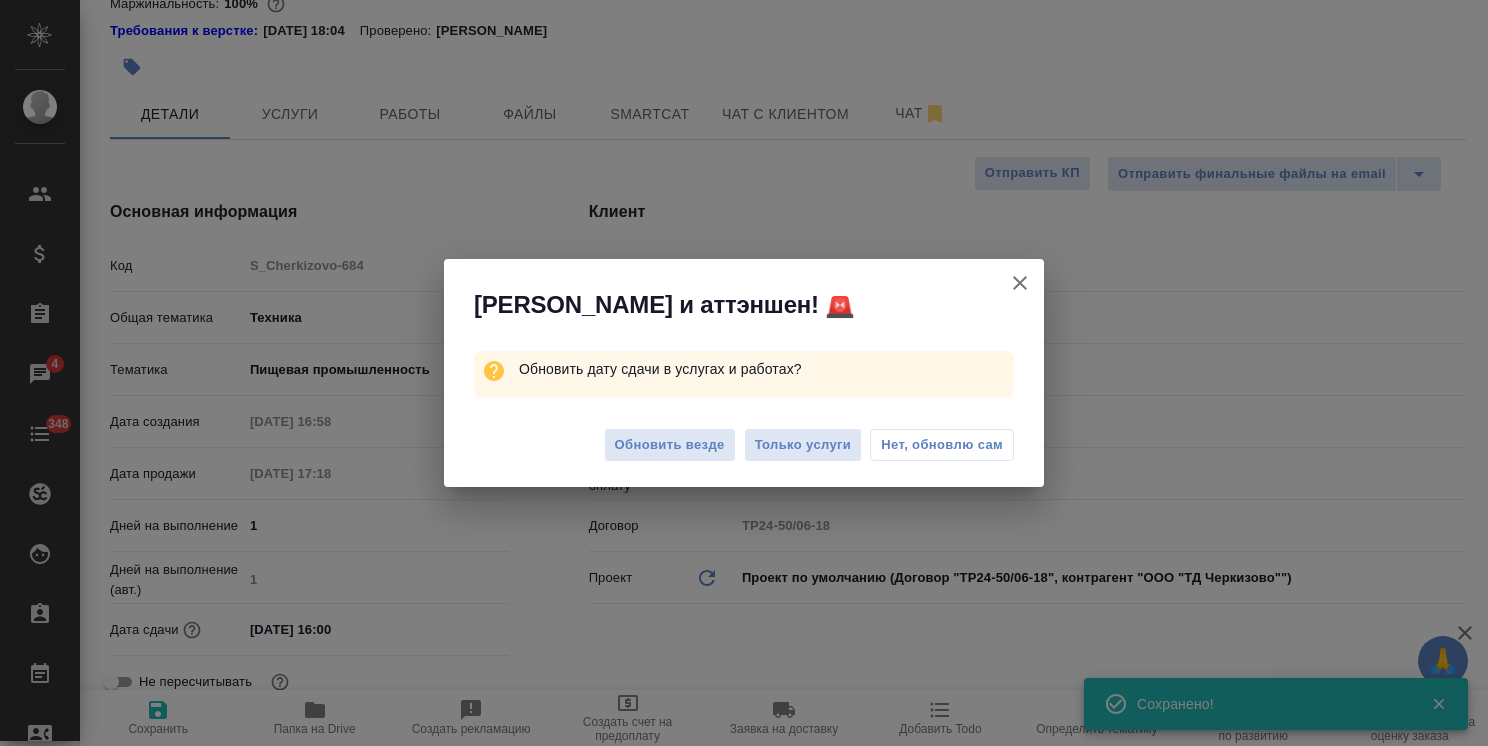 type on "x" 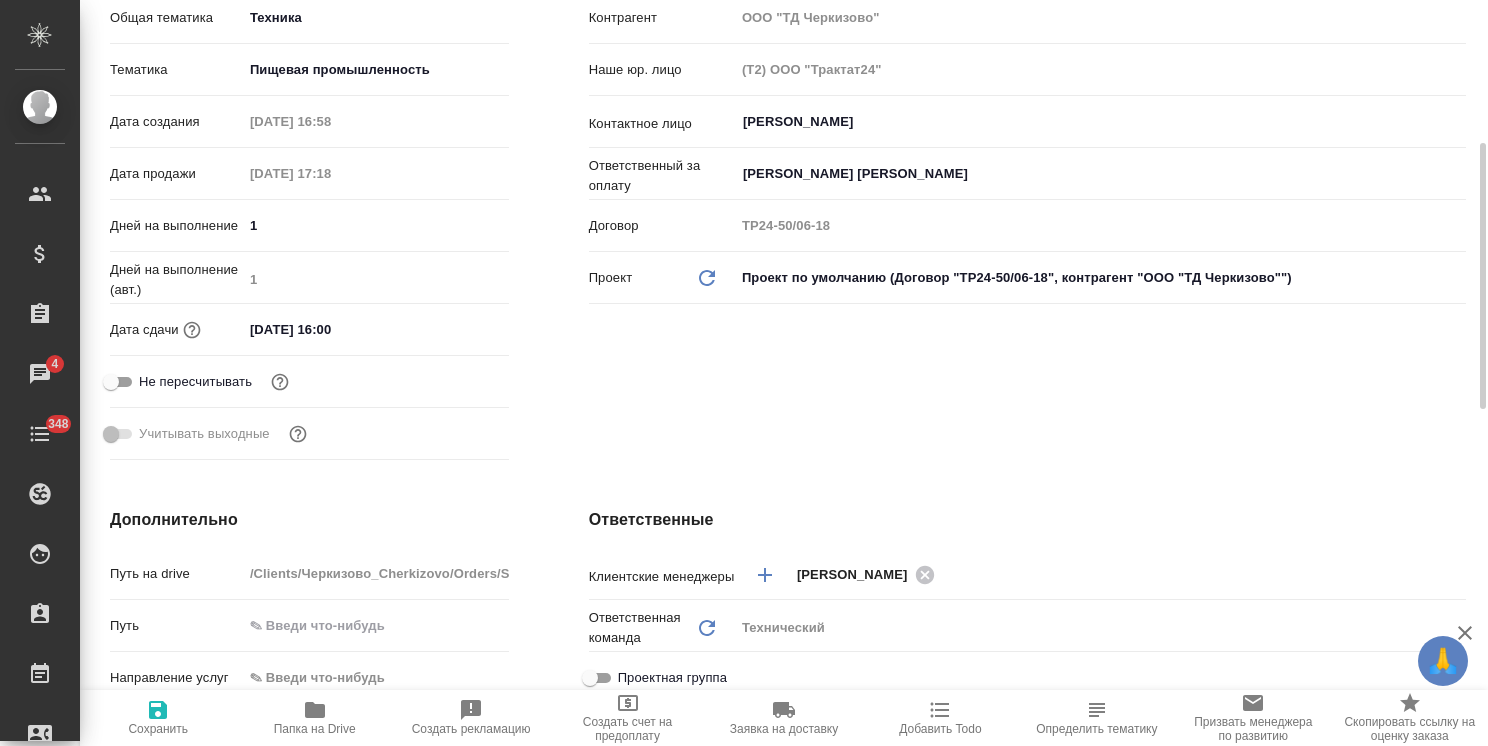 scroll, scrollTop: 300, scrollLeft: 0, axis: vertical 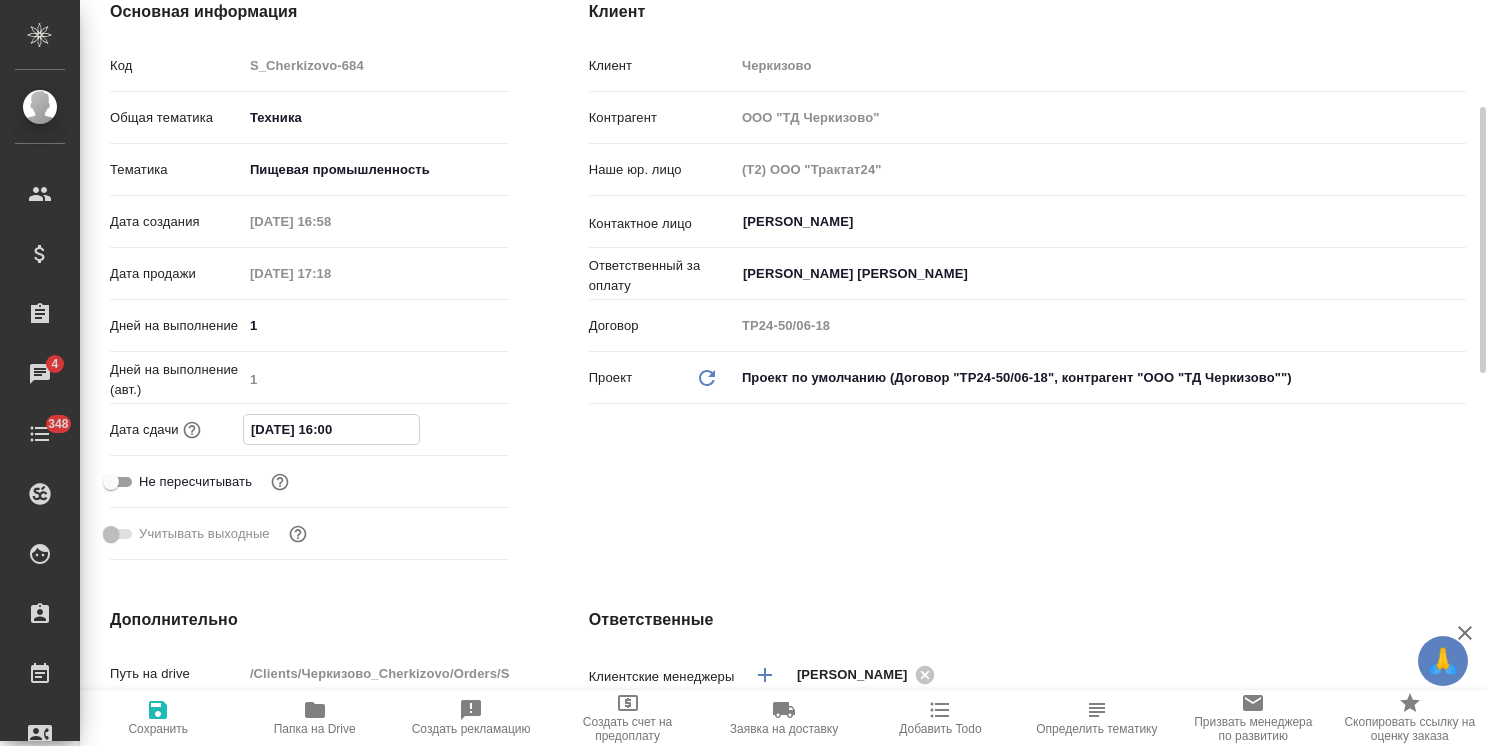 click on "[DATE] 16:00" at bounding box center [331, 429] 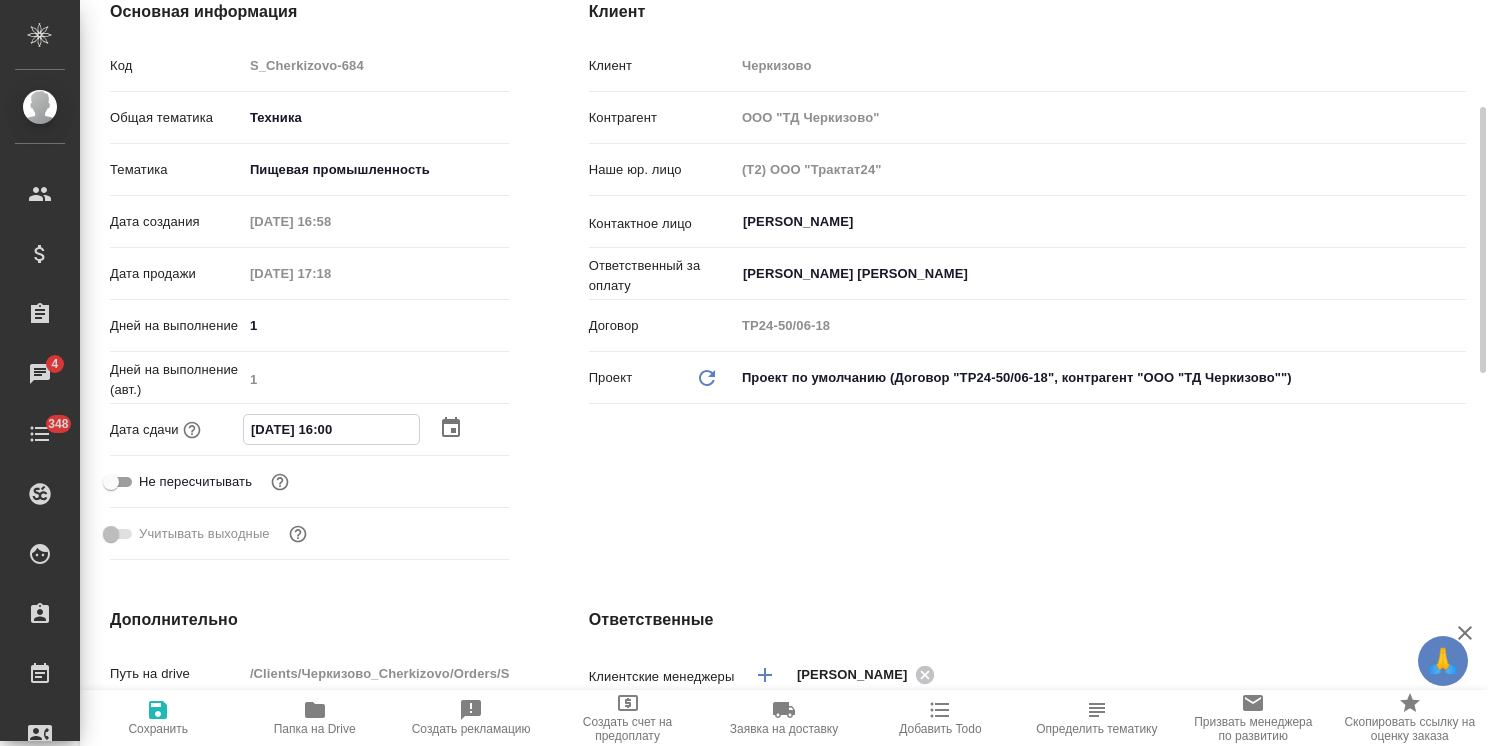 type on "[DATE] 15:00" 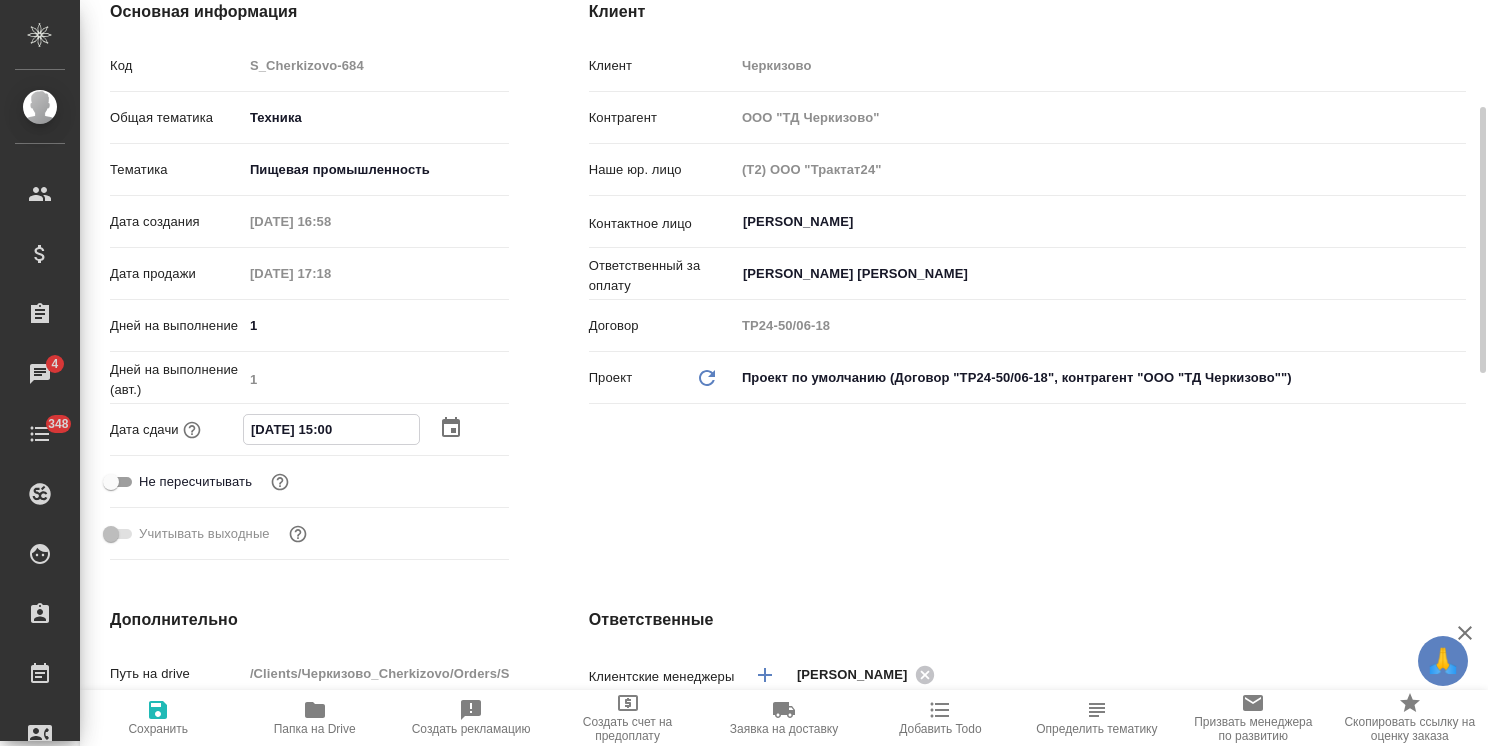 type on "[DATE] 15:00" 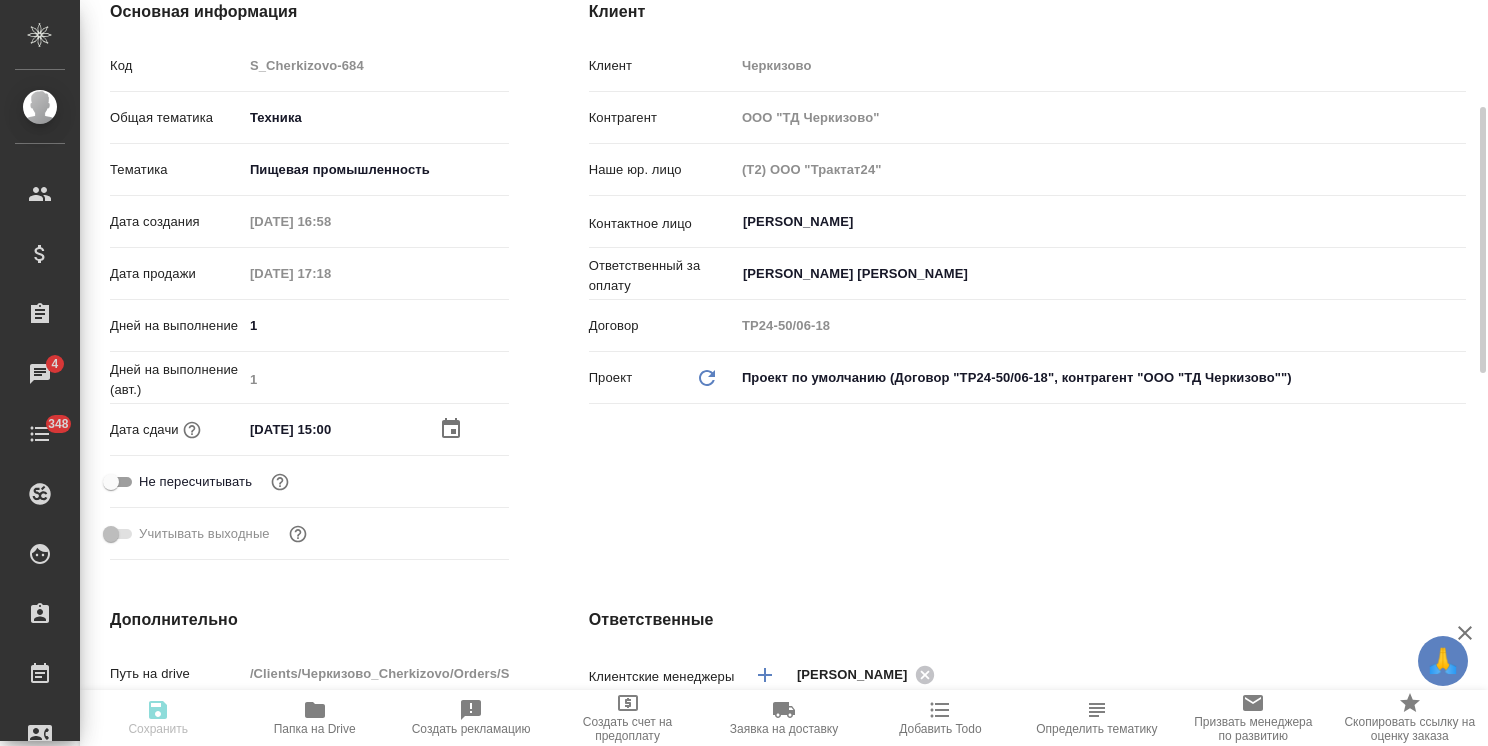 type on "x" 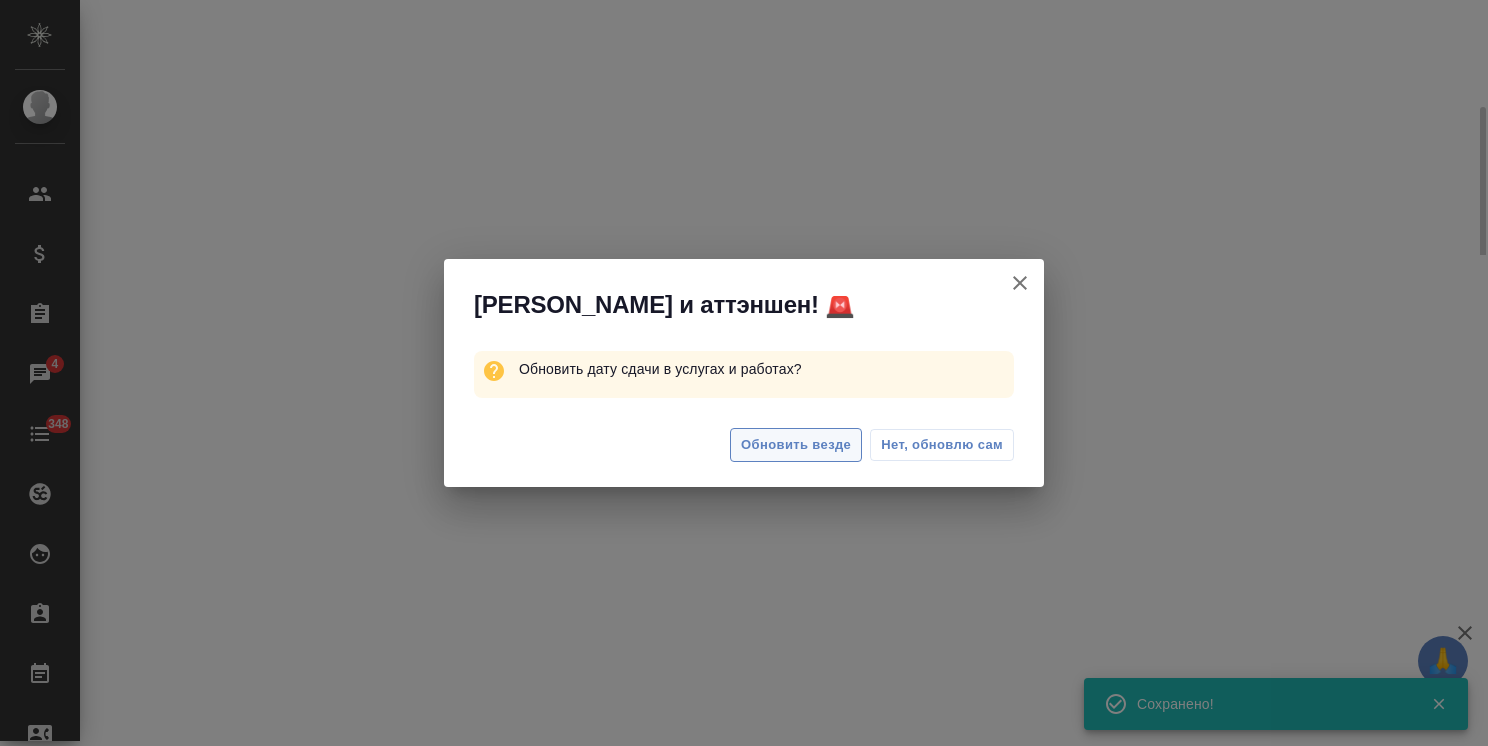 click on "Обновить везде" at bounding box center [796, 445] 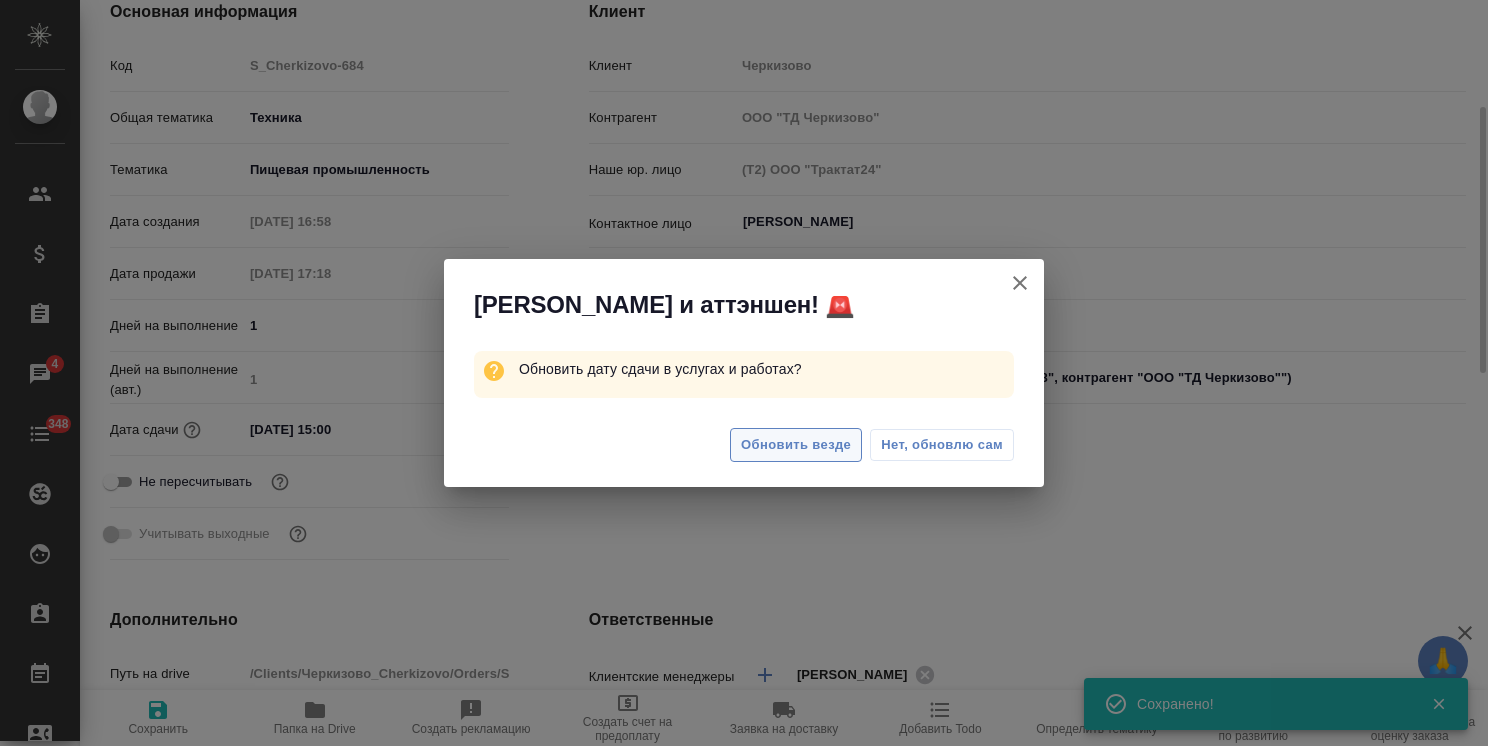 type on "x" 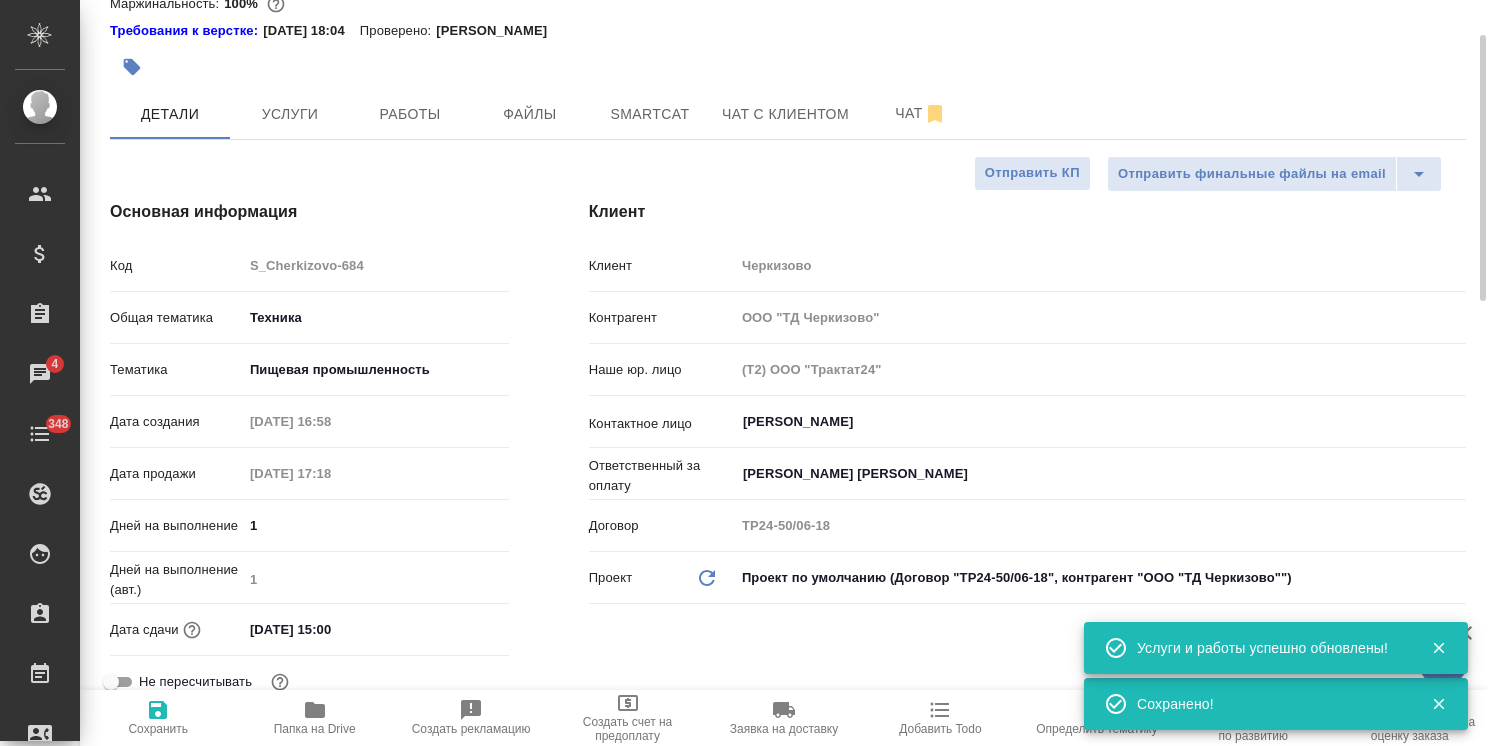 scroll, scrollTop: 0, scrollLeft: 0, axis: both 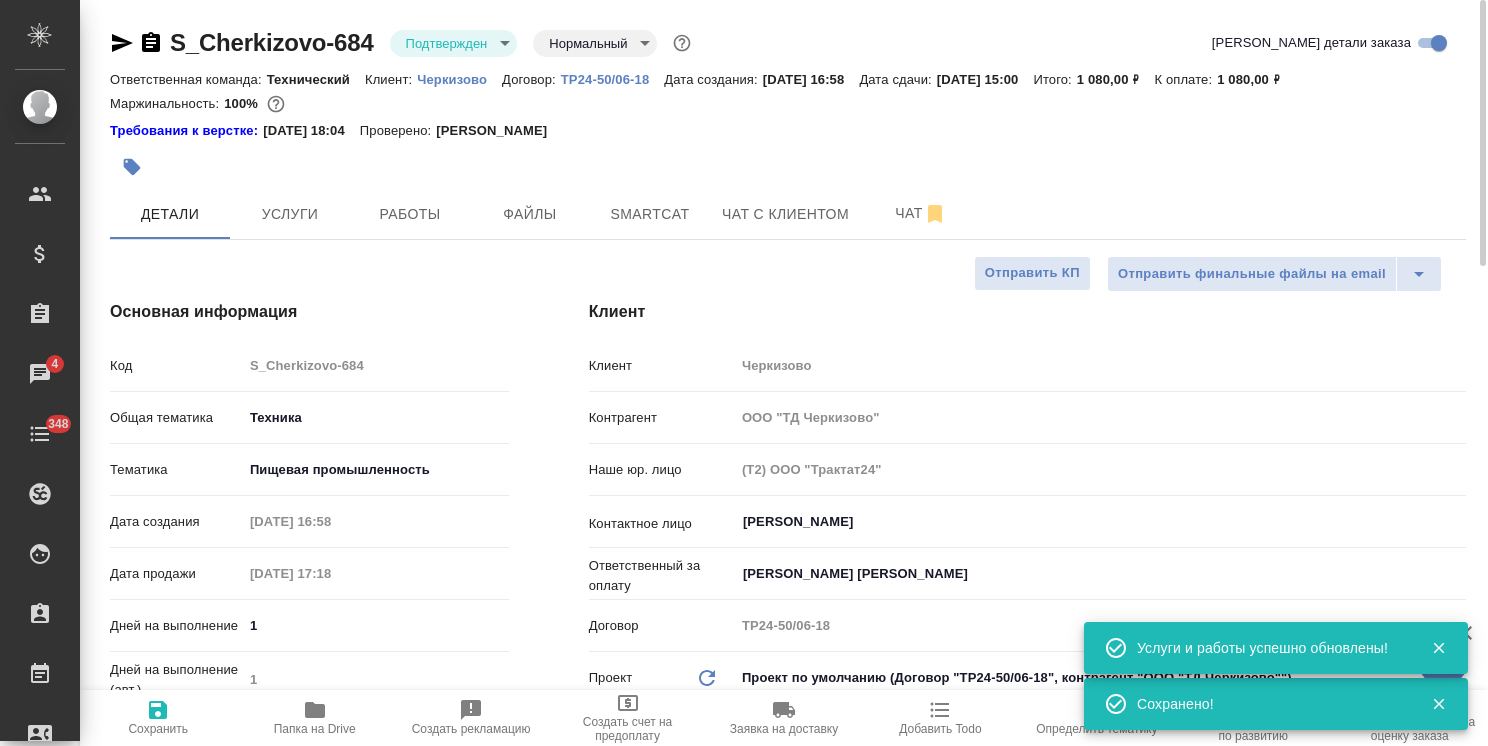 type on "x" 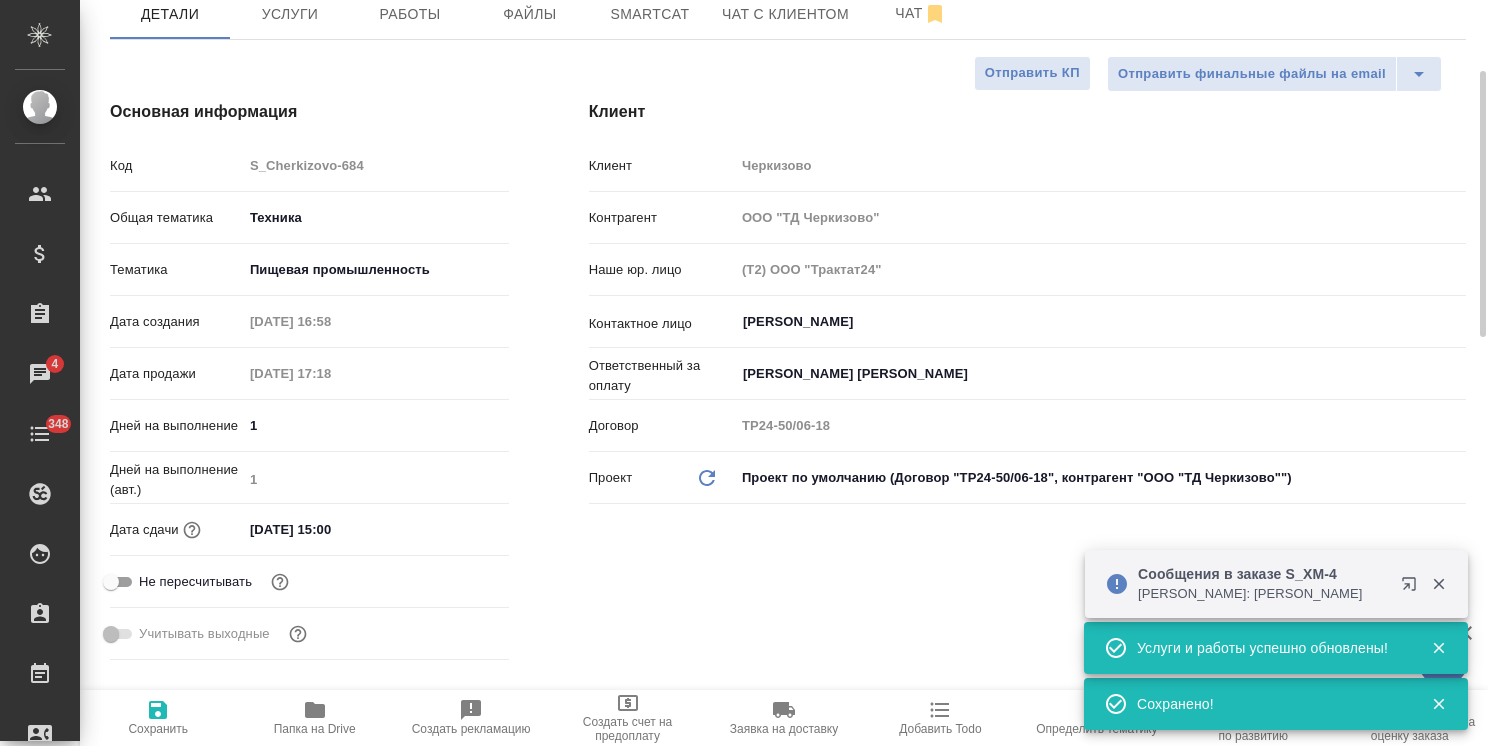 scroll, scrollTop: 300, scrollLeft: 0, axis: vertical 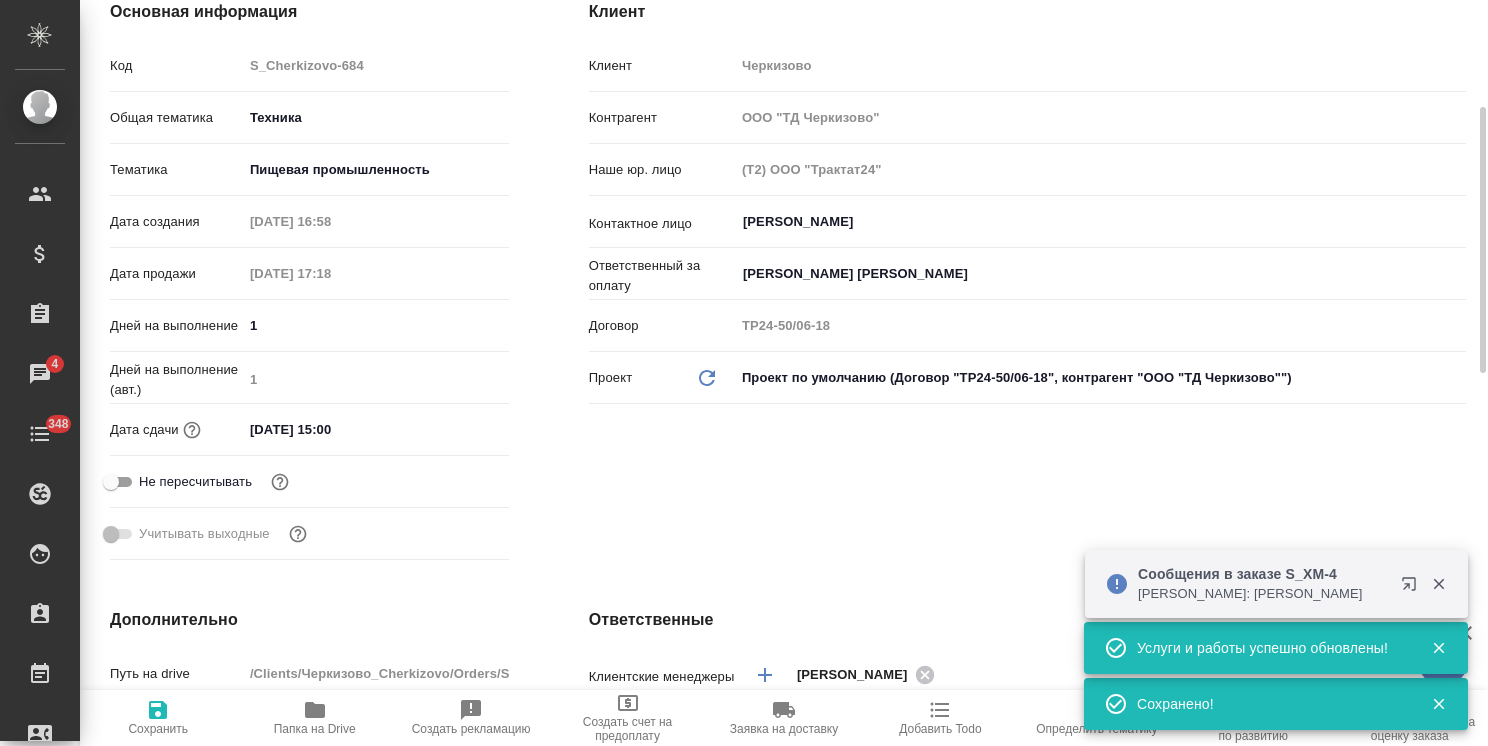 click on "Клиент Клиент Черкизово Контрагент ООО "ТД Черкизово" Наше юр. лицо (Т2) ООО "Трактат24" Контактное лицо  [PERSON_NAME] Ответственный за оплату [PERSON_NAME] [PERSON_NAME] ​ Договор ТР24-50/06-18 Проект Обновить данные Проект по умолчанию
(Договор "ТР24-50/06-18",
контрагент "ООО "ТД Черкизово"") 5c1efdd83e41c740e156fb8c" at bounding box center [1027, 284] 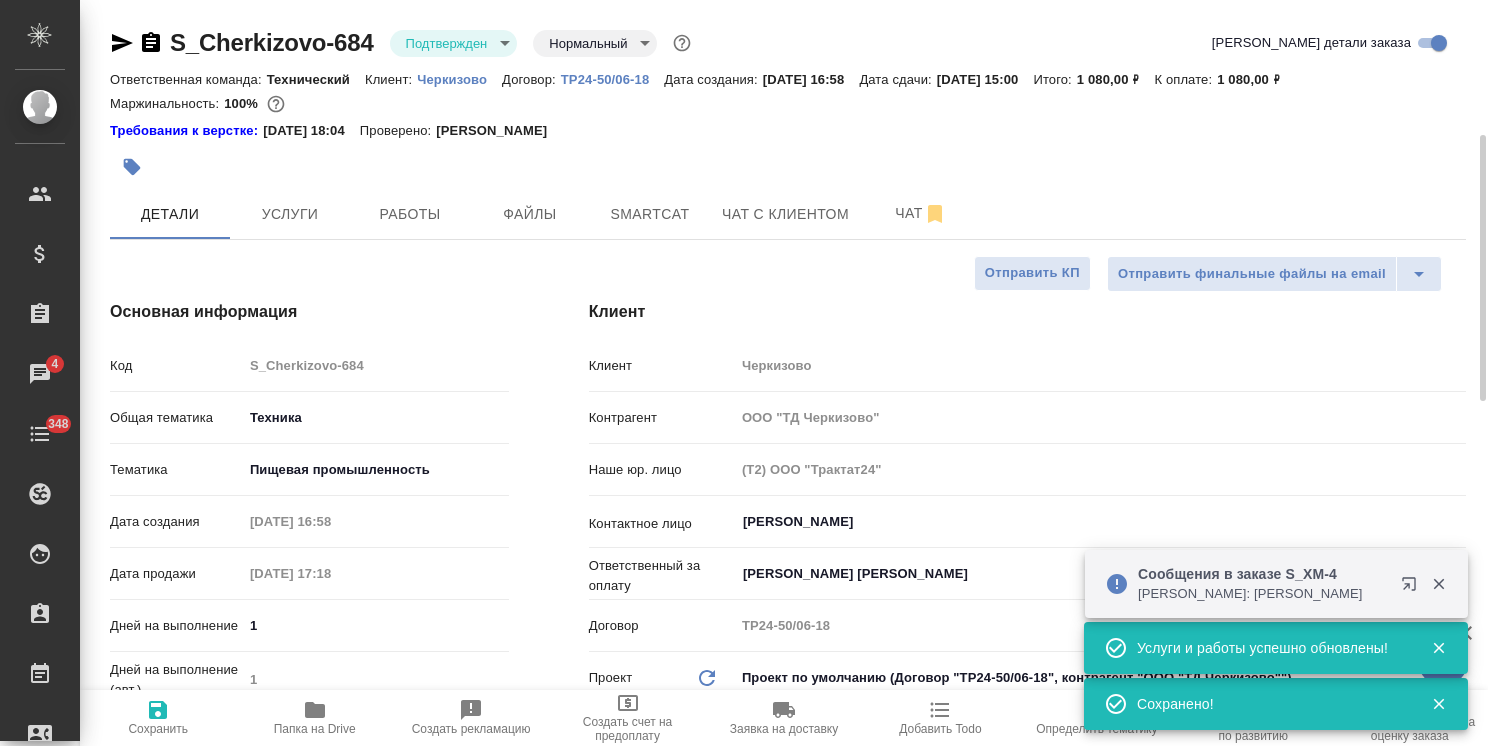 scroll, scrollTop: 0, scrollLeft: 0, axis: both 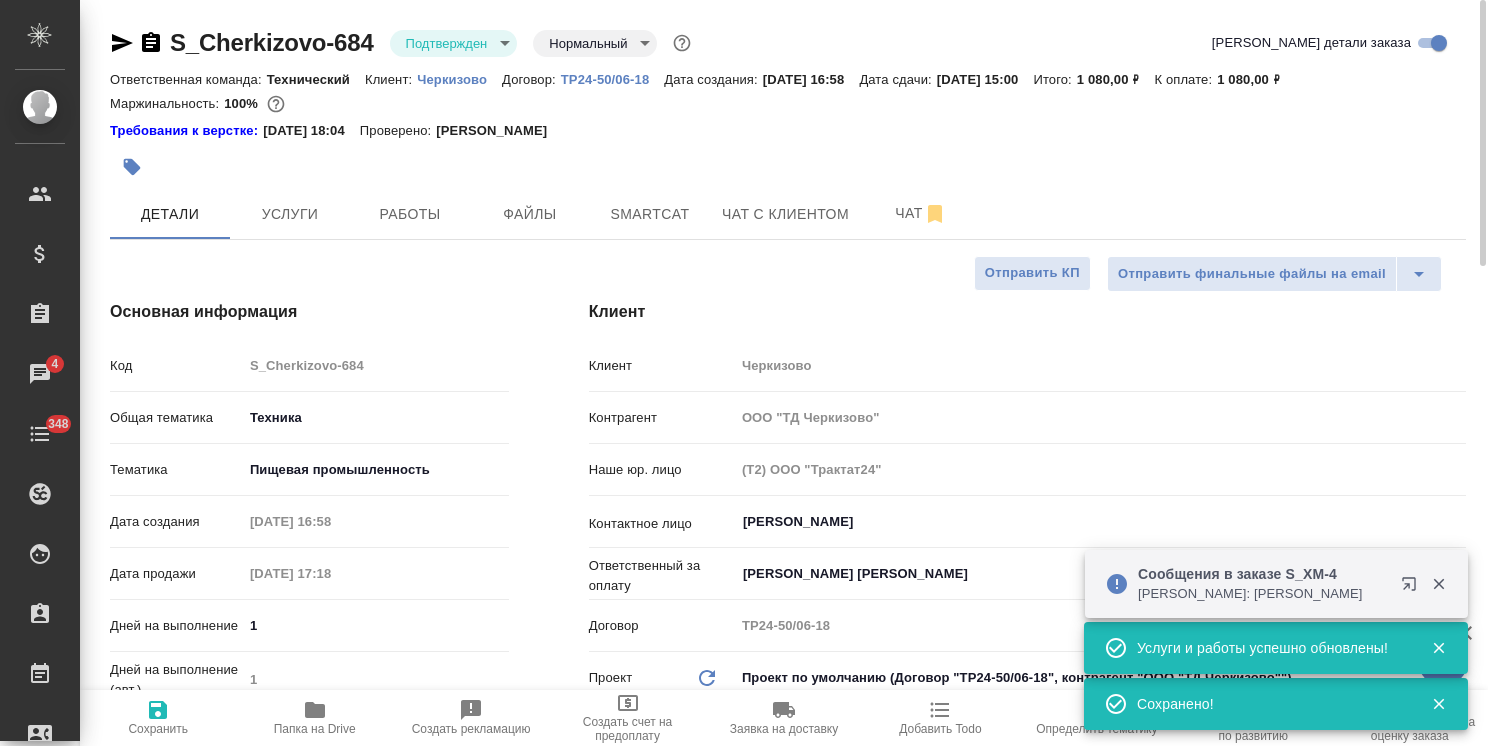 type on "x" 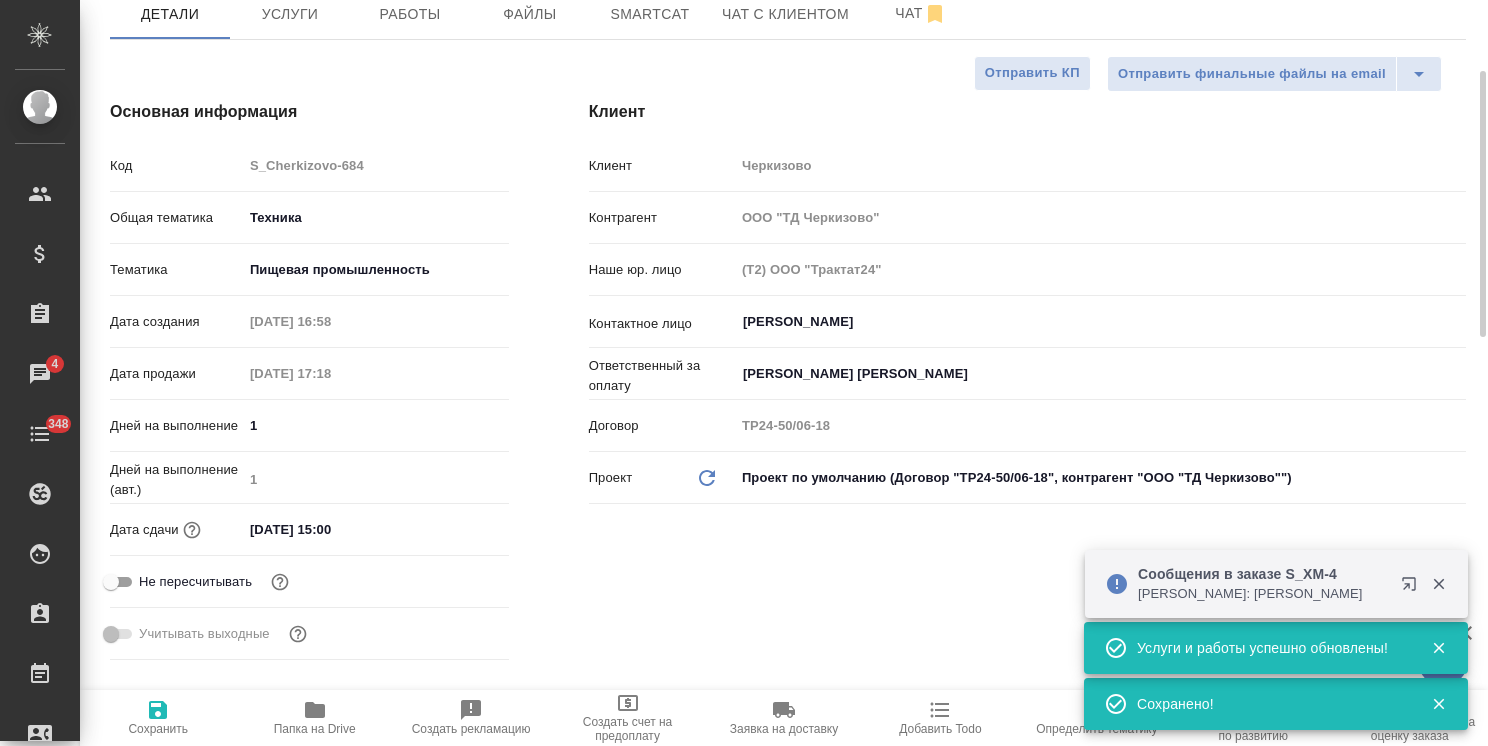 scroll, scrollTop: 300, scrollLeft: 0, axis: vertical 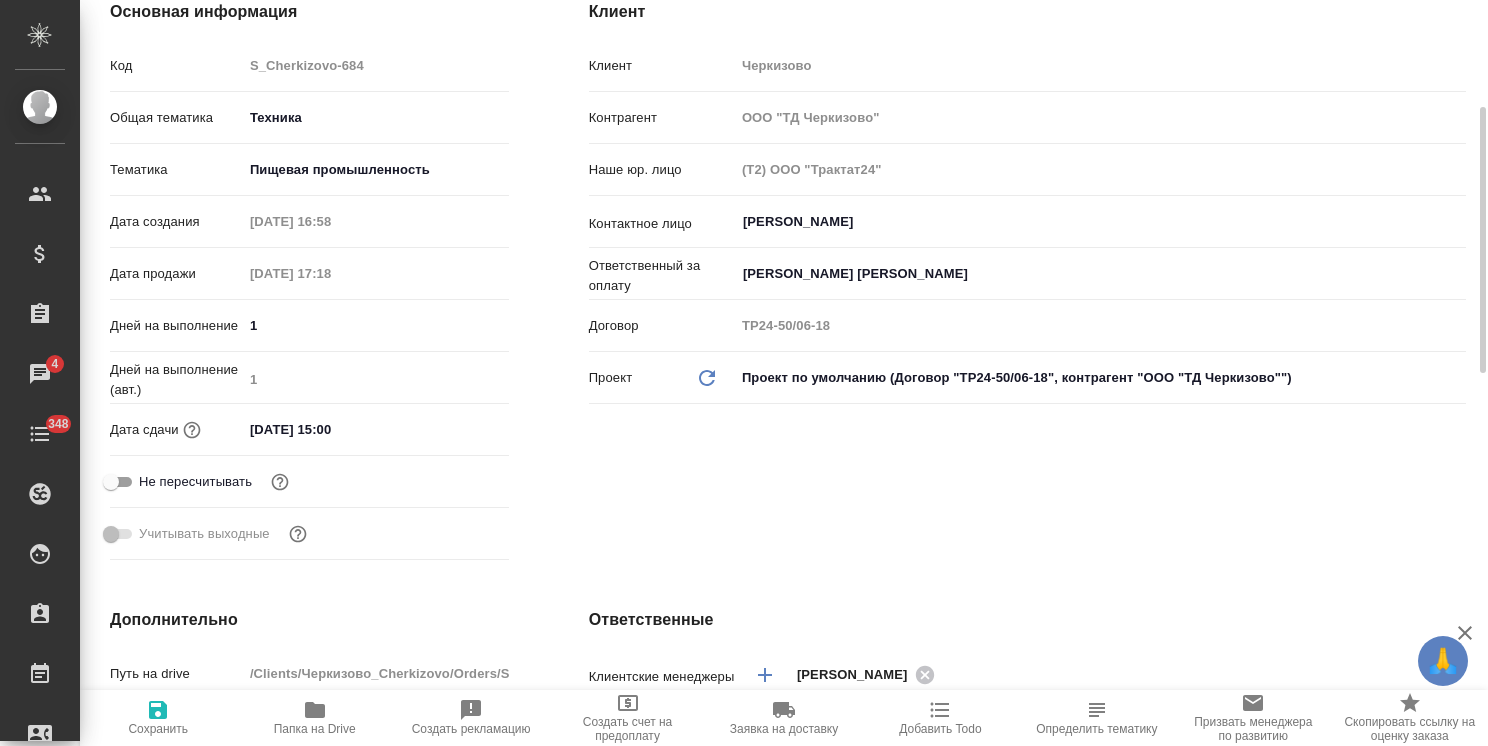 type on "x" 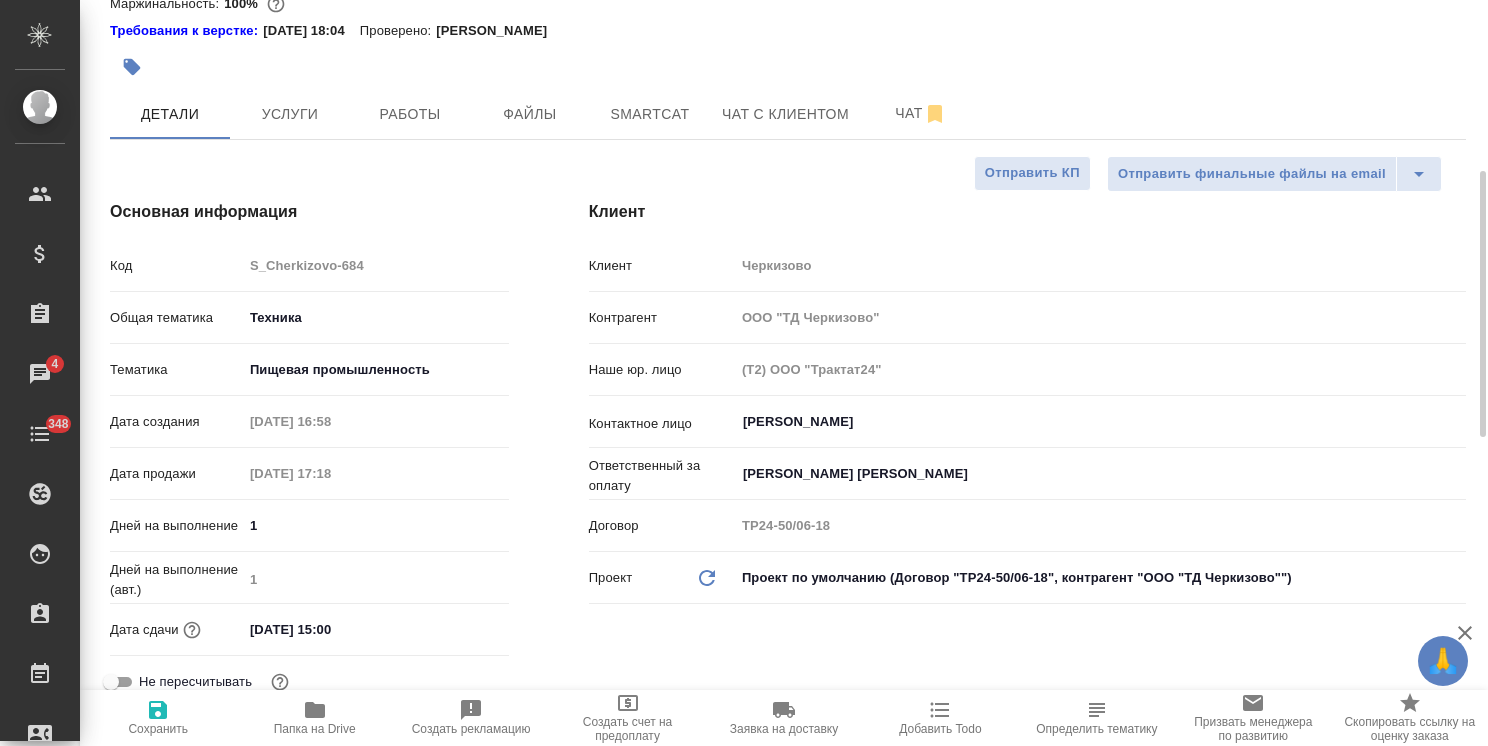 scroll, scrollTop: 0, scrollLeft: 0, axis: both 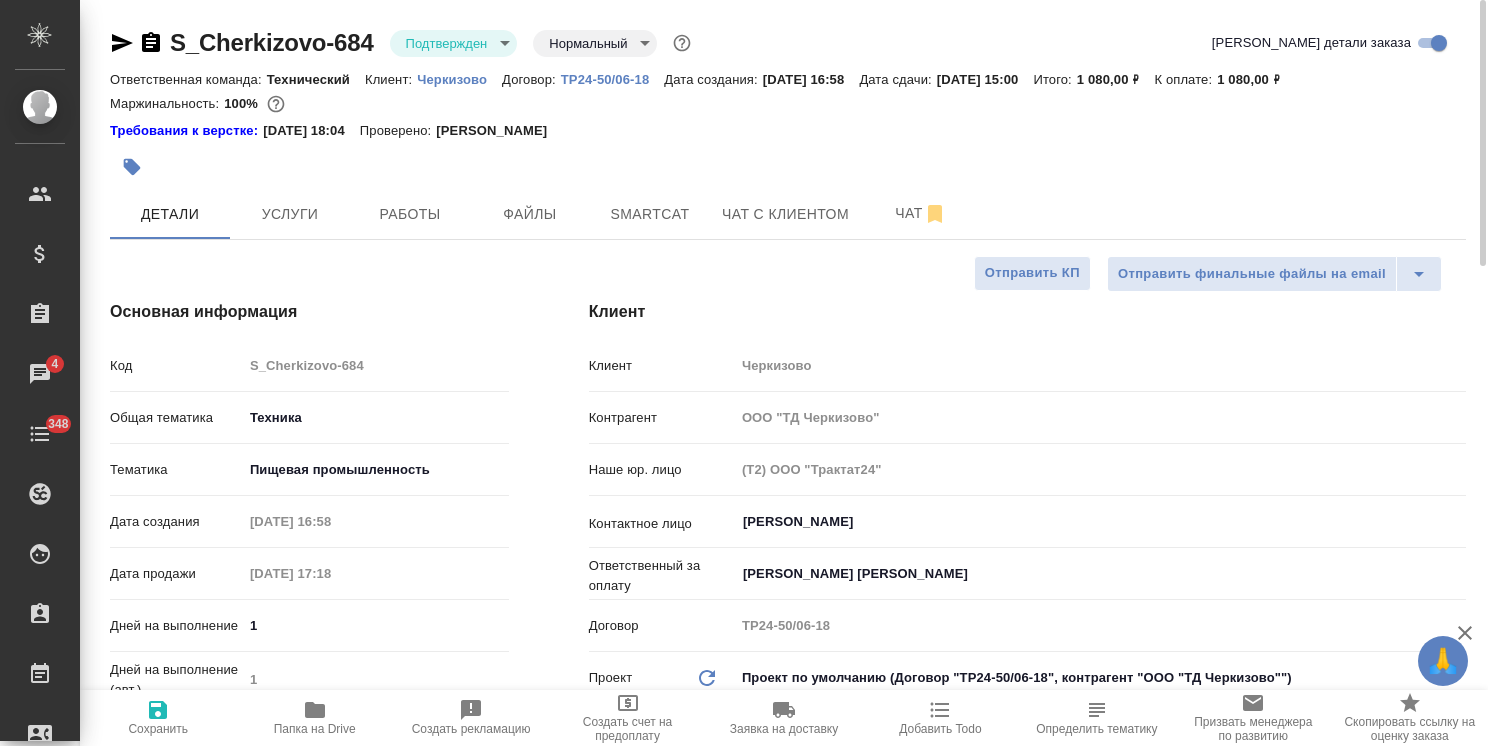 type on "x" 